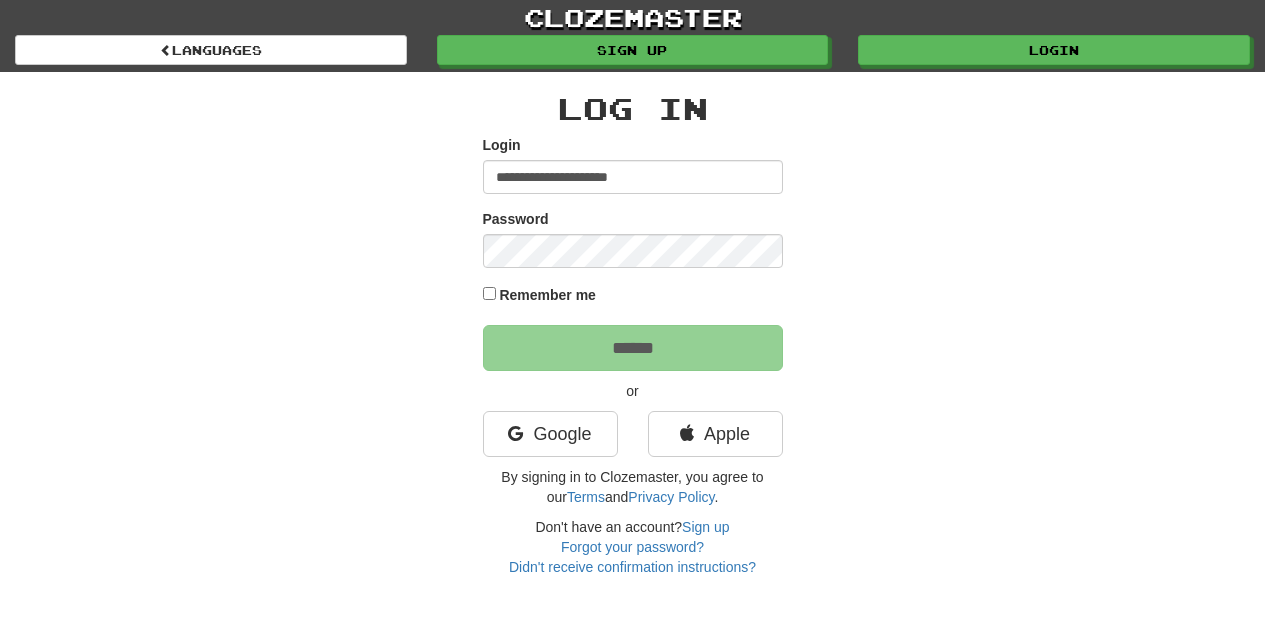 scroll, scrollTop: 0, scrollLeft: 0, axis: both 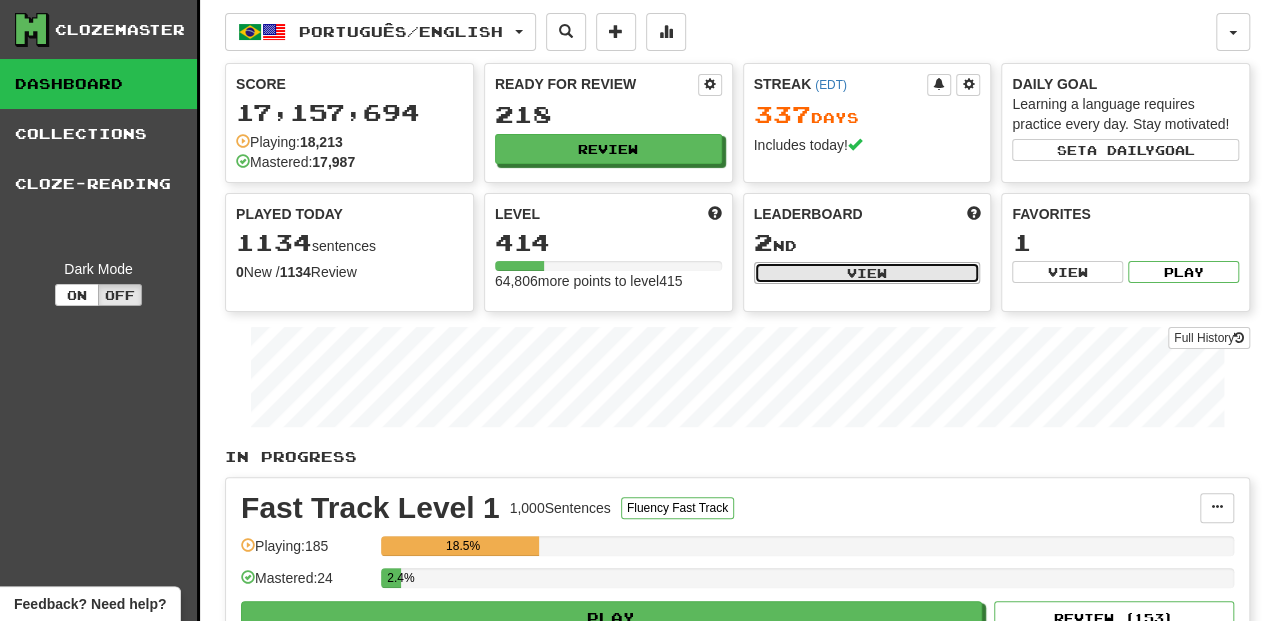 click on "View" at bounding box center [867, 273] 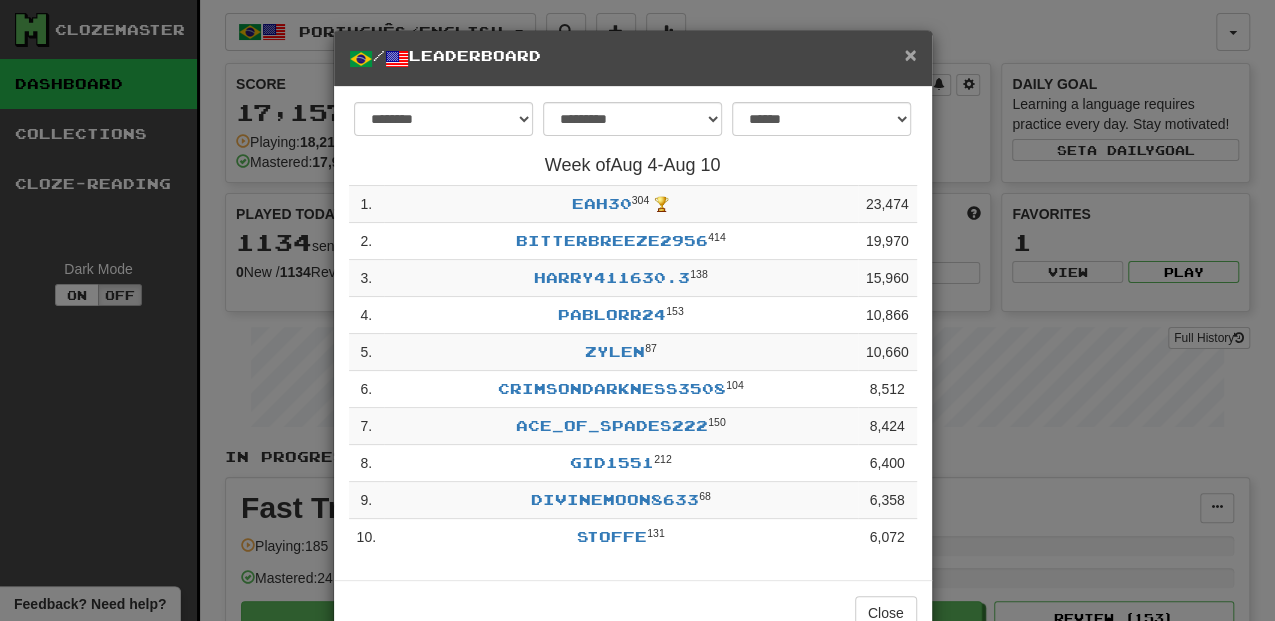 click on "×" at bounding box center [910, 54] 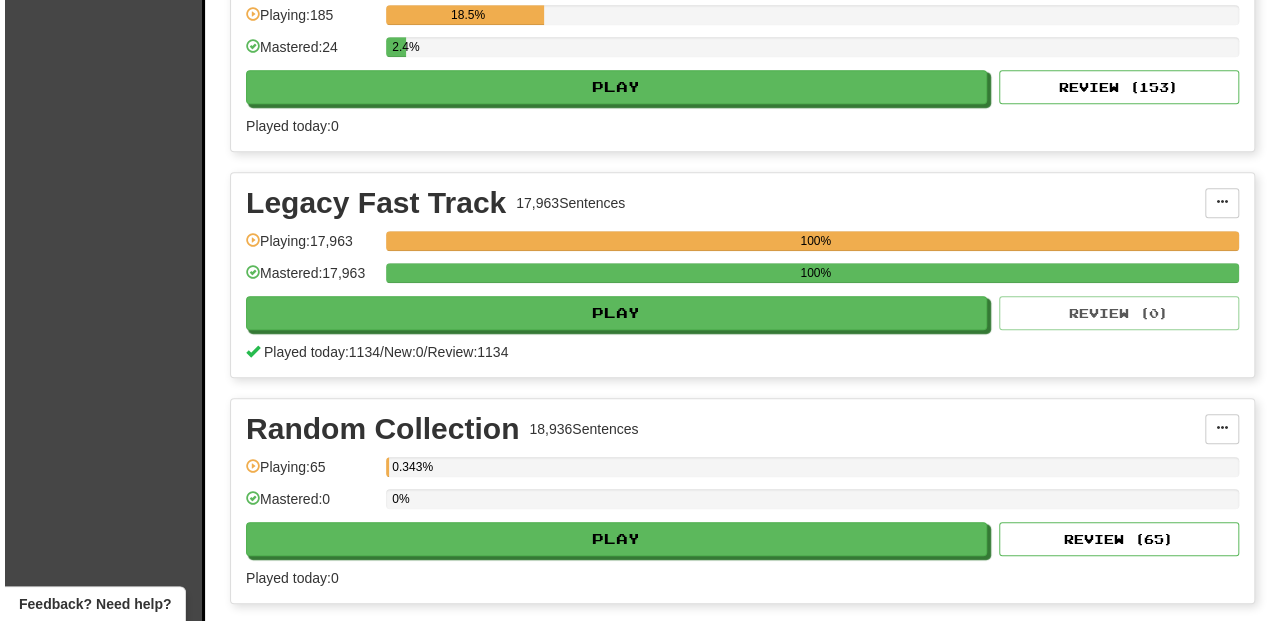 scroll, scrollTop: 533, scrollLeft: 0, axis: vertical 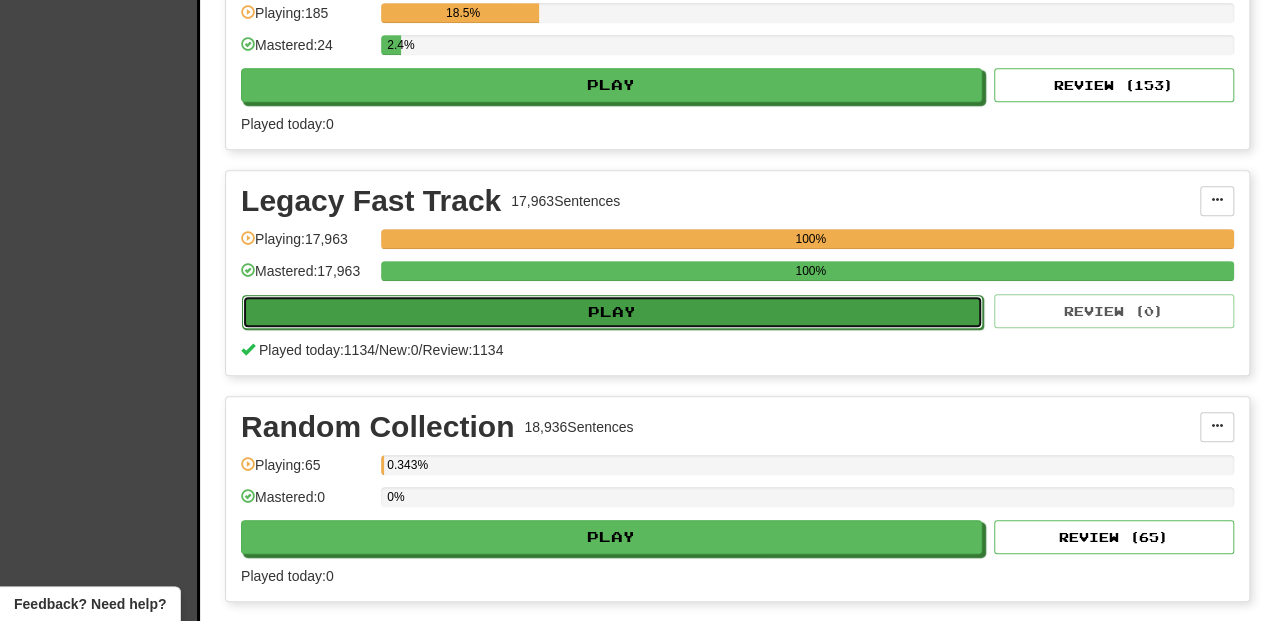 click on "Play" at bounding box center [612, 312] 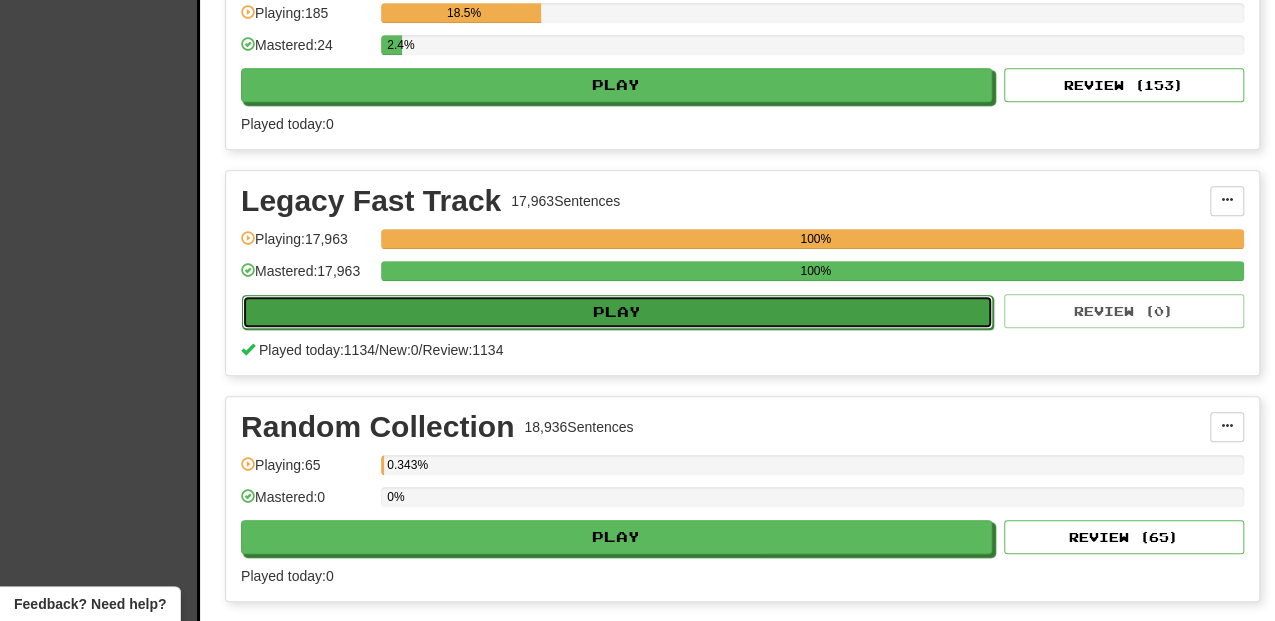 select on "**" 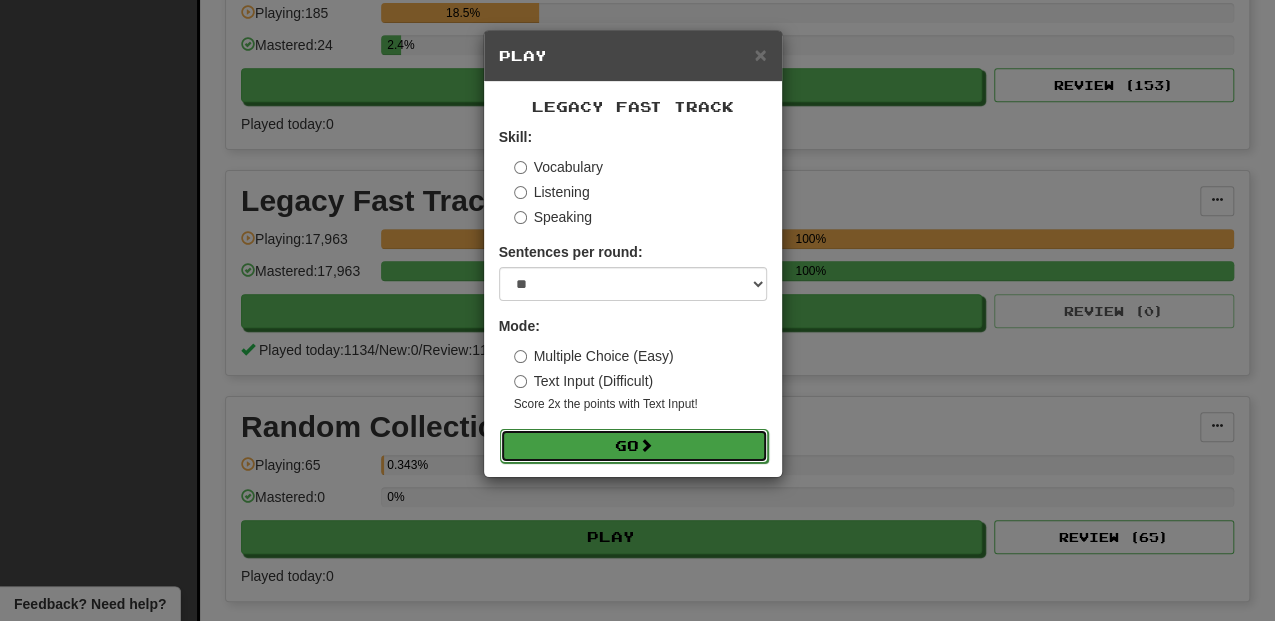 click on "Go" at bounding box center (634, 446) 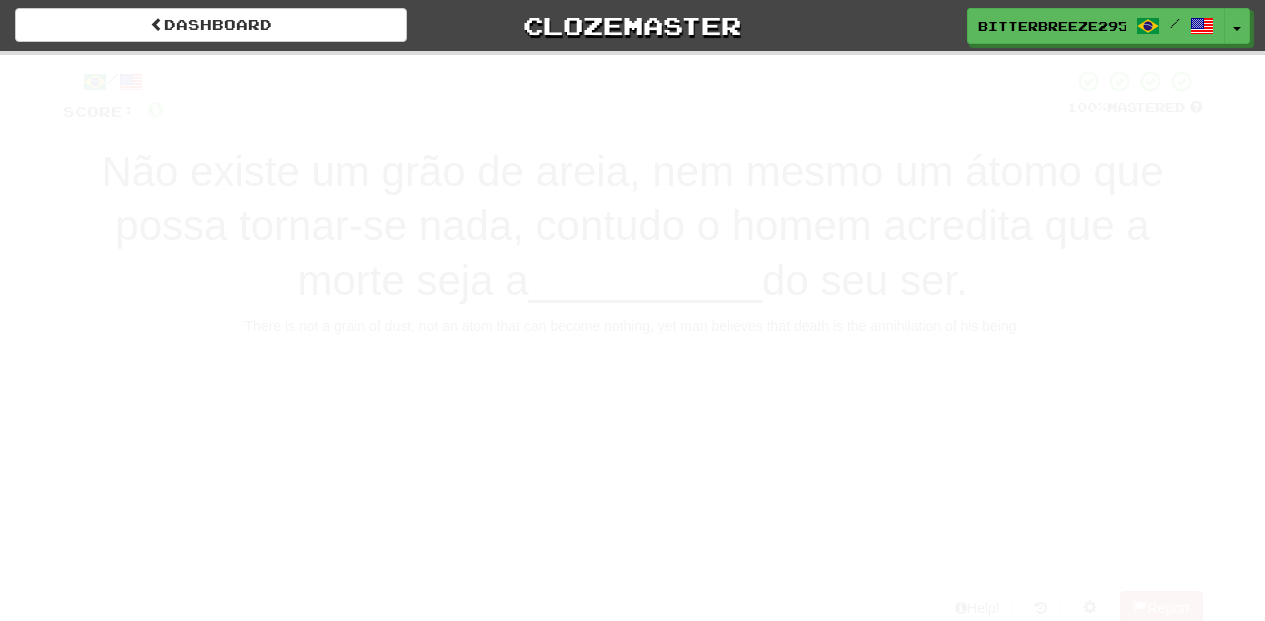 scroll, scrollTop: 0, scrollLeft: 0, axis: both 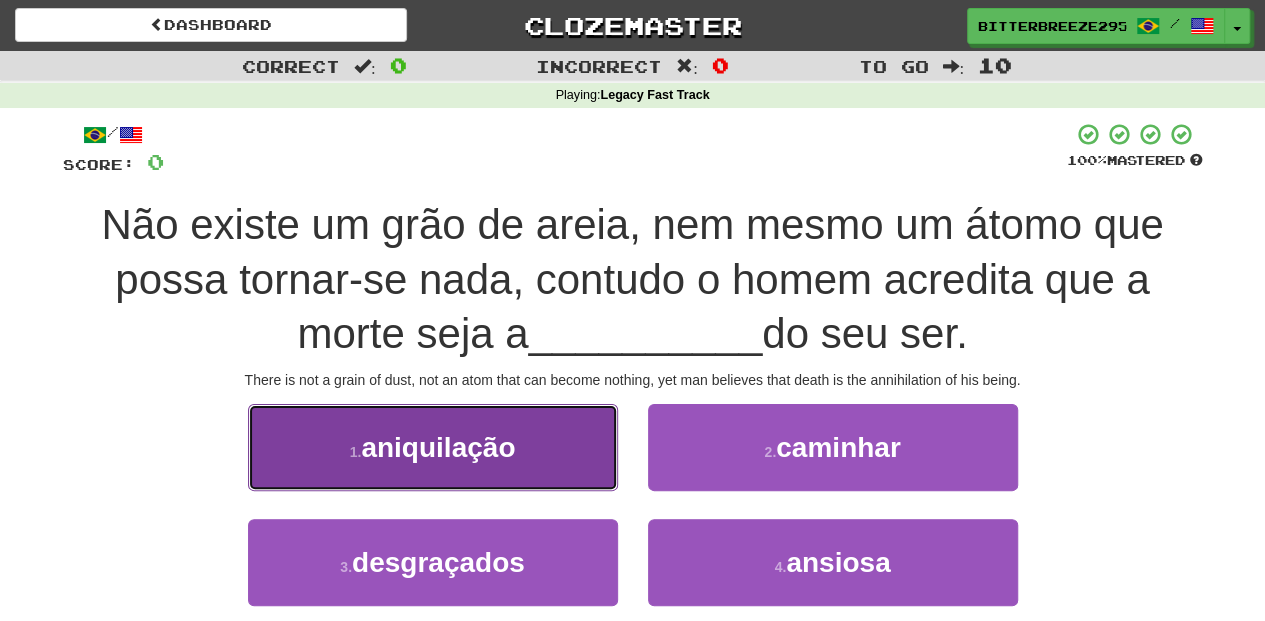 click on "1 .  aniquilação" at bounding box center (433, 447) 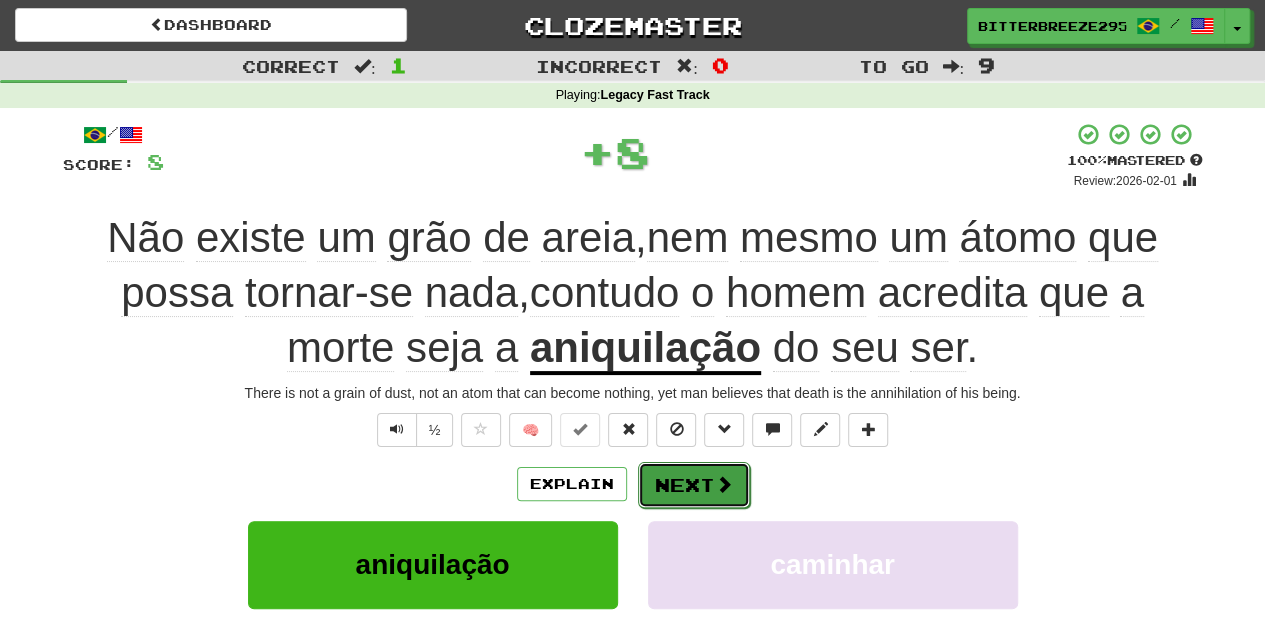 click on "Next" at bounding box center (694, 485) 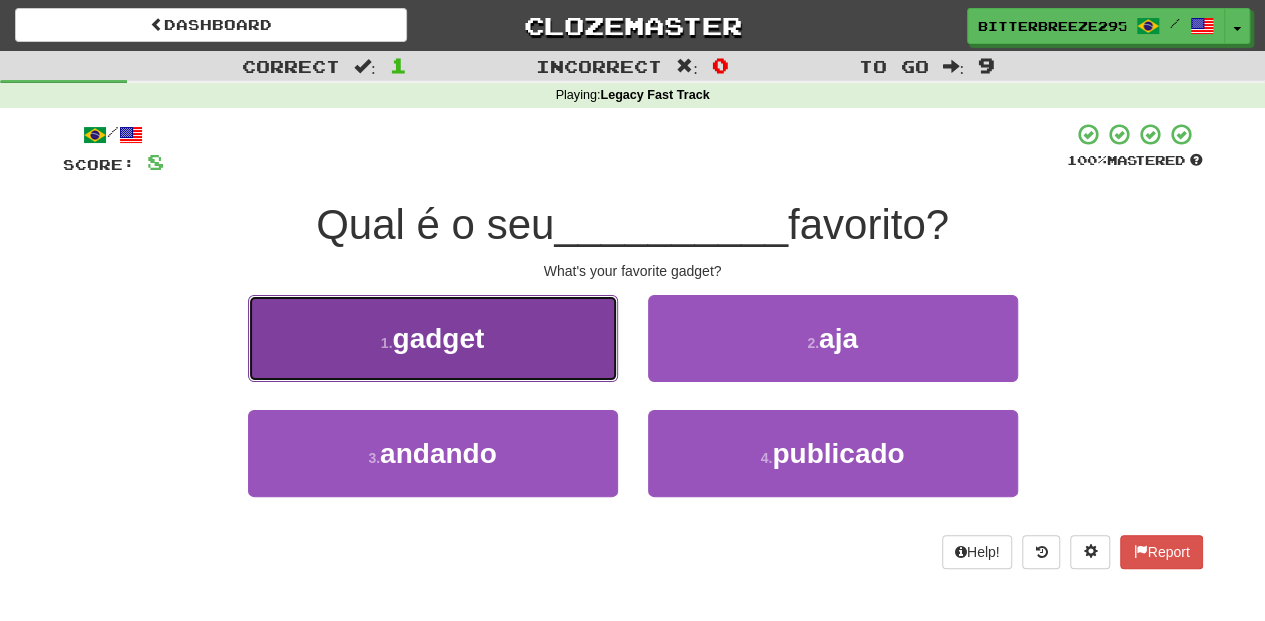 click on "1 .  gadget" at bounding box center (433, 338) 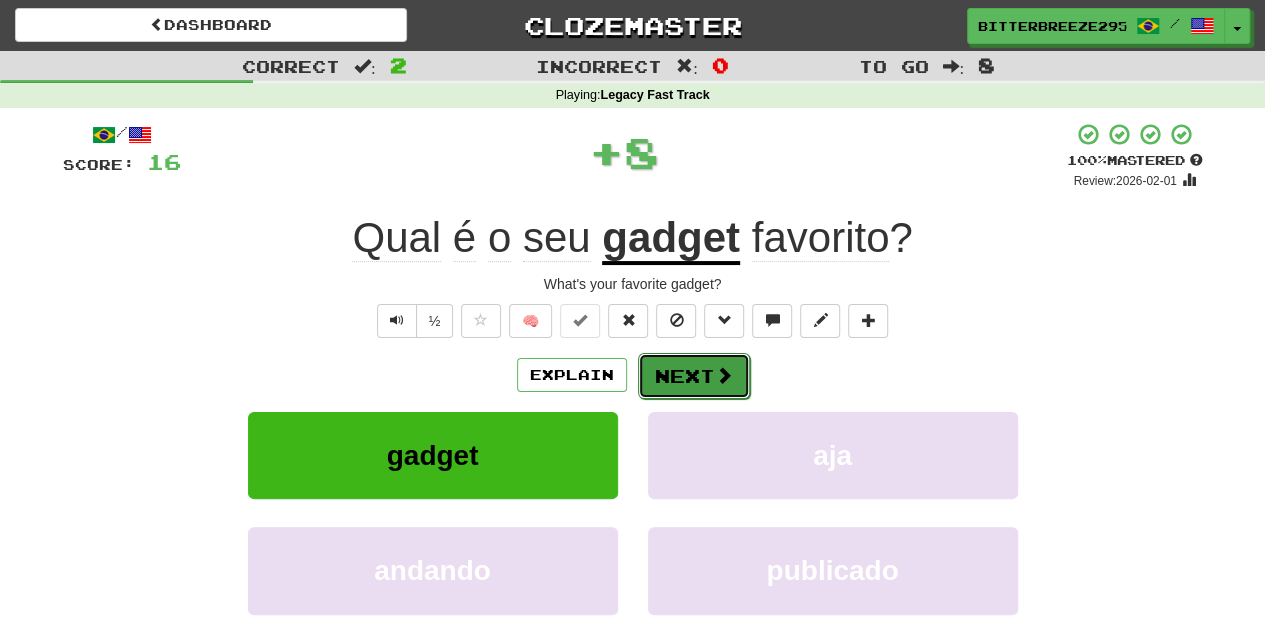 click on "Next" at bounding box center [694, 376] 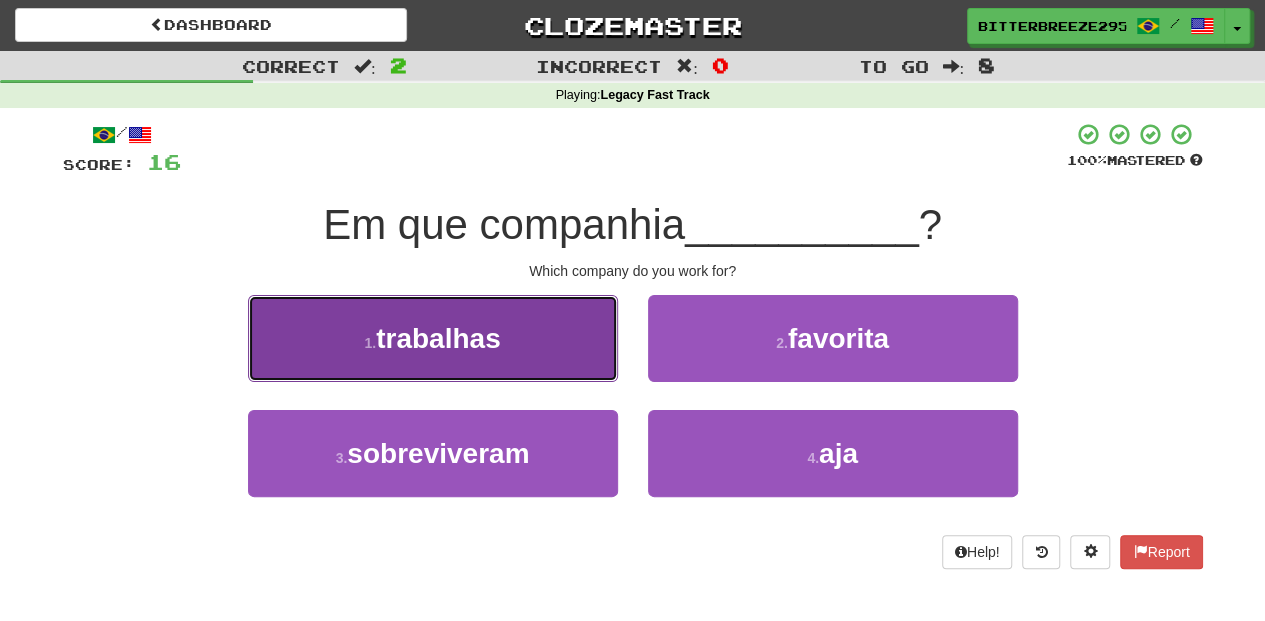 click on "1 .  trabalhas" at bounding box center [433, 338] 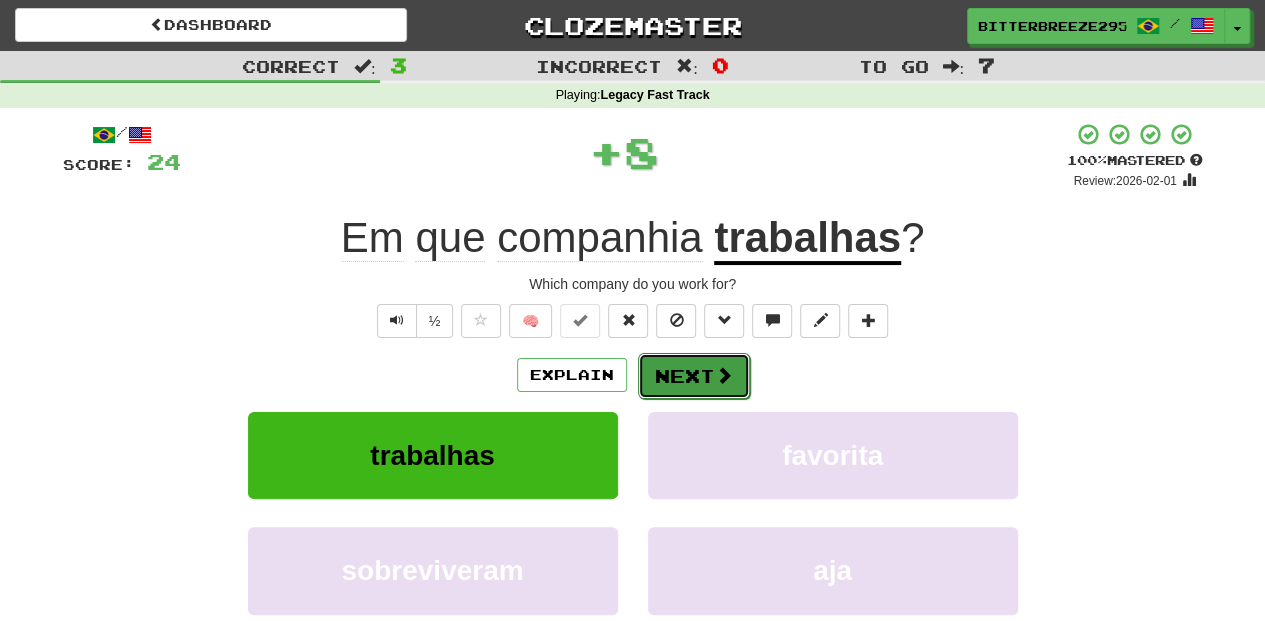 click on "Next" at bounding box center (694, 376) 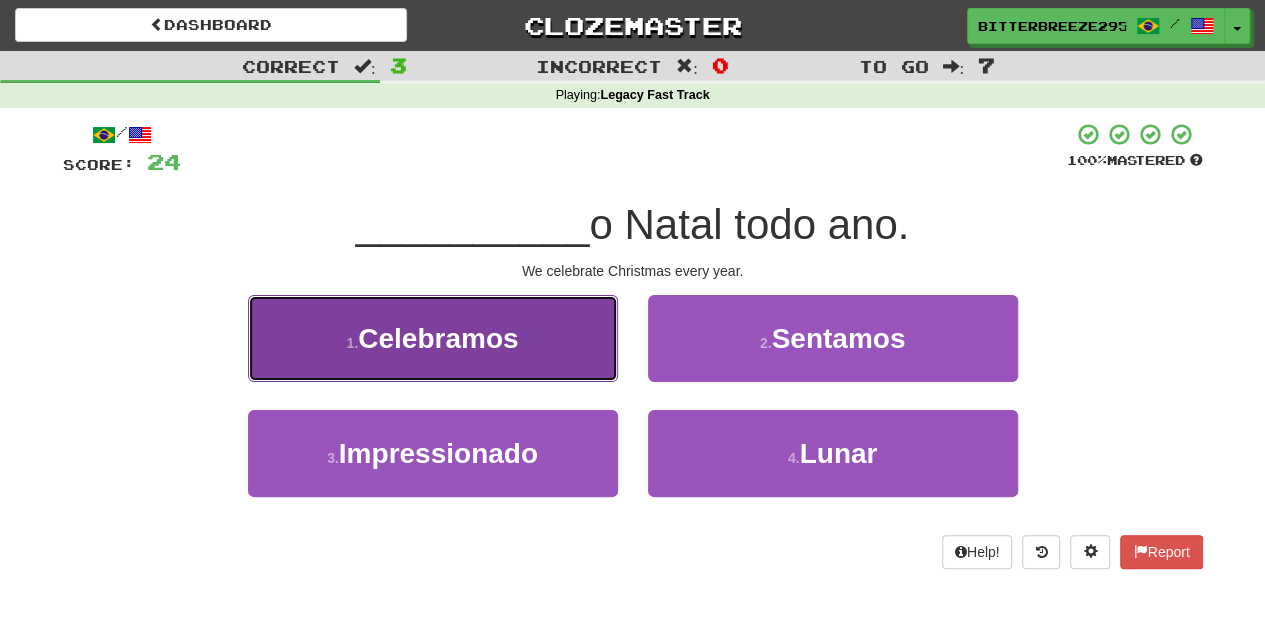 click on "1 .  Celebramos" at bounding box center (433, 338) 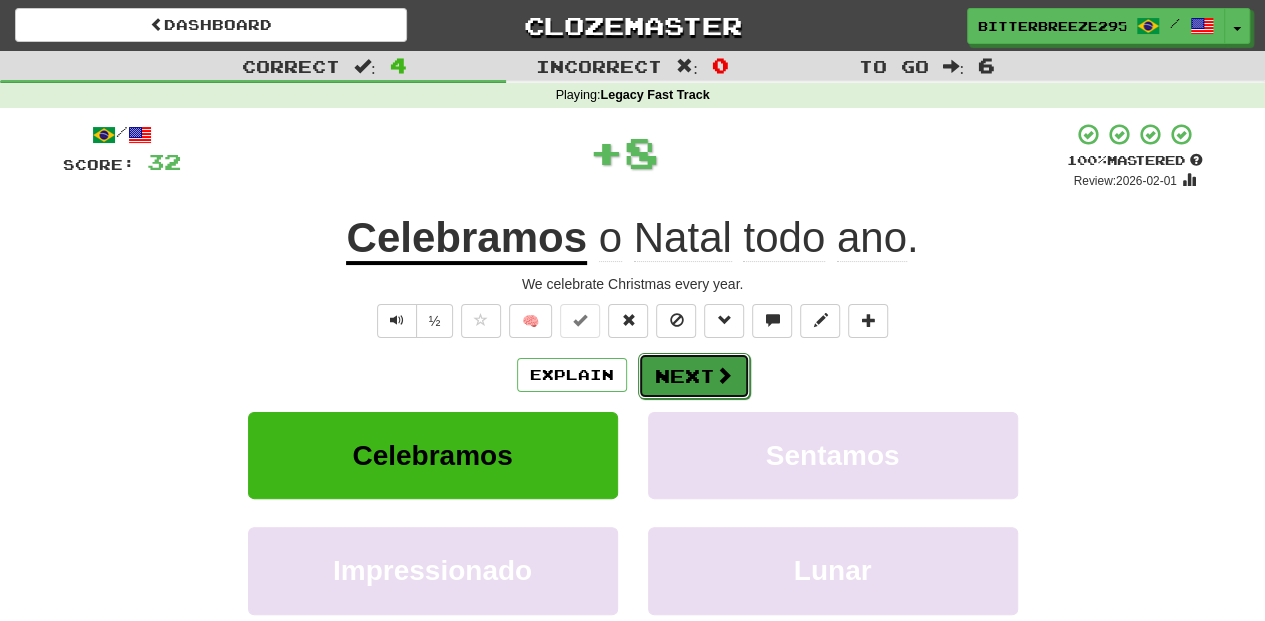 click on "Next" at bounding box center (694, 376) 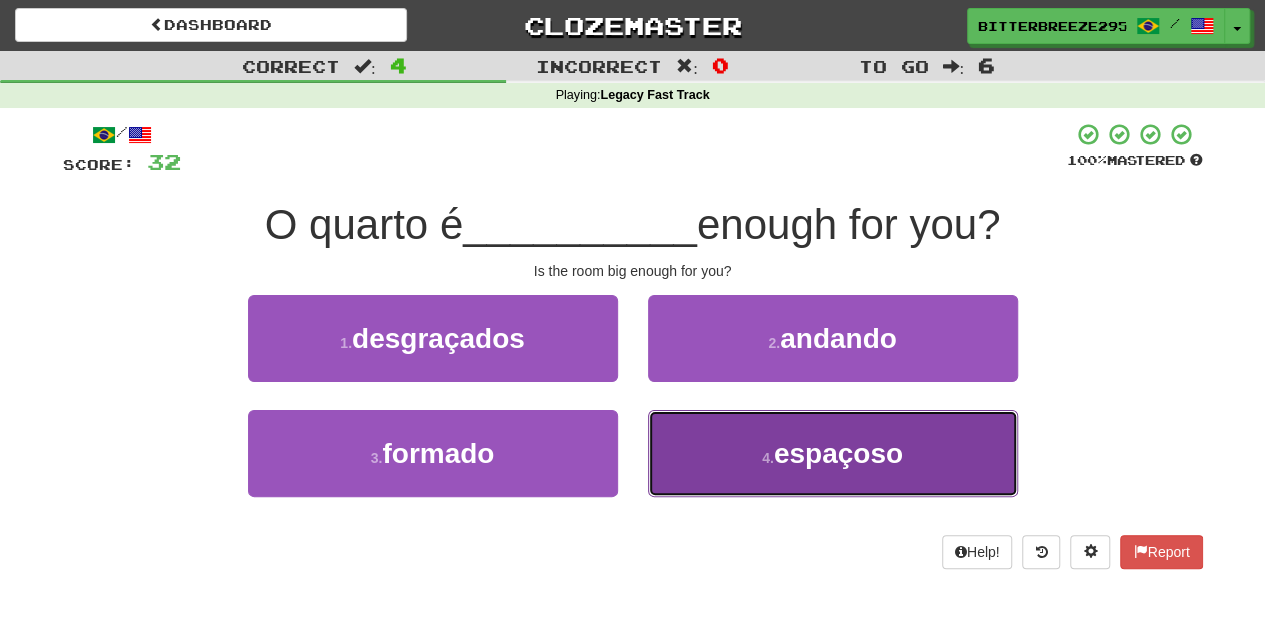 click on "4 .  espaçoso" at bounding box center (833, 453) 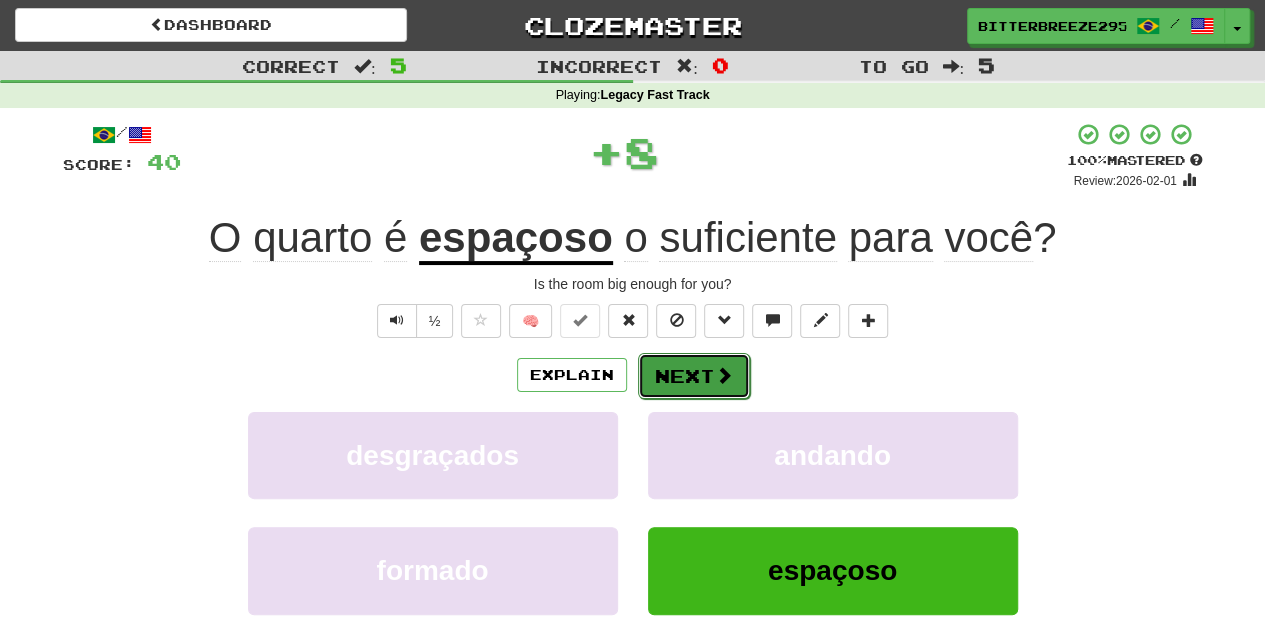 click on "Next" at bounding box center [694, 376] 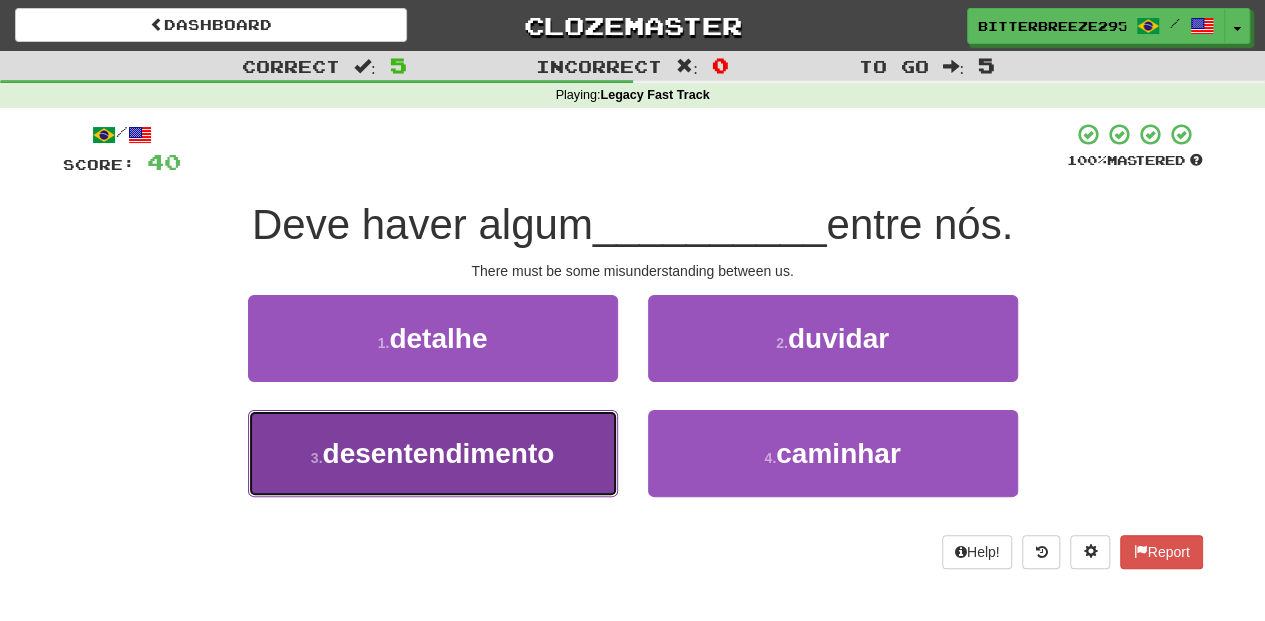 click on "3 .  desentendimento" at bounding box center (433, 453) 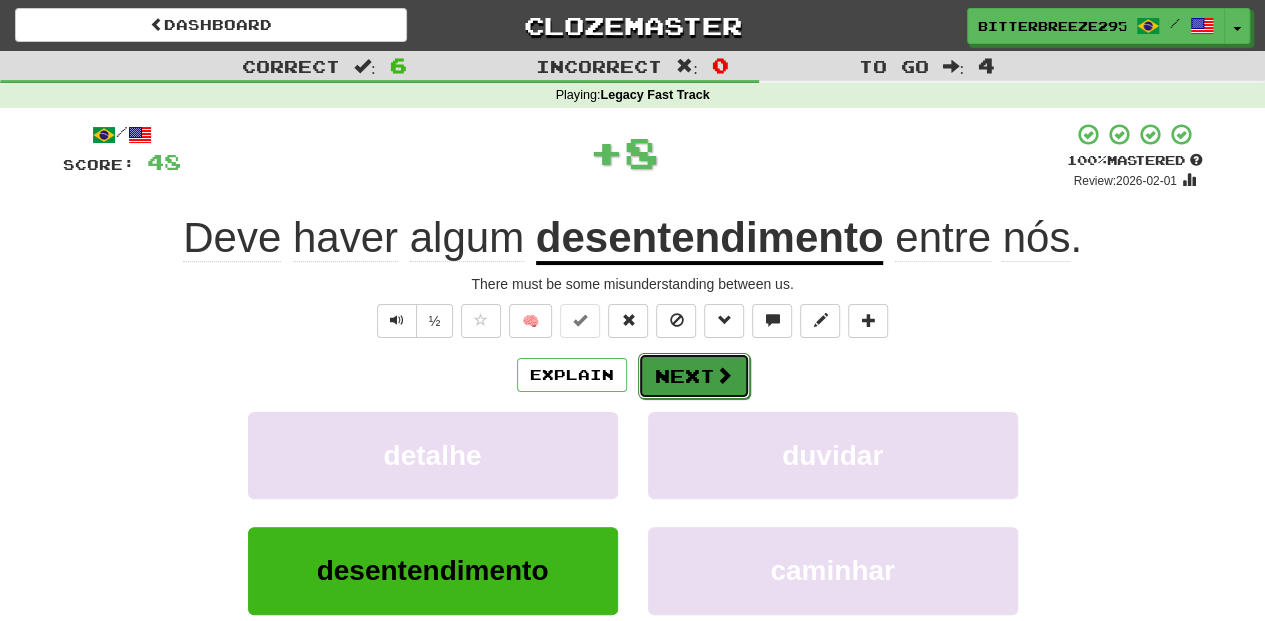 click on "Next" at bounding box center [694, 376] 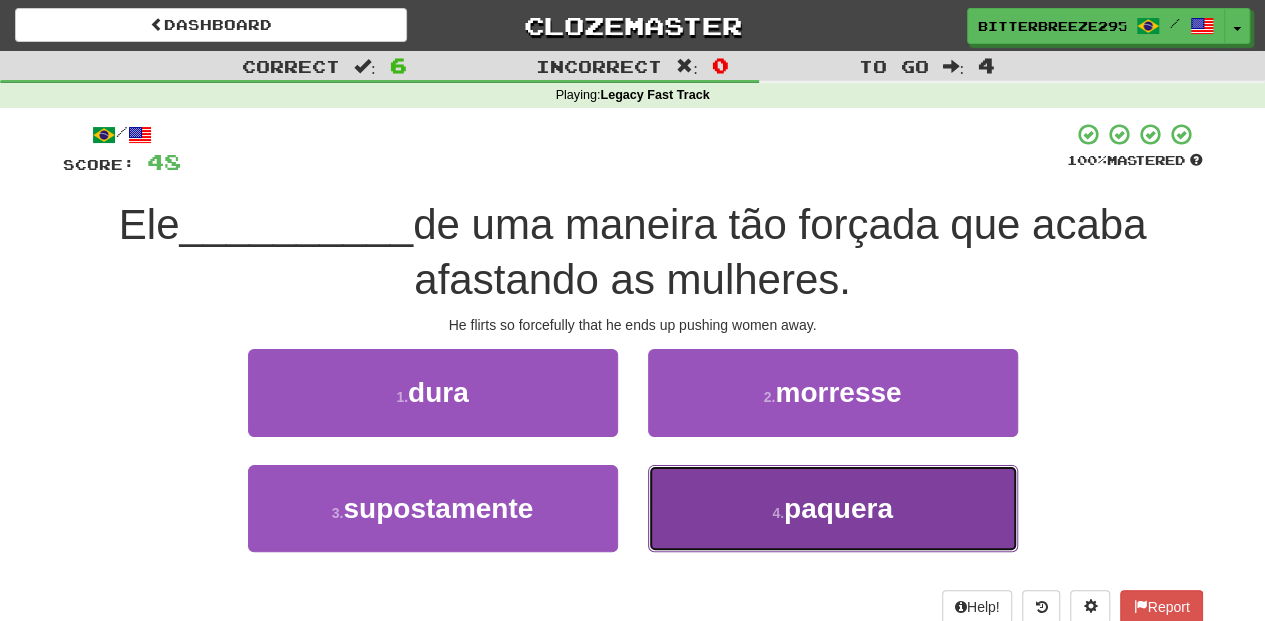 click on "4 .  paquera" at bounding box center (833, 508) 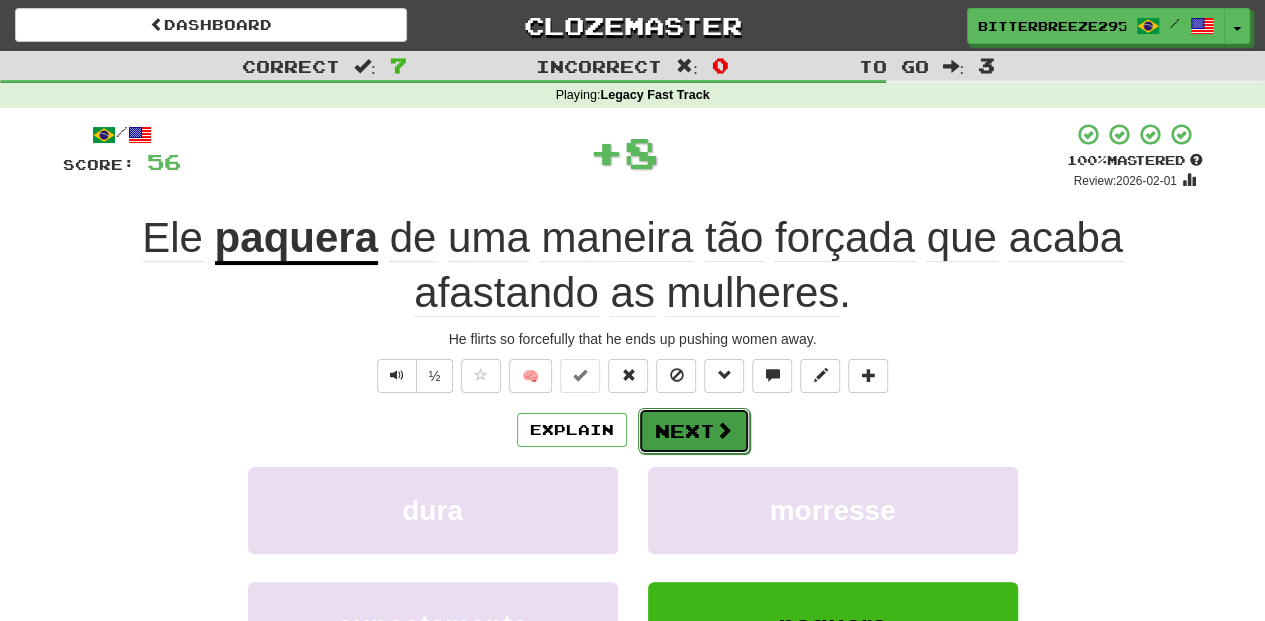 click on "Next" at bounding box center [694, 431] 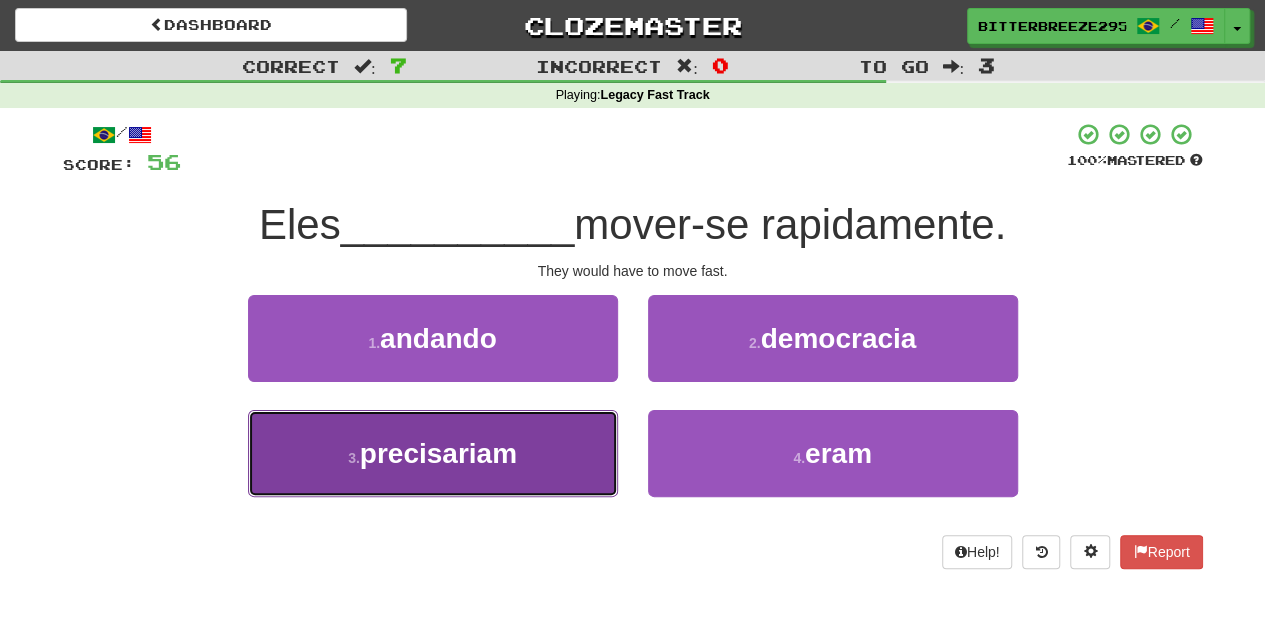 click on "precisariam" at bounding box center [438, 453] 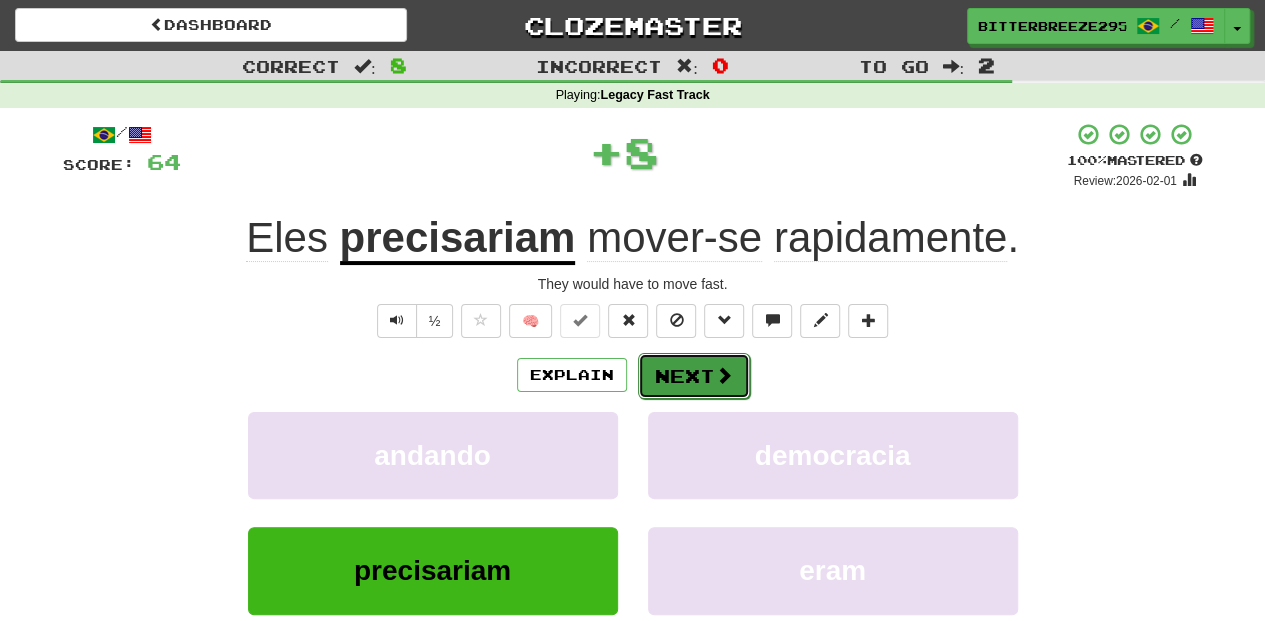 click on "Next" at bounding box center (694, 376) 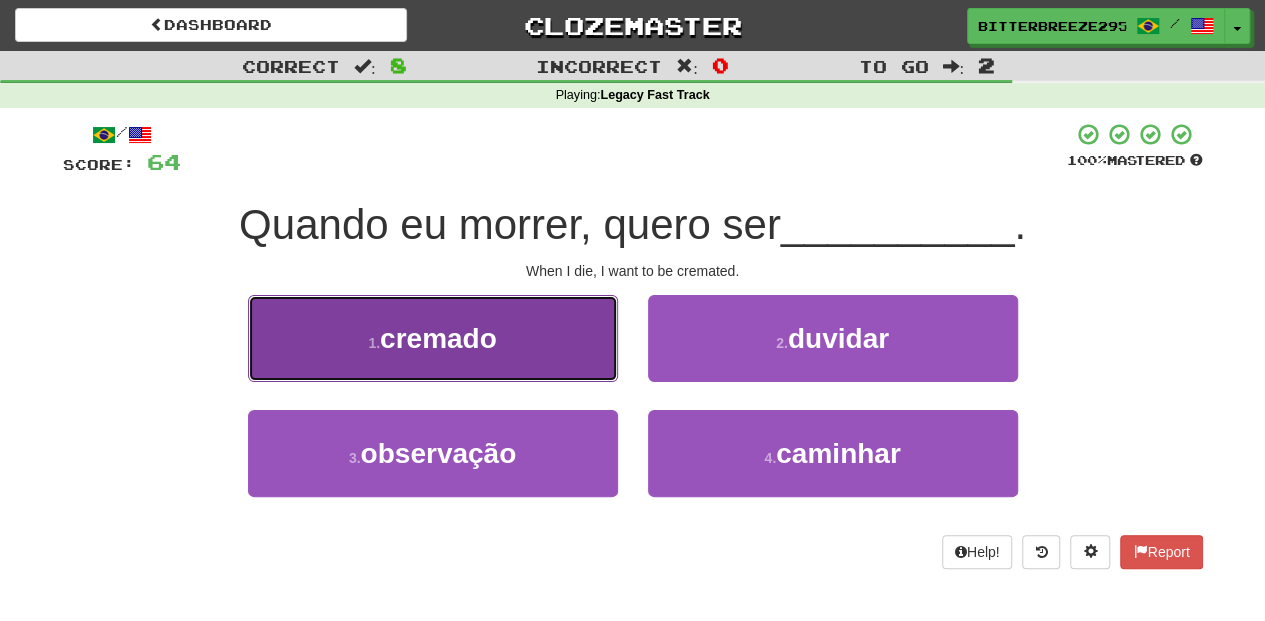 click on "1 .  cremado" at bounding box center [433, 338] 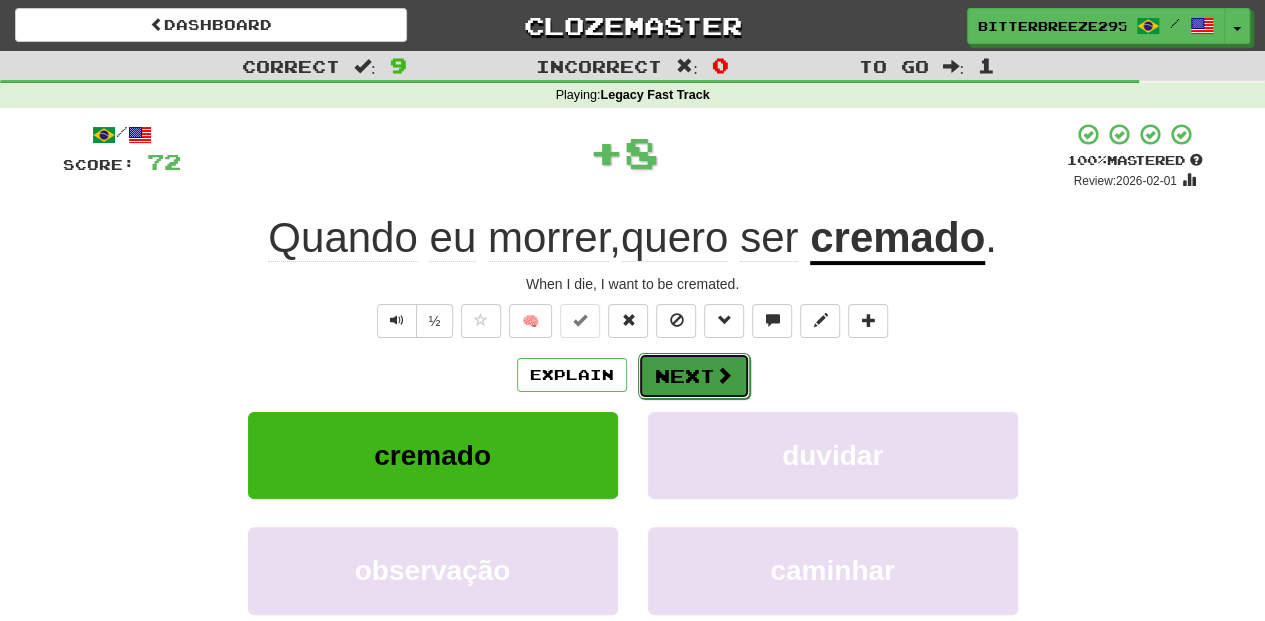 click on "Next" at bounding box center (694, 376) 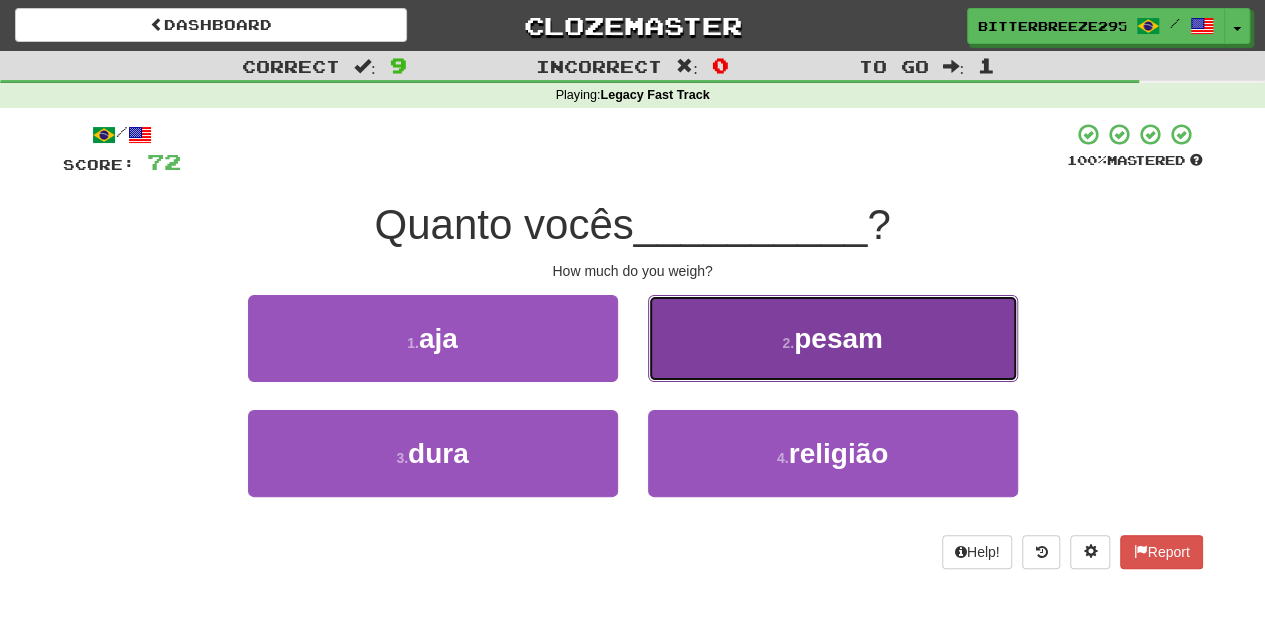 click on "2 .  pesam" at bounding box center (833, 338) 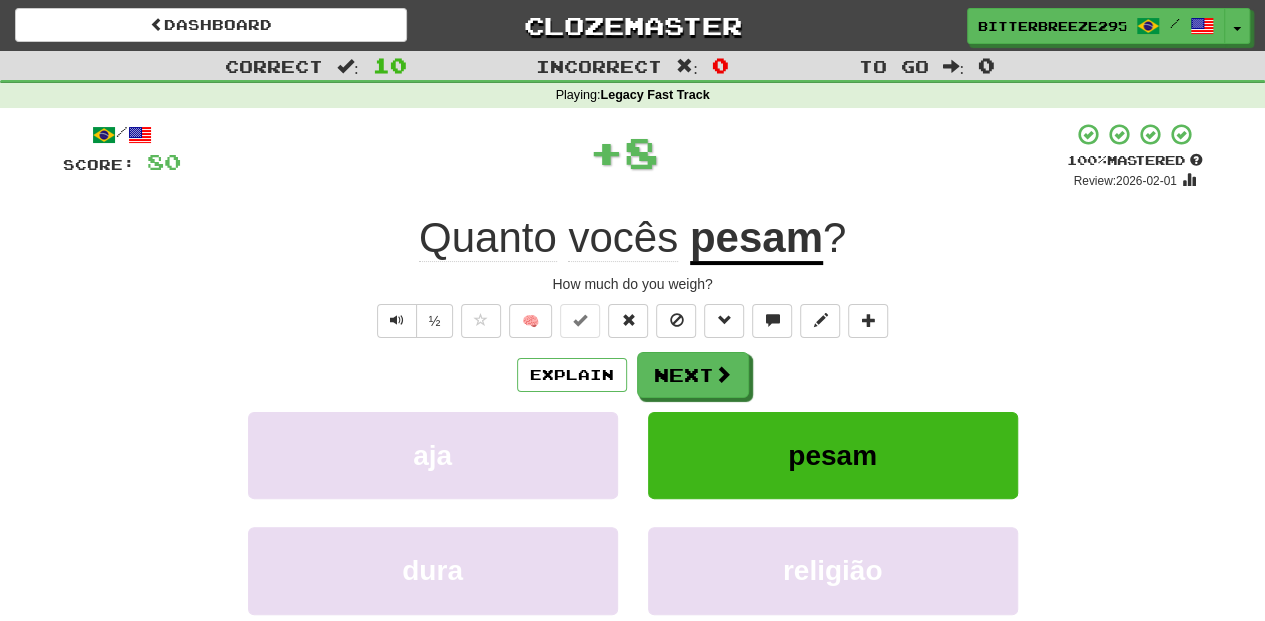 click on "Next" at bounding box center [693, 375] 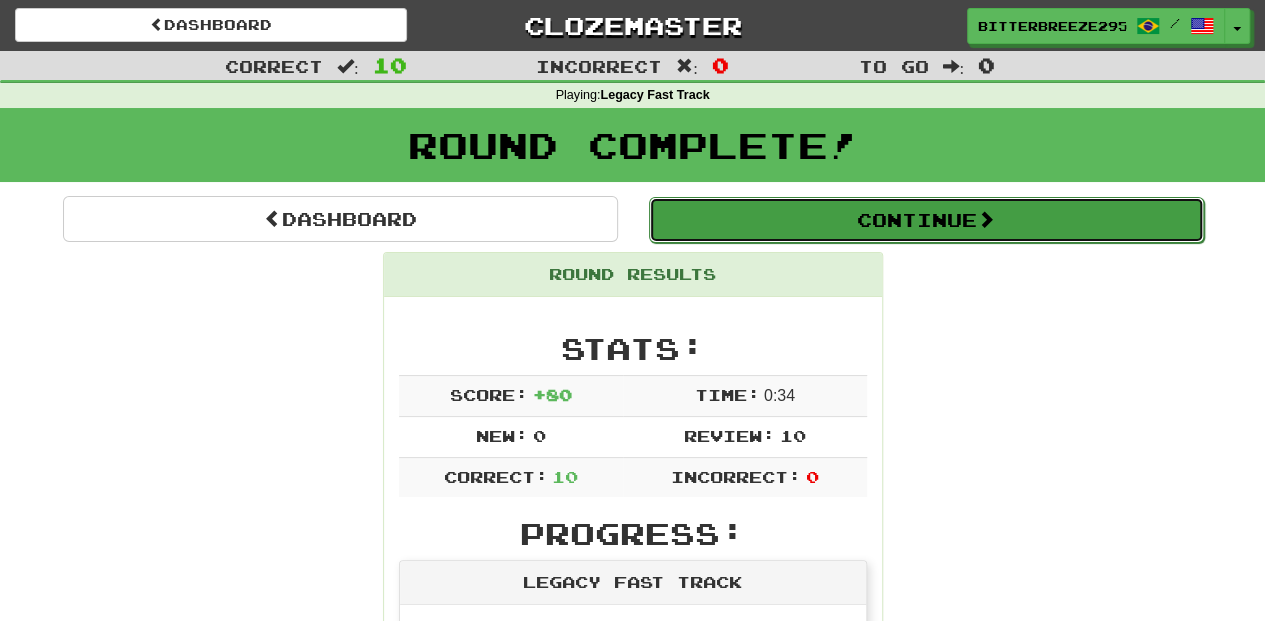 click on "Continue" at bounding box center (926, 220) 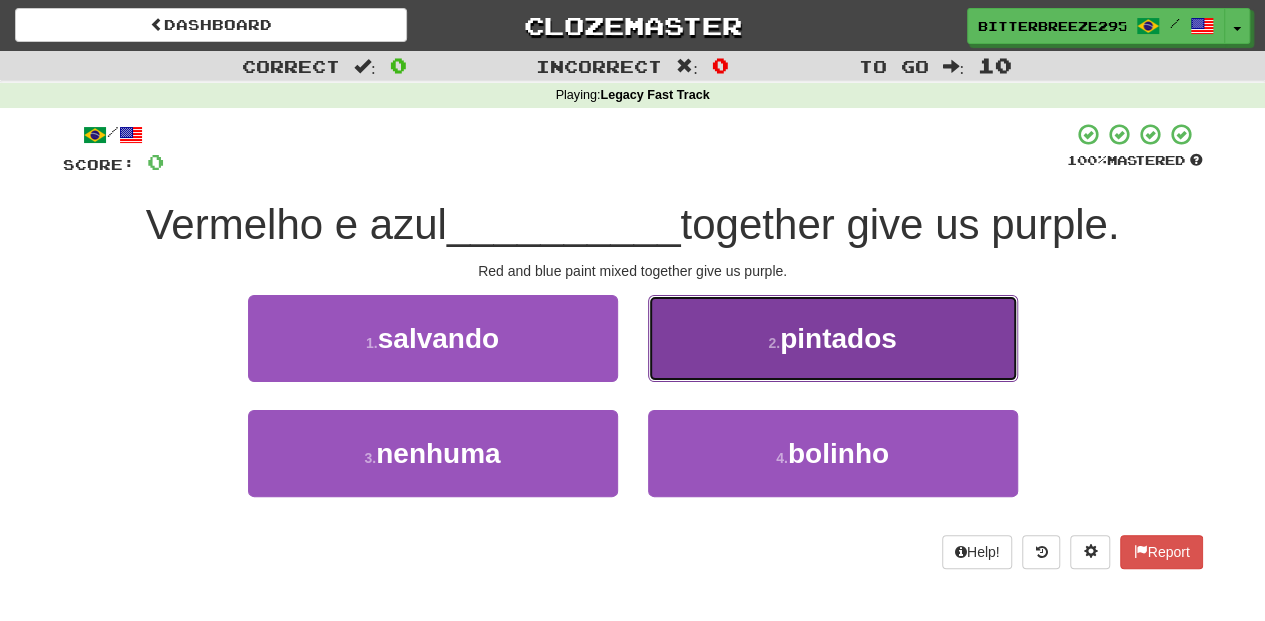 click on "2 .  pintados" at bounding box center [833, 338] 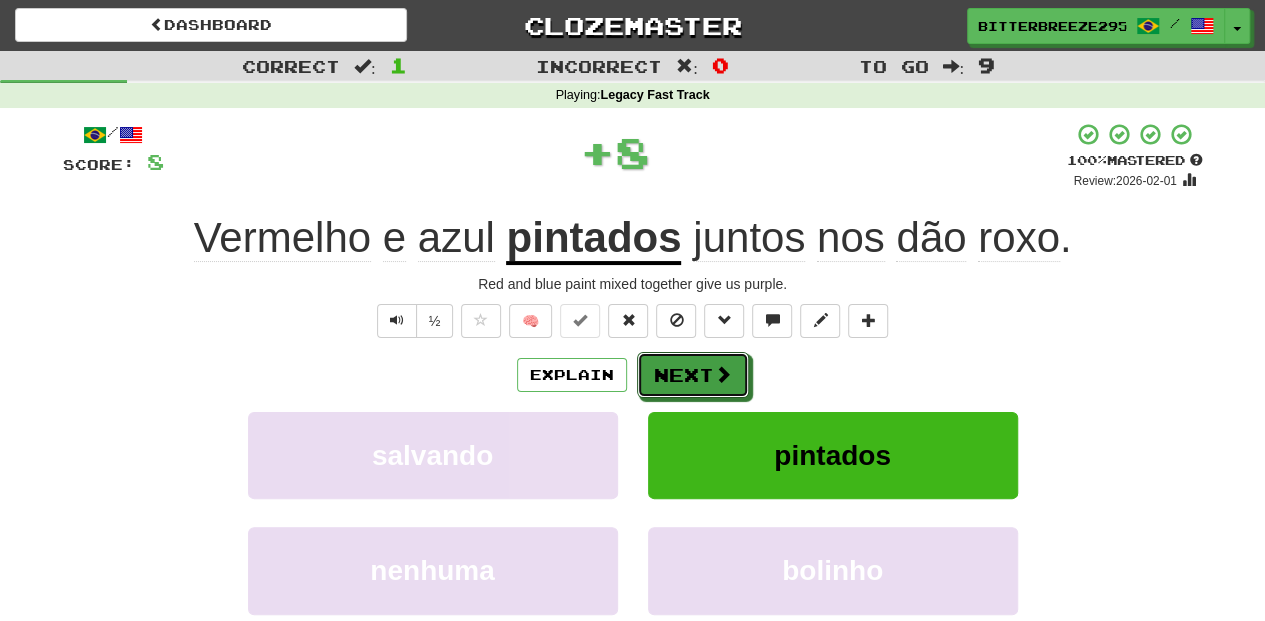 click on "Next" at bounding box center (693, 375) 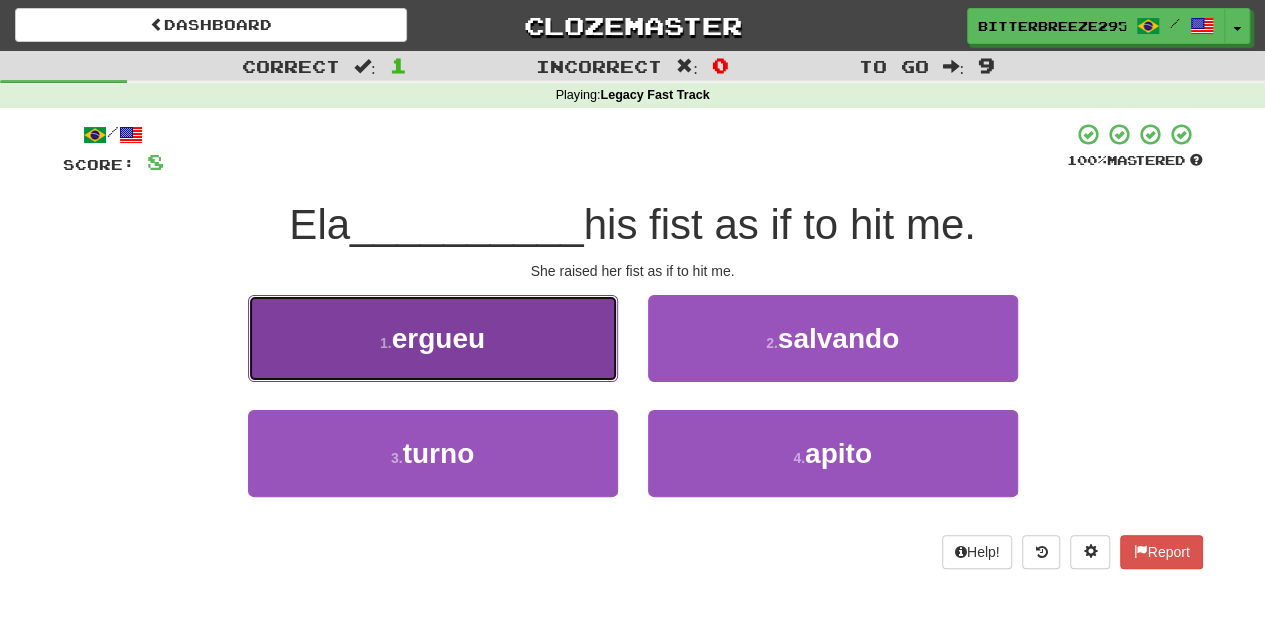 click on "1 .  ergueu" at bounding box center (433, 338) 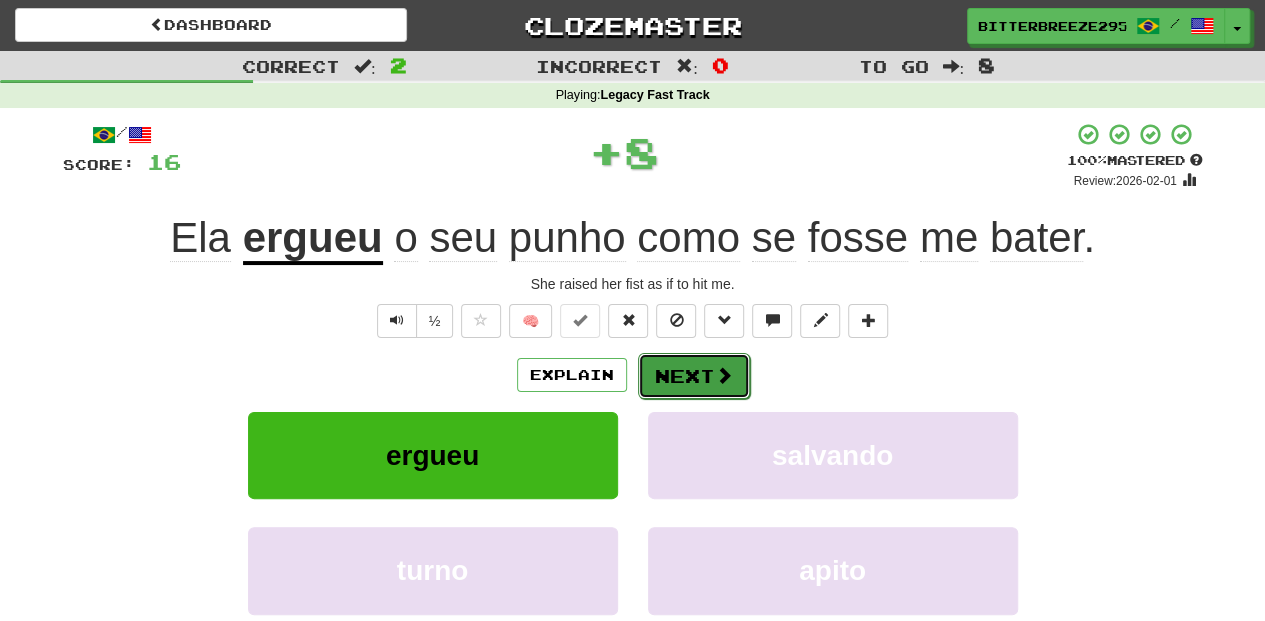 click on "Next" at bounding box center [694, 376] 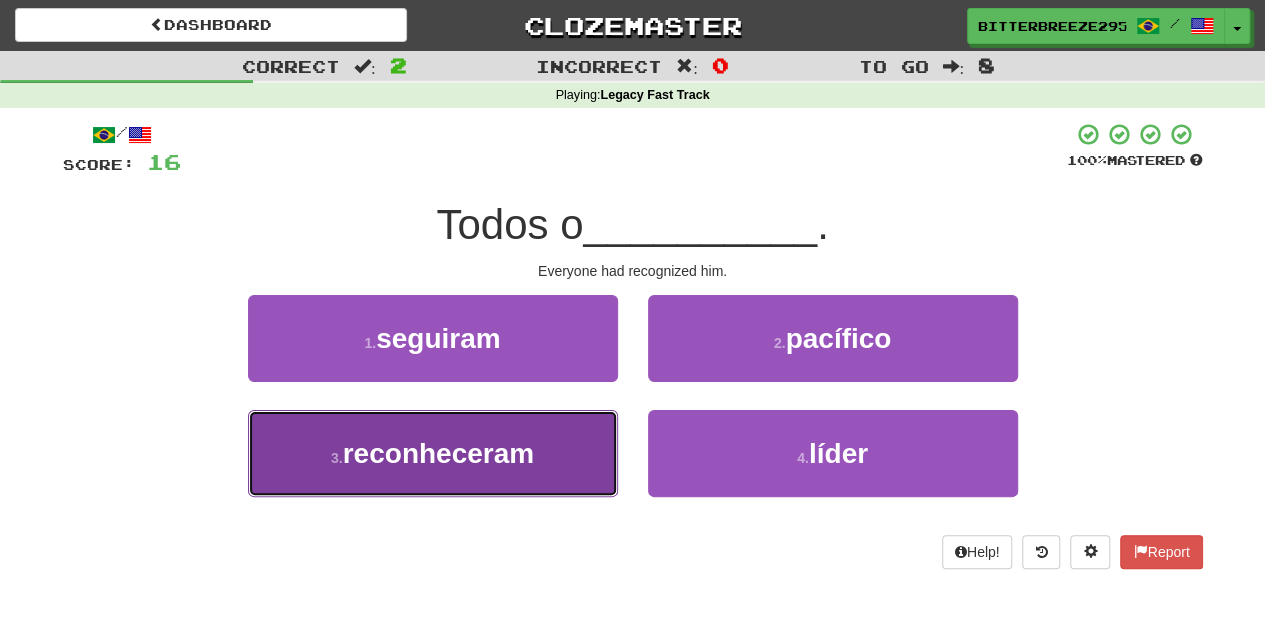 click on "3 .  reconheceram" at bounding box center [433, 453] 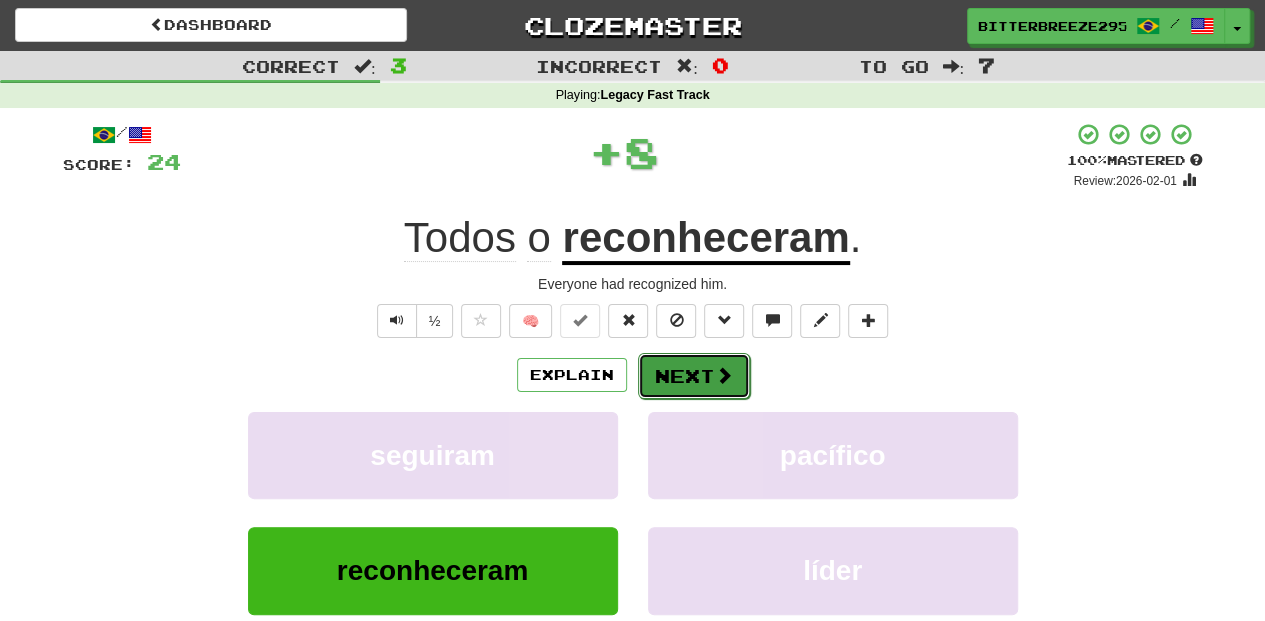 click on "Next" at bounding box center (694, 376) 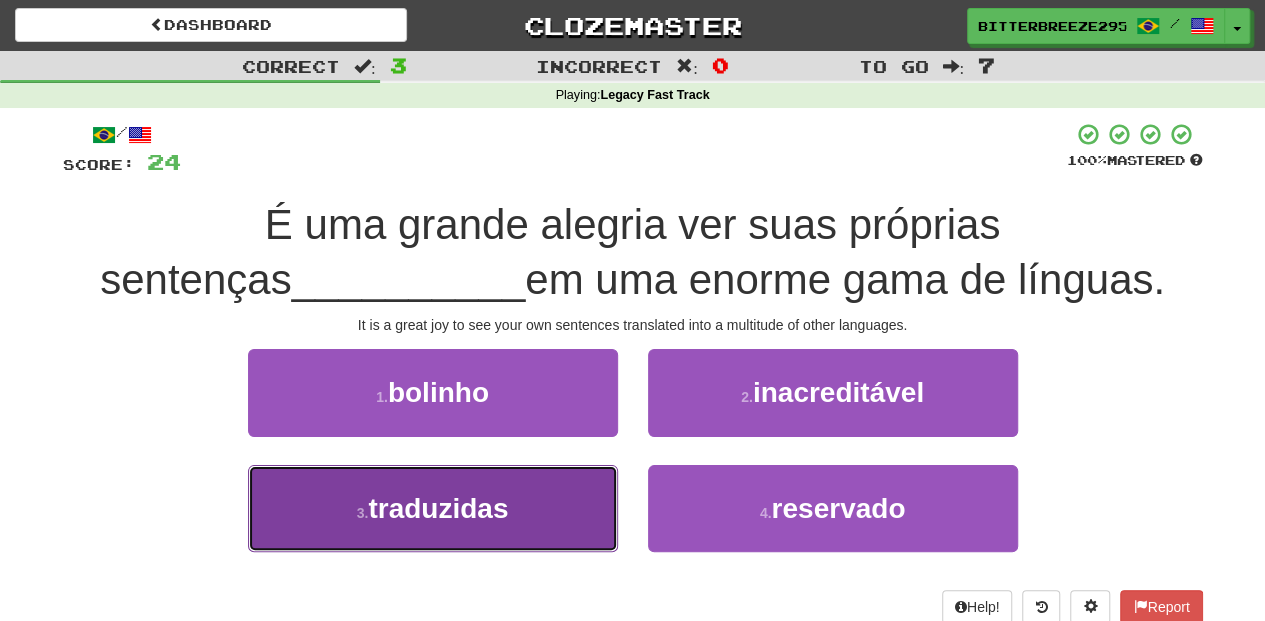 click on "3 .  traduzidas" at bounding box center (433, 508) 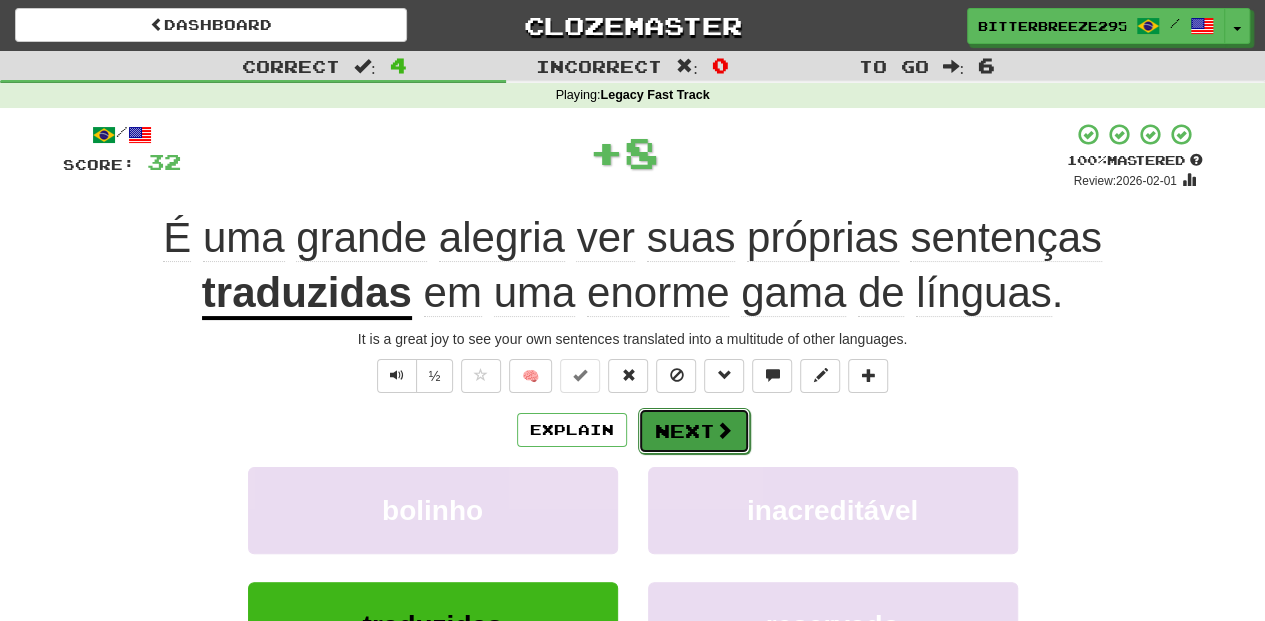 click on "Next" at bounding box center (694, 431) 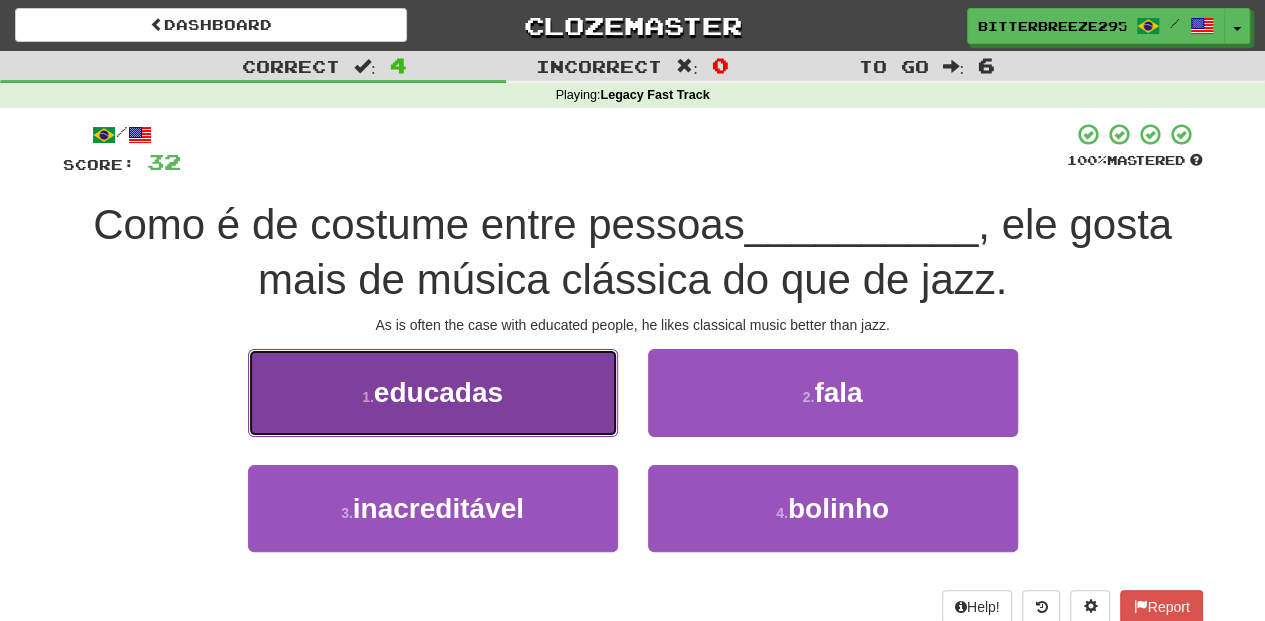 click on "1 .  educadas" at bounding box center (433, 392) 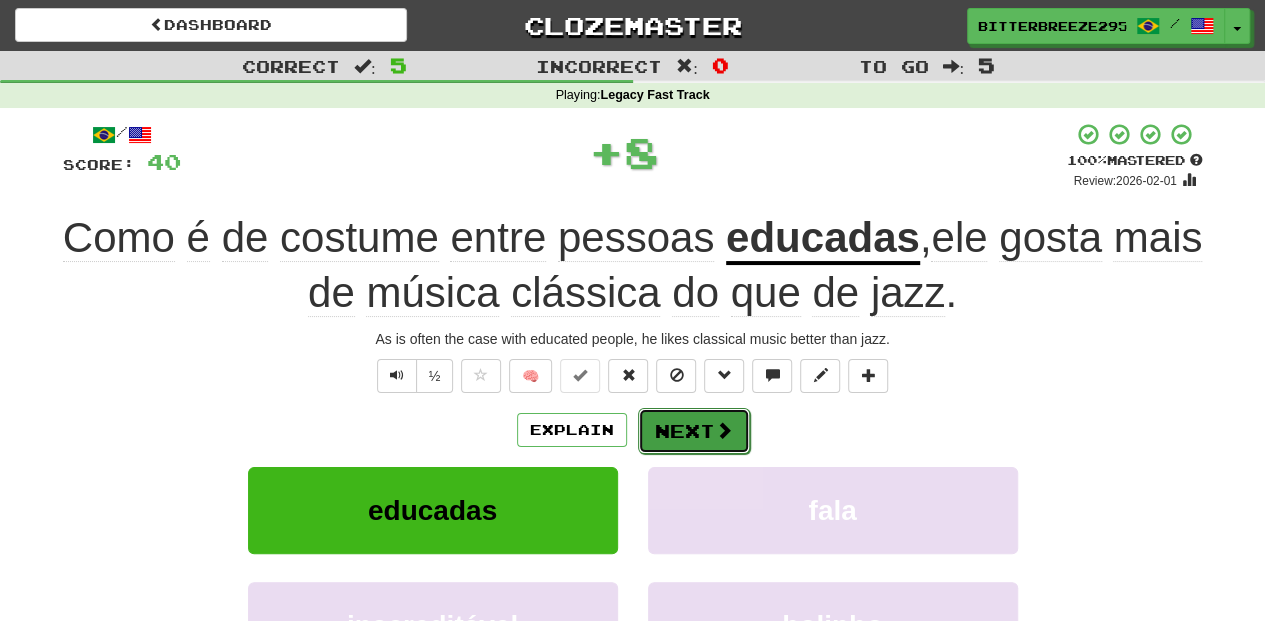 click on "Next" at bounding box center [694, 431] 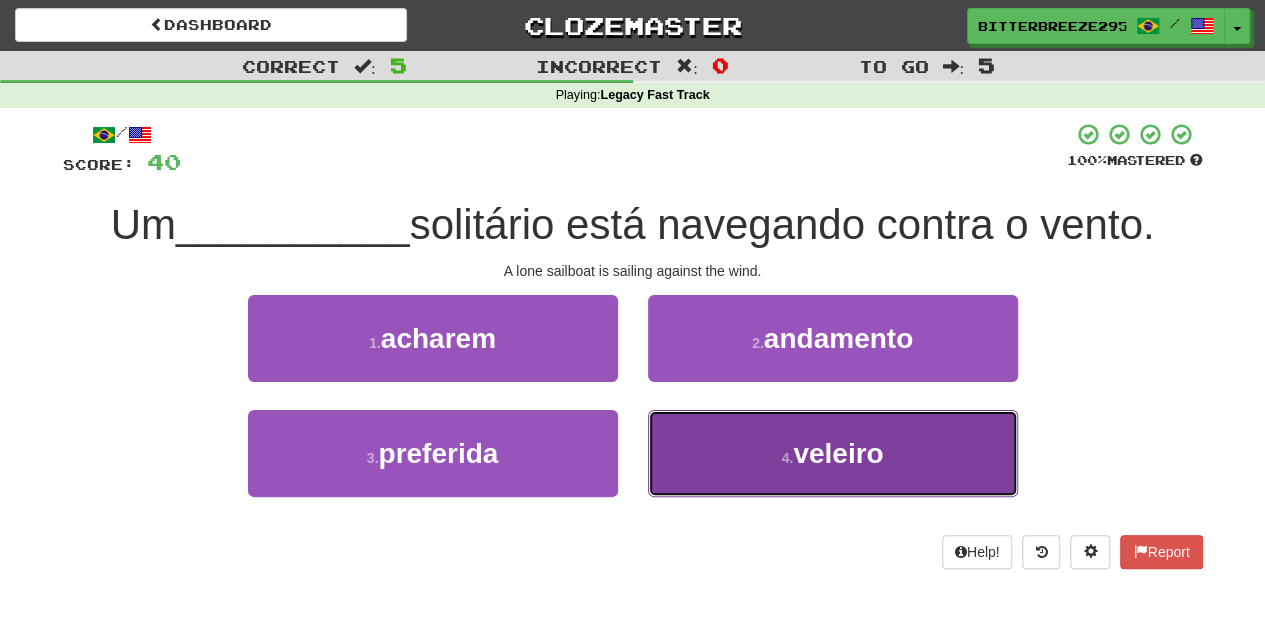 click on "4 .  veleiro" at bounding box center [833, 453] 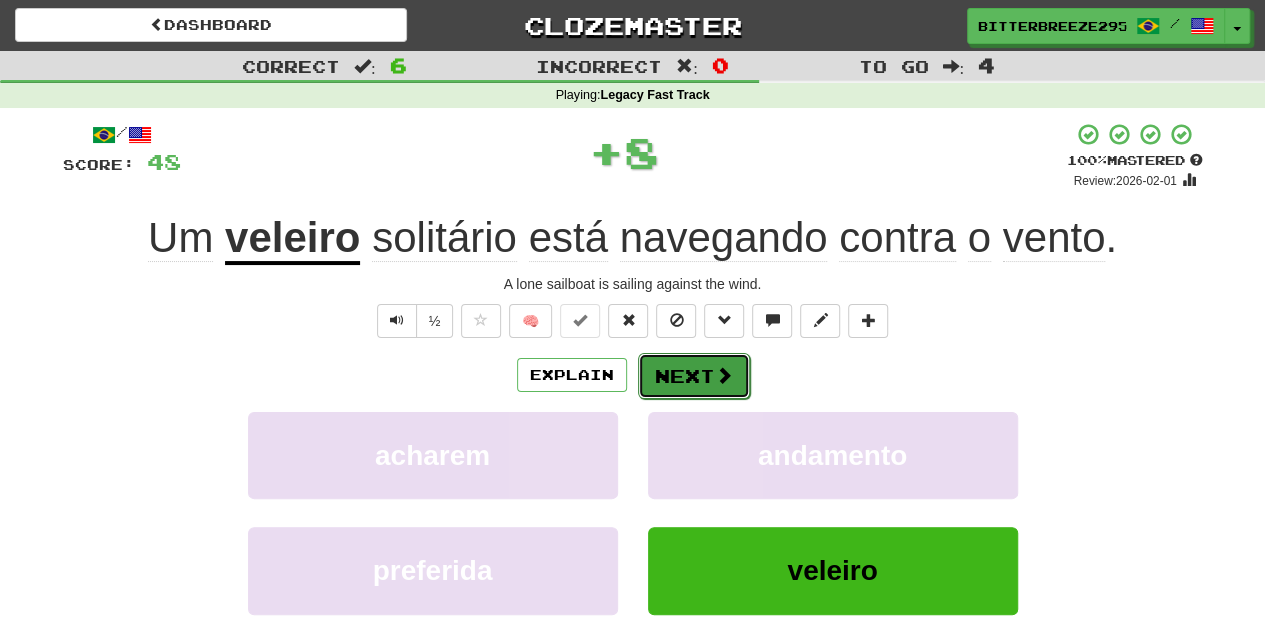 click on "Next" at bounding box center (694, 376) 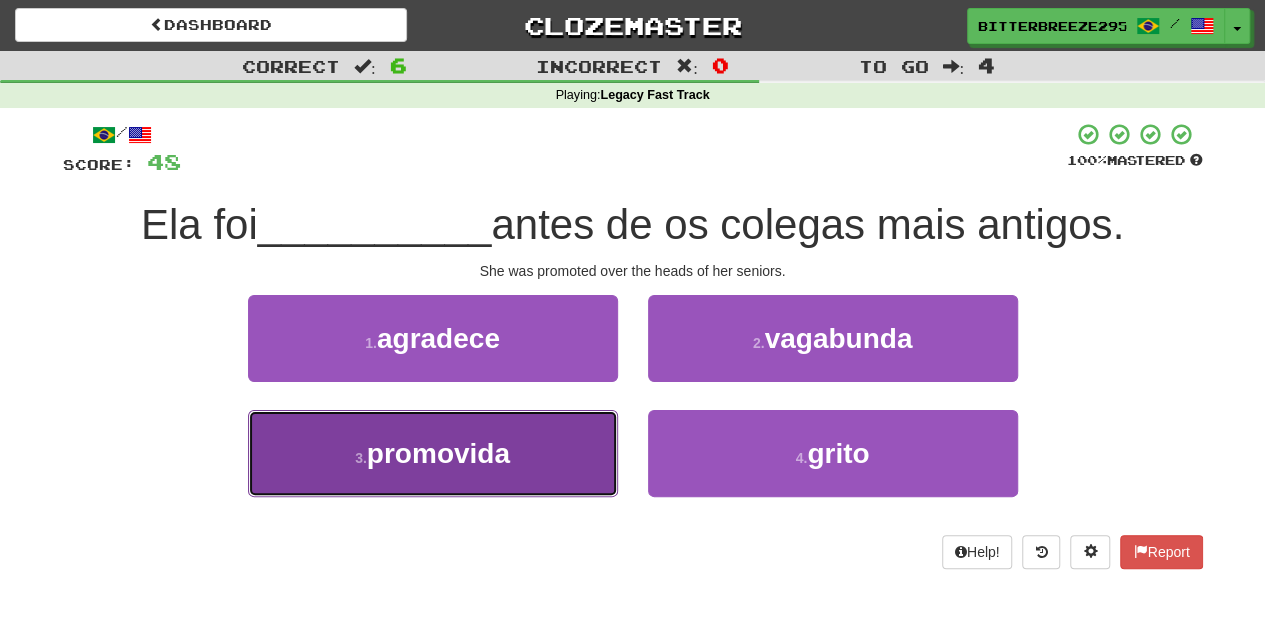 click on "3 .  promovida" at bounding box center [433, 453] 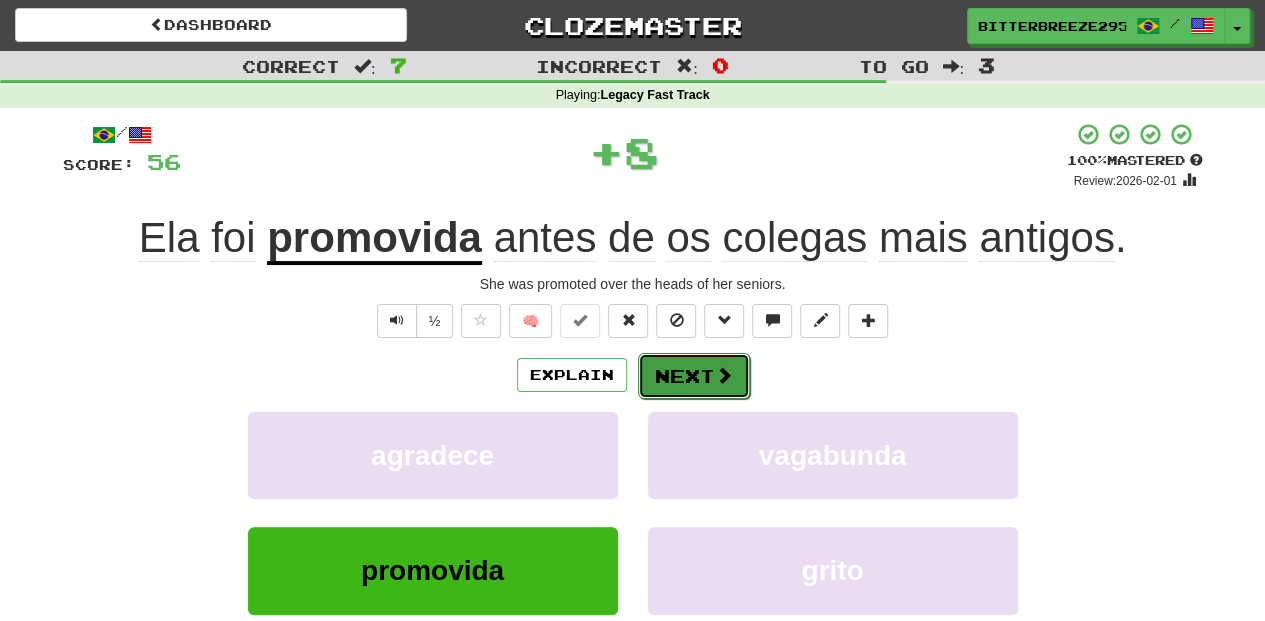 click on "Next" at bounding box center (694, 376) 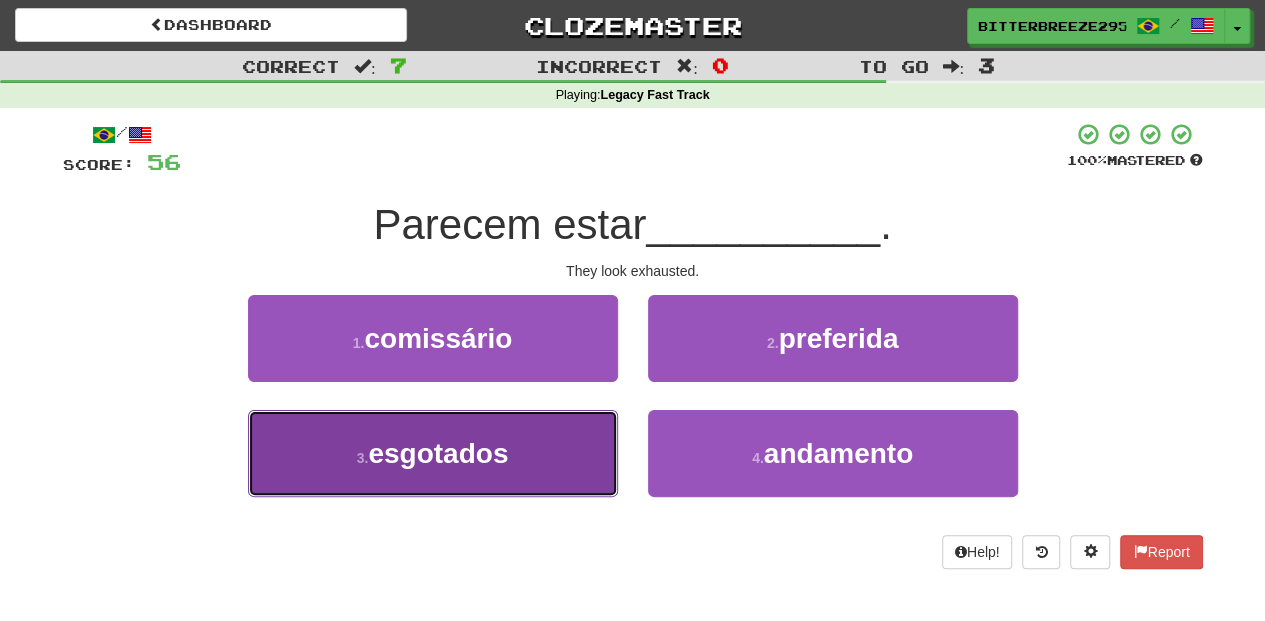 click on "3 .  esgotados" at bounding box center [433, 453] 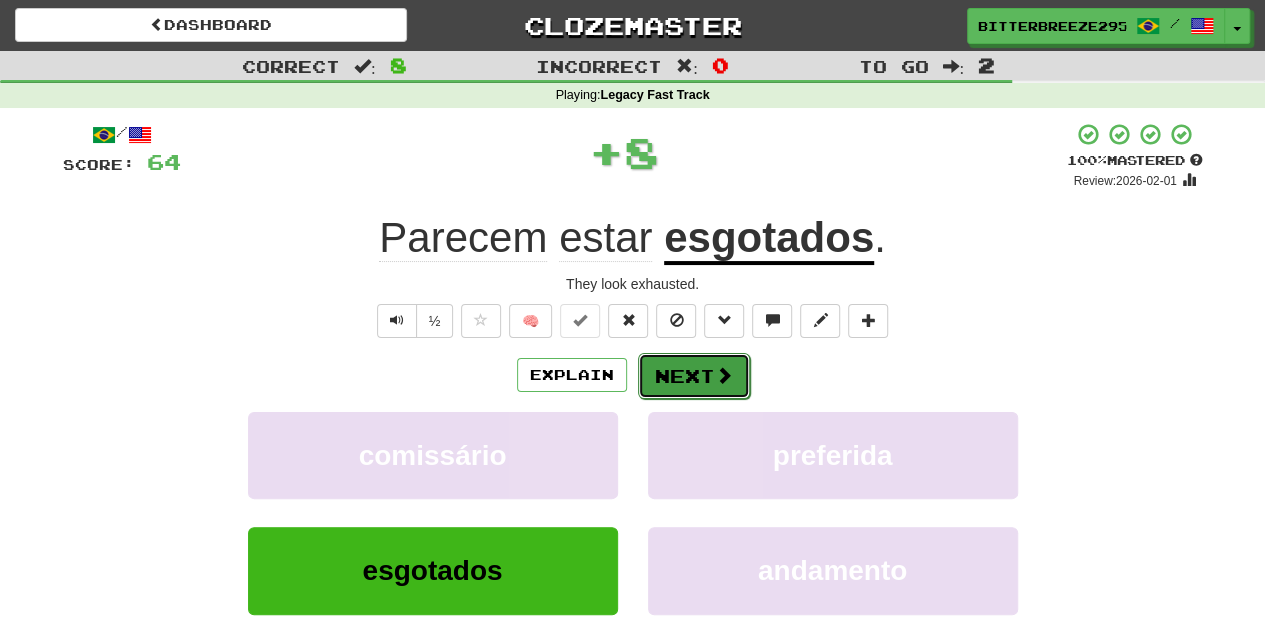 click on "Next" at bounding box center [694, 376] 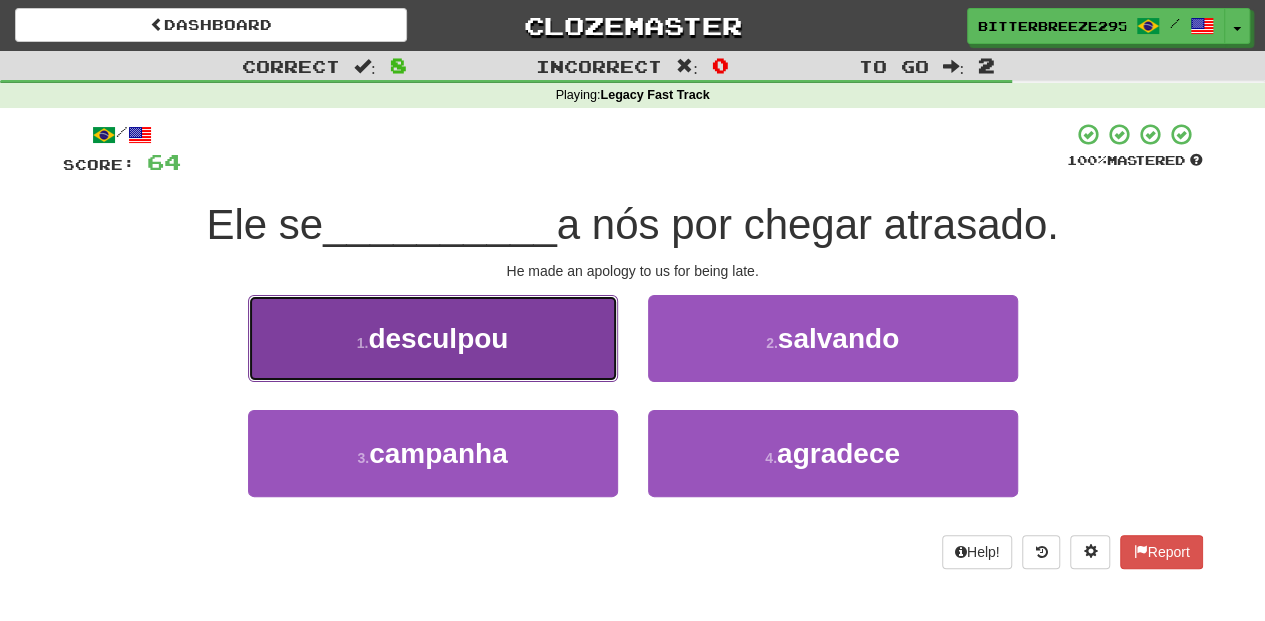 click on "1 .  desculpou" at bounding box center (433, 338) 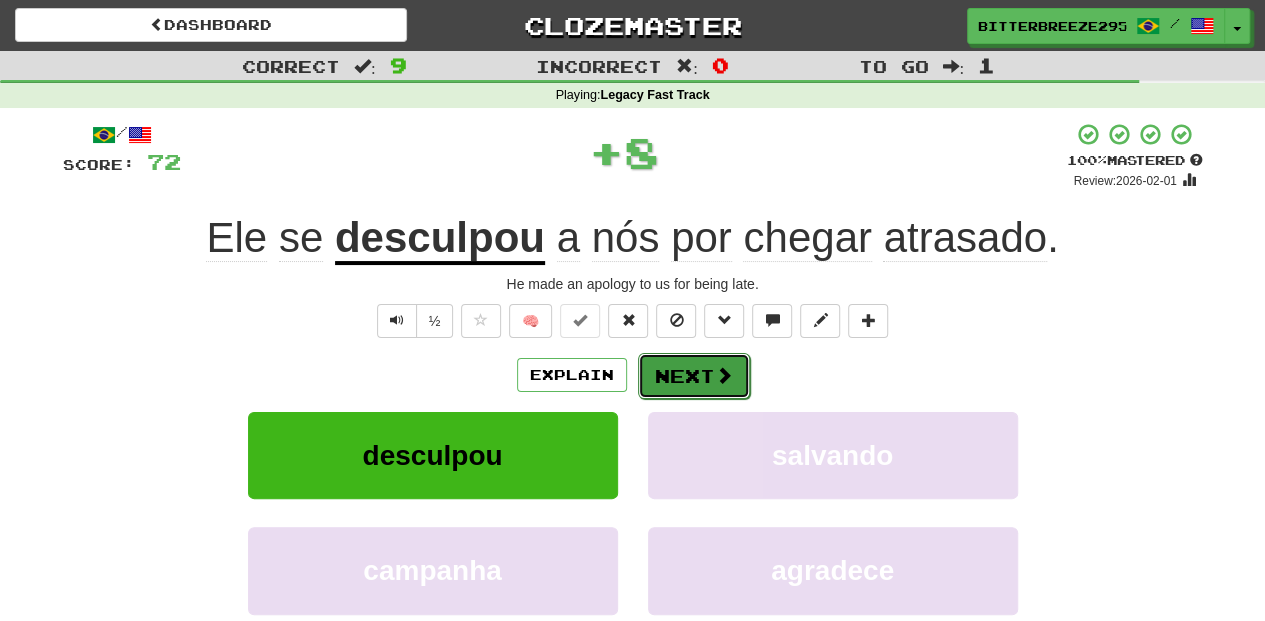 click on "Next" at bounding box center (694, 376) 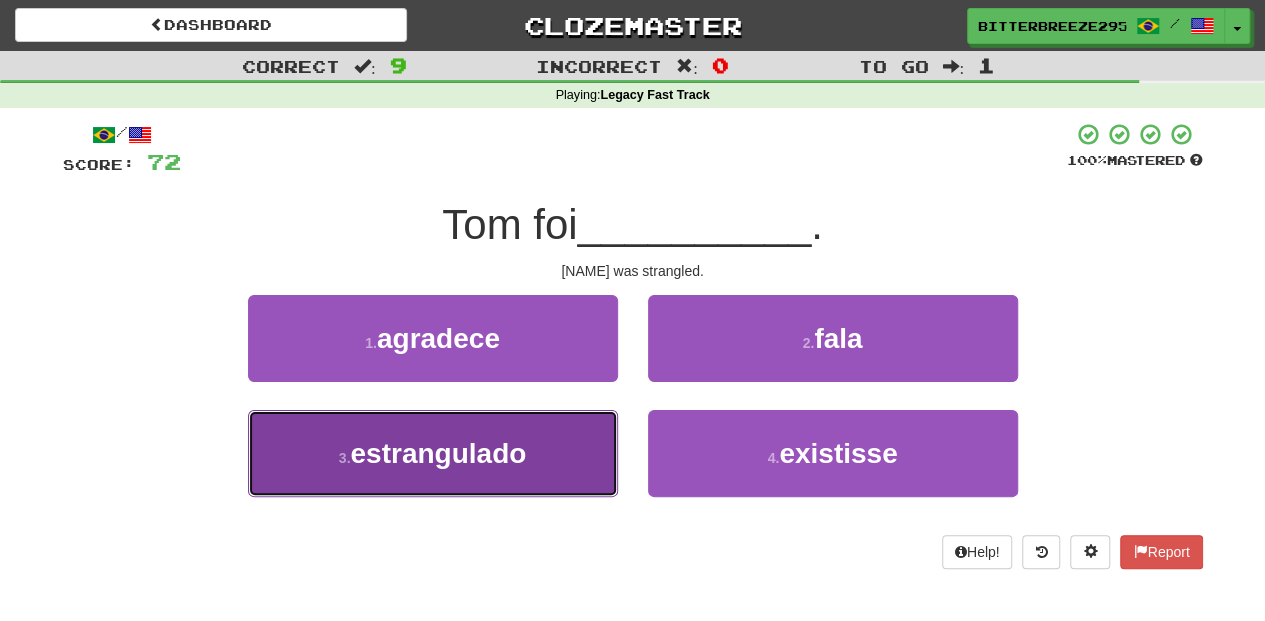 click on "3 .  estrangulado" at bounding box center [433, 453] 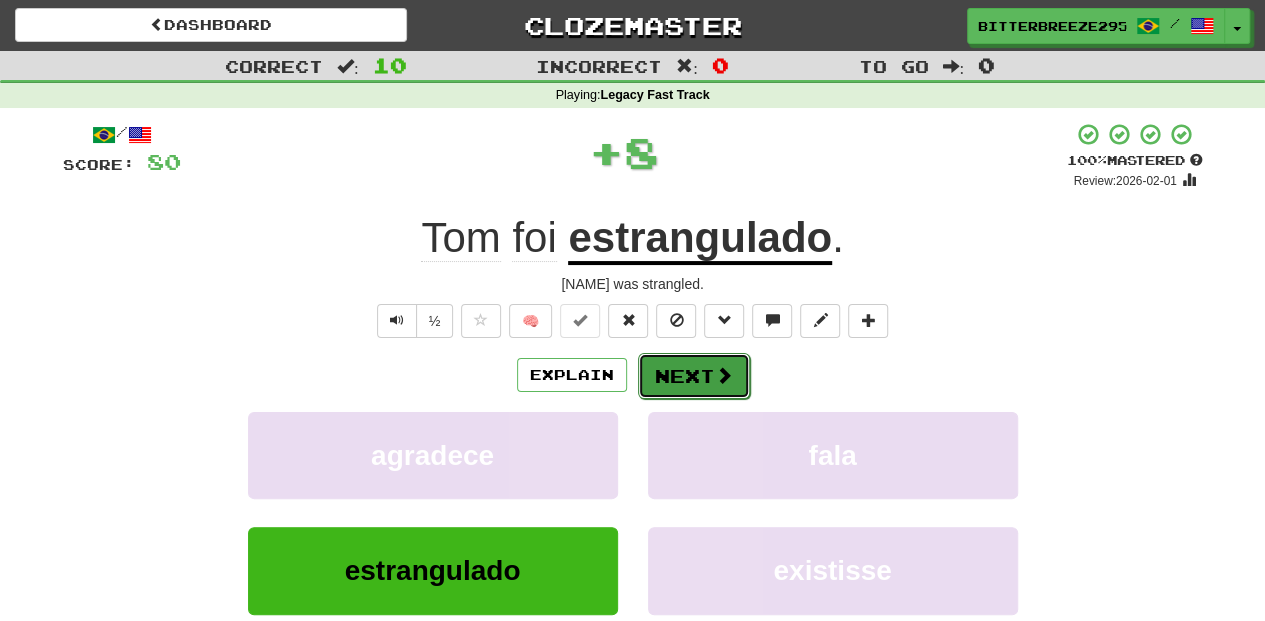 click on "Next" at bounding box center (694, 376) 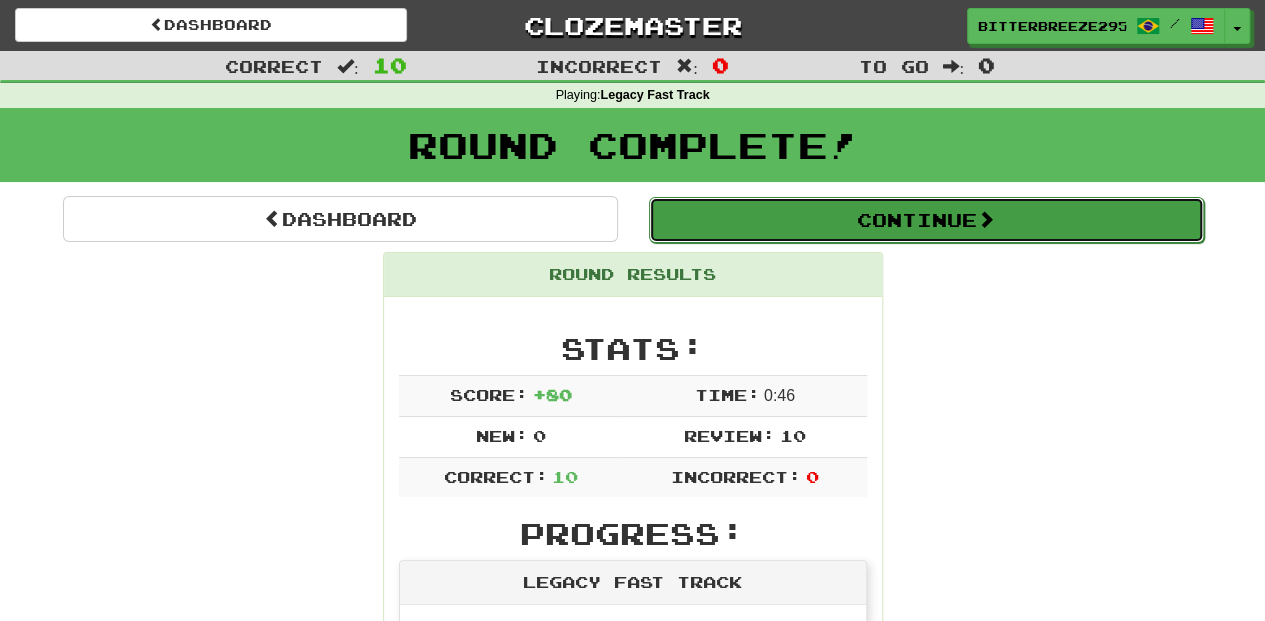 click on "Continue" at bounding box center (926, 220) 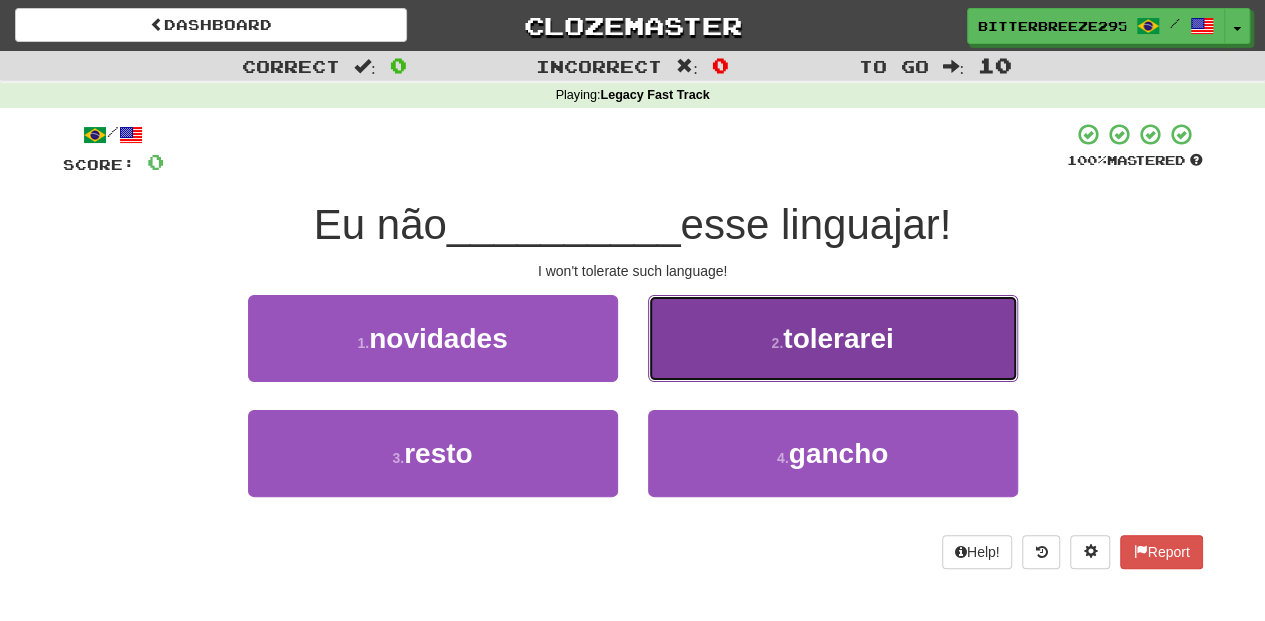 click on "2 .  tolerarei" at bounding box center [833, 338] 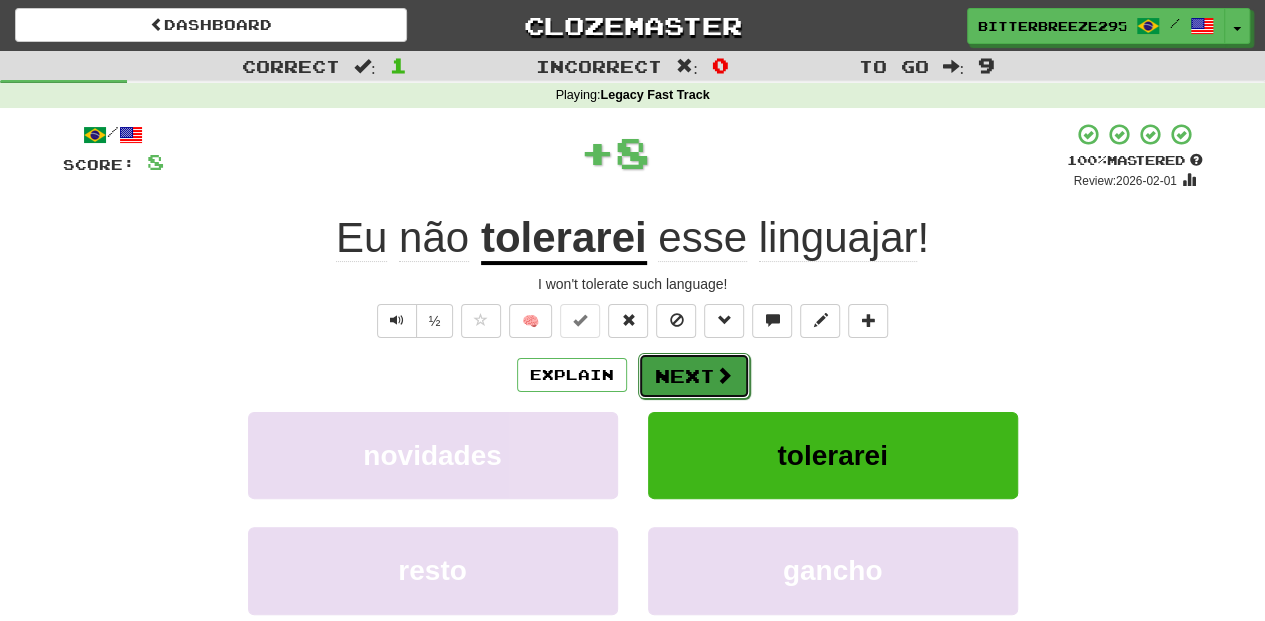 click on "Next" at bounding box center (694, 376) 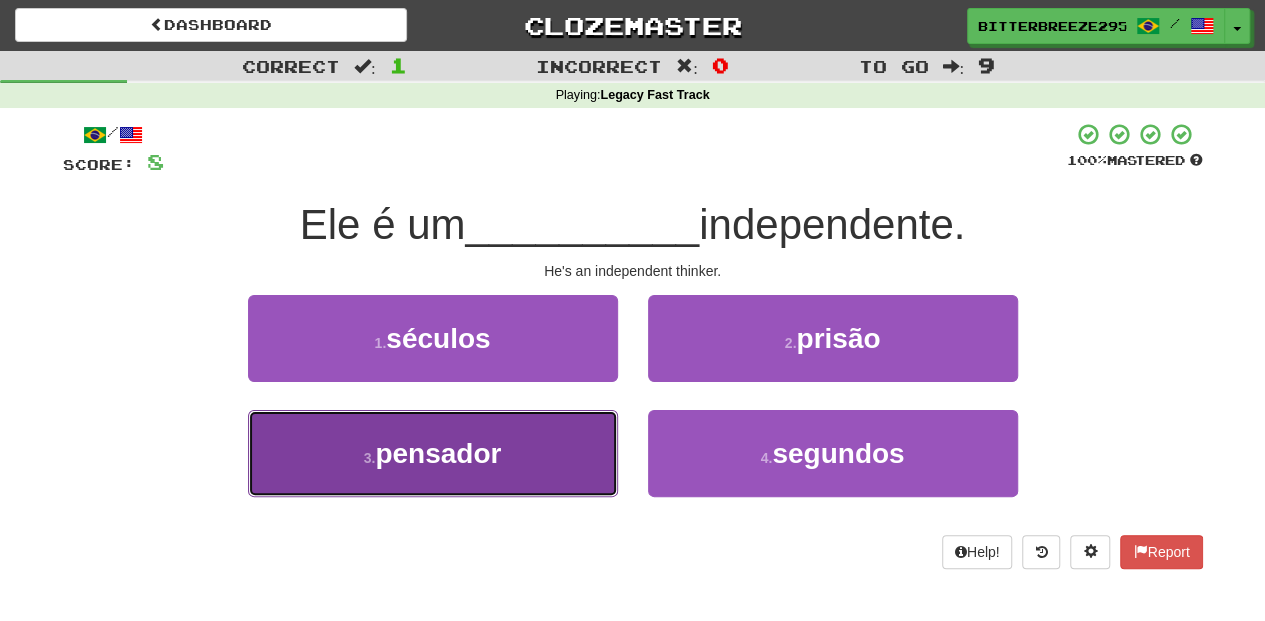 click on "3 .  pensador" at bounding box center (433, 453) 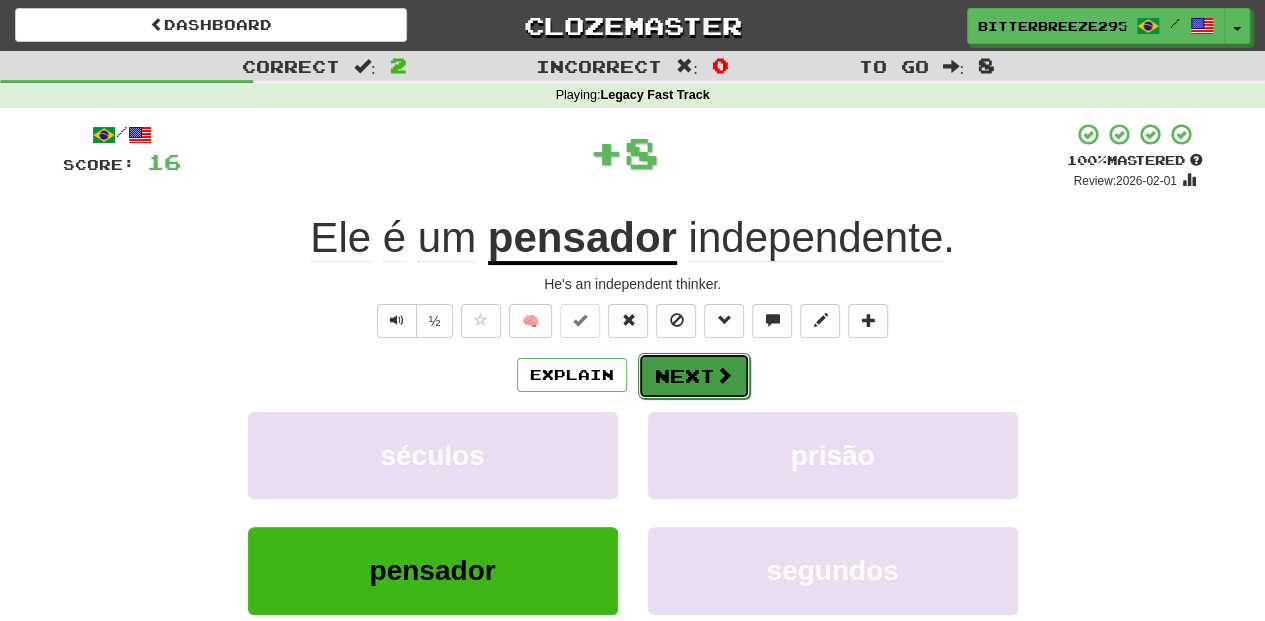 click on "Next" at bounding box center [694, 376] 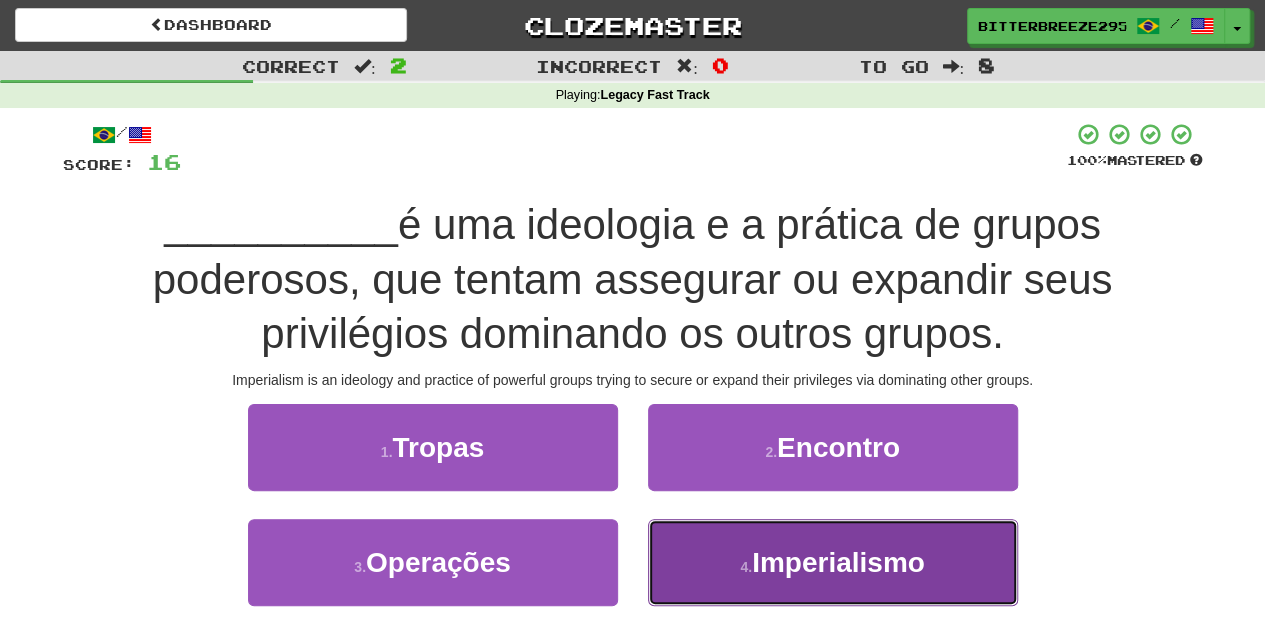 click on "4 .  Imperialismo" at bounding box center (833, 562) 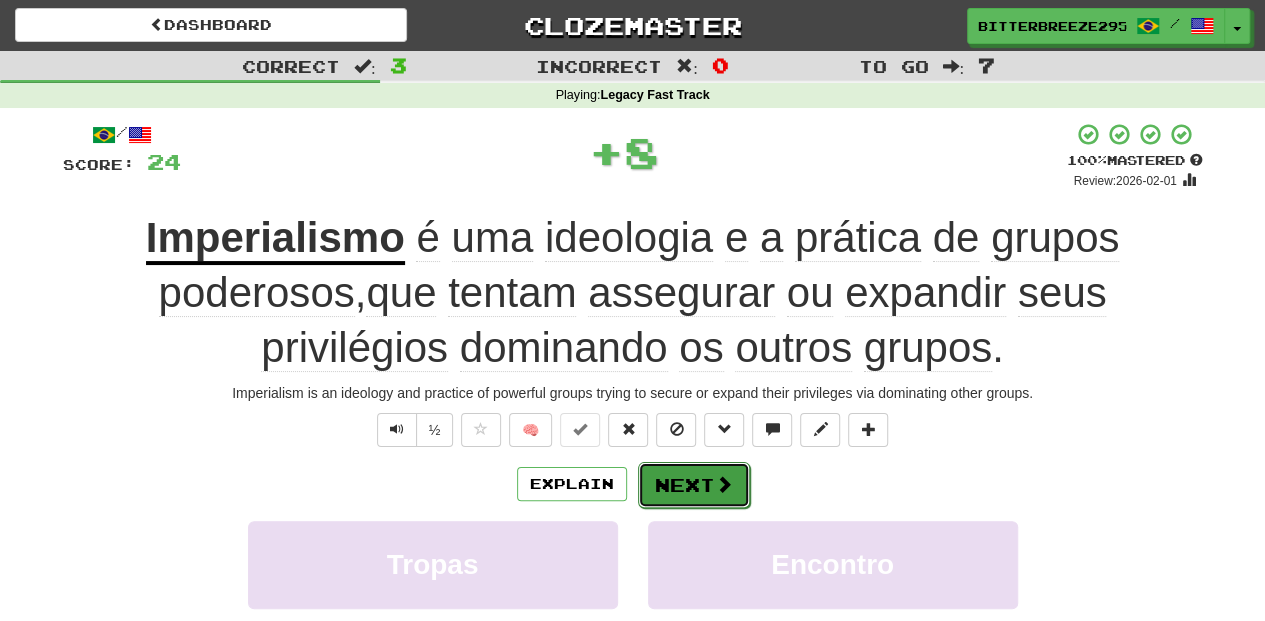click on "Next" at bounding box center [694, 485] 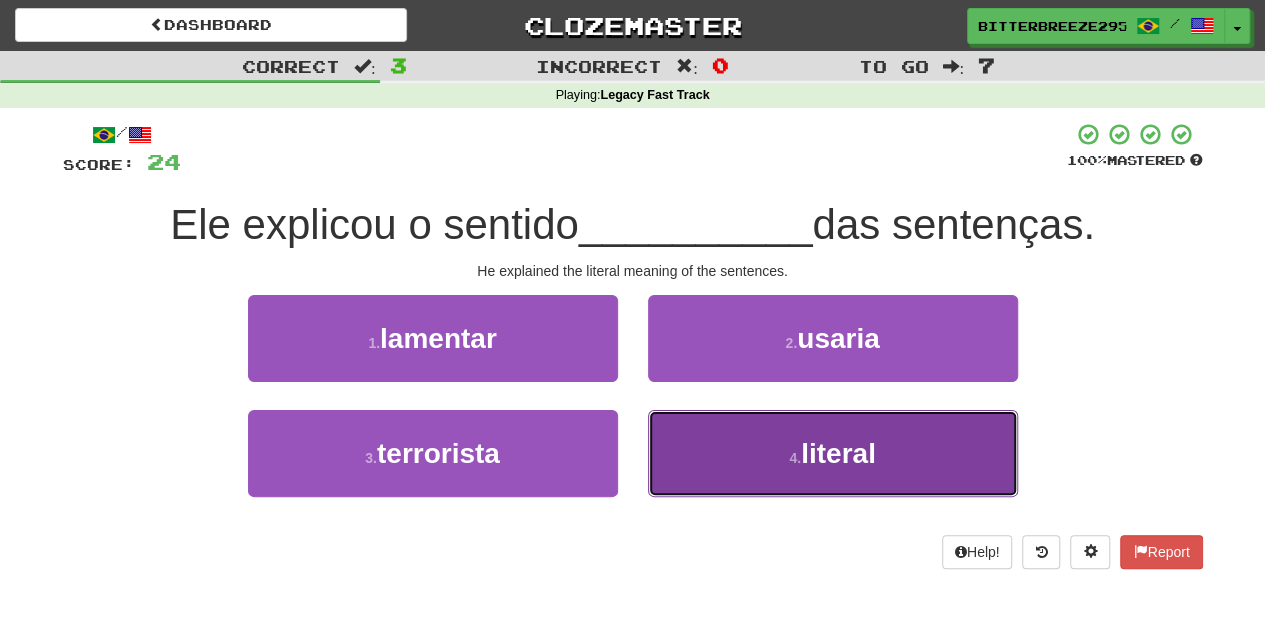 click on "4 .  literal" at bounding box center (833, 453) 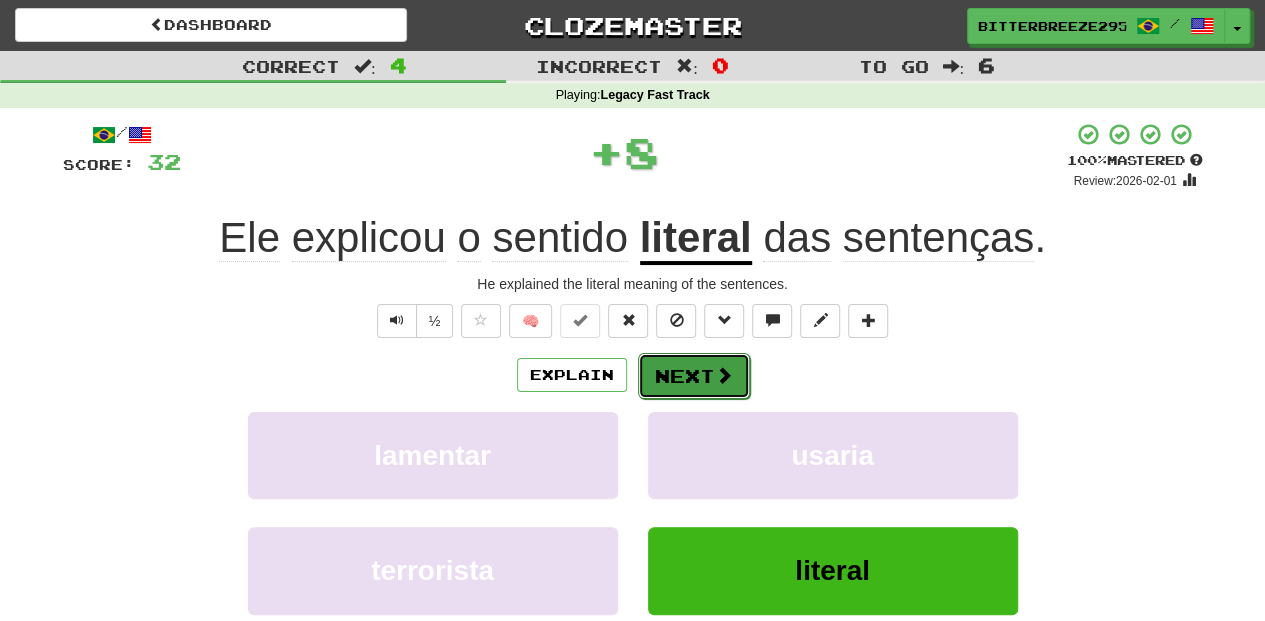 click on "Next" at bounding box center [694, 376] 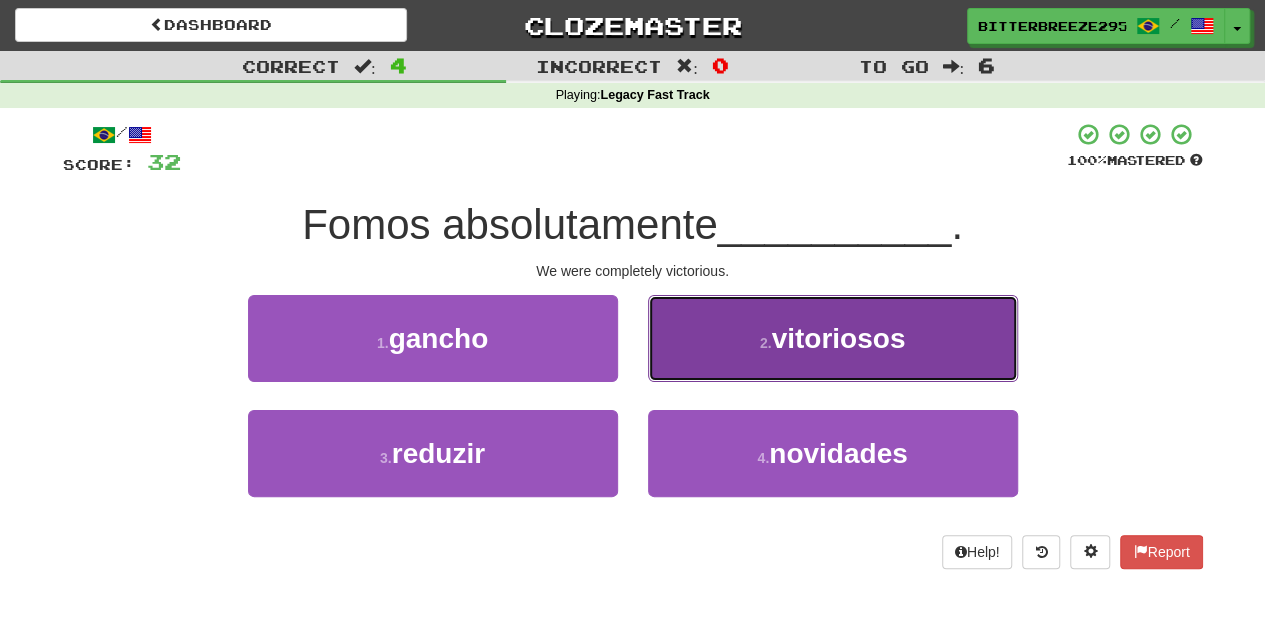 click on "2 .  vitoriosos" at bounding box center (833, 338) 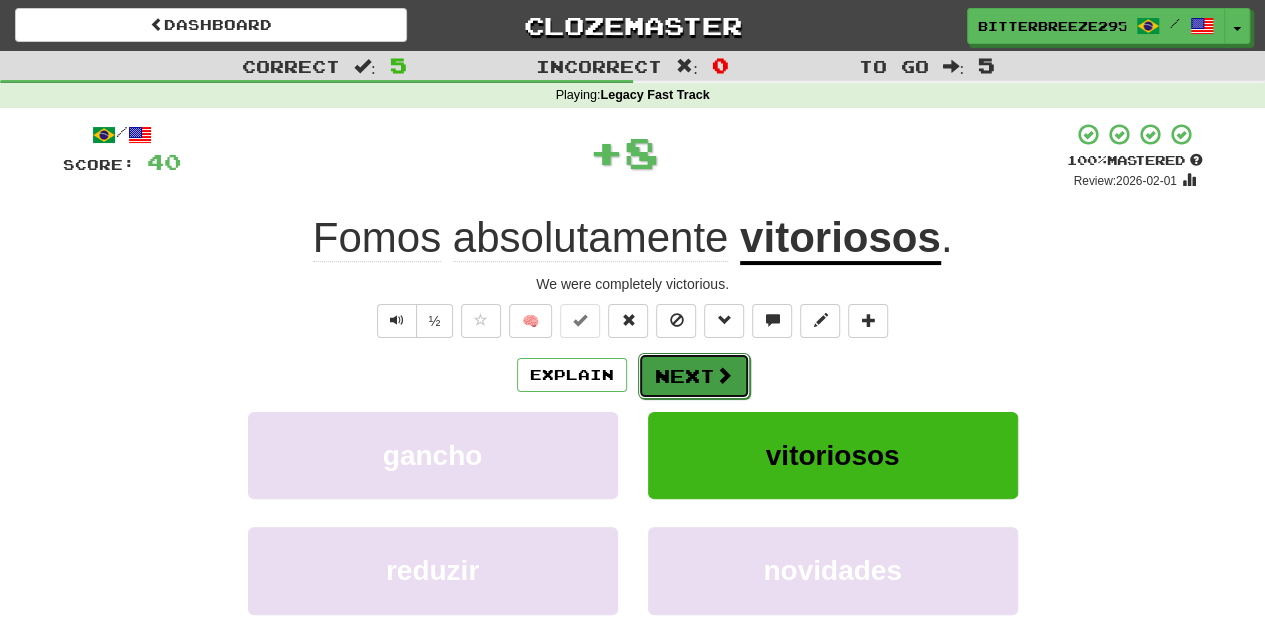click on "Next" at bounding box center (694, 376) 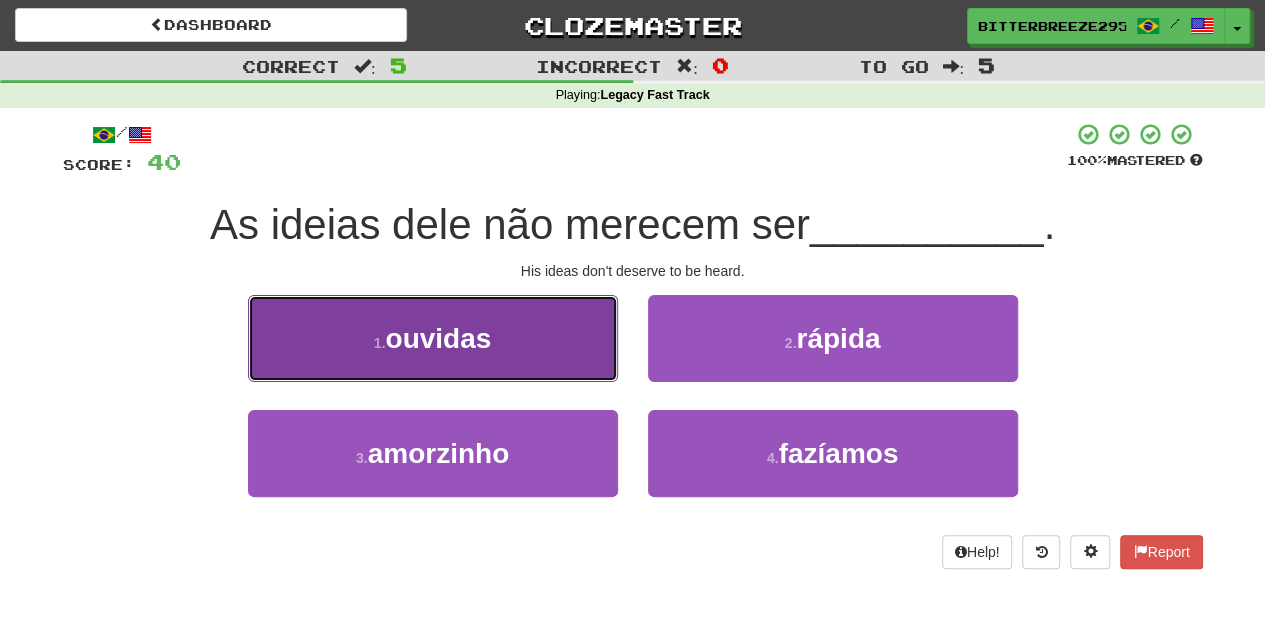 click on "1 .  ouvidas" at bounding box center (433, 338) 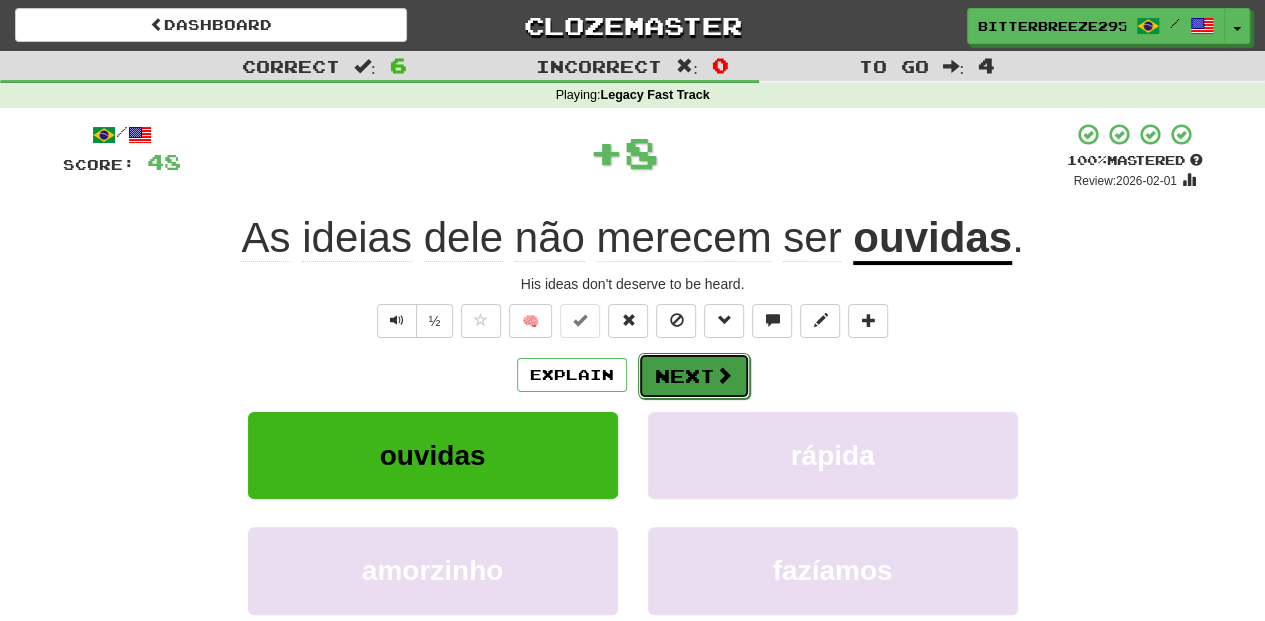 click on "Next" at bounding box center (694, 376) 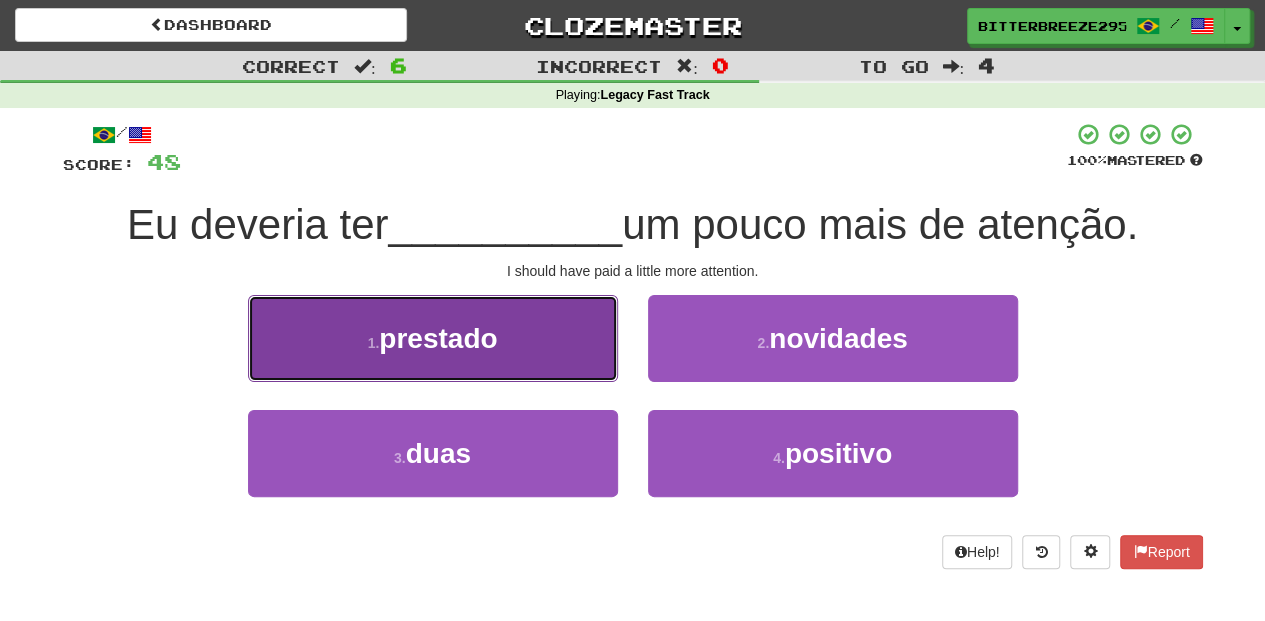 click on "1 .  prestado" at bounding box center (433, 338) 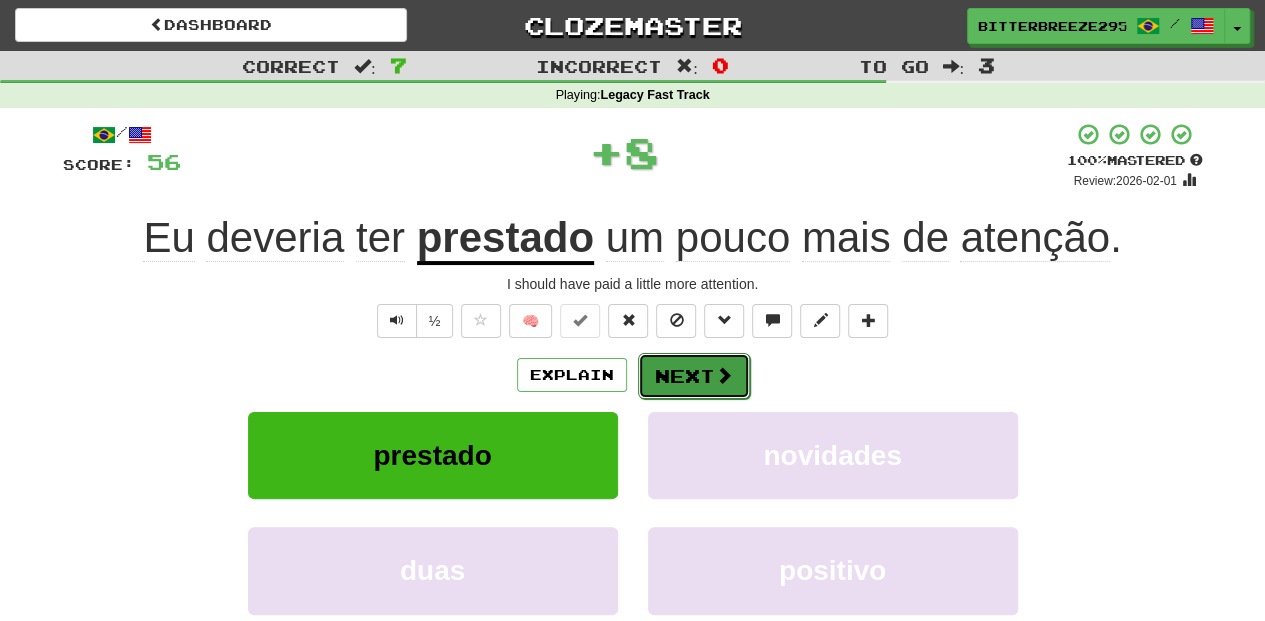 click on "Next" at bounding box center (694, 376) 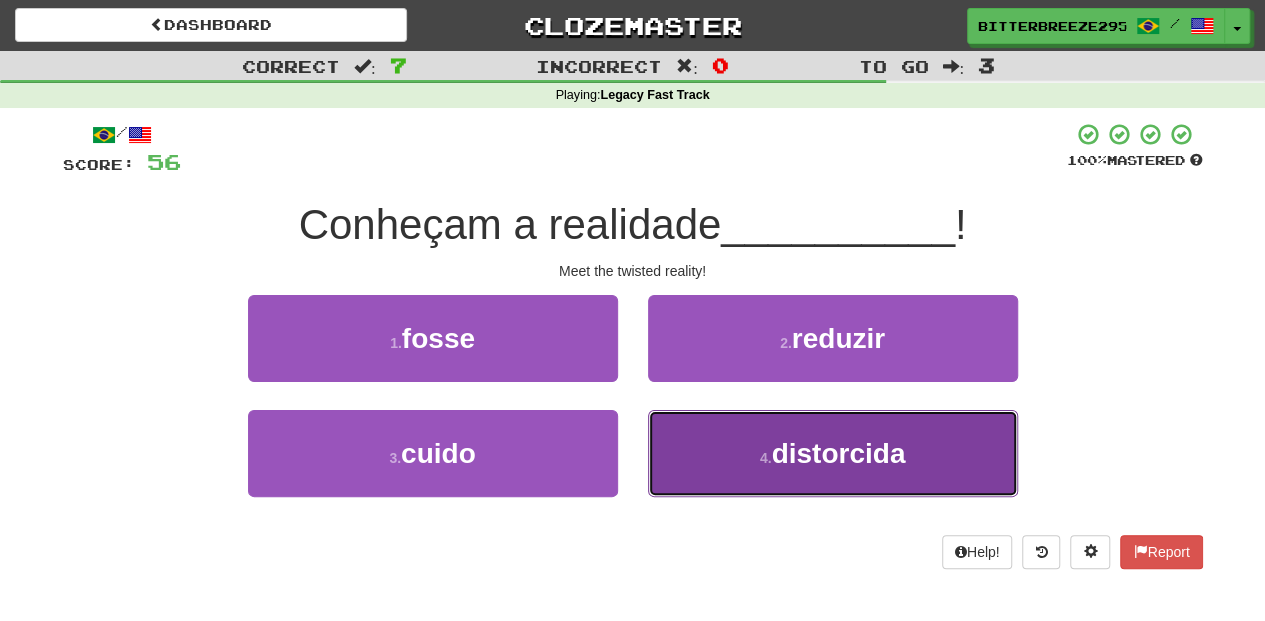 click on "4 .  distorcida" at bounding box center [833, 453] 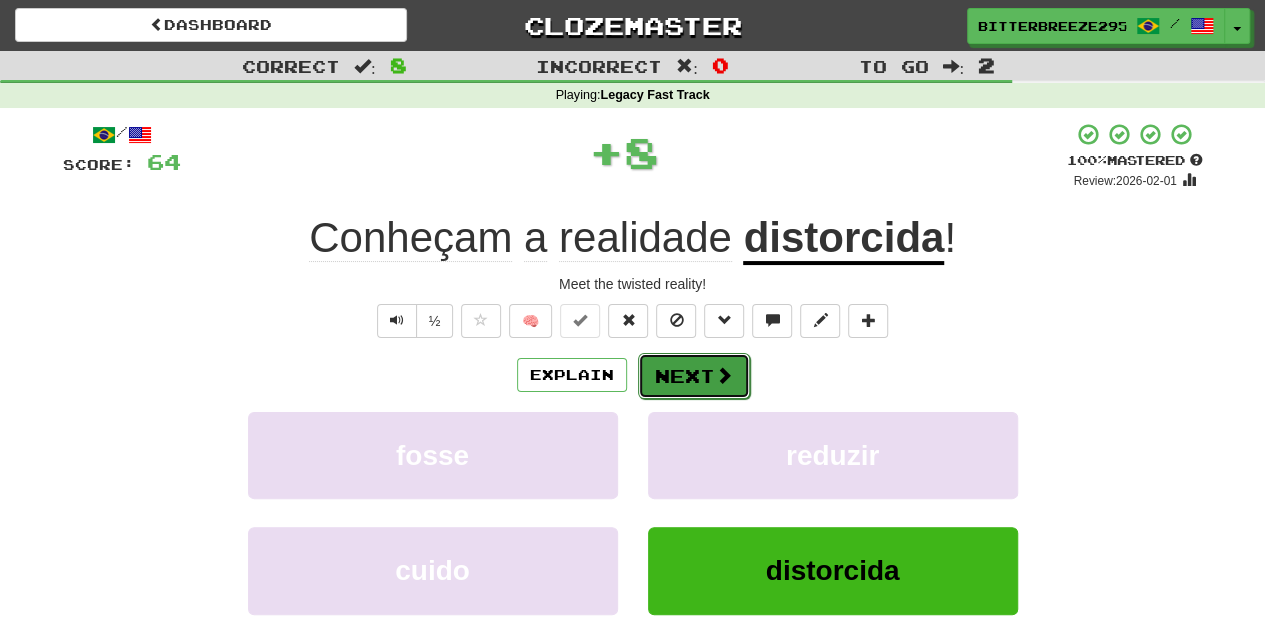 click on "Next" at bounding box center [694, 376] 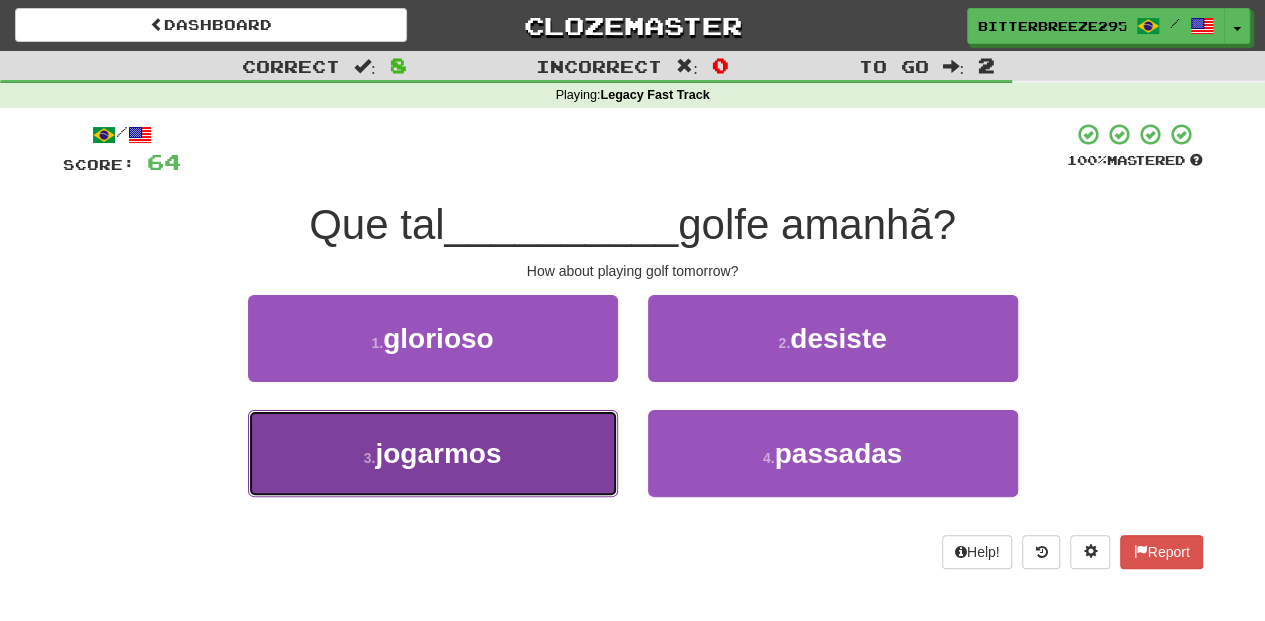 click on "3 .  jogarmos" at bounding box center (433, 453) 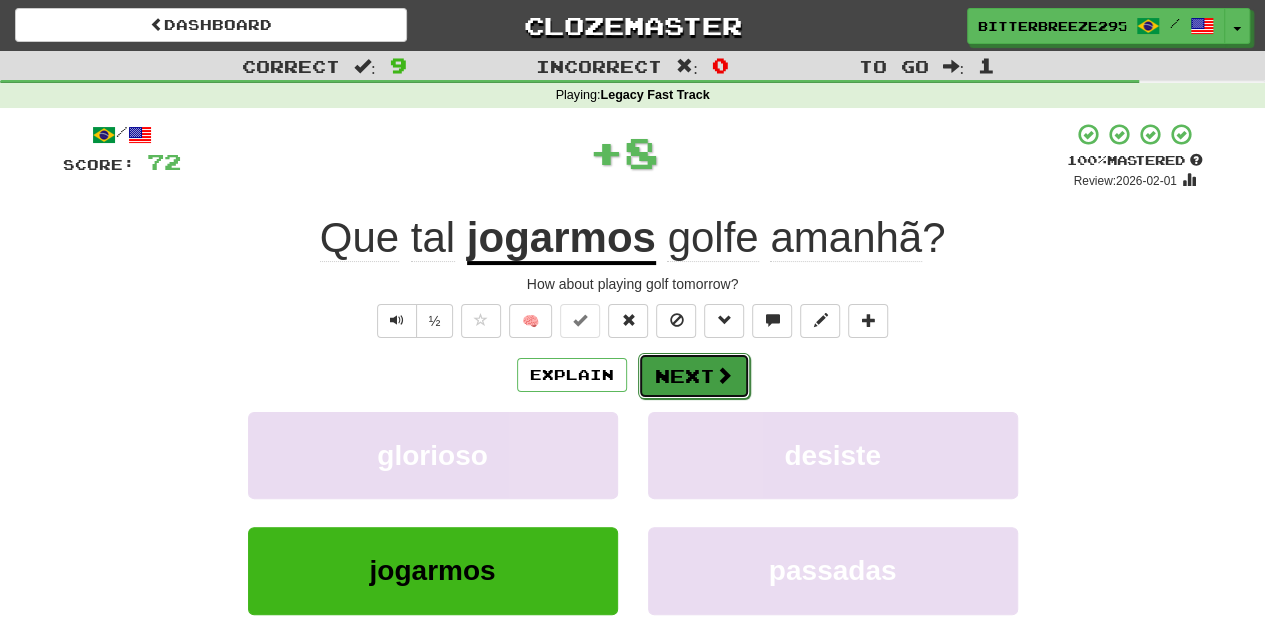click on "Next" at bounding box center [694, 376] 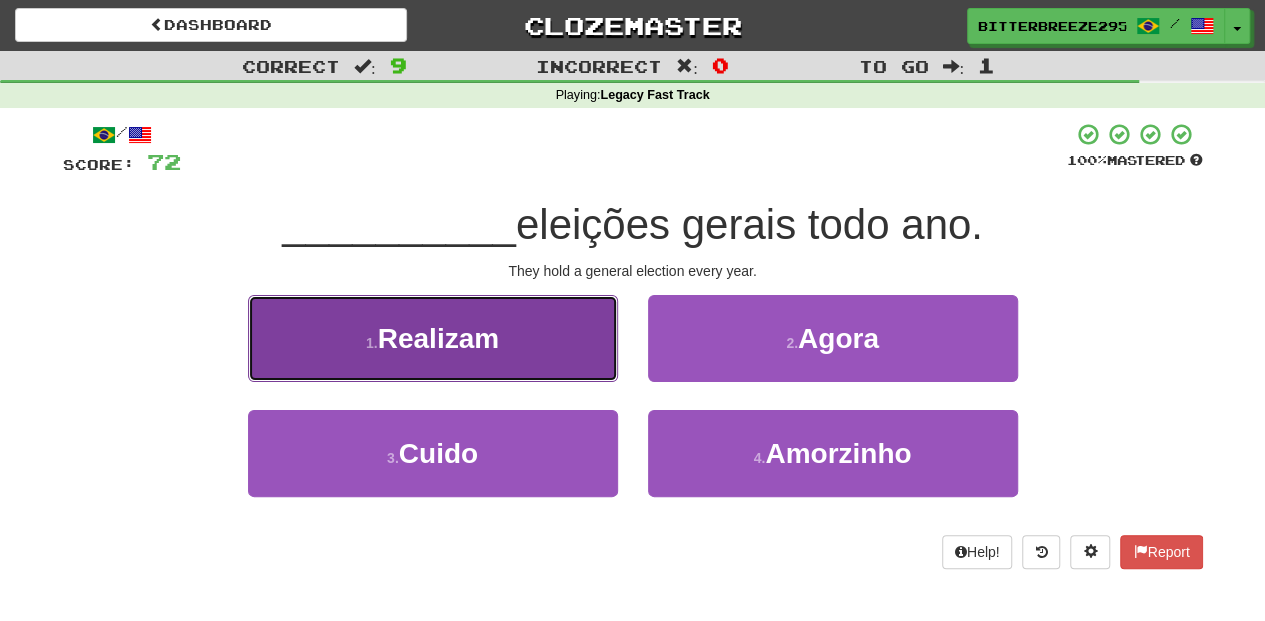 click on "1 .  Realizam" at bounding box center [433, 338] 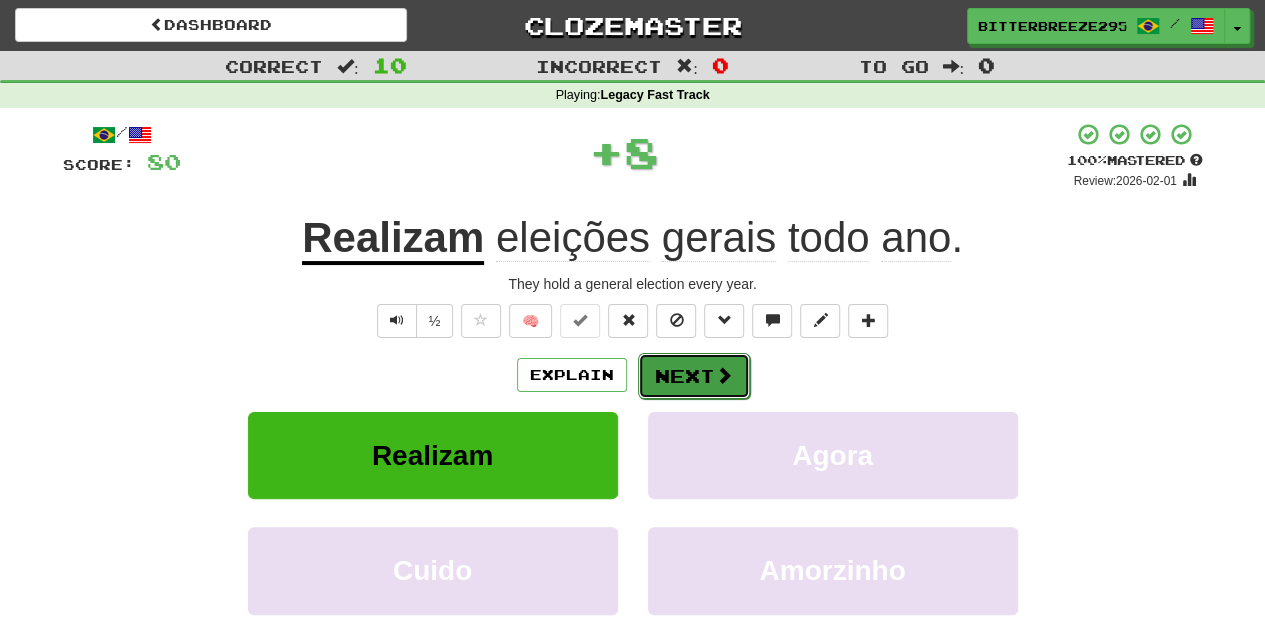 click on "Next" at bounding box center (694, 376) 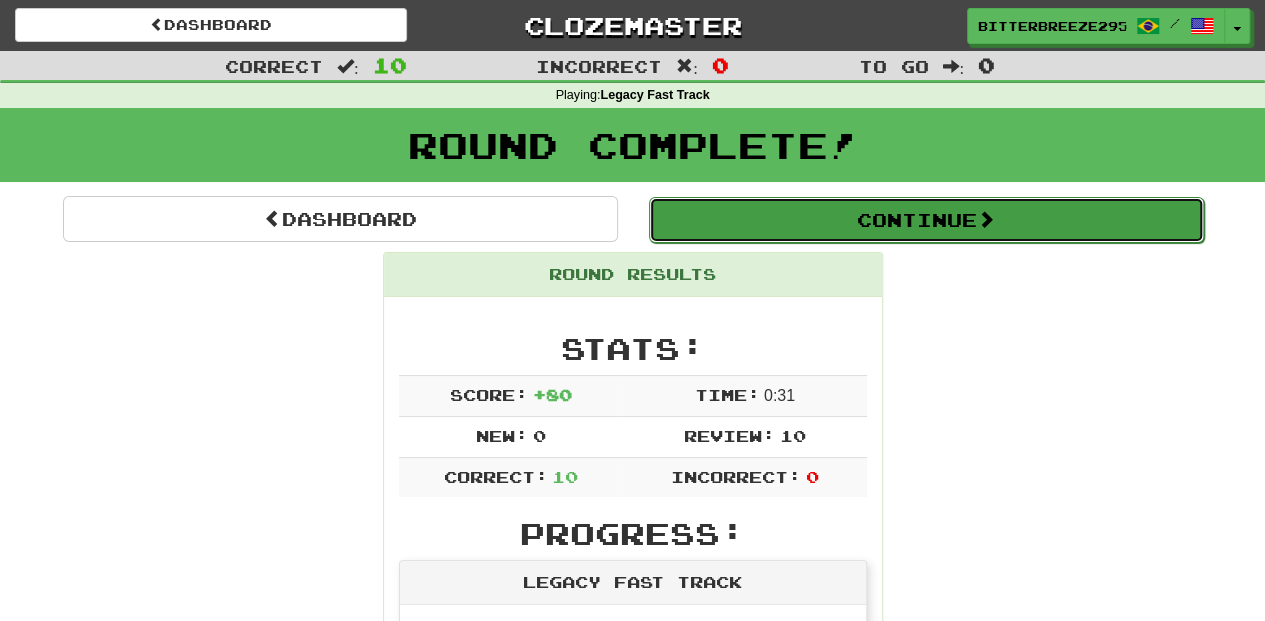 click on "Continue" at bounding box center (926, 220) 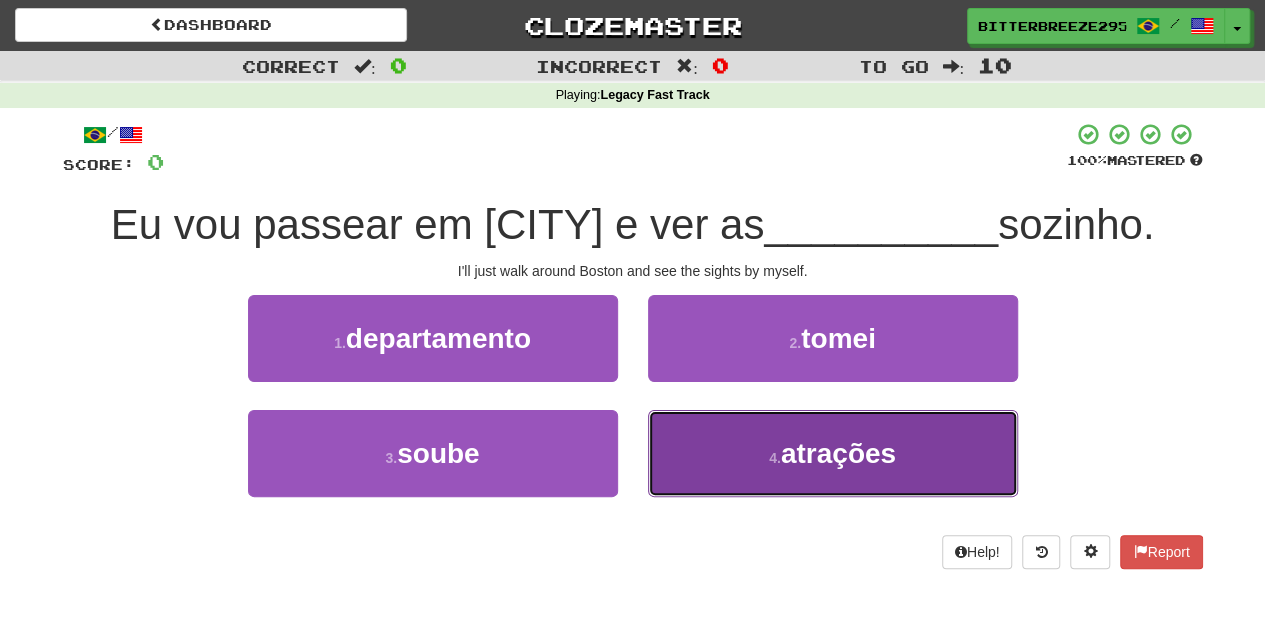 click on "4 .  atrações" at bounding box center (833, 453) 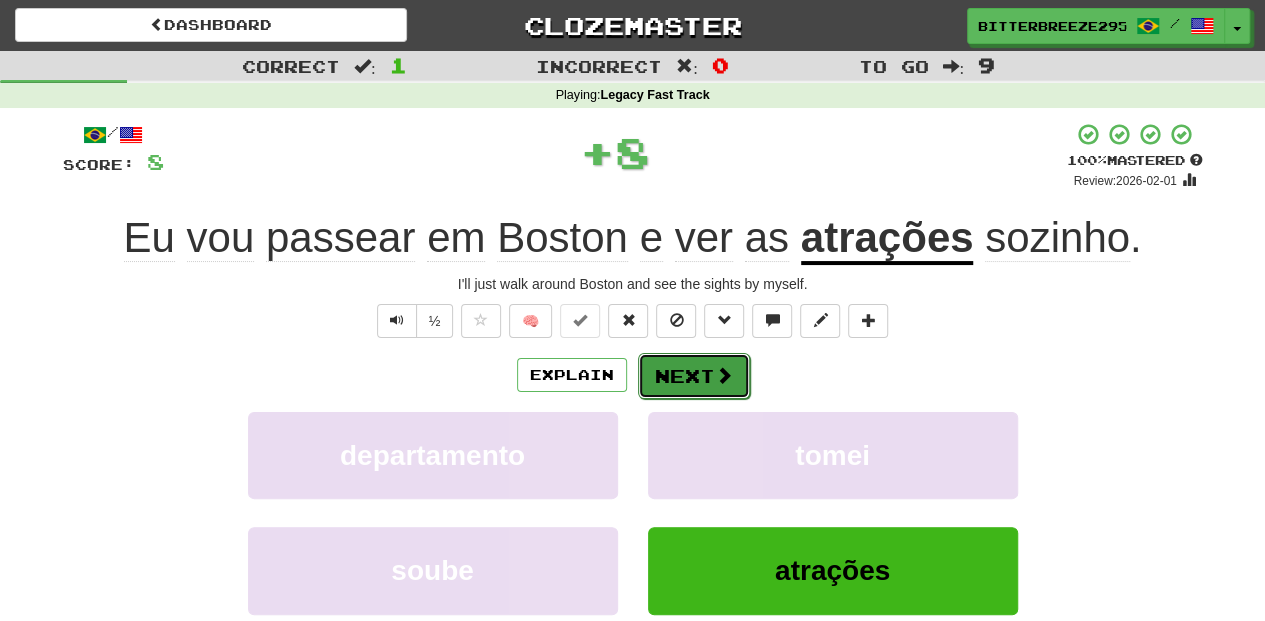 click on "Next" at bounding box center [694, 376] 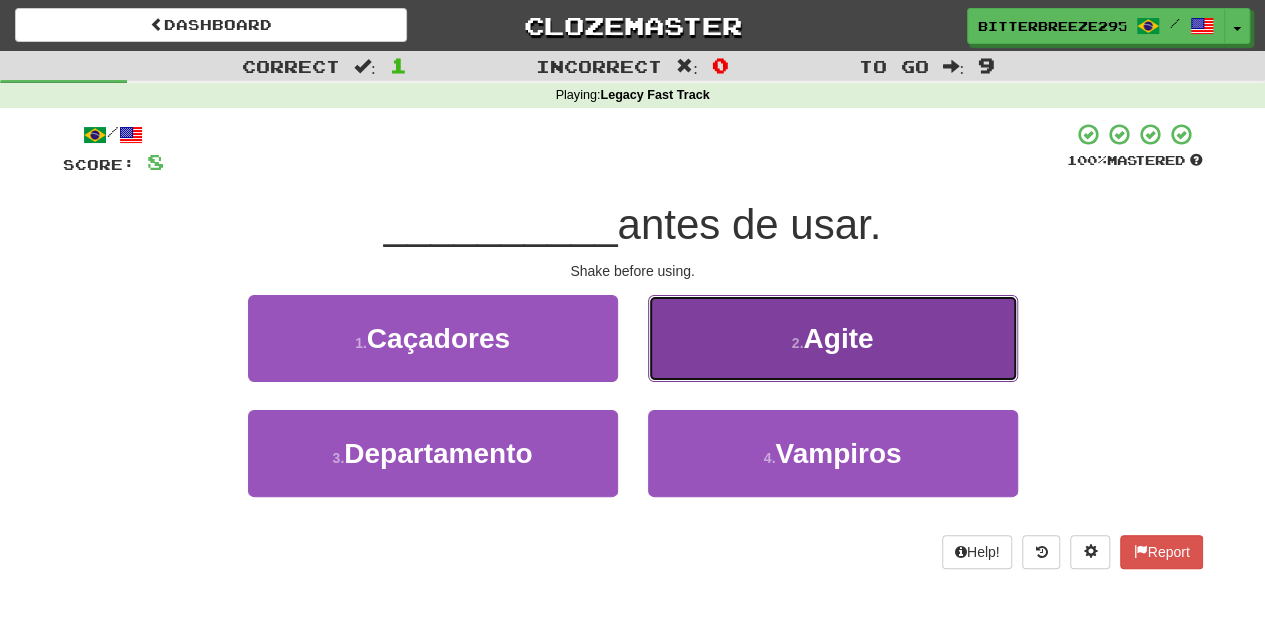 click on "2 .  Agite" at bounding box center [833, 338] 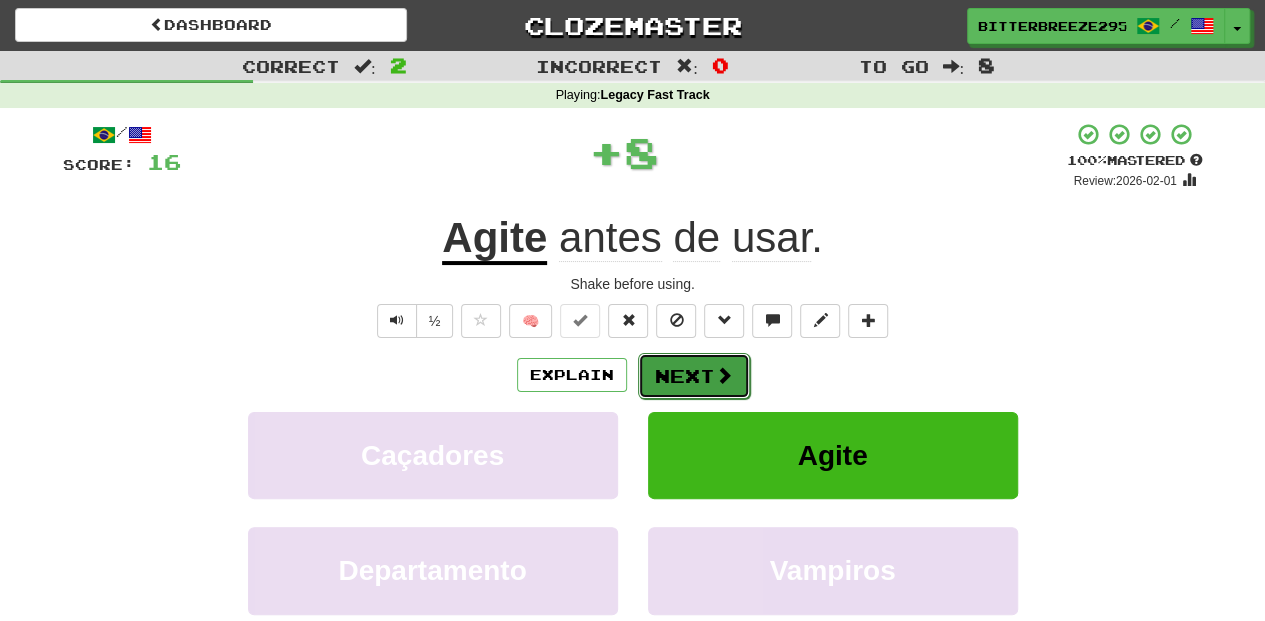 click on "Next" at bounding box center [694, 376] 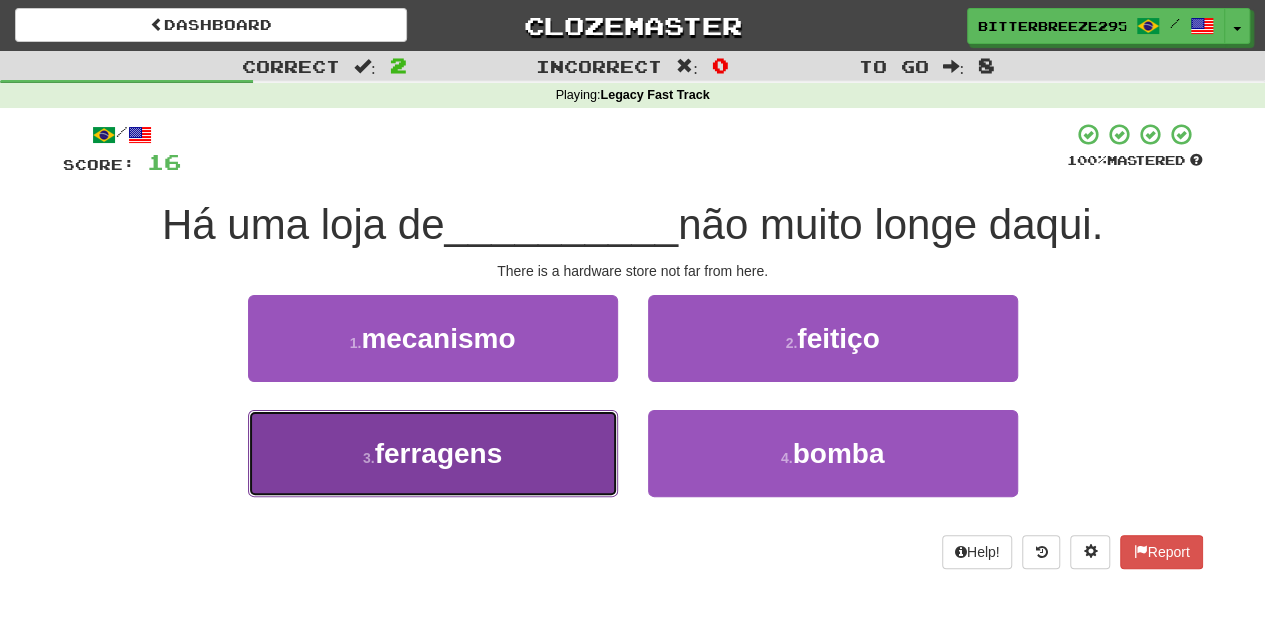 click on "3 .  ferragens" at bounding box center [433, 453] 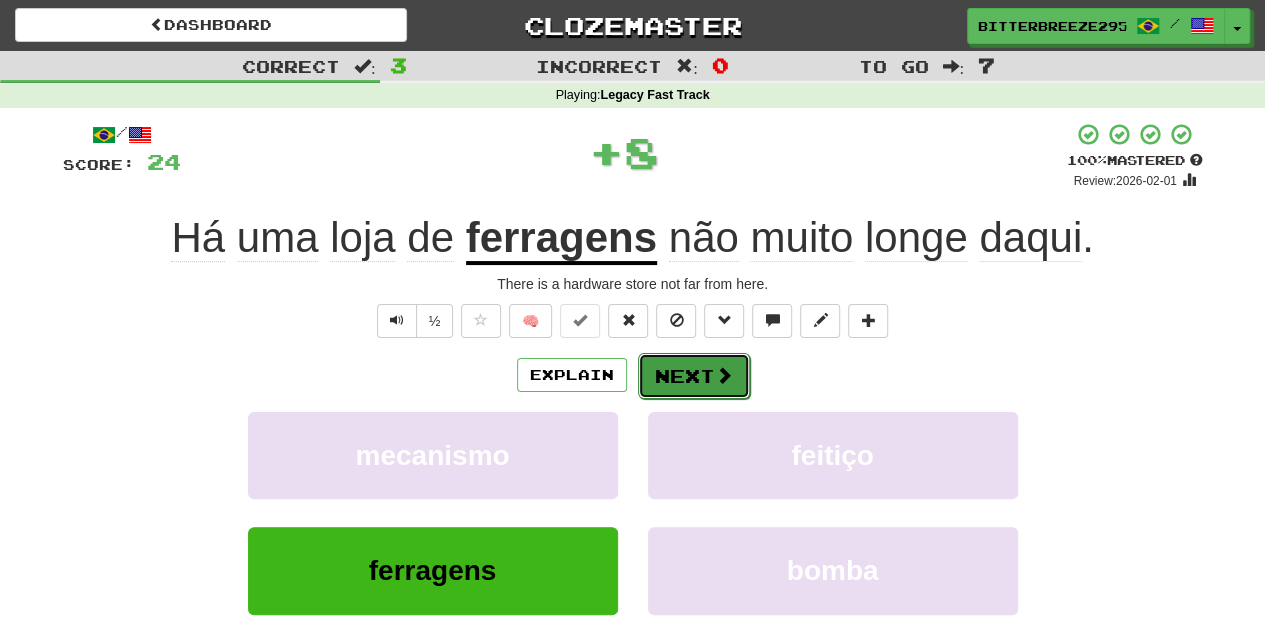 click on "Next" at bounding box center (694, 376) 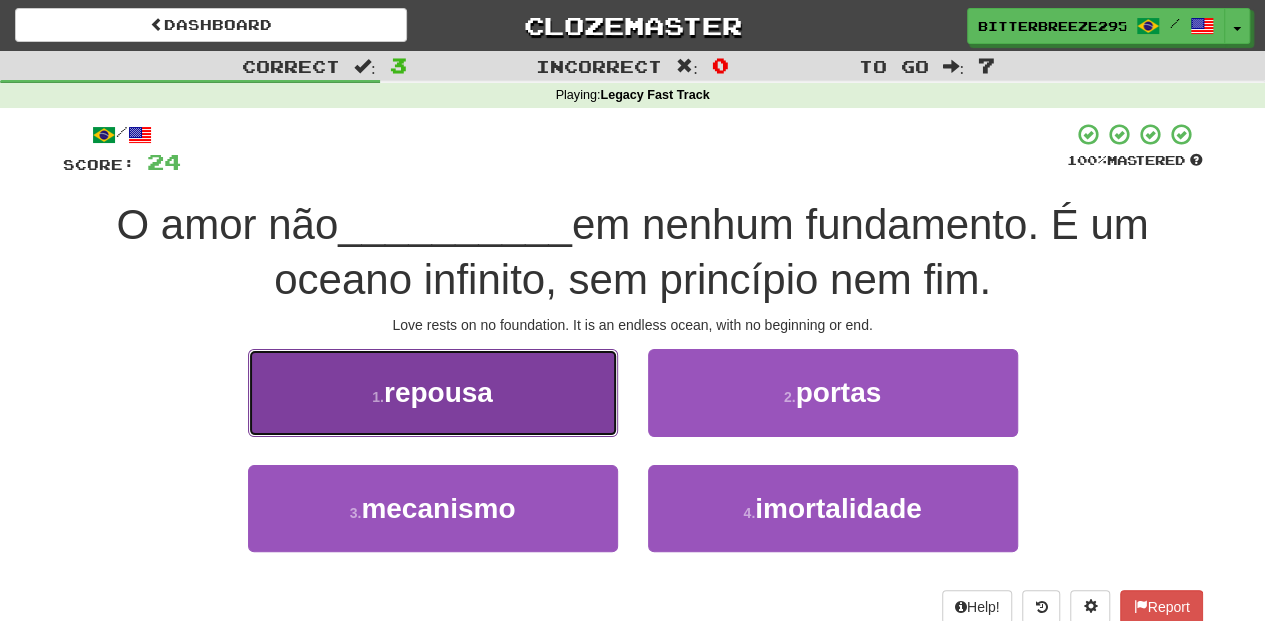 click on "1 .  repousa" at bounding box center (433, 392) 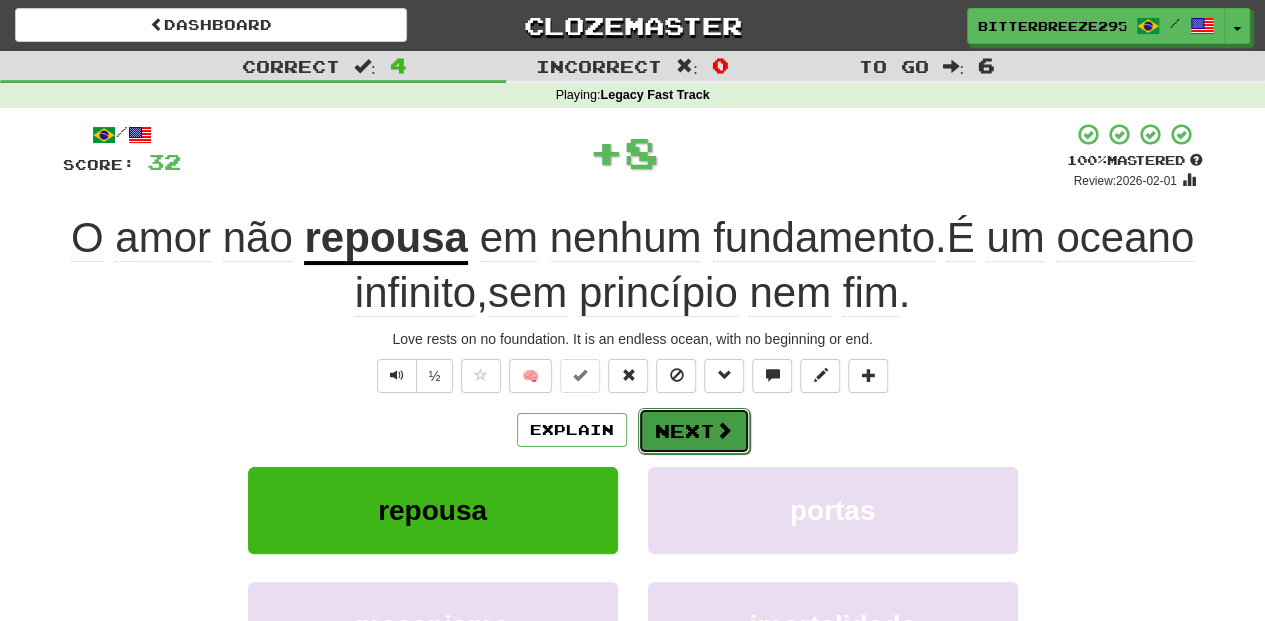 click on "Next" at bounding box center [694, 431] 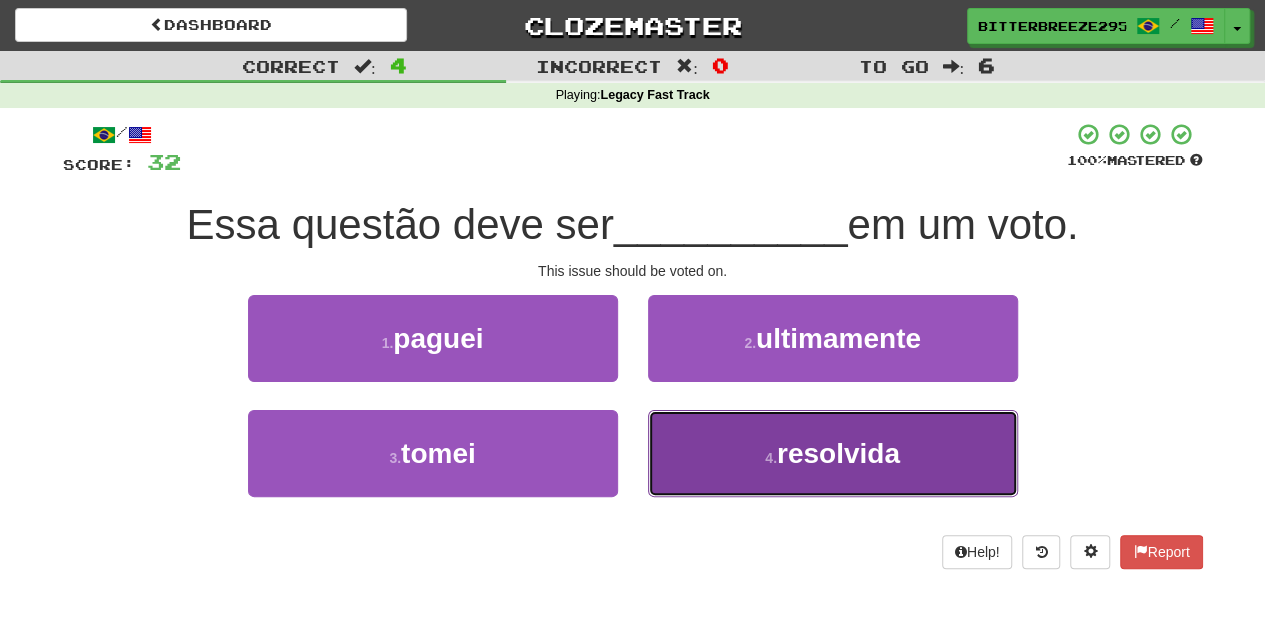 click on "4 .  resolvida" at bounding box center [833, 453] 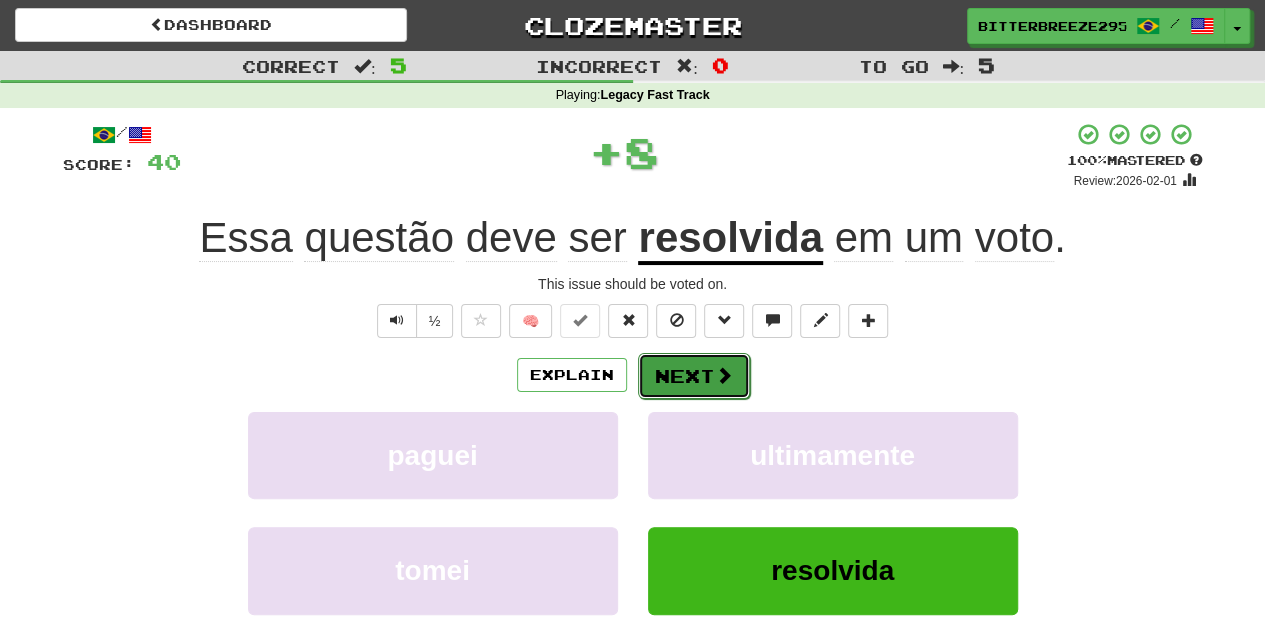 click on "Next" at bounding box center (694, 376) 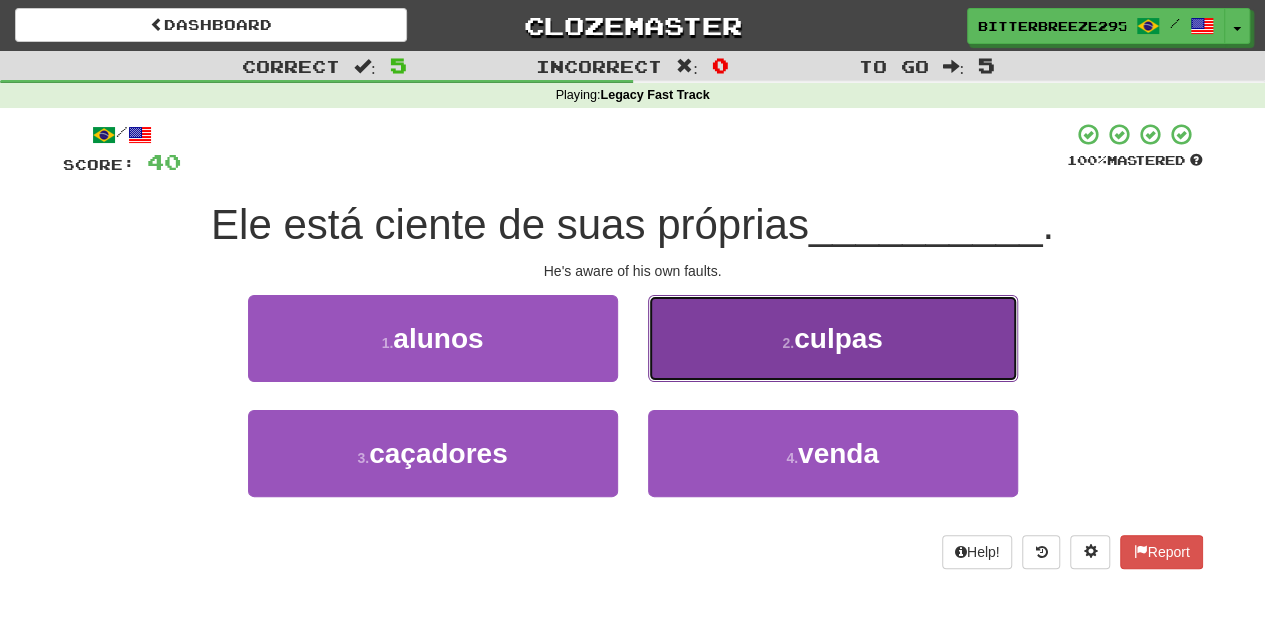 click on "2 .  culpas" at bounding box center (833, 338) 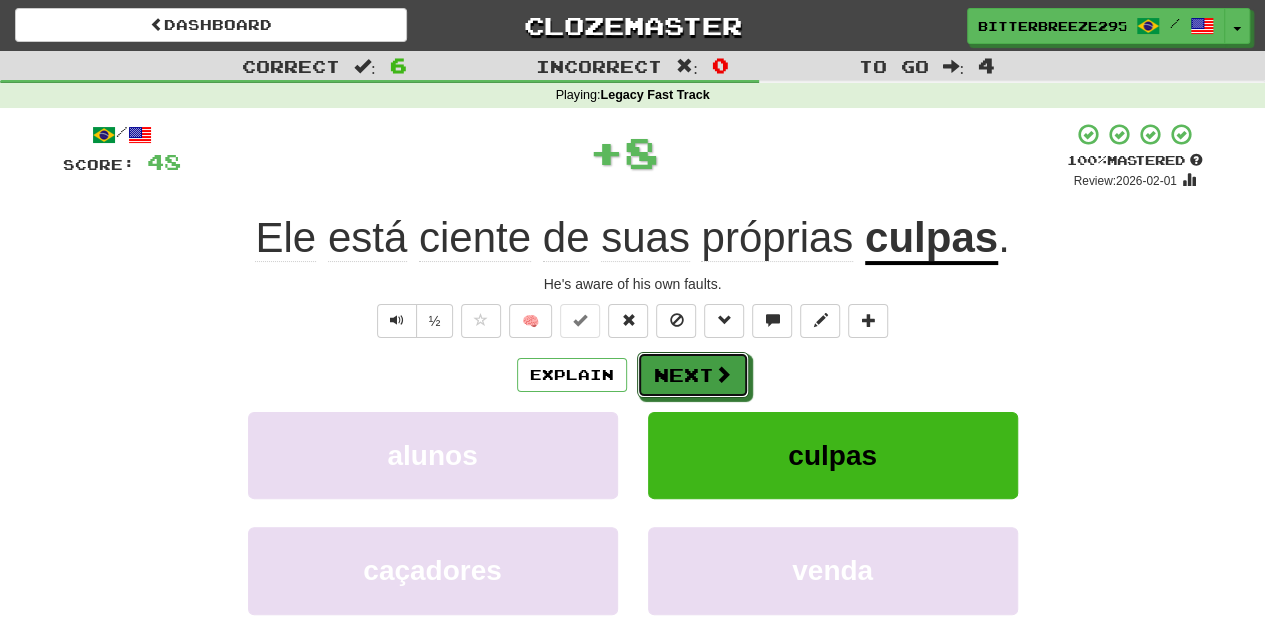 click on "Next" at bounding box center [693, 375] 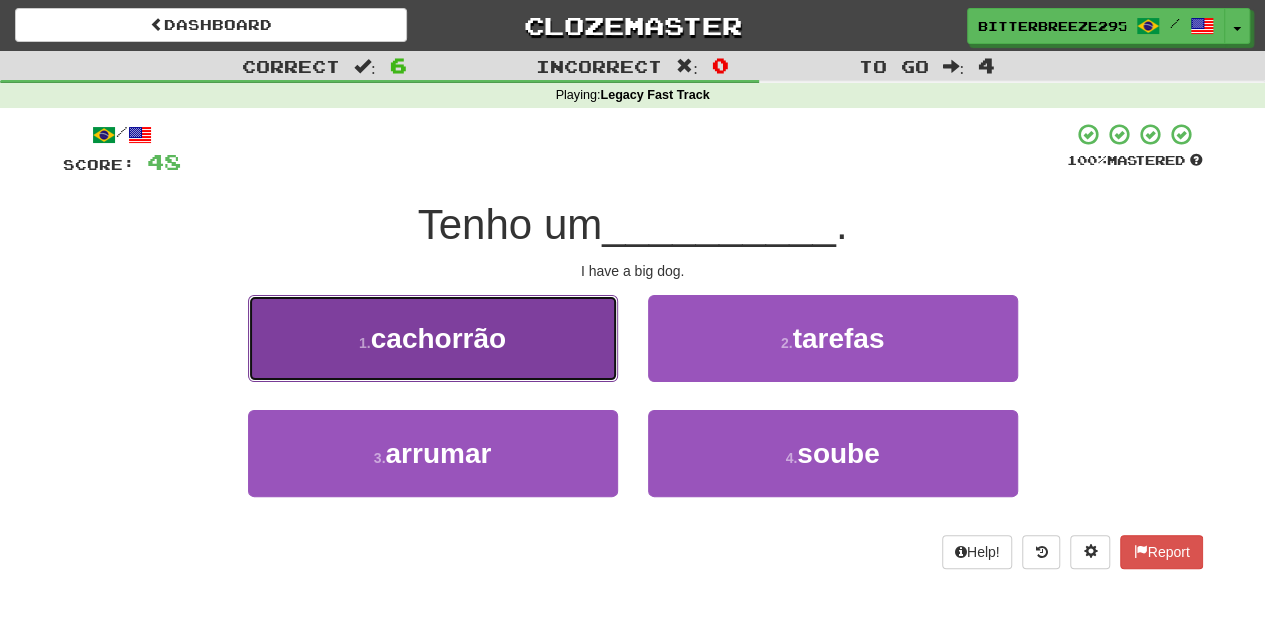 click on "1 .  cachorrão" at bounding box center [433, 338] 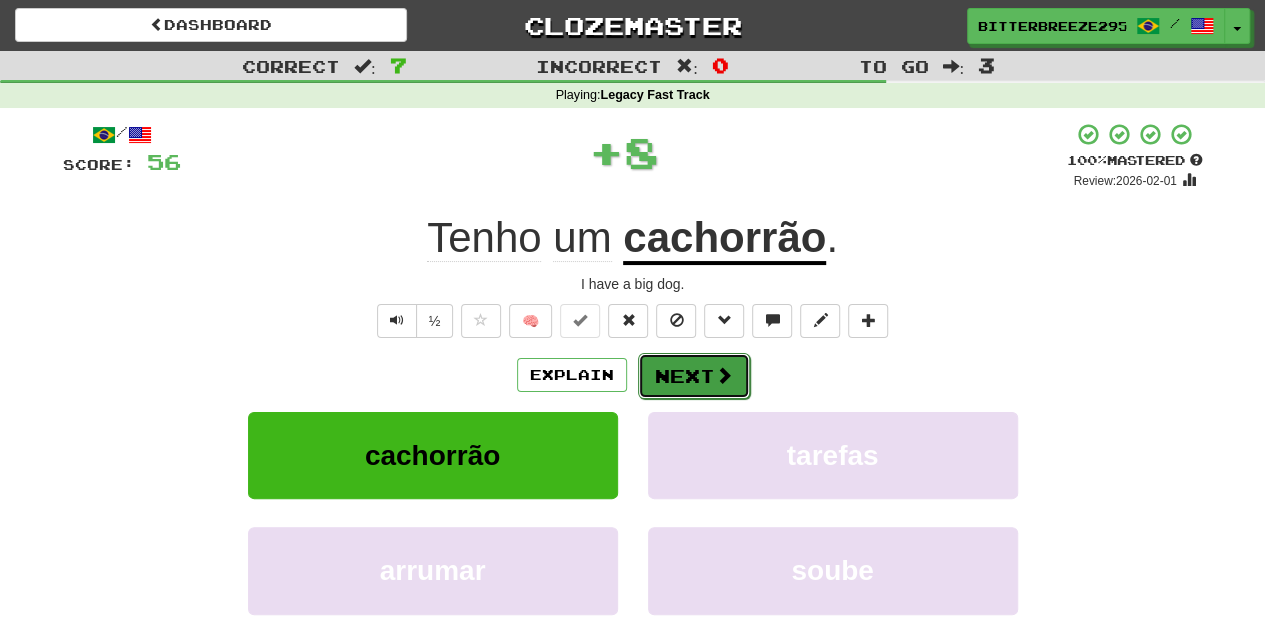 click on "Next" at bounding box center [694, 376] 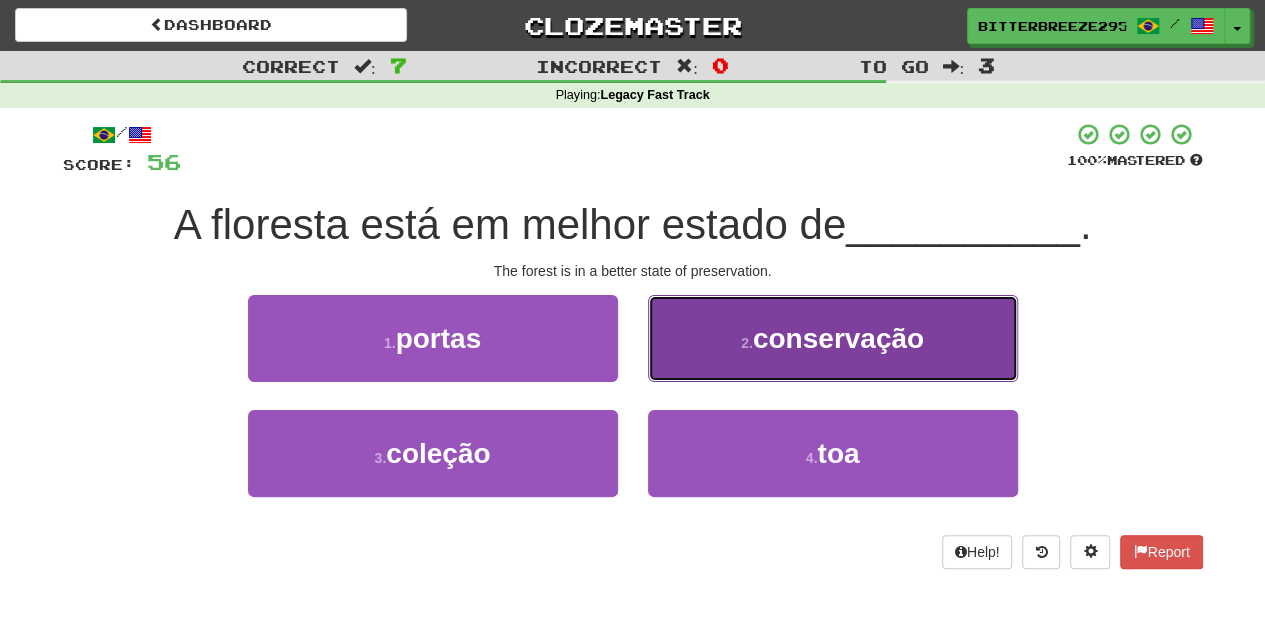 click on "2 .  conservação" at bounding box center (833, 338) 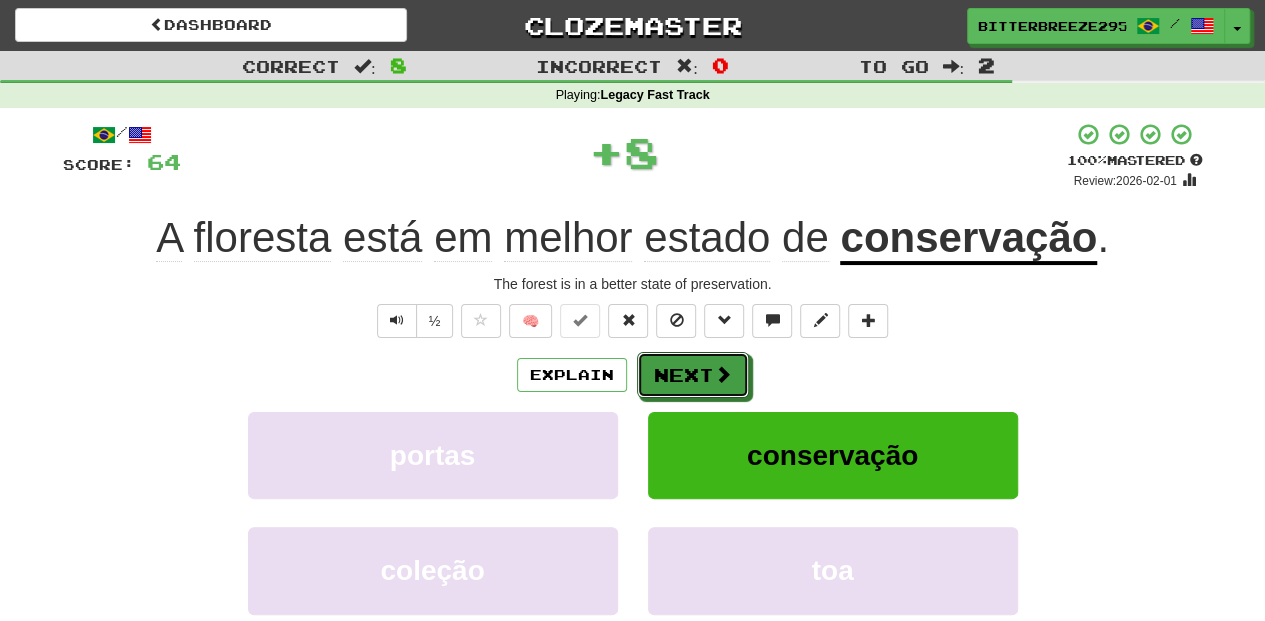click on "Next" at bounding box center [693, 375] 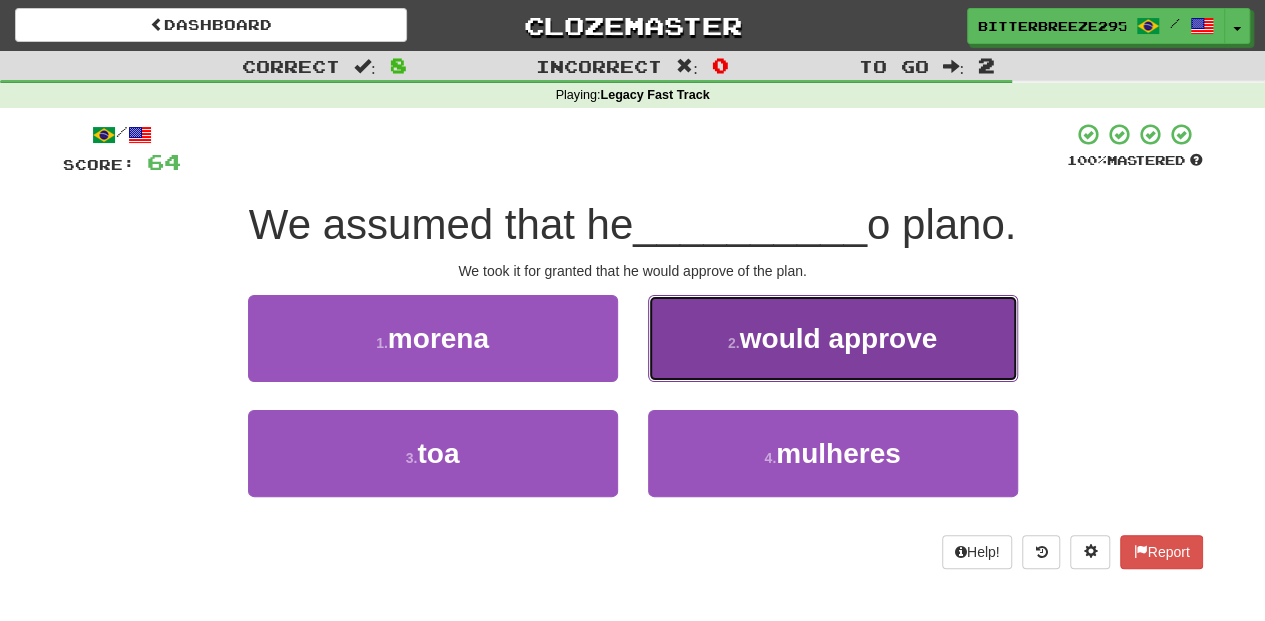 click on "2 .  aprovaria" at bounding box center [833, 338] 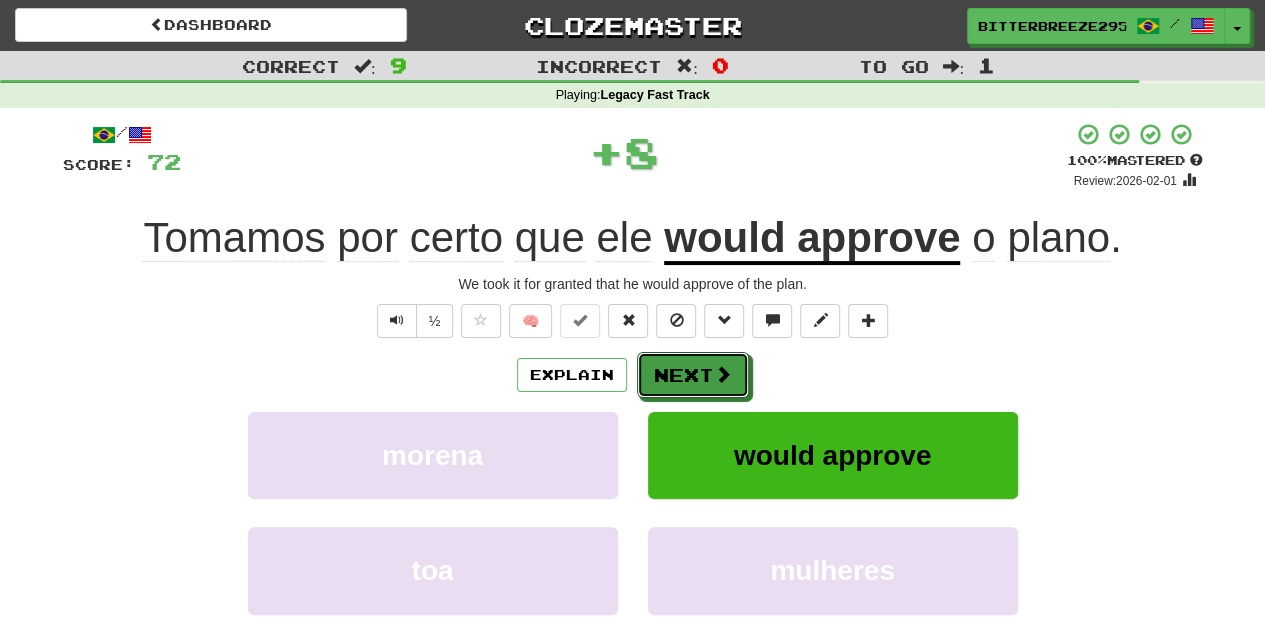 click on "Next" at bounding box center (693, 375) 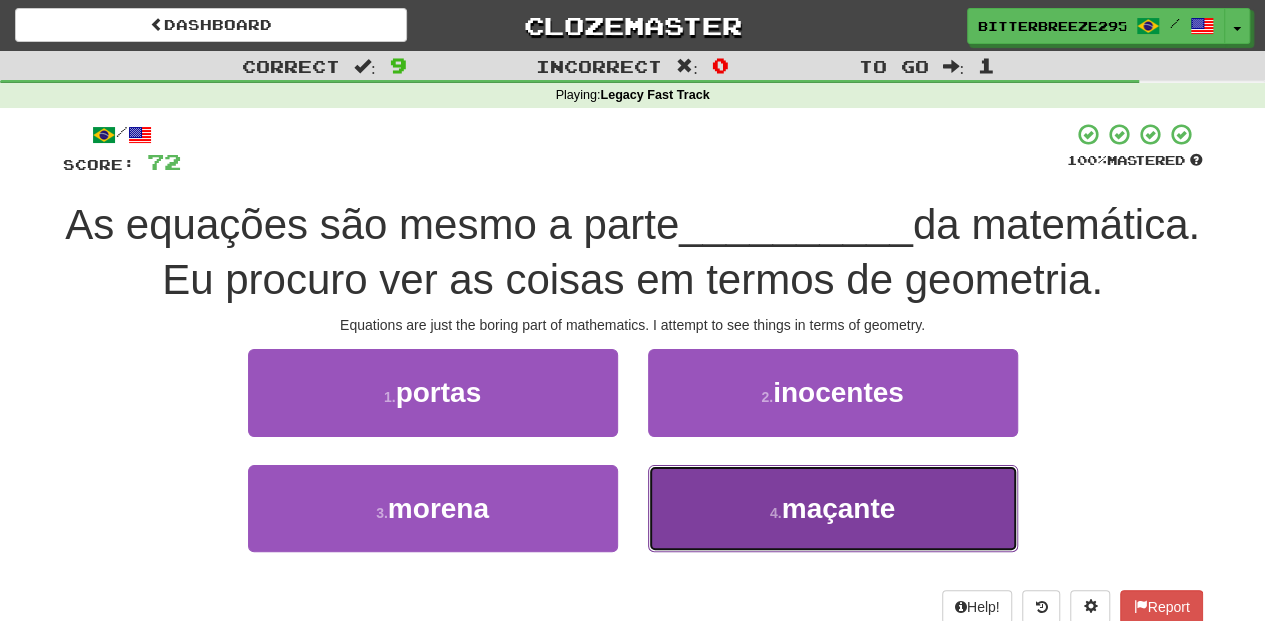 click on "4 .  maçante" at bounding box center (833, 508) 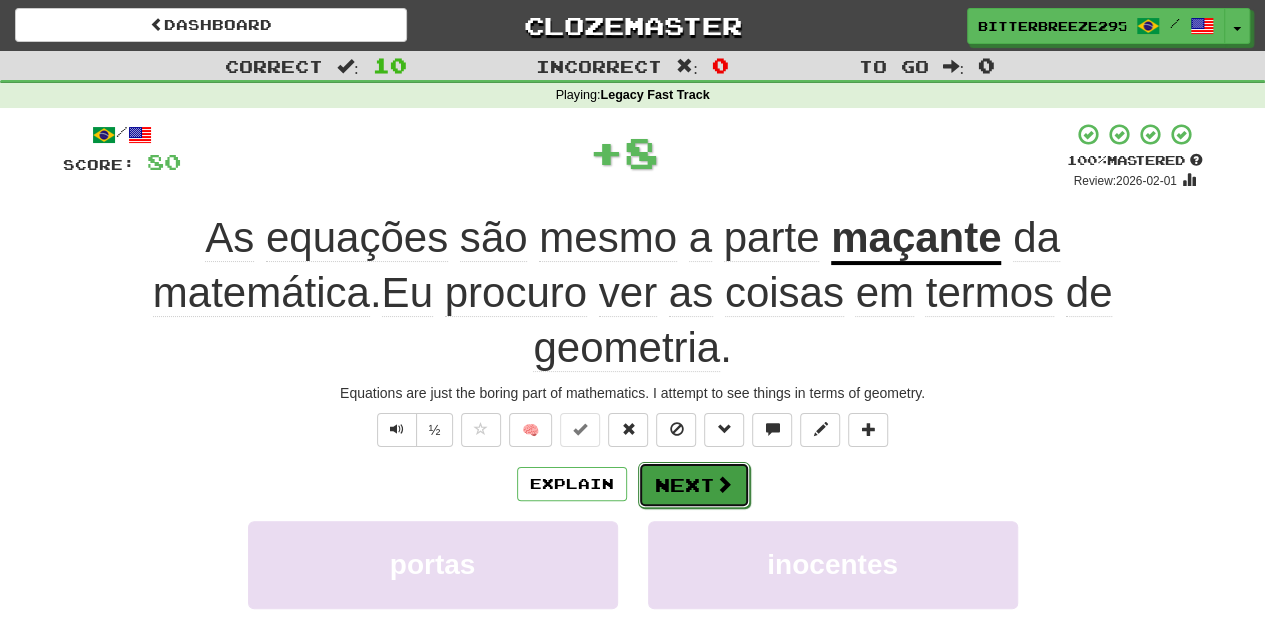 click on "Next" at bounding box center [694, 485] 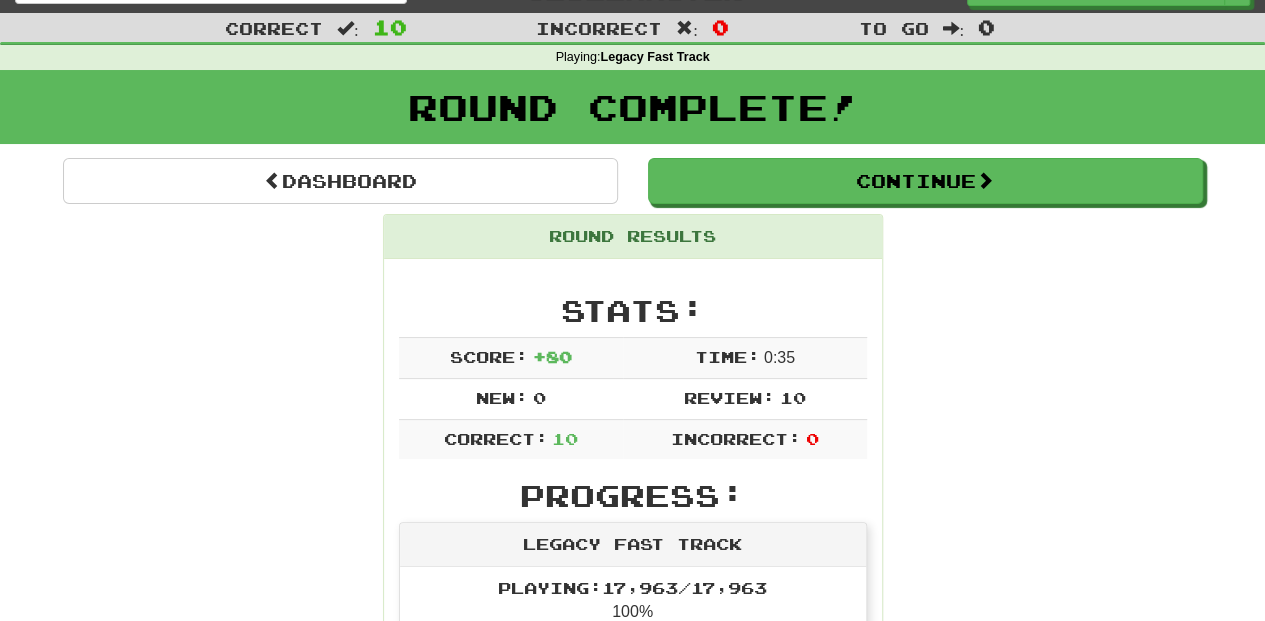scroll, scrollTop: 0, scrollLeft: 0, axis: both 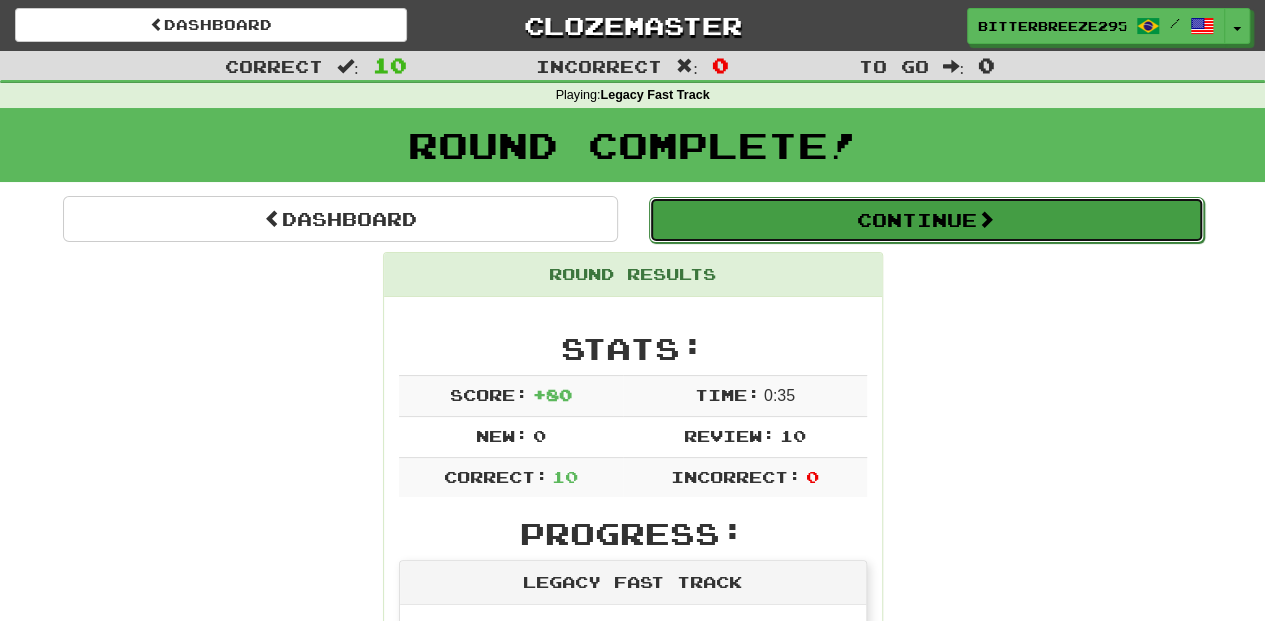 click on "Continue" at bounding box center (926, 220) 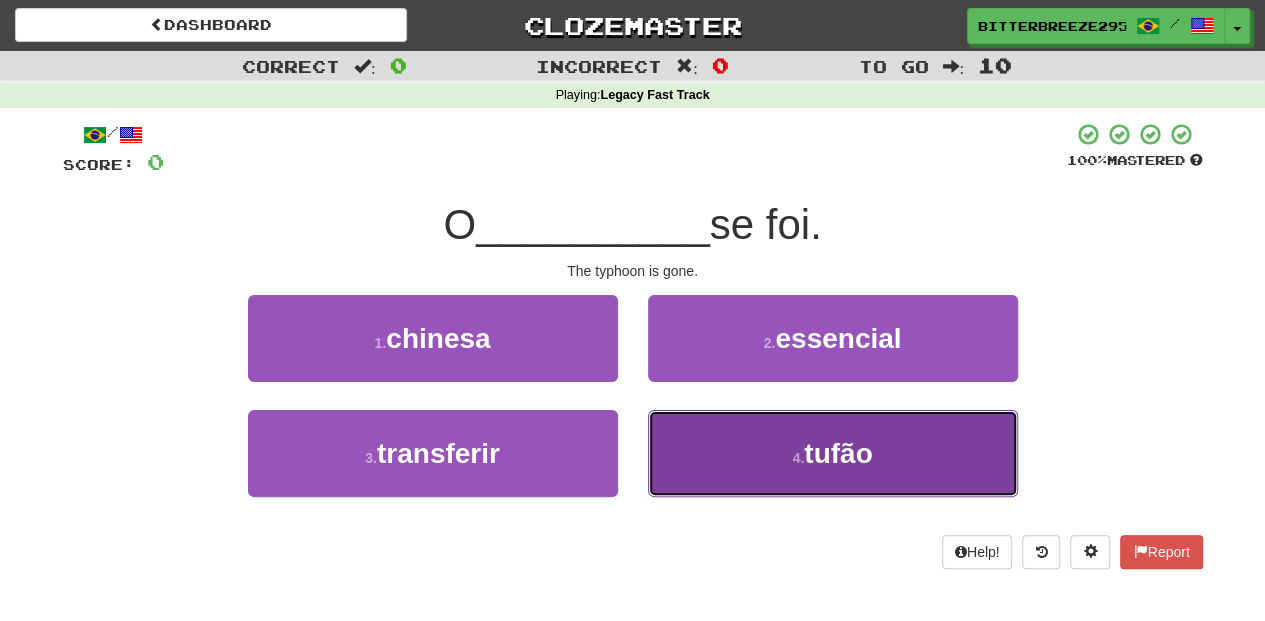click on "4 .  tufão" at bounding box center (833, 453) 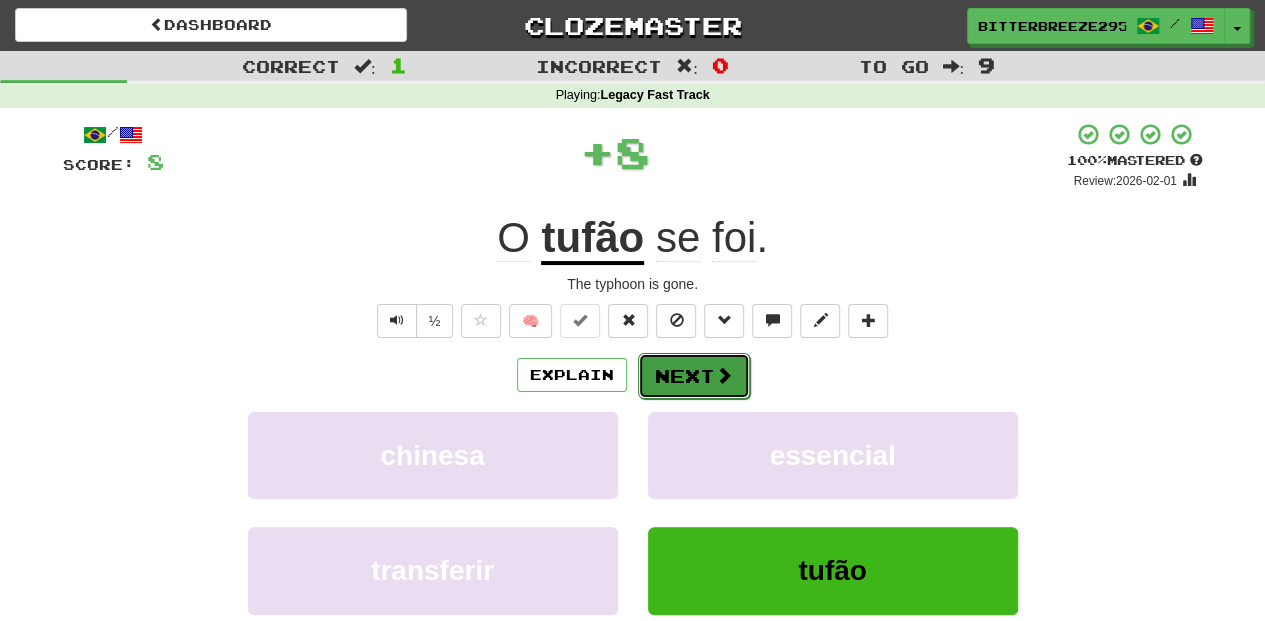 click on "Next" at bounding box center [694, 376] 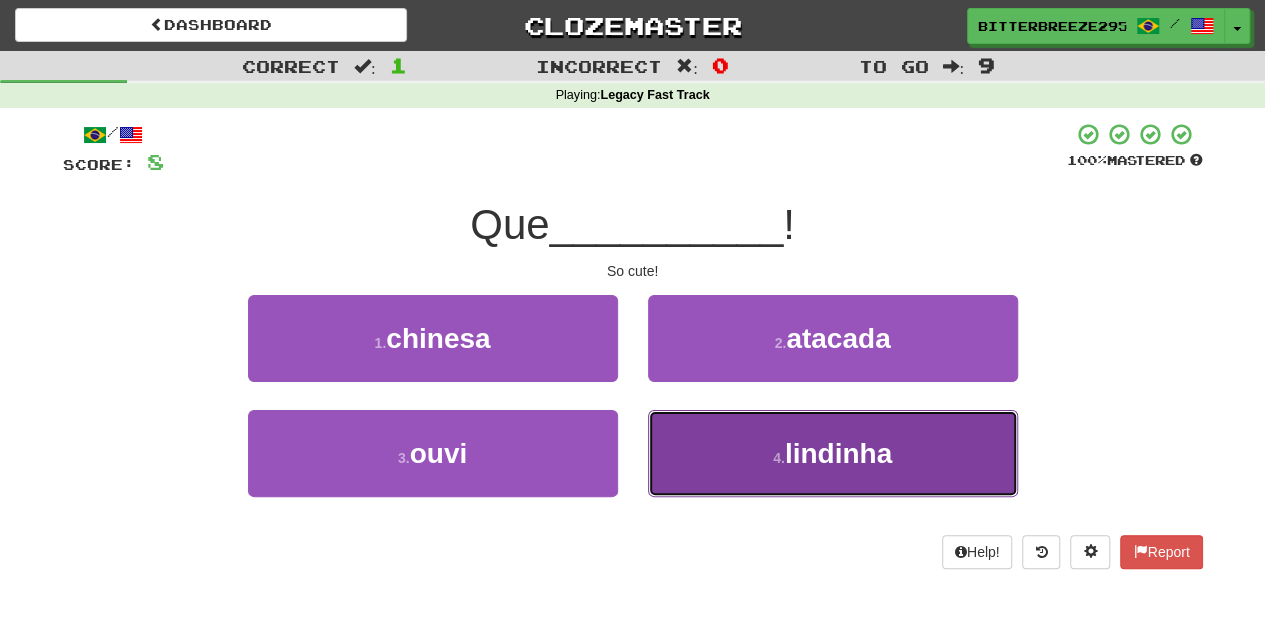click on "4 .  lindinha" at bounding box center [833, 453] 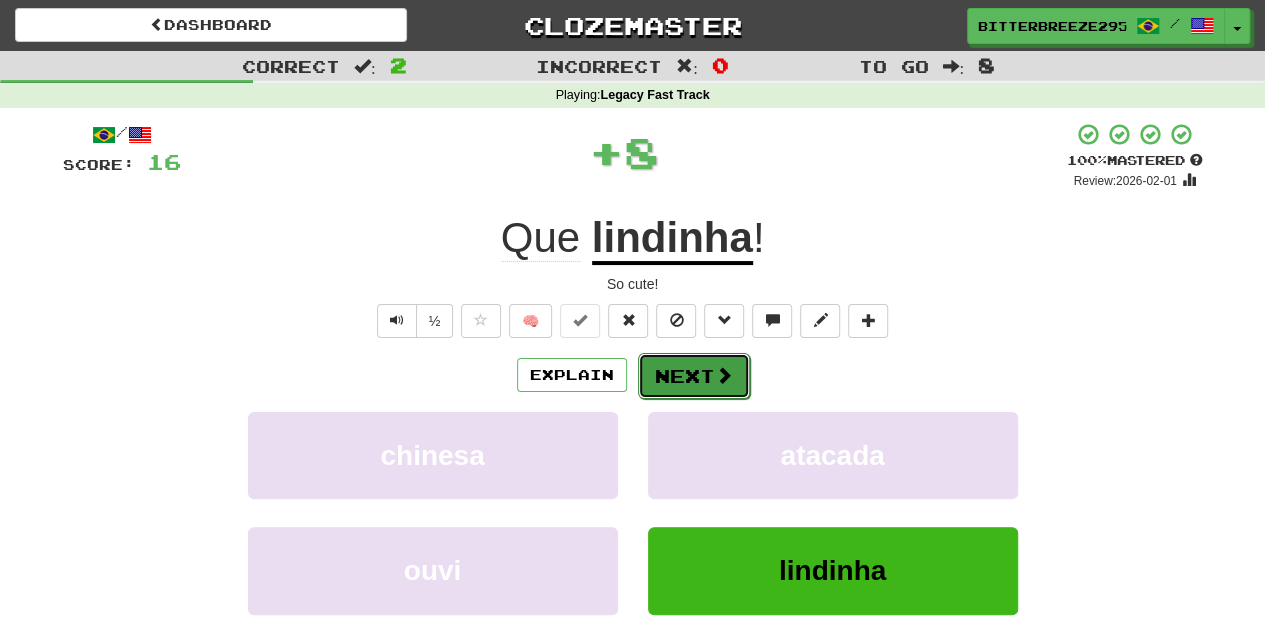click on "Next" at bounding box center [694, 376] 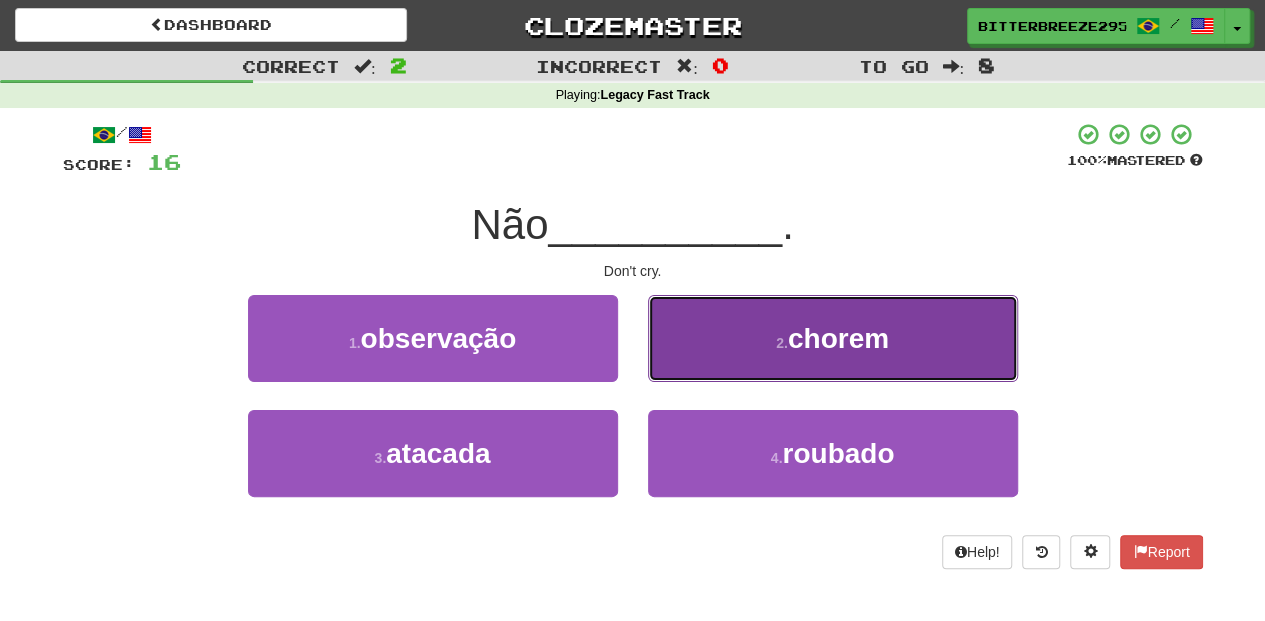 click on "2 .  chorem" at bounding box center [833, 338] 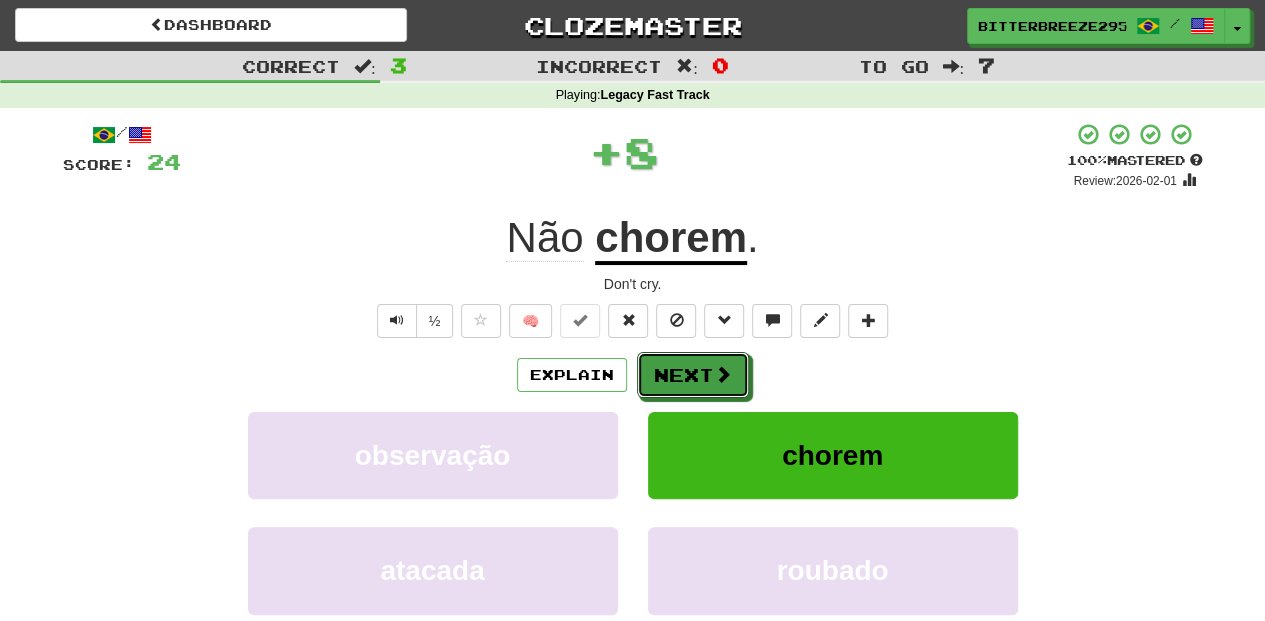 click on "Next" at bounding box center [693, 375] 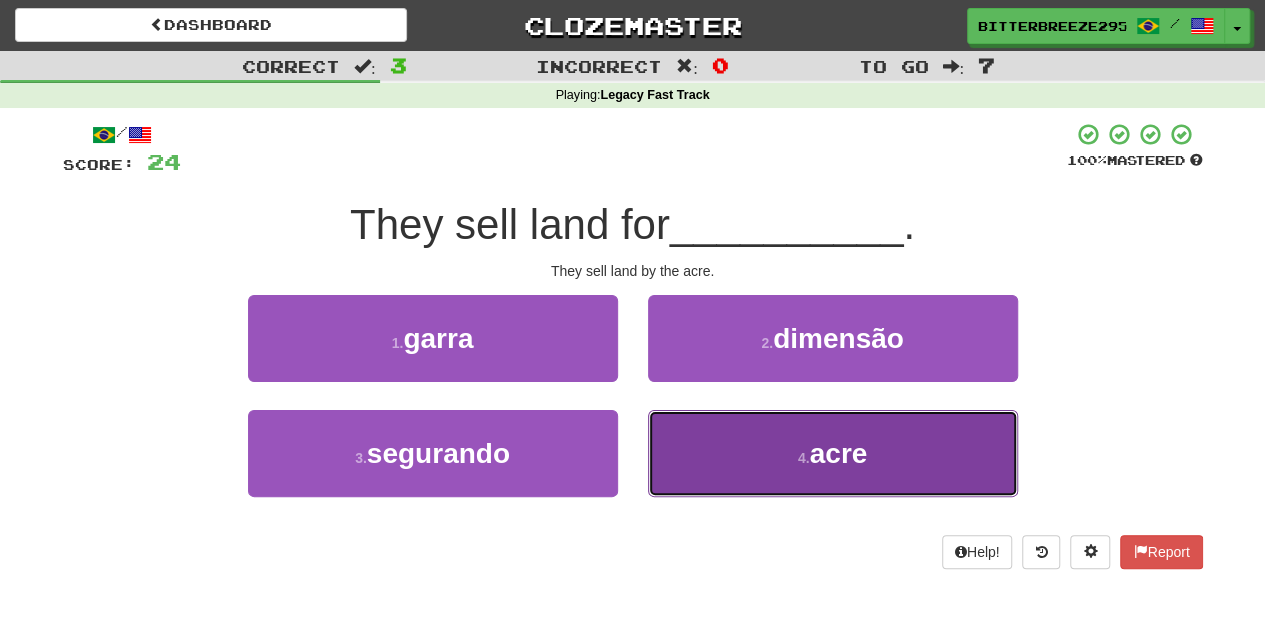 click on "4 .  acre" at bounding box center [833, 453] 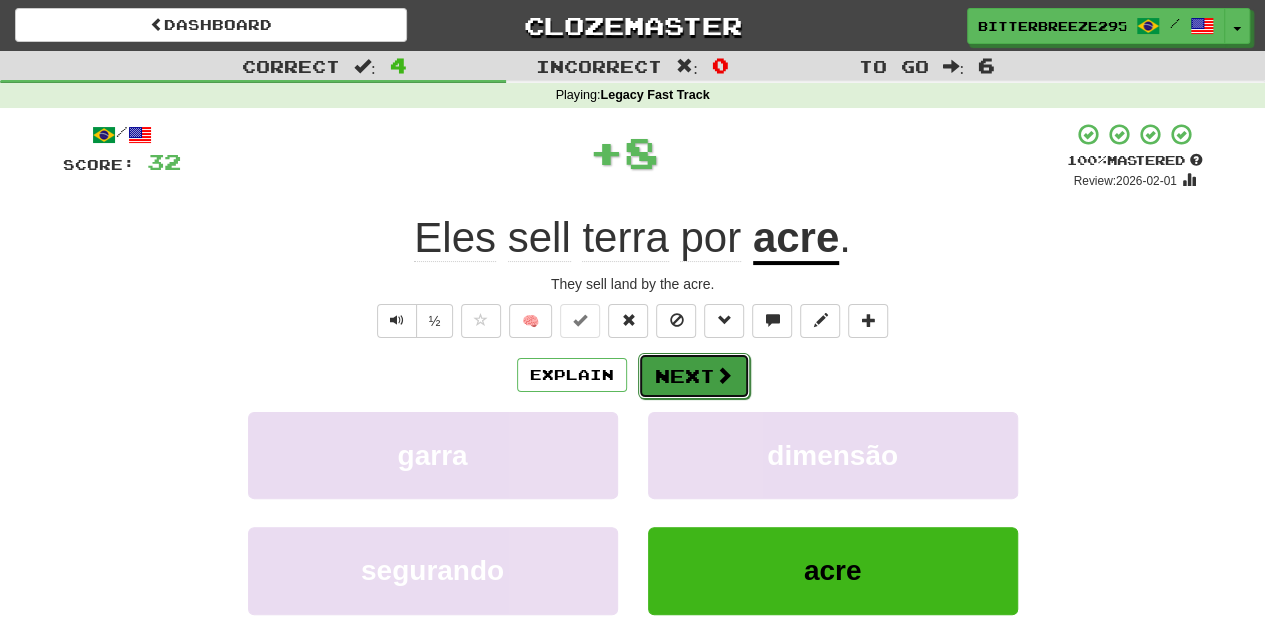 click on "Next" at bounding box center (694, 376) 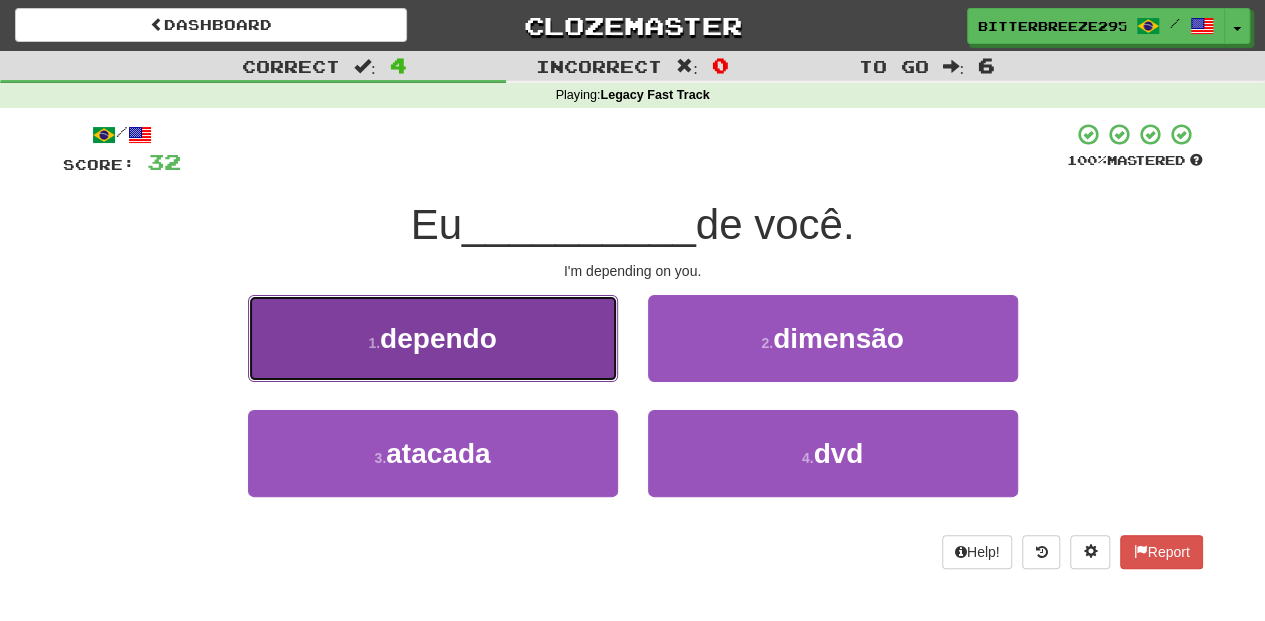click on "1 .  dependo" at bounding box center [433, 338] 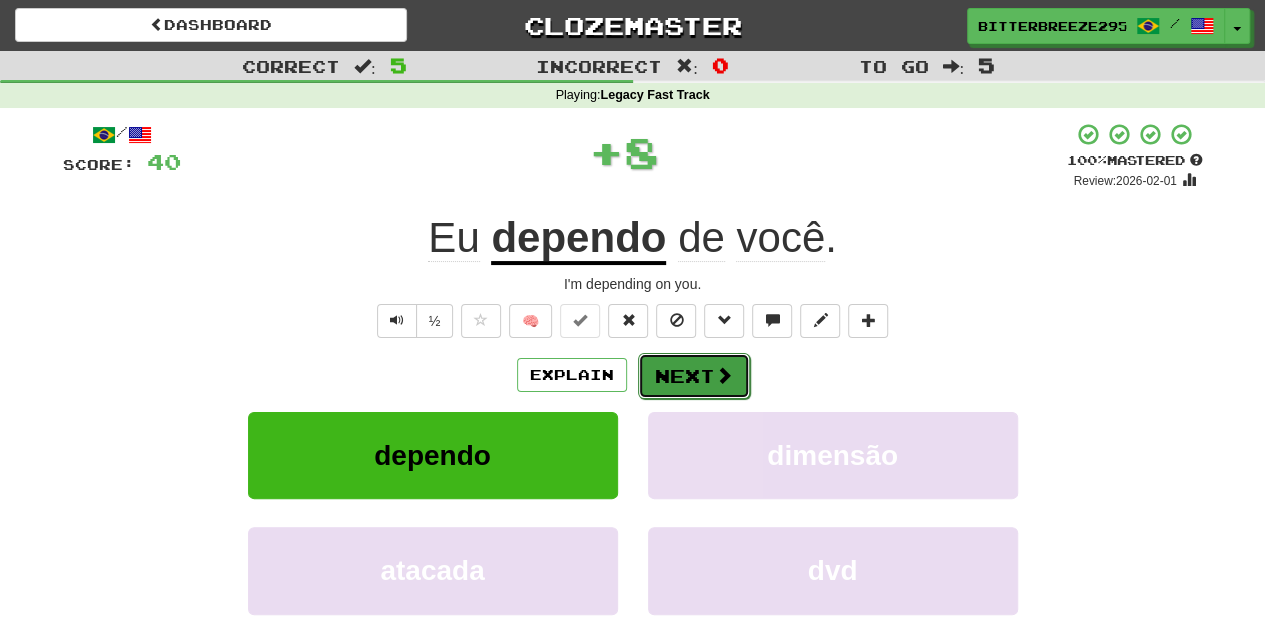 click on "Next" at bounding box center [694, 376] 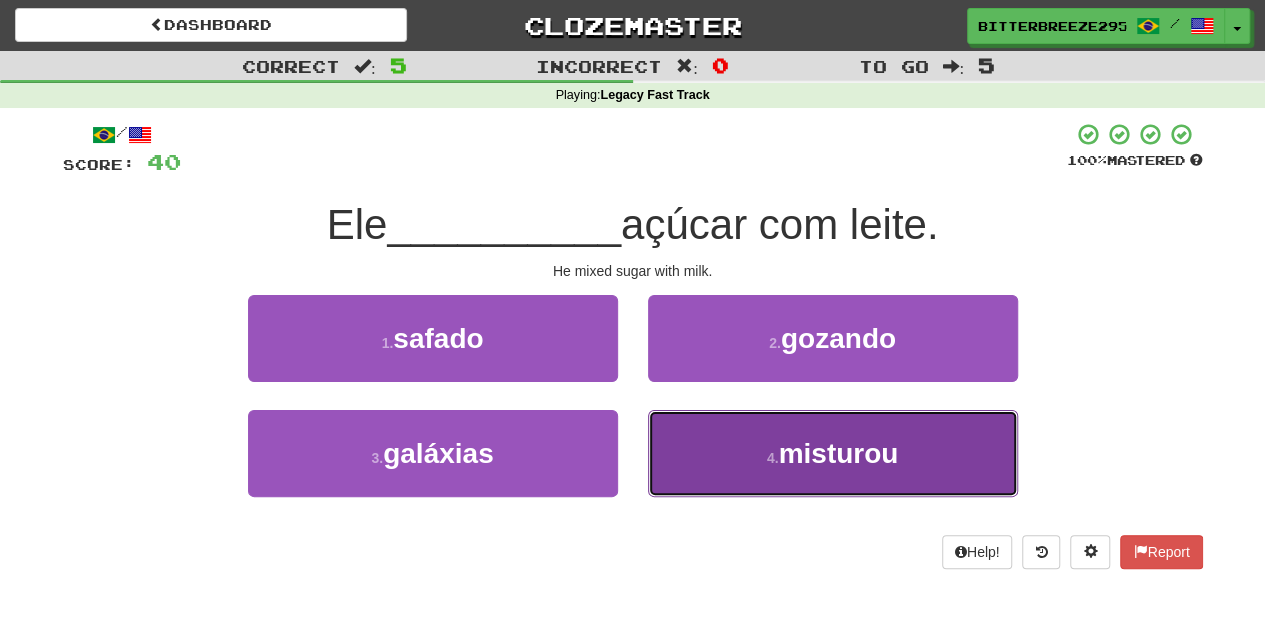 click on "4 .  misturou" at bounding box center [833, 453] 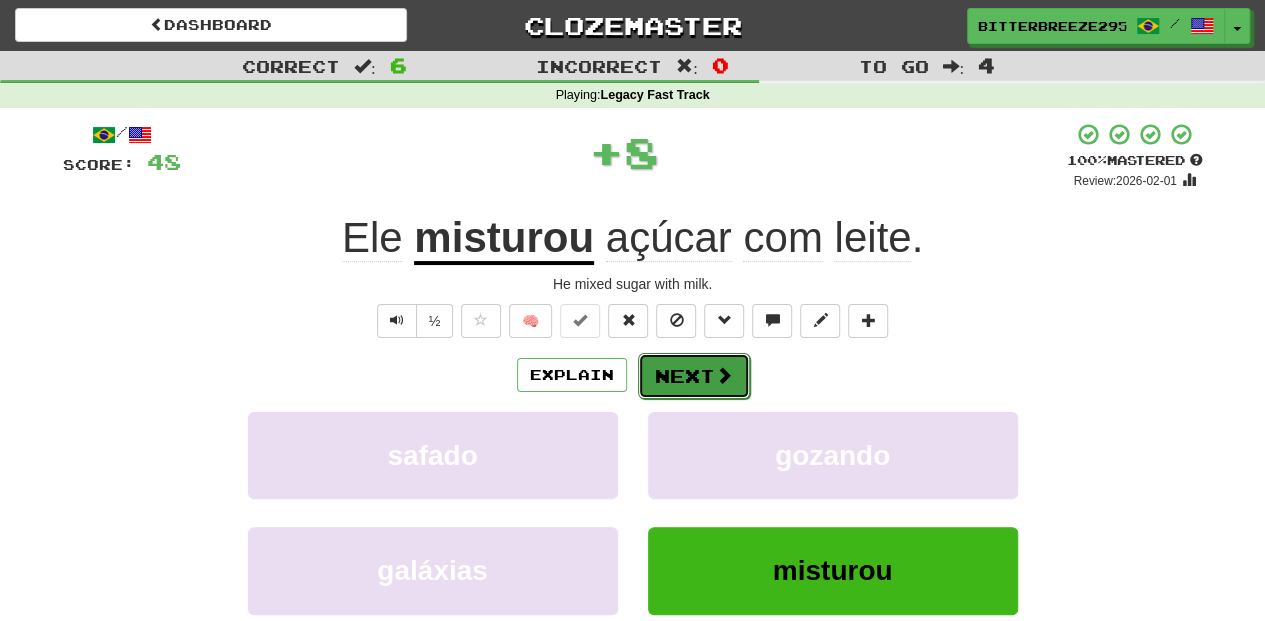 click on "Next" at bounding box center [694, 376] 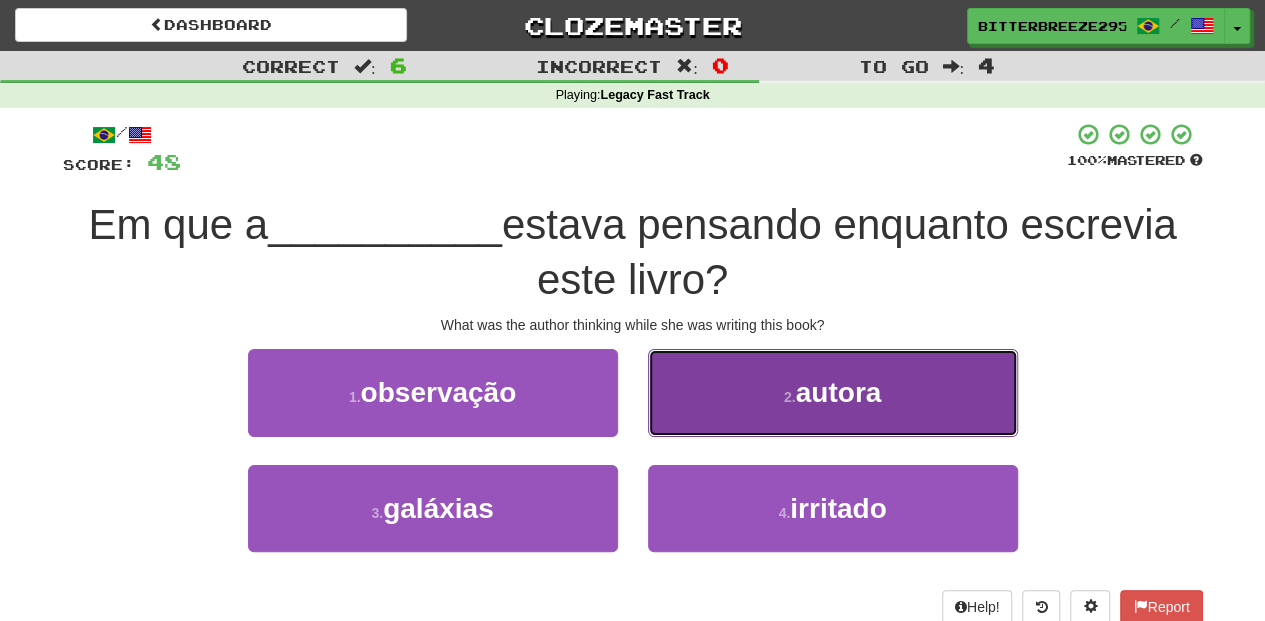 click on "2 .  autora" at bounding box center (833, 392) 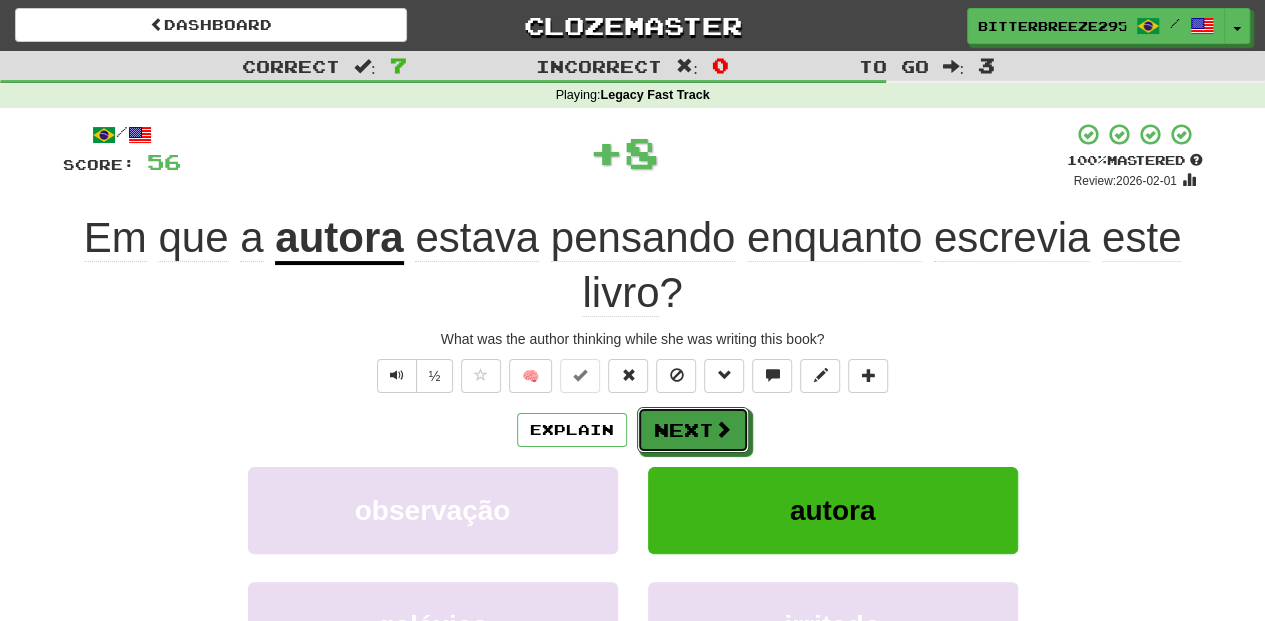 click on "Next" at bounding box center [693, 430] 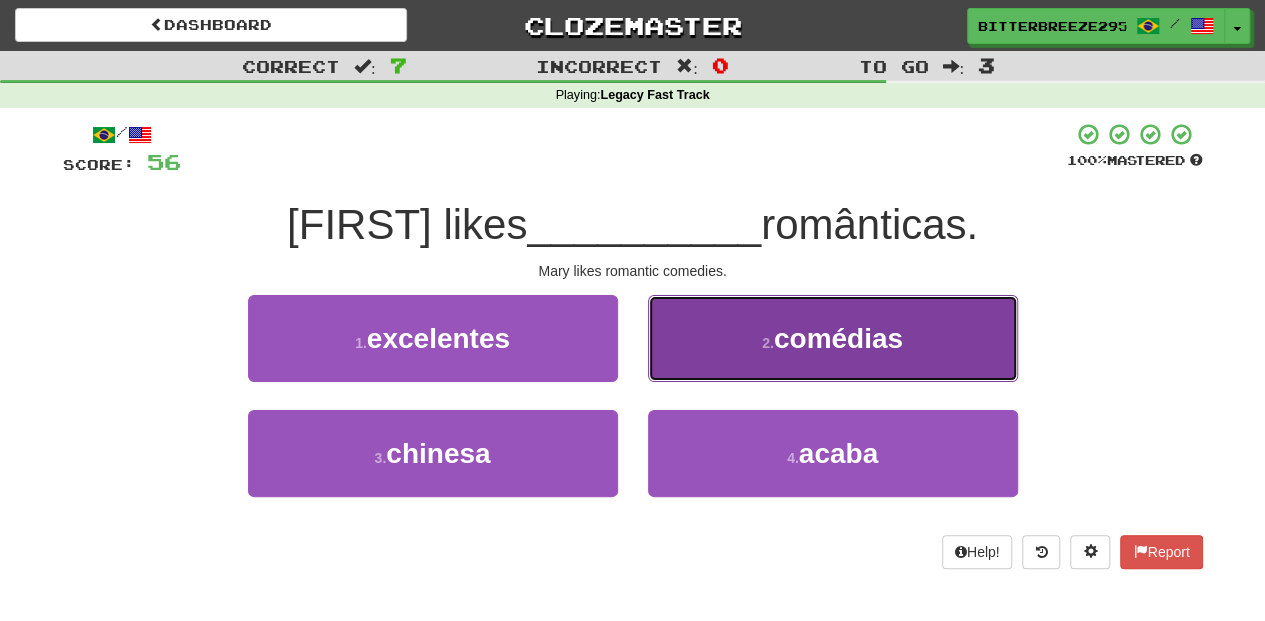 click on "2 .  comédias" at bounding box center [833, 338] 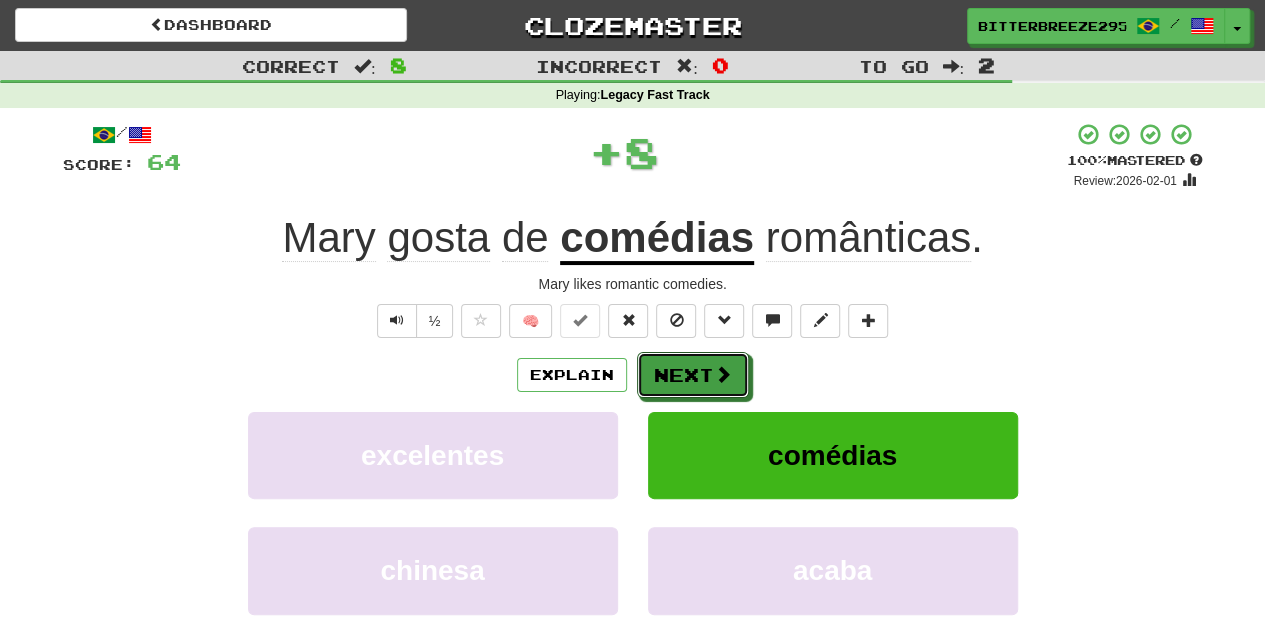 click on "Next" at bounding box center [693, 375] 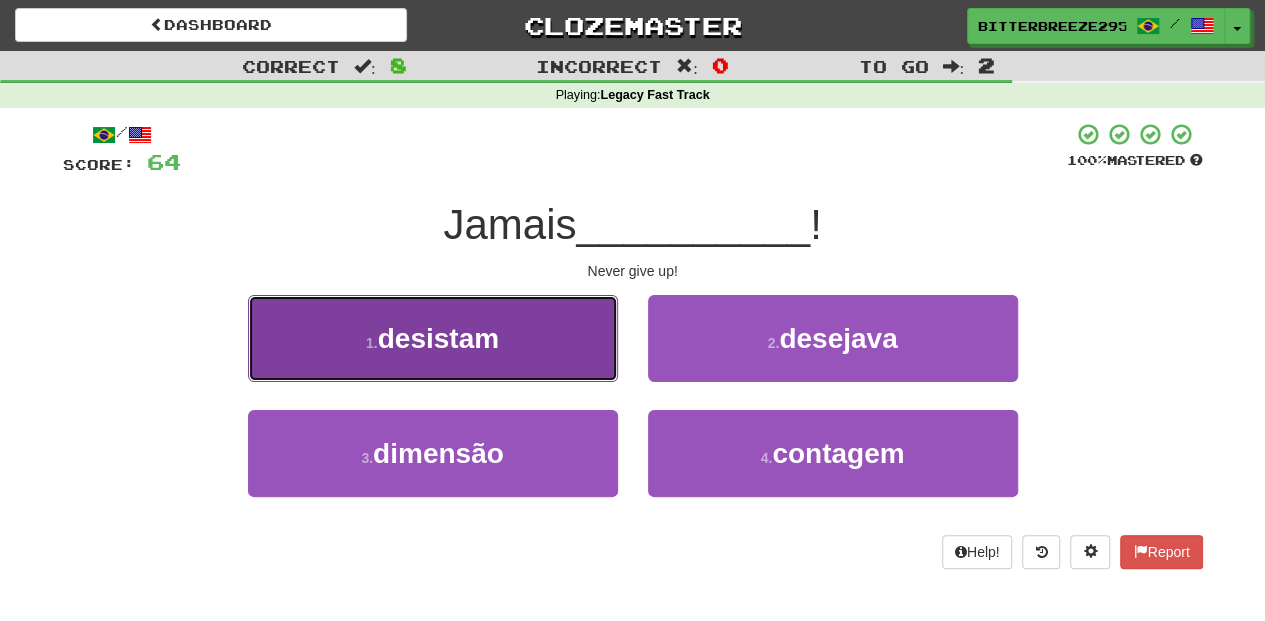 click on "1 .  desistam" at bounding box center (433, 338) 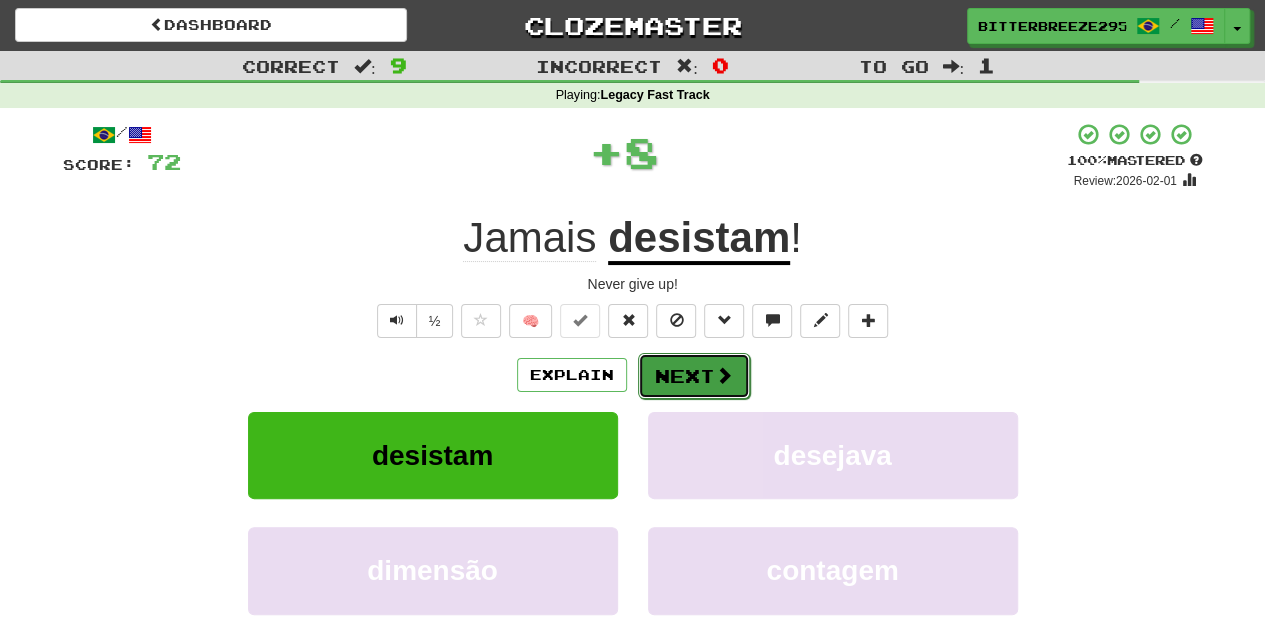 click on "Next" at bounding box center [694, 376] 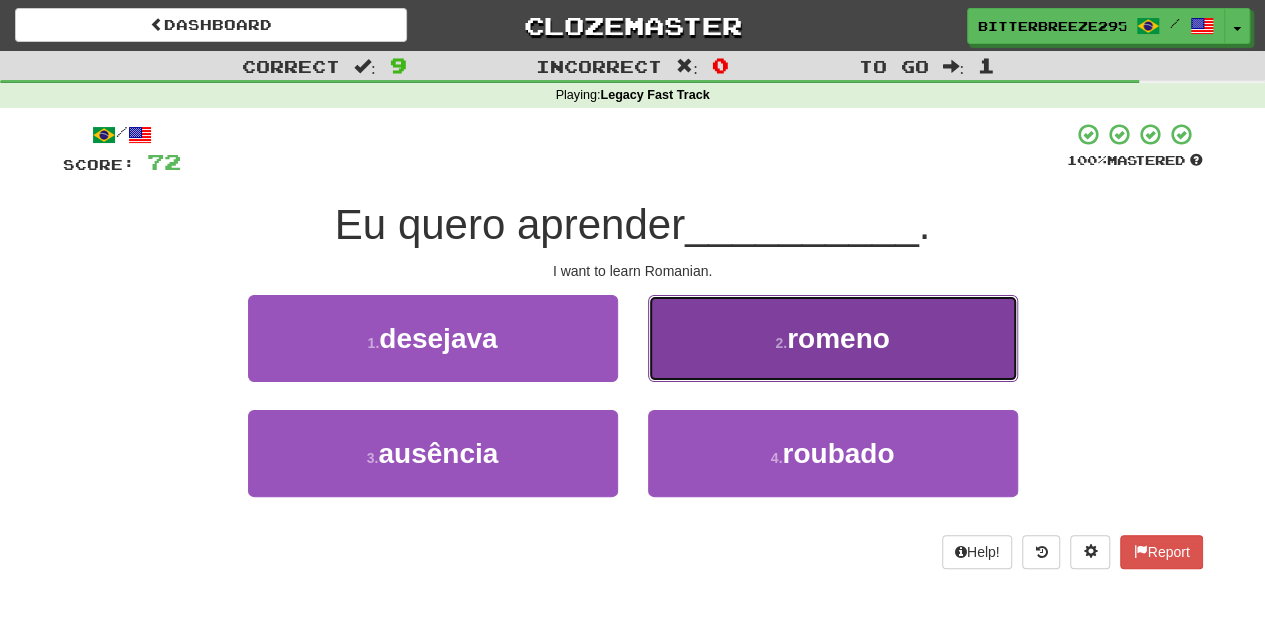click on "2 .  romeno" at bounding box center [833, 338] 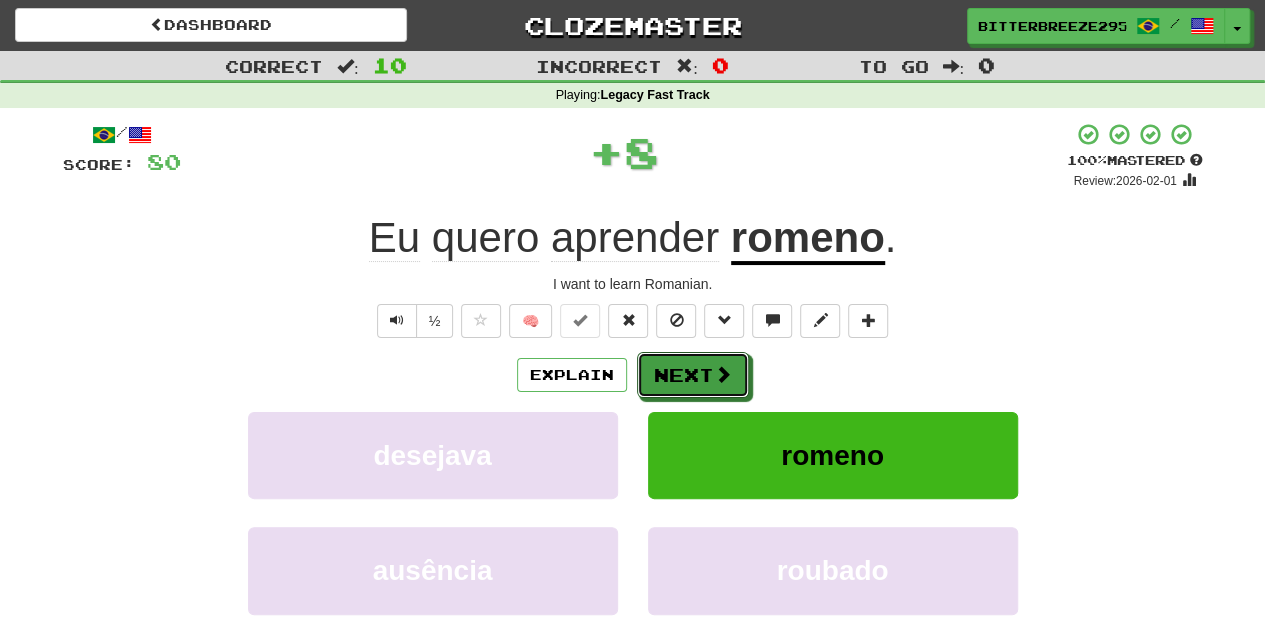 click on "Next" at bounding box center (693, 375) 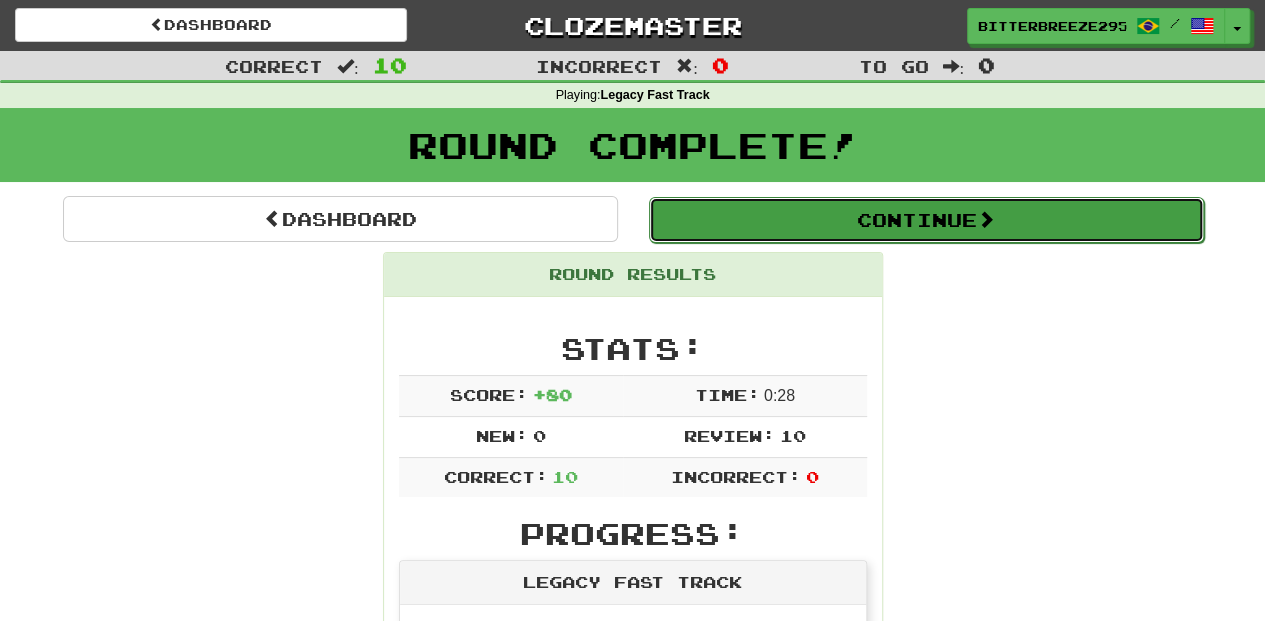 click on "Continue" at bounding box center [926, 220] 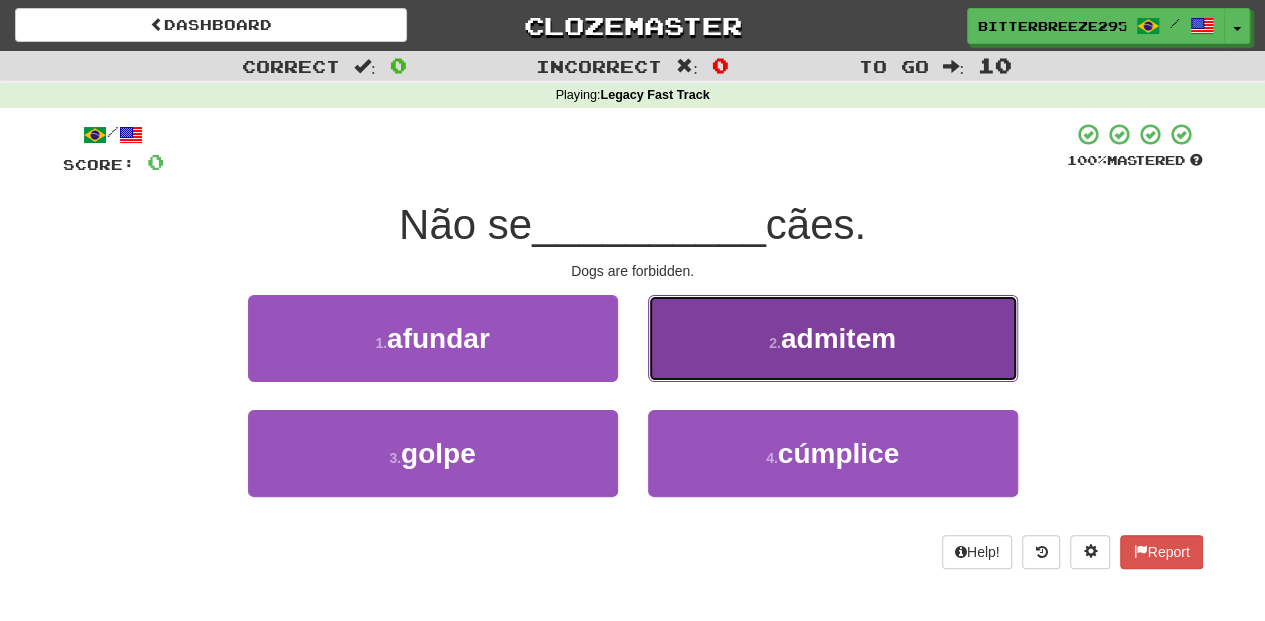 click on "2 .  admitem" at bounding box center (833, 338) 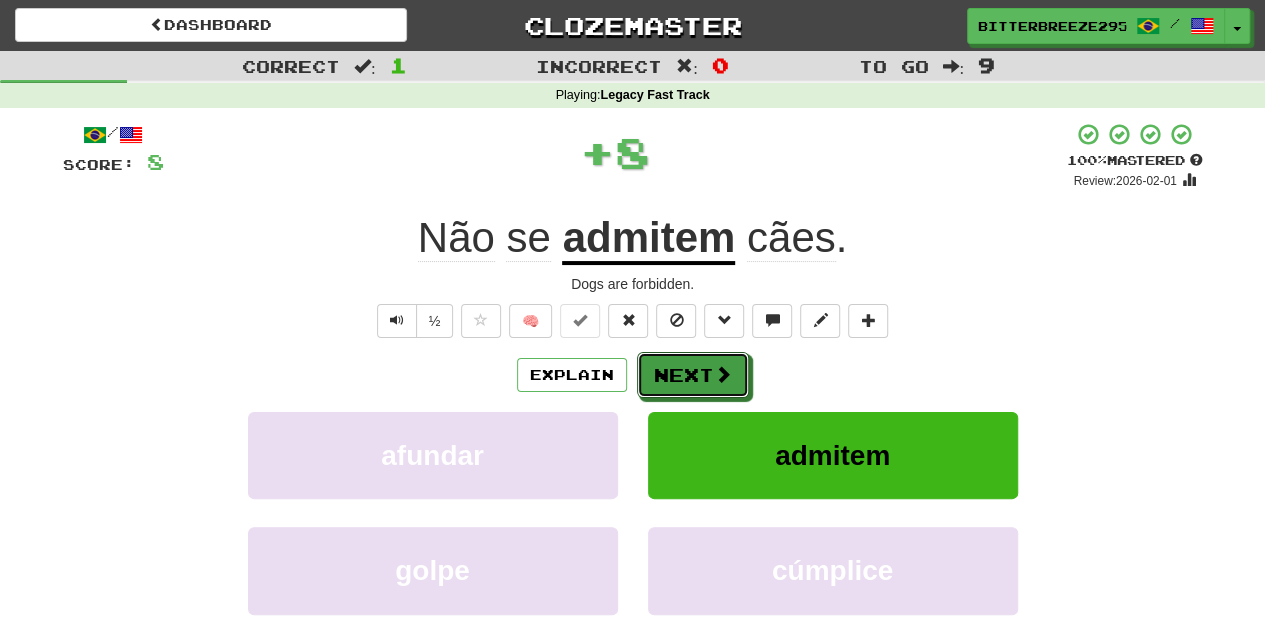 click on "Next" at bounding box center [693, 375] 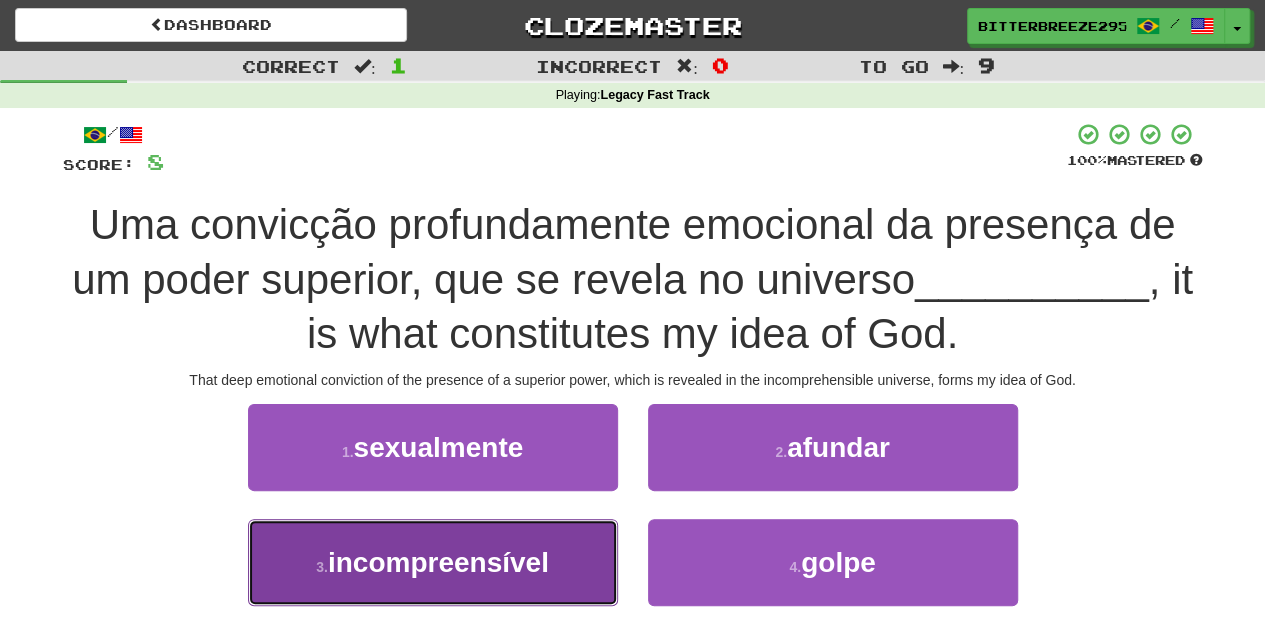 click on "3 .  incompreensível" at bounding box center (433, 562) 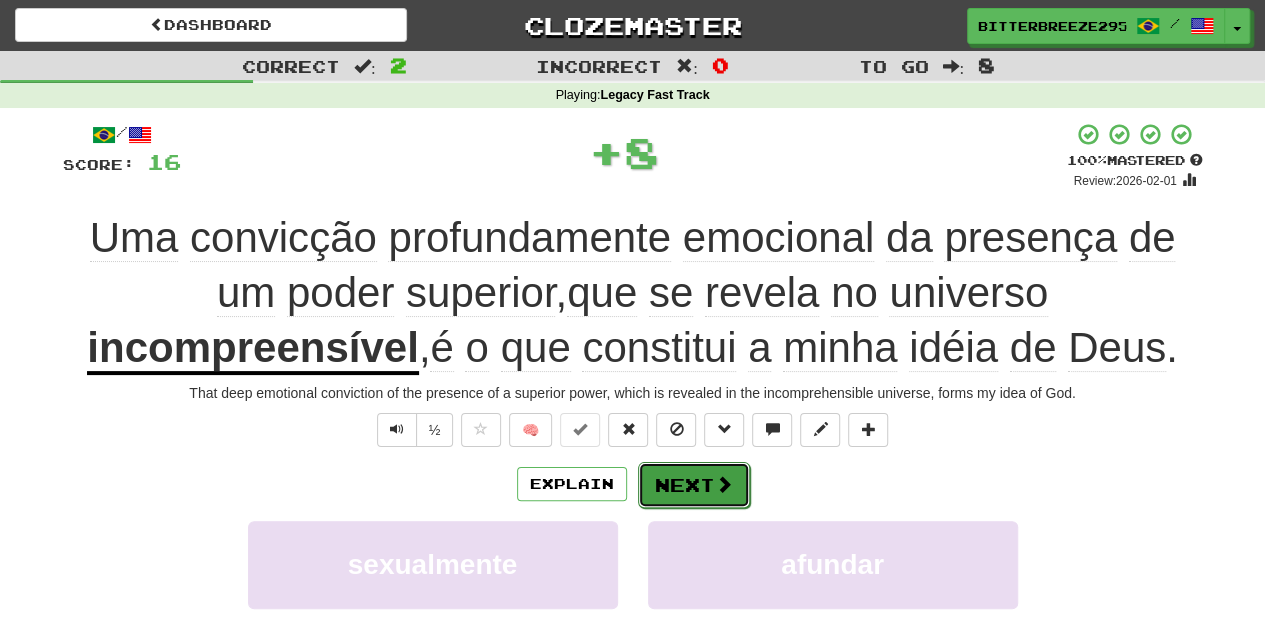 click on "Next" at bounding box center [694, 485] 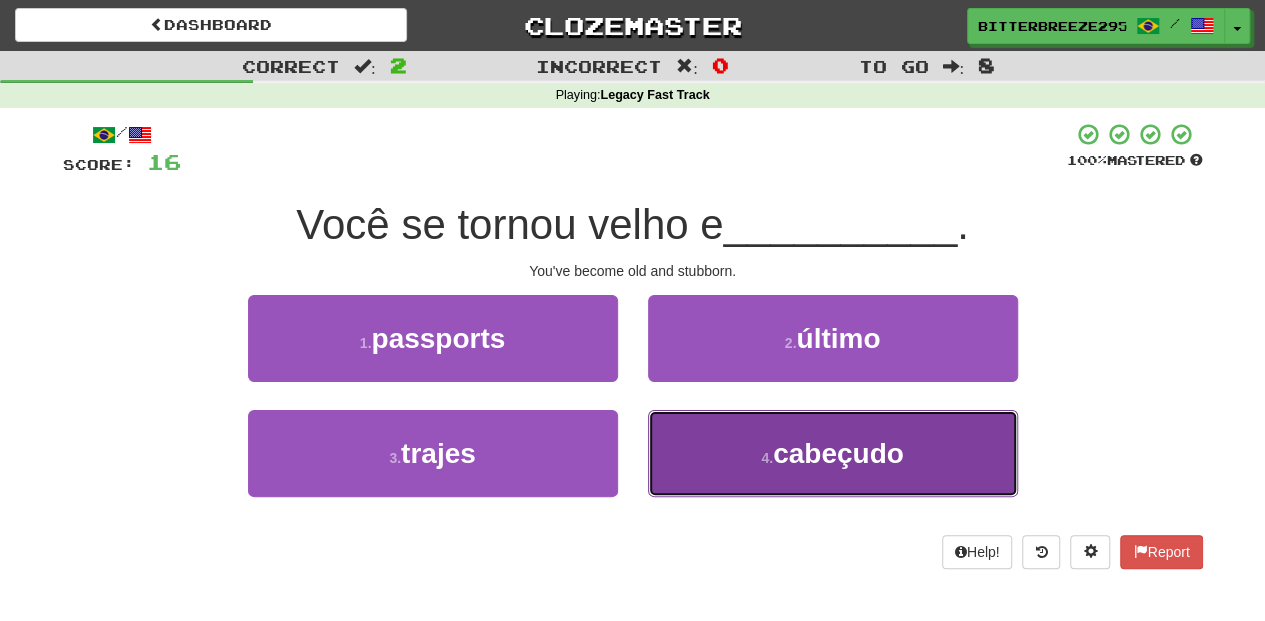click on "4 .  cabeçudo" at bounding box center (833, 453) 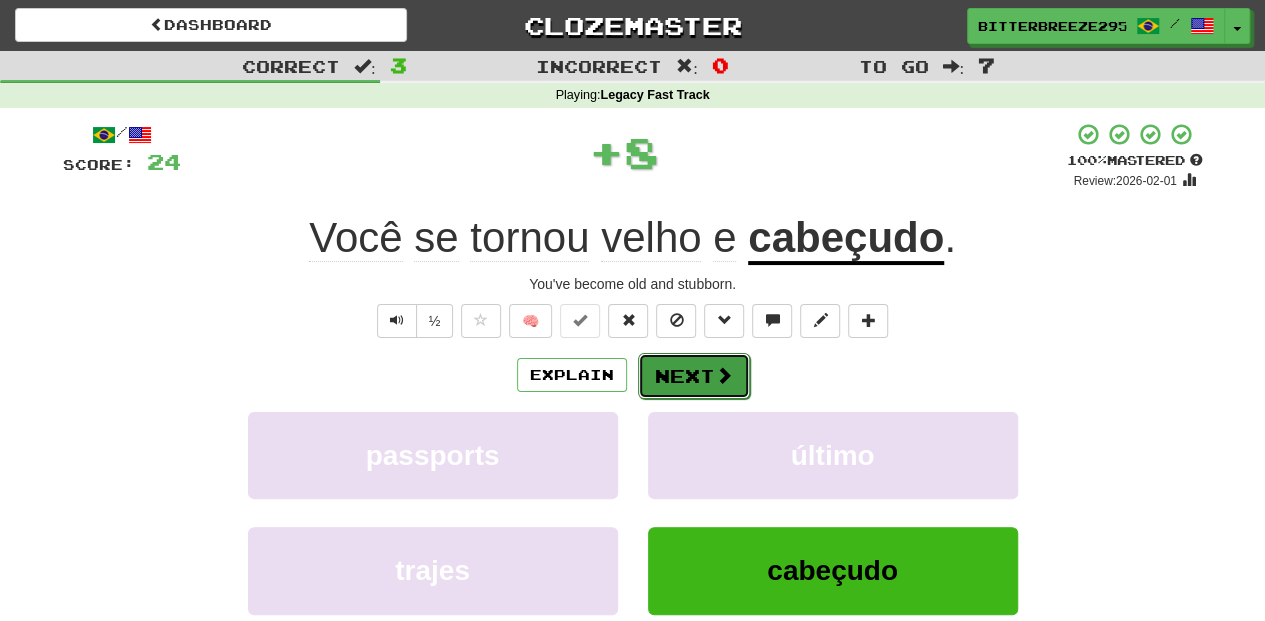 click on "Next" at bounding box center (694, 376) 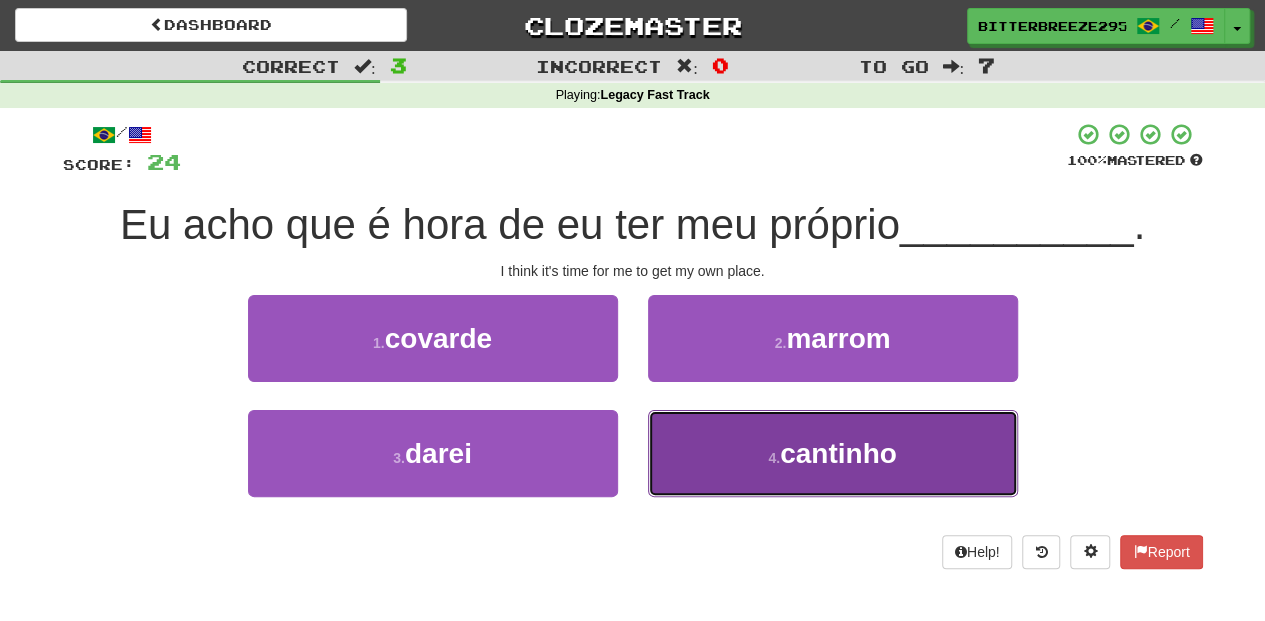 click on "4 .  cantinho" at bounding box center [833, 453] 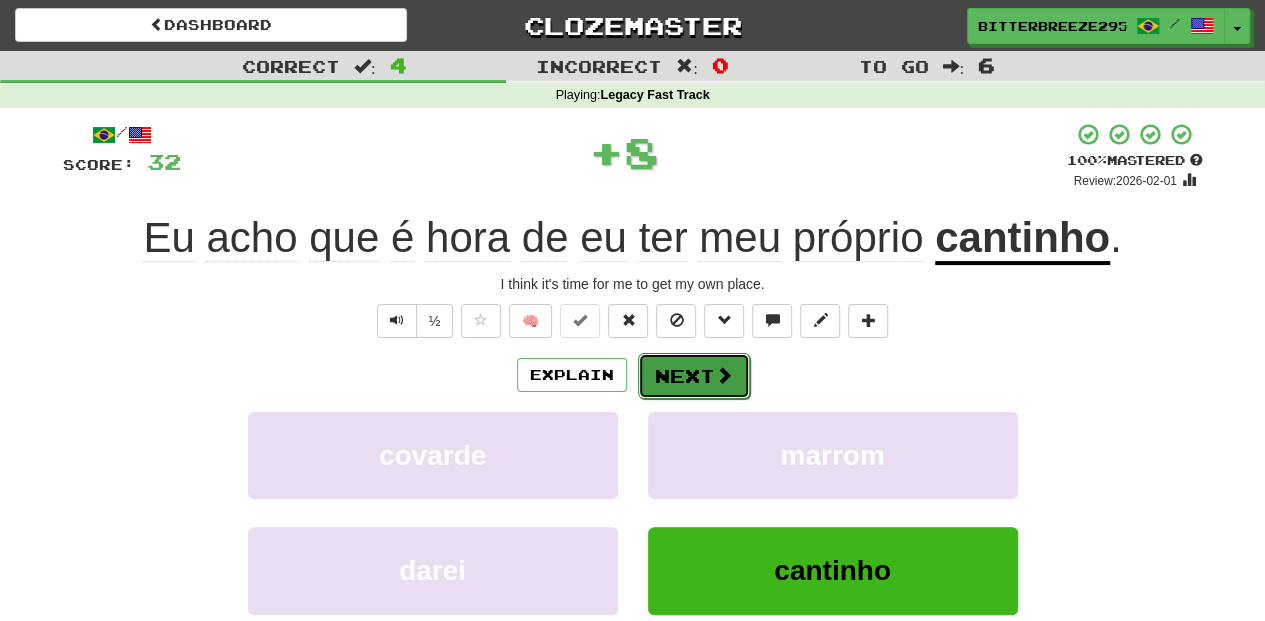click on "Next" at bounding box center [694, 376] 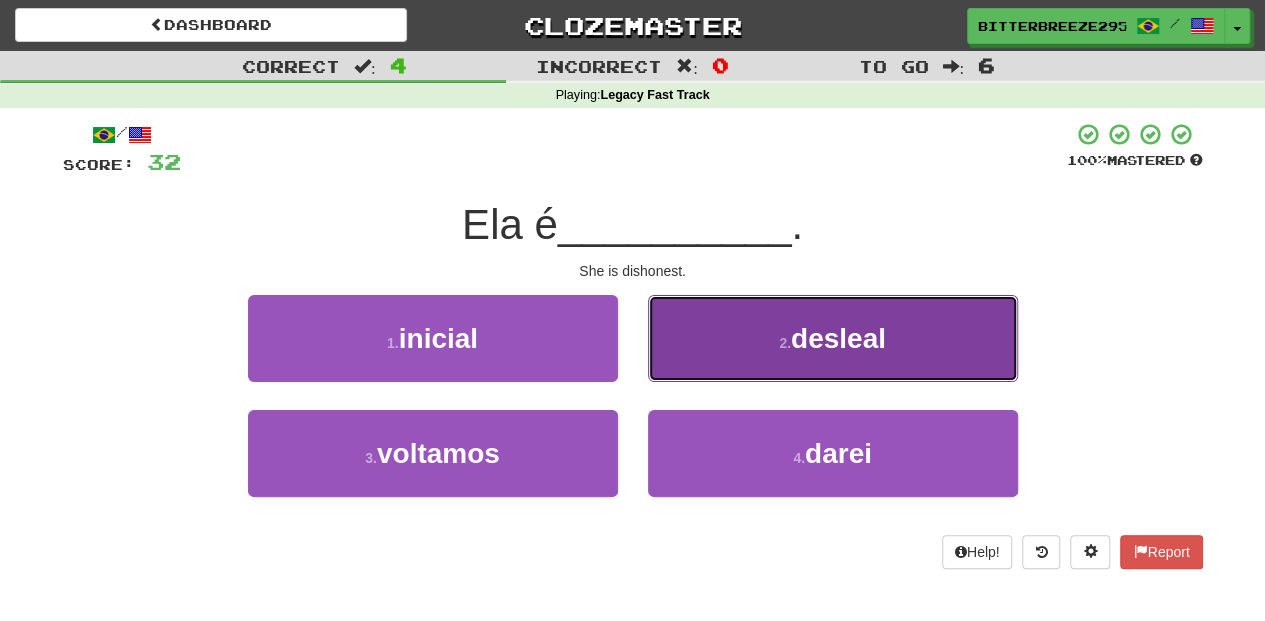 click on "2 .  desleal" at bounding box center [833, 338] 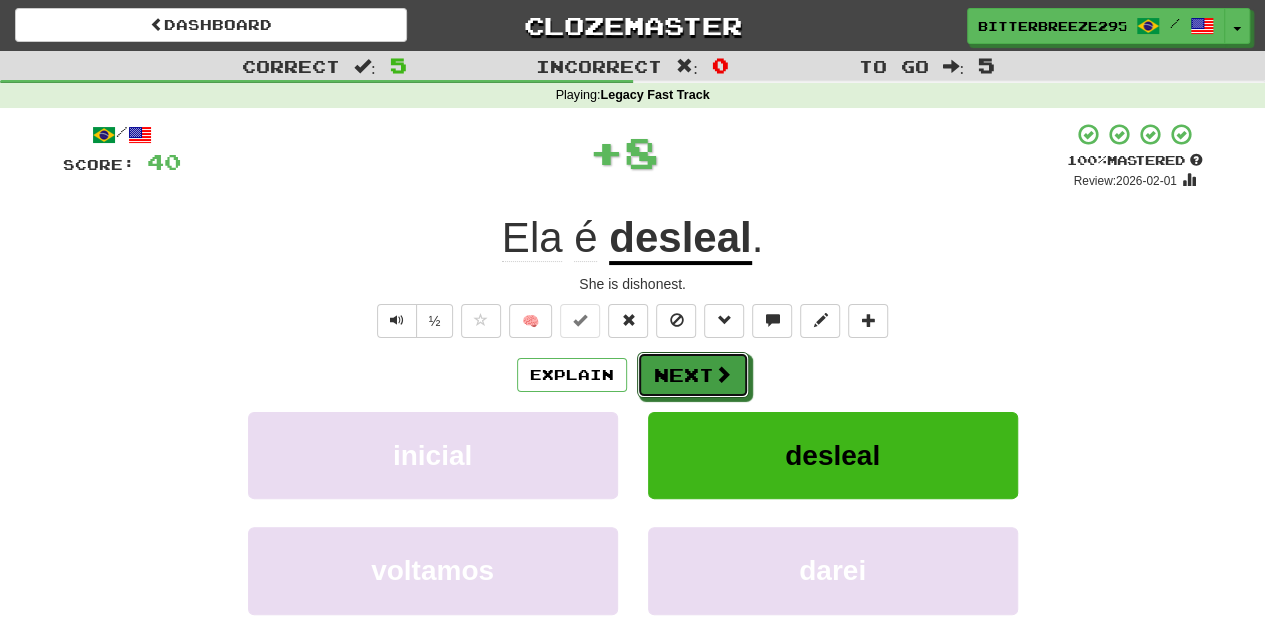 click on "Next" at bounding box center [693, 375] 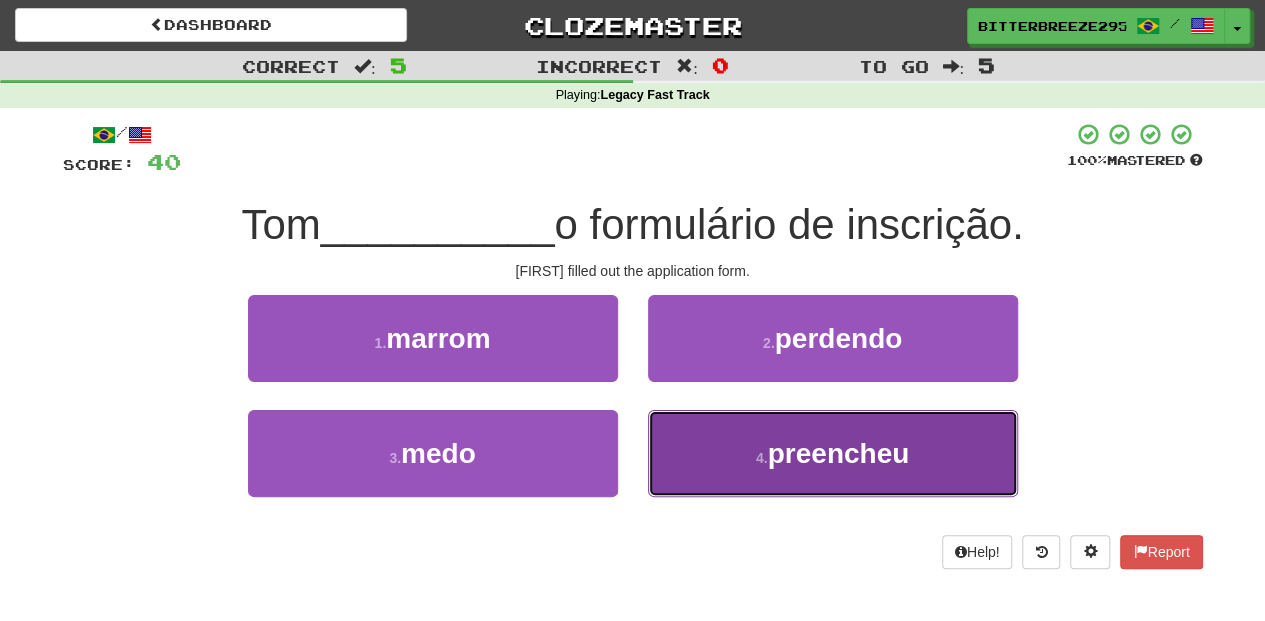 click on "4 .  preencheu" at bounding box center [833, 453] 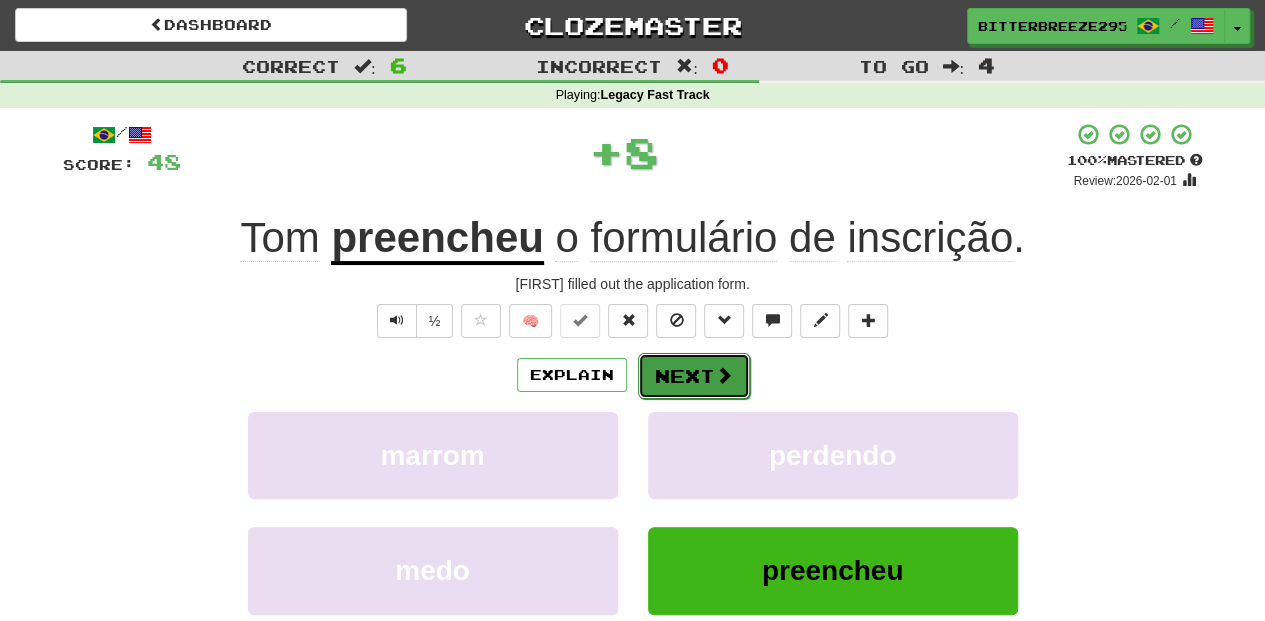 click on "Next" at bounding box center [694, 376] 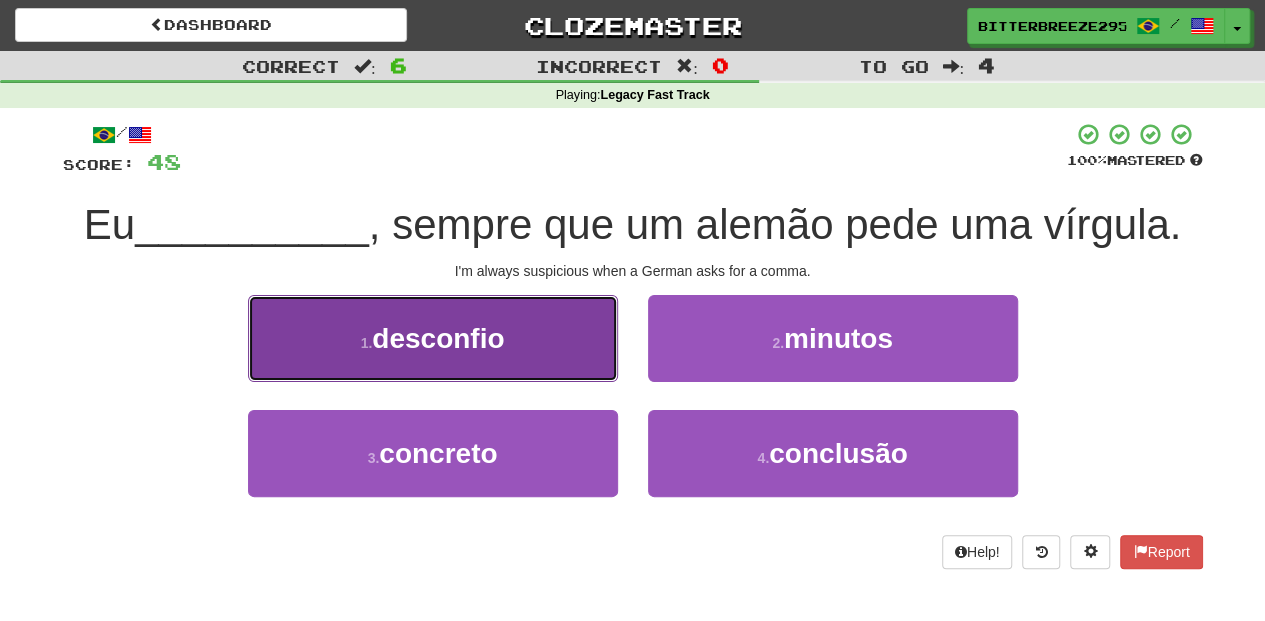 click on "1 .  desconfio" at bounding box center (433, 338) 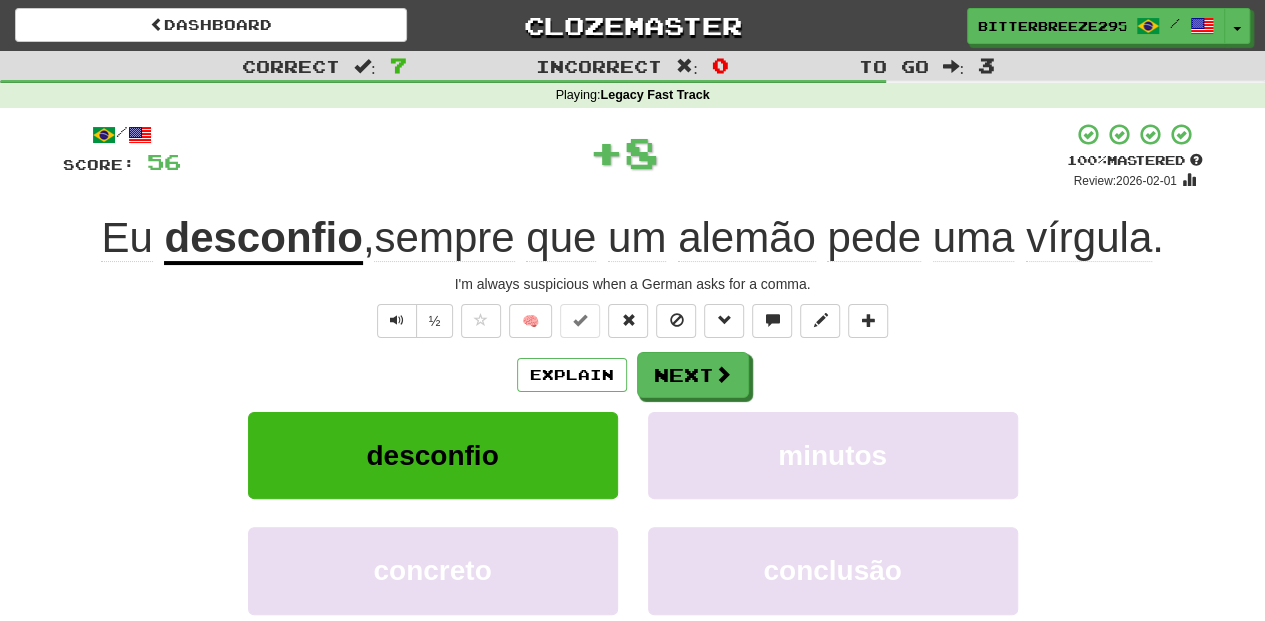 click on "Explain Next desconfio minutos concreto conclusão Learn more: desconfio minutos concreto conclusão" at bounding box center [633, 512] 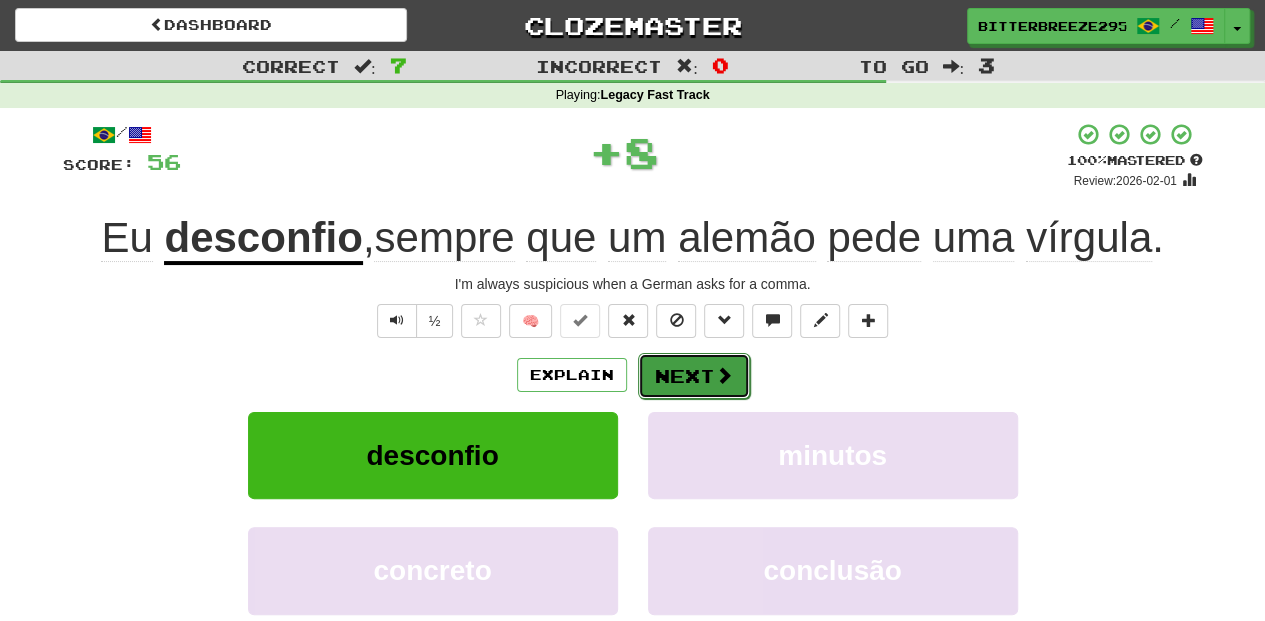 click on "Next" at bounding box center [694, 376] 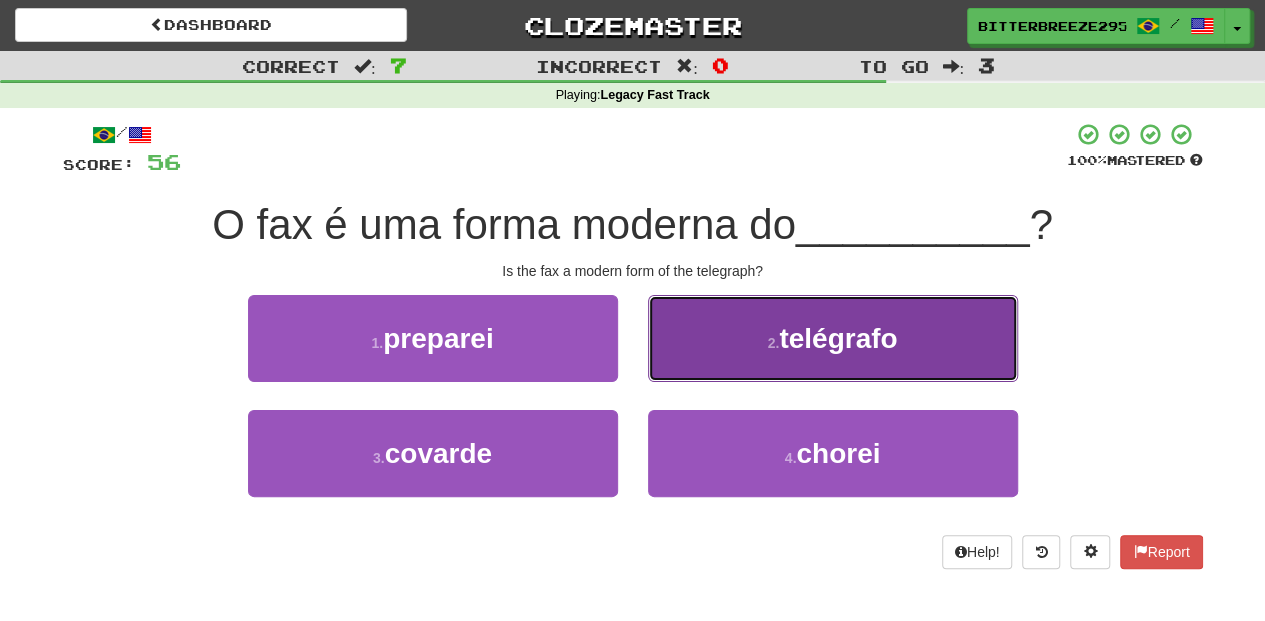 click on "2 .  telégrafo" at bounding box center [833, 338] 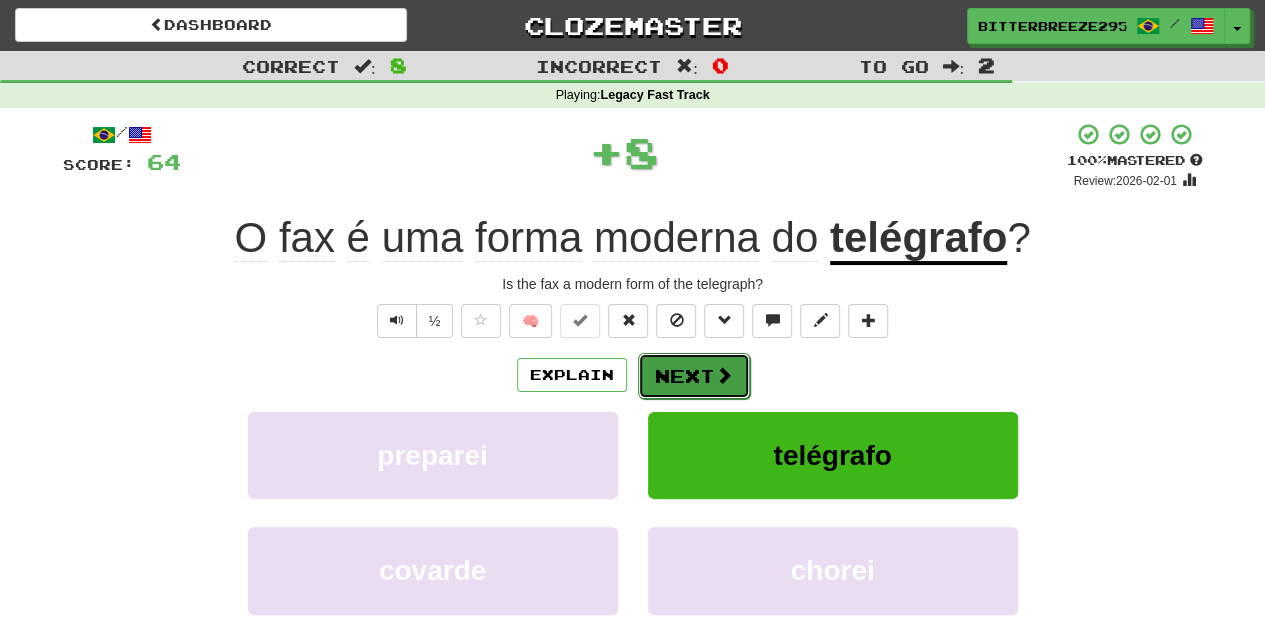 click on "Next" at bounding box center [694, 376] 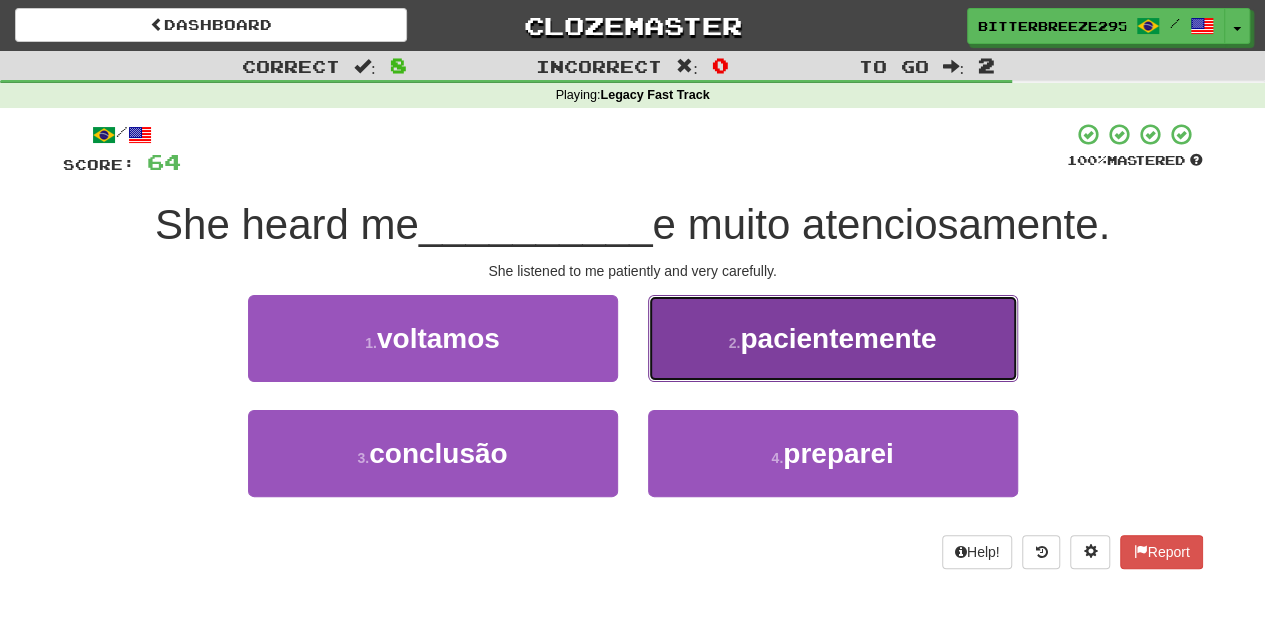 click on "2 .  pacientemente" at bounding box center (833, 338) 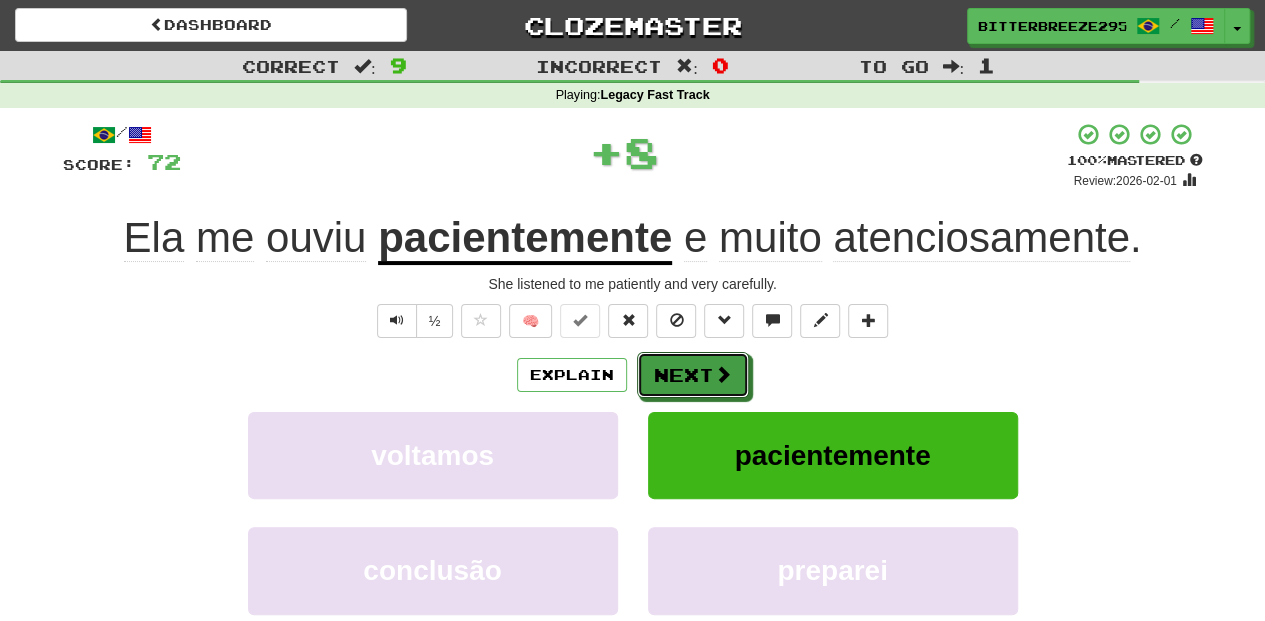 click on "Next" at bounding box center [693, 375] 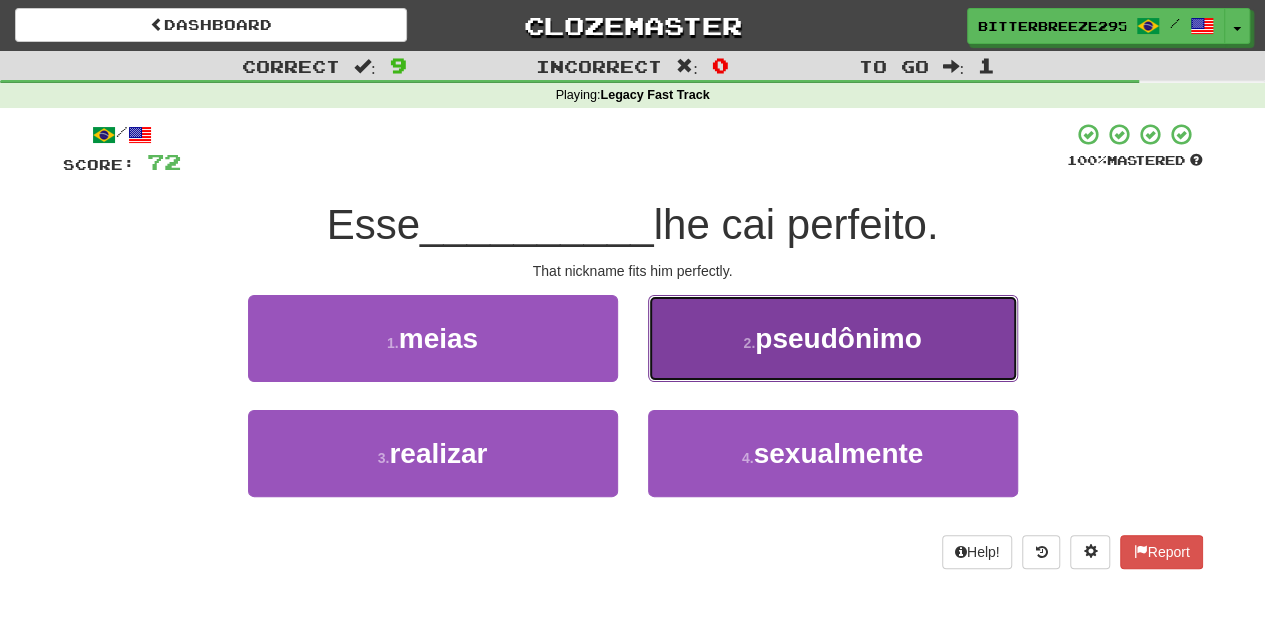 click on "2 .  pseudônimo" at bounding box center (833, 338) 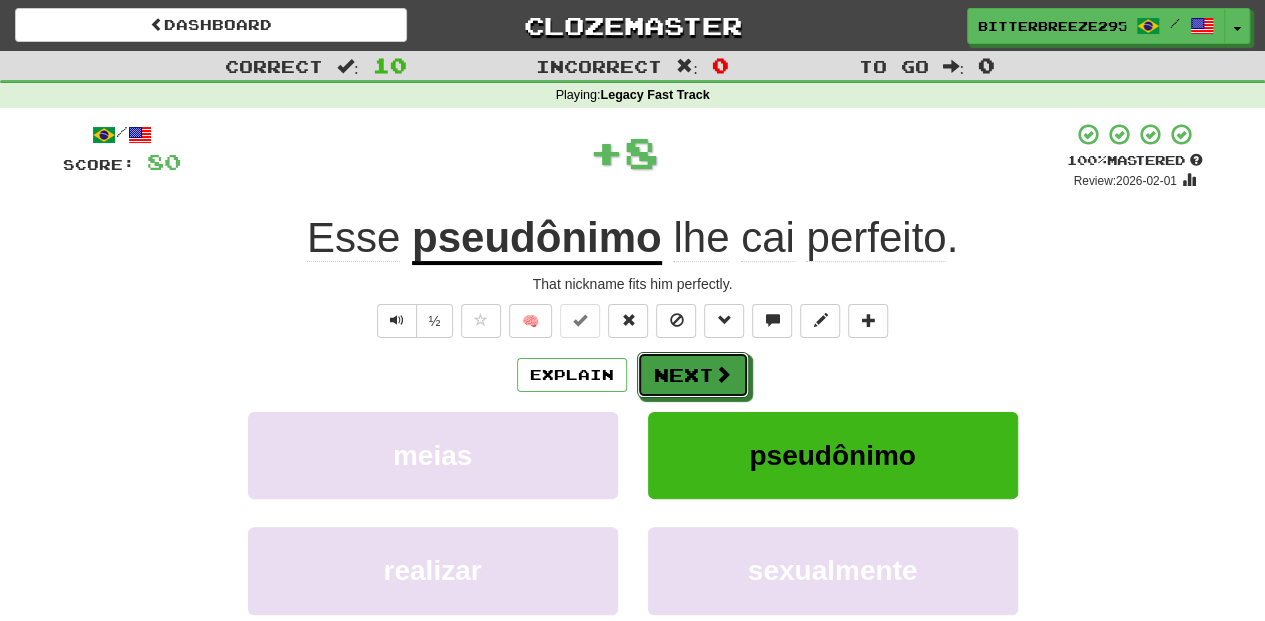 click on "Next" at bounding box center [693, 375] 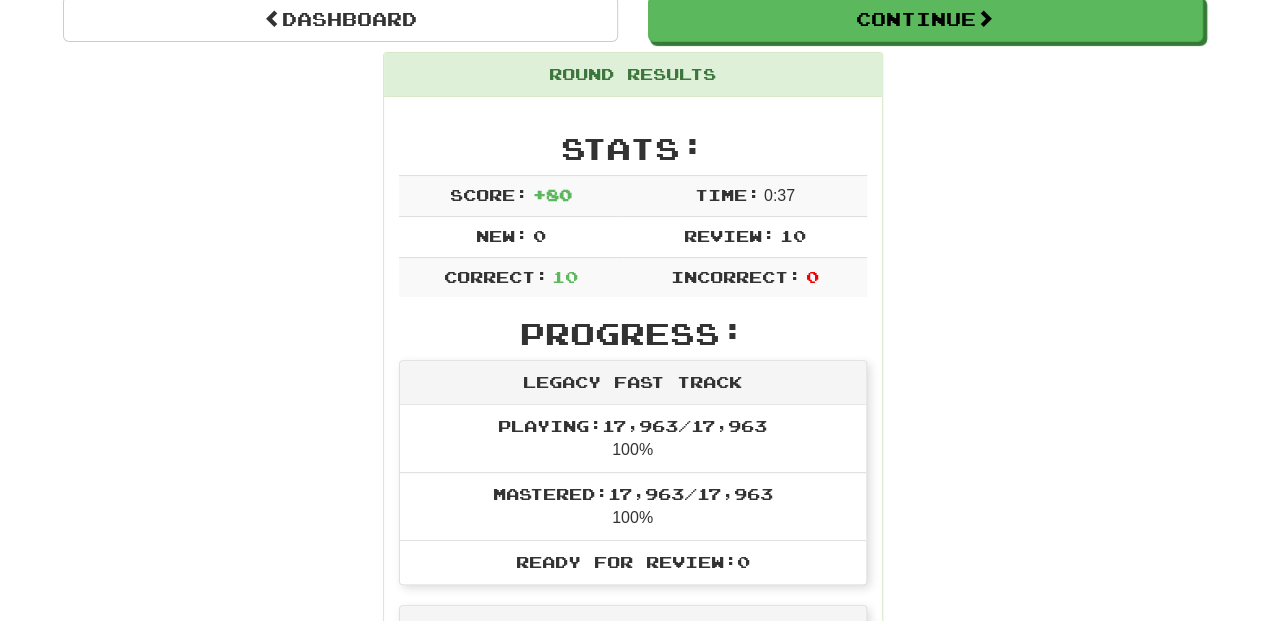 scroll, scrollTop: 0, scrollLeft: 0, axis: both 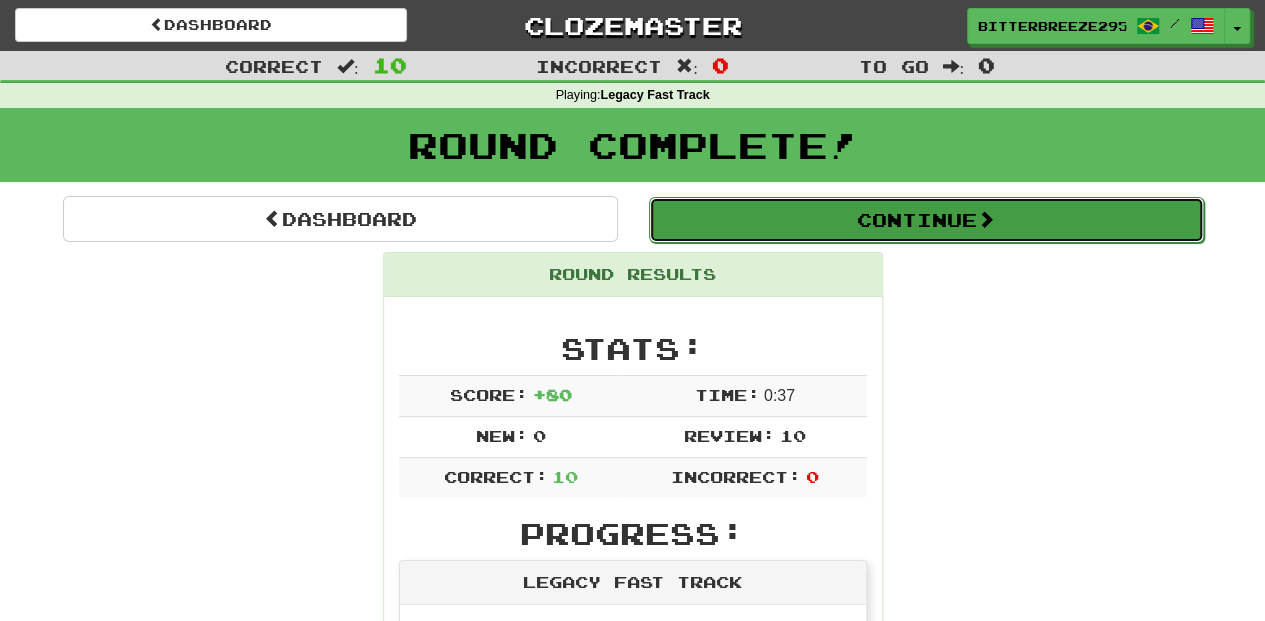 click on "Continue" at bounding box center [926, 220] 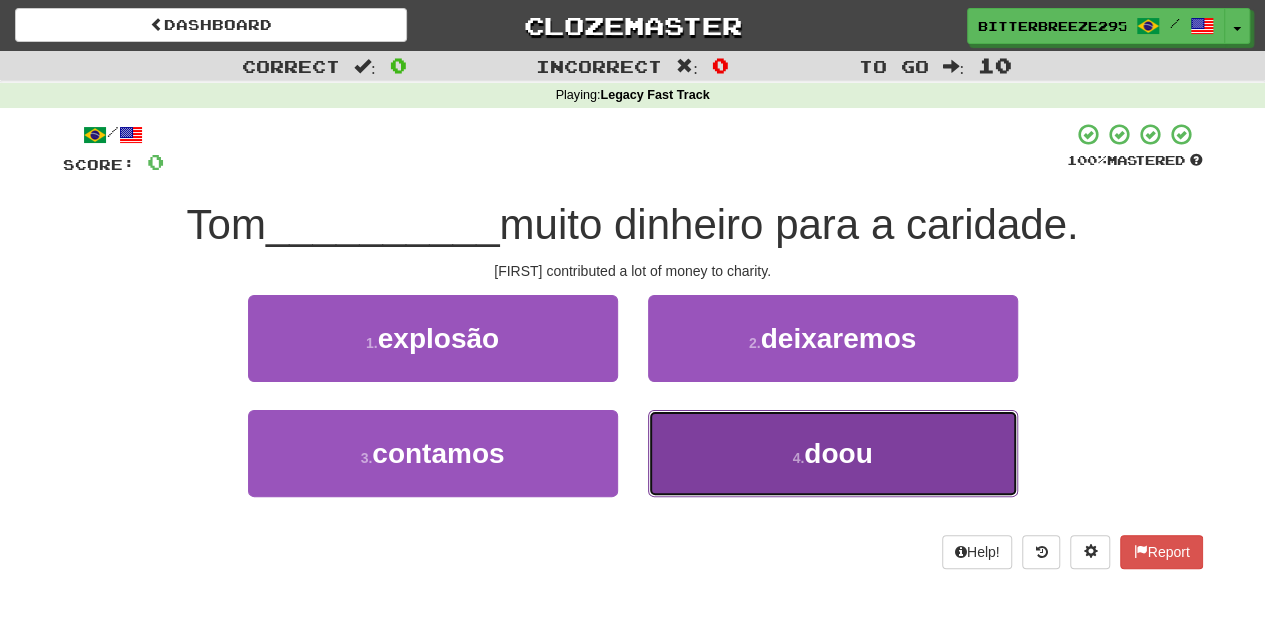click on "4 .  doou" at bounding box center [833, 453] 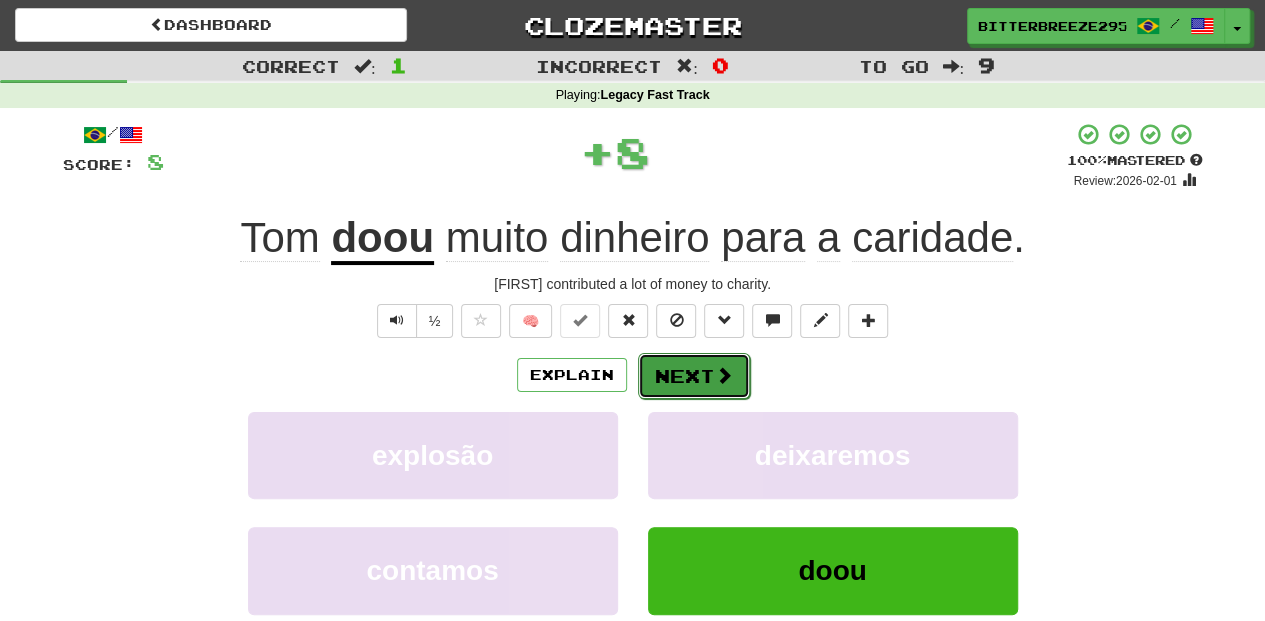 click on "Next" at bounding box center [694, 376] 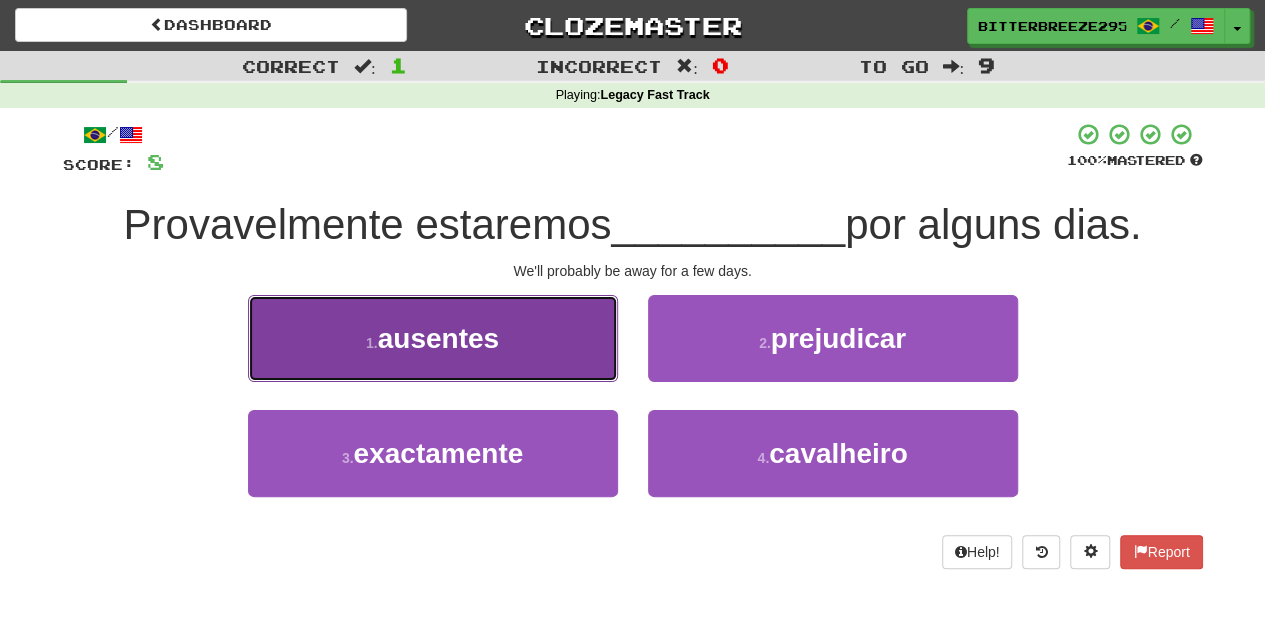 click on "1 .  ausentes" at bounding box center [433, 338] 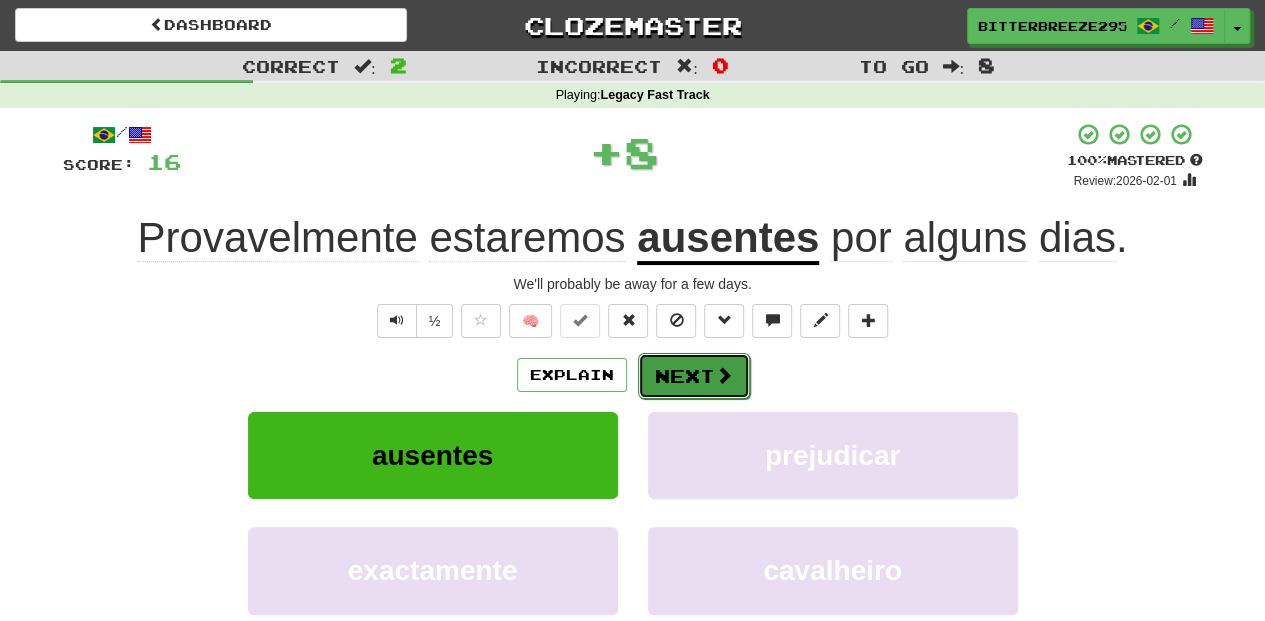 click on "Next" at bounding box center (694, 376) 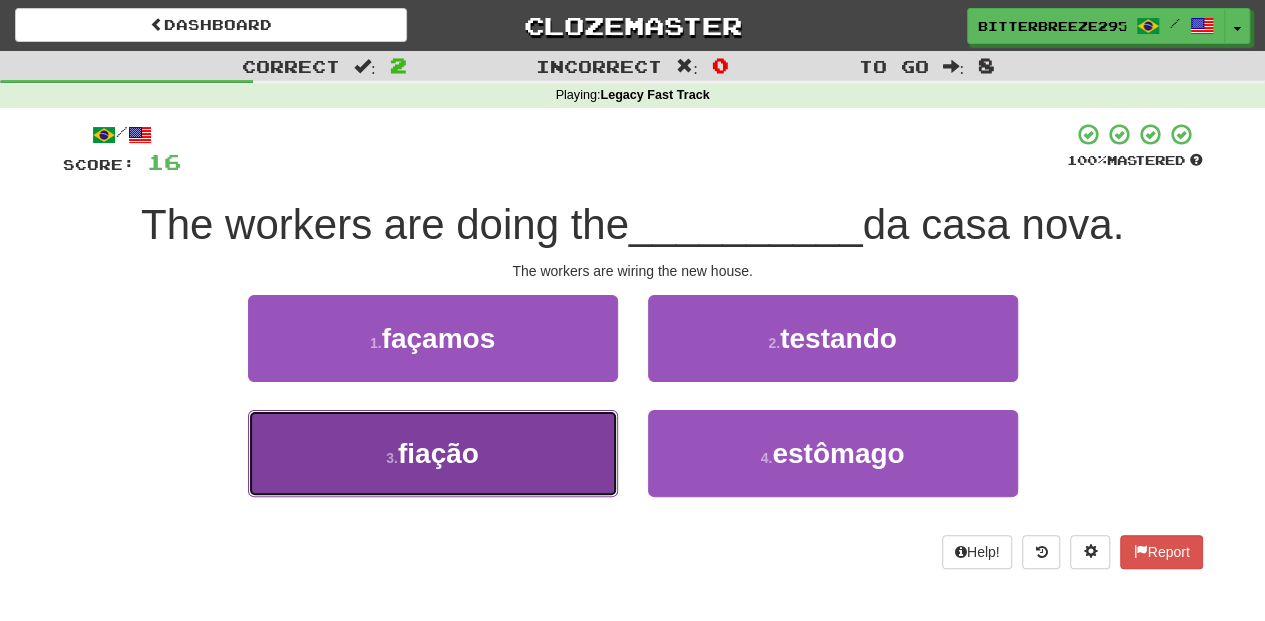 click on "3 .  fiação" at bounding box center (433, 453) 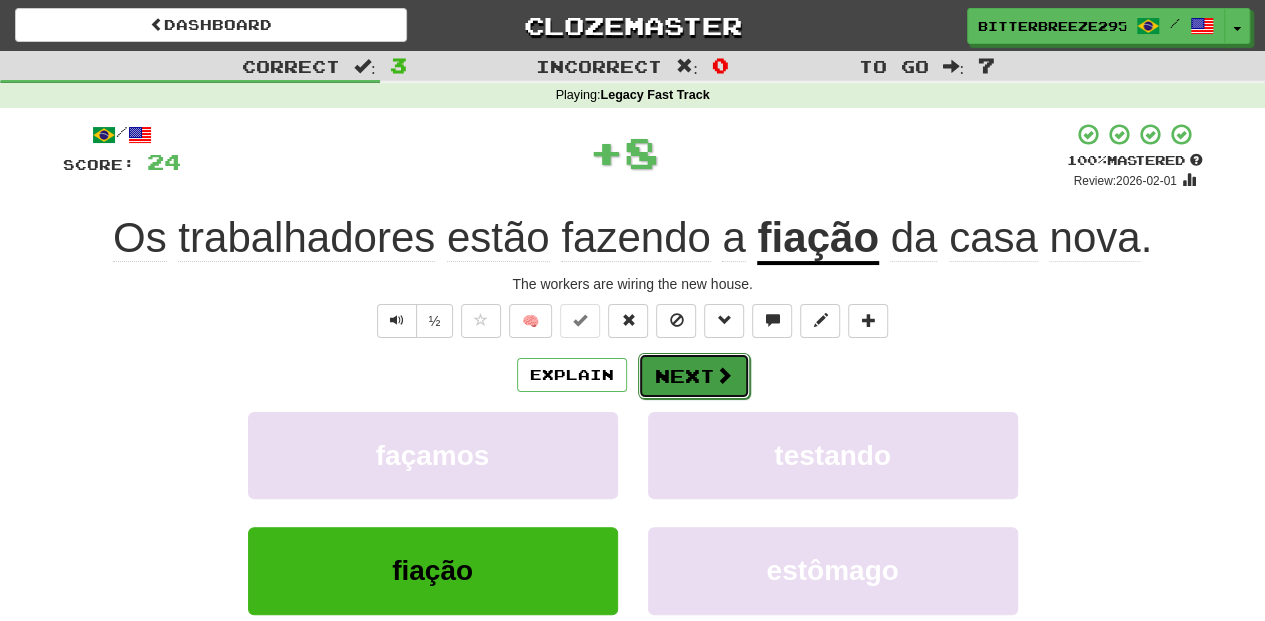 click on "Next" at bounding box center [694, 376] 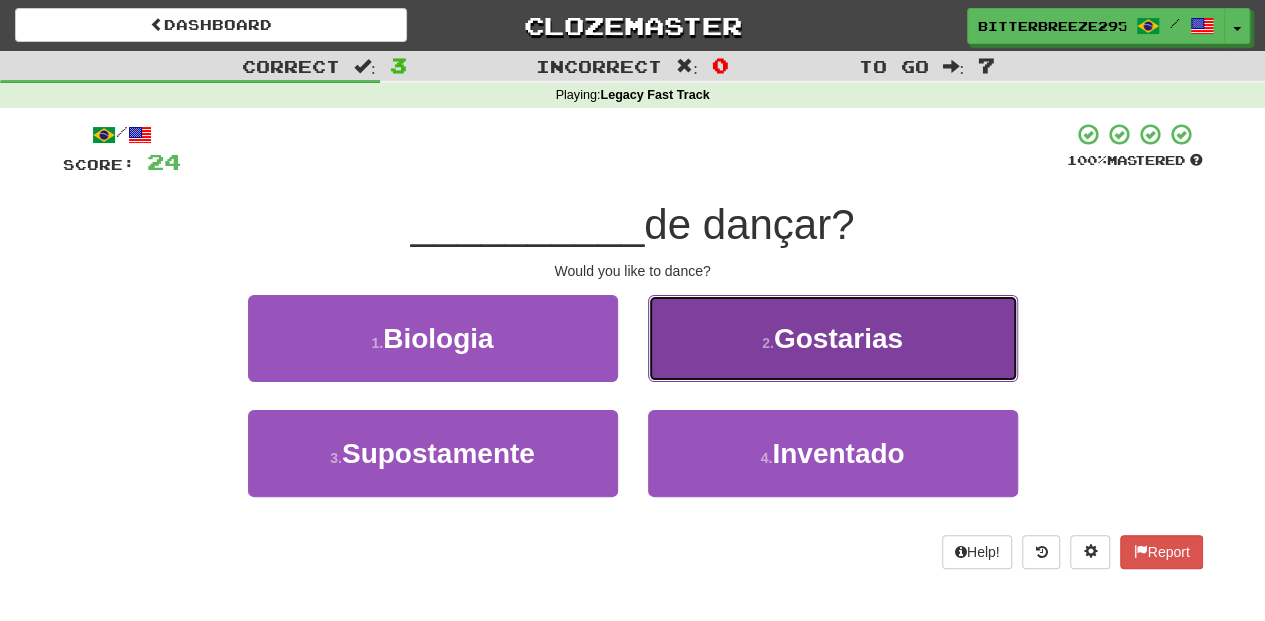 click on "2 .  Gostarias" at bounding box center [833, 338] 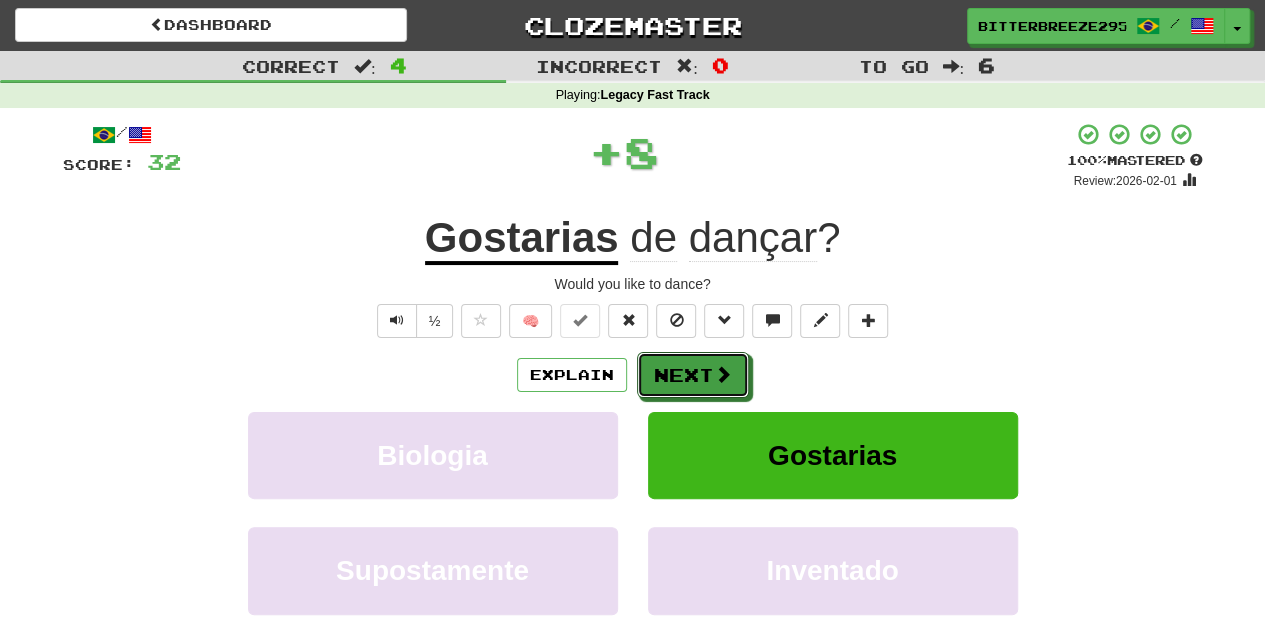 click on "Next" at bounding box center [693, 375] 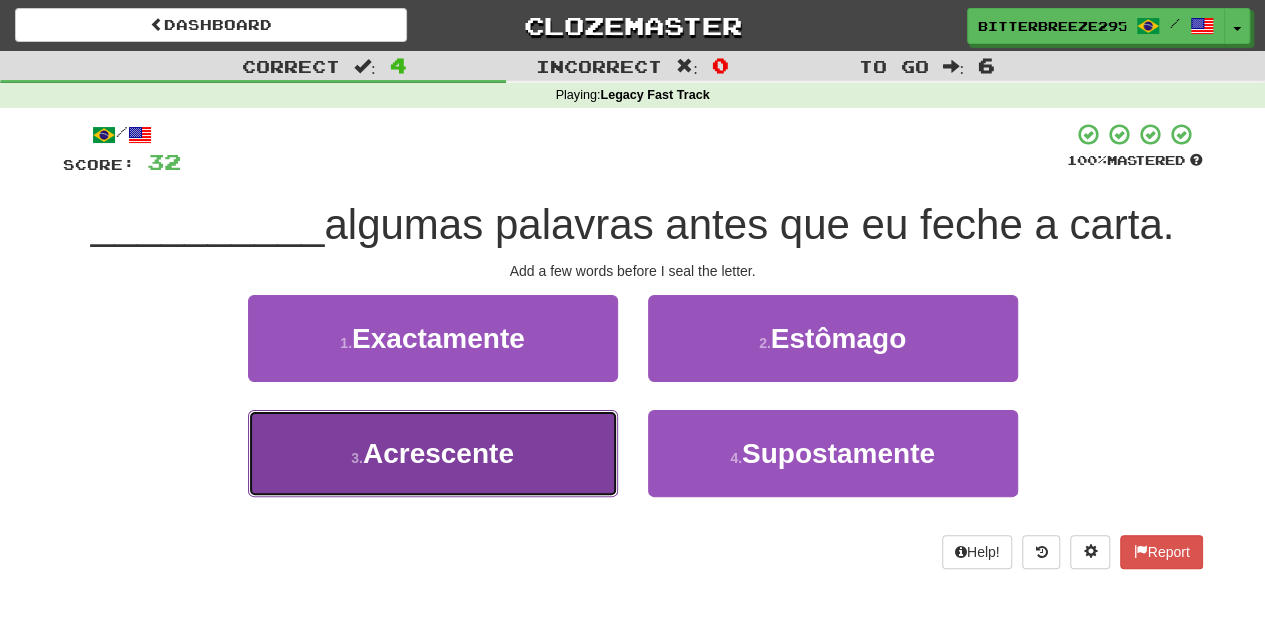 click on "3 .  Acrescente" at bounding box center (433, 453) 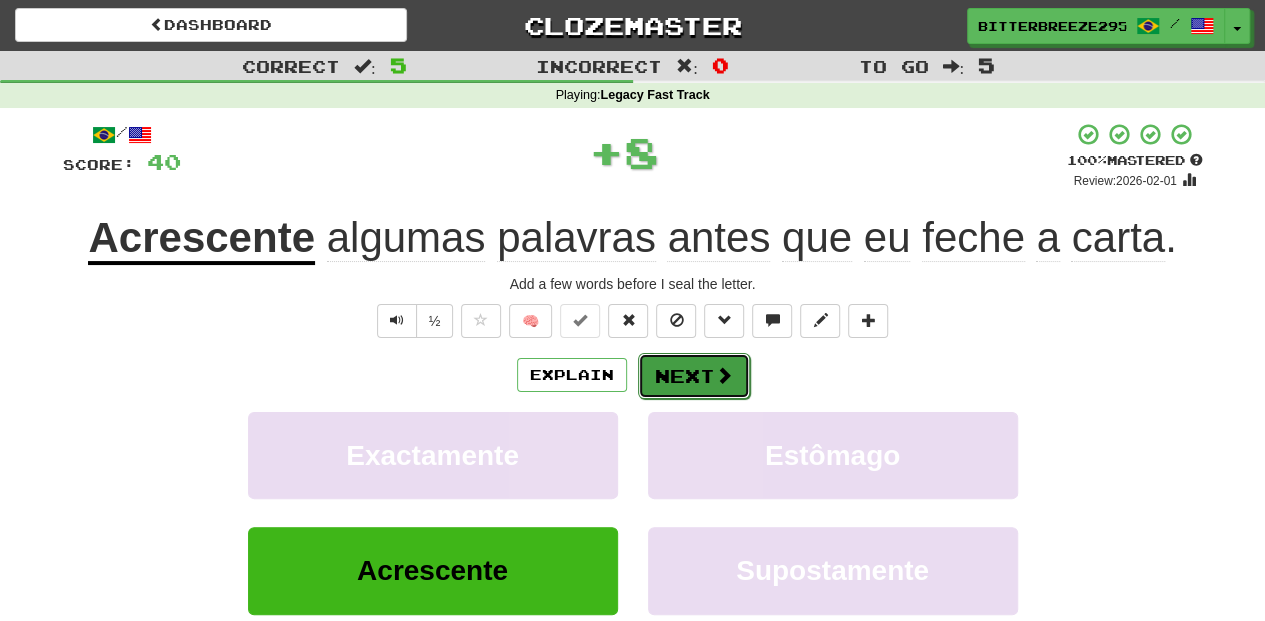 click on "Next" at bounding box center (694, 376) 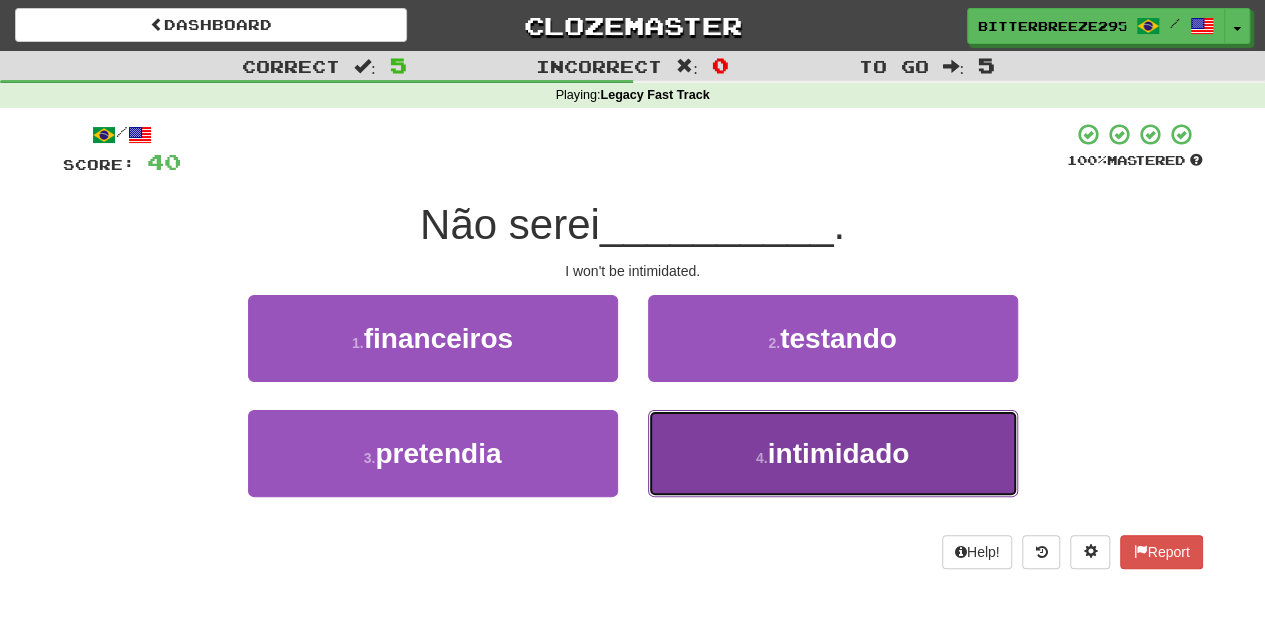 click on "4 .  intimidado" at bounding box center (833, 453) 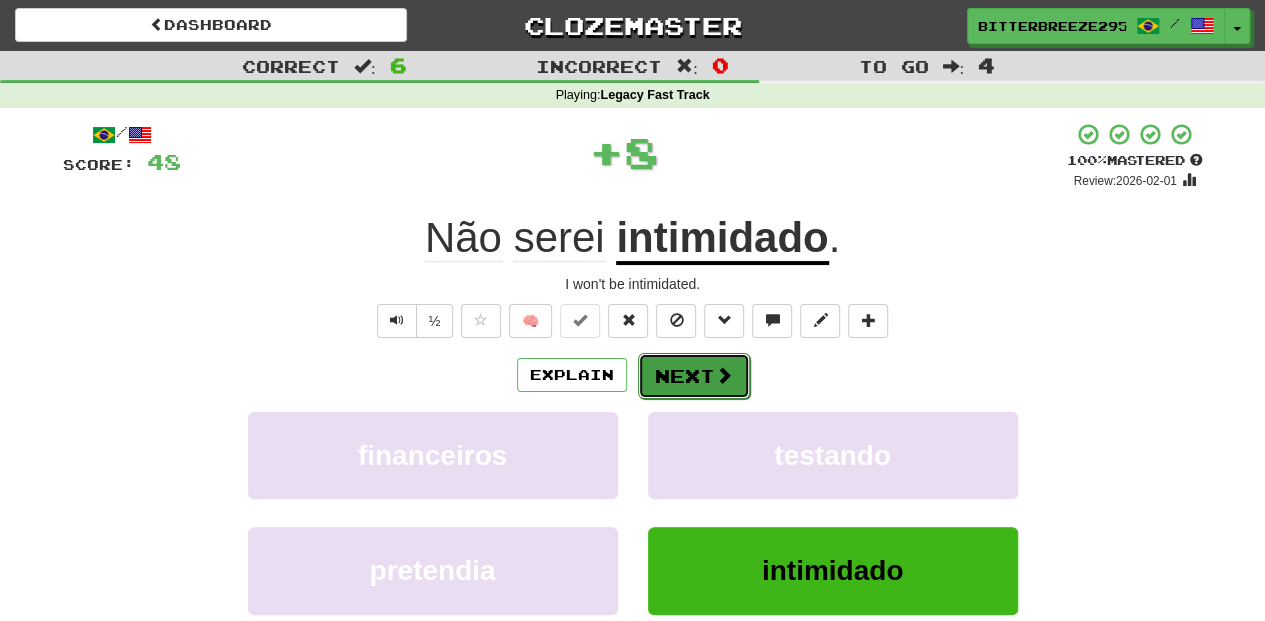 click on "Next" at bounding box center (694, 376) 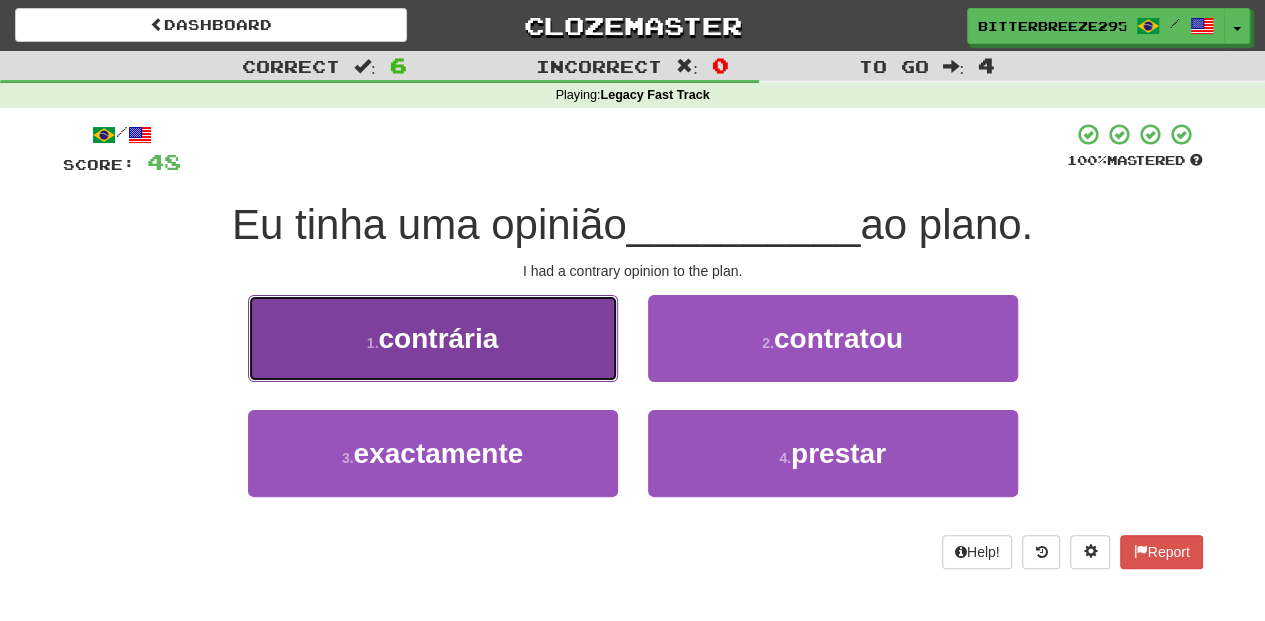 click on "1 .  contrária" at bounding box center (433, 338) 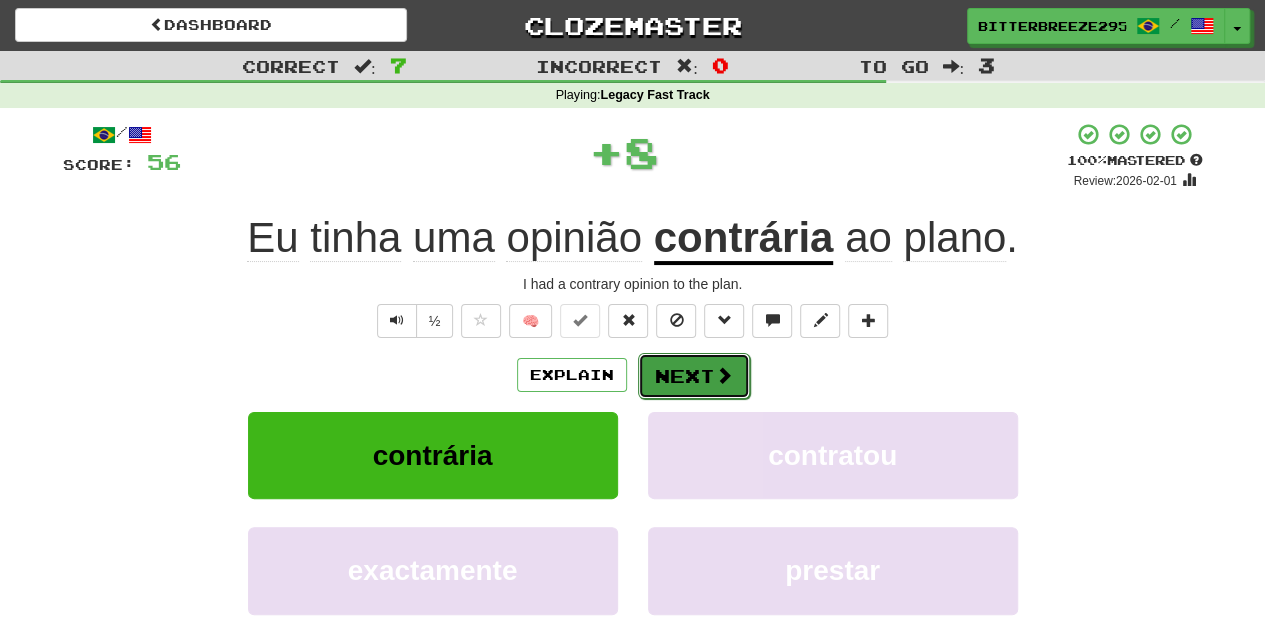 click on "Next" at bounding box center (694, 376) 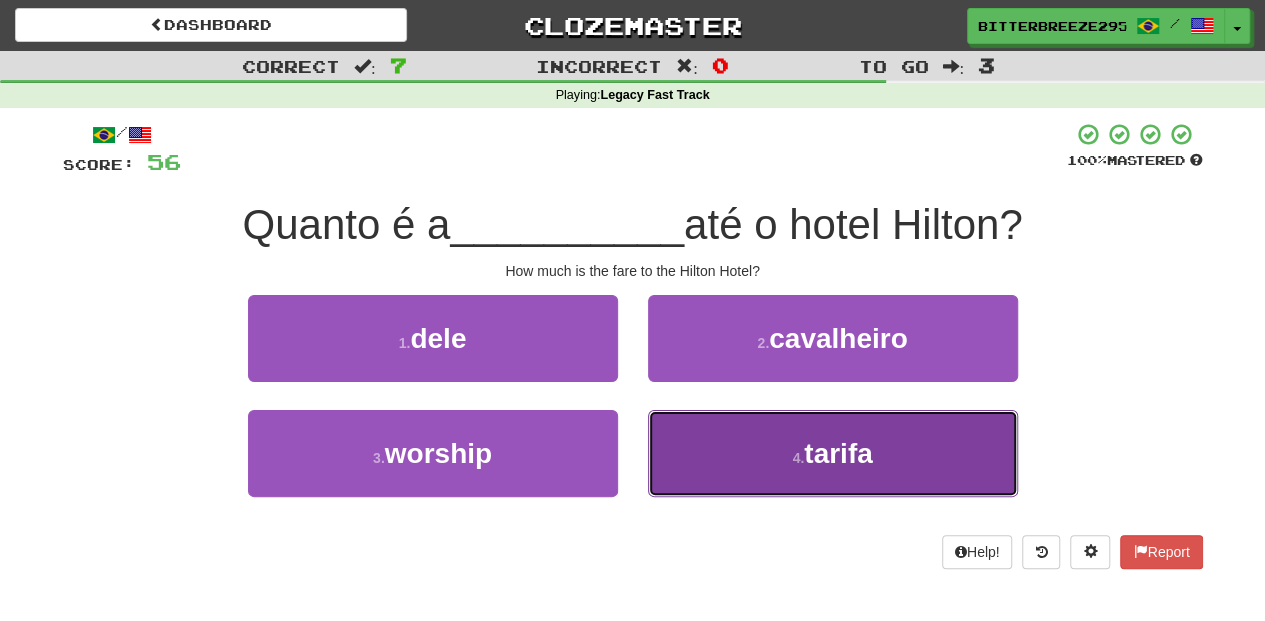 click on "4 .  tarifa" at bounding box center [833, 453] 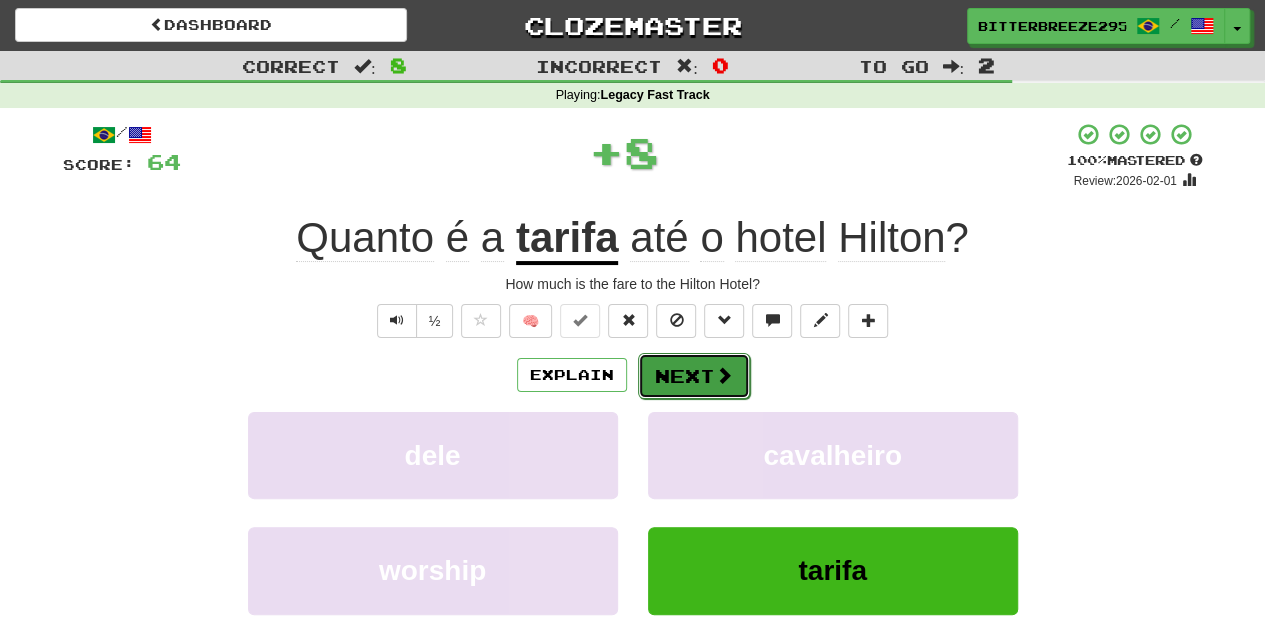 click on "Next" at bounding box center [694, 376] 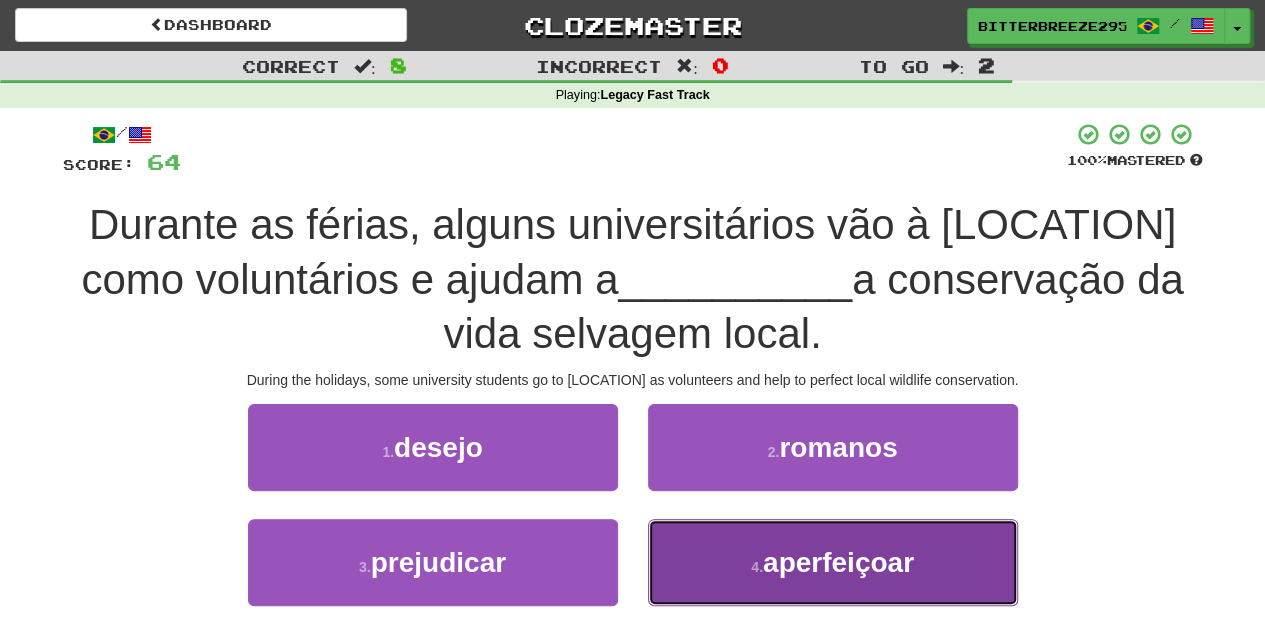 click on "4 .  aperfeiçoar" at bounding box center [833, 562] 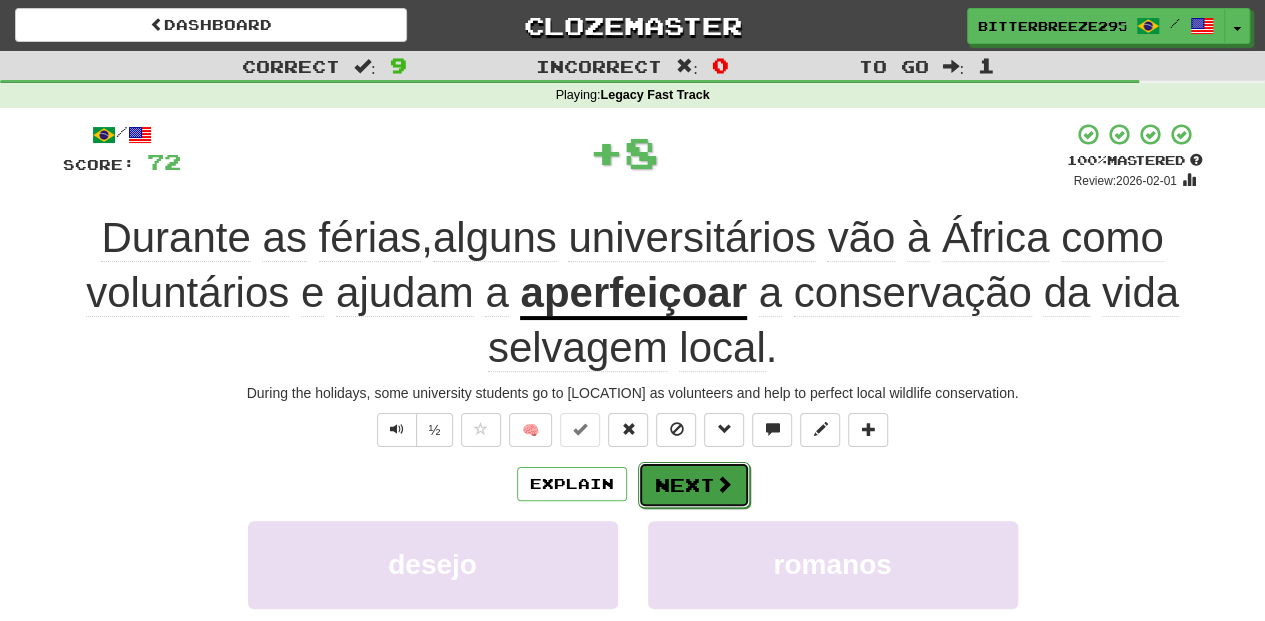 click on "Next" at bounding box center [694, 485] 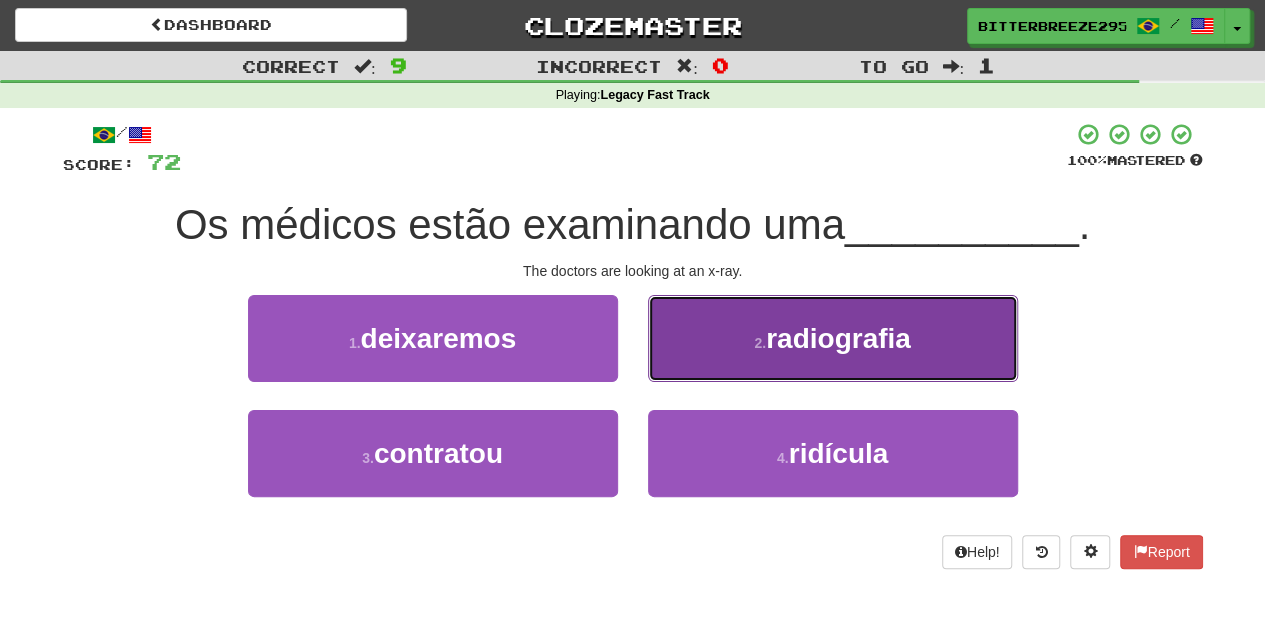 click on "2 .  radiografia" at bounding box center (833, 338) 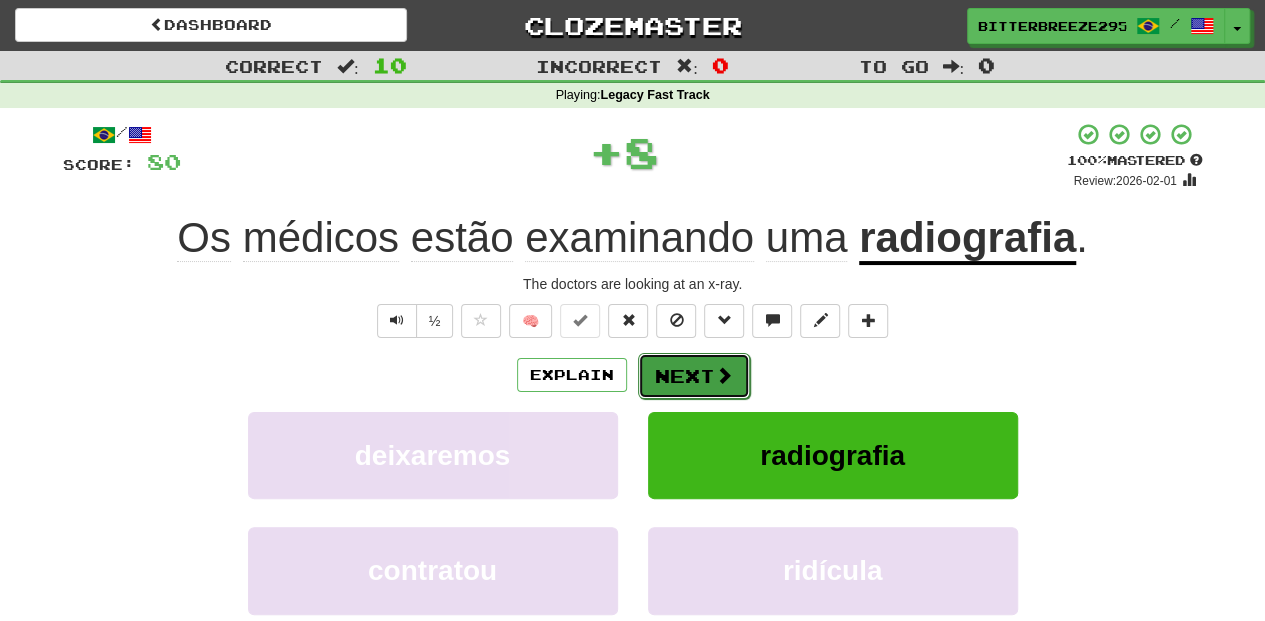 click on "Next" at bounding box center (694, 376) 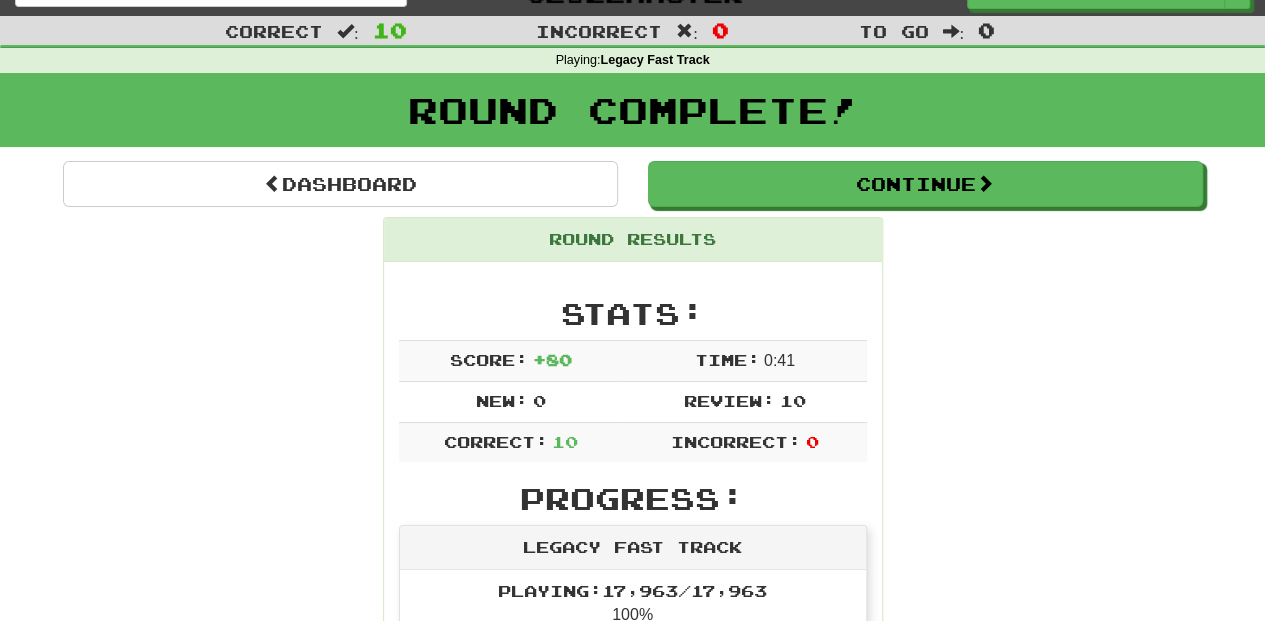 scroll, scrollTop: 0, scrollLeft: 0, axis: both 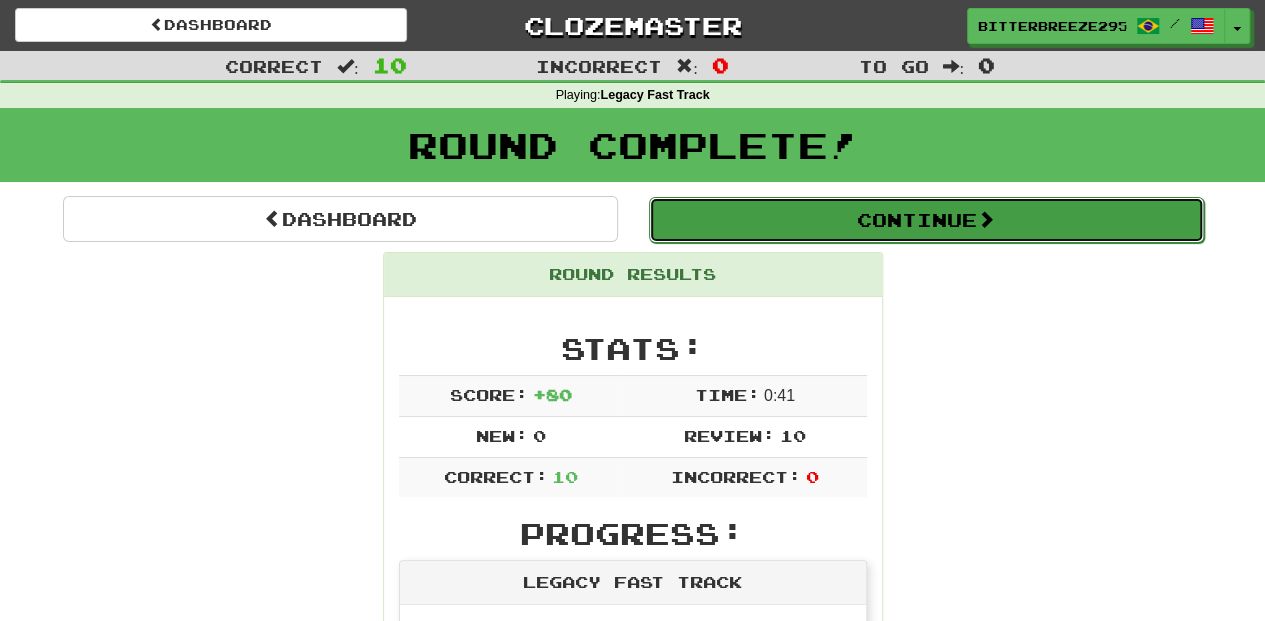 click on "Continue" at bounding box center (926, 220) 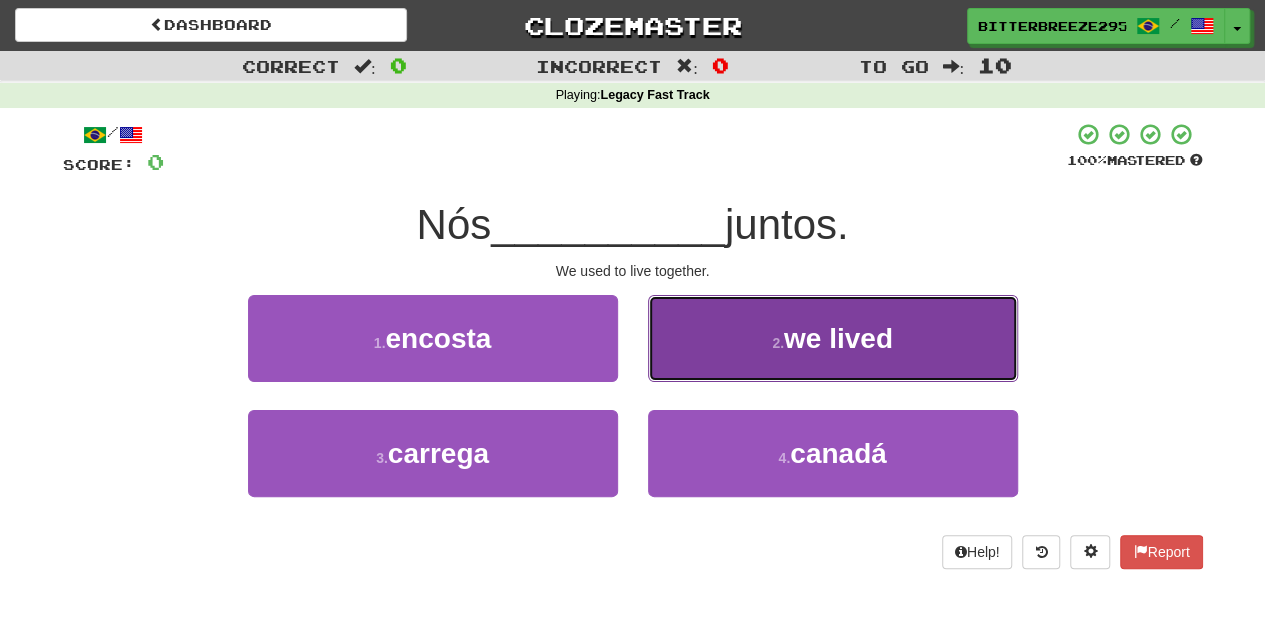 click on "2 .  morávamos" at bounding box center (833, 338) 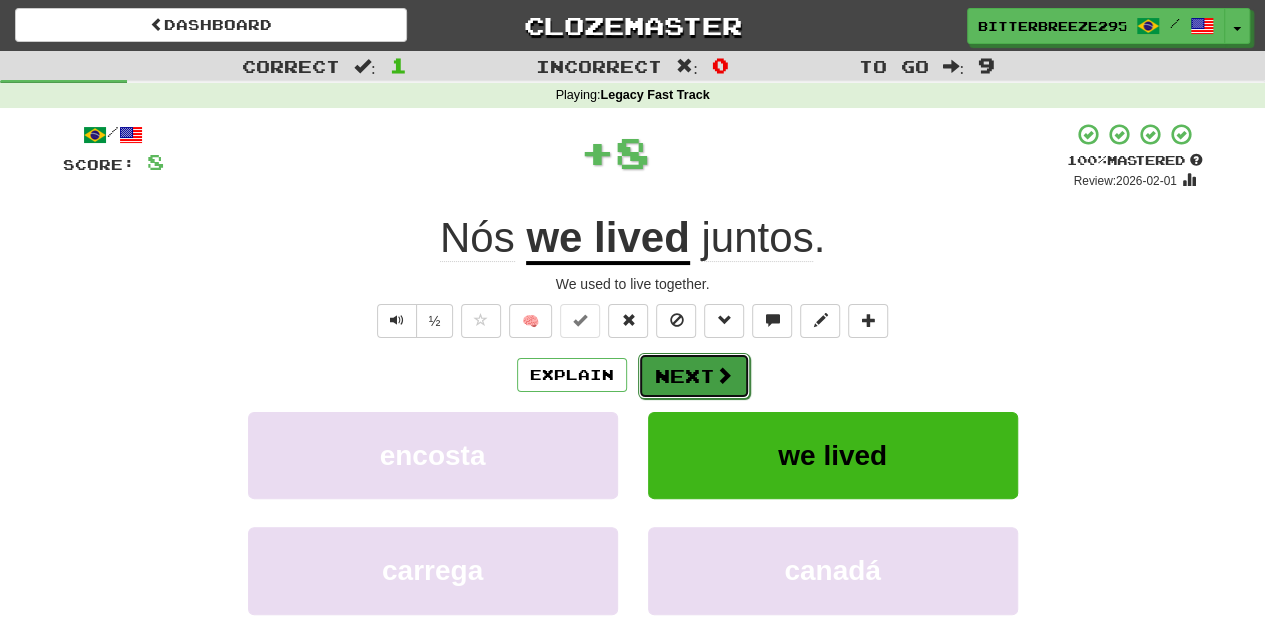click on "Next" at bounding box center (694, 376) 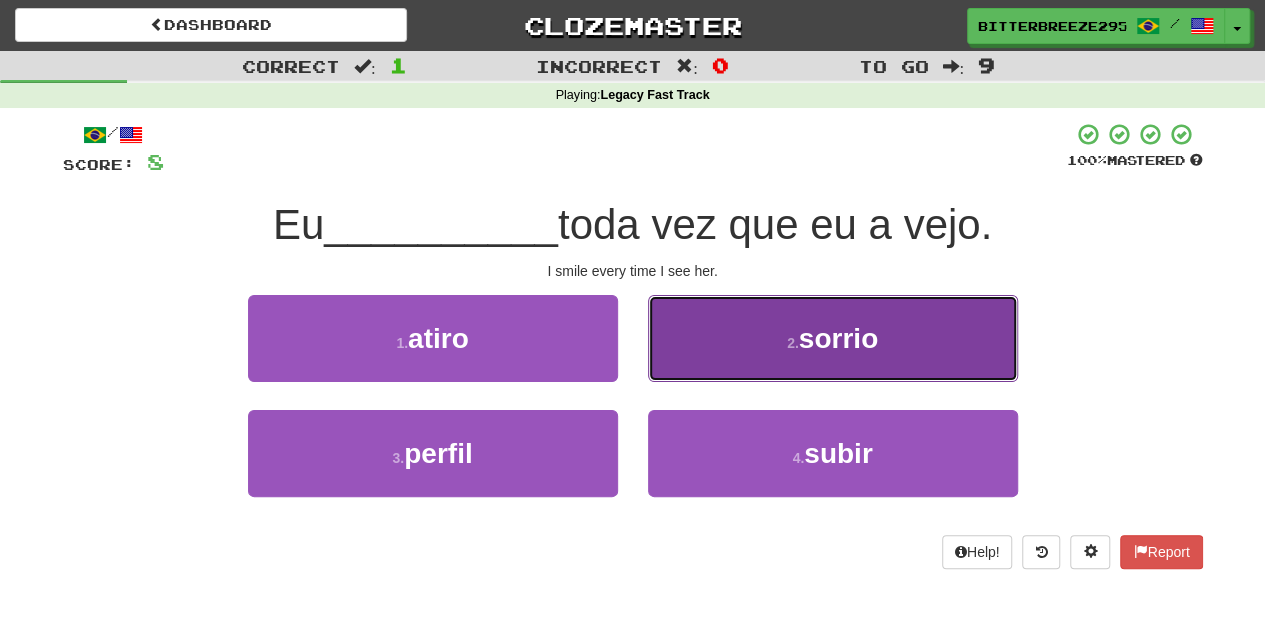 click on "2 .  sorrio" at bounding box center (833, 338) 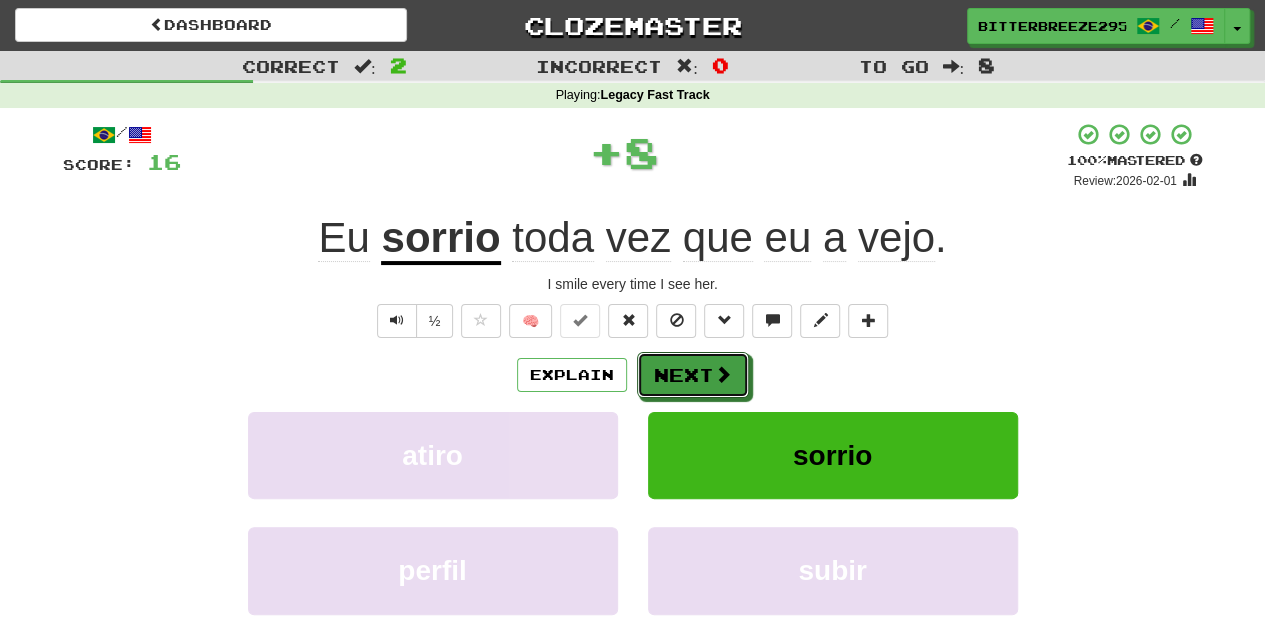 click on "Next" at bounding box center [693, 375] 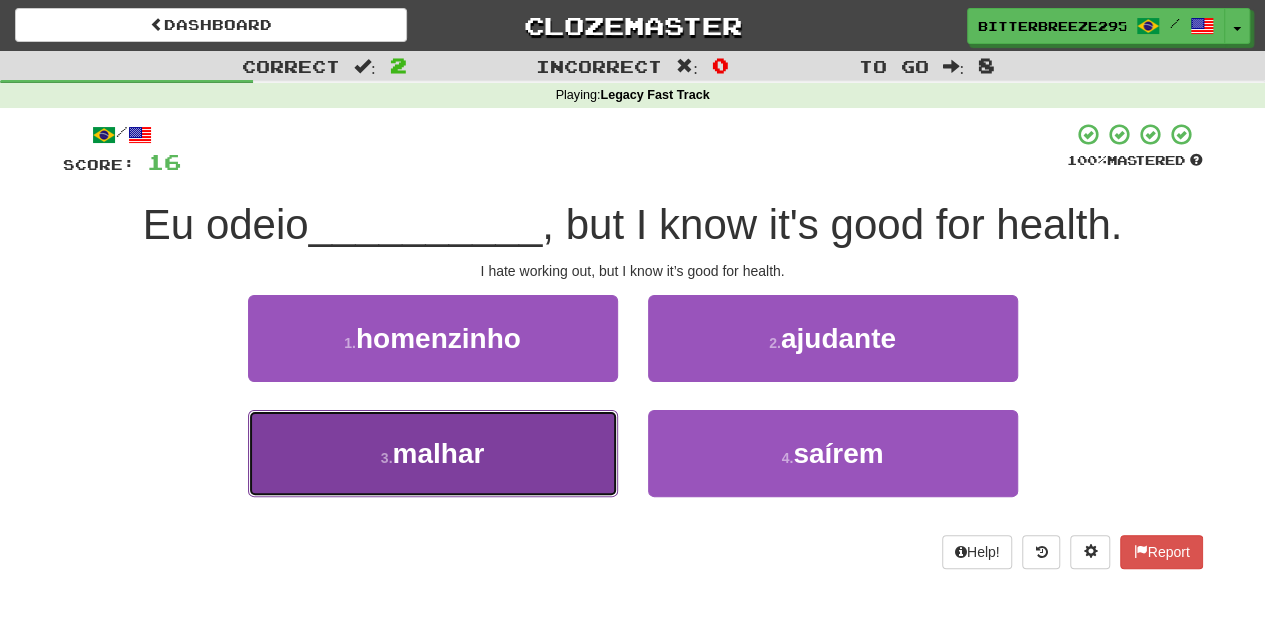 click on "3 .  malhar" at bounding box center (433, 453) 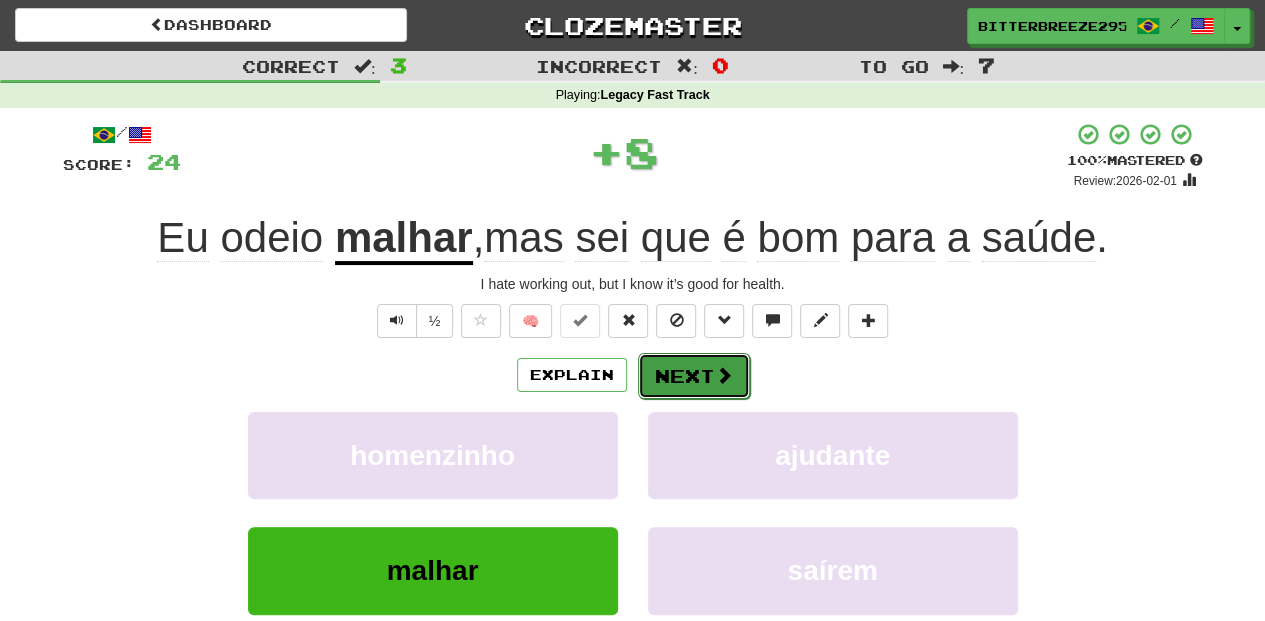 click on "Next" at bounding box center [694, 376] 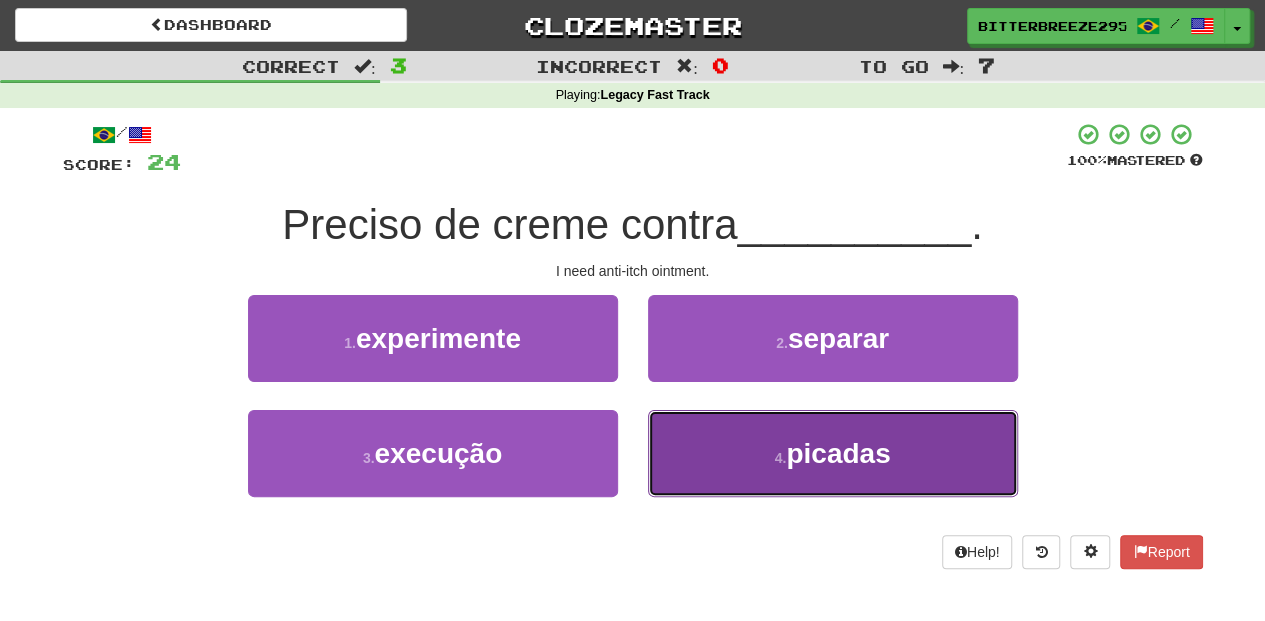click on "4 .  picadas" at bounding box center [833, 453] 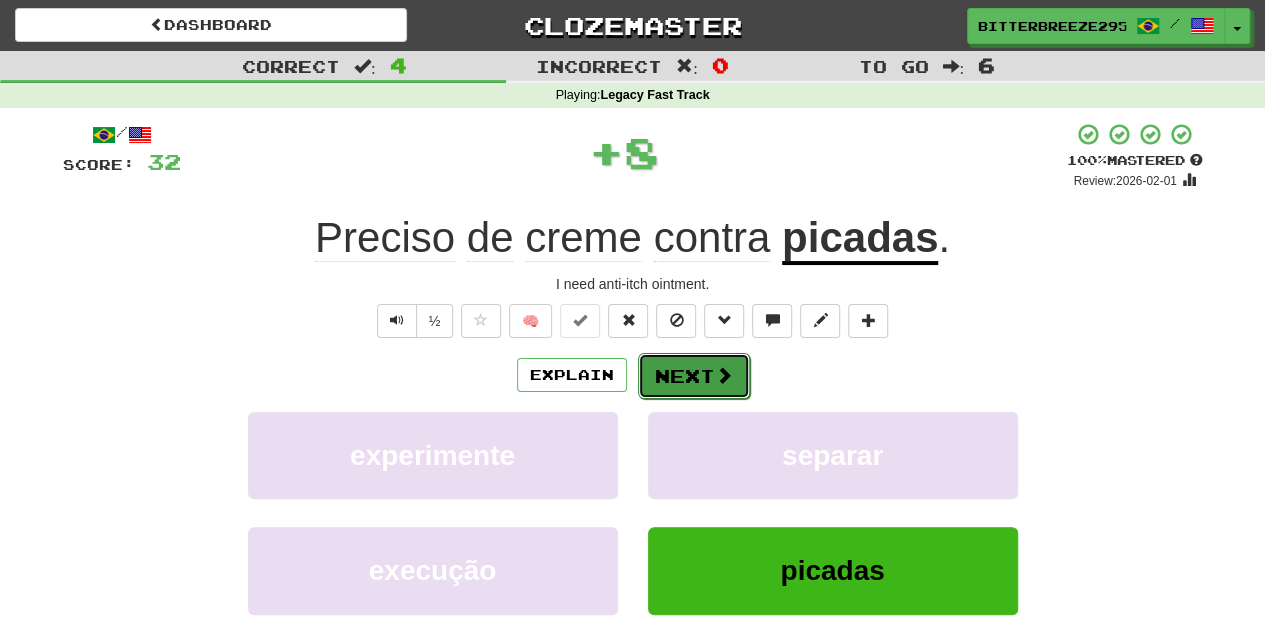 click on "Next" at bounding box center (694, 376) 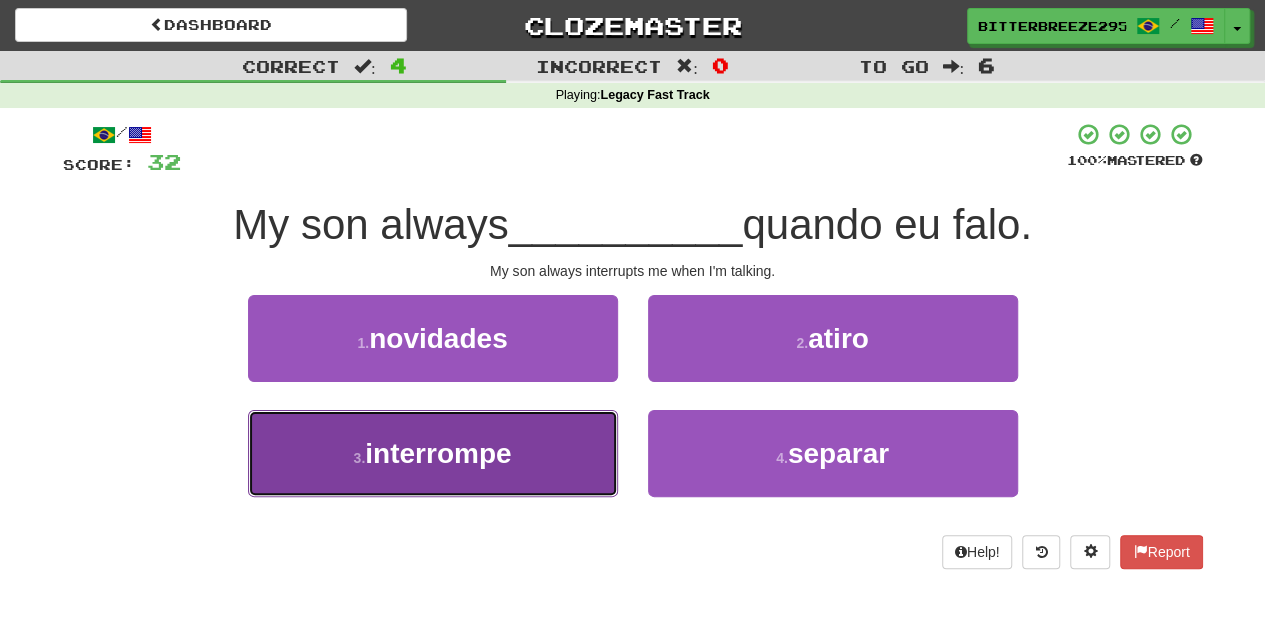 click on "3 .  interrompe" at bounding box center [433, 453] 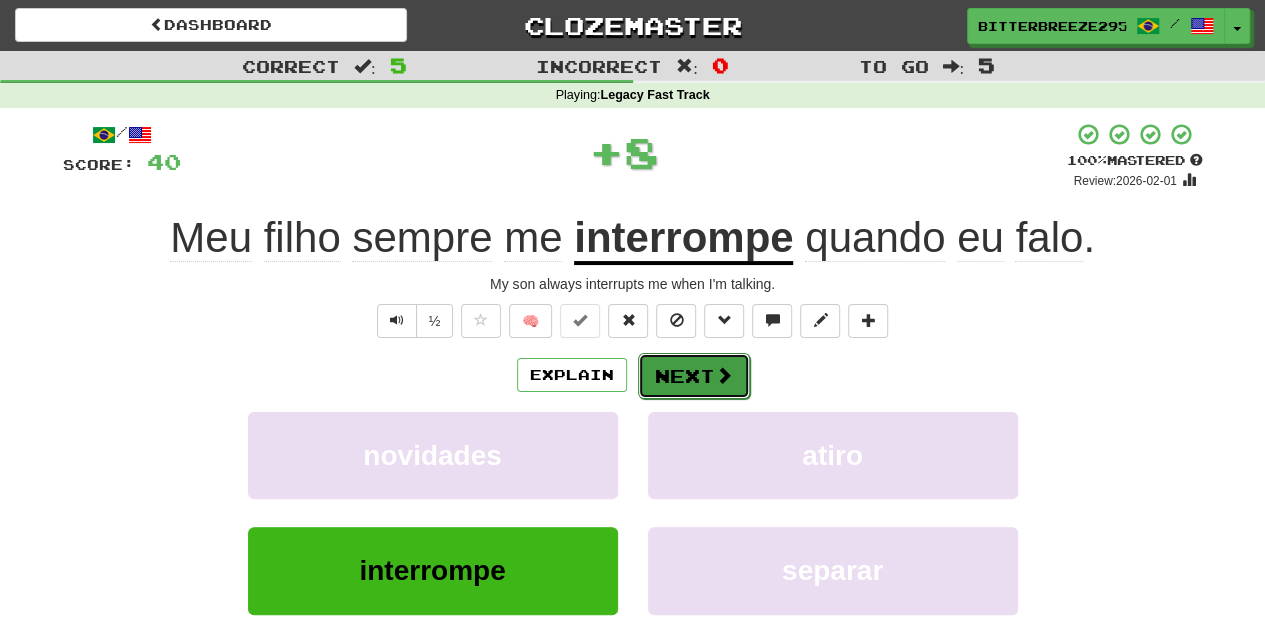 click on "Next" at bounding box center [694, 376] 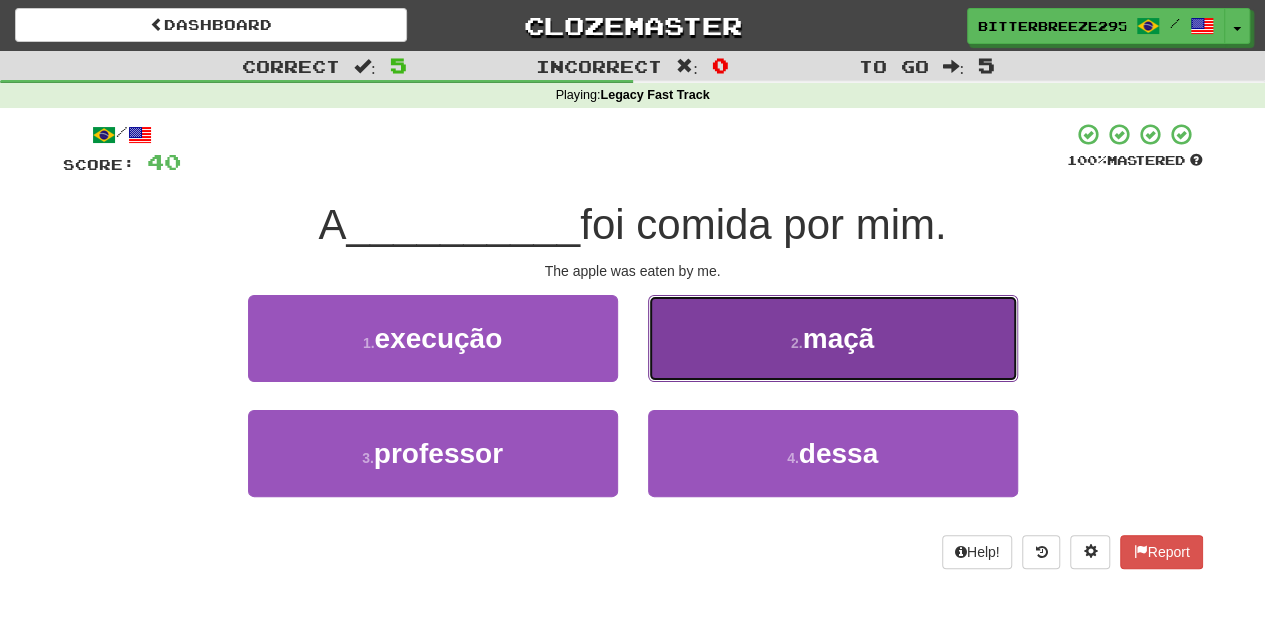 click on "2 .  maçã" at bounding box center (833, 338) 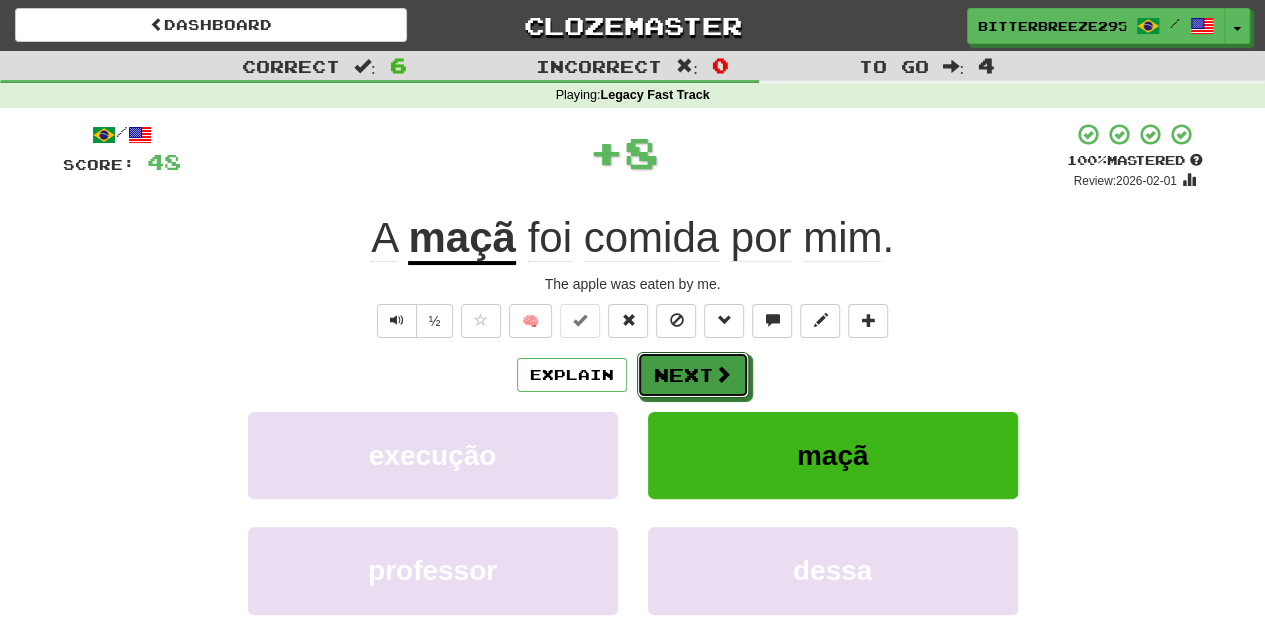 click on "Next" at bounding box center [693, 375] 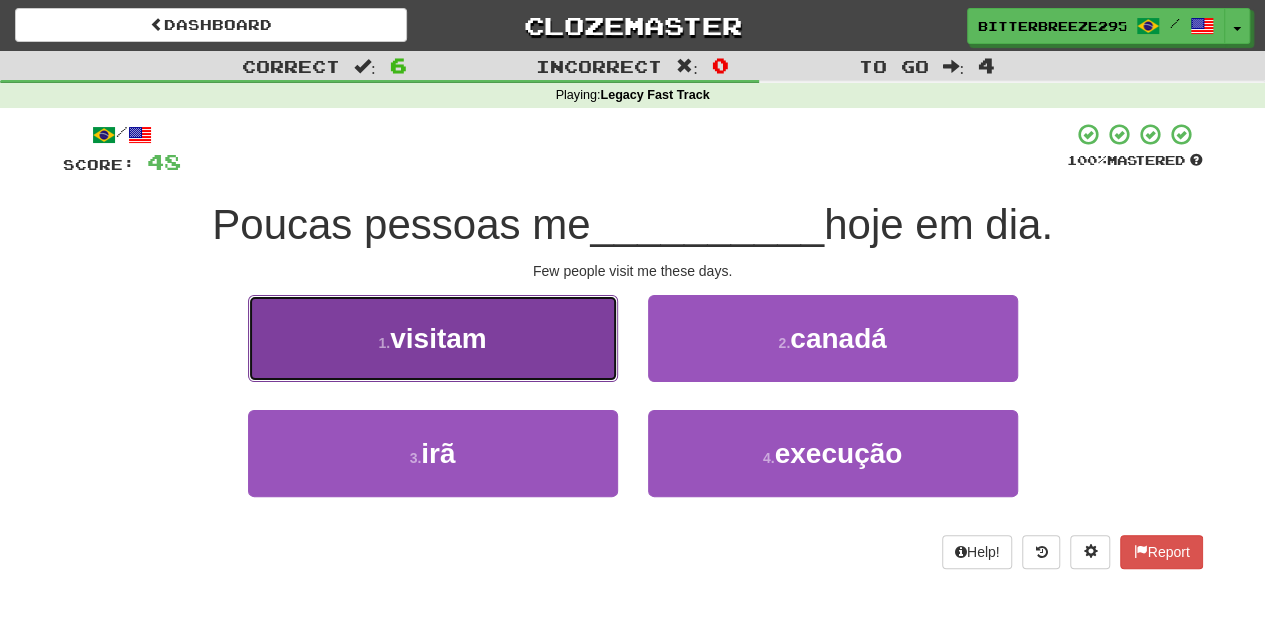 click on "1 .  visitam" at bounding box center (433, 338) 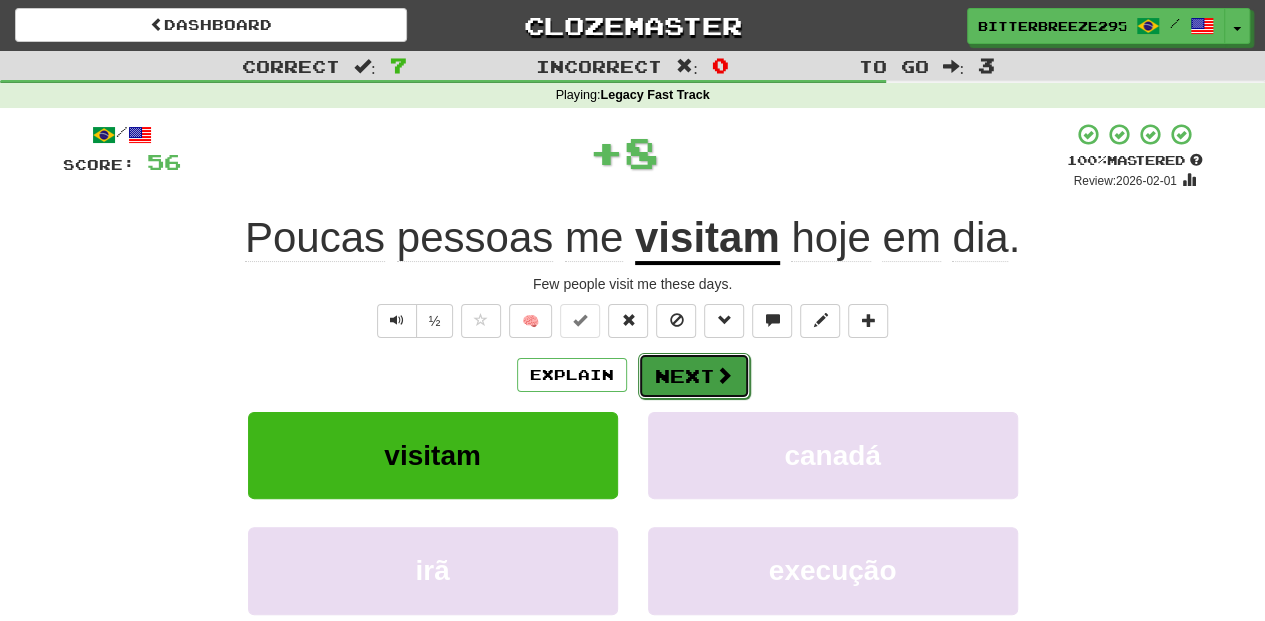 click on "Next" at bounding box center (694, 376) 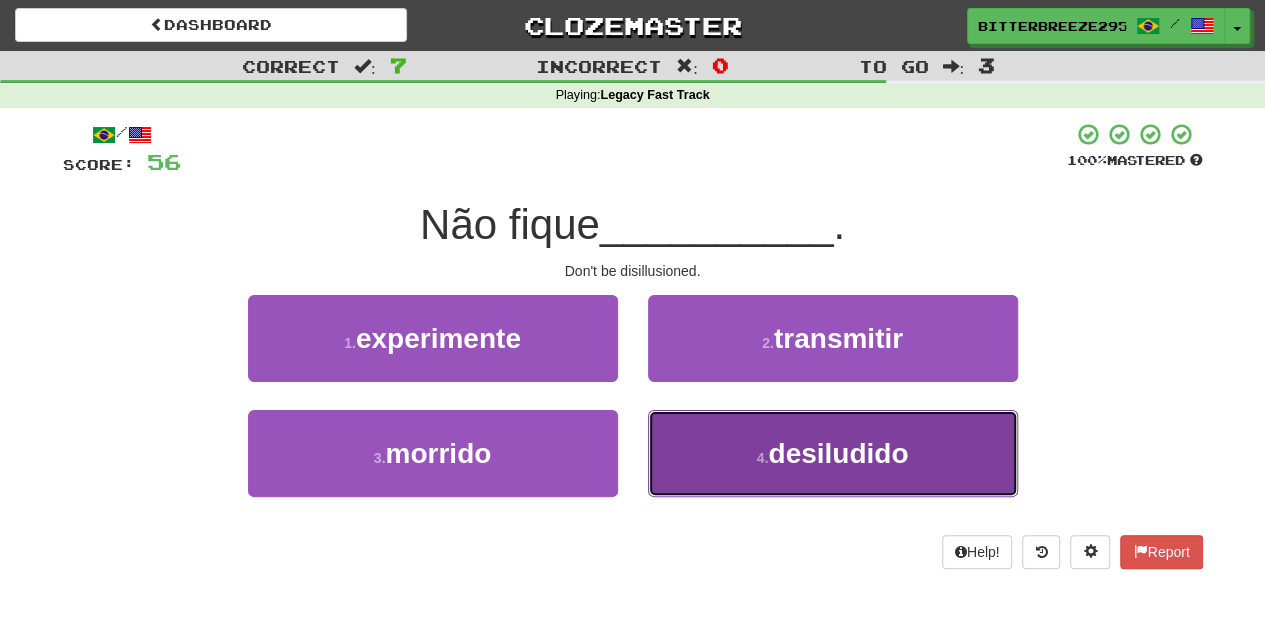 click on "4 .  desiludido" at bounding box center [833, 453] 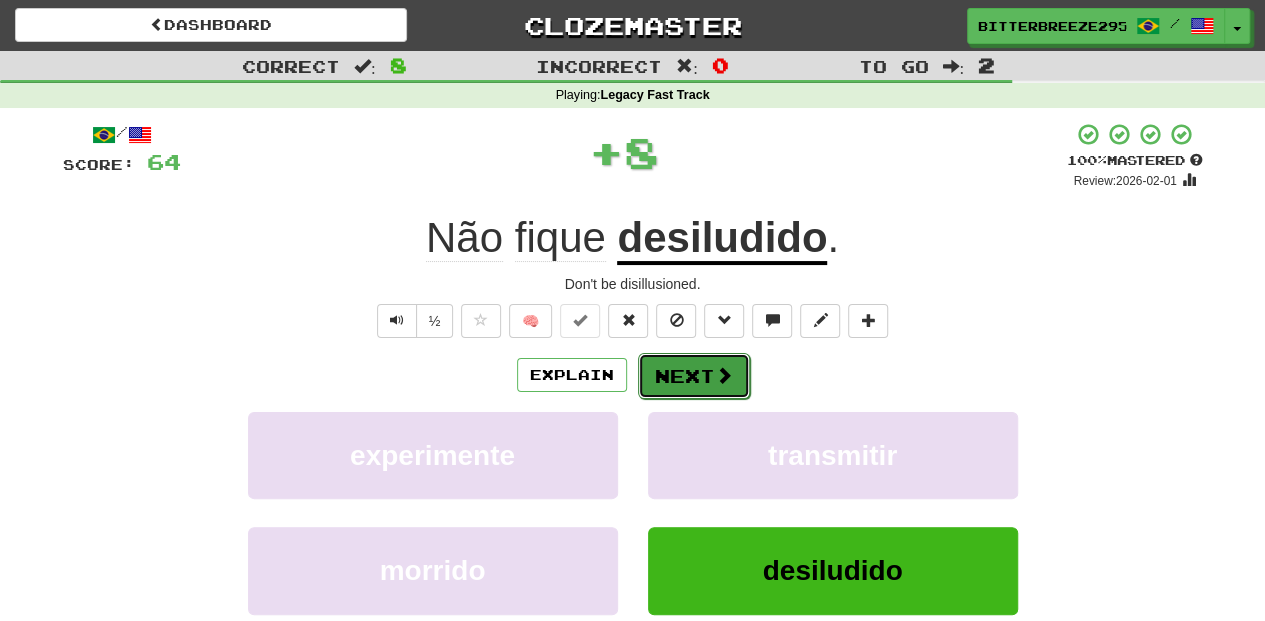 click on "Next" at bounding box center [694, 376] 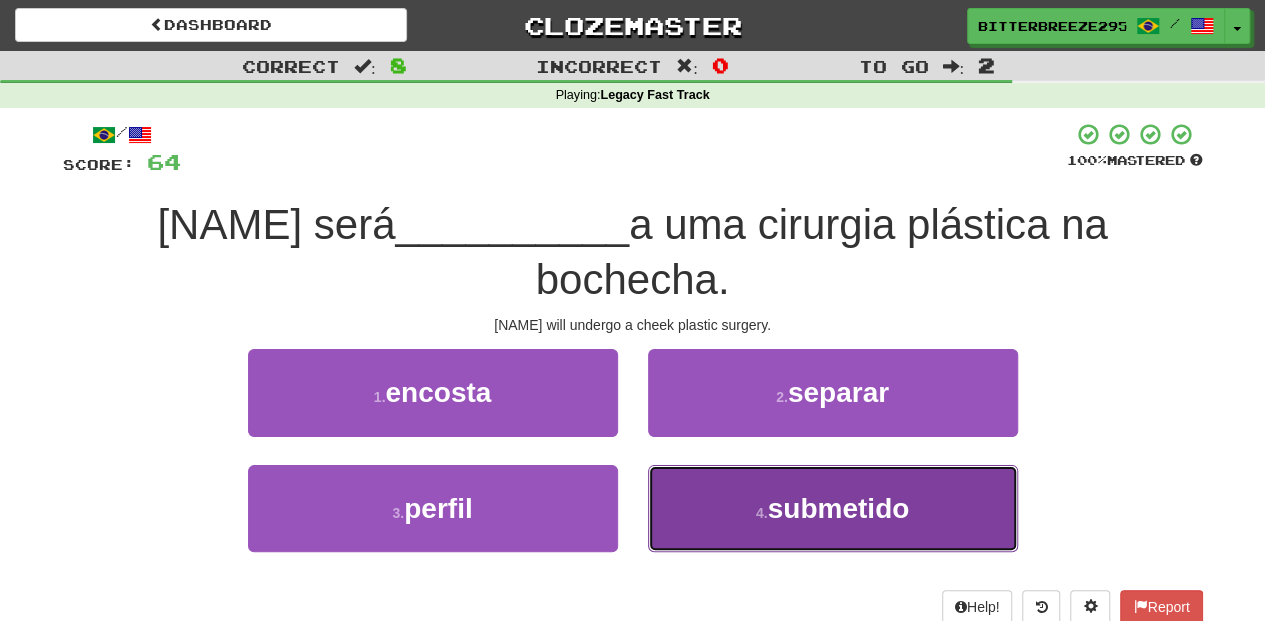 click on "4 .  submetido" at bounding box center (833, 508) 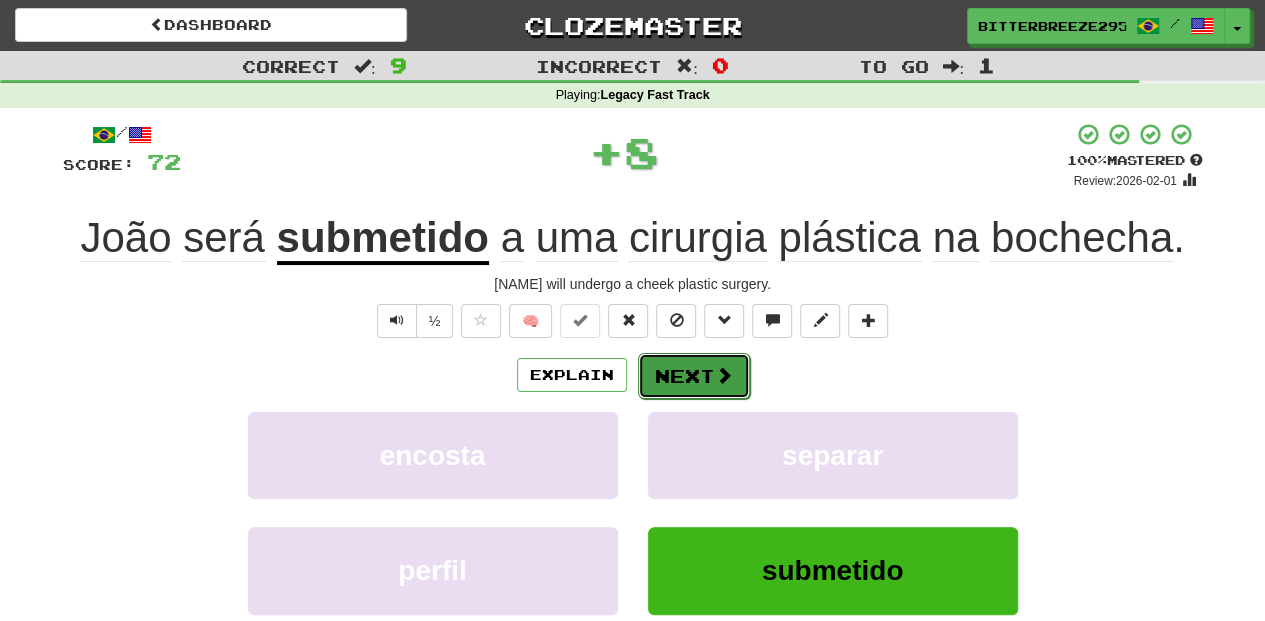 click on "Next" at bounding box center (694, 376) 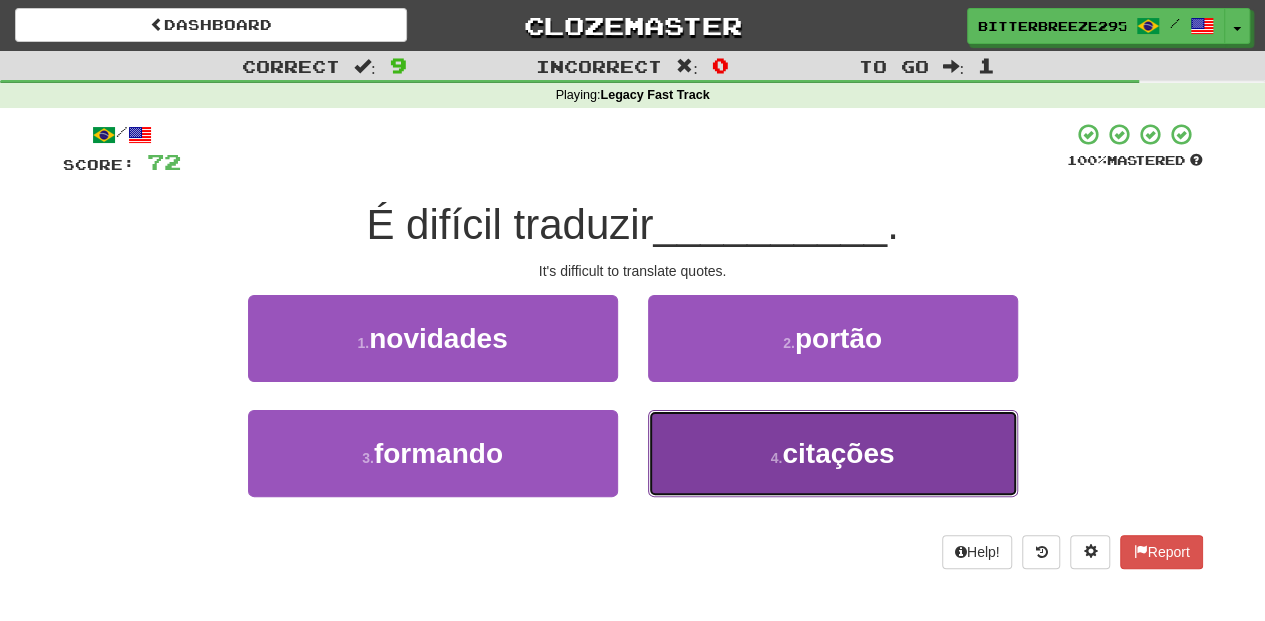 click on "4 .  citações" at bounding box center (833, 453) 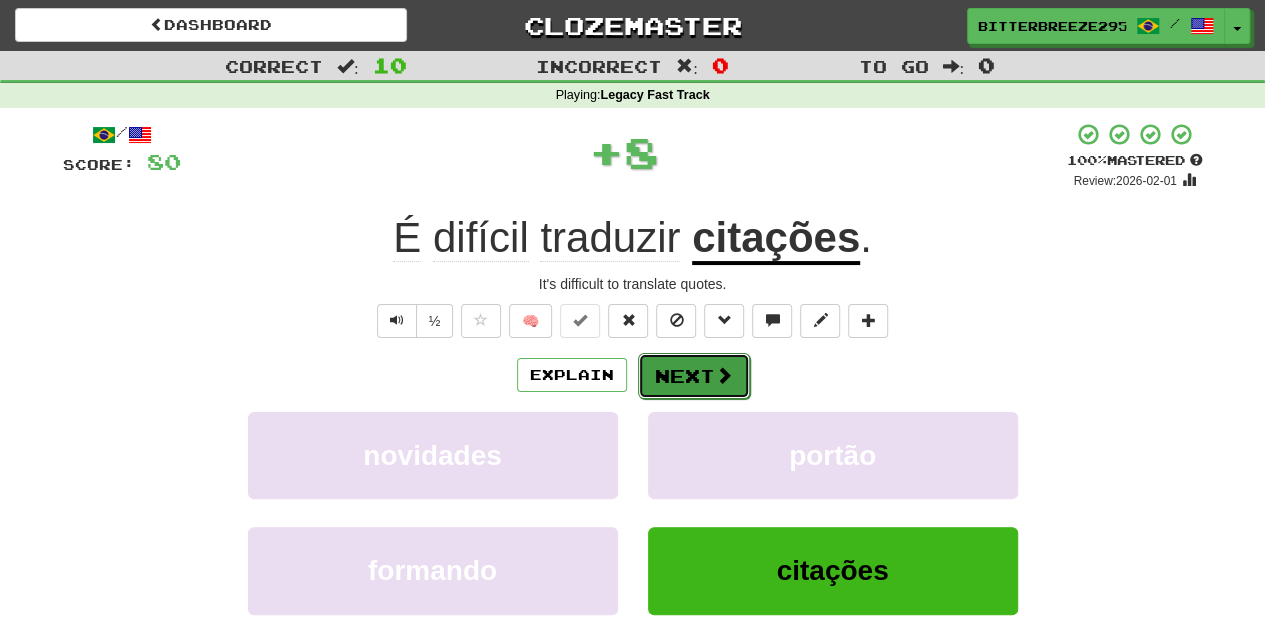 click on "Next" at bounding box center (694, 376) 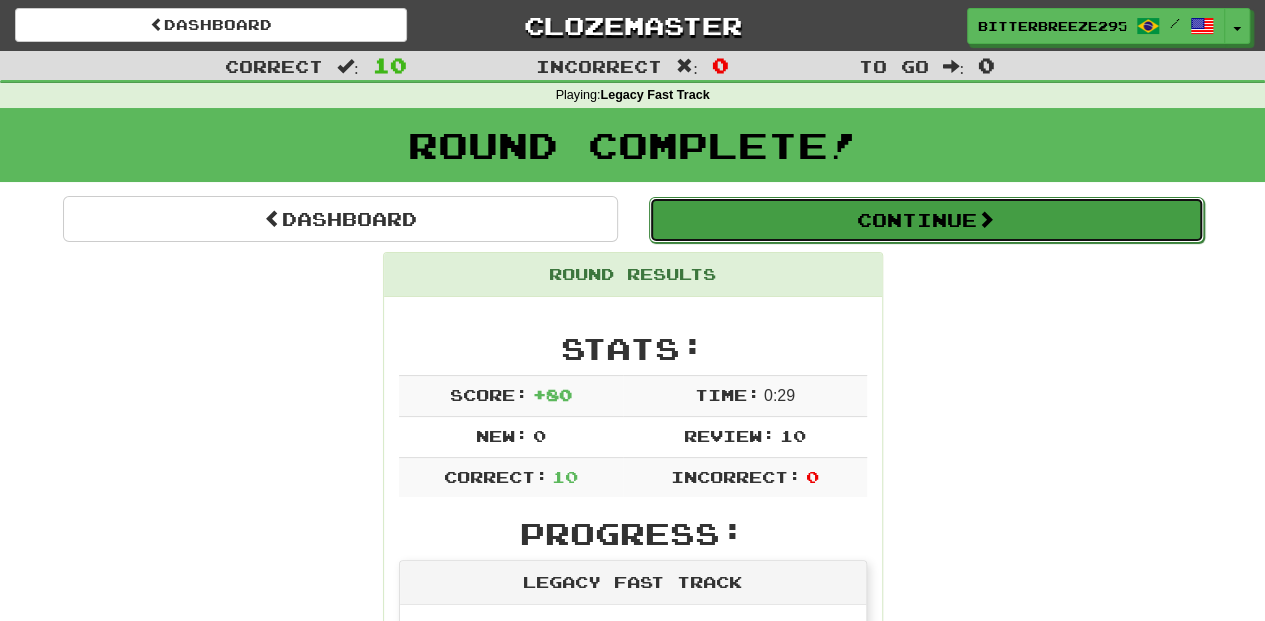 click on "Continue" at bounding box center [926, 220] 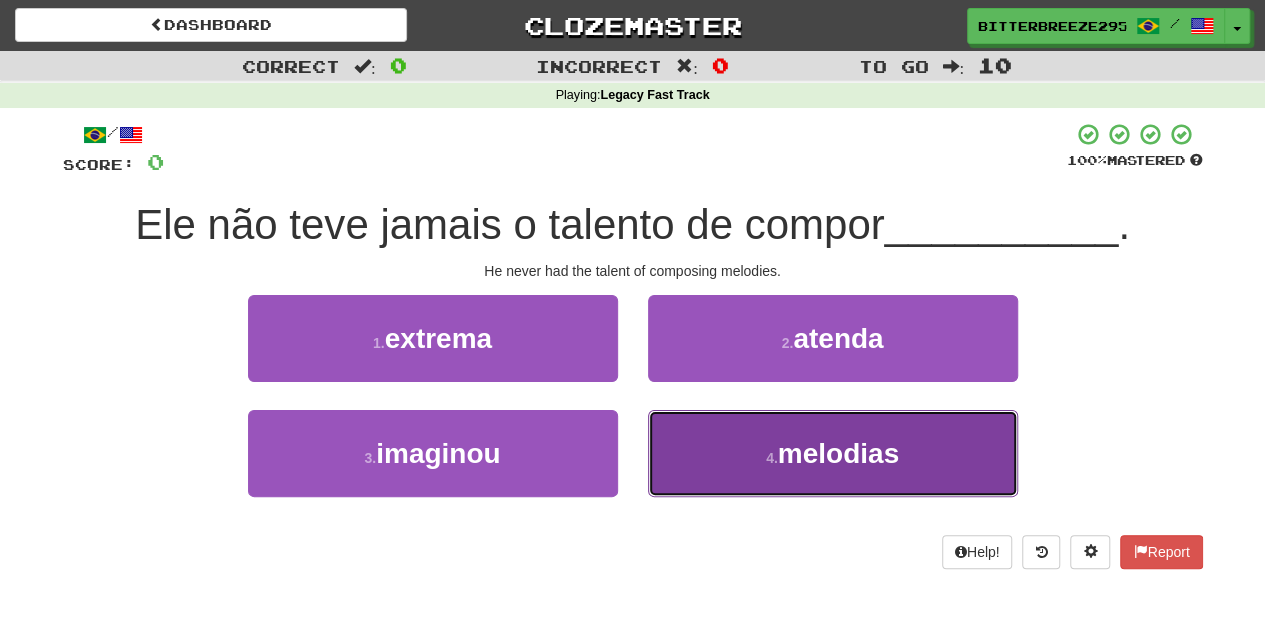 click on "4 .  melodias" at bounding box center (833, 453) 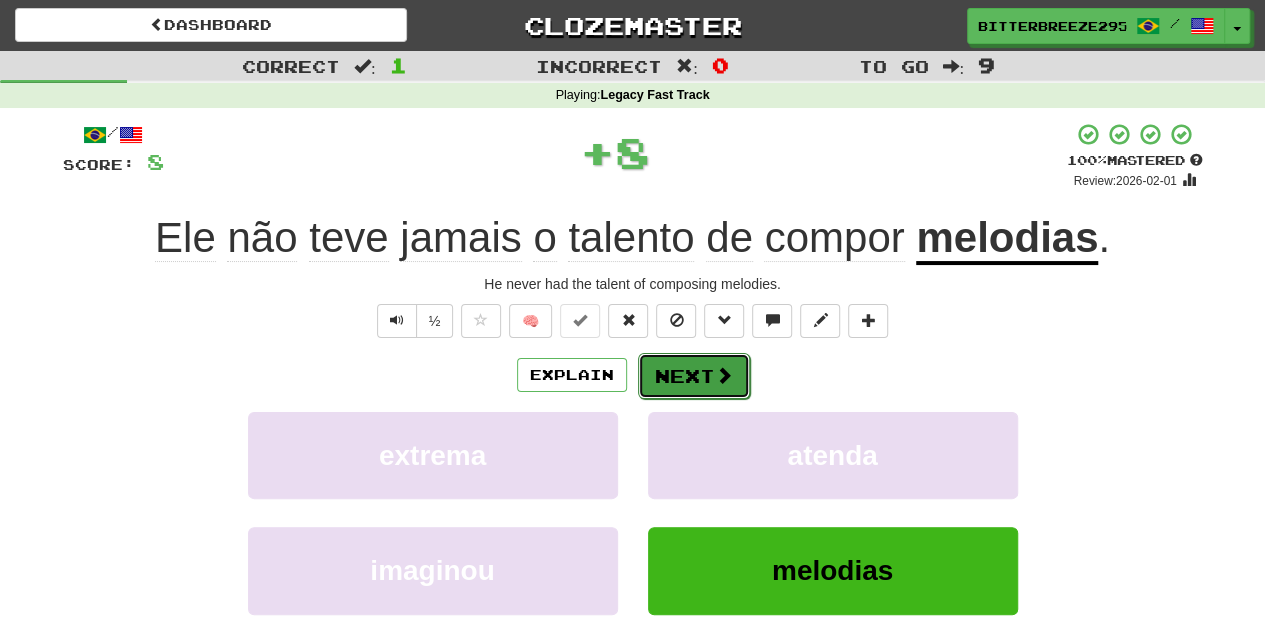 click on "Next" at bounding box center (694, 376) 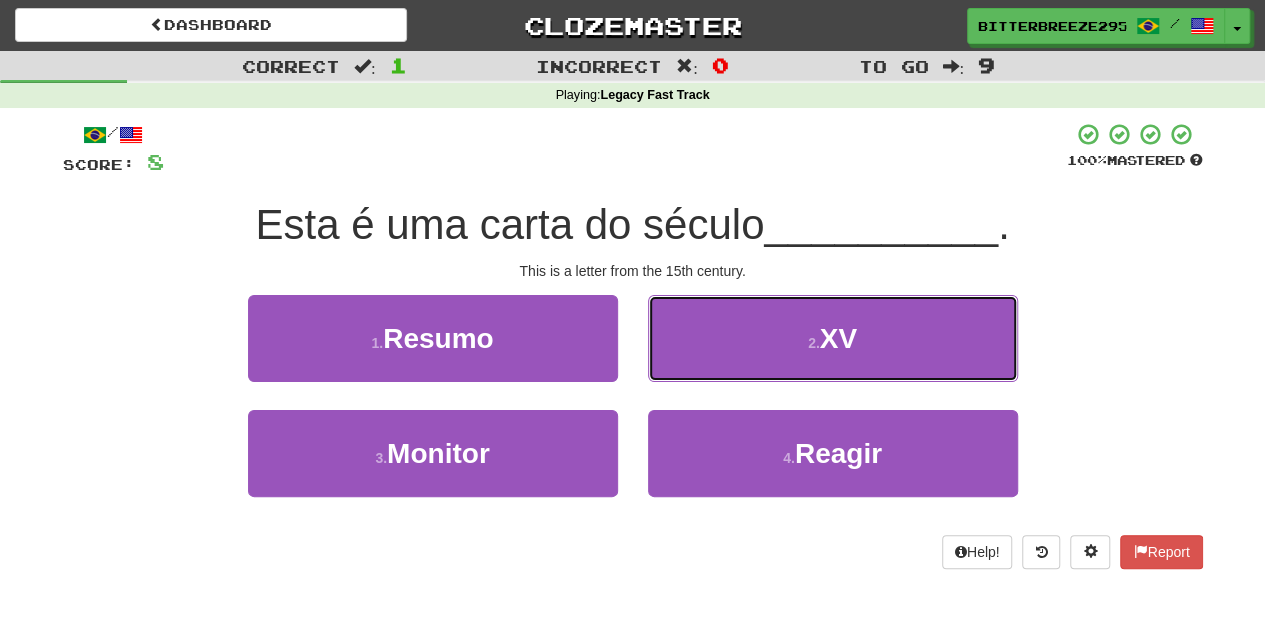 click on "2 .  XV" at bounding box center (833, 338) 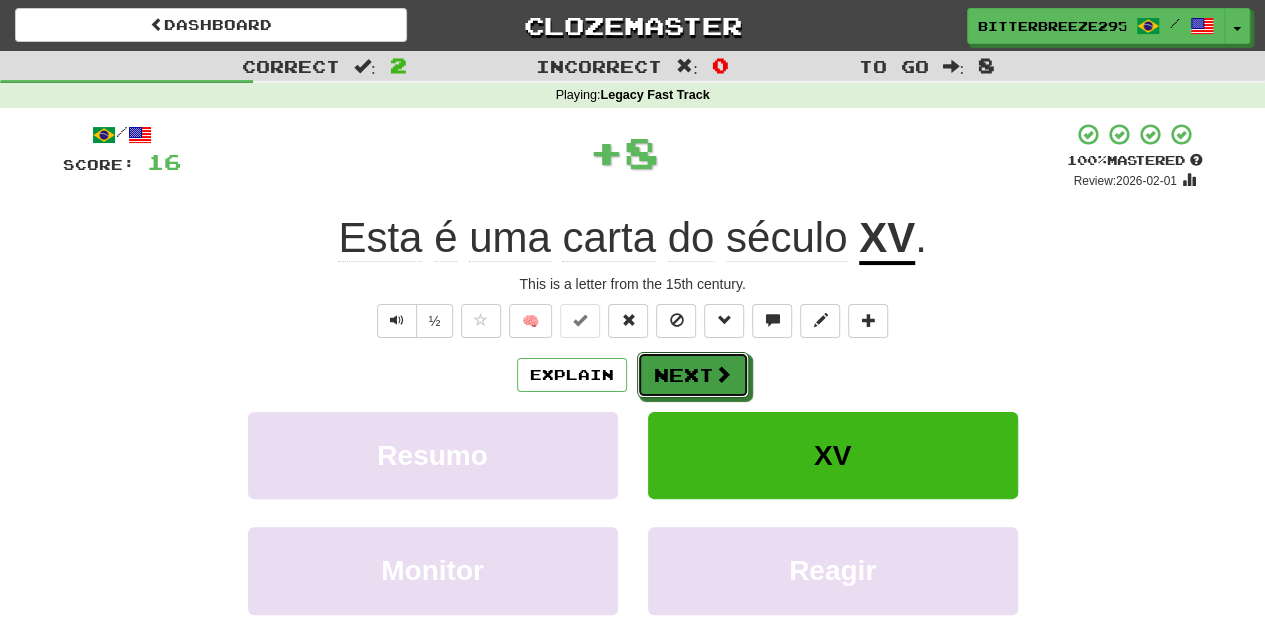 click on "Next" at bounding box center (693, 375) 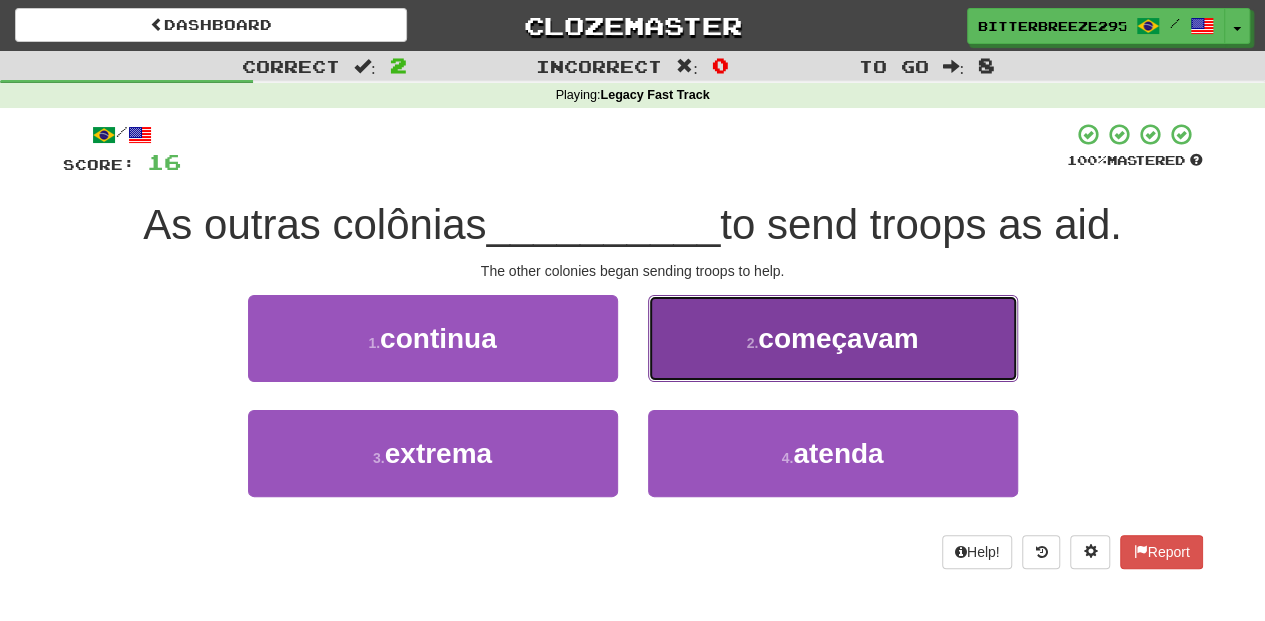 click on "2 .  começavam" at bounding box center [833, 338] 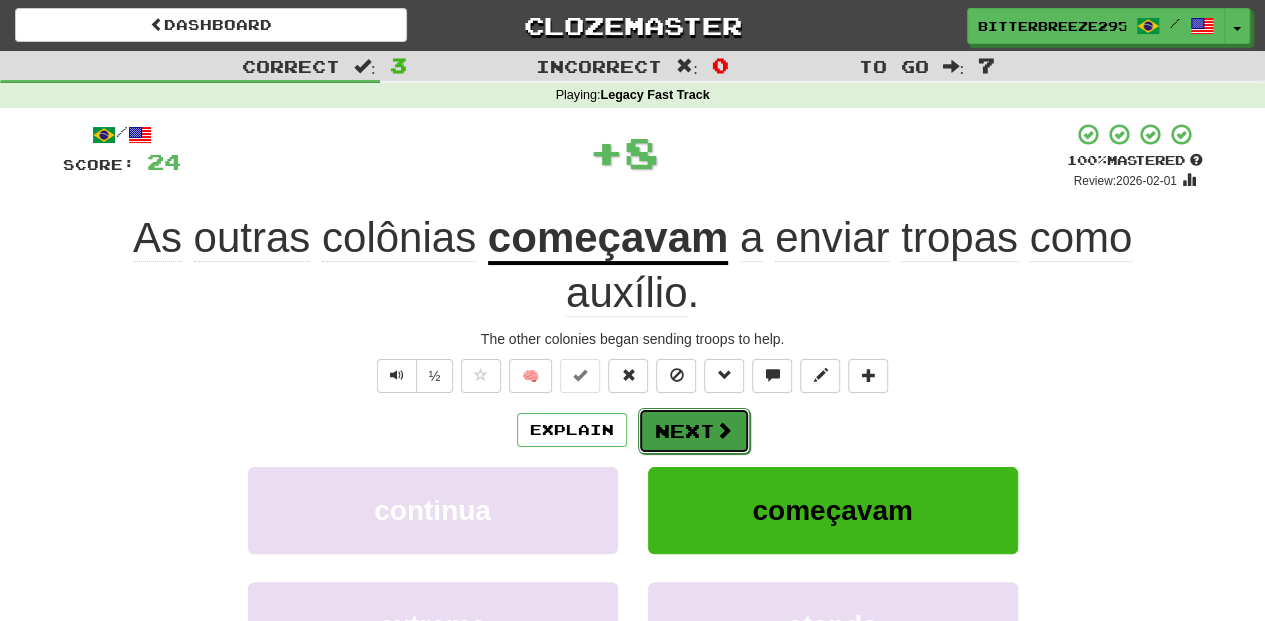 click at bounding box center (724, 430) 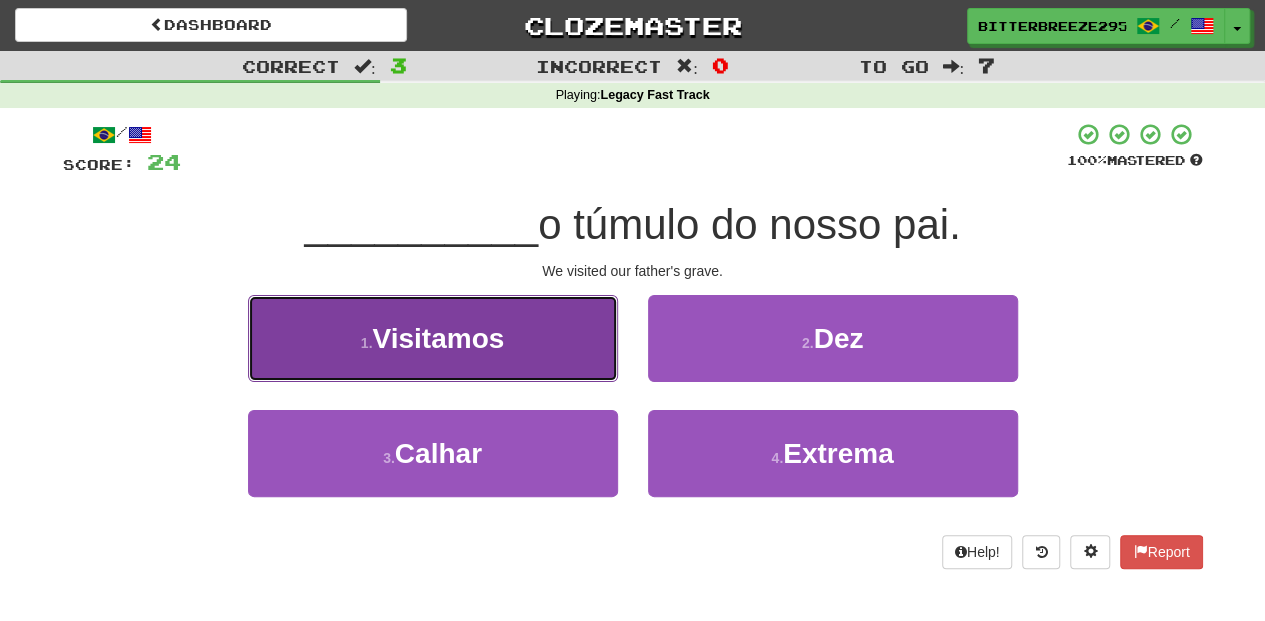 click on "1 .  Visitamos" at bounding box center [433, 338] 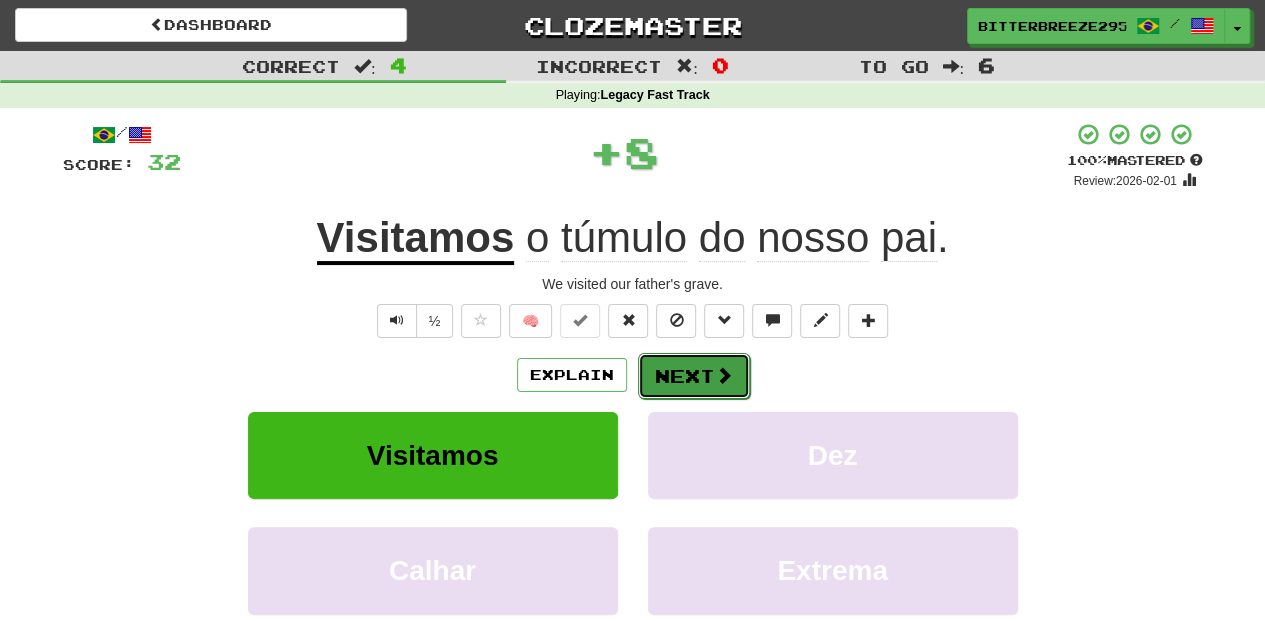 click on "Next" at bounding box center (694, 376) 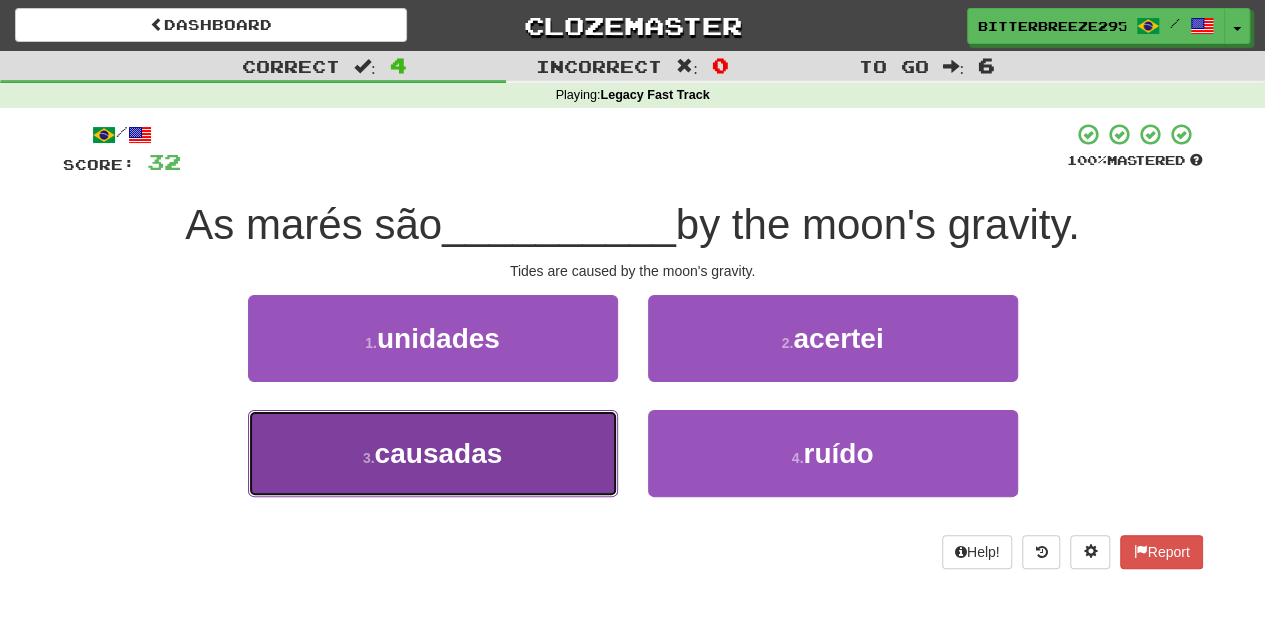 click on "3 .  causadas" at bounding box center (433, 453) 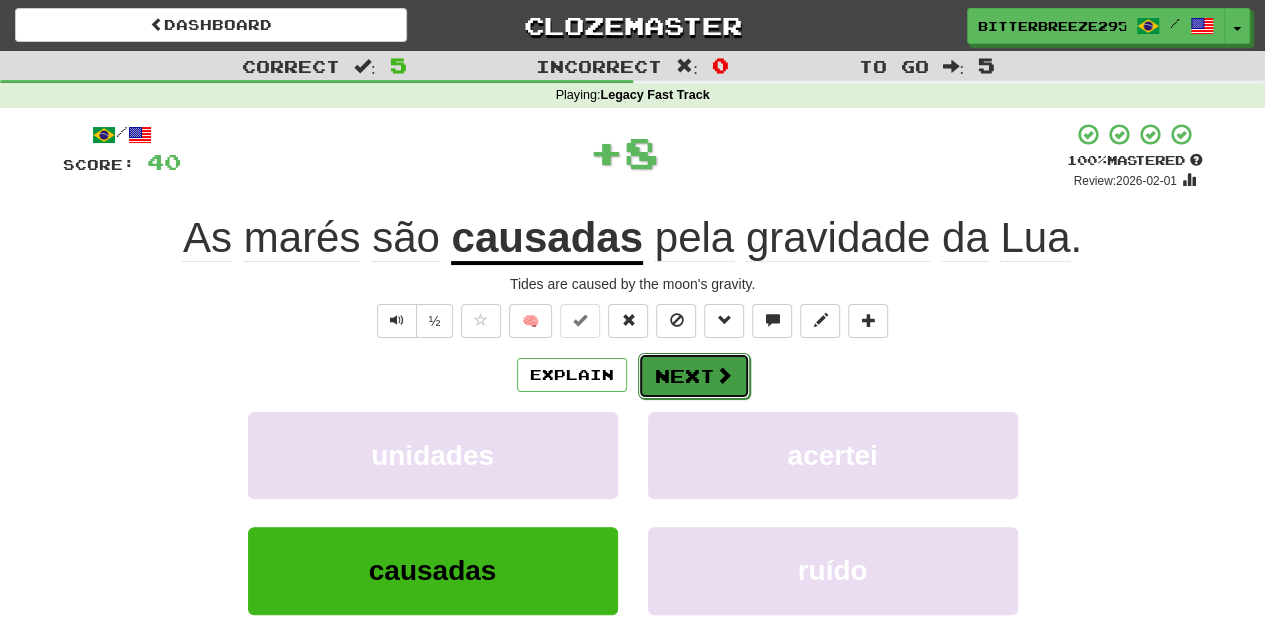 click on "Next" at bounding box center (694, 376) 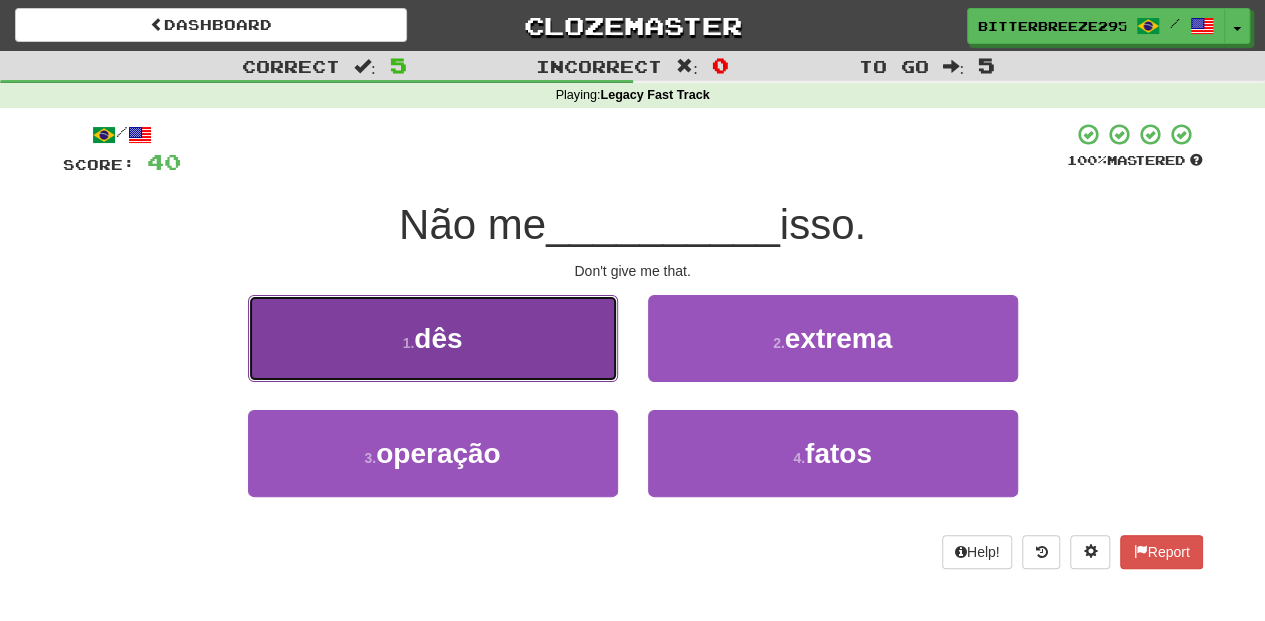 click on "1 .  dês" at bounding box center (433, 338) 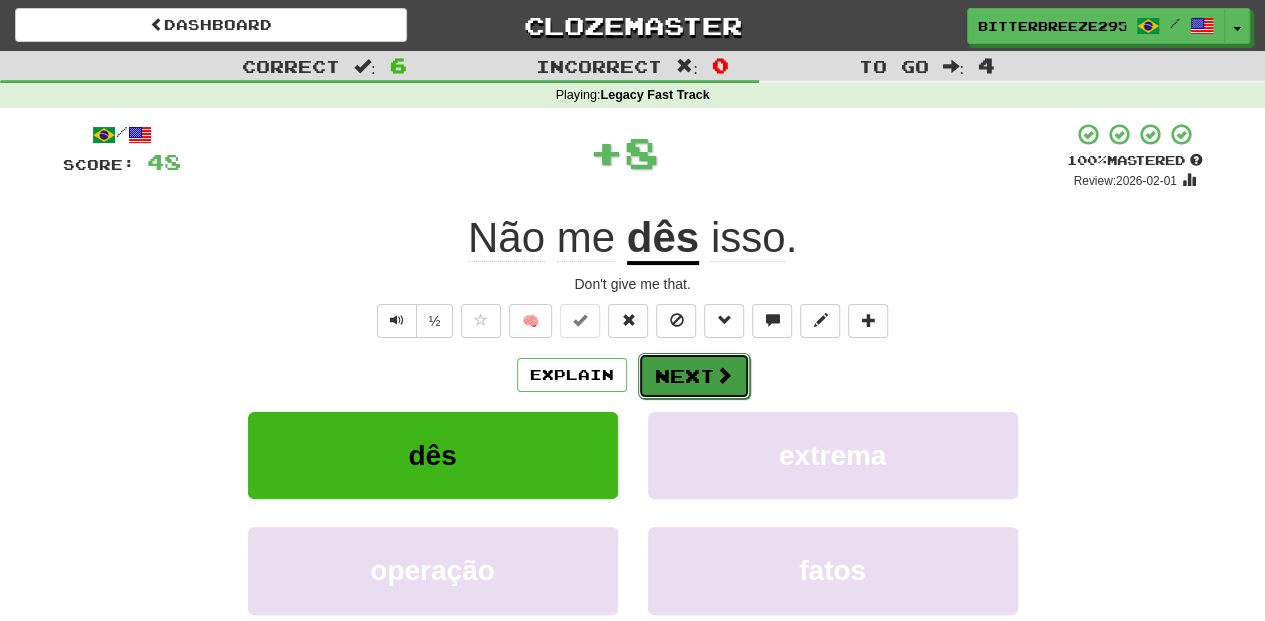 click on "Next" at bounding box center [694, 376] 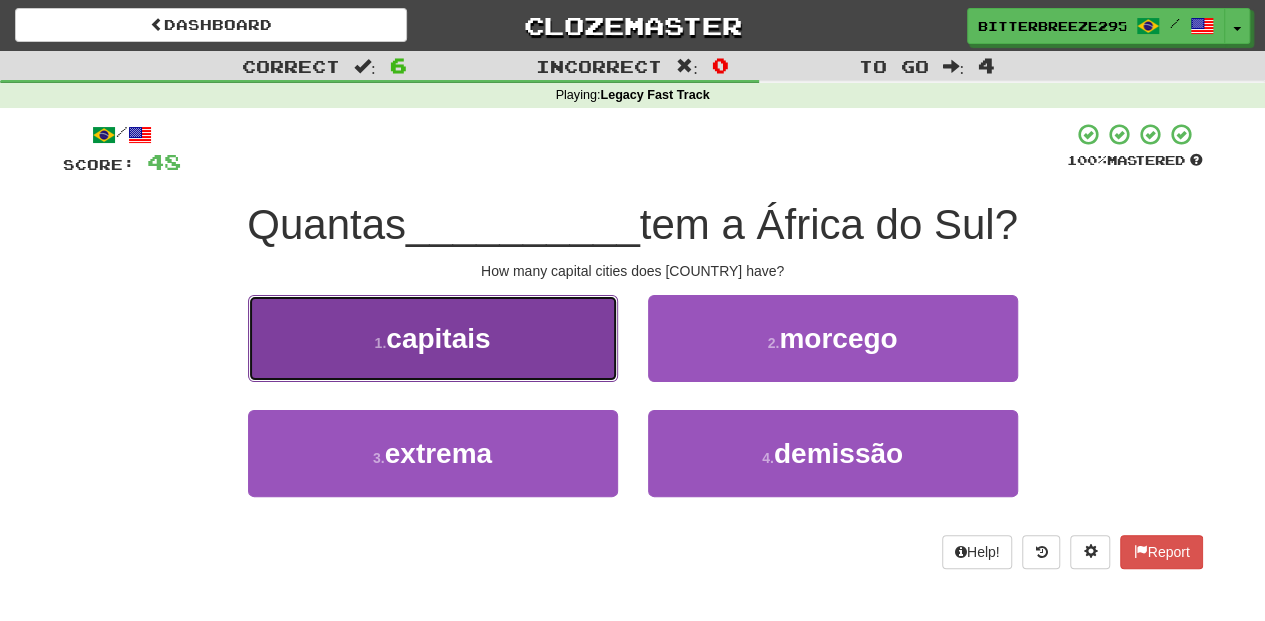 click on "1 .  capitais" at bounding box center [433, 338] 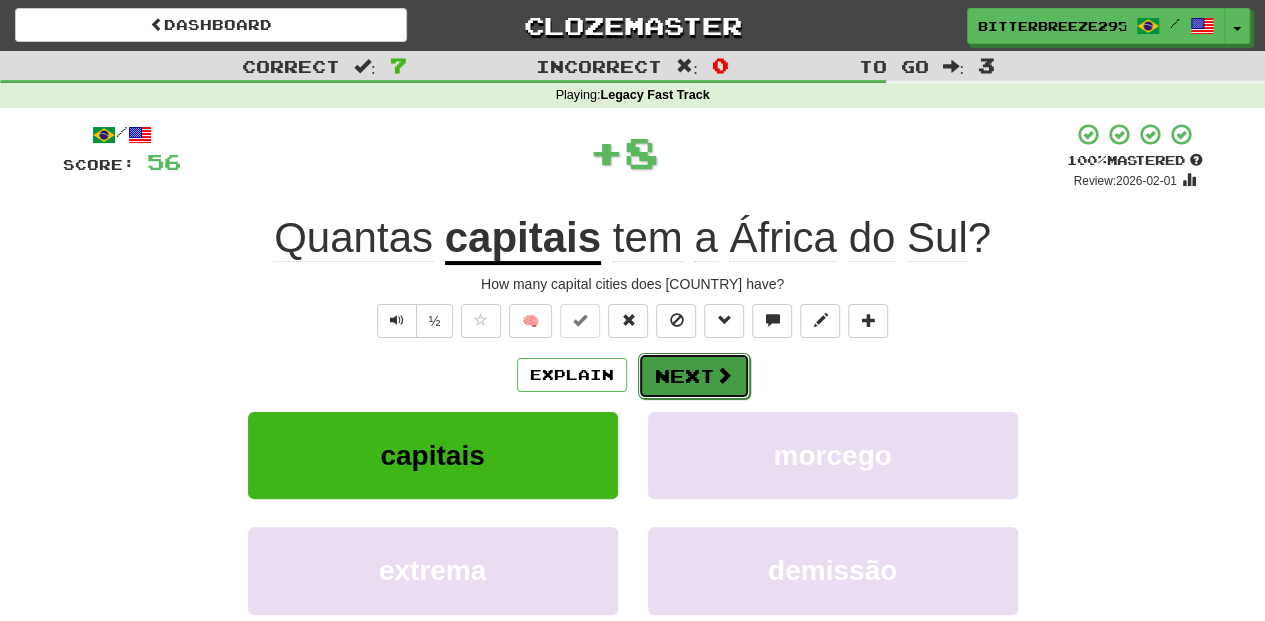 click on "Next" at bounding box center [694, 376] 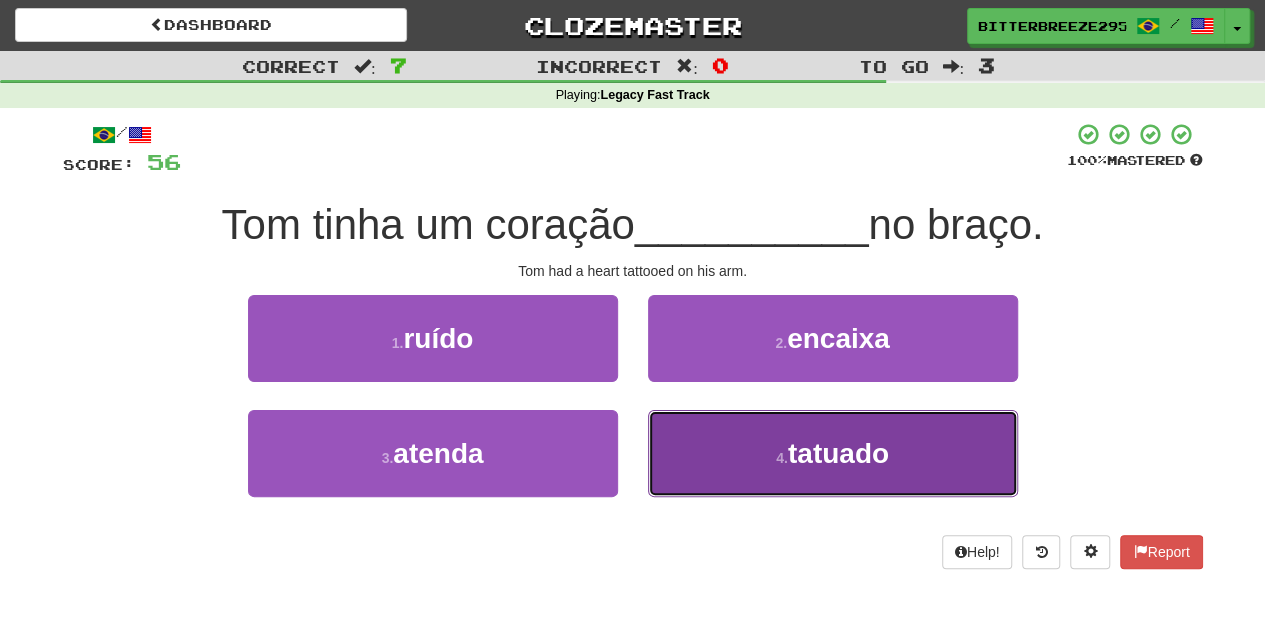 click on "4 .  tatuado" at bounding box center (833, 453) 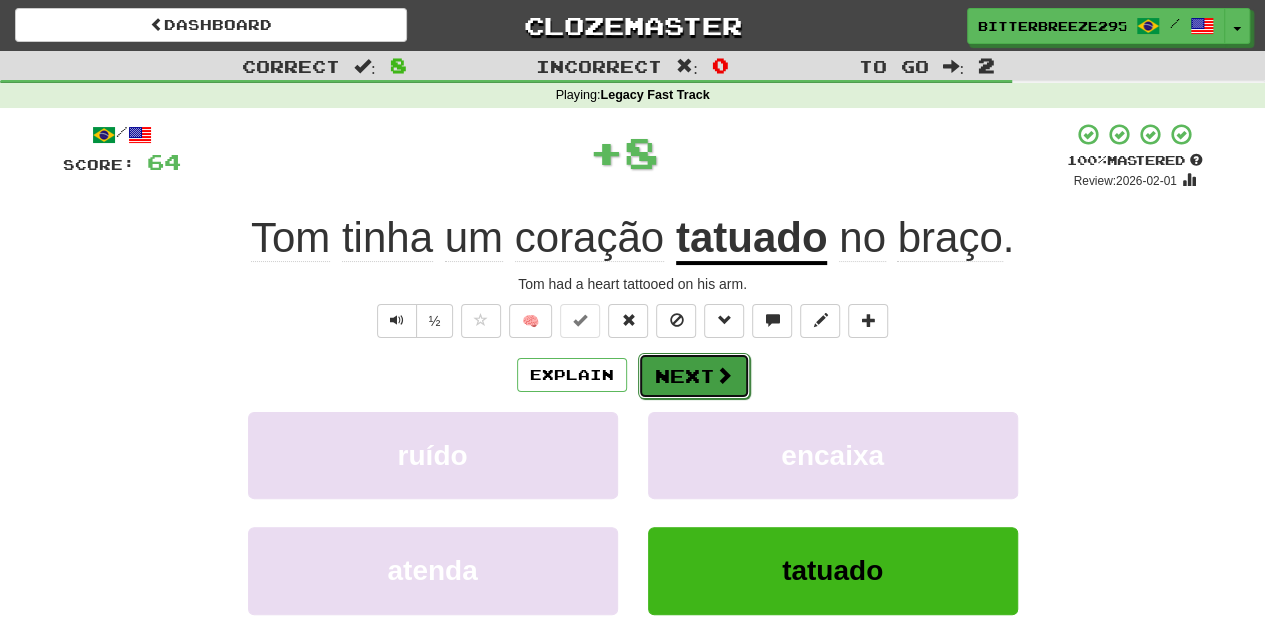 click on "Next" at bounding box center (694, 376) 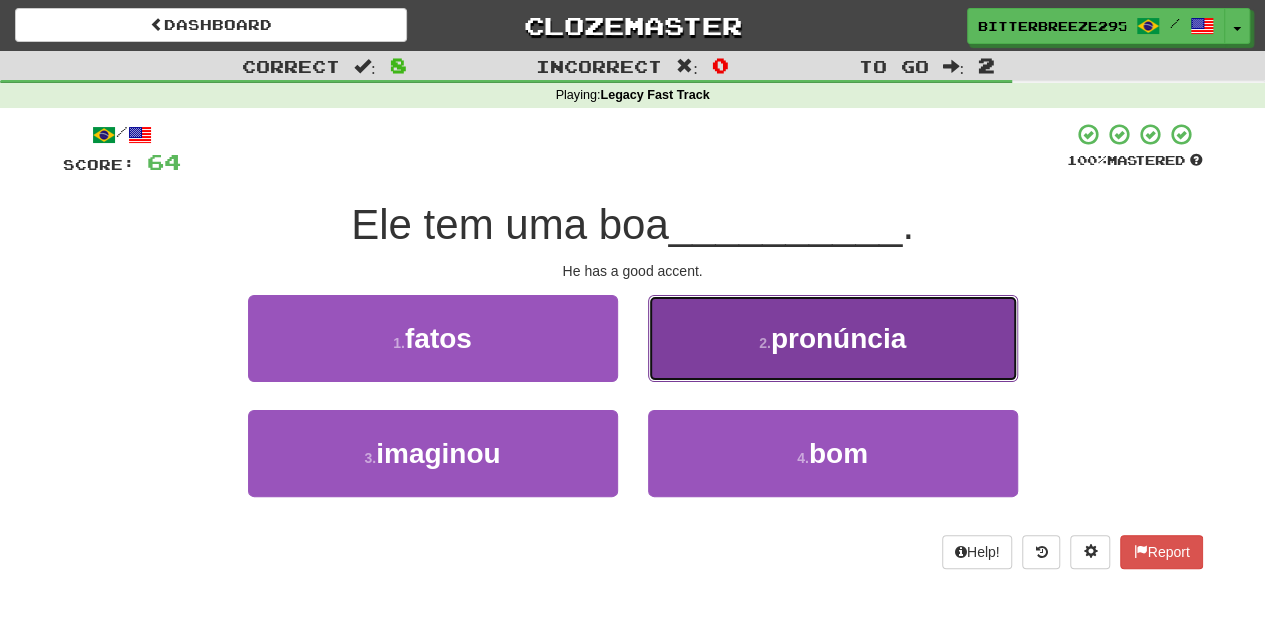 click on "2 .  pronúncia" at bounding box center [833, 338] 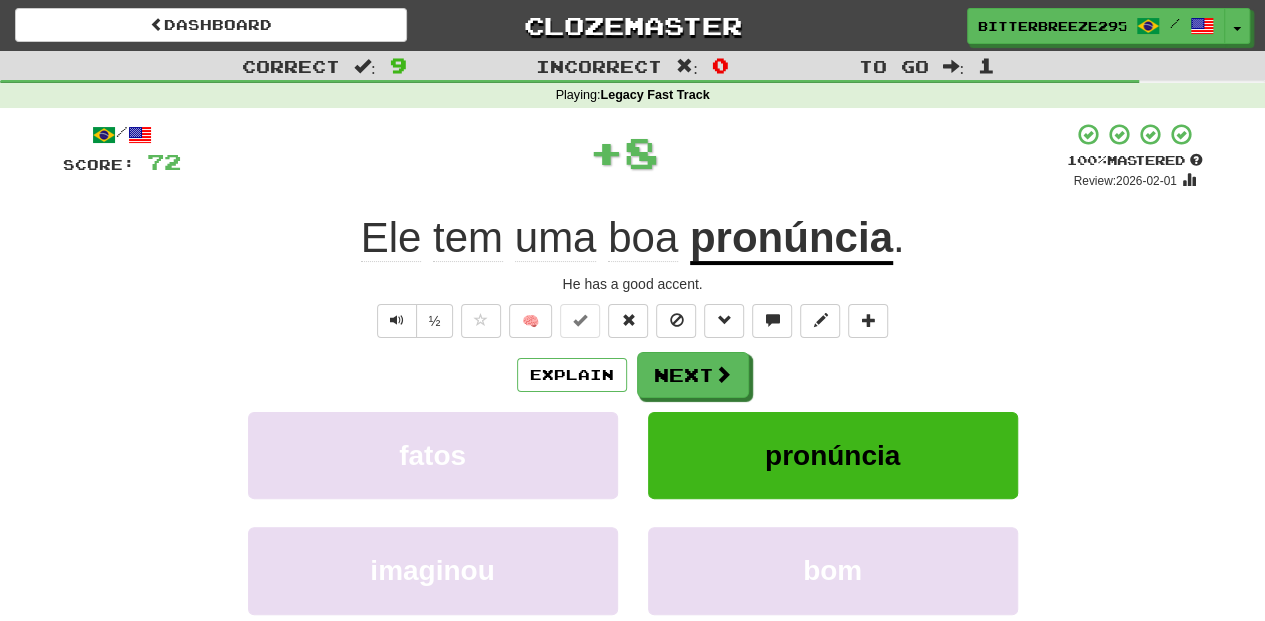 click on "Next" at bounding box center [693, 375] 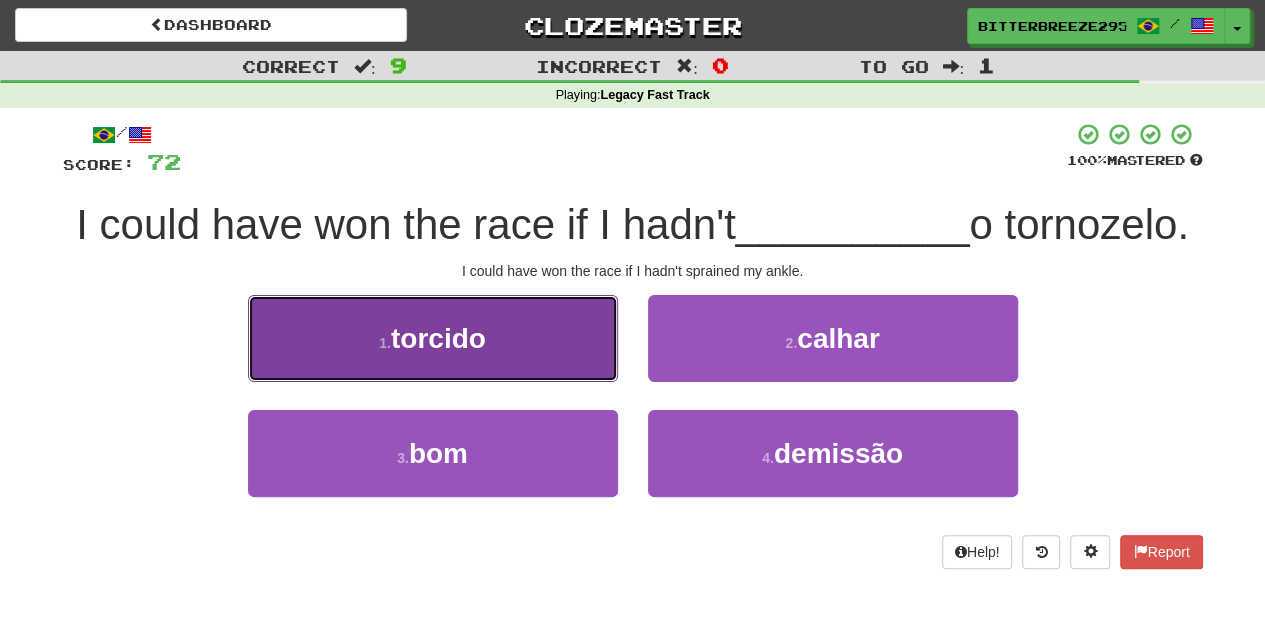 click on "1 .  torcido" at bounding box center (433, 338) 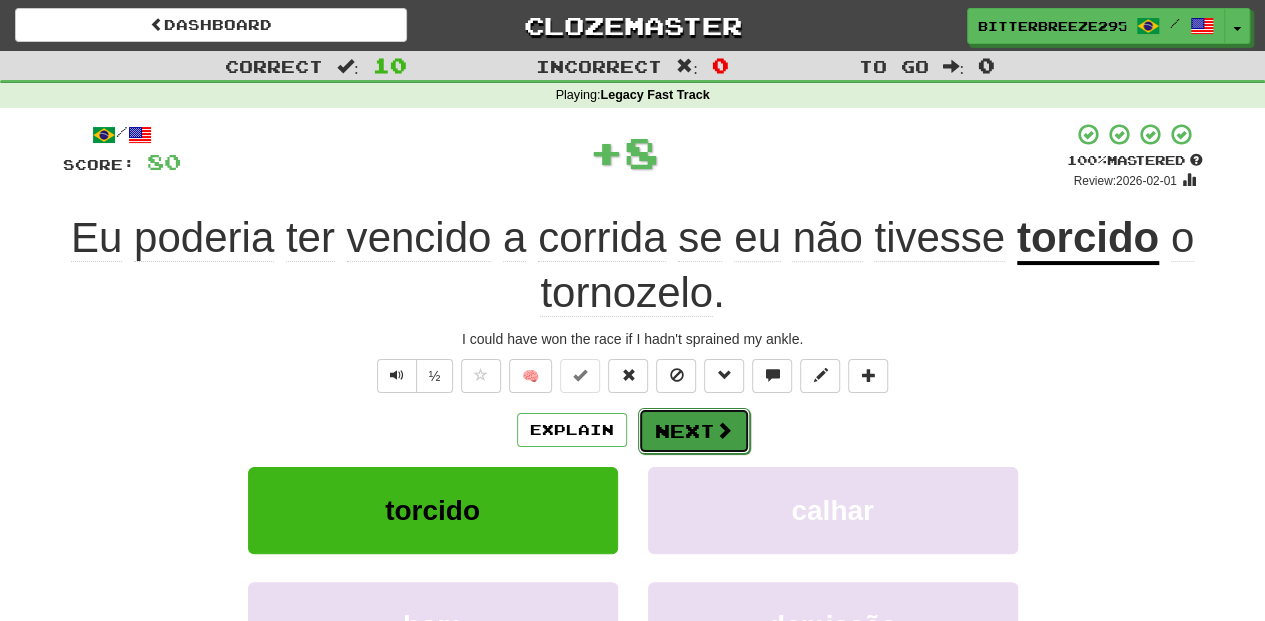 click on "Next" at bounding box center (694, 431) 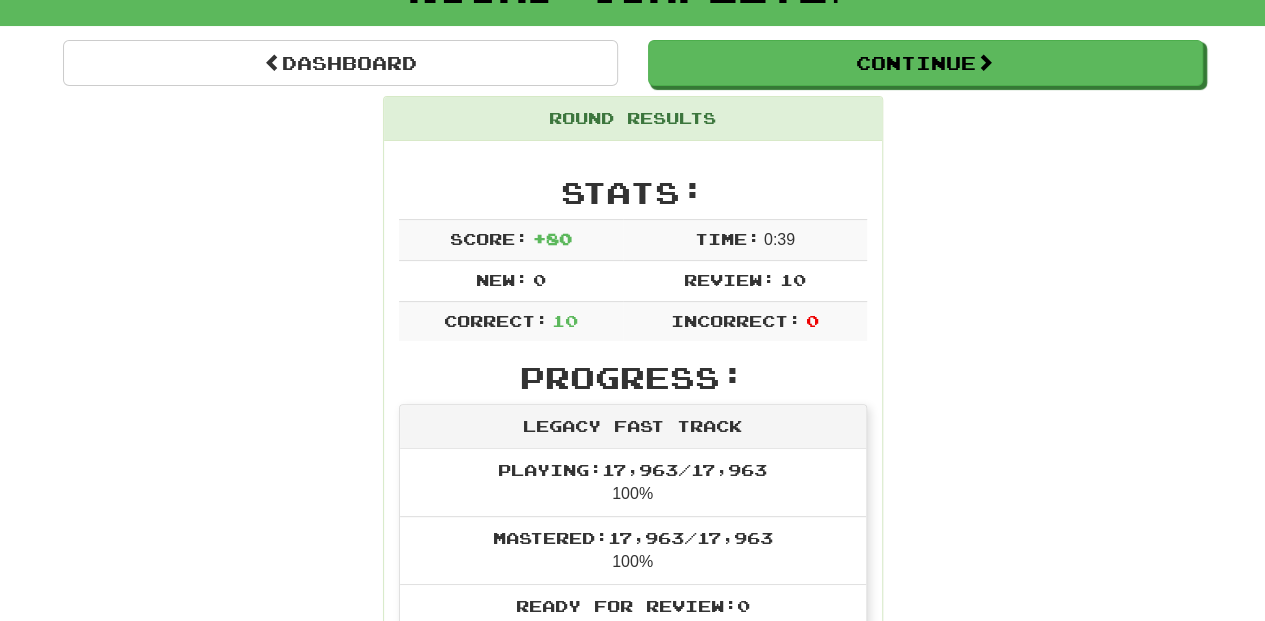 scroll, scrollTop: 133, scrollLeft: 0, axis: vertical 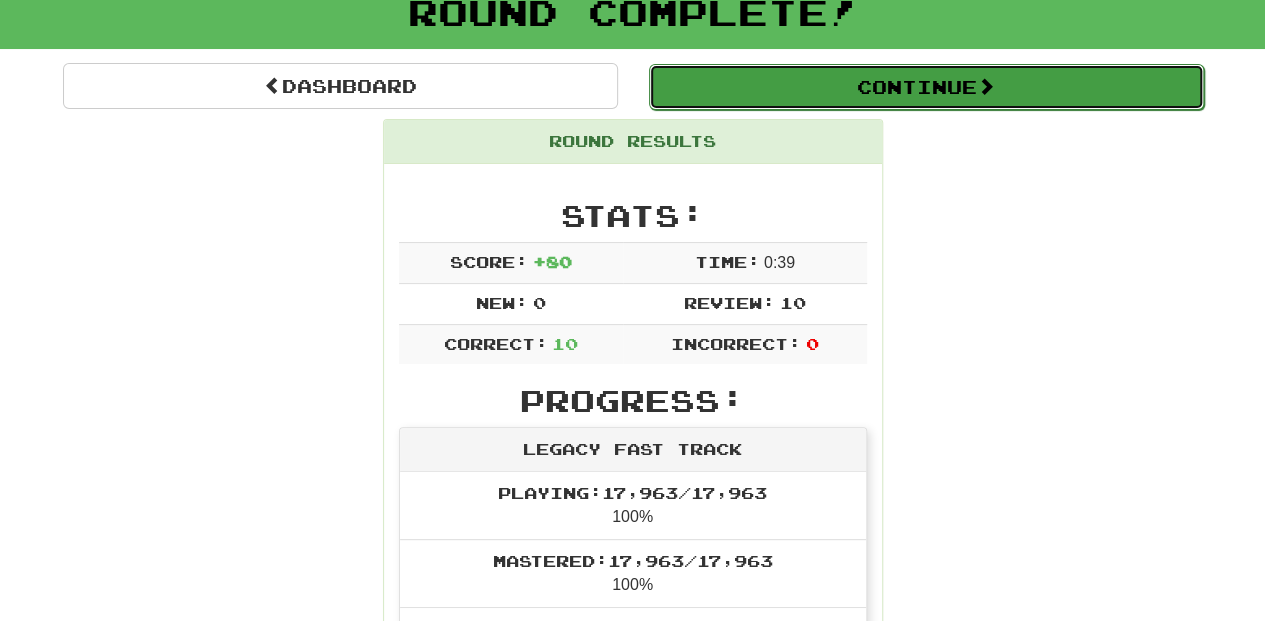 click on "Continue" at bounding box center [926, 87] 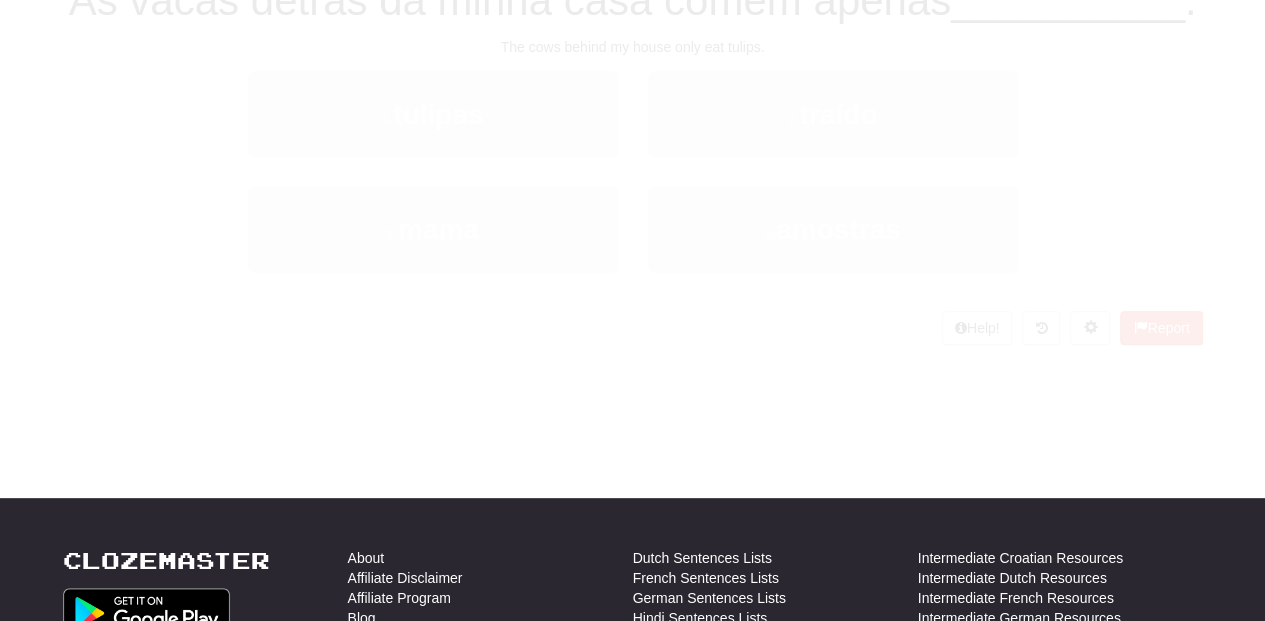 scroll, scrollTop: 133, scrollLeft: 0, axis: vertical 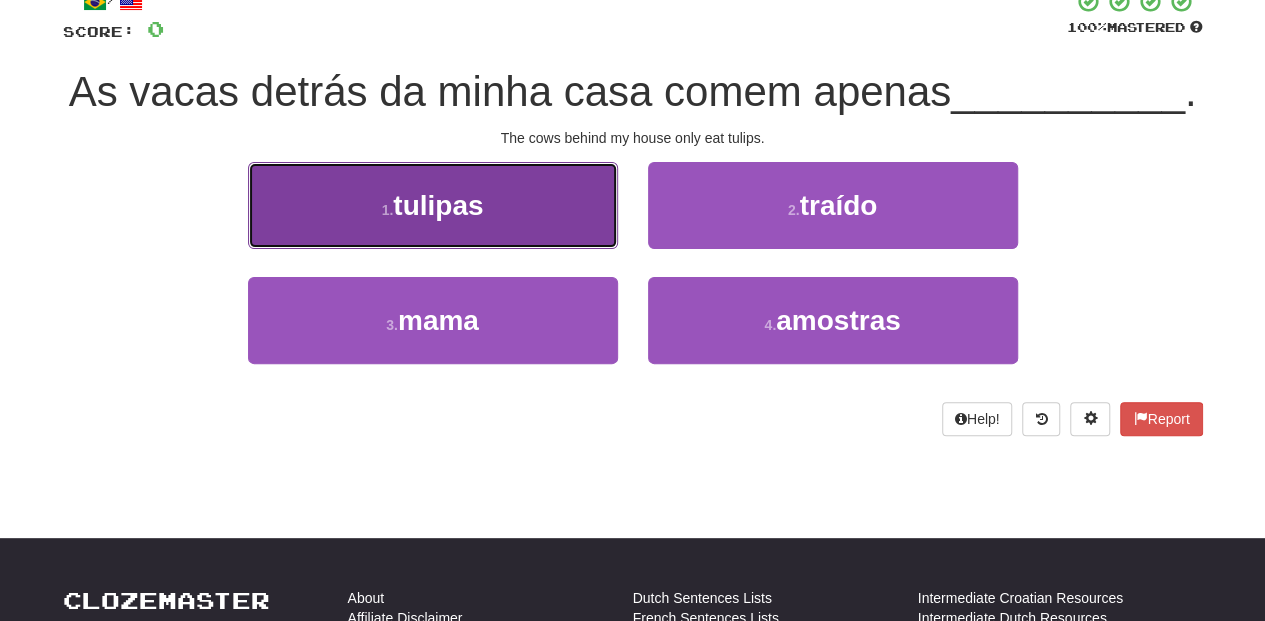 click on "1 .  tulipas" at bounding box center (433, 205) 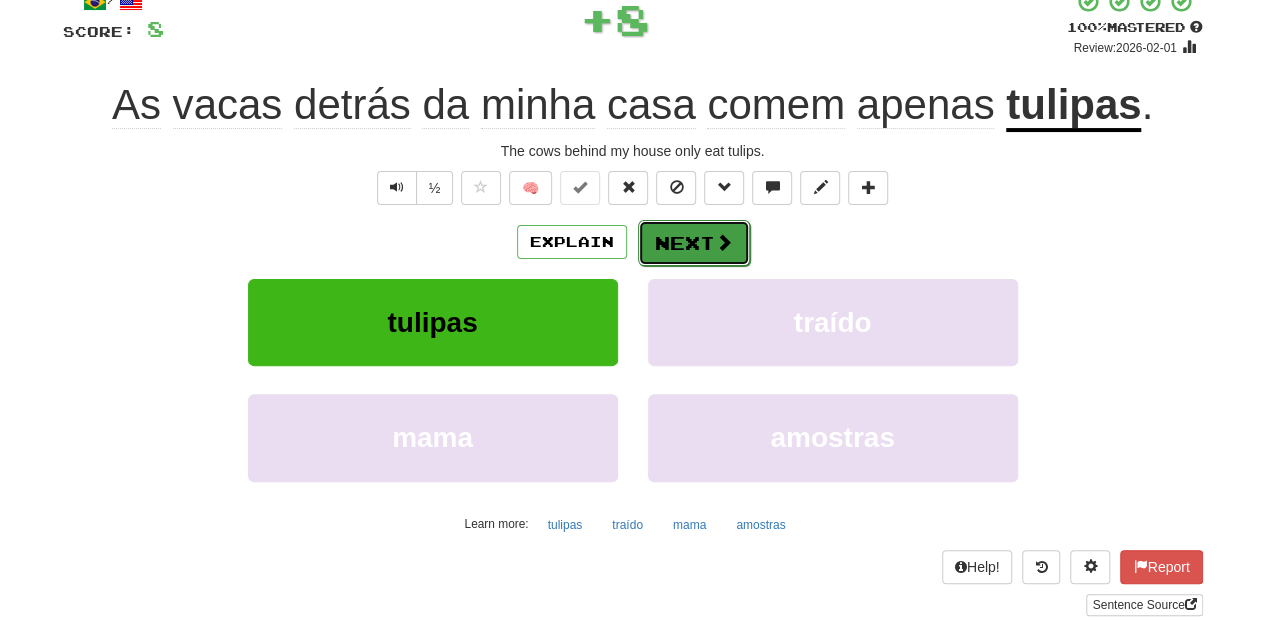 click on "Next" at bounding box center [694, 243] 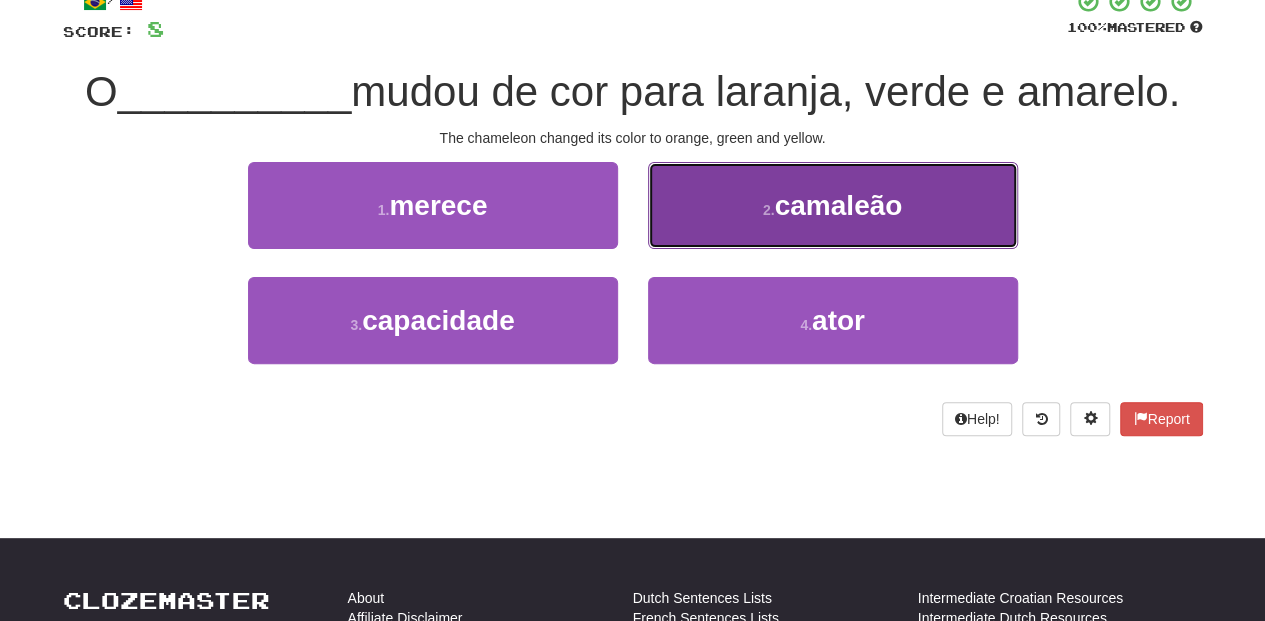 click on "2 .  camaleão" at bounding box center (833, 205) 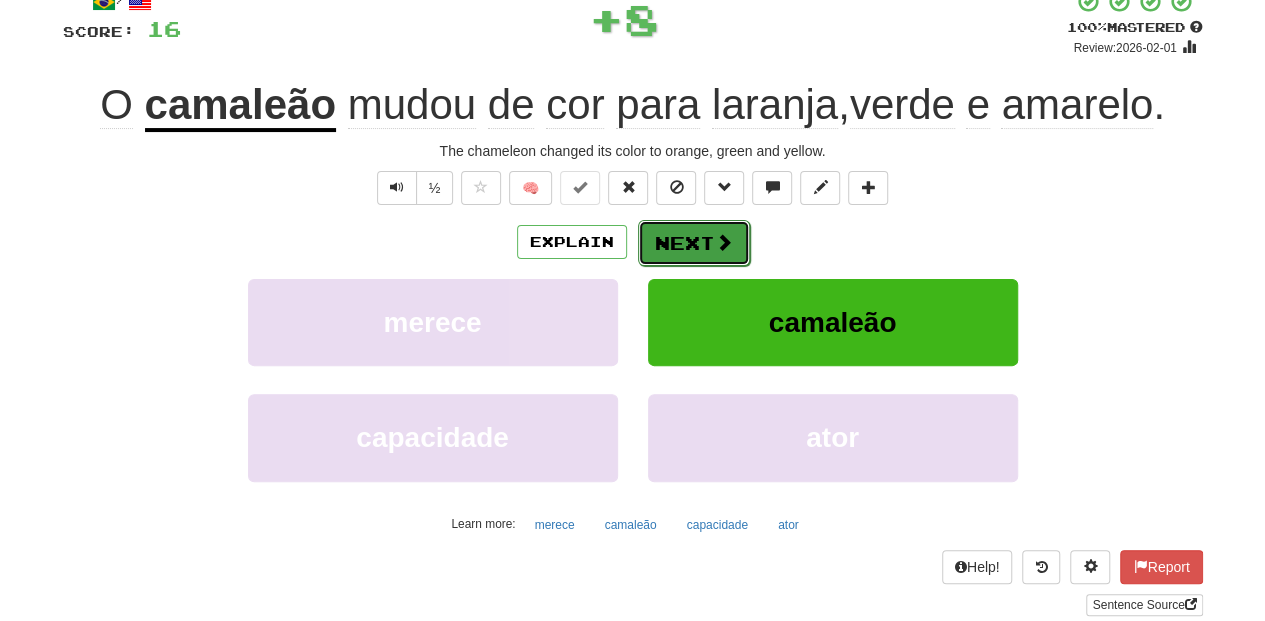 click on "Next" at bounding box center (694, 243) 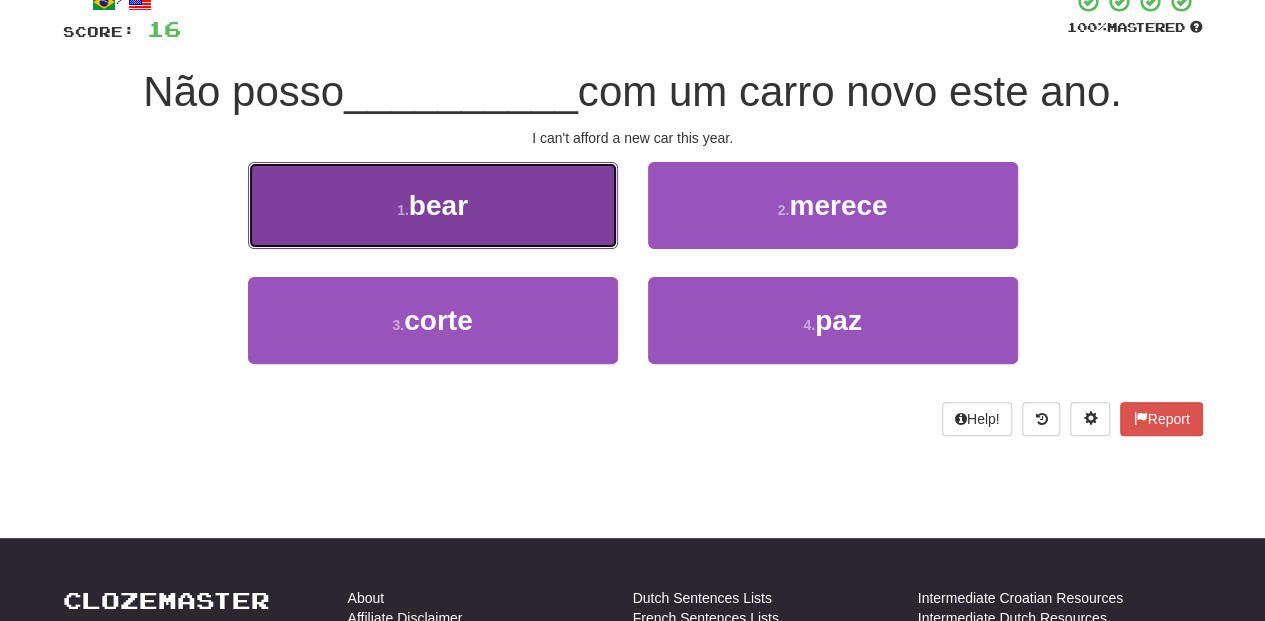 click on "1 .  arcar" at bounding box center (433, 205) 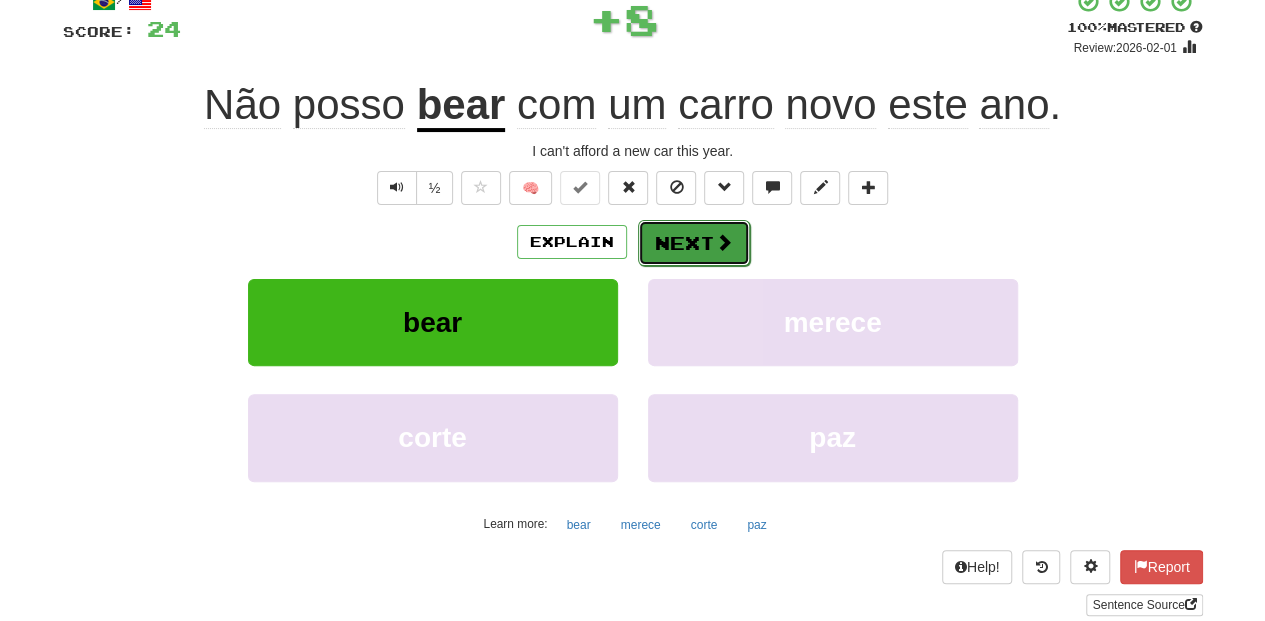 click on "Next" at bounding box center (694, 243) 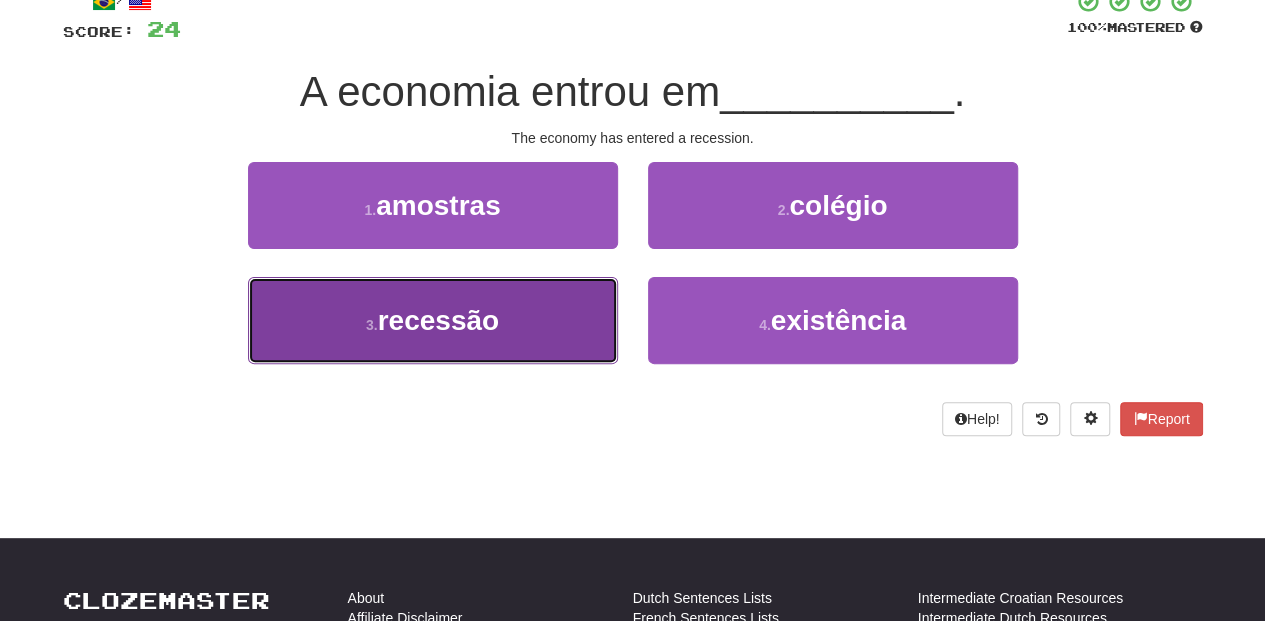 click on "3 .  recessão" at bounding box center [433, 320] 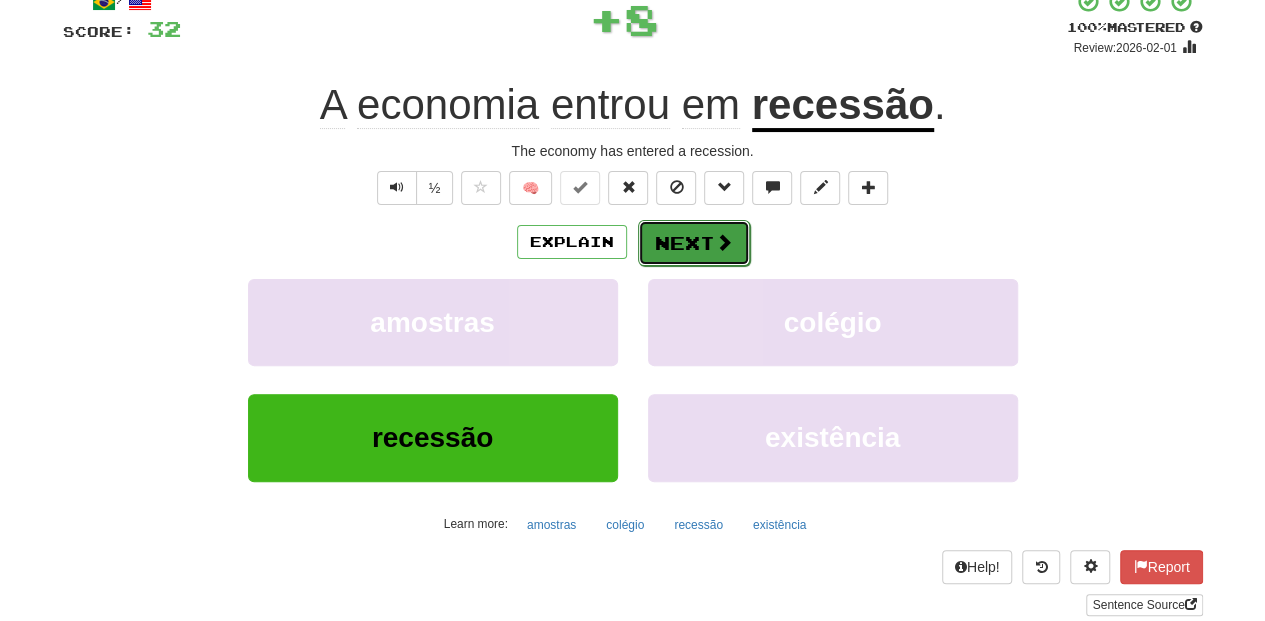 click on "Next" at bounding box center (694, 243) 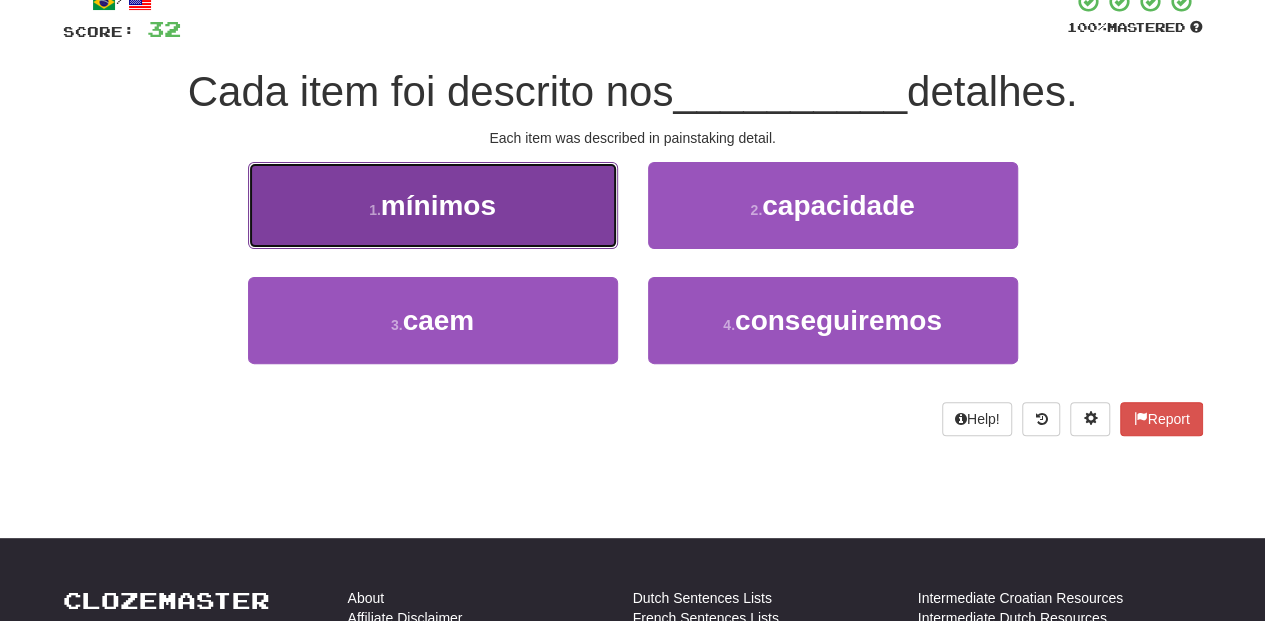 click on "1 .  mínimos" at bounding box center [433, 205] 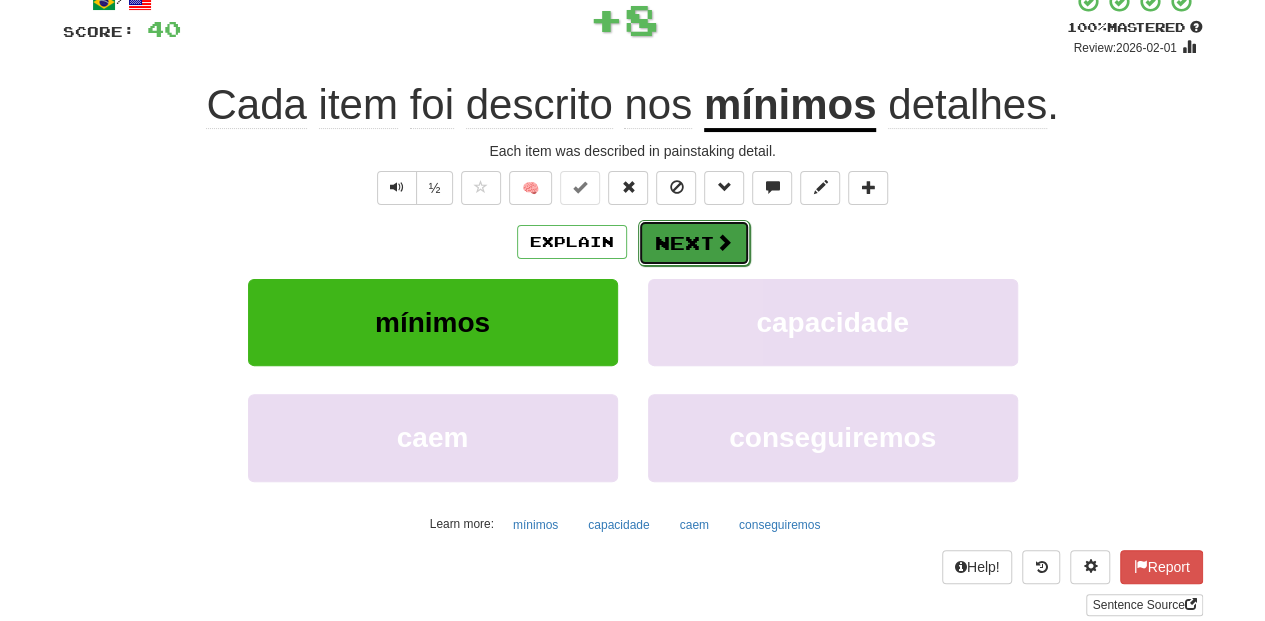 click on "Next" at bounding box center [694, 243] 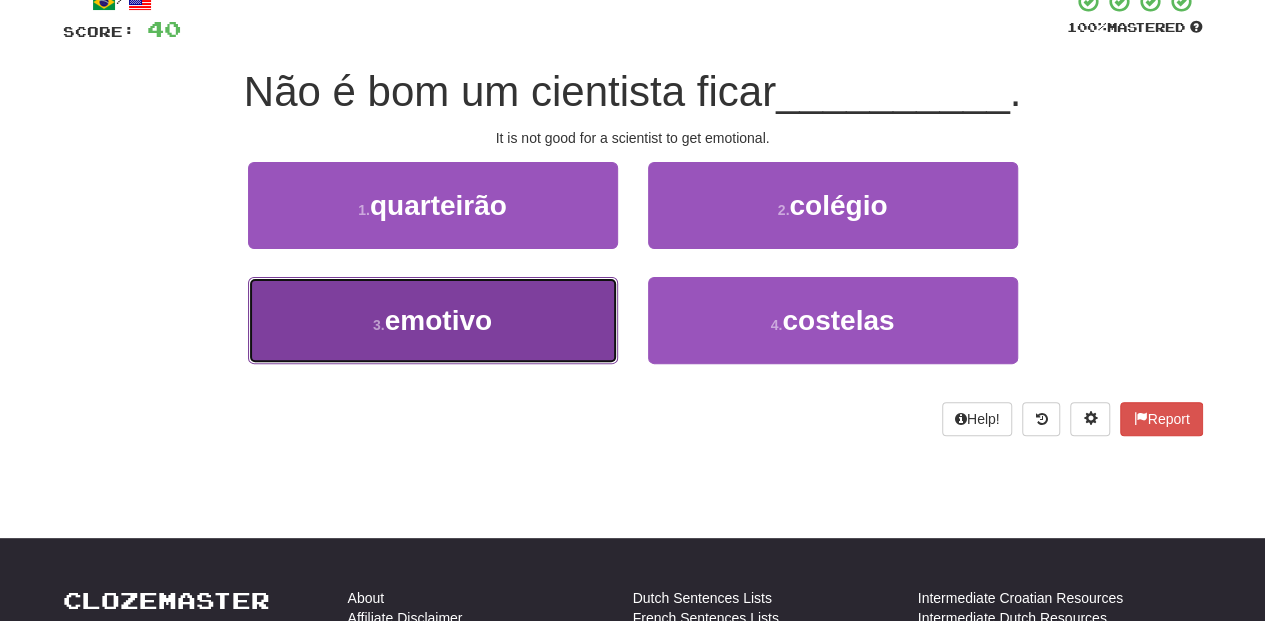click on "3 .  emotivo" at bounding box center [433, 320] 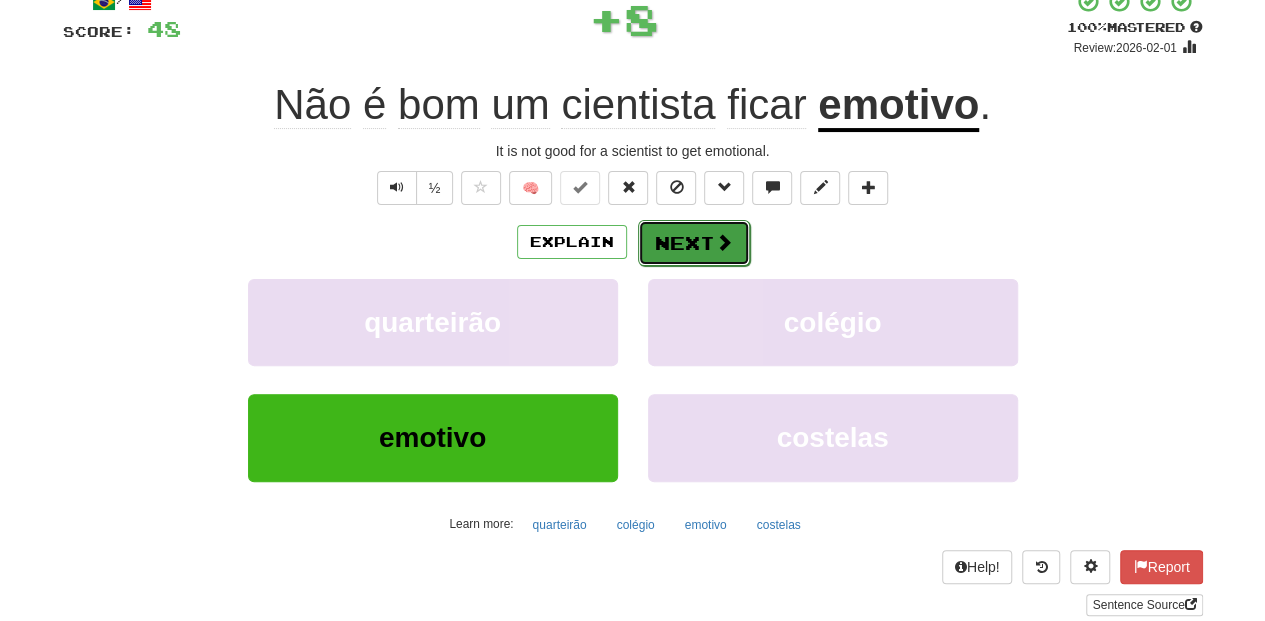 click on "Next" at bounding box center (694, 243) 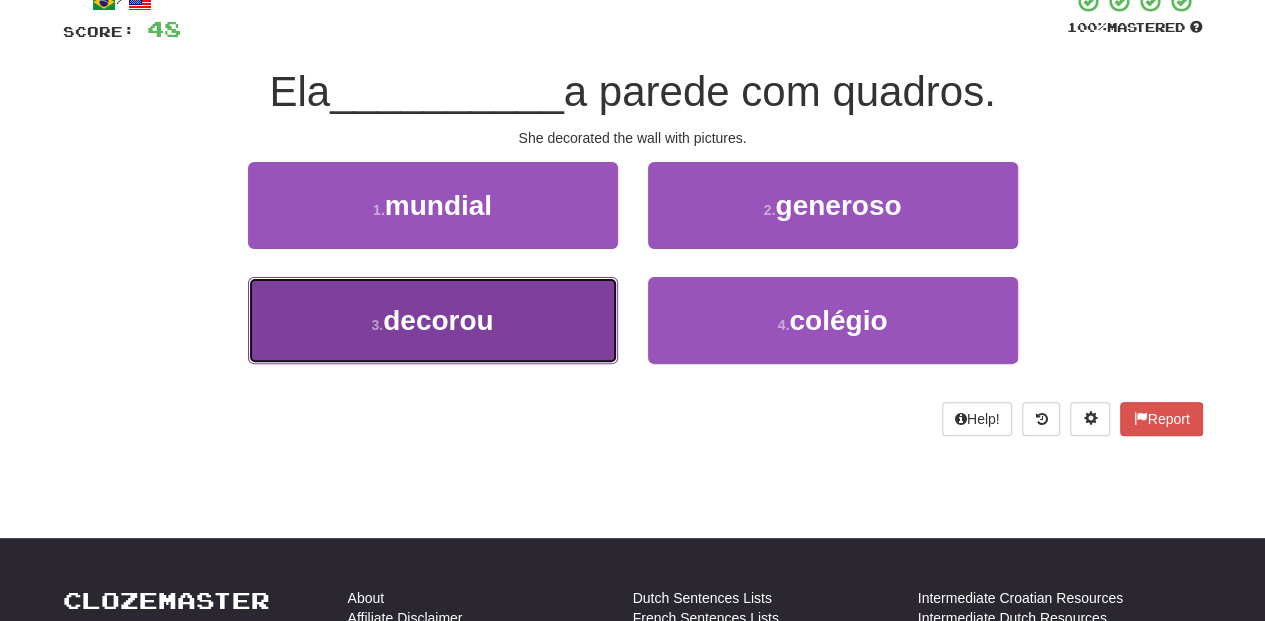 click on "3 .  decorou" at bounding box center (433, 320) 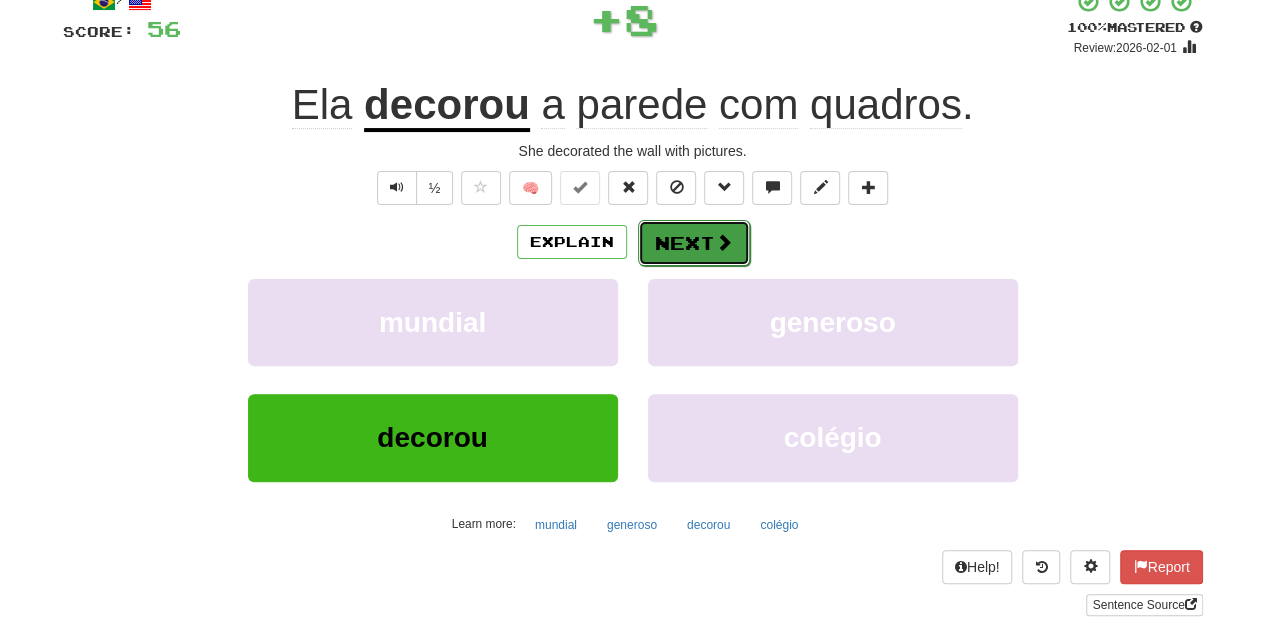 click on "Next" at bounding box center [694, 243] 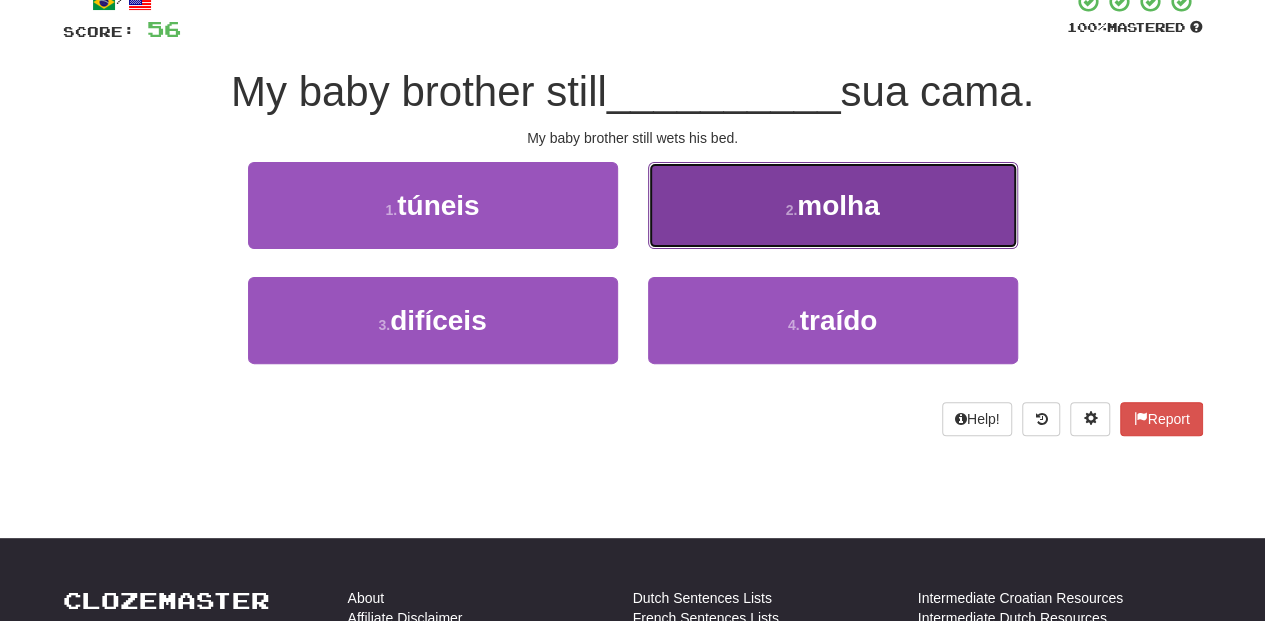 click on "2 .  molha" at bounding box center (833, 205) 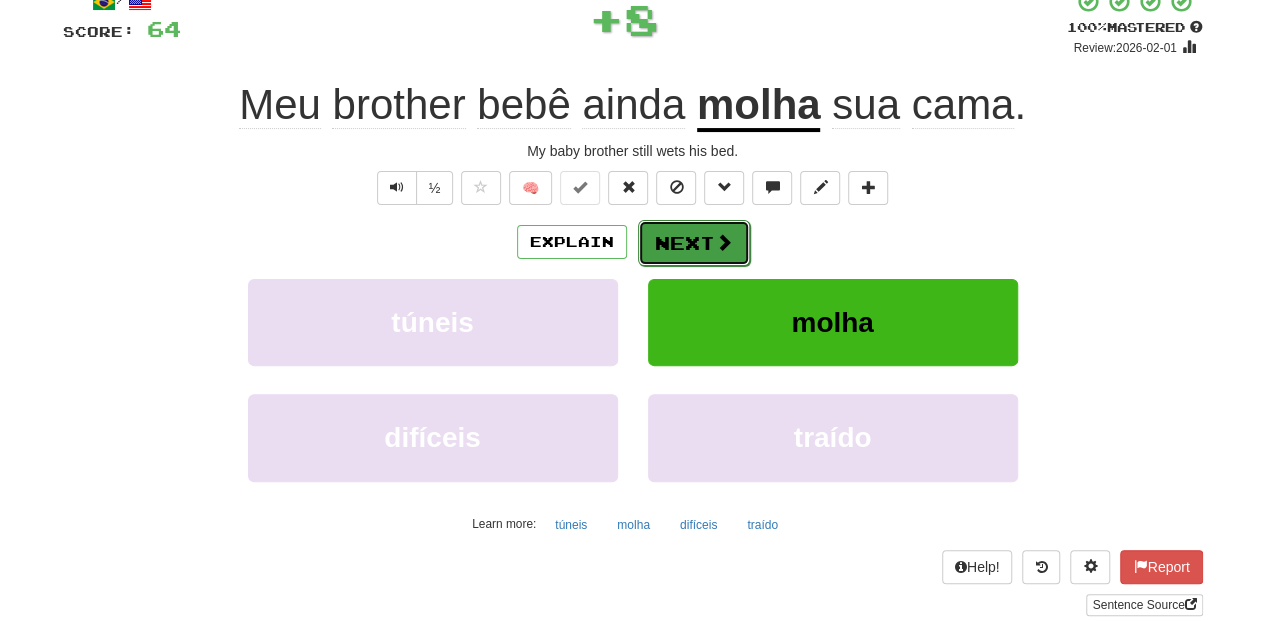 click on "Next" at bounding box center [694, 243] 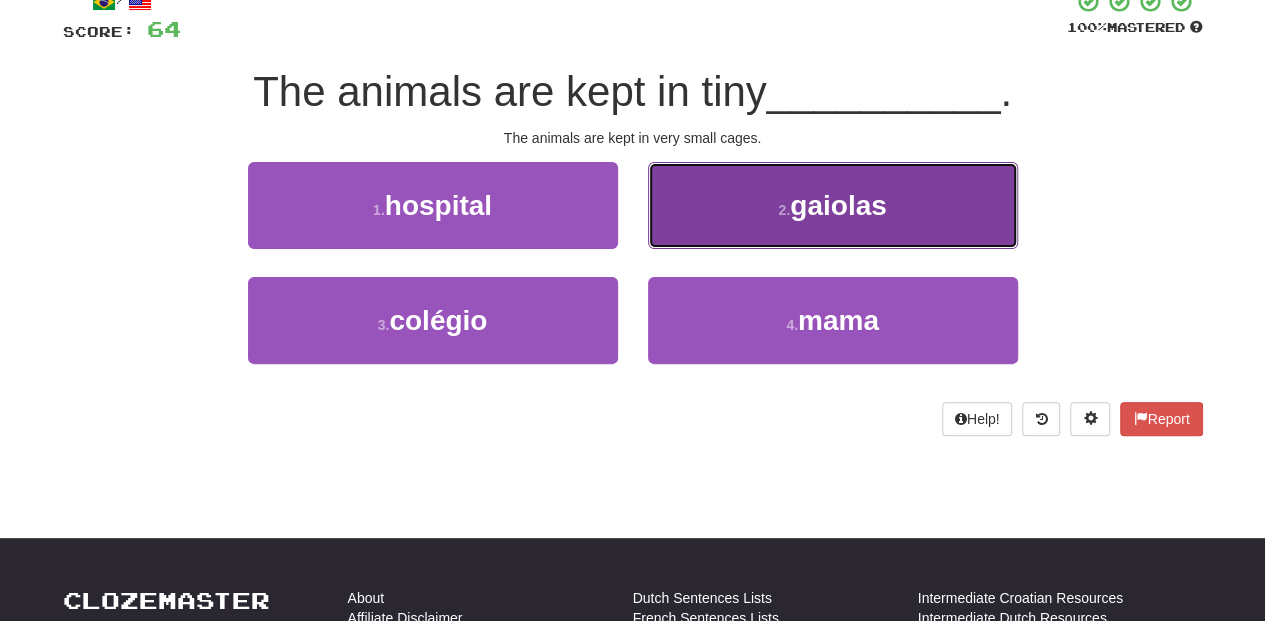 click on "2 .  gaiolas" at bounding box center [833, 205] 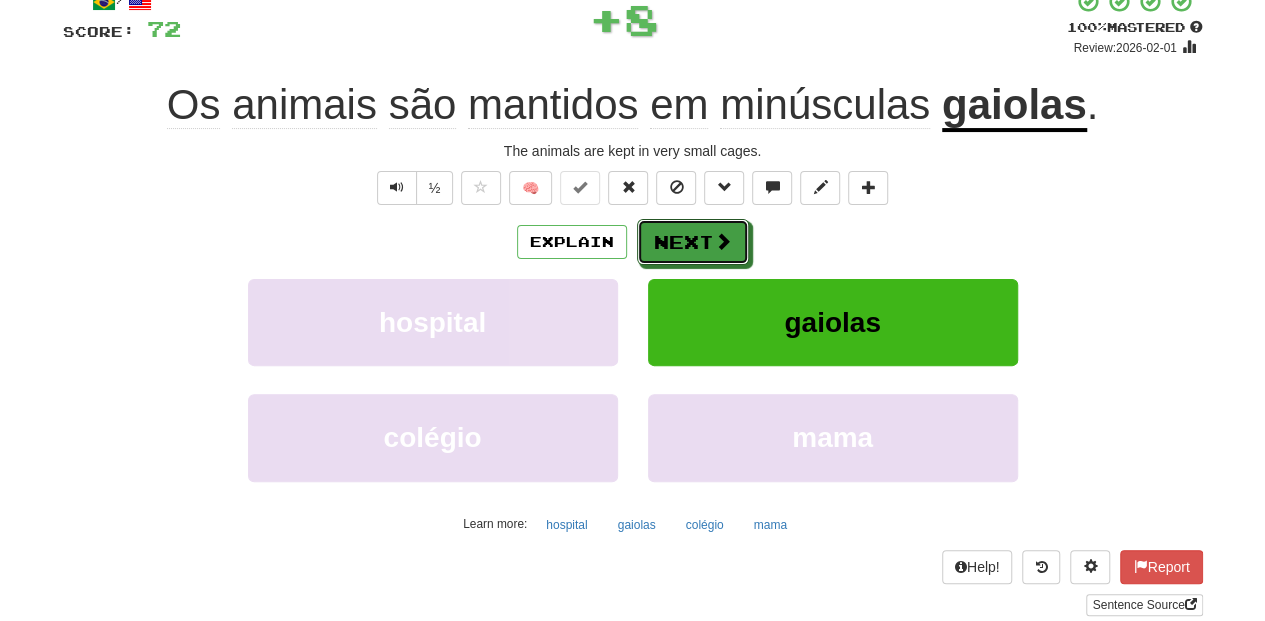 click on "Next" at bounding box center [693, 242] 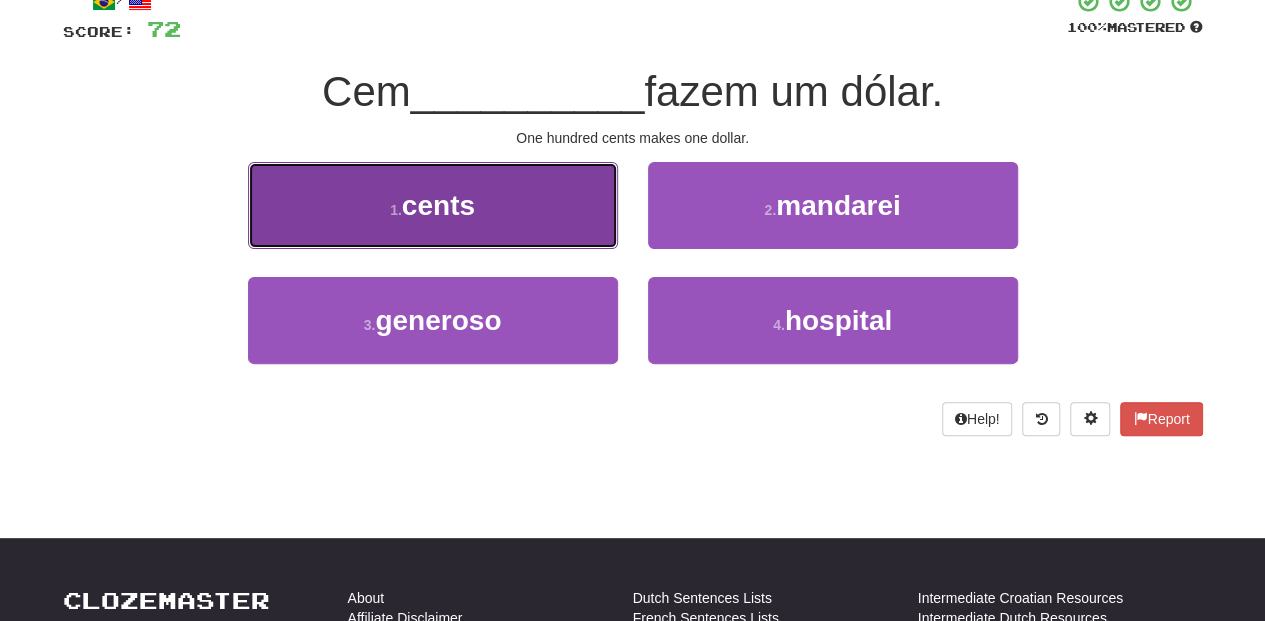 click on "1 .  cents" at bounding box center (433, 205) 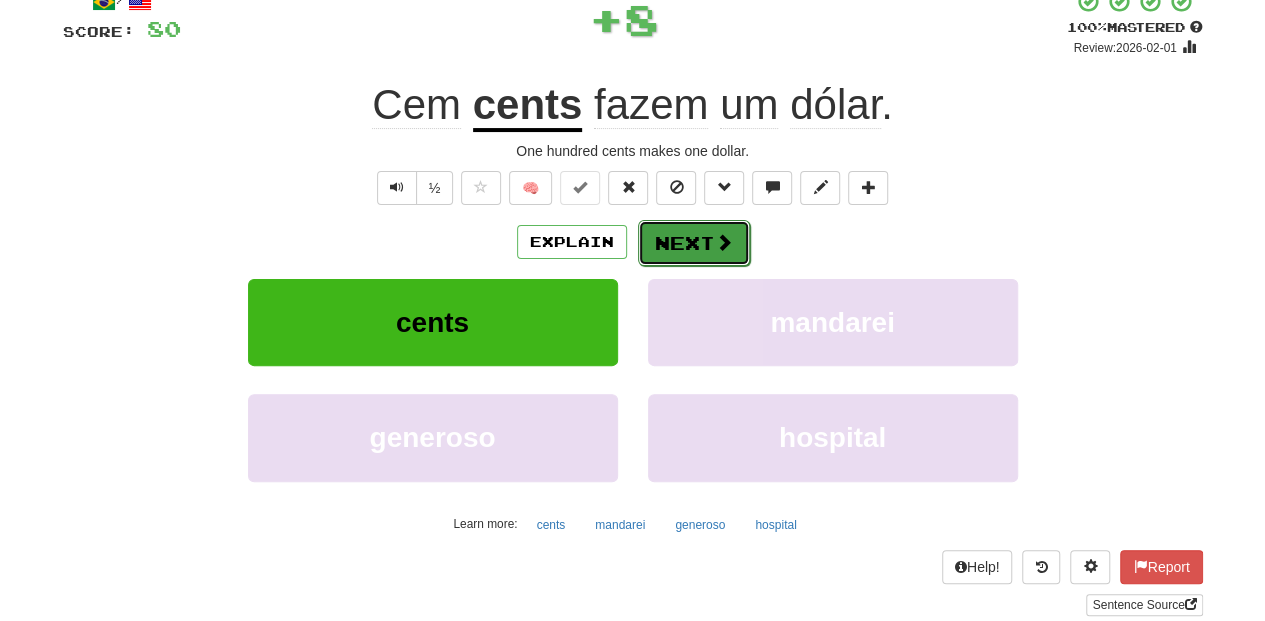 click on "Next" at bounding box center [694, 243] 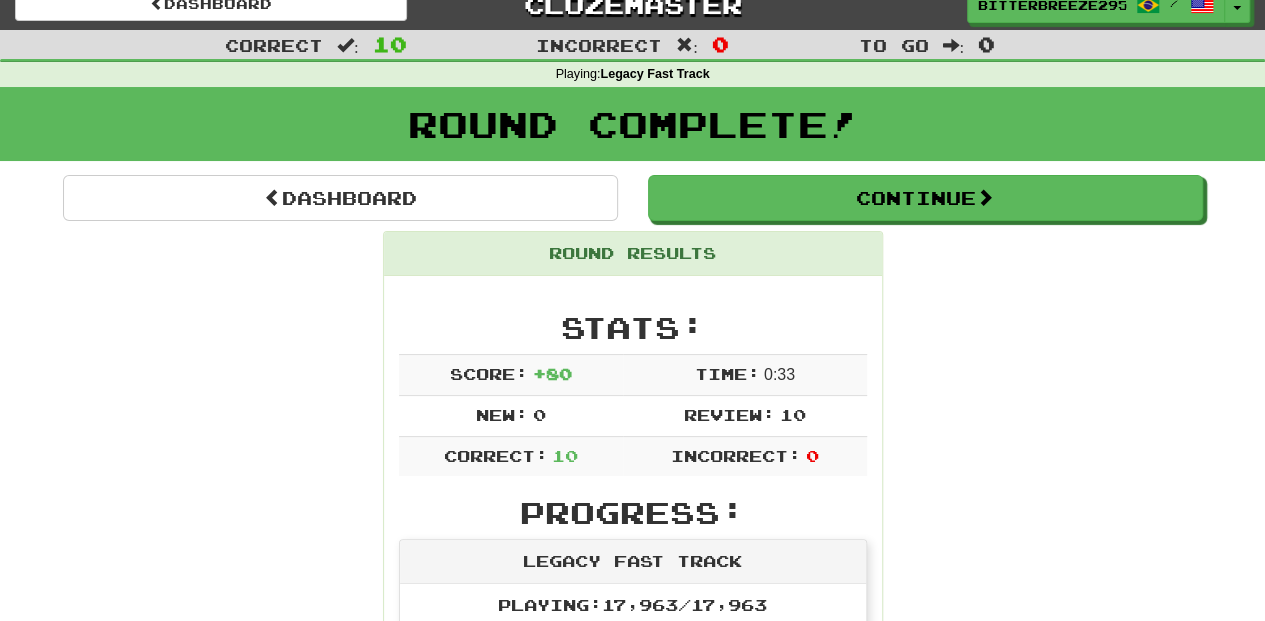 scroll, scrollTop: 20, scrollLeft: 0, axis: vertical 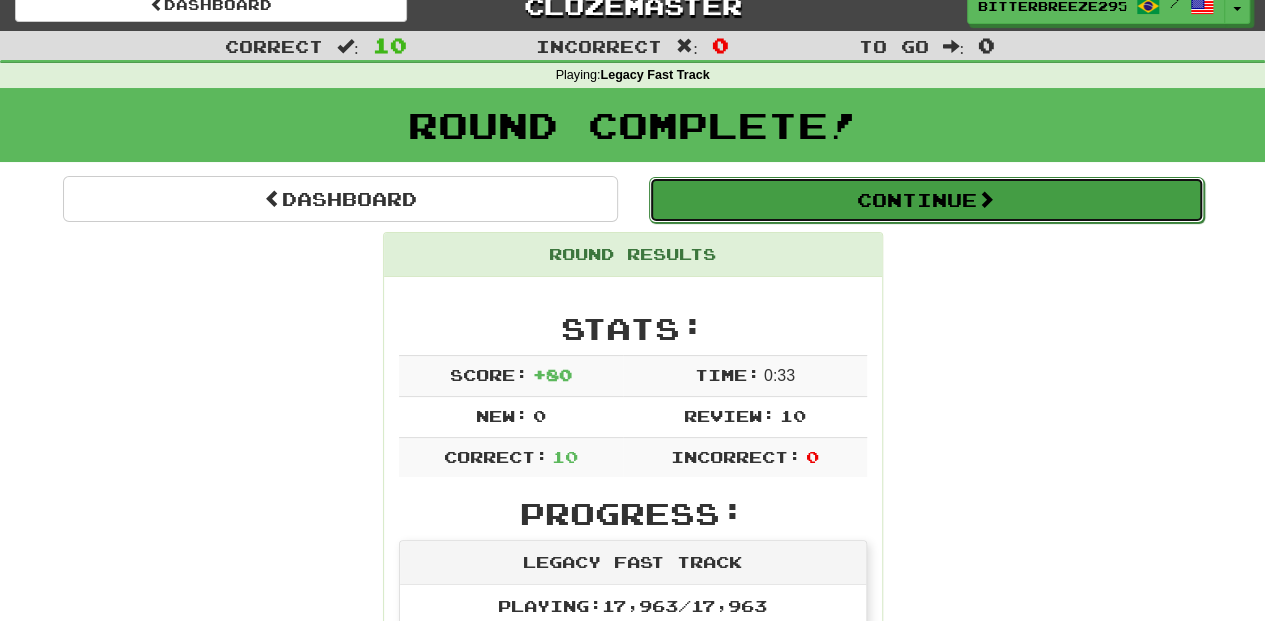 click on "Continue" at bounding box center [926, 200] 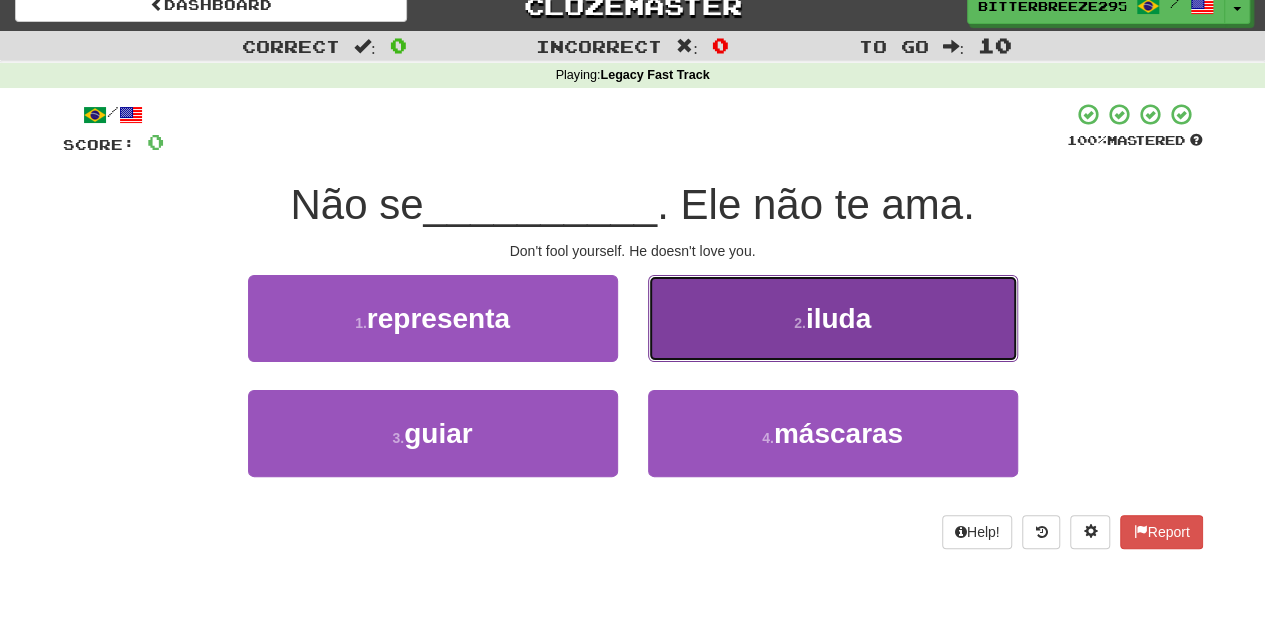 click on "2 .  iluda" at bounding box center (833, 318) 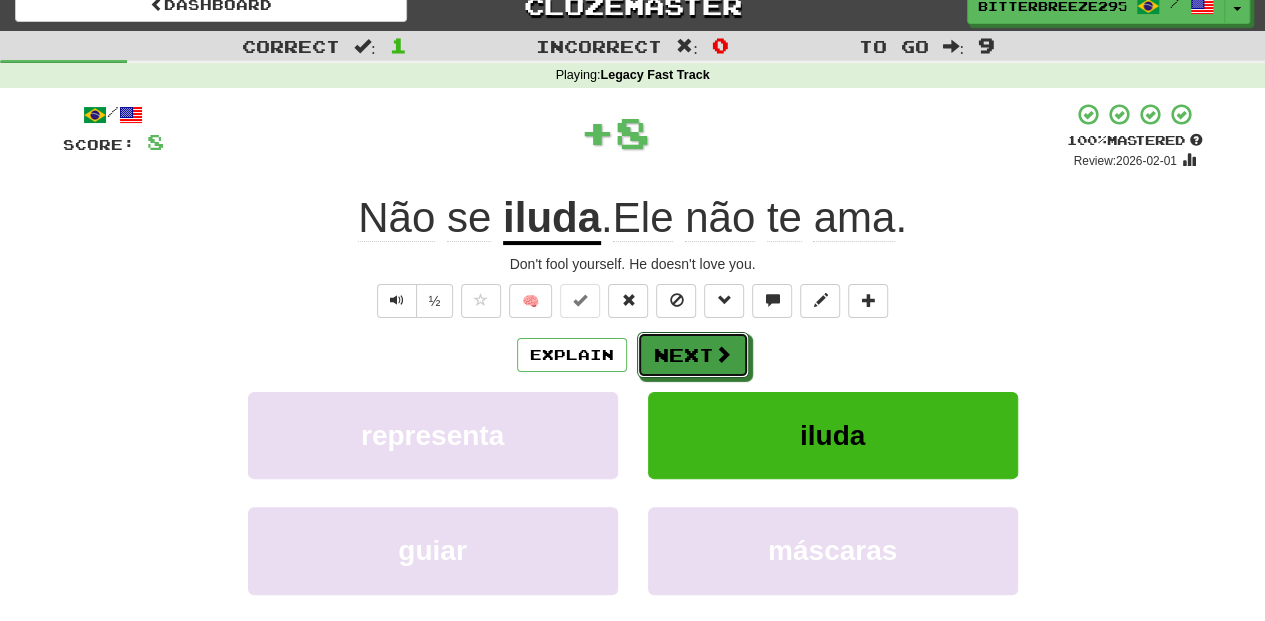 click on "Next" at bounding box center [693, 355] 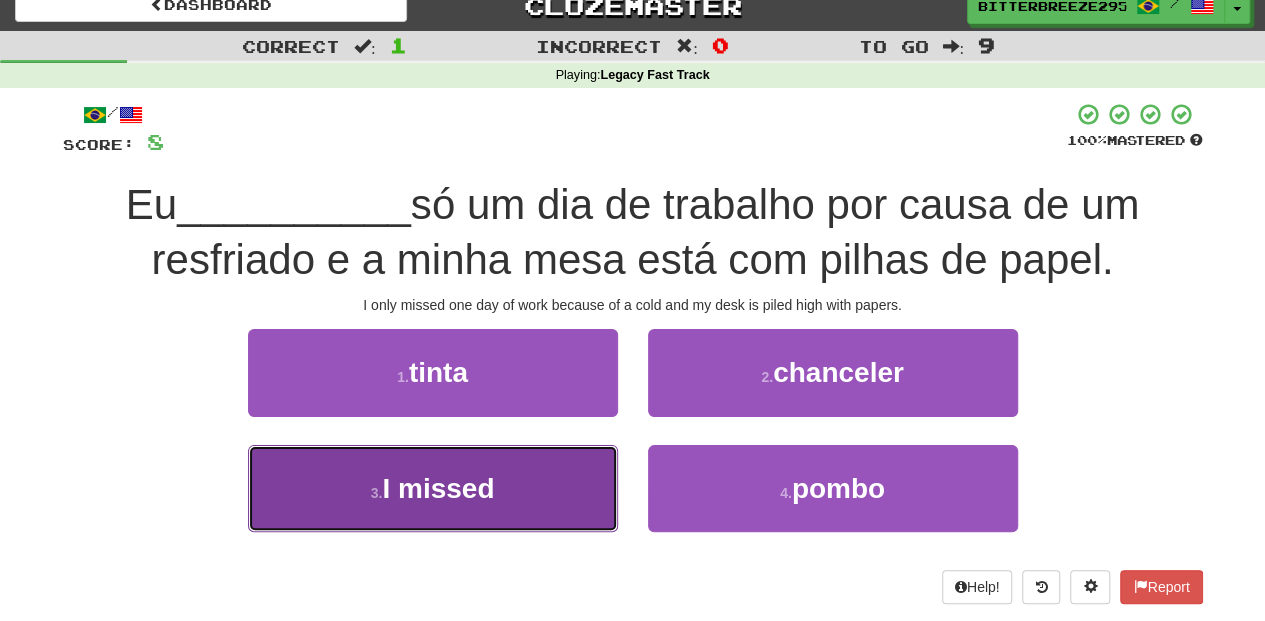 click on "3 .  faltei" at bounding box center (433, 488) 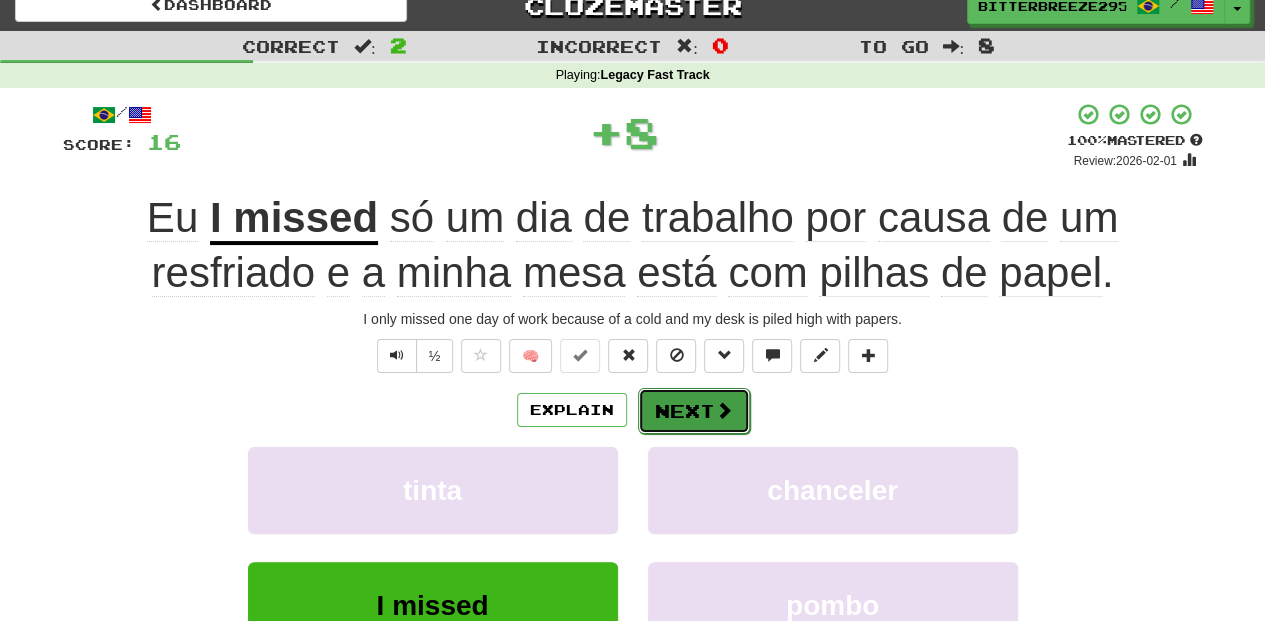 click on "Next" at bounding box center (694, 411) 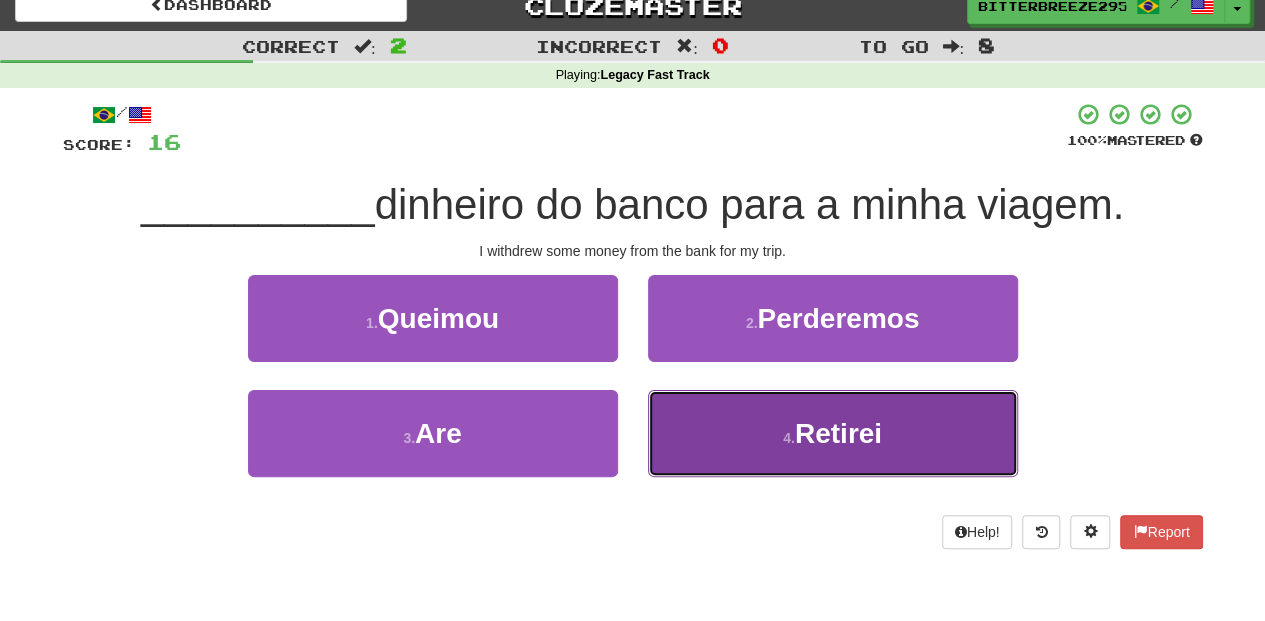 click on "4 .  Retirei" at bounding box center [833, 433] 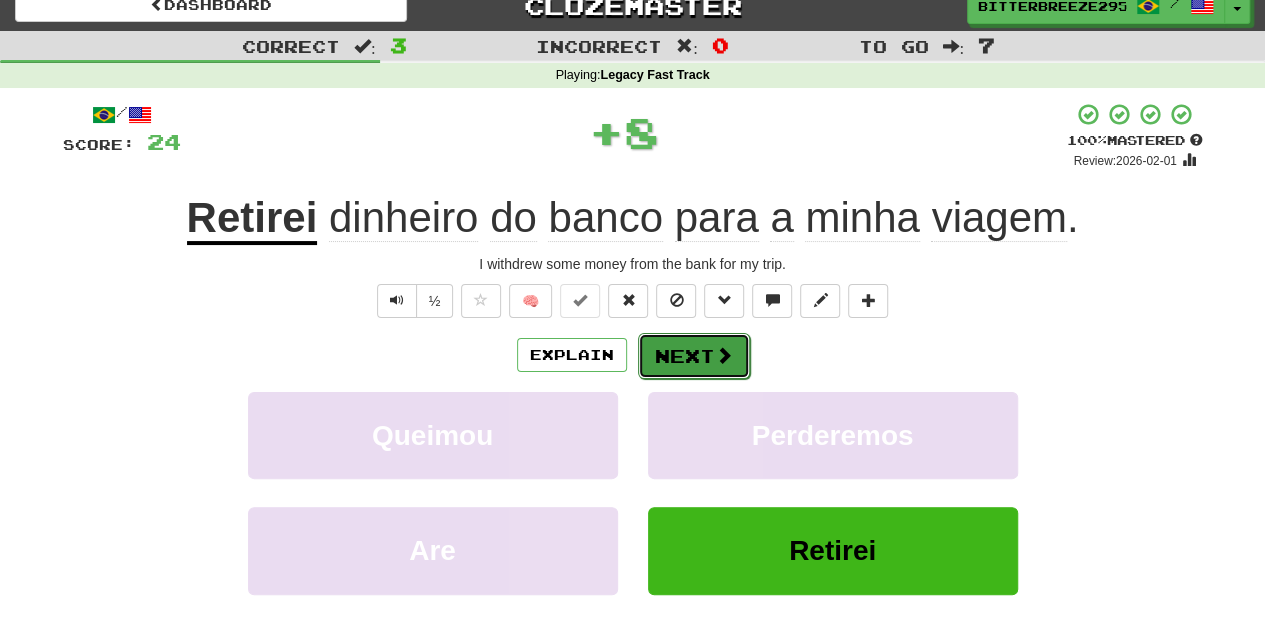 click on "Next" at bounding box center (694, 356) 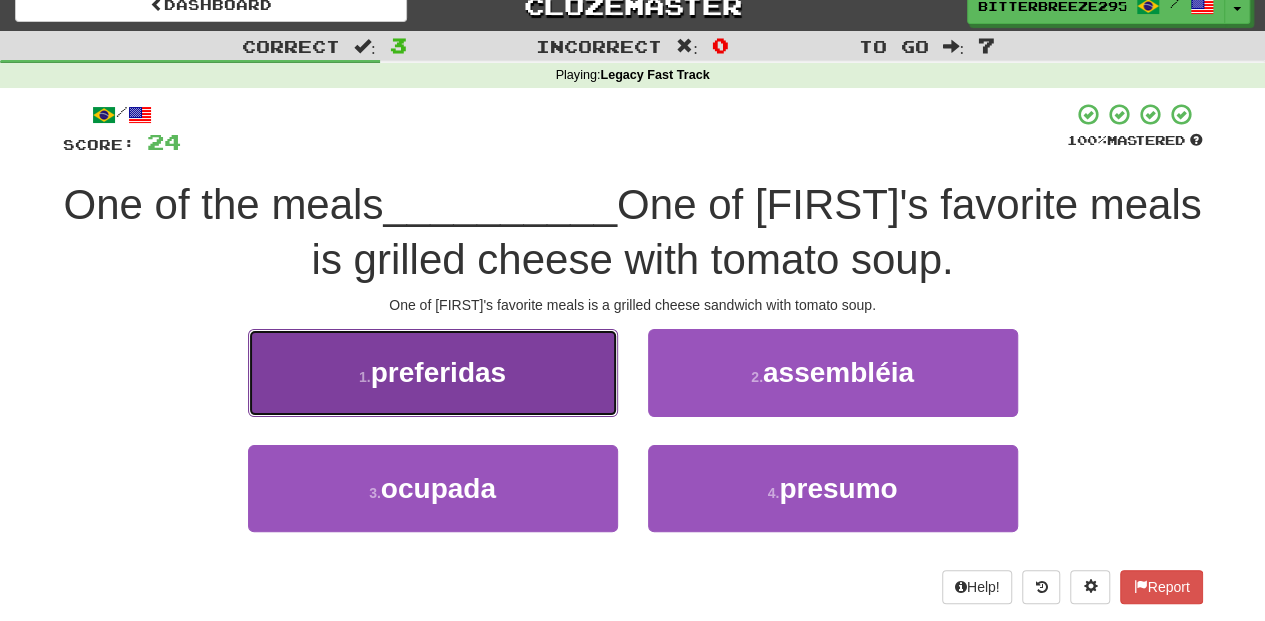 click on "1 .  preferidas" at bounding box center [433, 372] 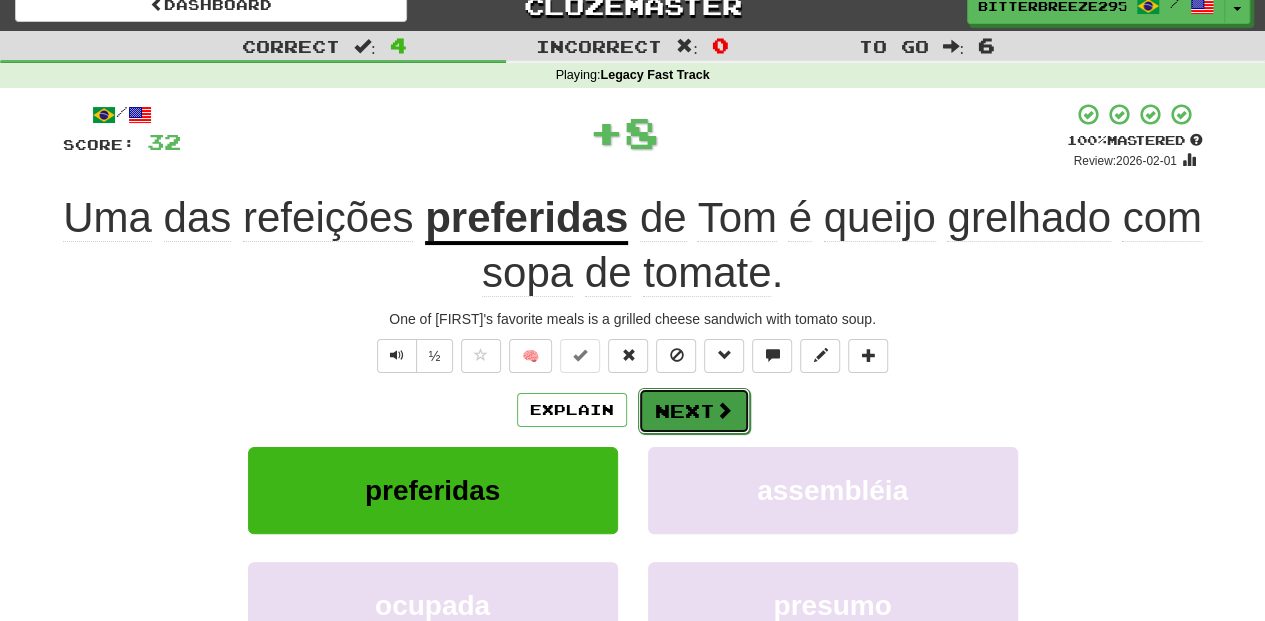 click on "Next" at bounding box center [694, 411] 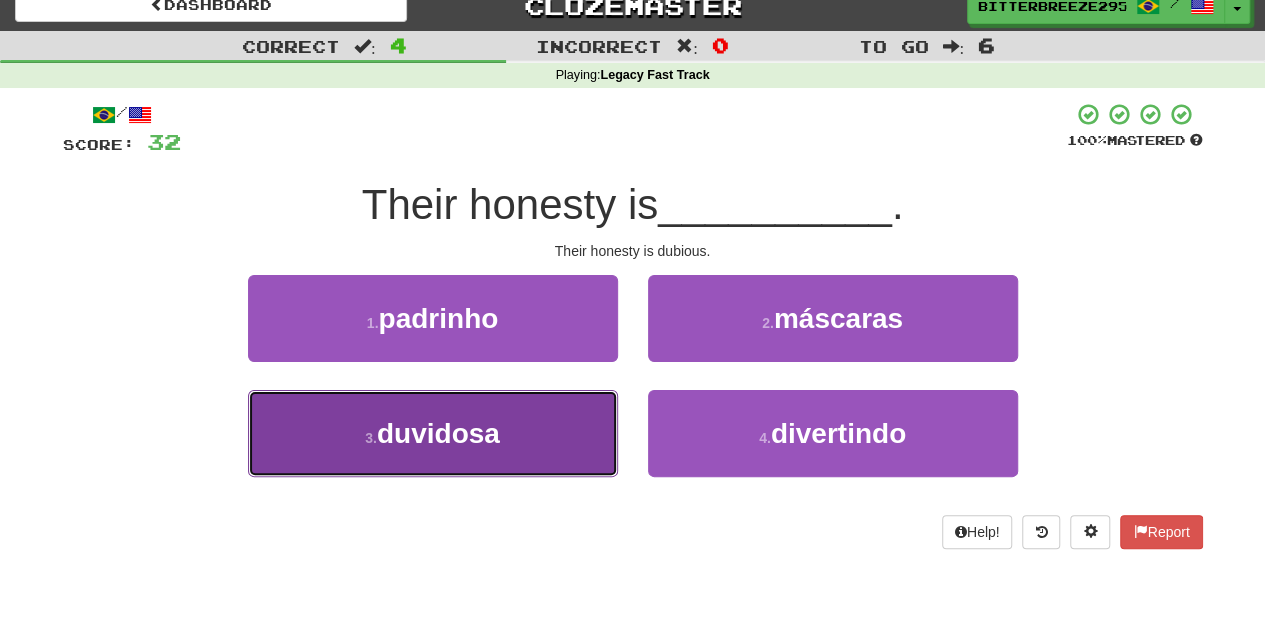 click on "3 .  duvidosa" at bounding box center (433, 433) 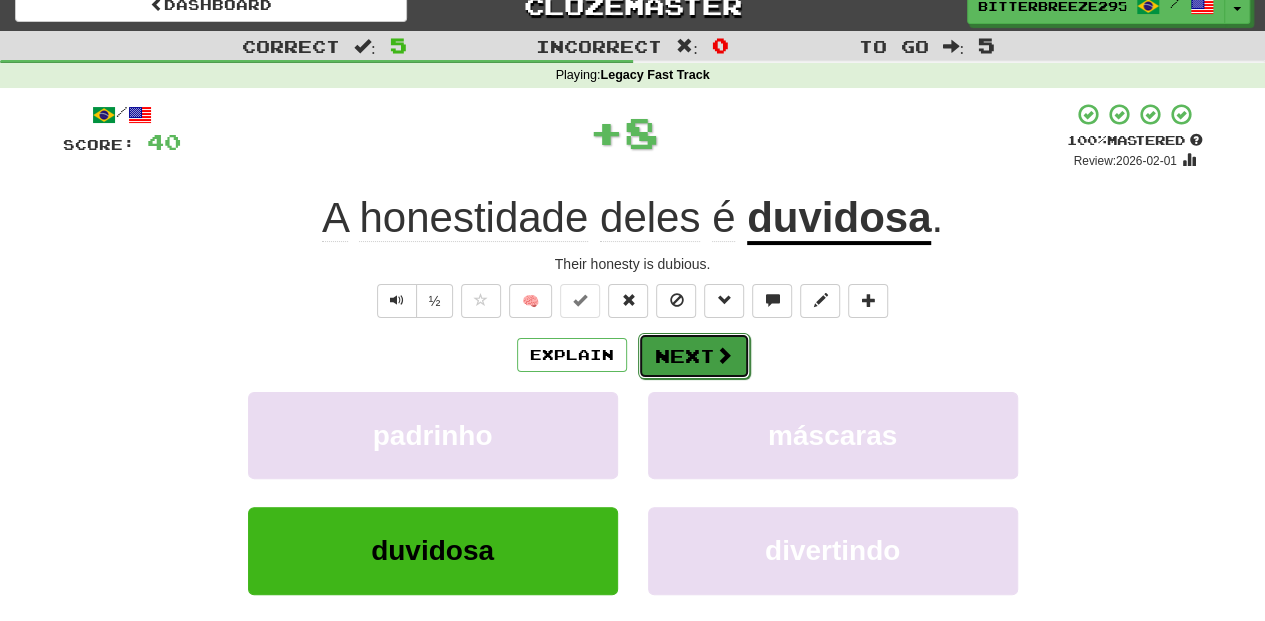 click on "Next" at bounding box center [694, 356] 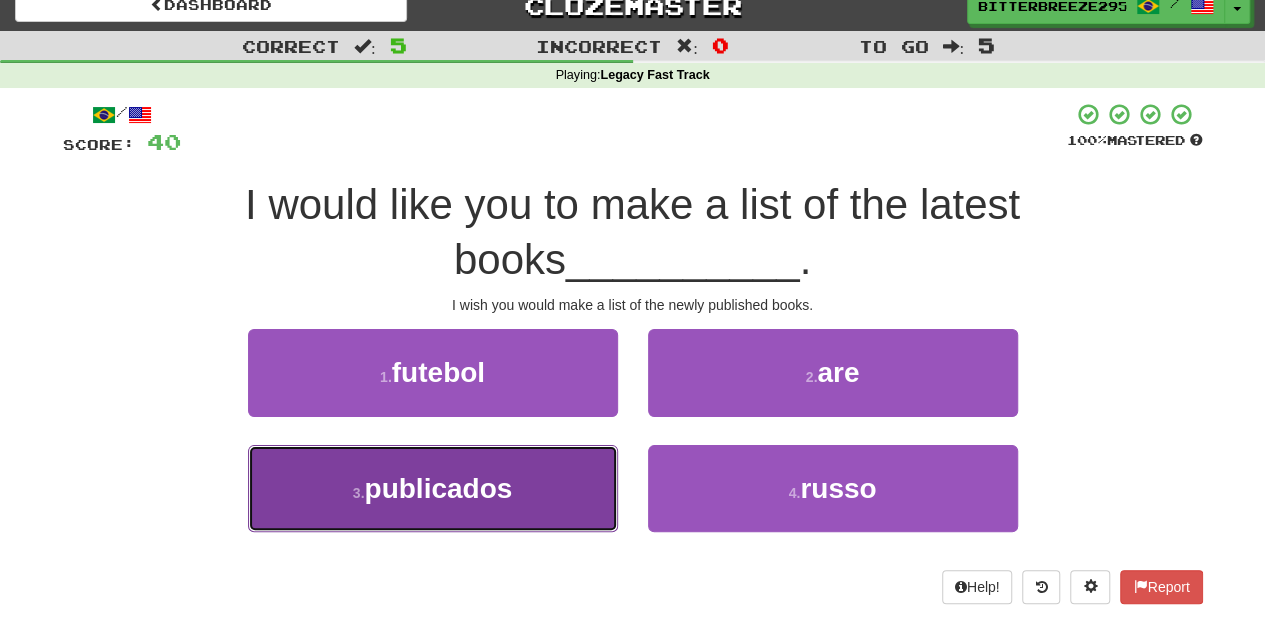 click on "3 .  publicados" at bounding box center [433, 488] 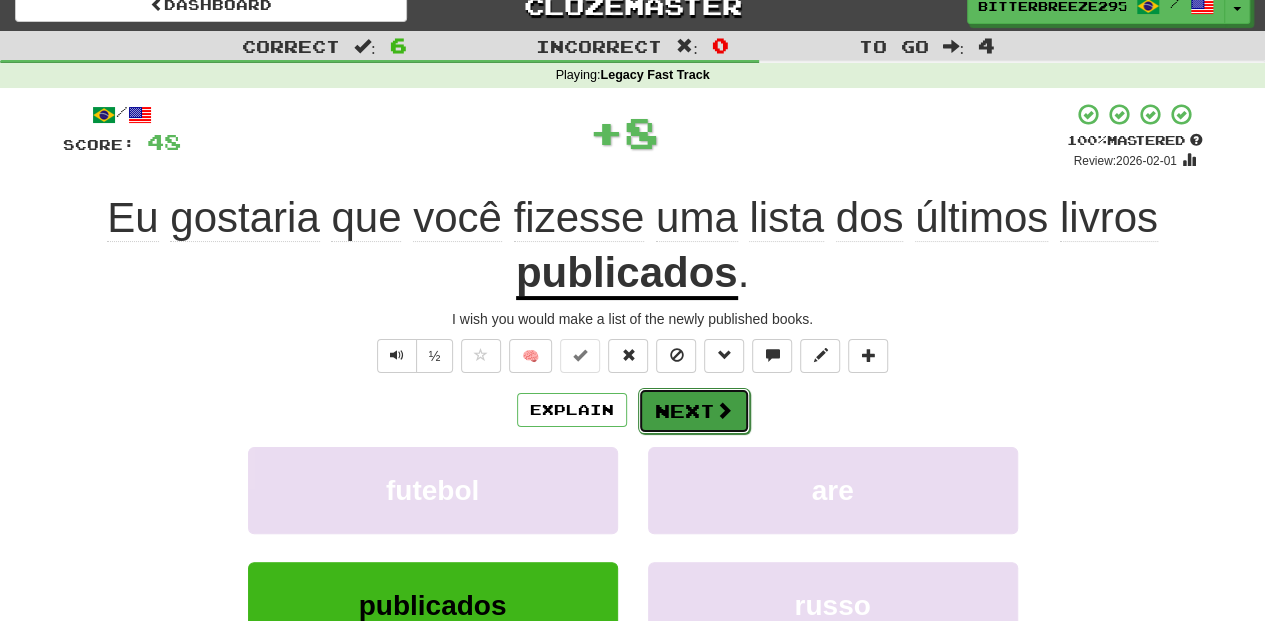 click on "Next" at bounding box center [694, 411] 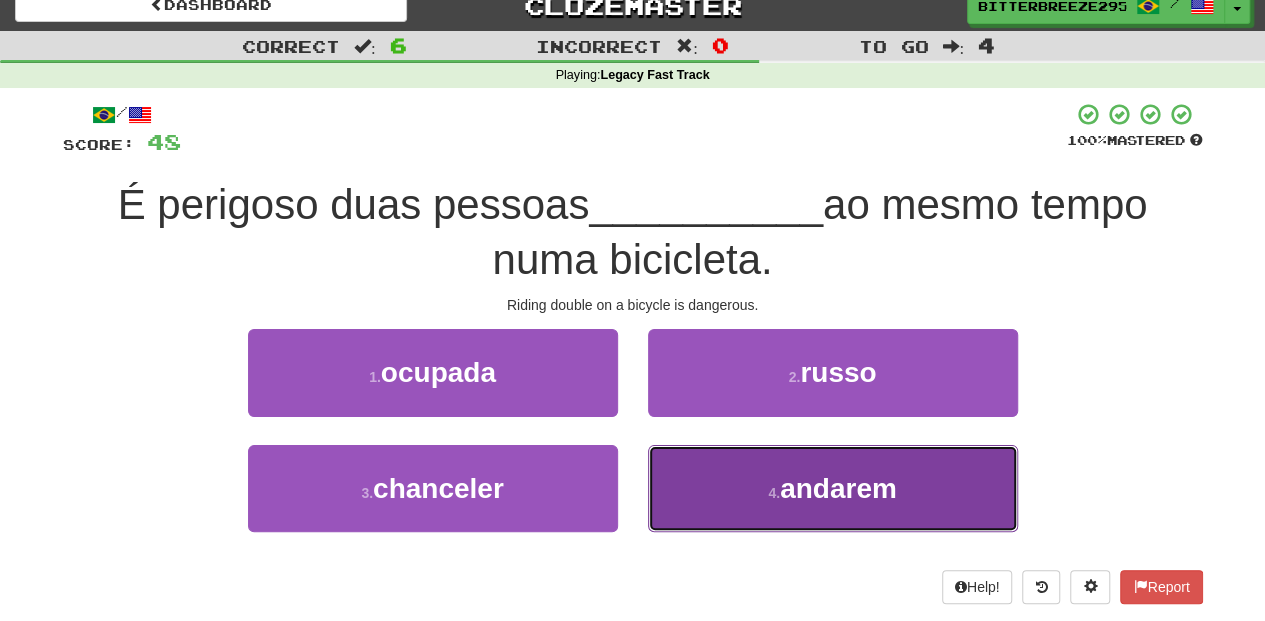 click on "4 .  andarem" at bounding box center (833, 488) 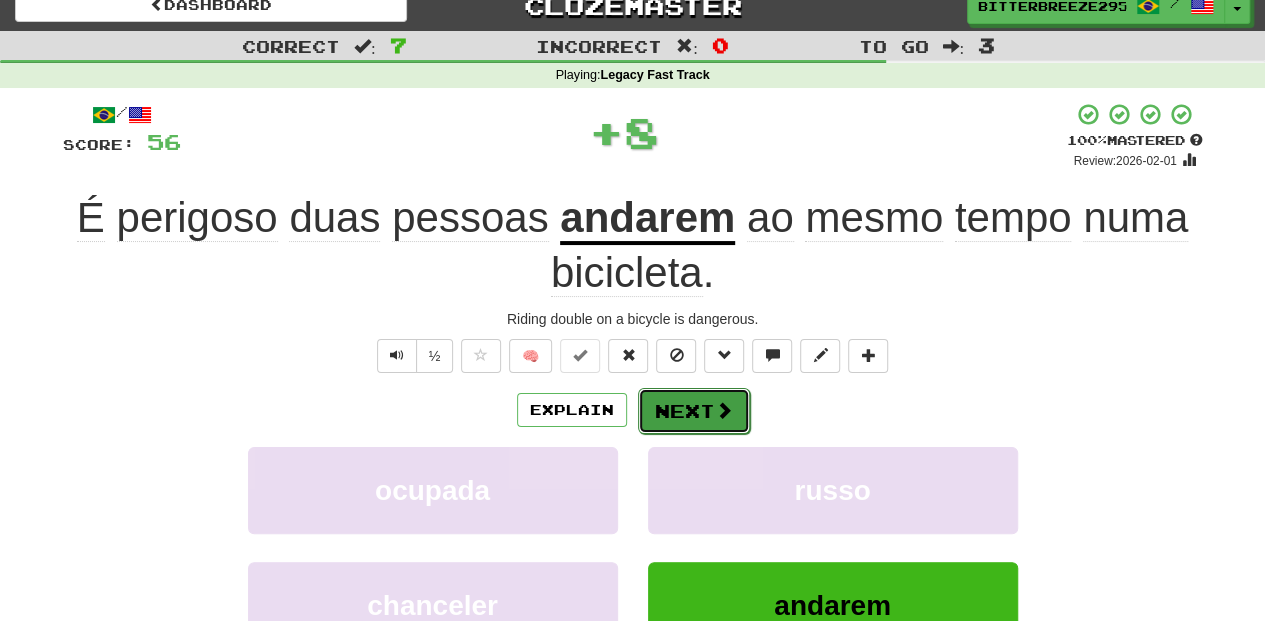 click on "Next" at bounding box center (694, 411) 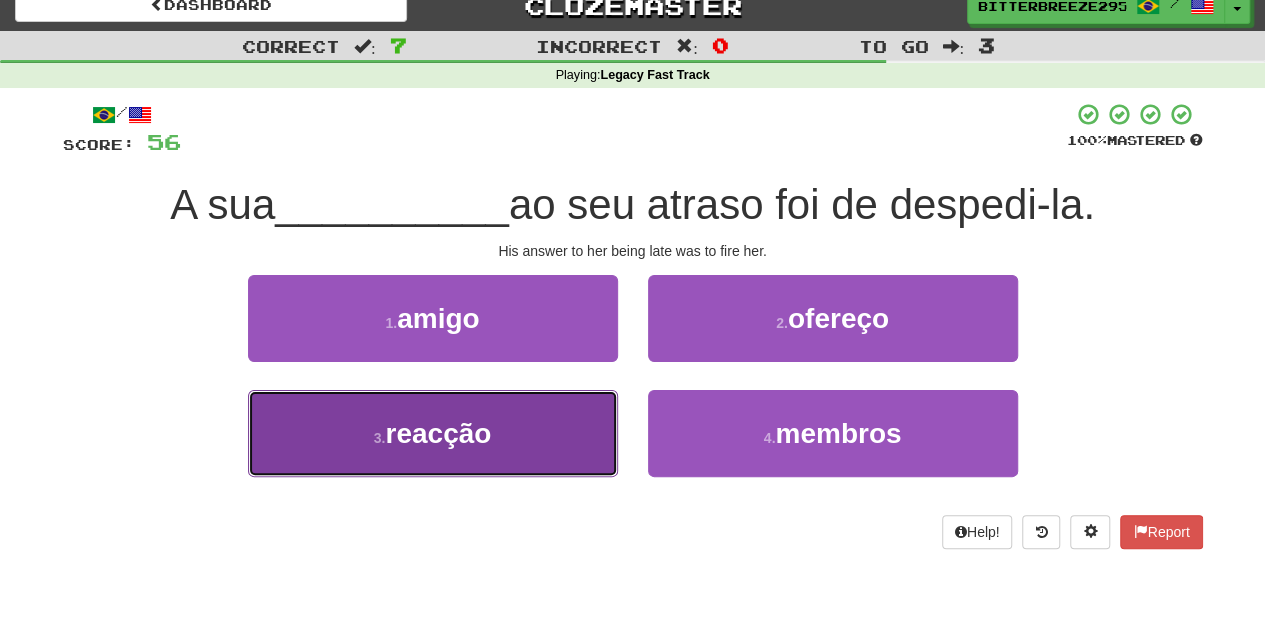 click on "3 .  reacção" at bounding box center (433, 433) 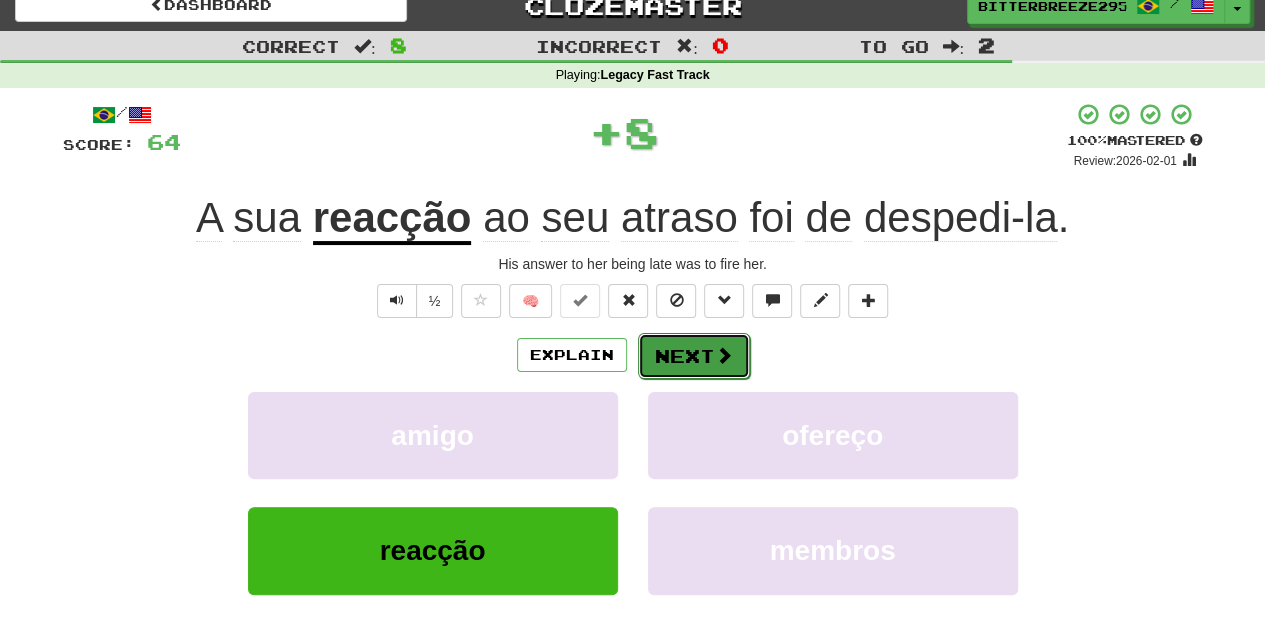 click on "Next" at bounding box center (694, 356) 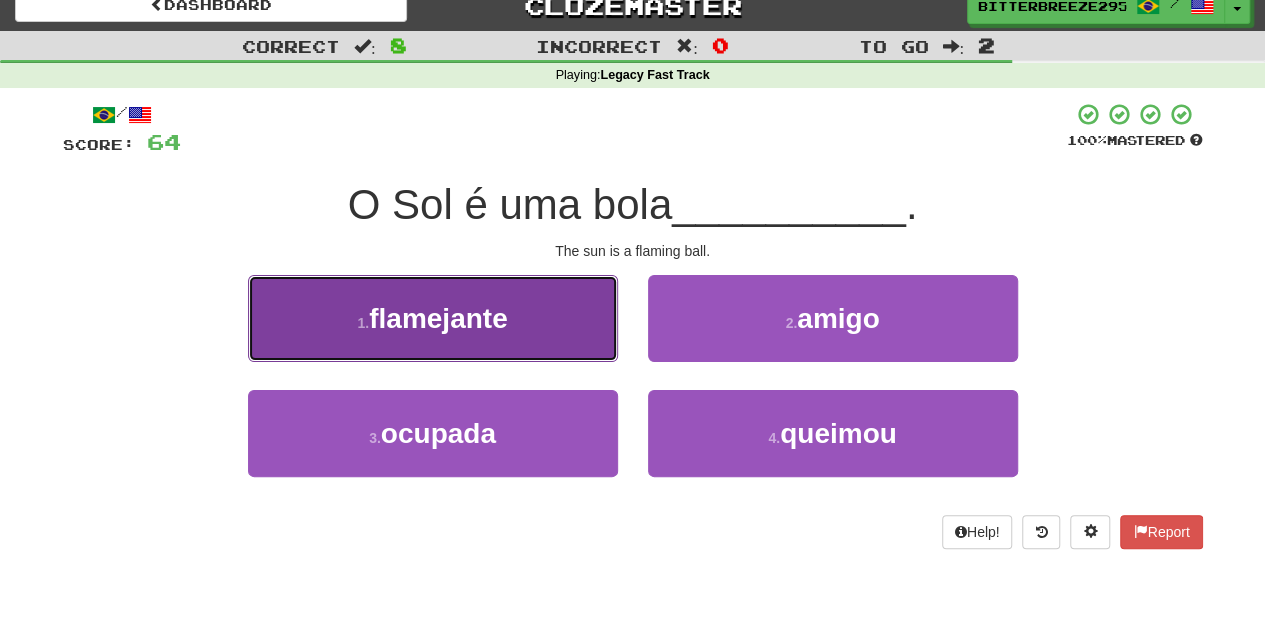 click on "1 .  flamejante" at bounding box center (433, 318) 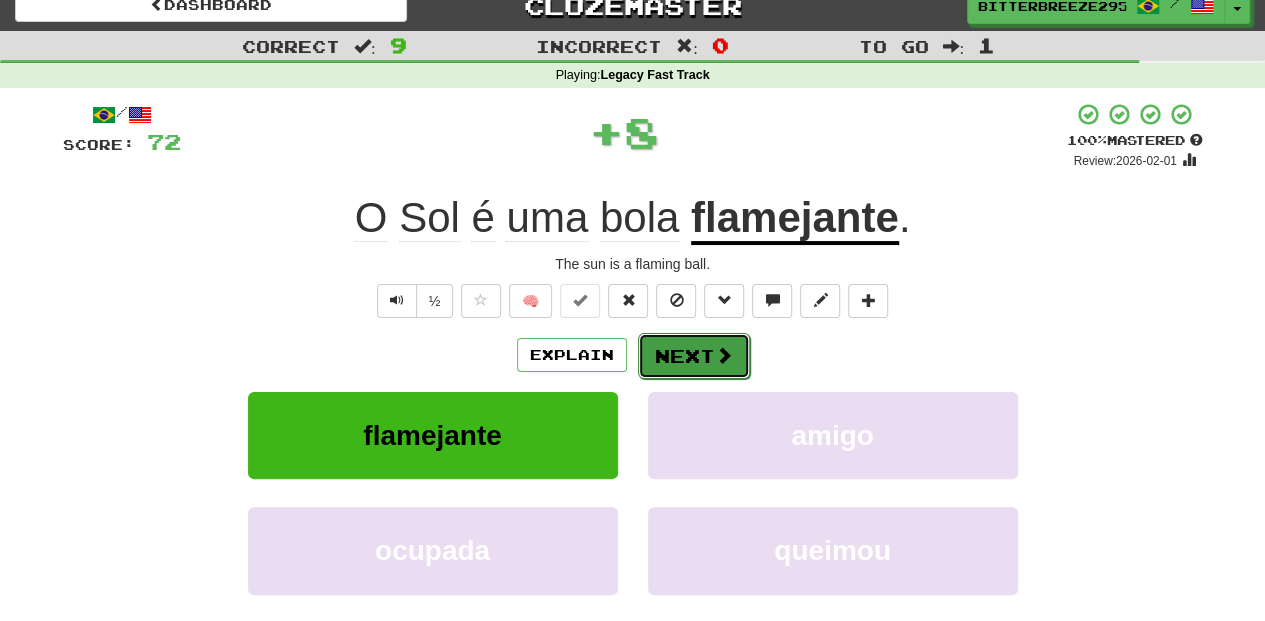 click on "Next" at bounding box center [694, 356] 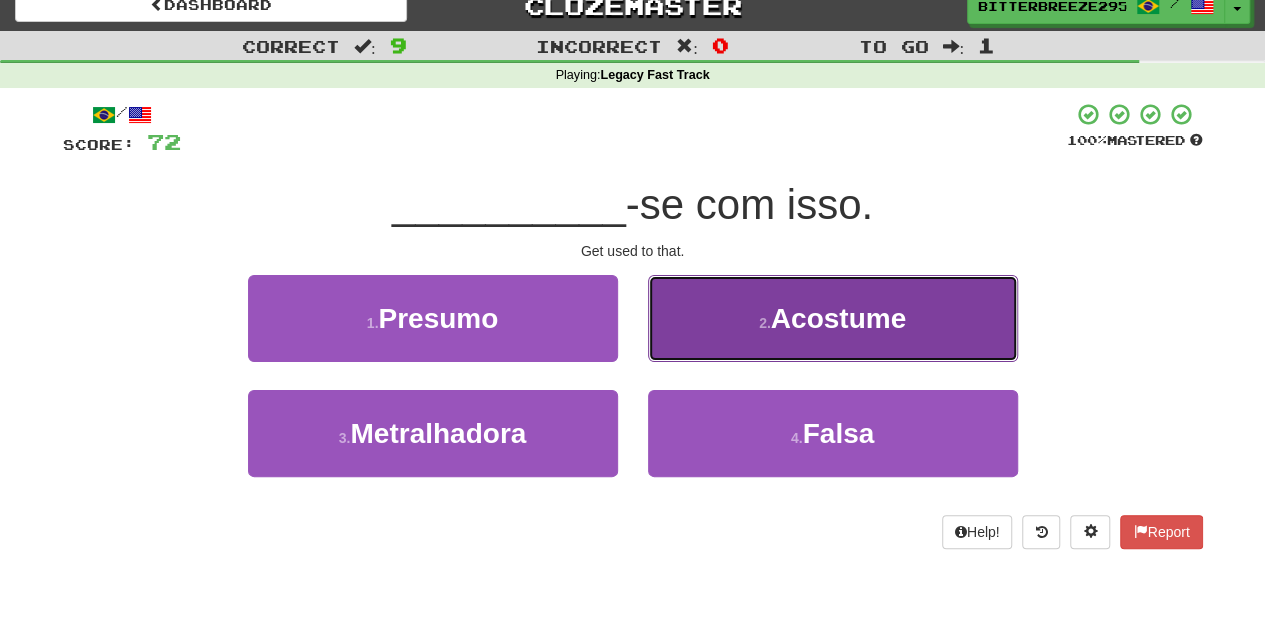 click on "2 .  Acostume" at bounding box center (833, 318) 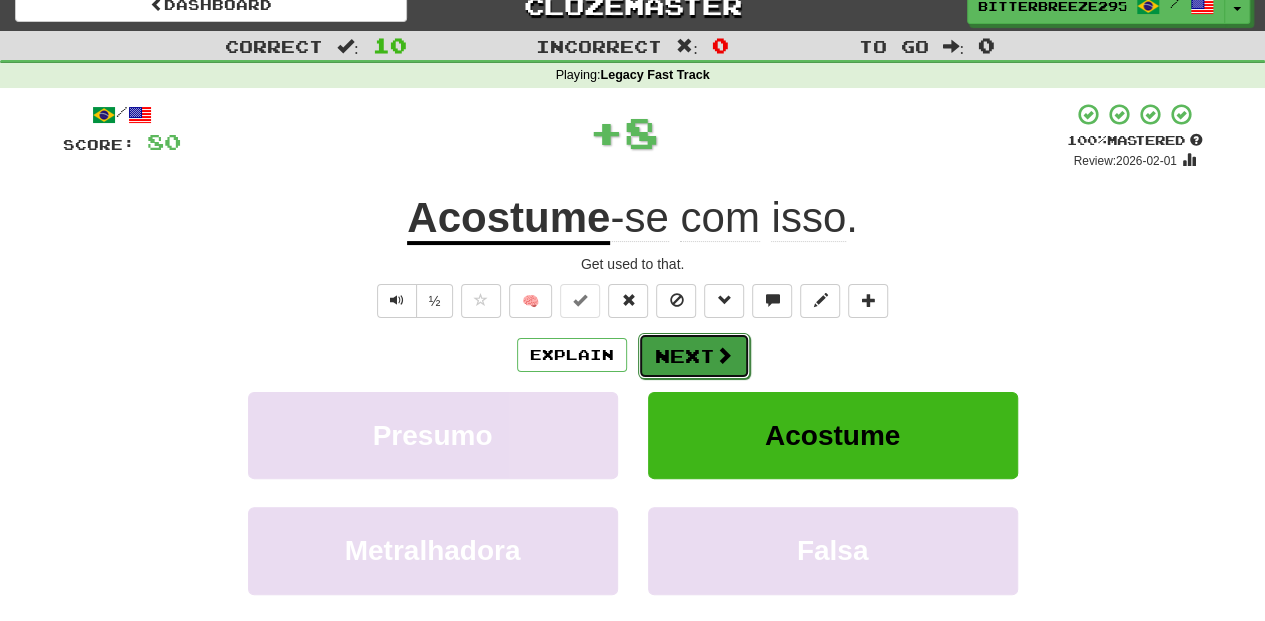 click on "Next" at bounding box center (694, 356) 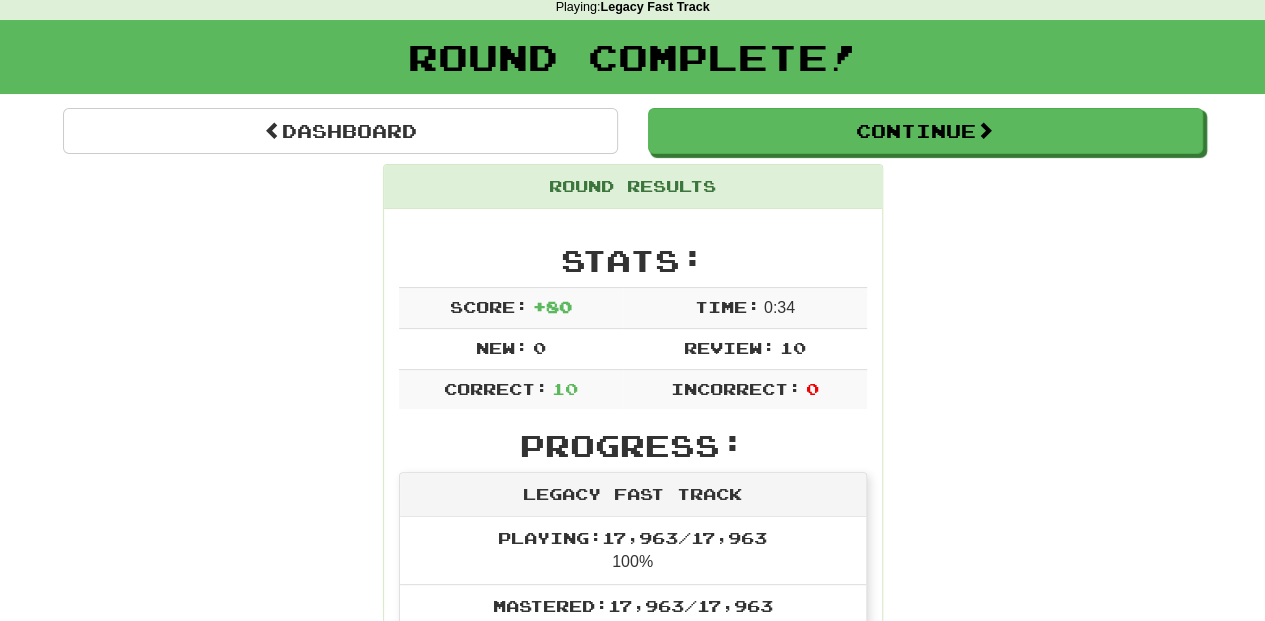 scroll, scrollTop: 87, scrollLeft: 0, axis: vertical 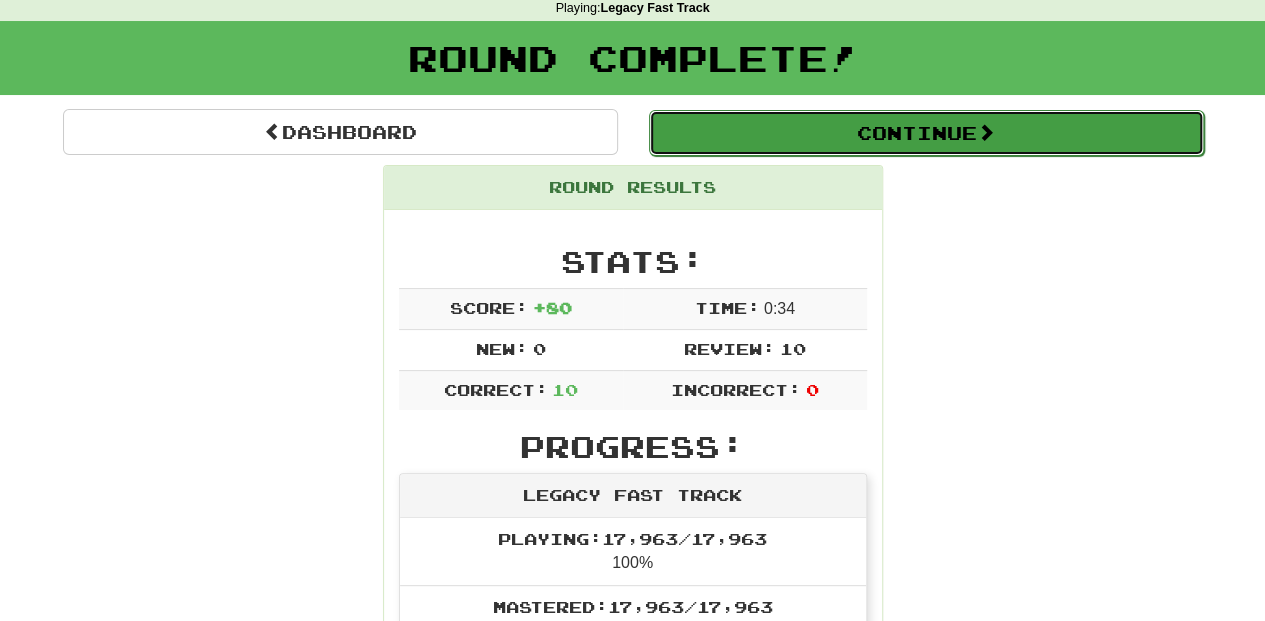 click on "Continue" at bounding box center (926, 133) 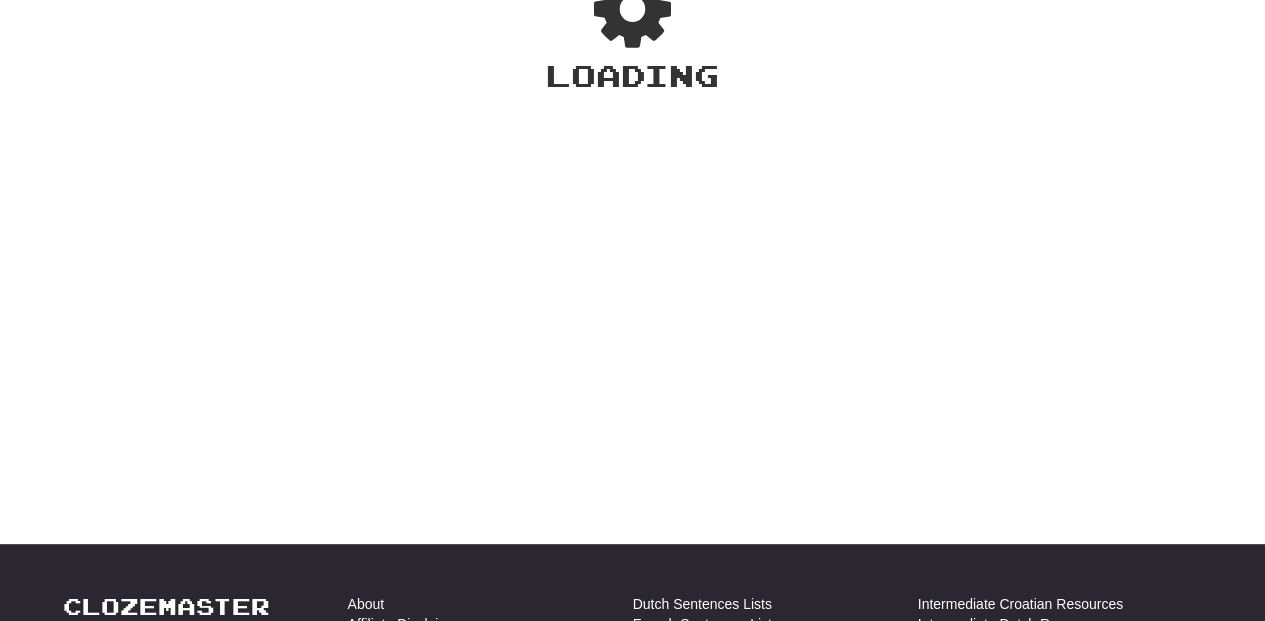 scroll, scrollTop: 87, scrollLeft: 0, axis: vertical 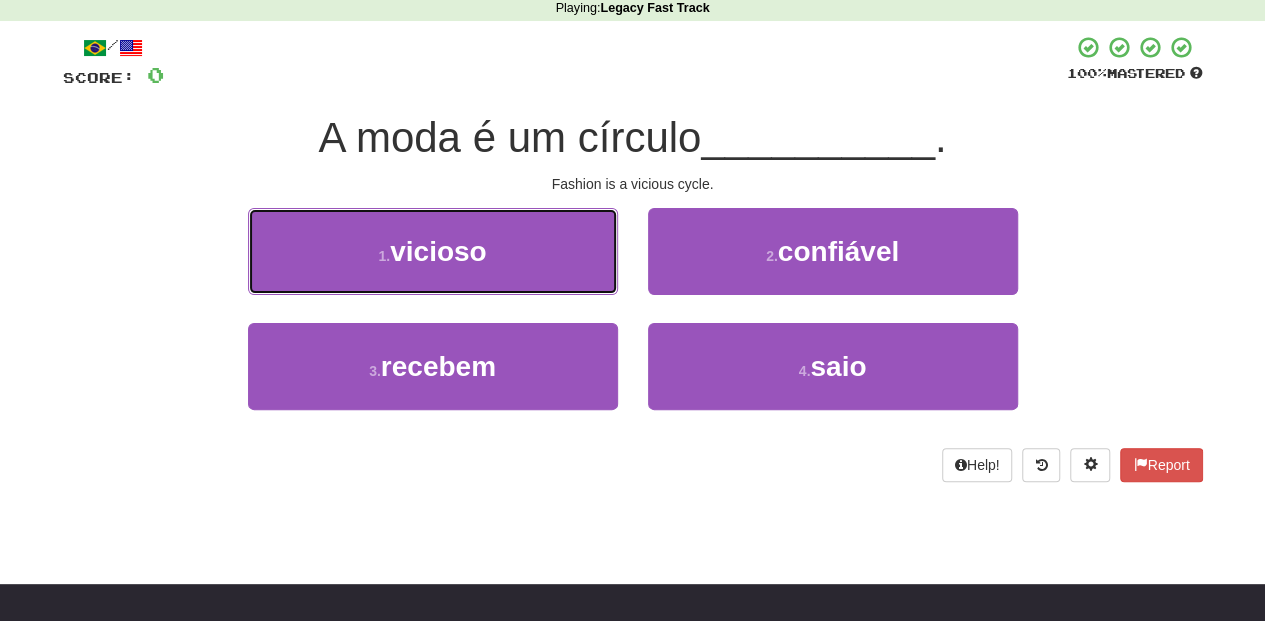 drag, startPoint x: 505, startPoint y: 253, endPoint x: 528, endPoint y: 258, distance: 23.537205 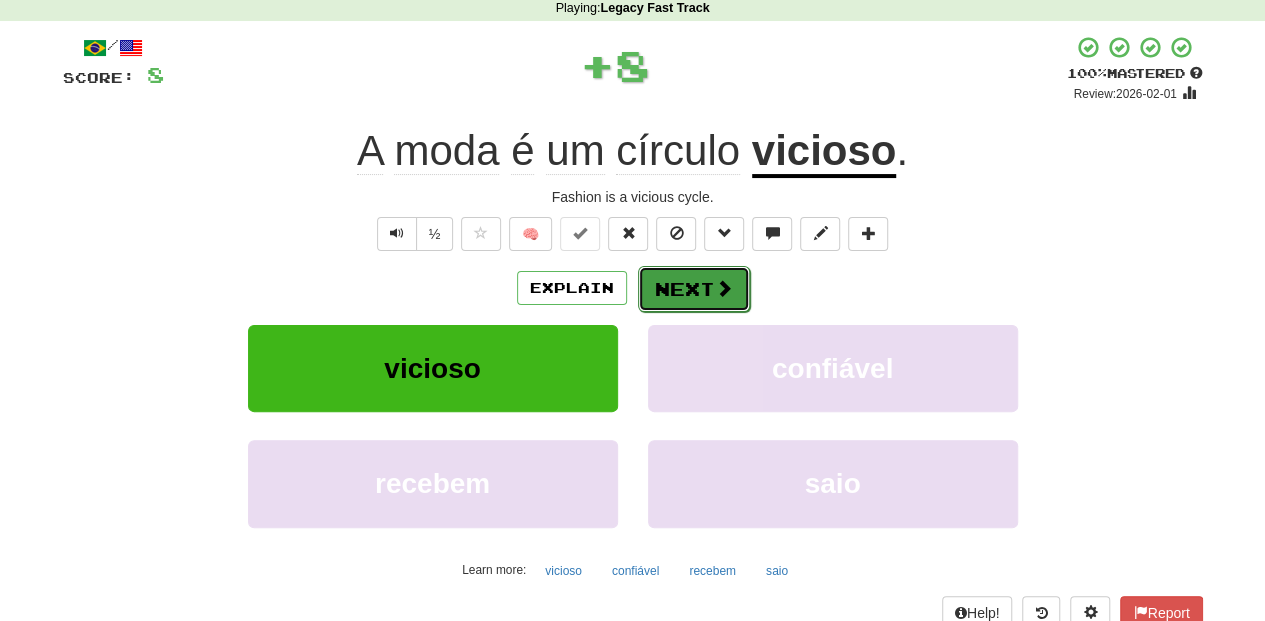 click on "Next" at bounding box center [694, 289] 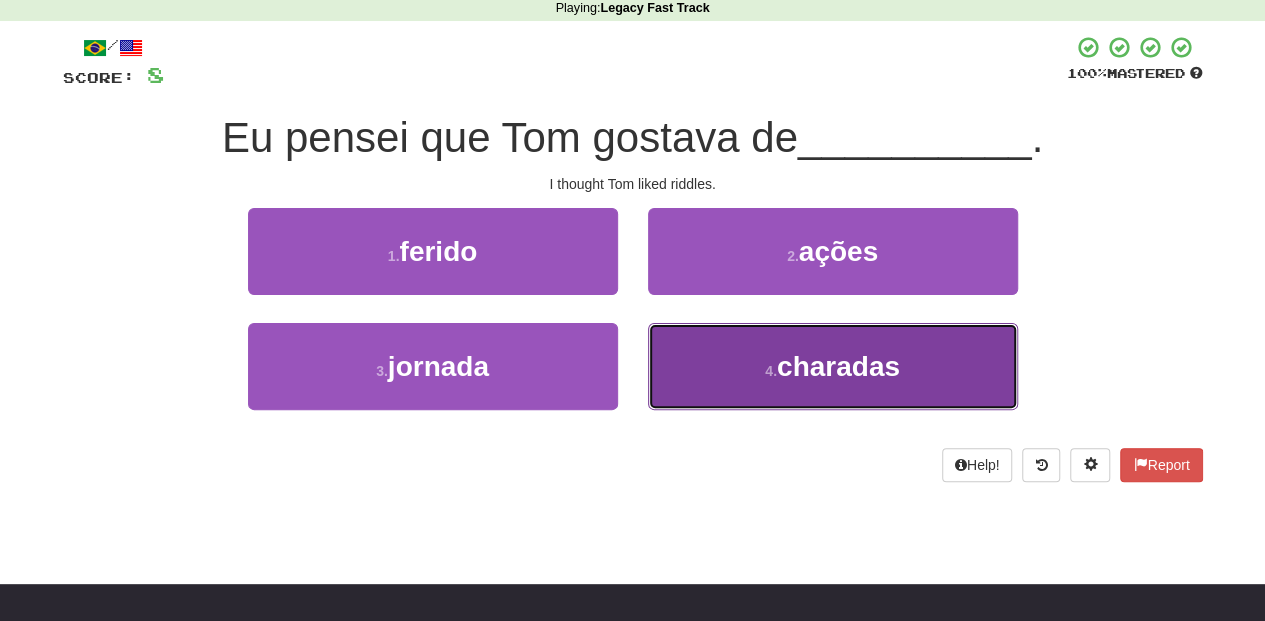 click on "4 .  charadas" at bounding box center (833, 366) 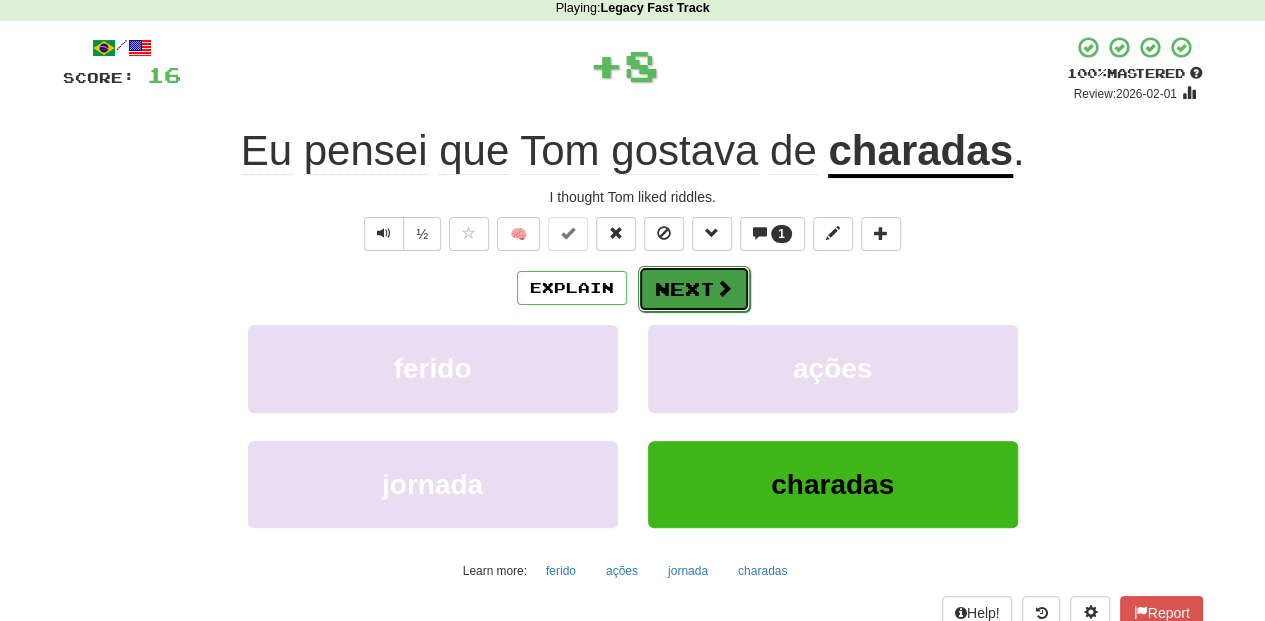 click on "Next" at bounding box center [694, 289] 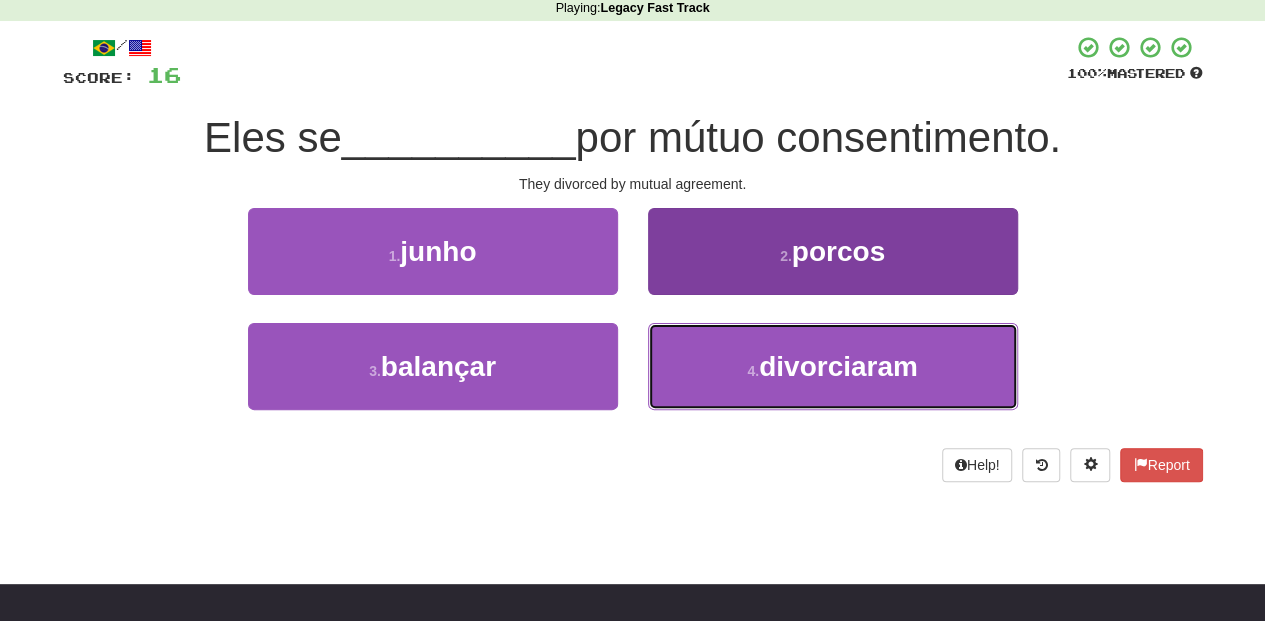 click on "4 .  divorciaram" at bounding box center (833, 366) 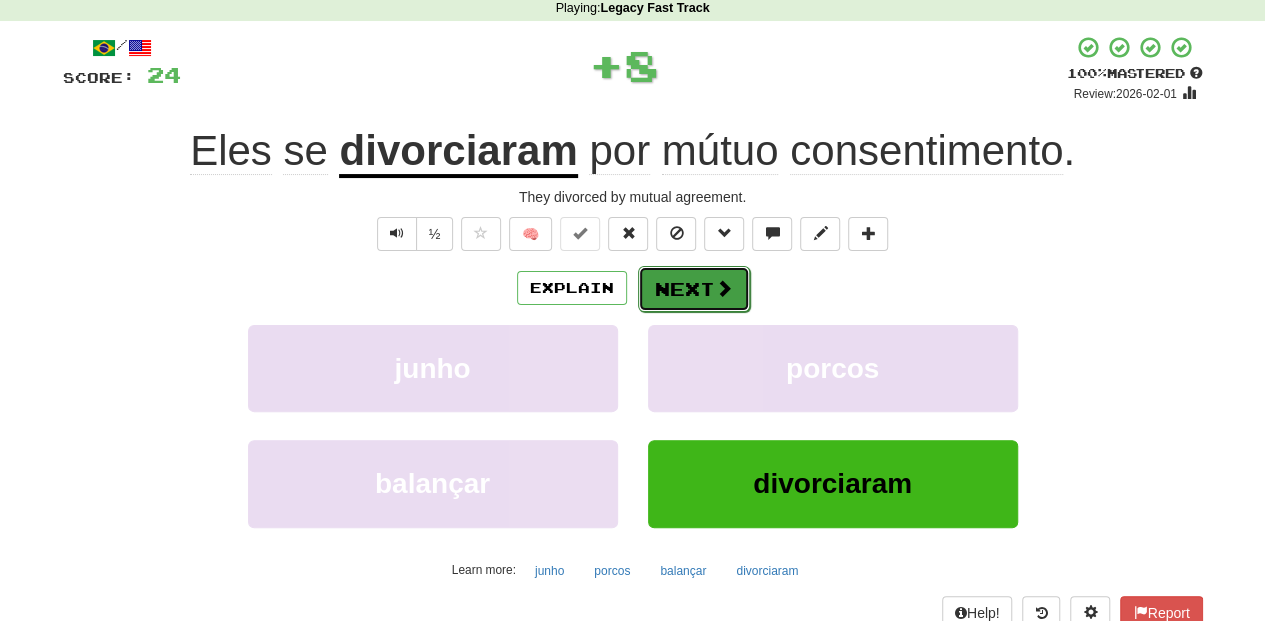 click on "Next" at bounding box center [694, 289] 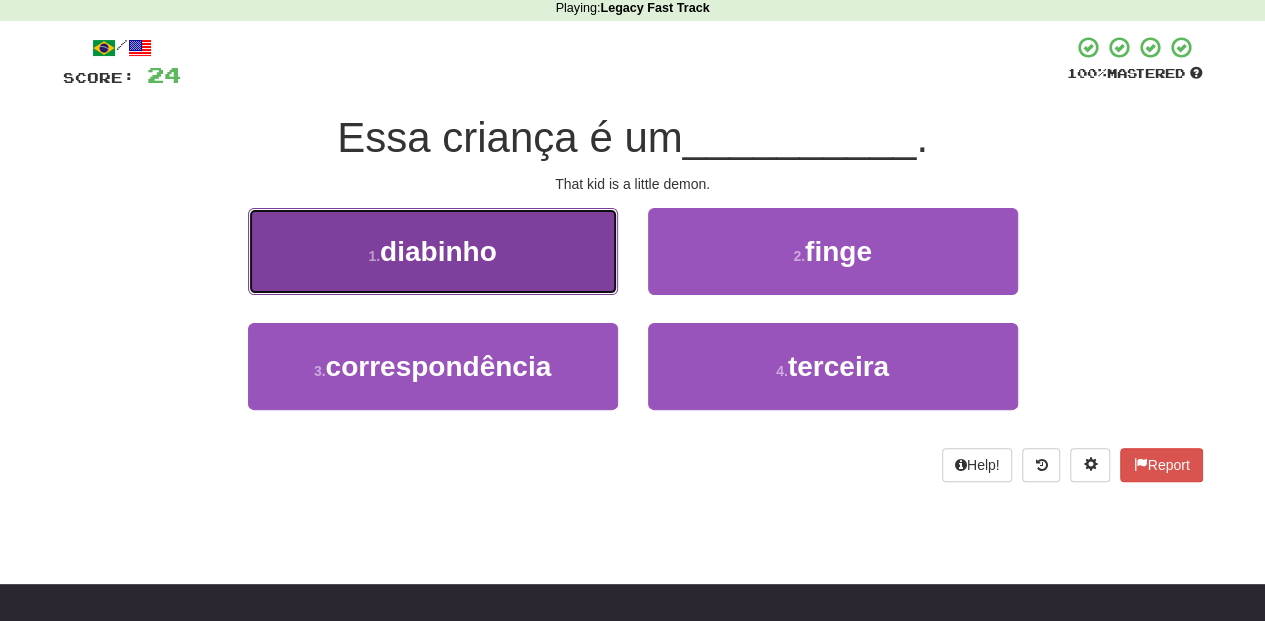 click on "1 .  diabinho" at bounding box center [433, 251] 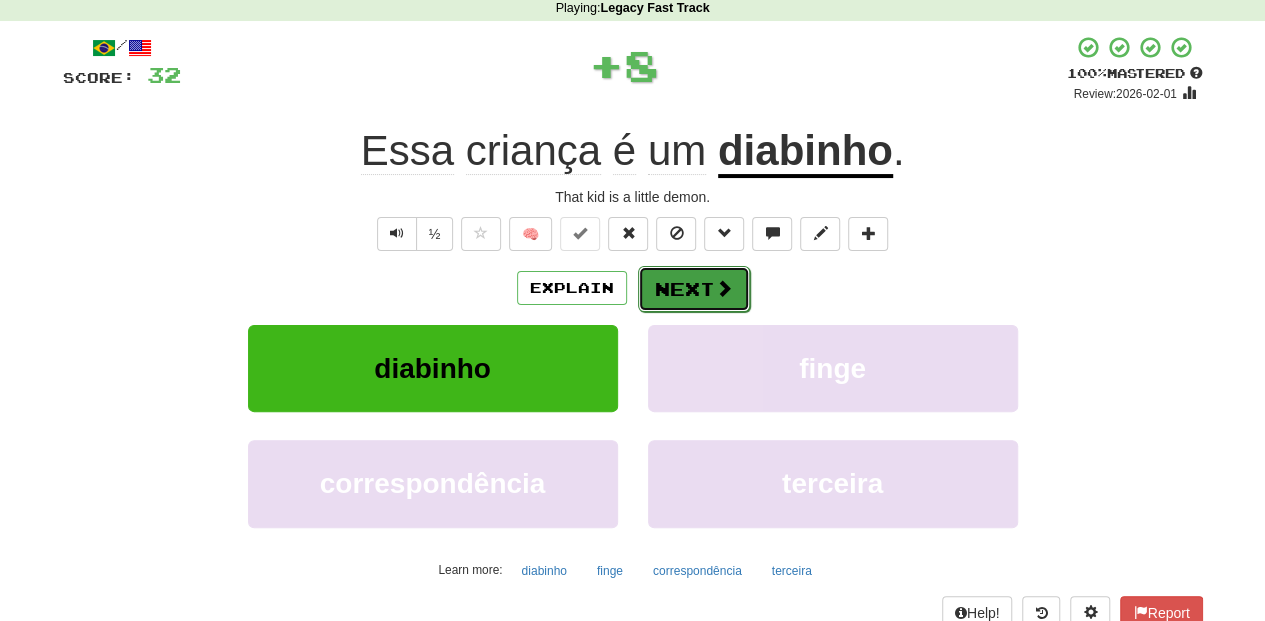 click on "Next" at bounding box center (694, 289) 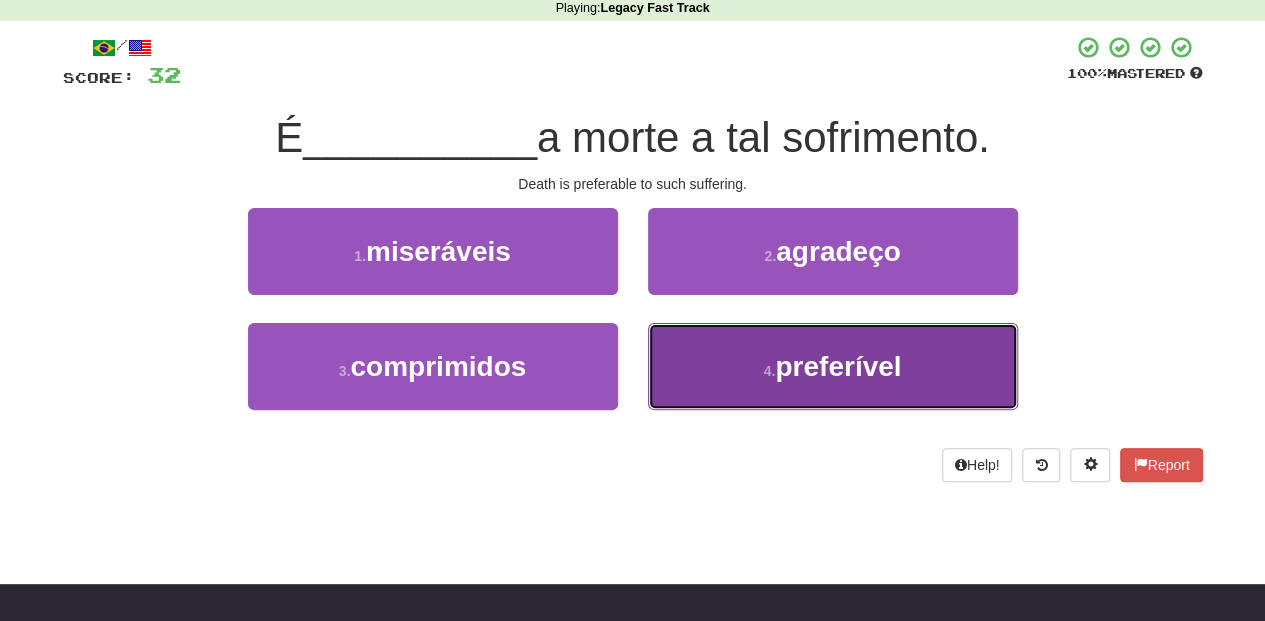 click on "4 .  preferível" at bounding box center (833, 366) 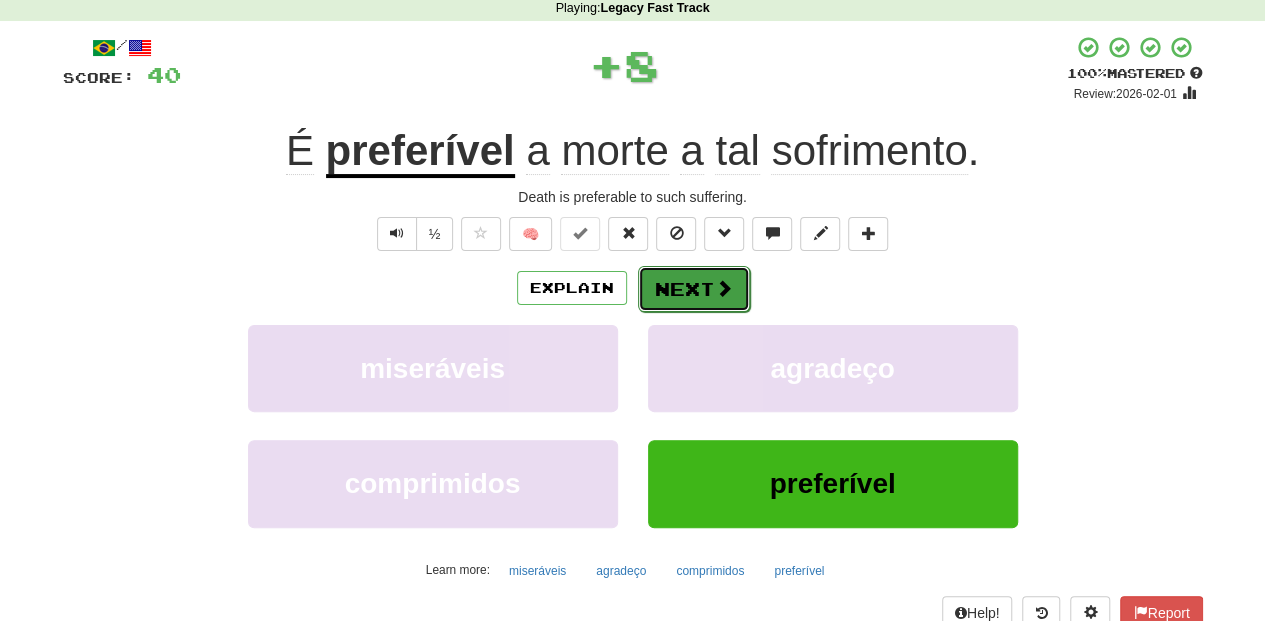 click on "Next" at bounding box center (694, 289) 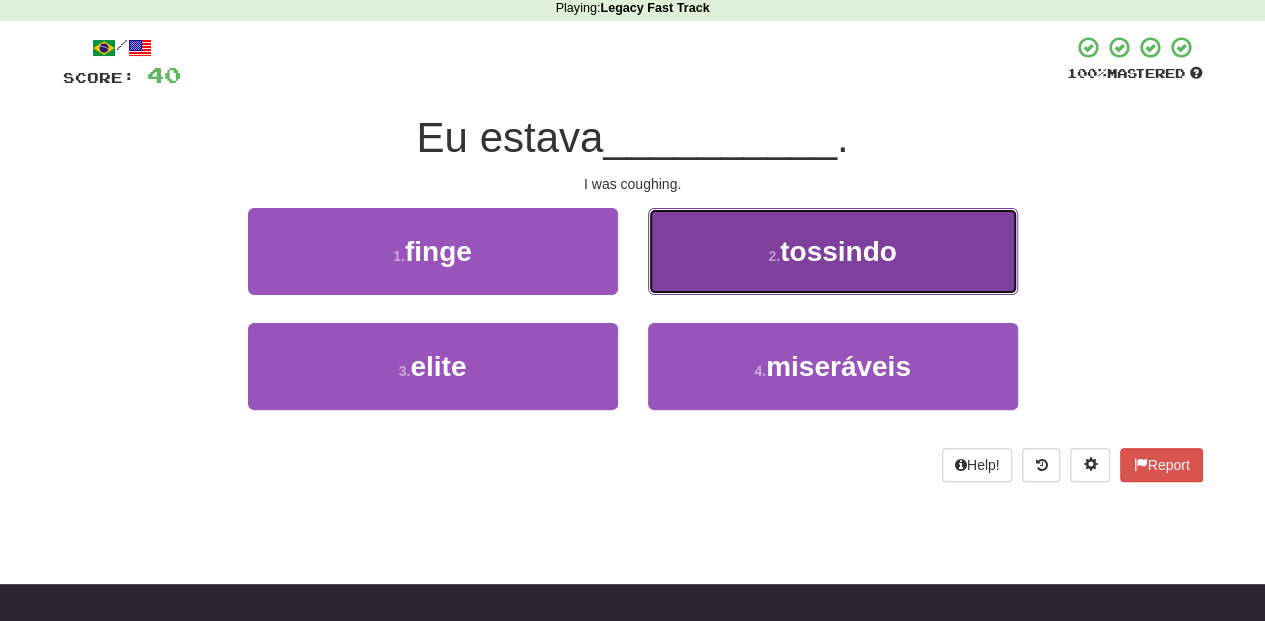 click on "2 .  tossindo" at bounding box center (833, 251) 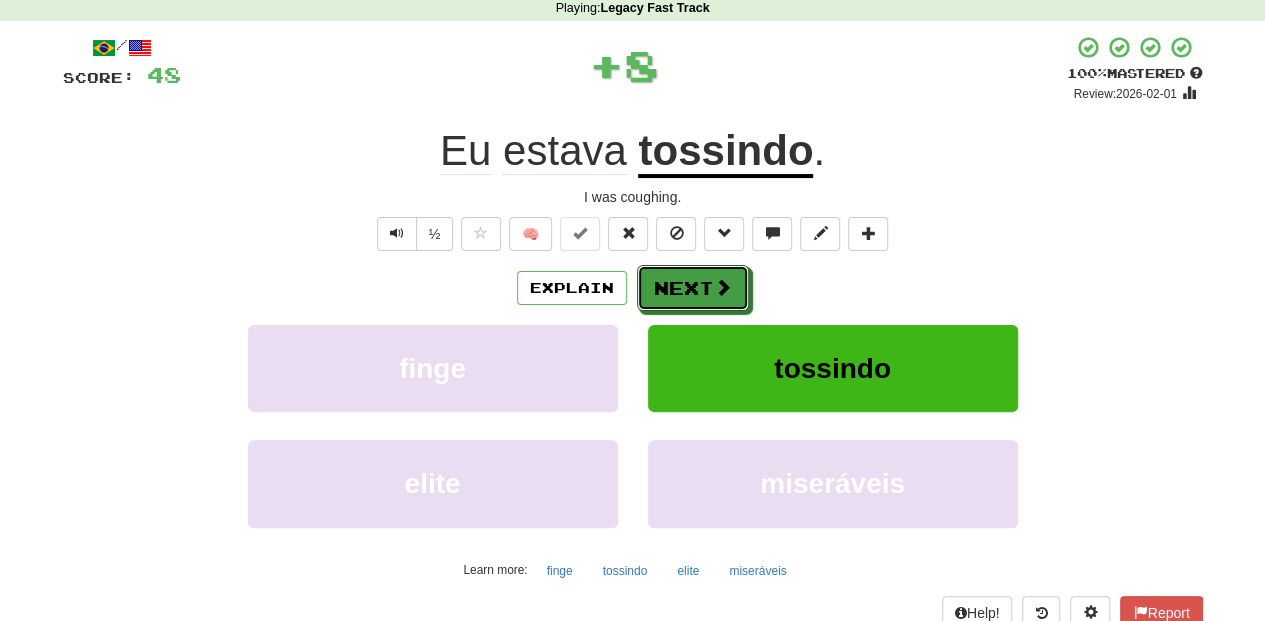 click on "Next" at bounding box center [693, 288] 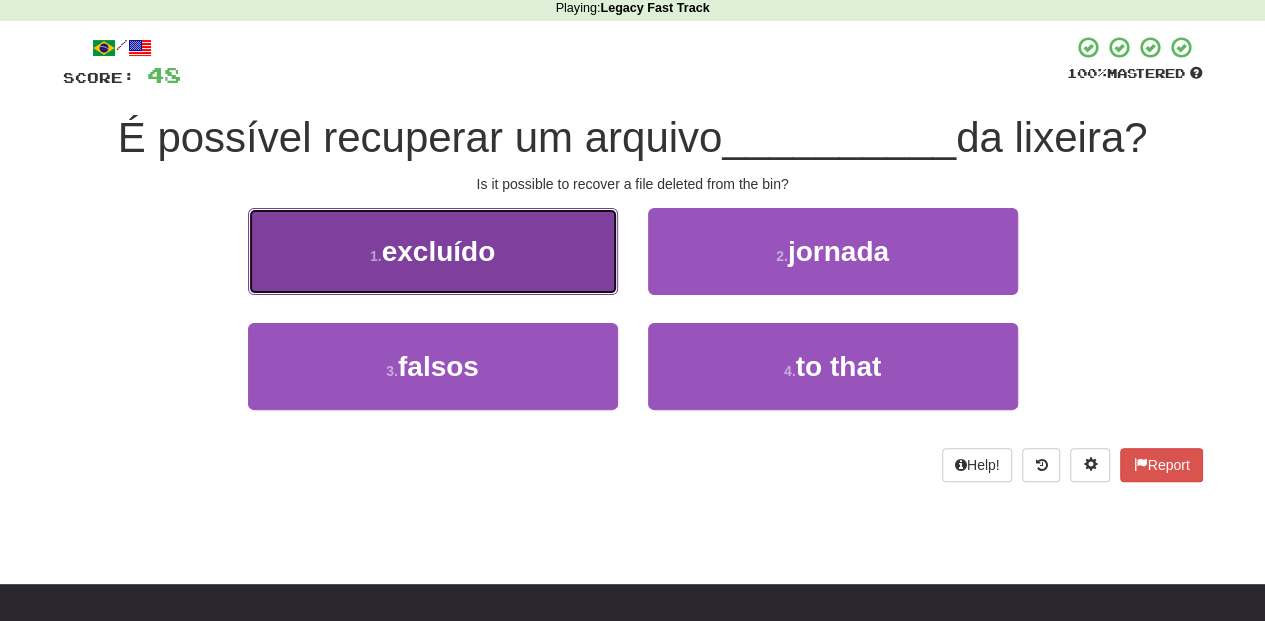 click on "1 .  excluído" at bounding box center [433, 251] 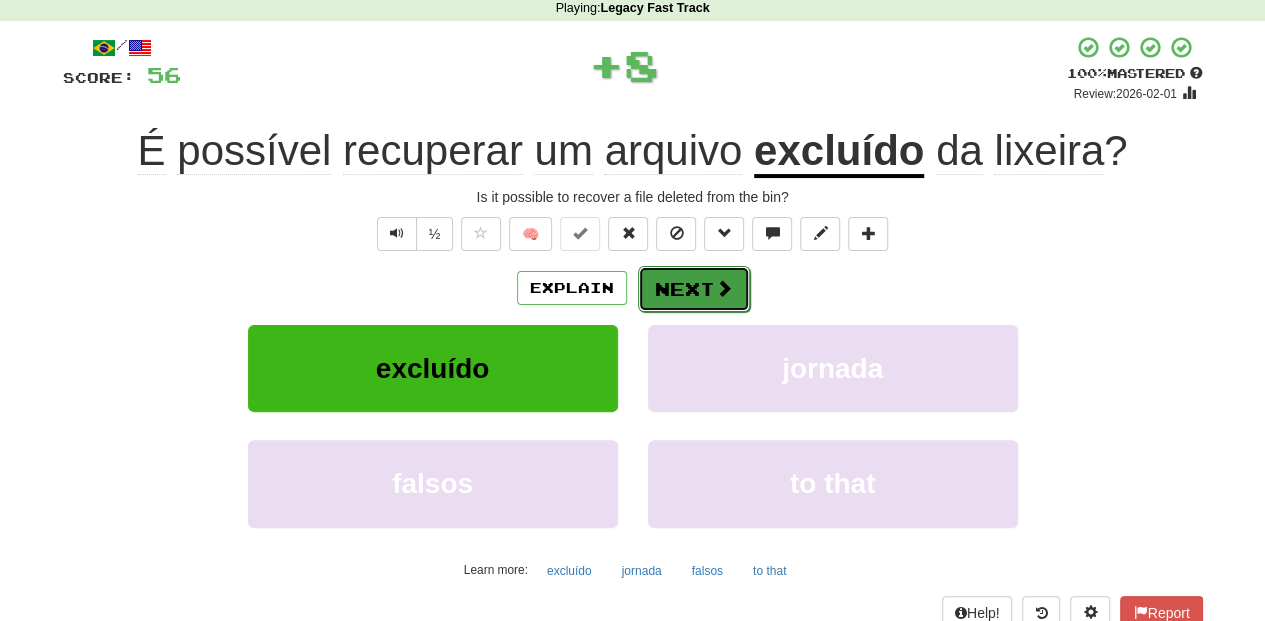 click on "Next" at bounding box center (694, 289) 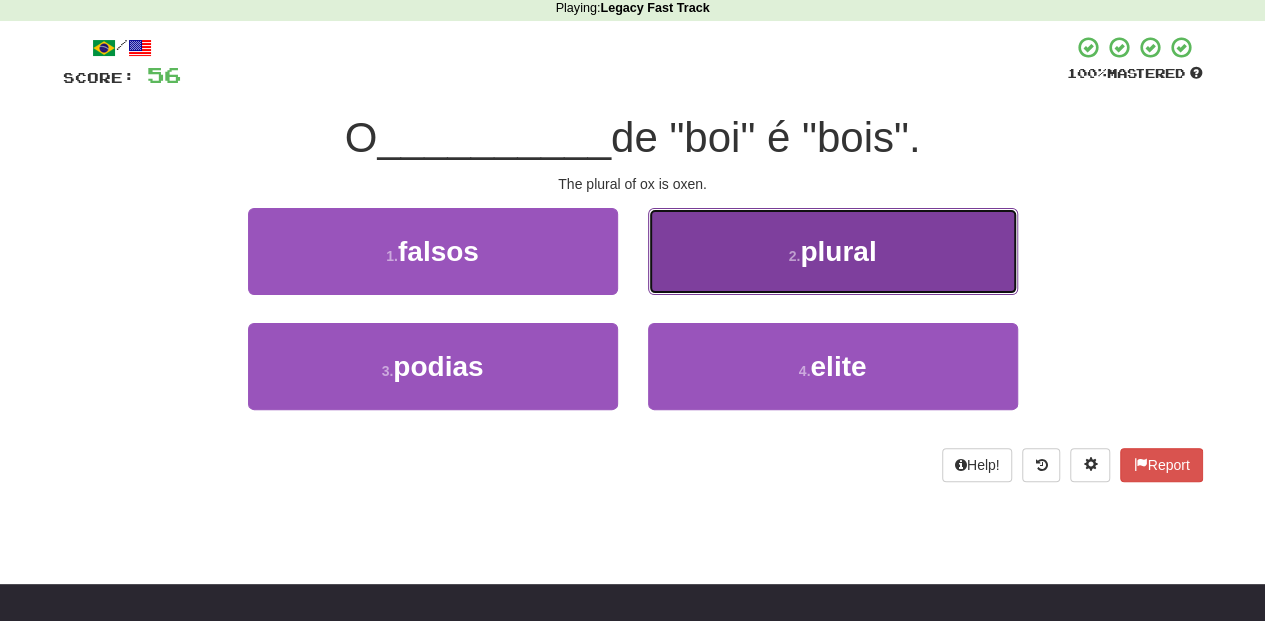 click on "2 .  plural" at bounding box center (833, 251) 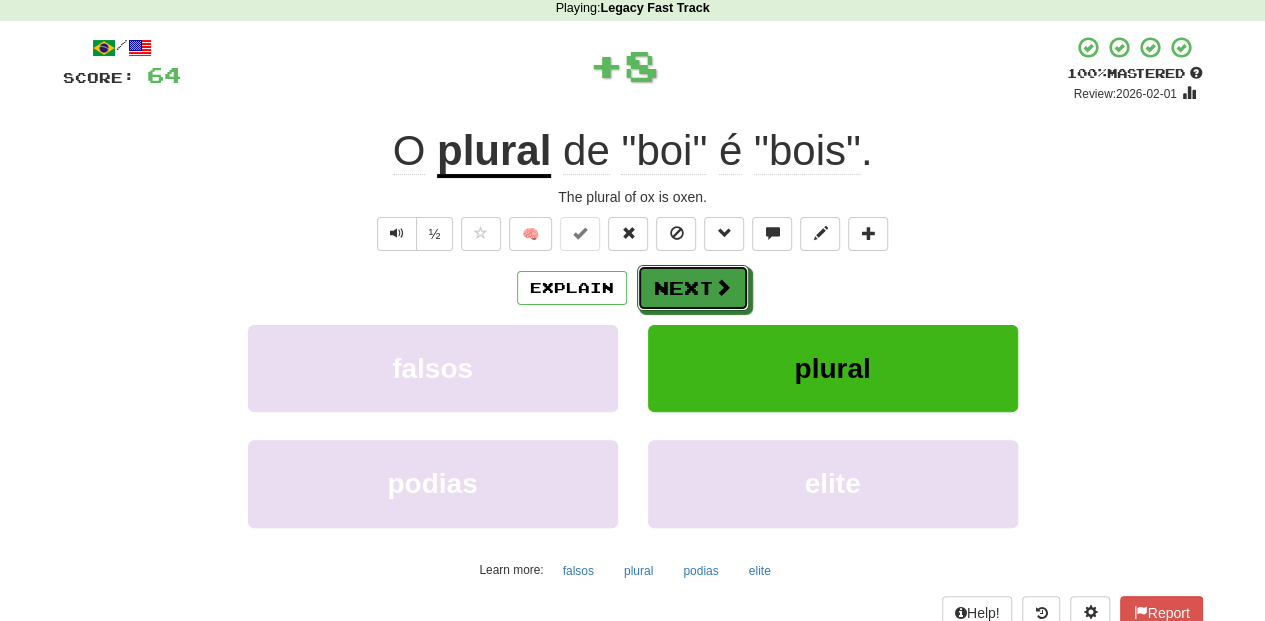 click on "Next" at bounding box center (693, 288) 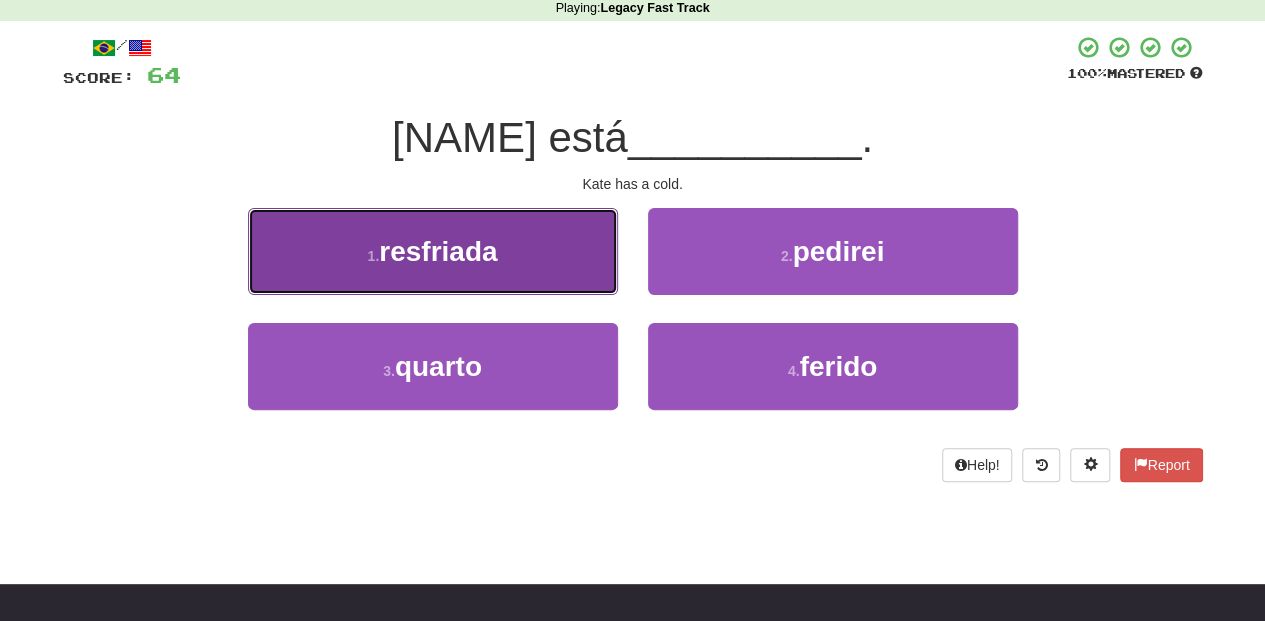 click on "1 .  resfriada" at bounding box center (433, 251) 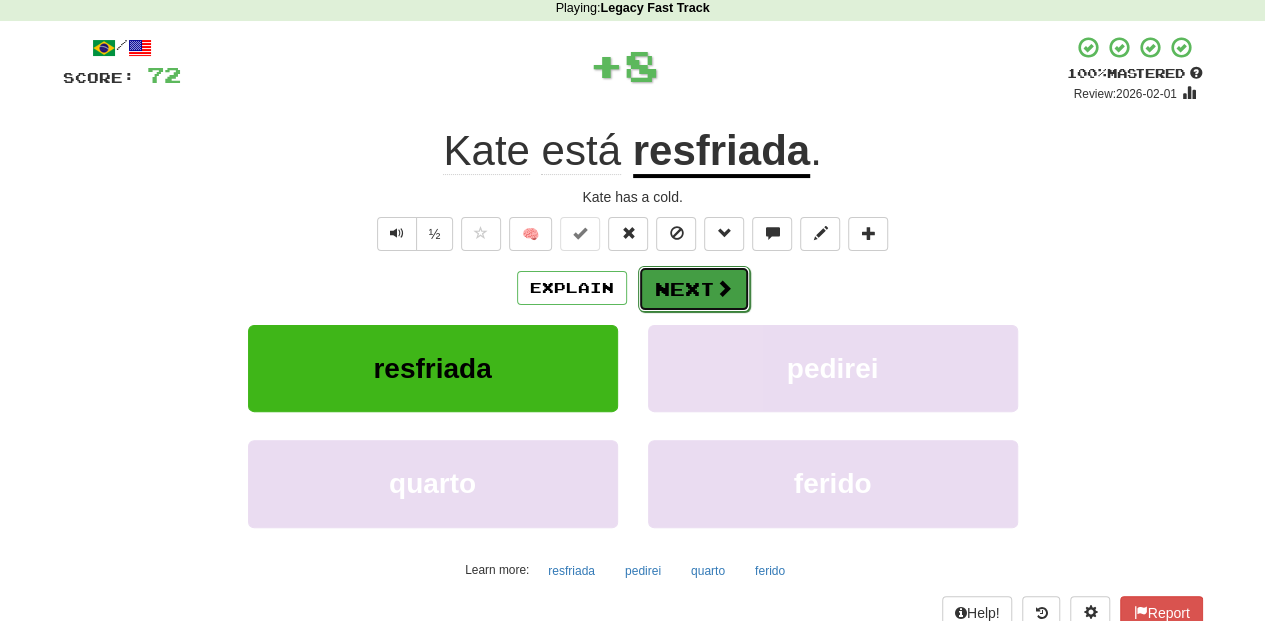 click on "Next" at bounding box center (694, 289) 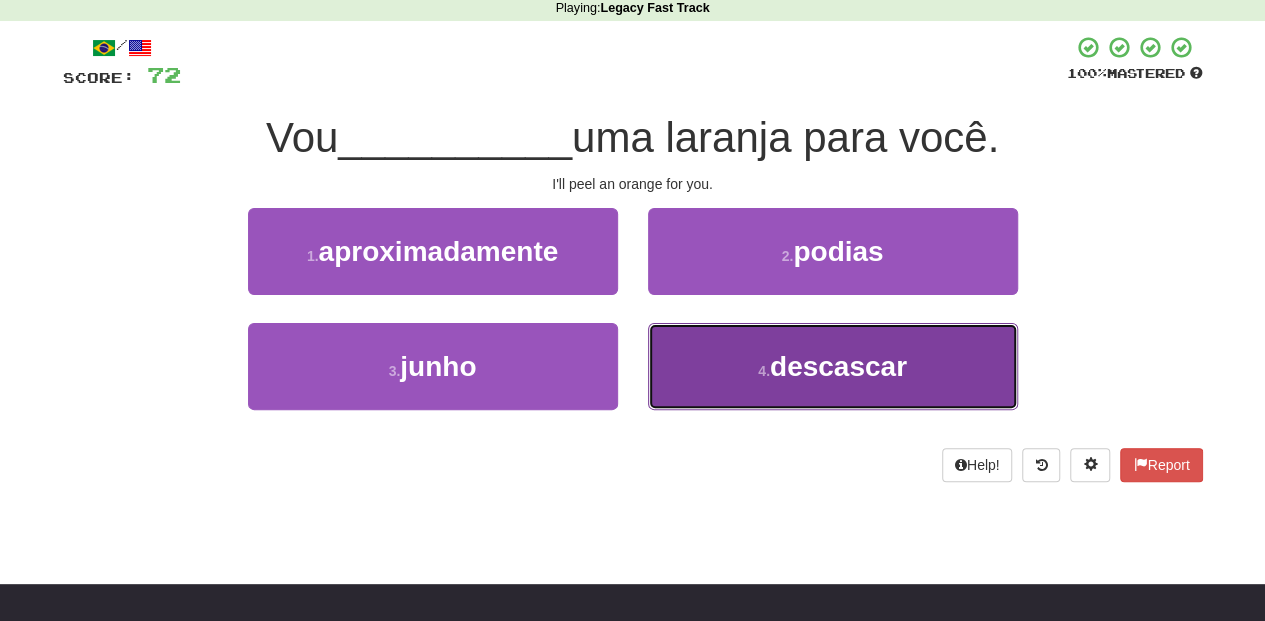 click on "4 .  descascar" at bounding box center (833, 366) 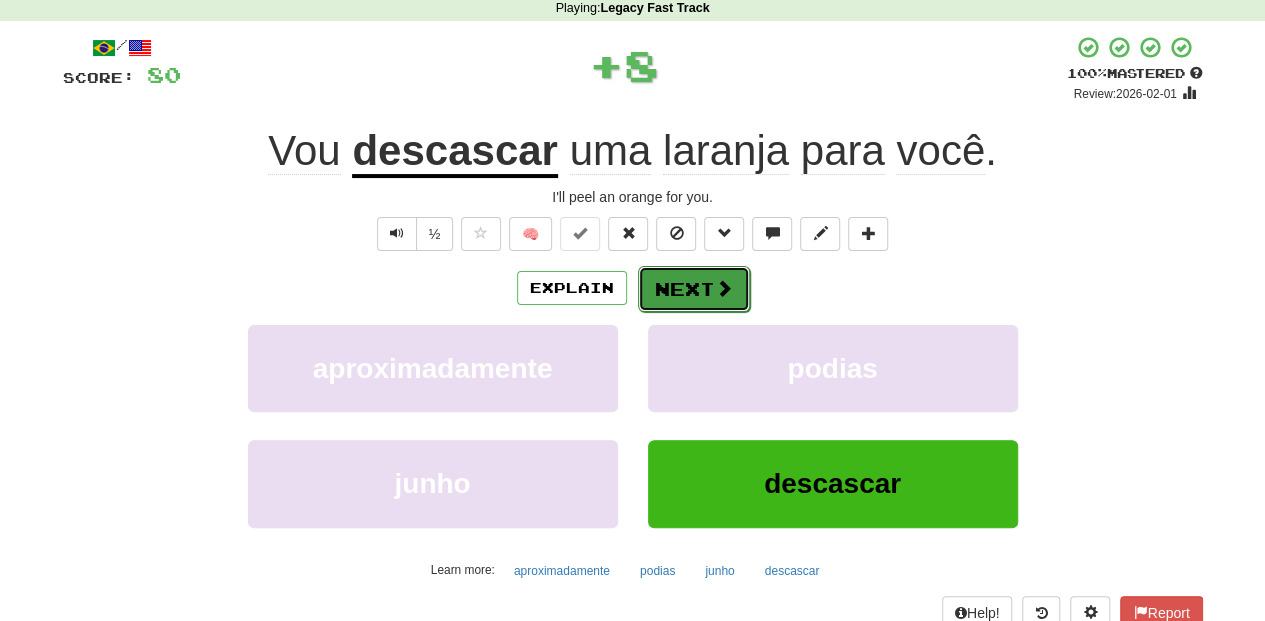 click on "Next" at bounding box center (694, 289) 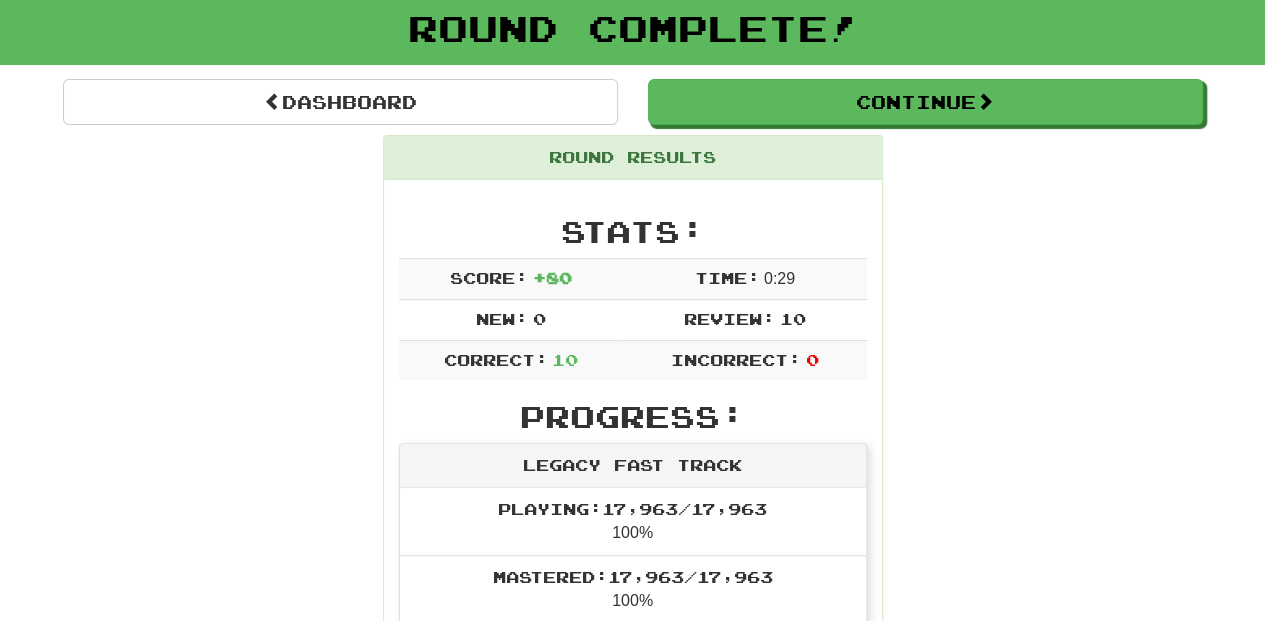 scroll, scrollTop: 87, scrollLeft: 0, axis: vertical 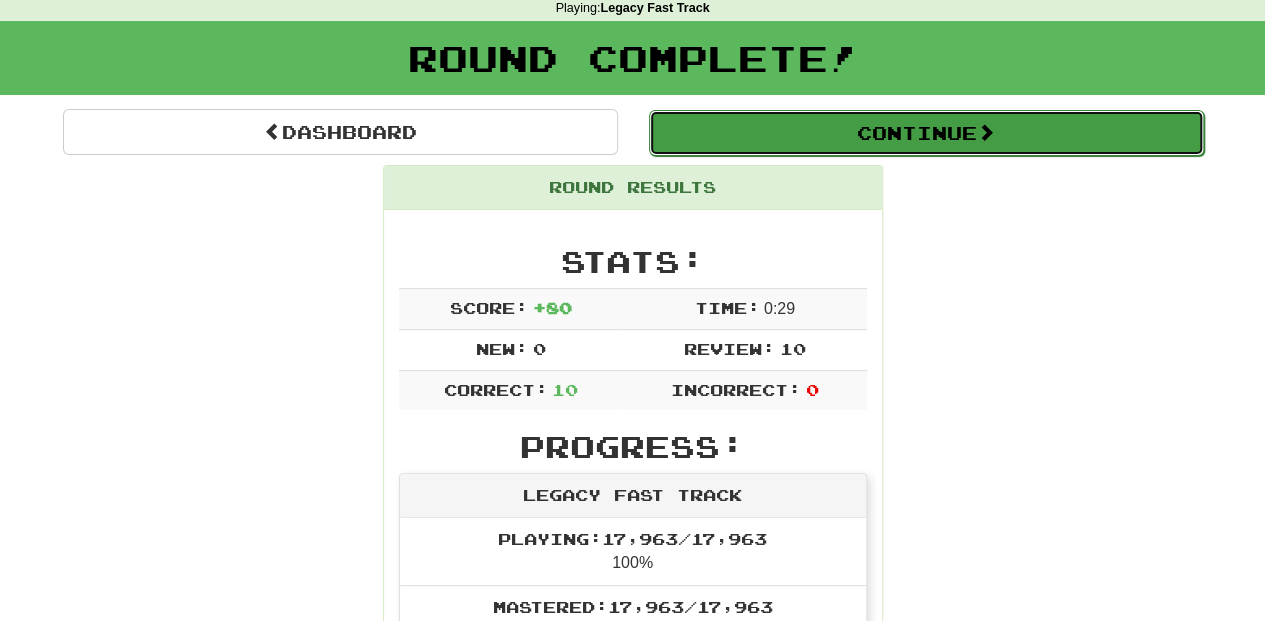 click on "Continue" at bounding box center (926, 133) 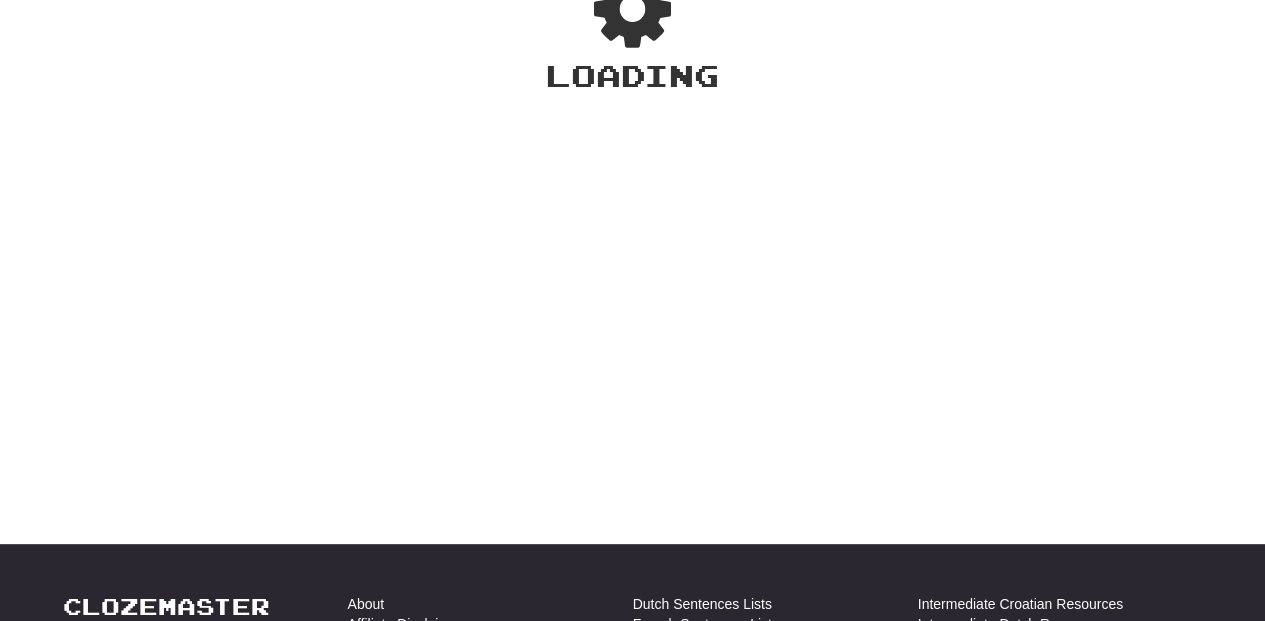 scroll, scrollTop: 87, scrollLeft: 0, axis: vertical 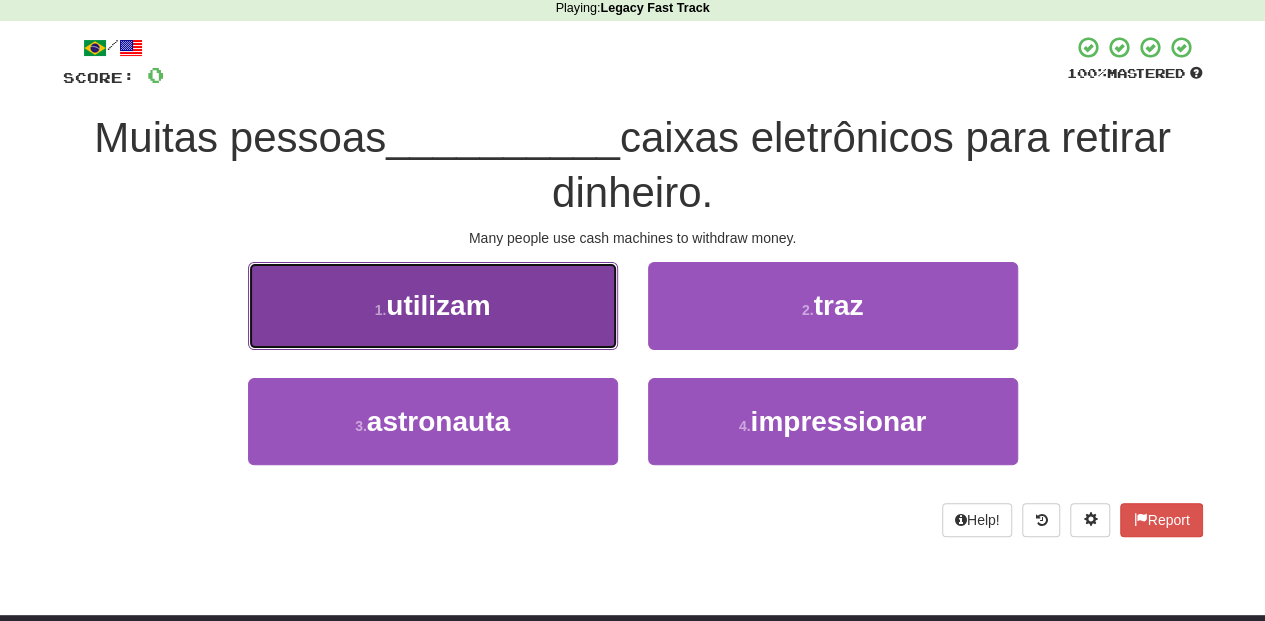 click on "1 .  utilizam" at bounding box center [433, 305] 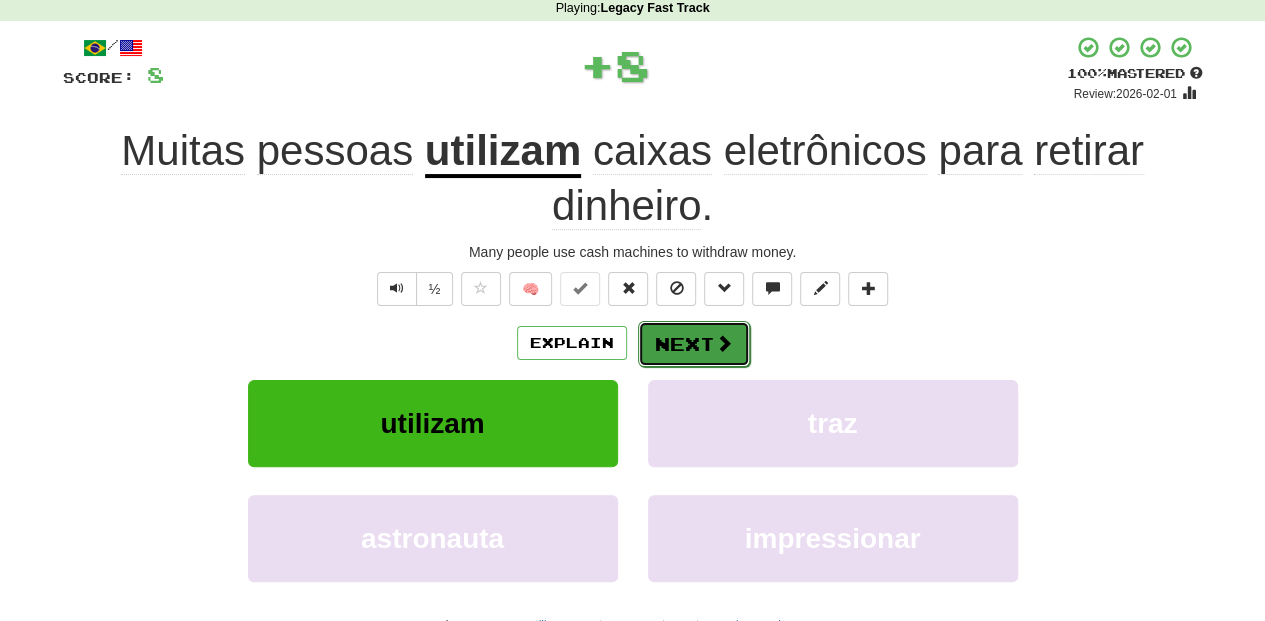click on "Next" at bounding box center (694, 344) 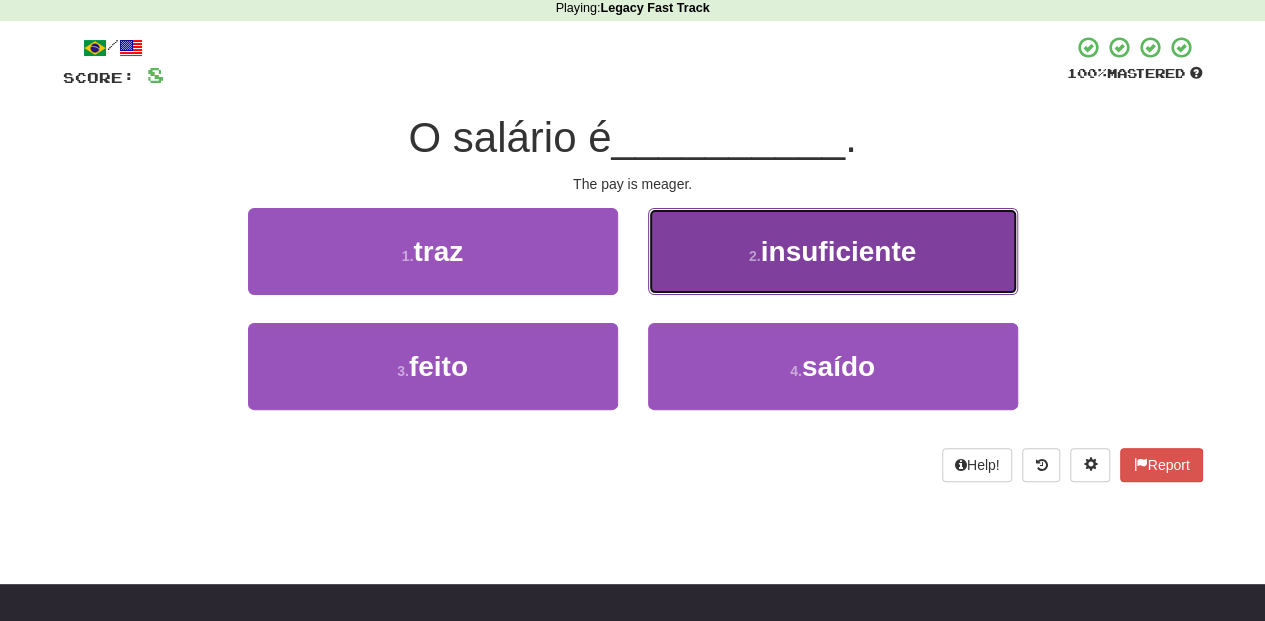 click on "2 .  insuficiente" at bounding box center [833, 251] 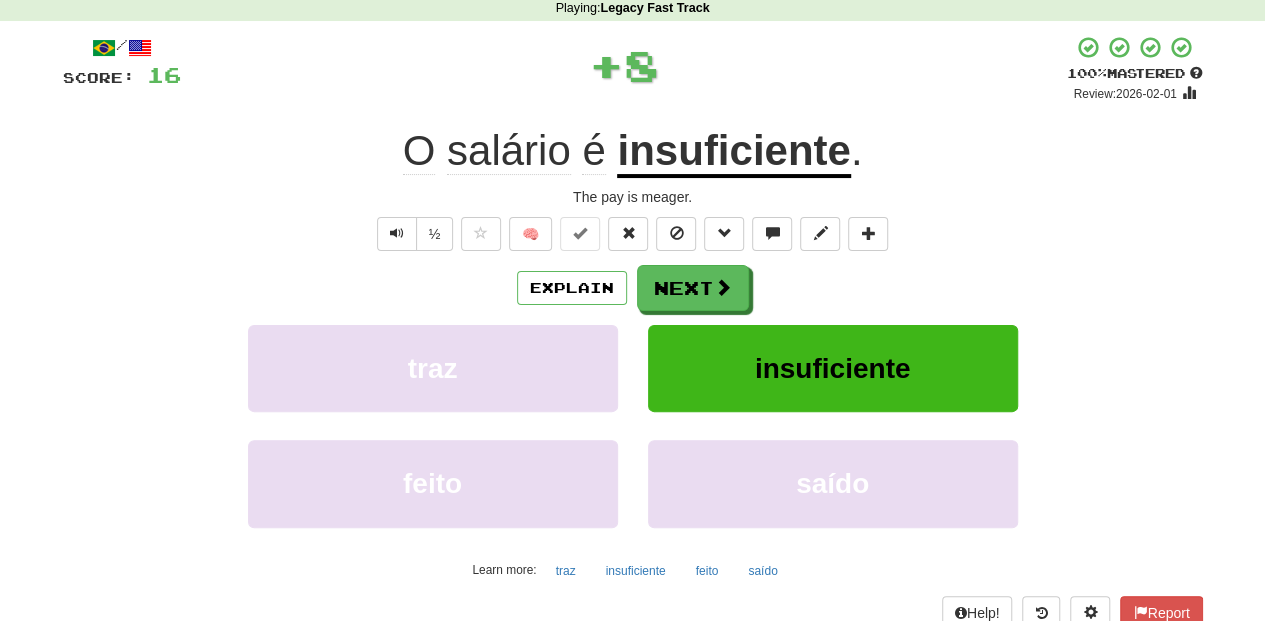 click on "Next" at bounding box center [693, 288] 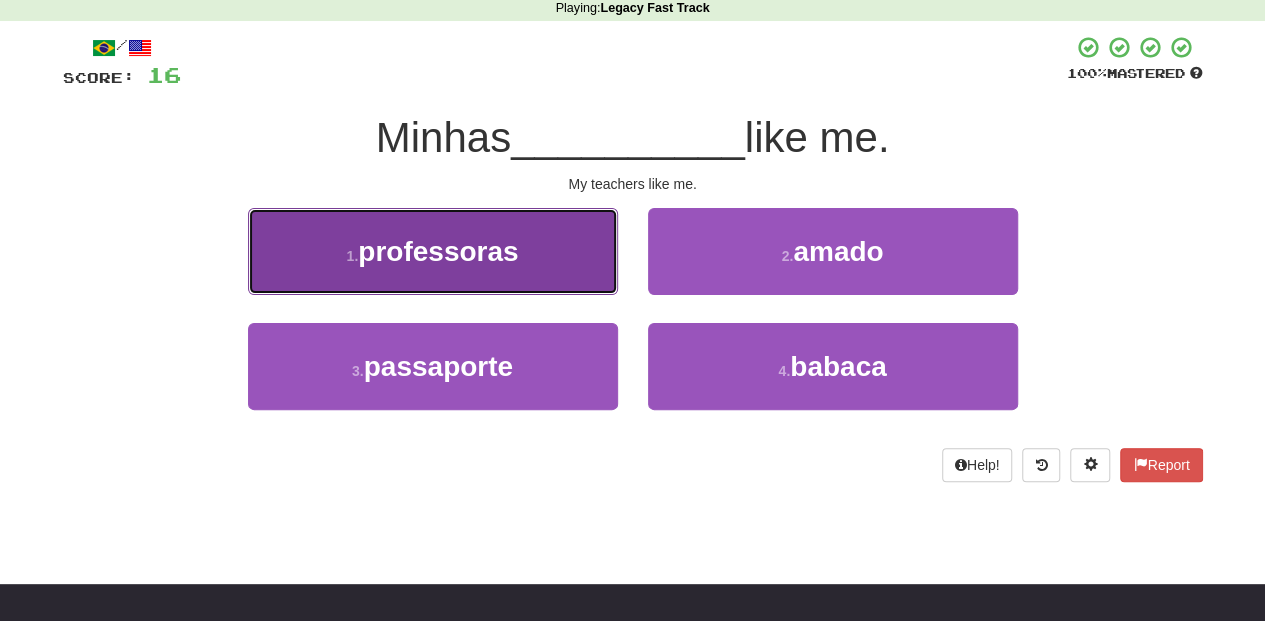 click on "1 .  professoras" at bounding box center [433, 251] 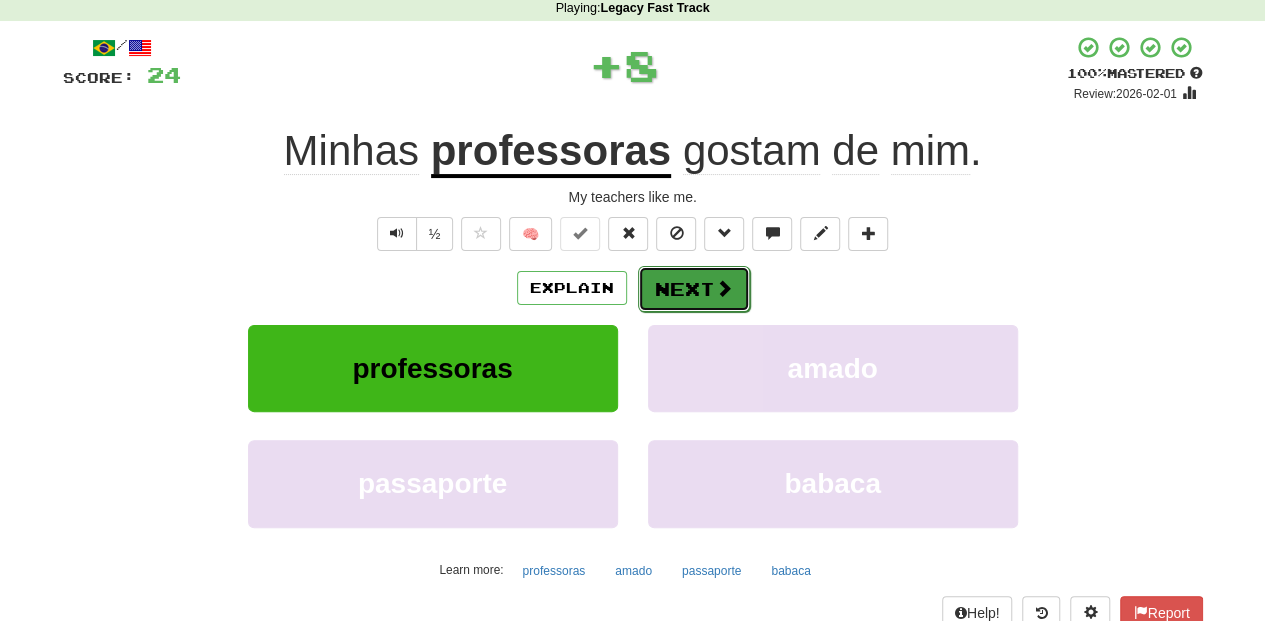 click on "Next" at bounding box center (694, 289) 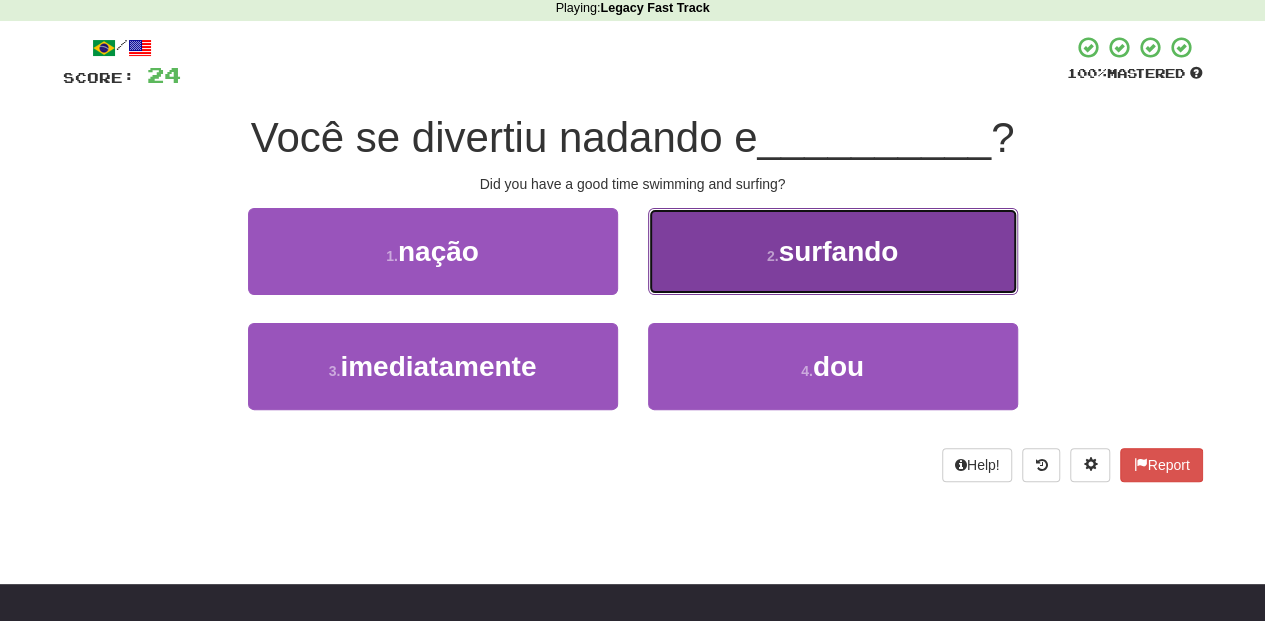 click on "2 .  surfando" at bounding box center (833, 251) 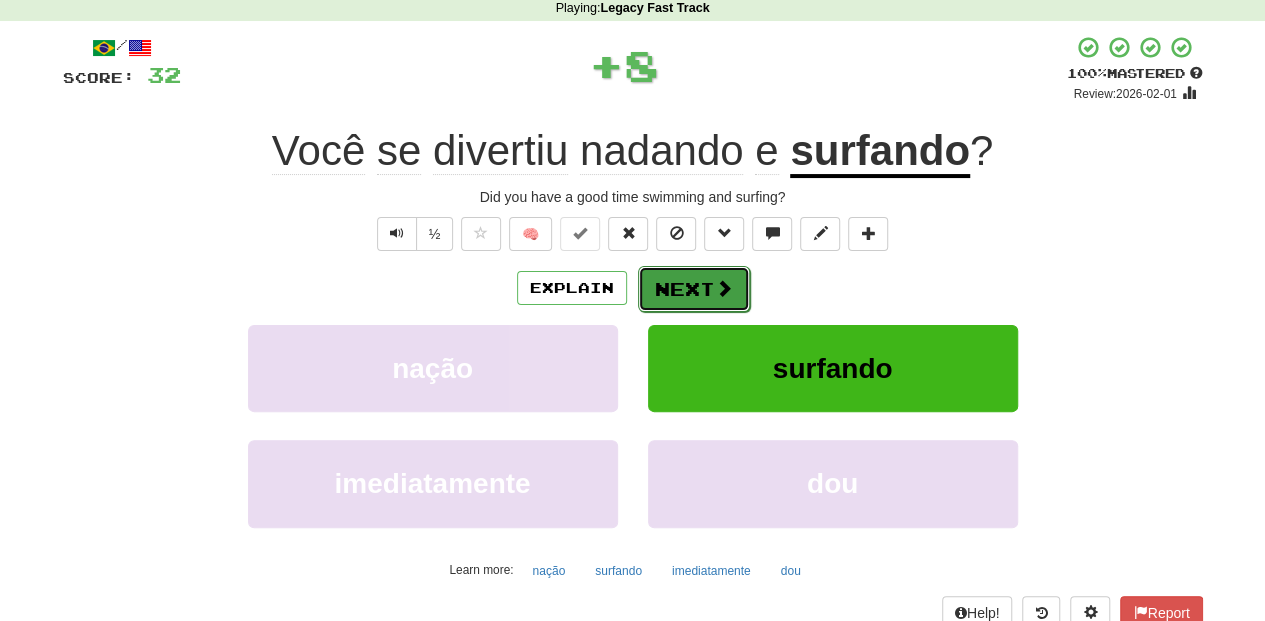click on "Next" at bounding box center [694, 289] 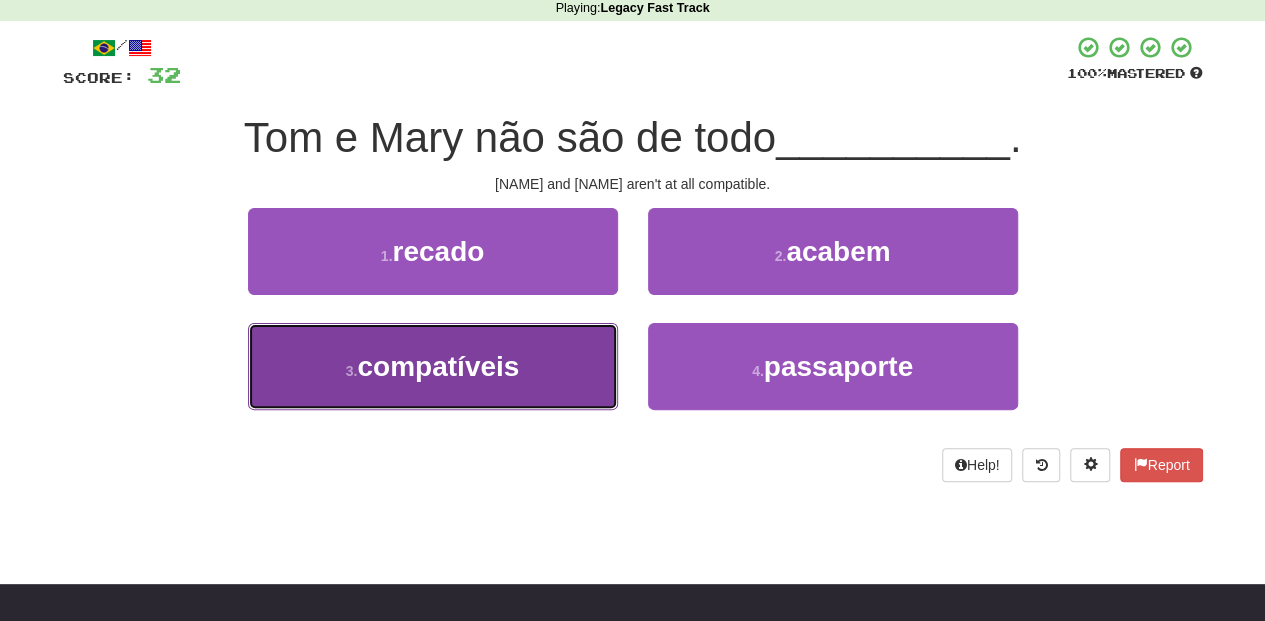 click on "3 .  compatíveis" at bounding box center [433, 366] 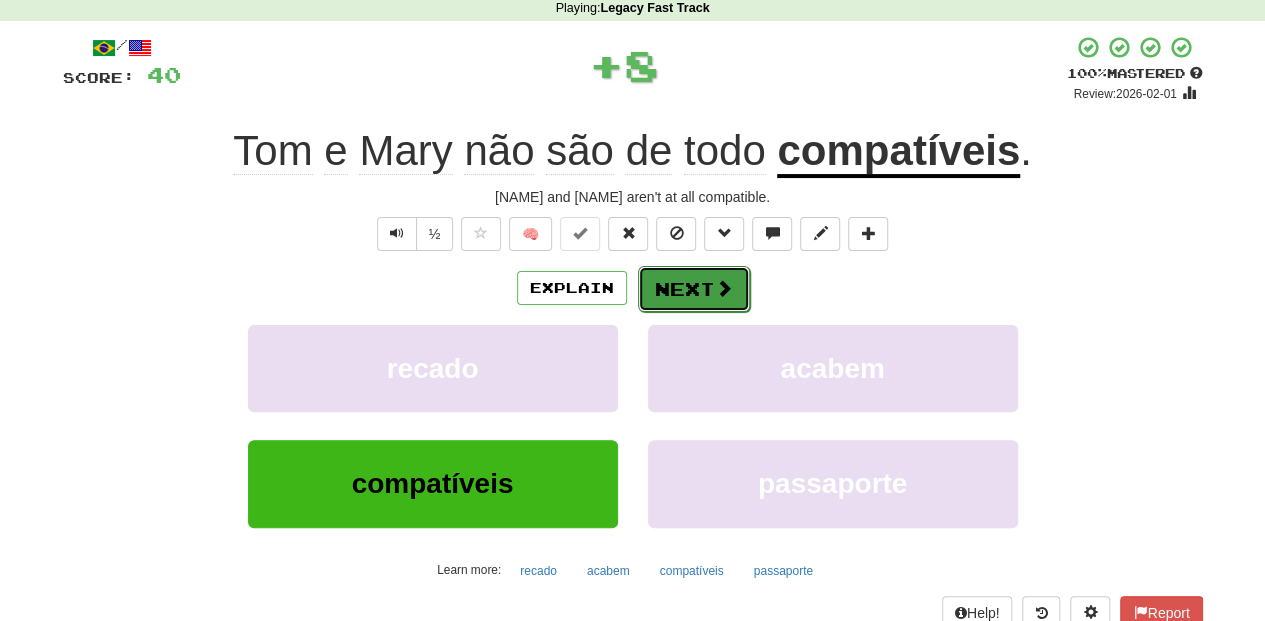 drag, startPoint x: 668, startPoint y: 282, endPoint x: 671, endPoint y: 292, distance: 10.440307 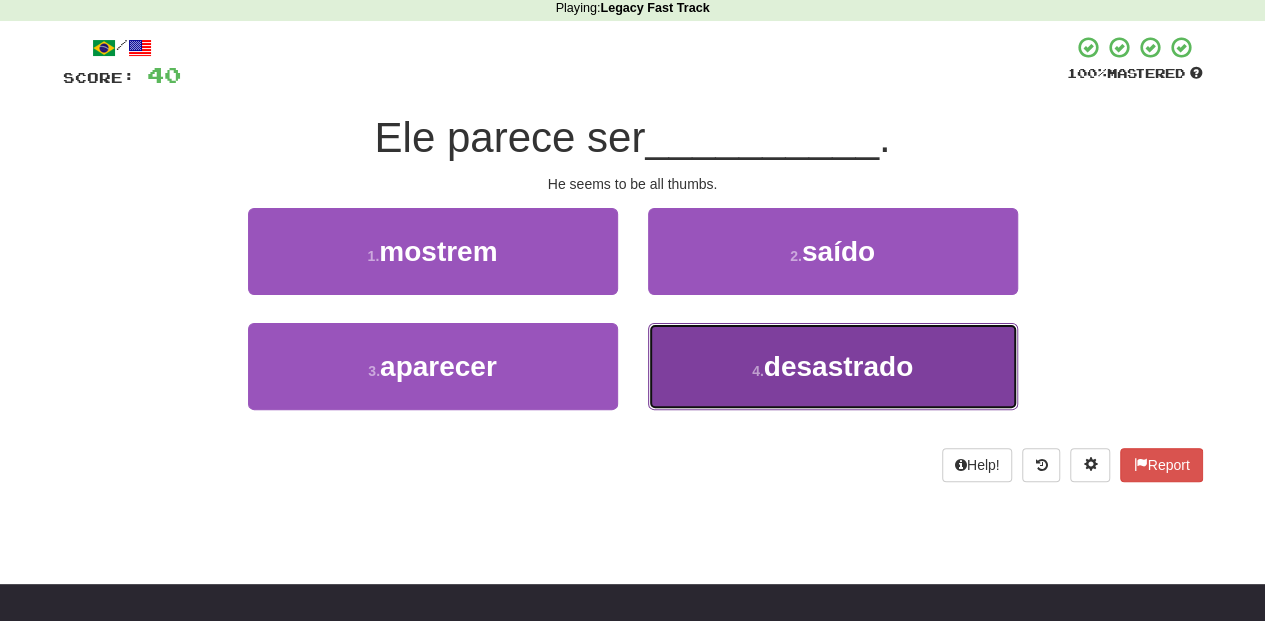click on "4 .  desastrado" at bounding box center (833, 366) 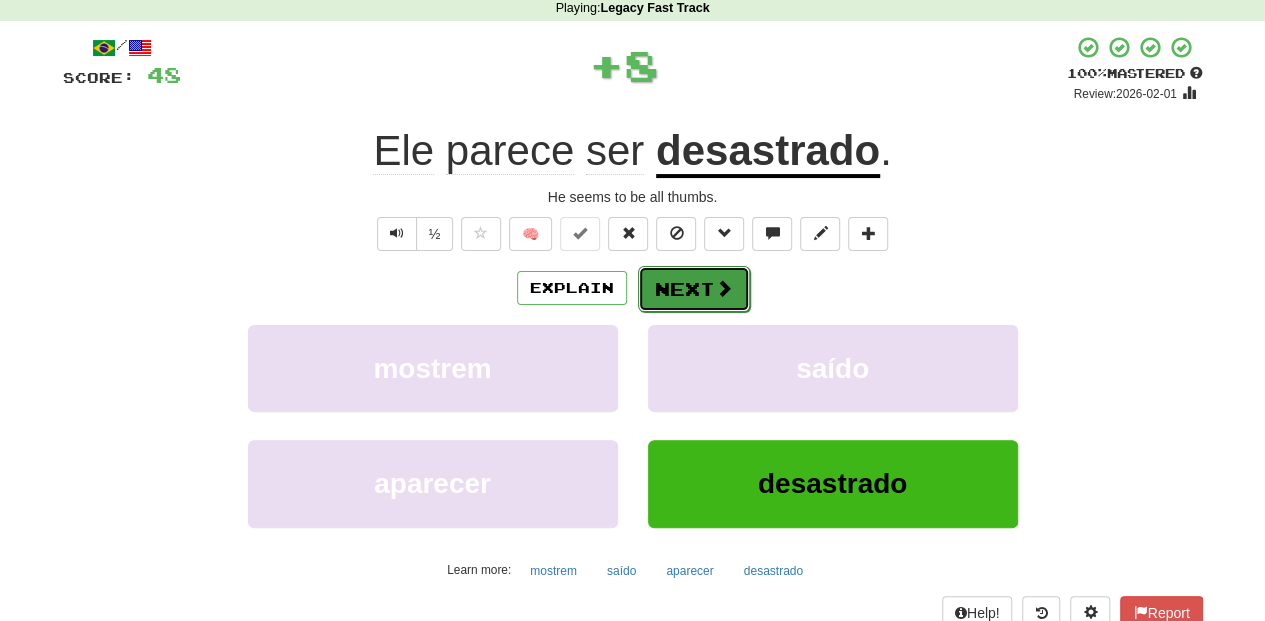 click on "Next" at bounding box center (694, 289) 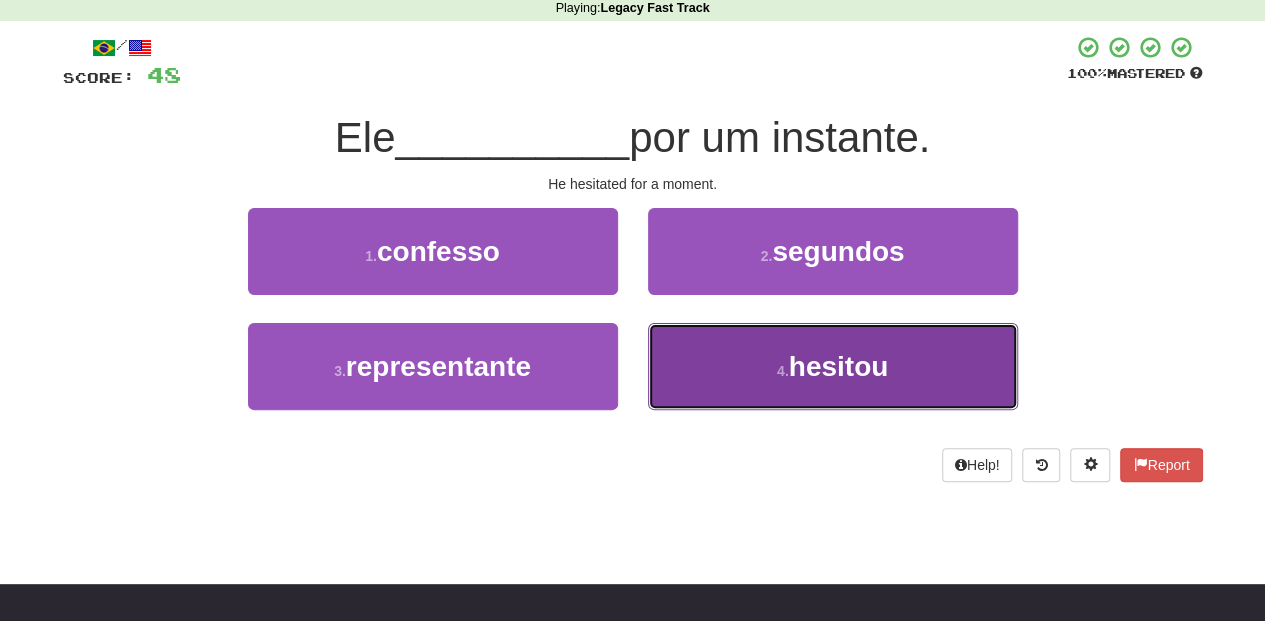click on "4 .  hesitou" at bounding box center (833, 366) 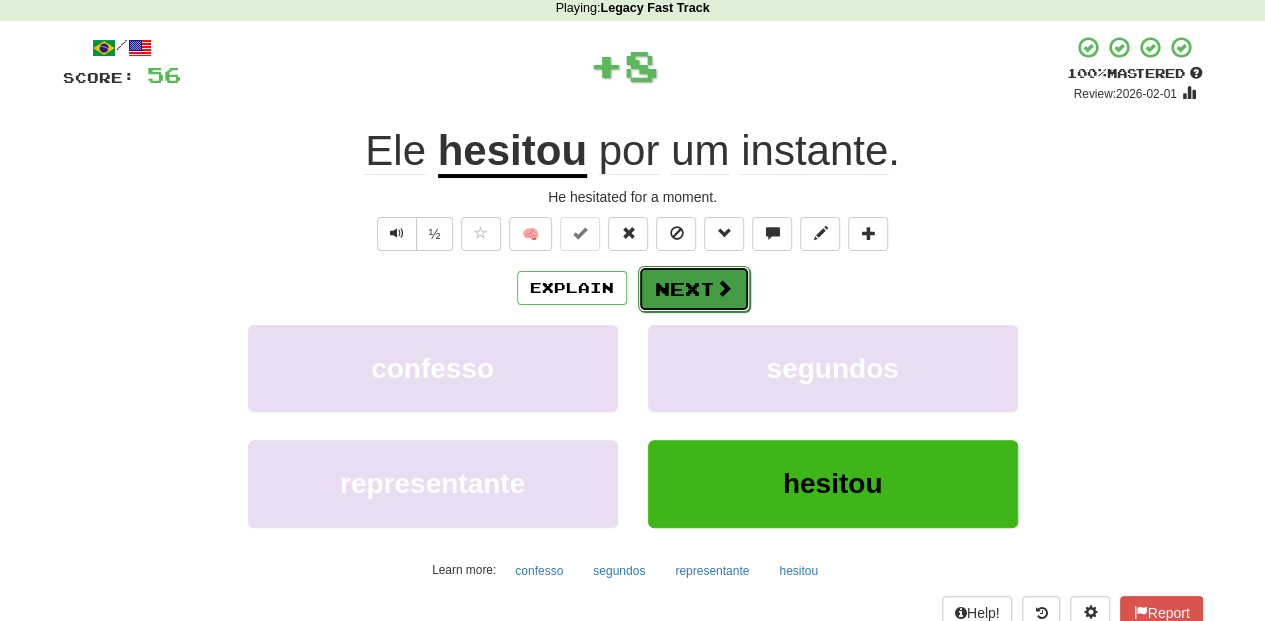 click on "Next" at bounding box center [694, 289] 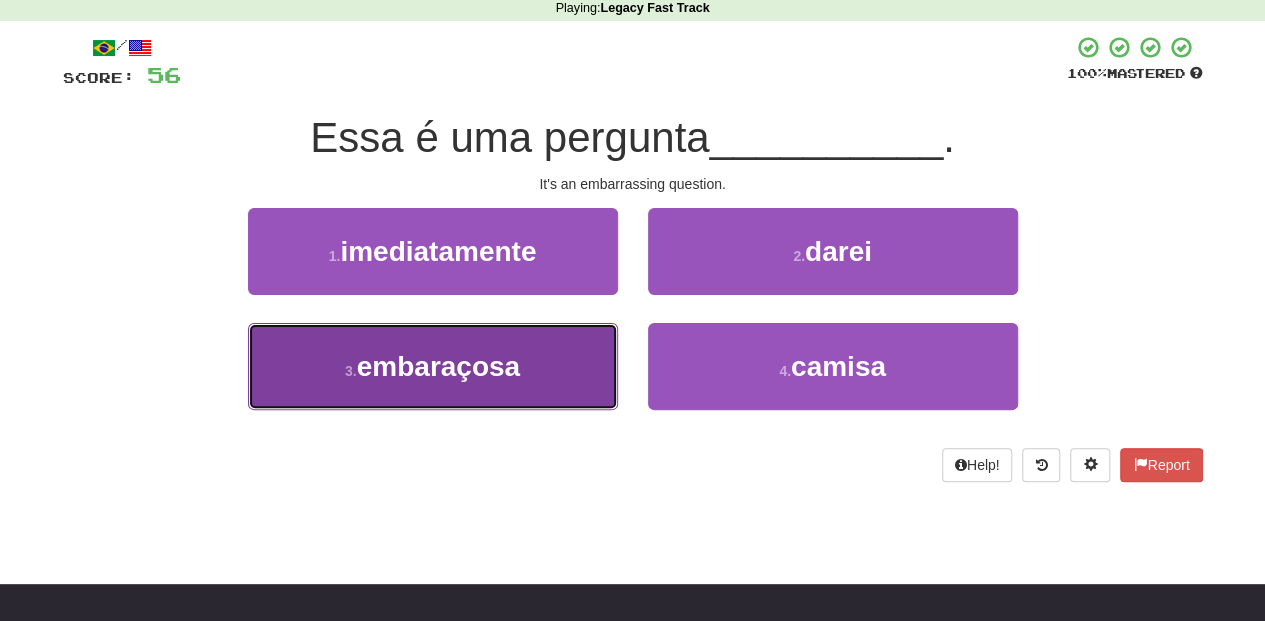 click on "3 .  embaraçosa" at bounding box center (433, 366) 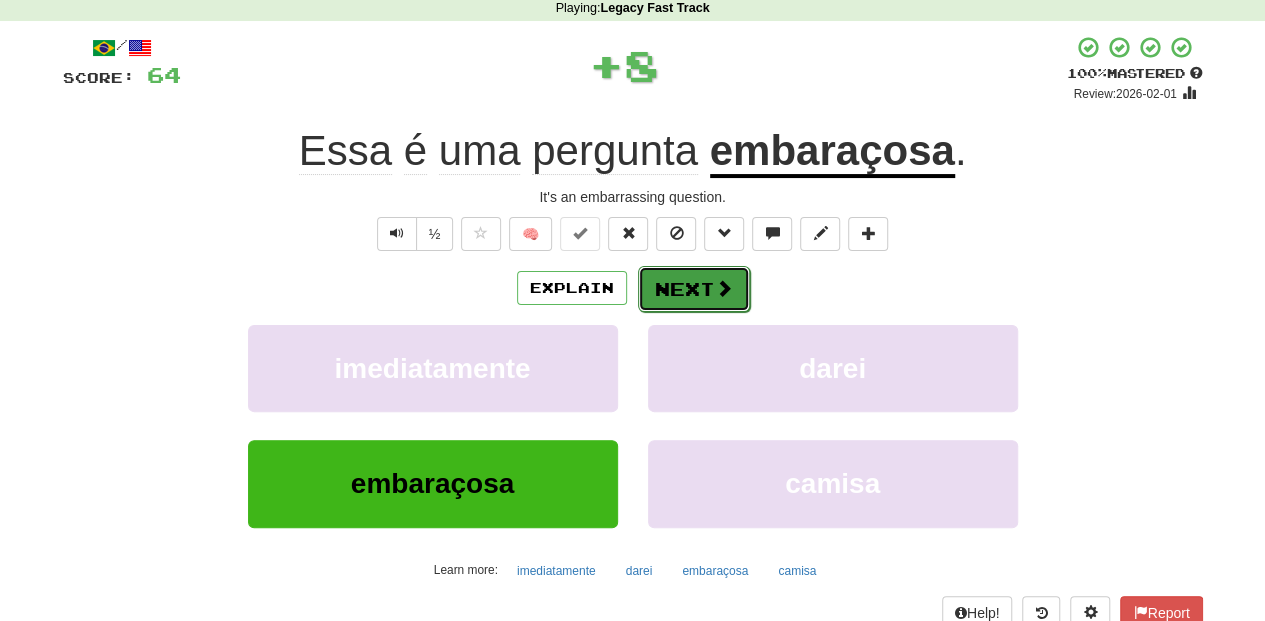 click on "Next" at bounding box center (694, 289) 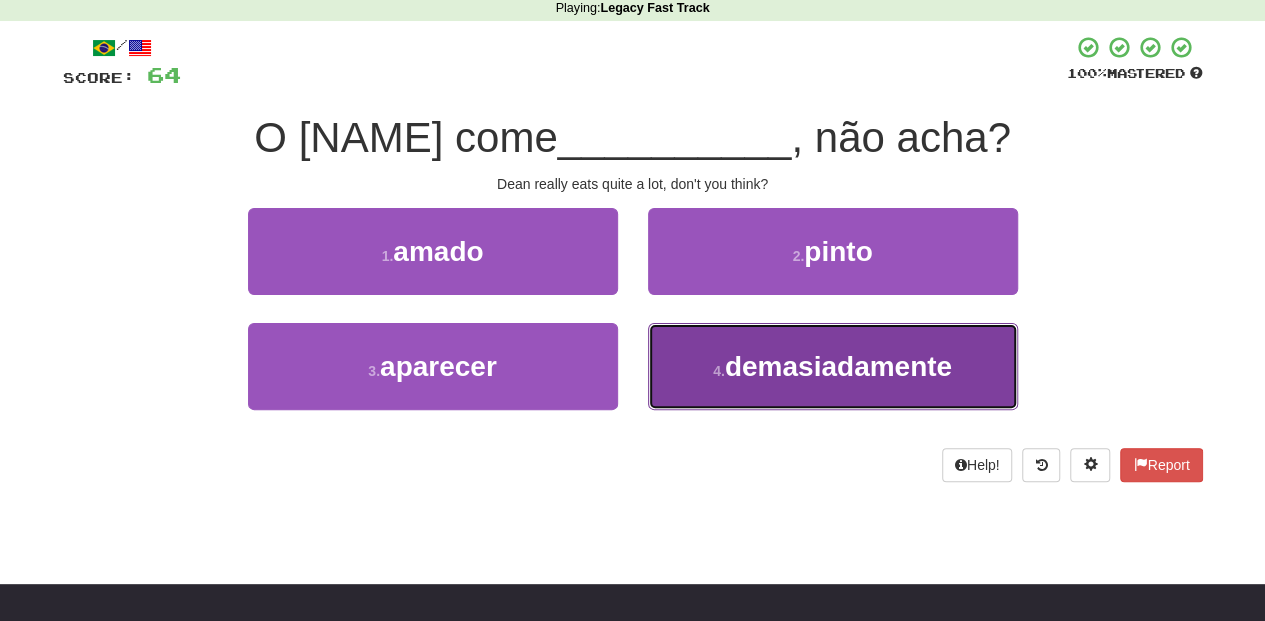 click on "4 .  demasiadamente" at bounding box center (833, 366) 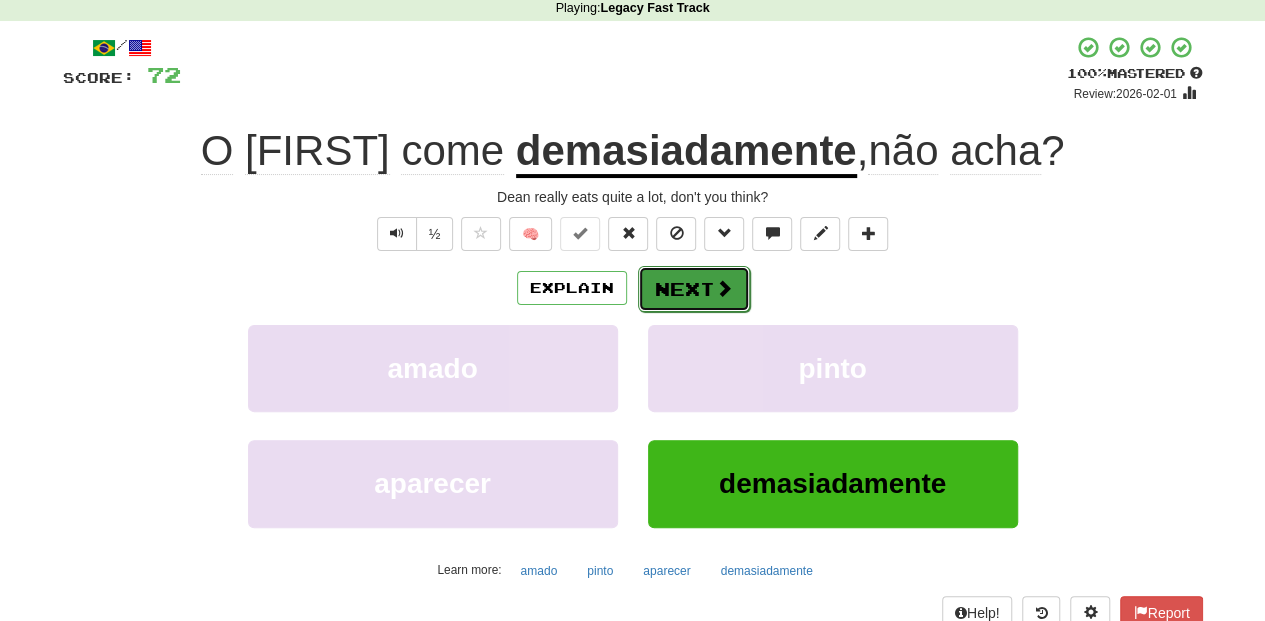 click on "Next" at bounding box center [694, 289] 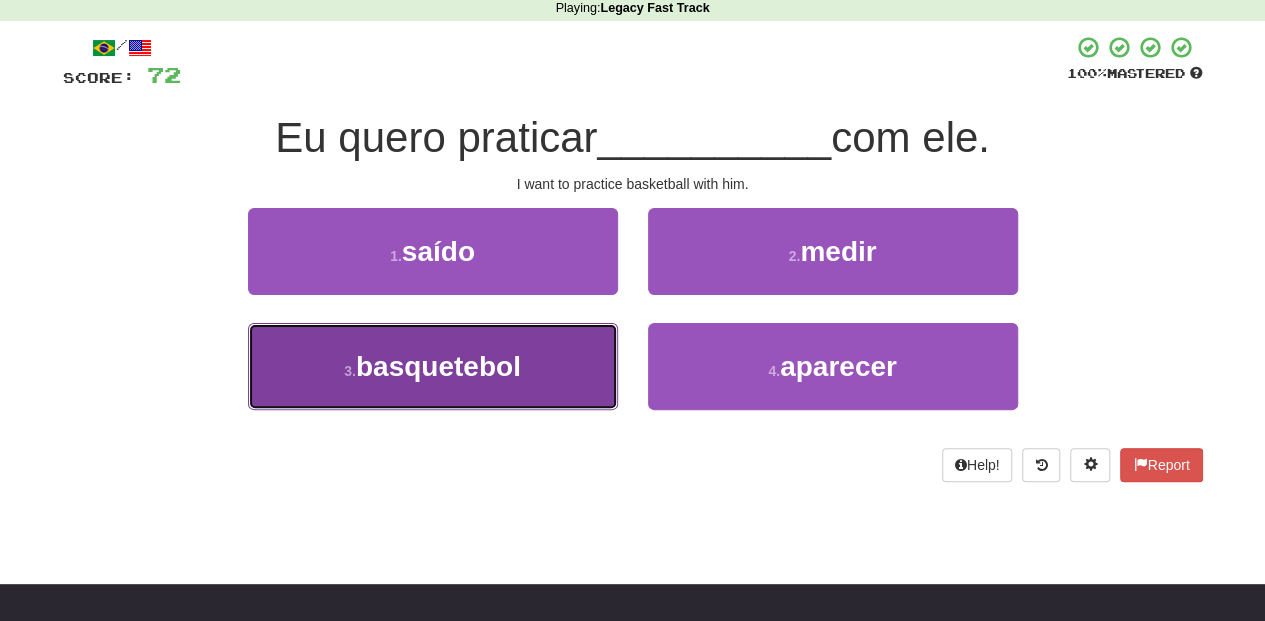 click on "3 .  basquetebol" at bounding box center (433, 366) 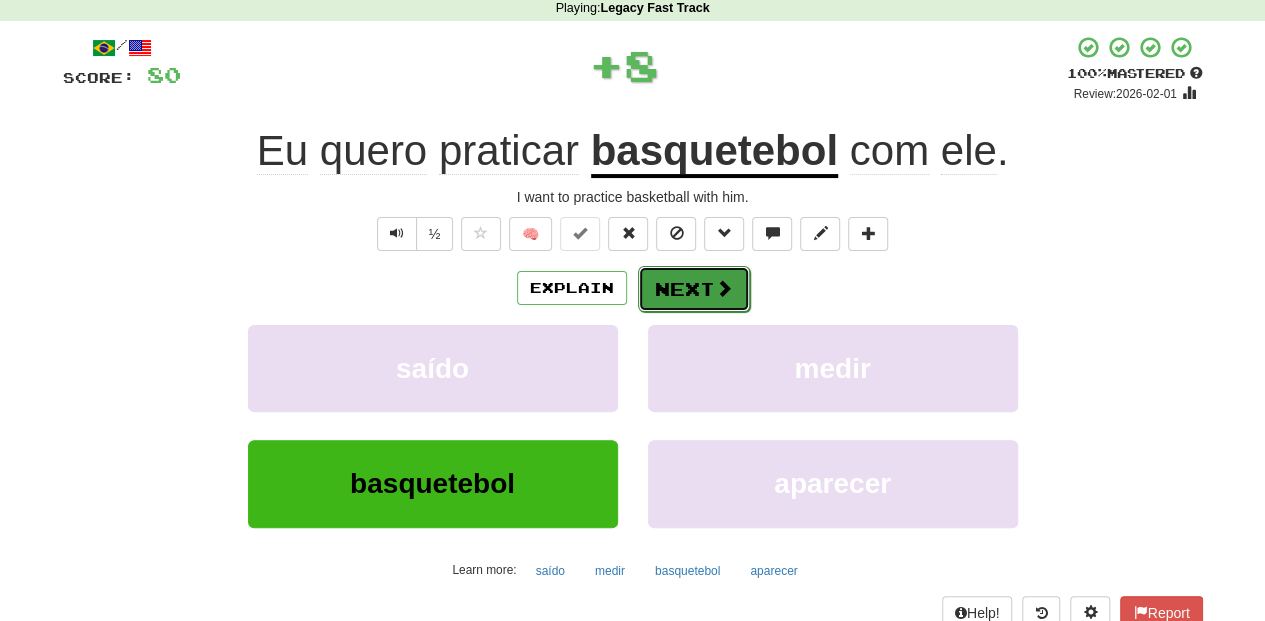 click on "Next" at bounding box center (694, 289) 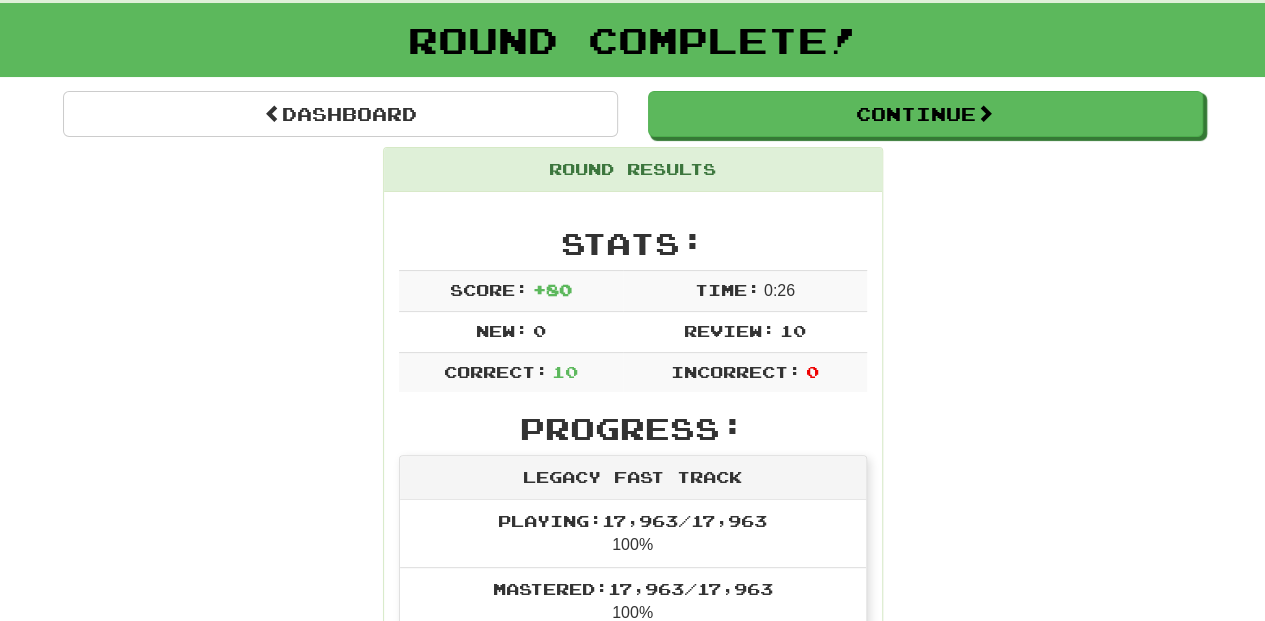 scroll, scrollTop: 87, scrollLeft: 0, axis: vertical 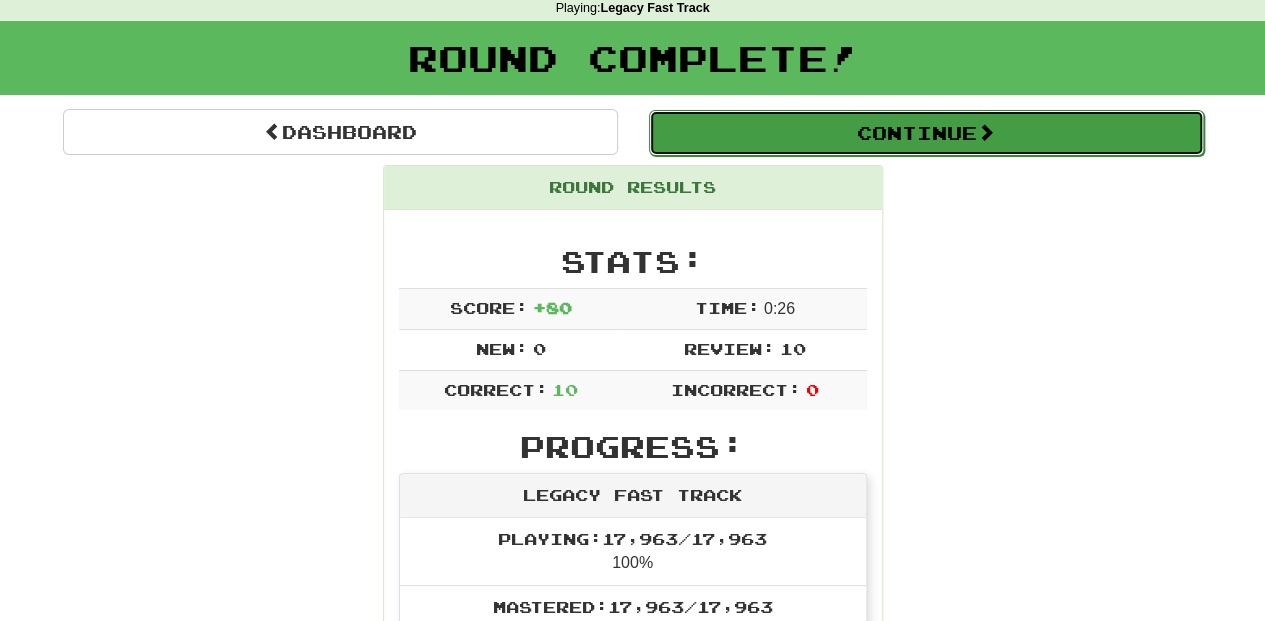 click on "Continue" at bounding box center [926, 133] 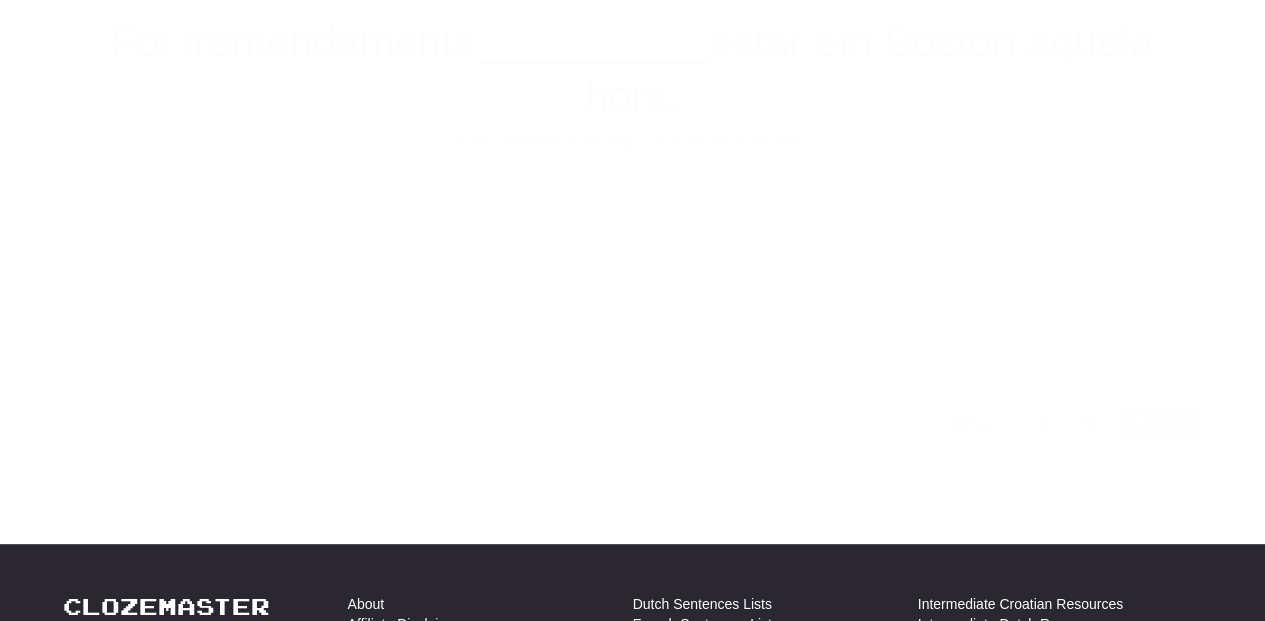 scroll, scrollTop: 87, scrollLeft: 0, axis: vertical 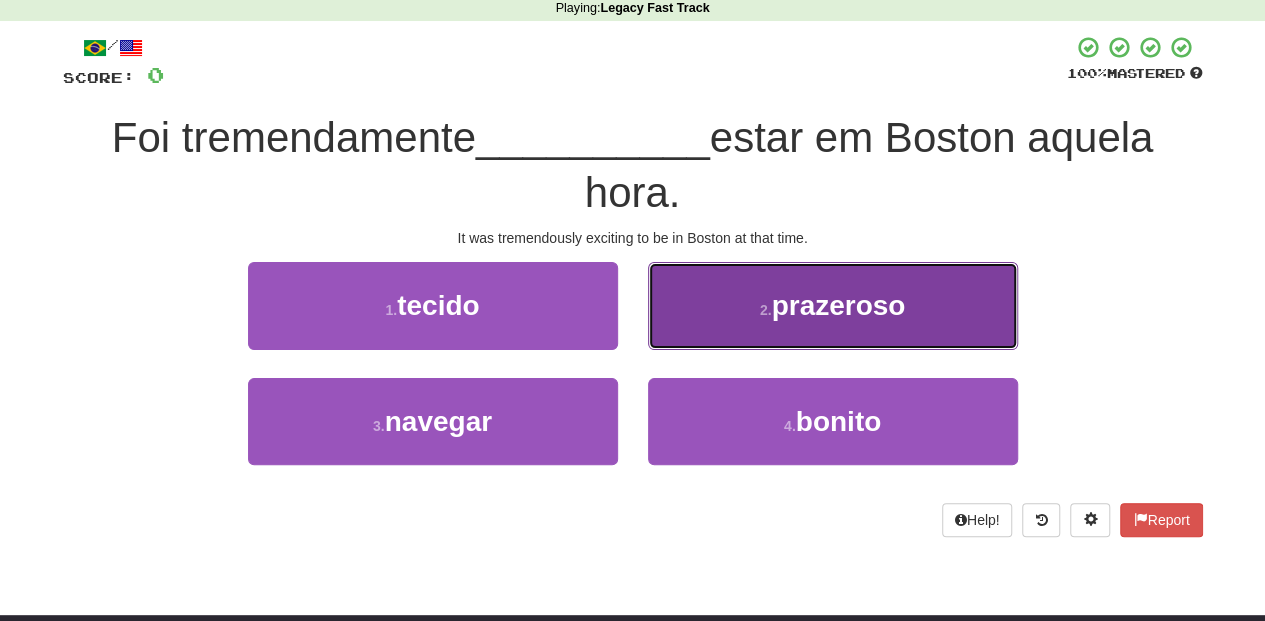 click on "2 .  prazeroso" at bounding box center [833, 305] 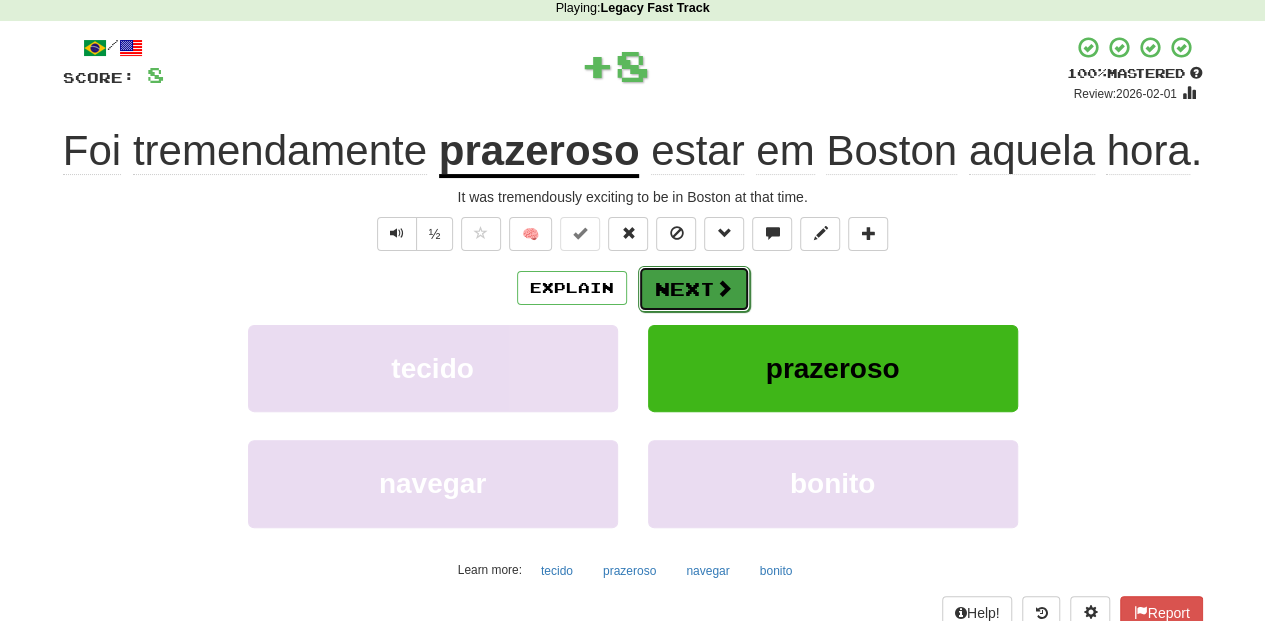 click on "Next" at bounding box center [694, 289] 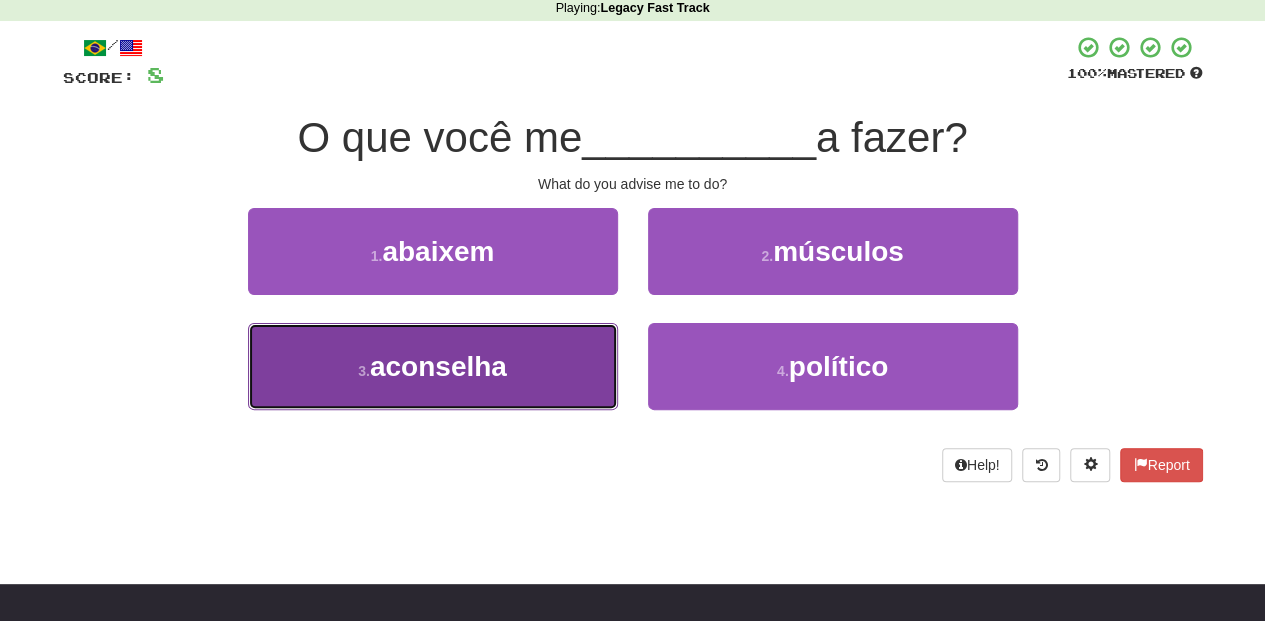 click on "3 .  aconselha" at bounding box center [433, 366] 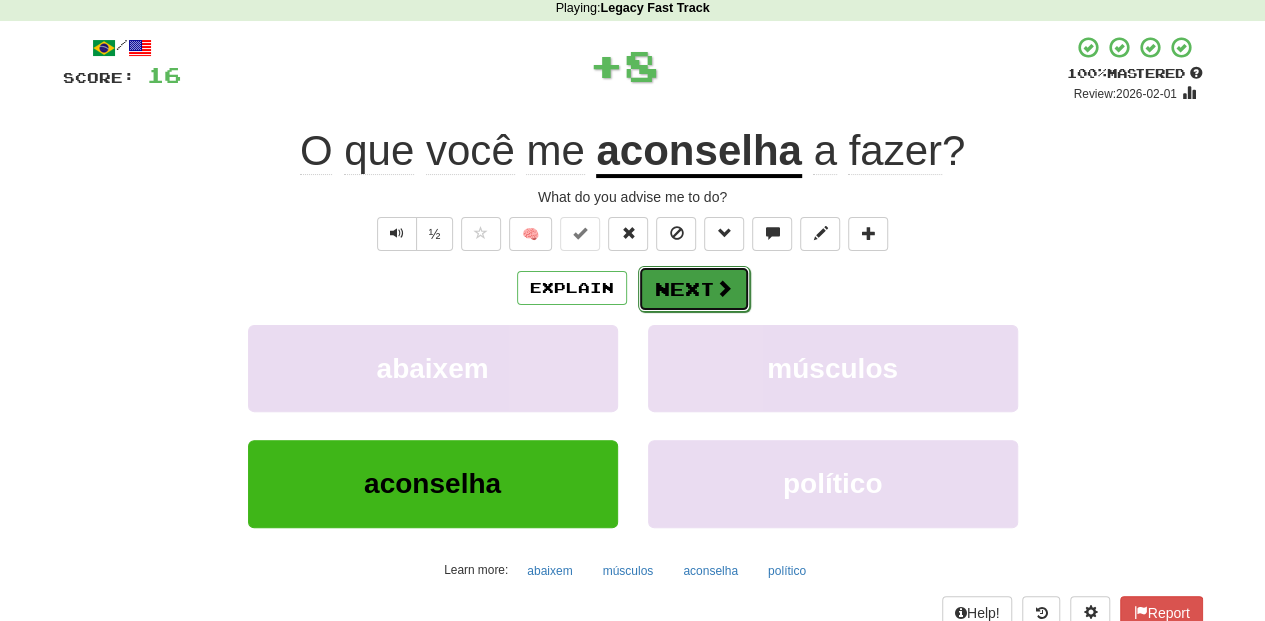 click on "Next" at bounding box center [694, 289] 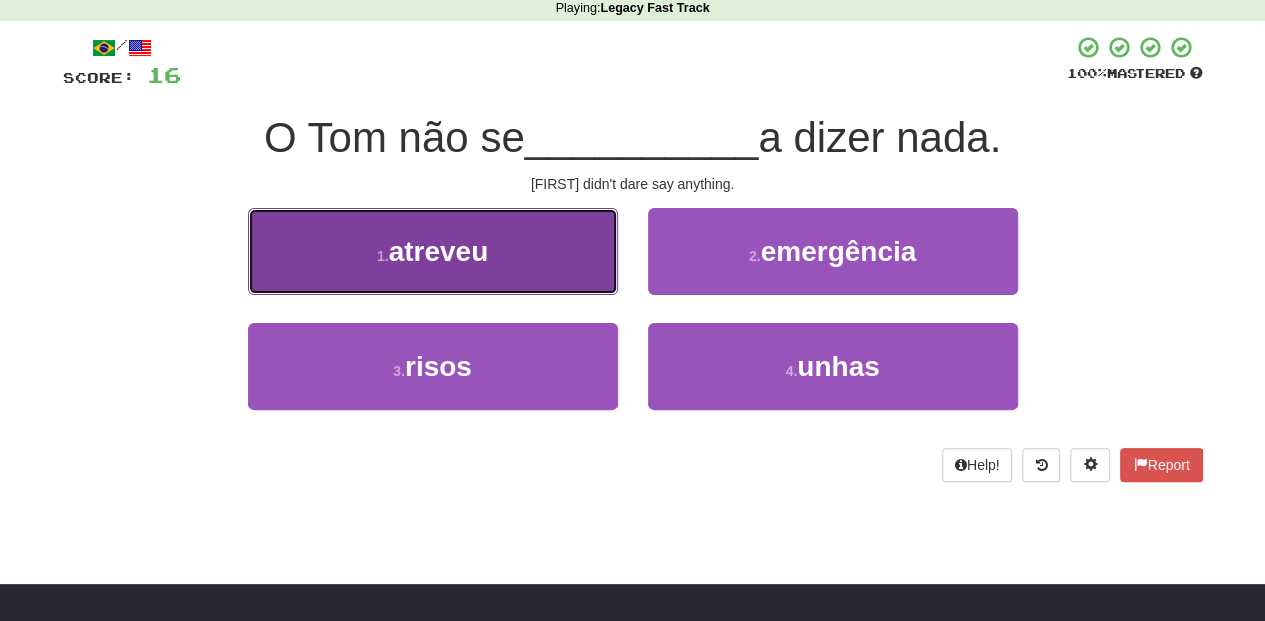click on "1 .  atreveu" at bounding box center [433, 251] 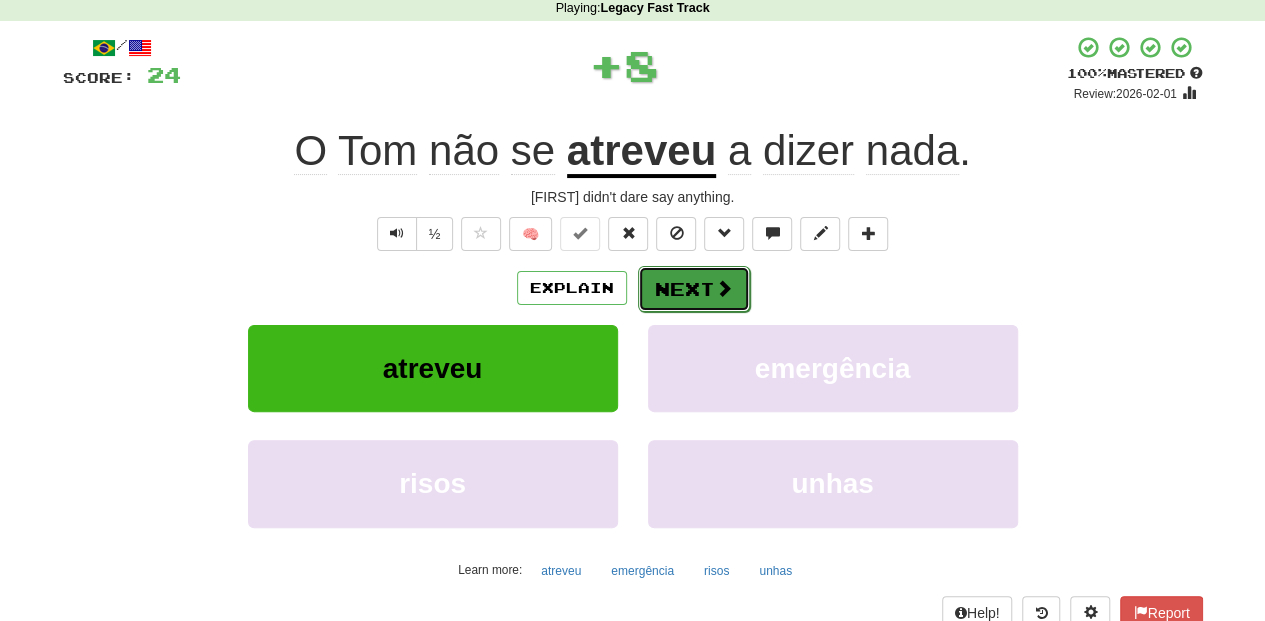 click on "Next" at bounding box center [694, 289] 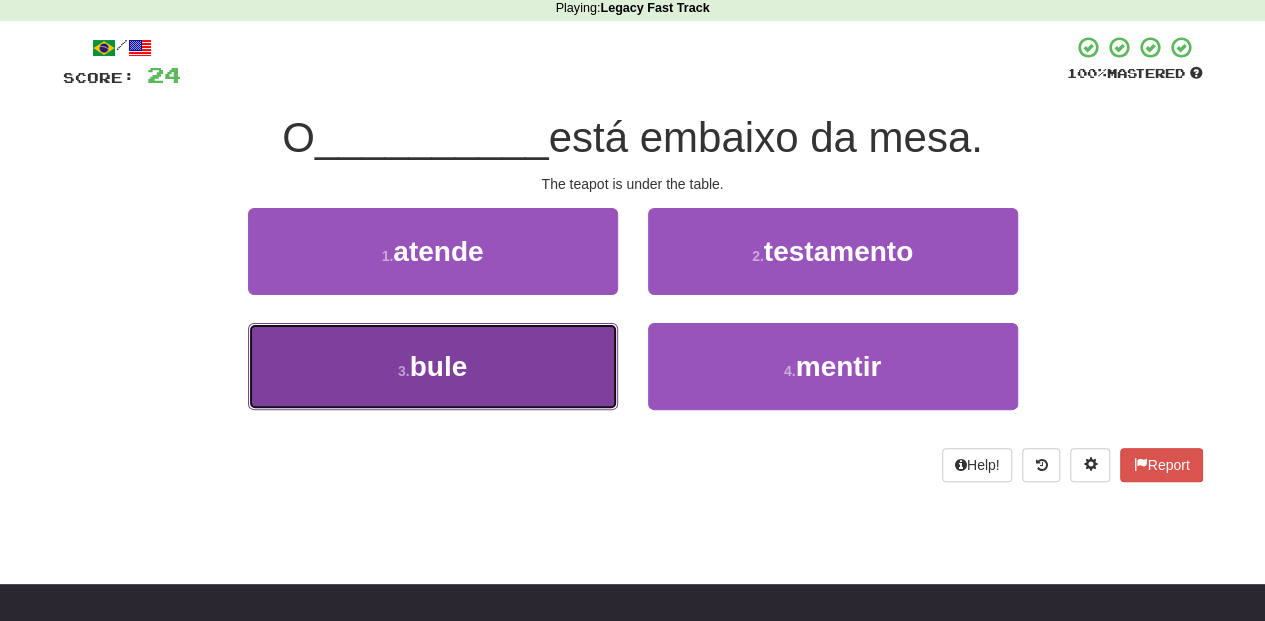 click on "3 .  bule" at bounding box center [433, 366] 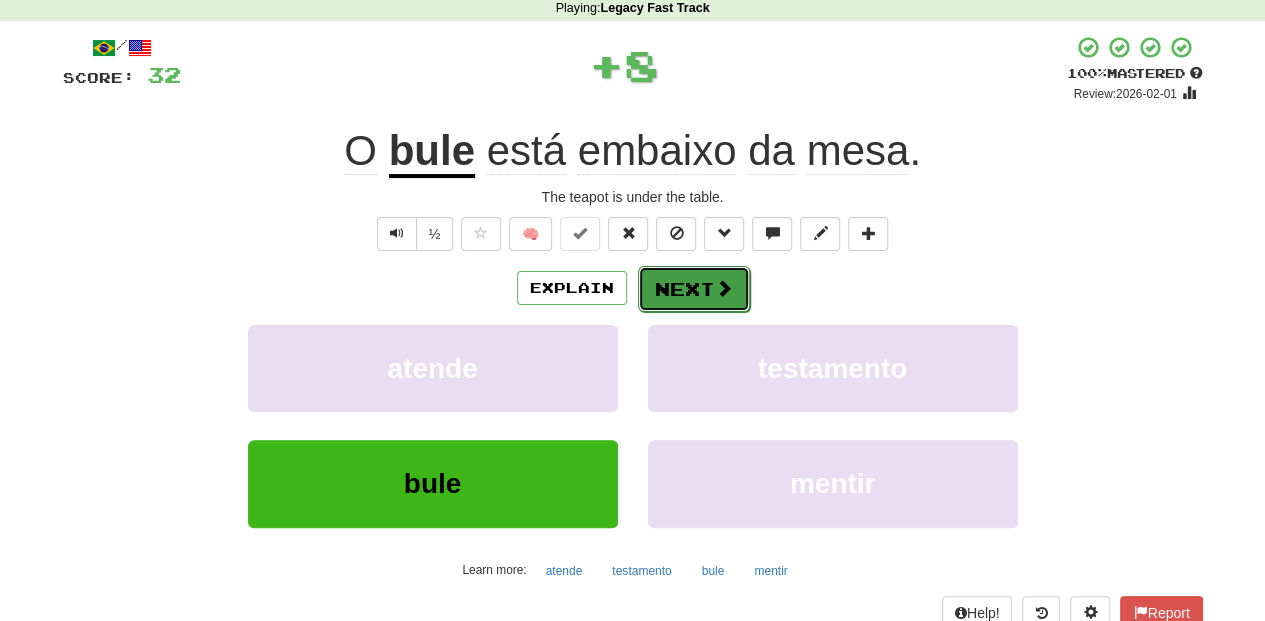 click on "Next" at bounding box center [694, 289] 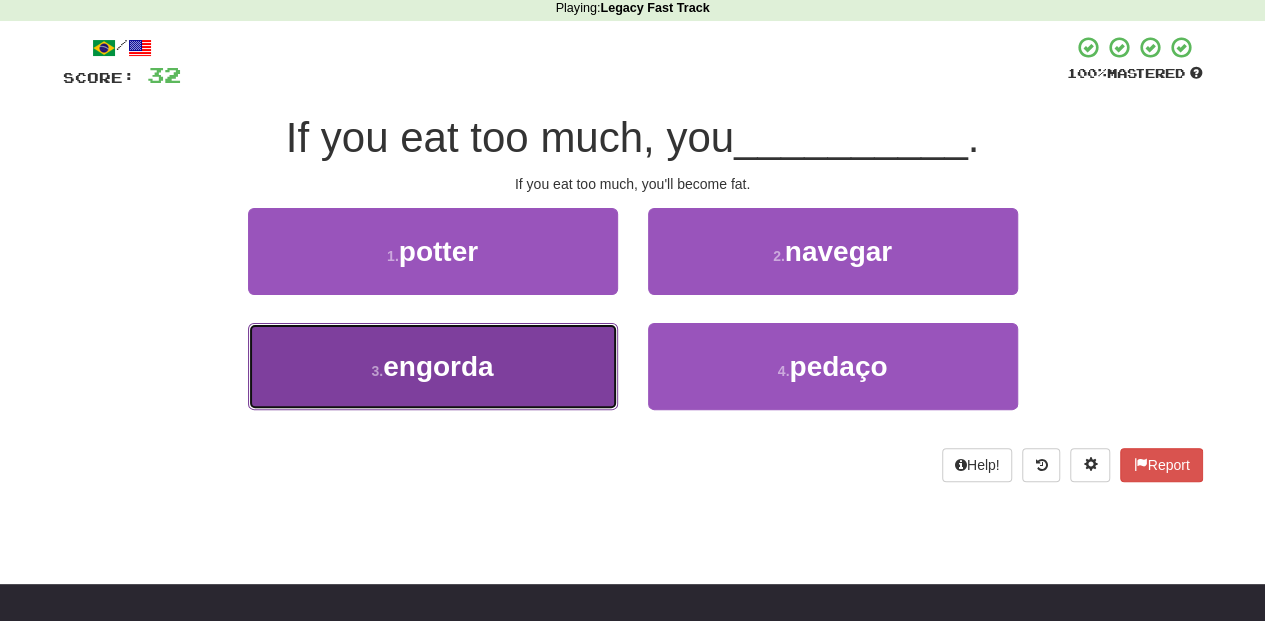 click on "3 .  engorda" at bounding box center [433, 366] 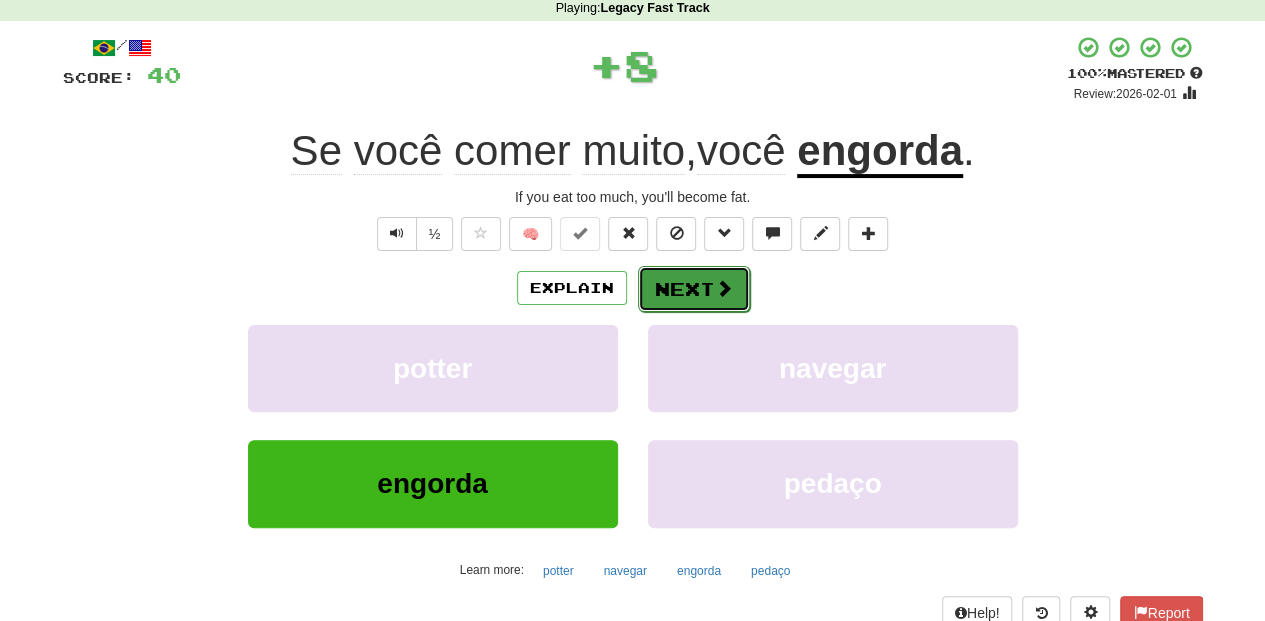 click on "Next" at bounding box center [694, 289] 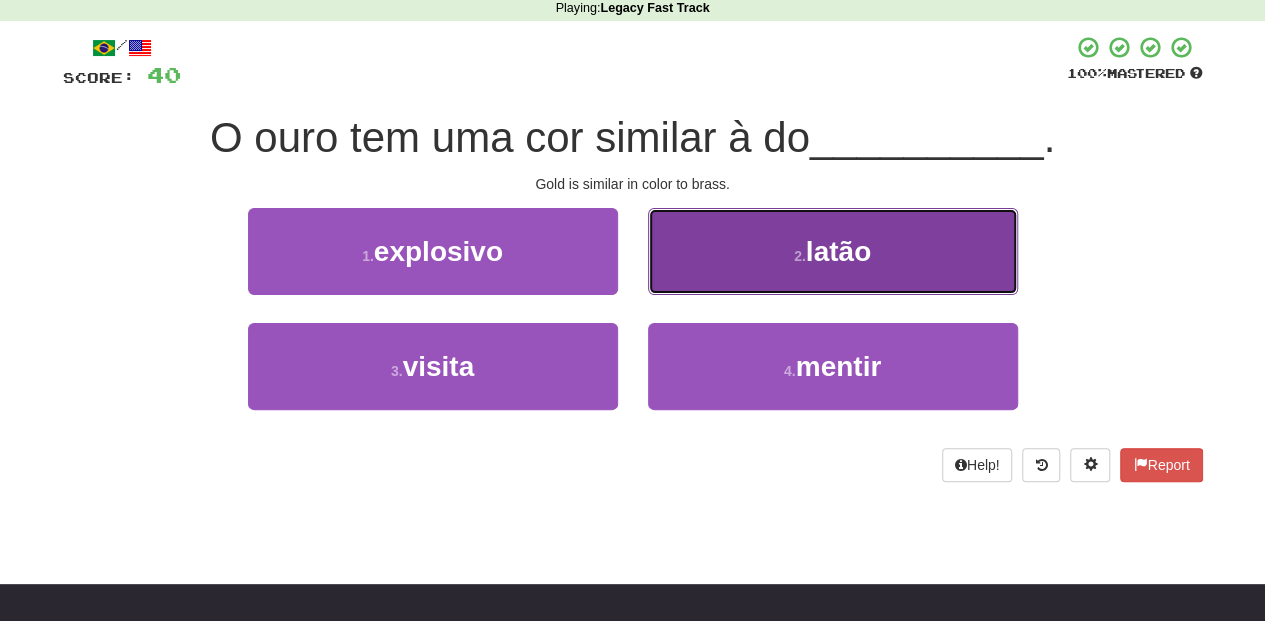 click on "2 .  latão" at bounding box center [833, 251] 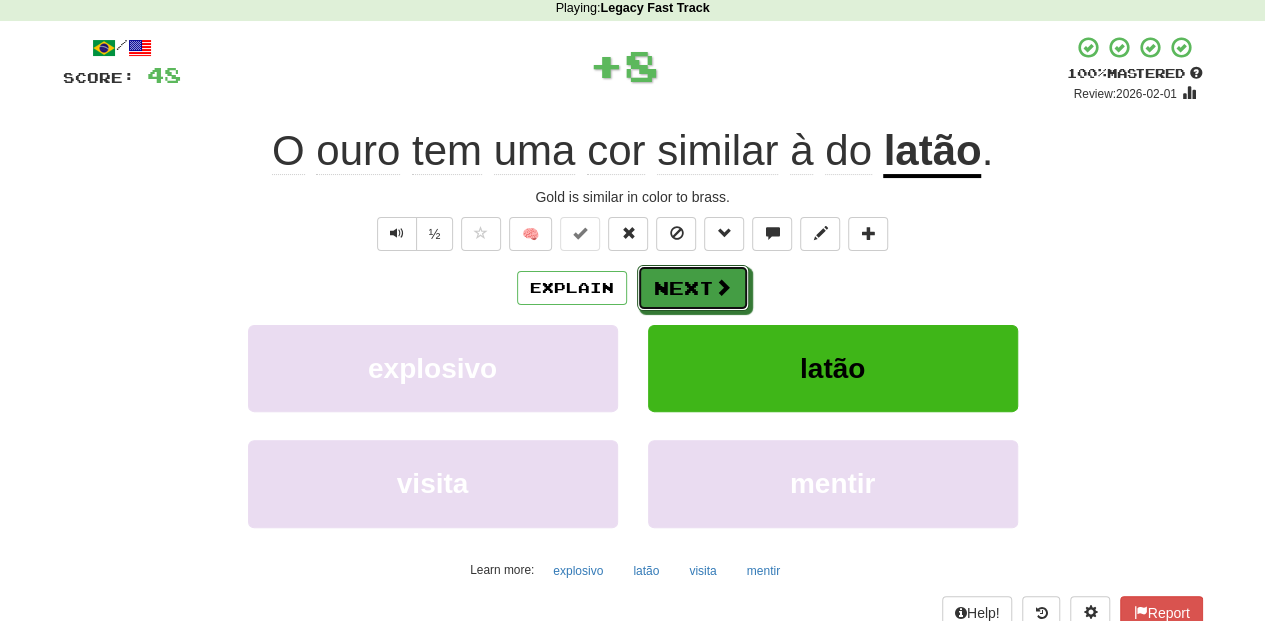 click on "Next" at bounding box center (693, 288) 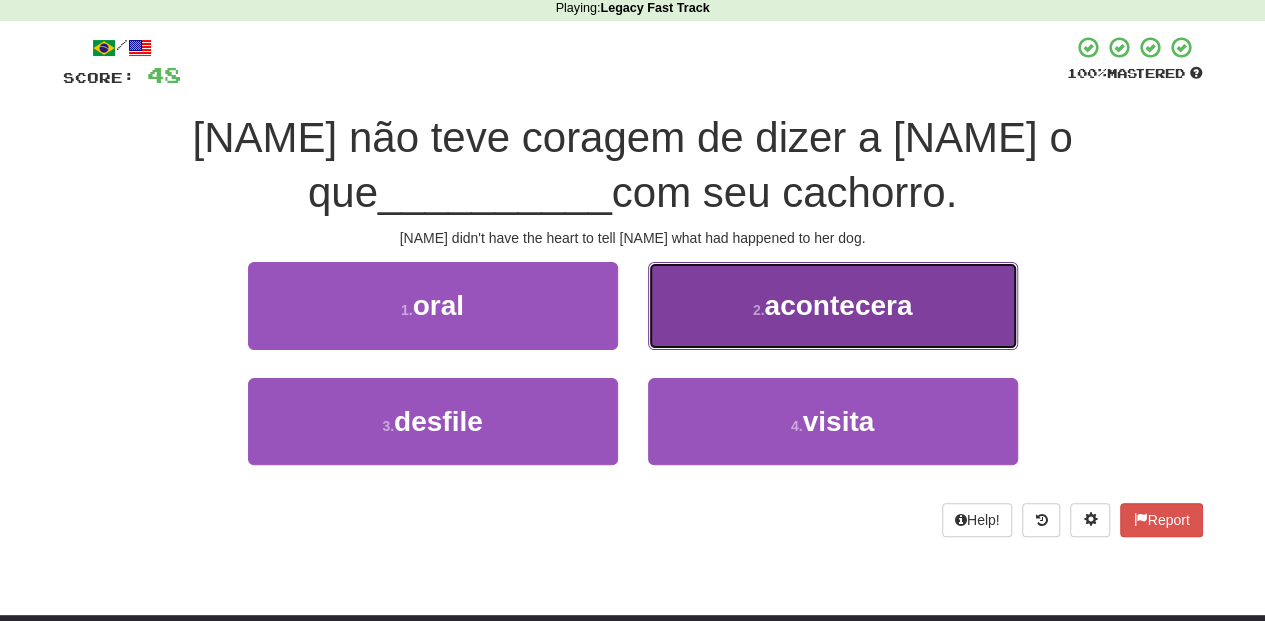 click on "2 .  acontecera" at bounding box center [833, 305] 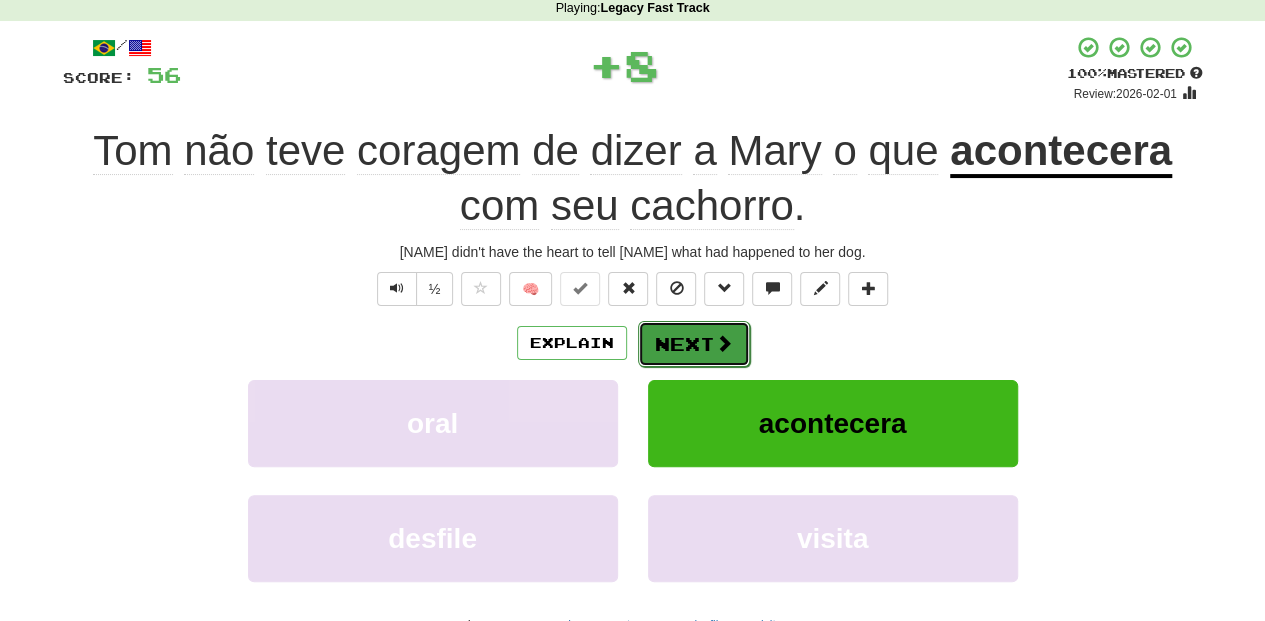 click on "Next" at bounding box center [694, 344] 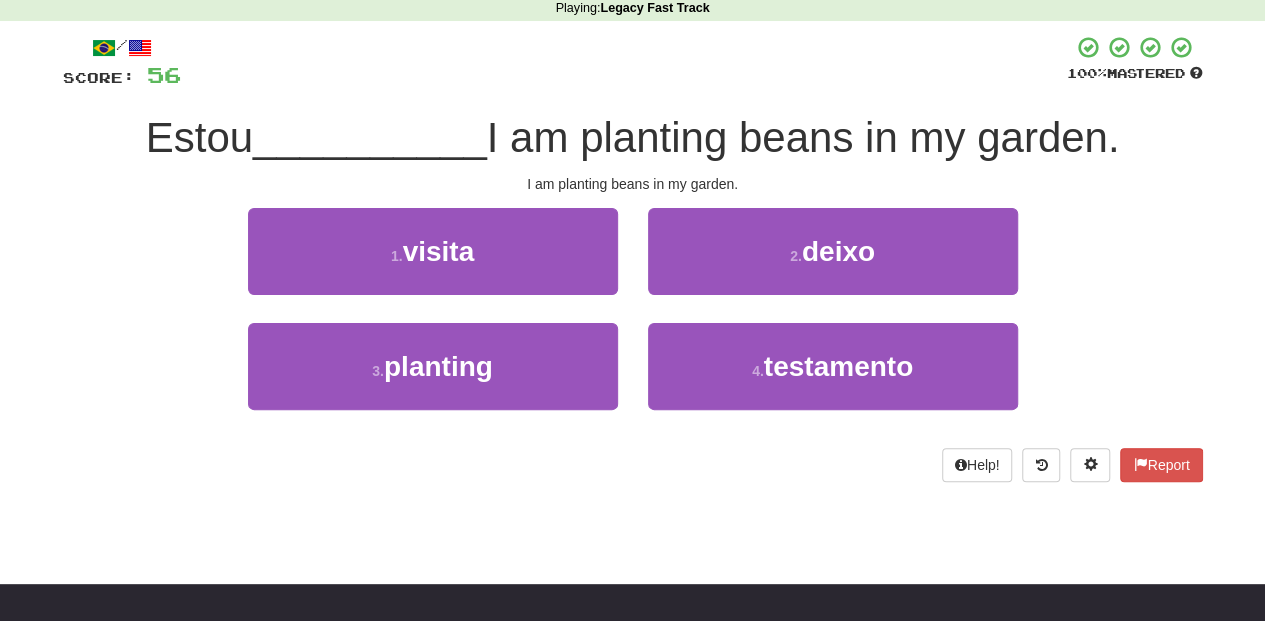 click on "3 .  plantando" at bounding box center [433, 380] 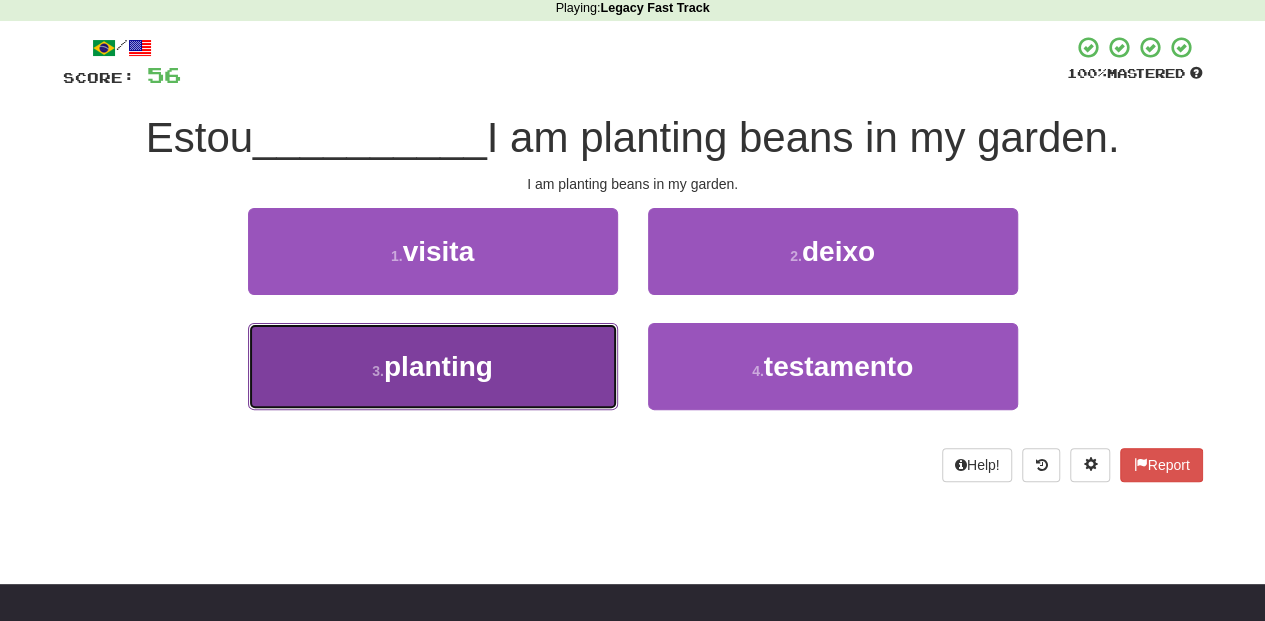 click on "3 .  plantando" at bounding box center [433, 366] 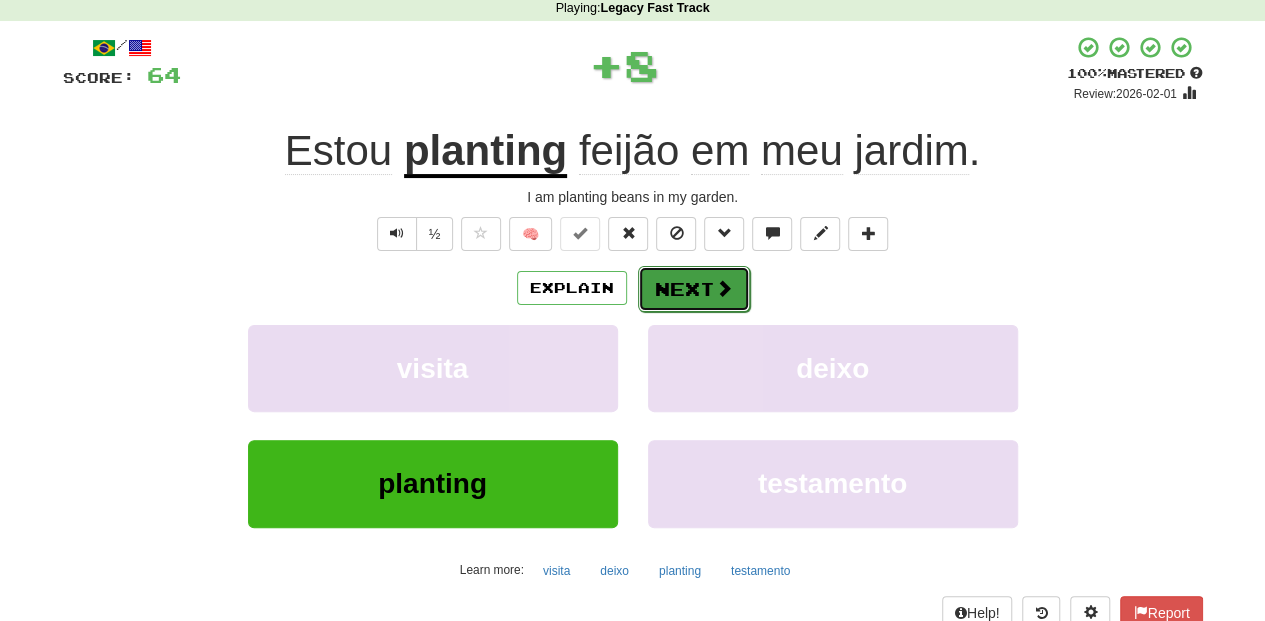 click on "Next" at bounding box center (694, 289) 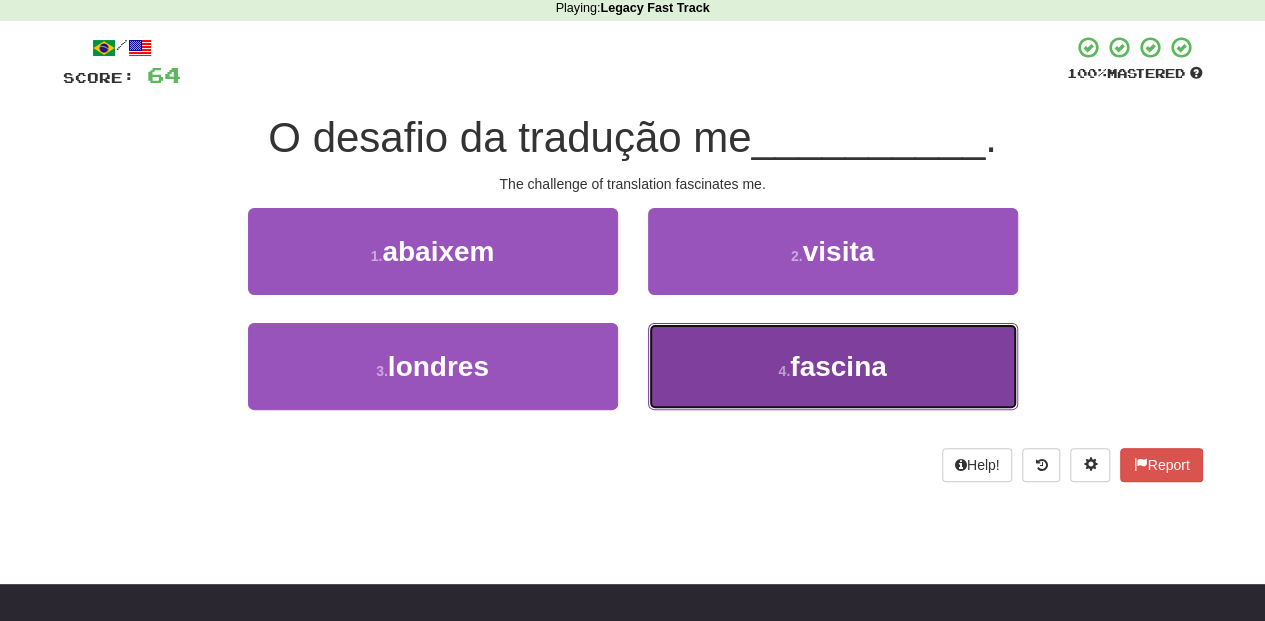 click on "4 .  fascina" at bounding box center [833, 366] 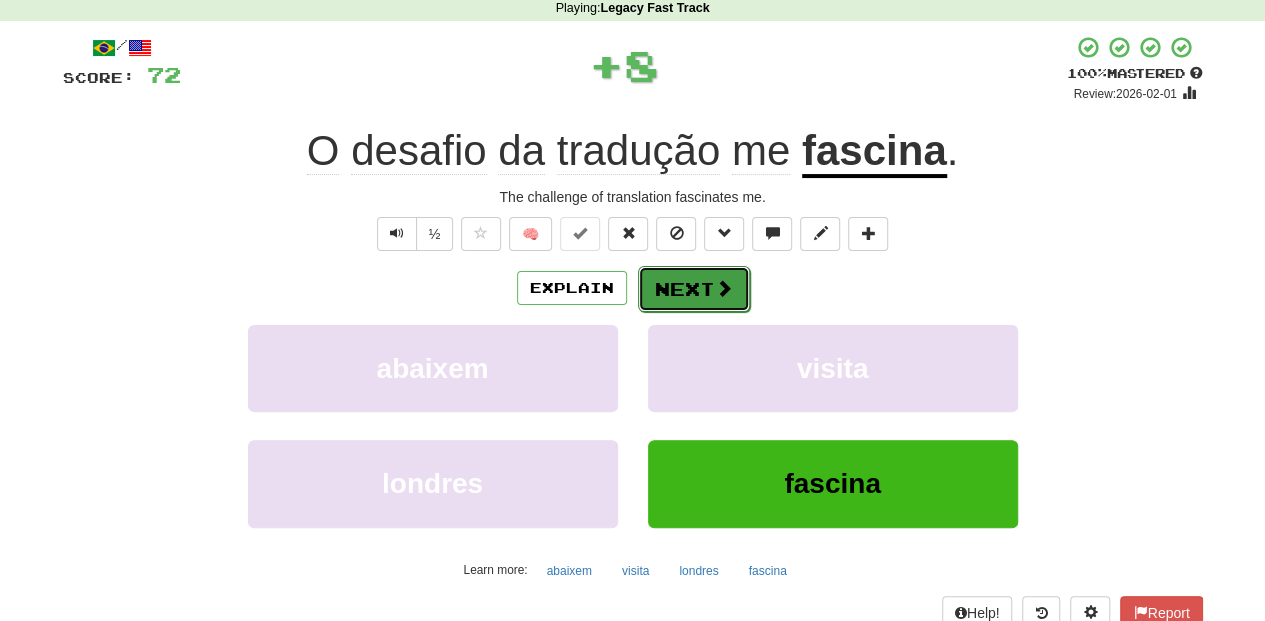 click on "Next" at bounding box center [694, 289] 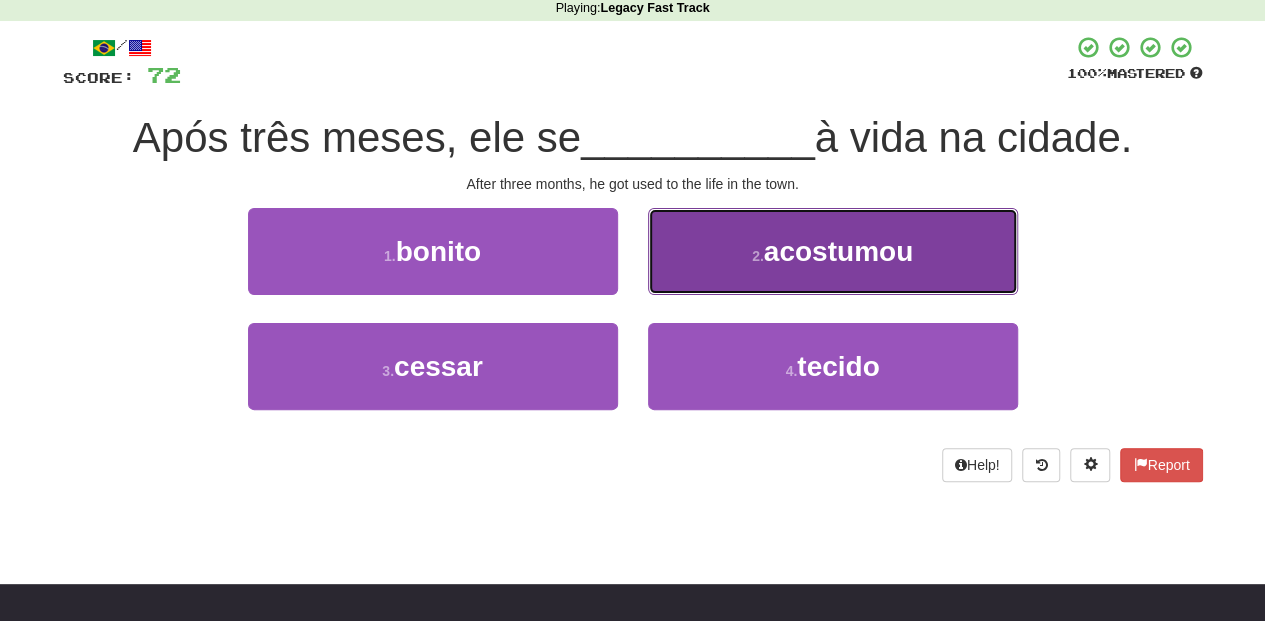click on "2 .  acostumou" at bounding box center (833, 251) 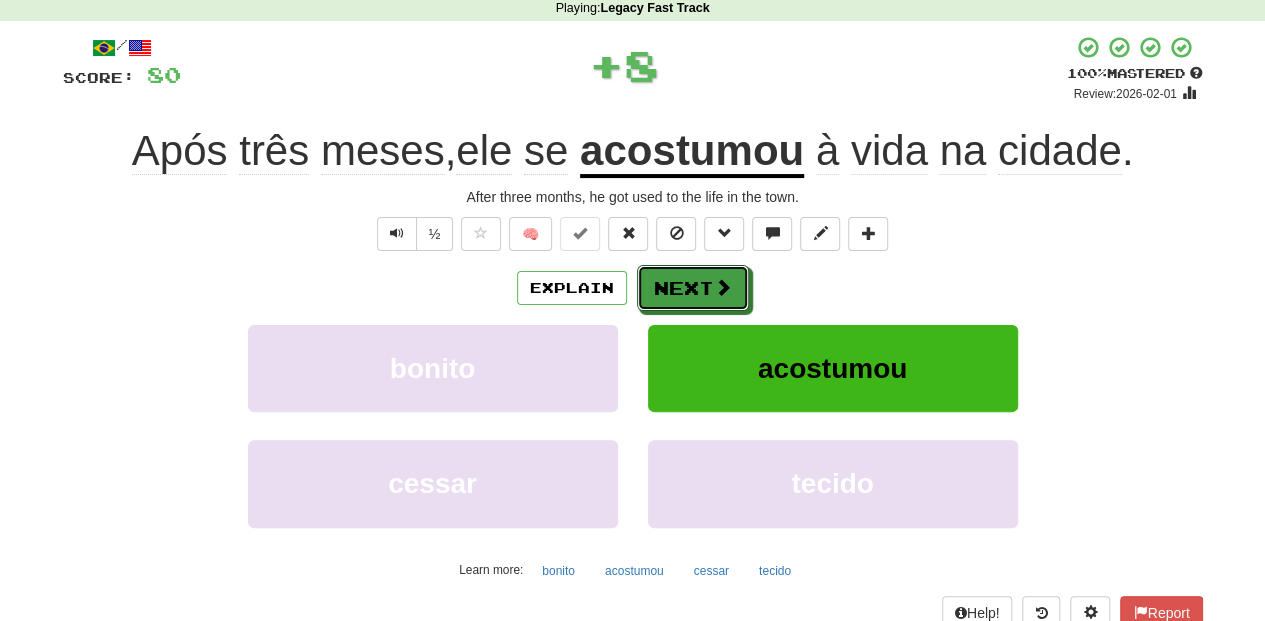 click on "Next" at bounding box center [693, 288] 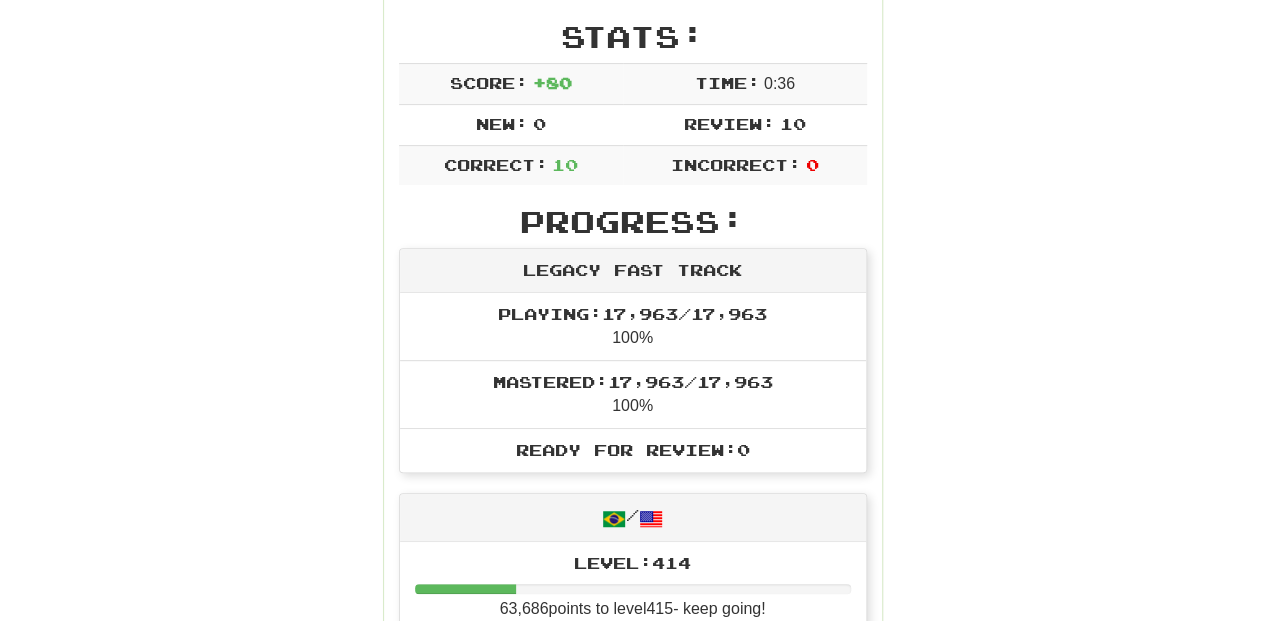 scroll, scrollTop: 220, scrollLeft: 0, axis: vertical 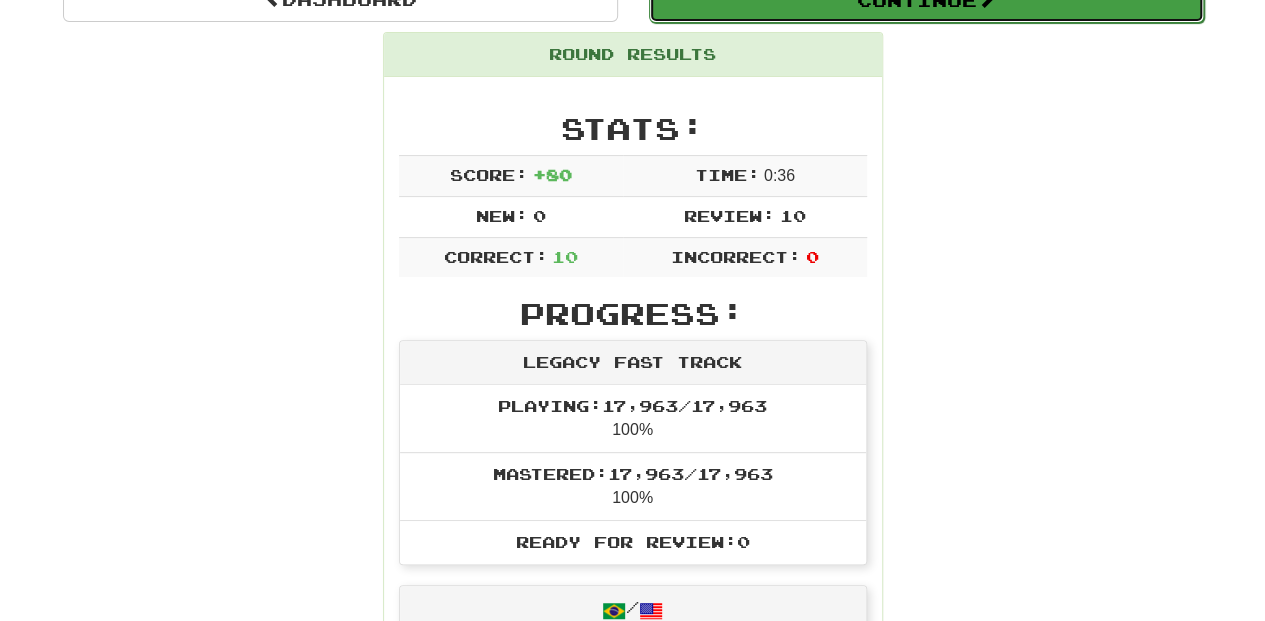 click on "Continue" at bounding box center (926, 0) 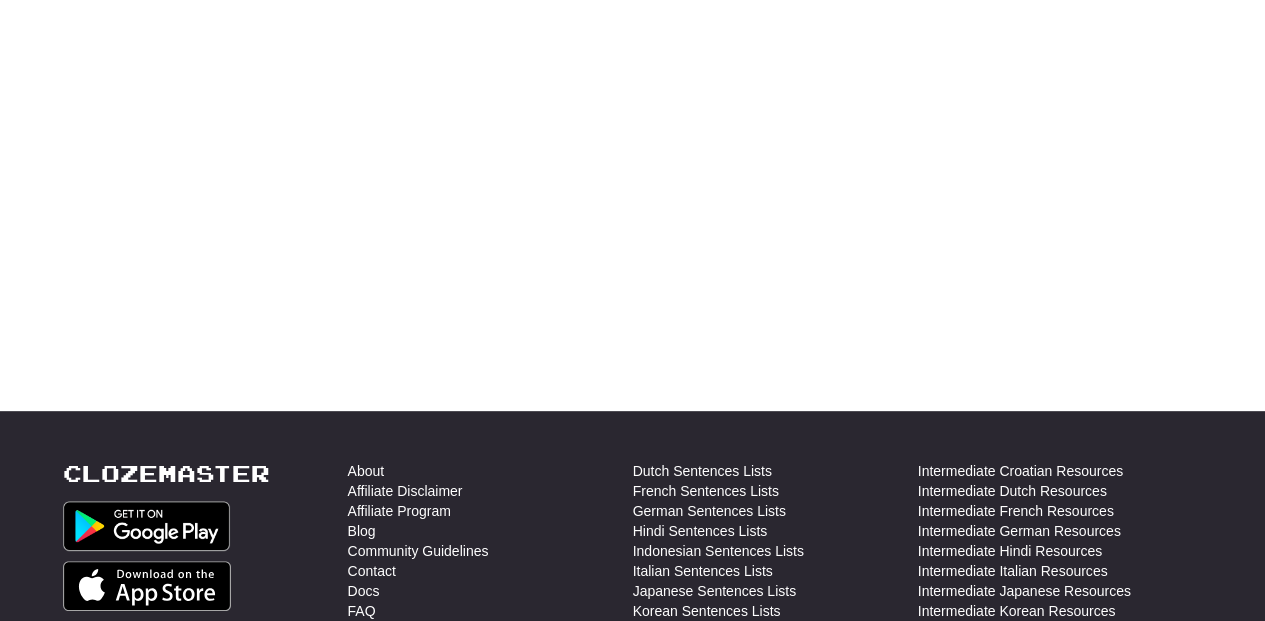 scroll, scrollTop: 220, scrollLeft: 0, axis: vertical 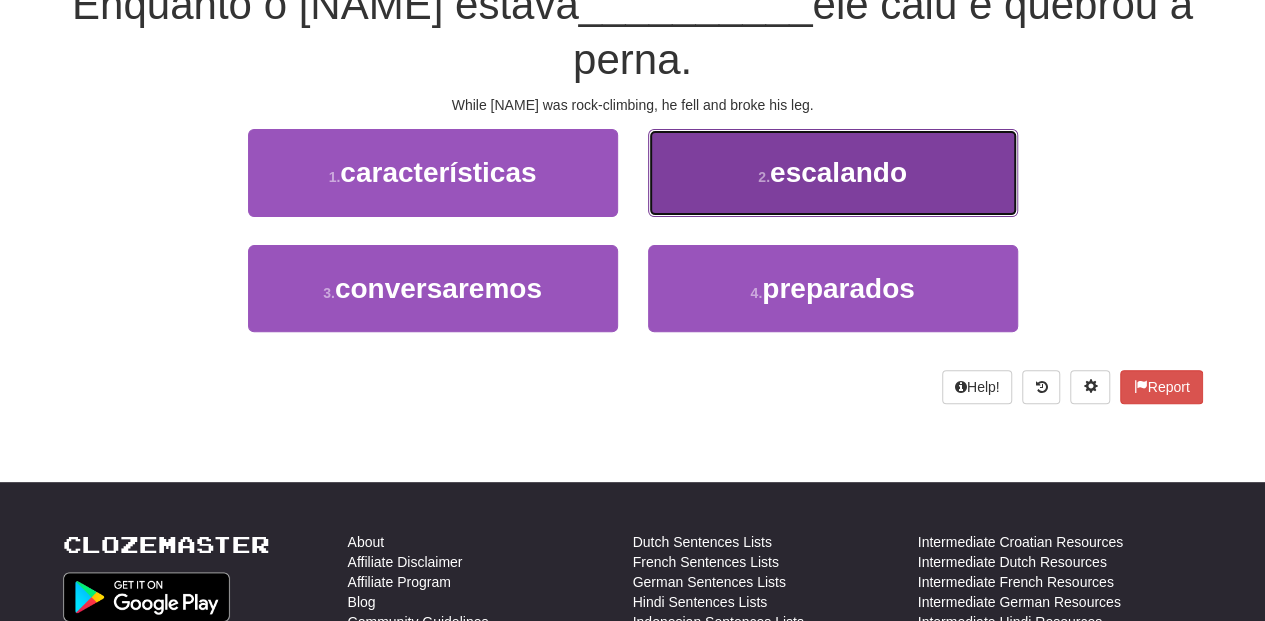 click on "2 .  escalando" at bounding box center (833, 172) 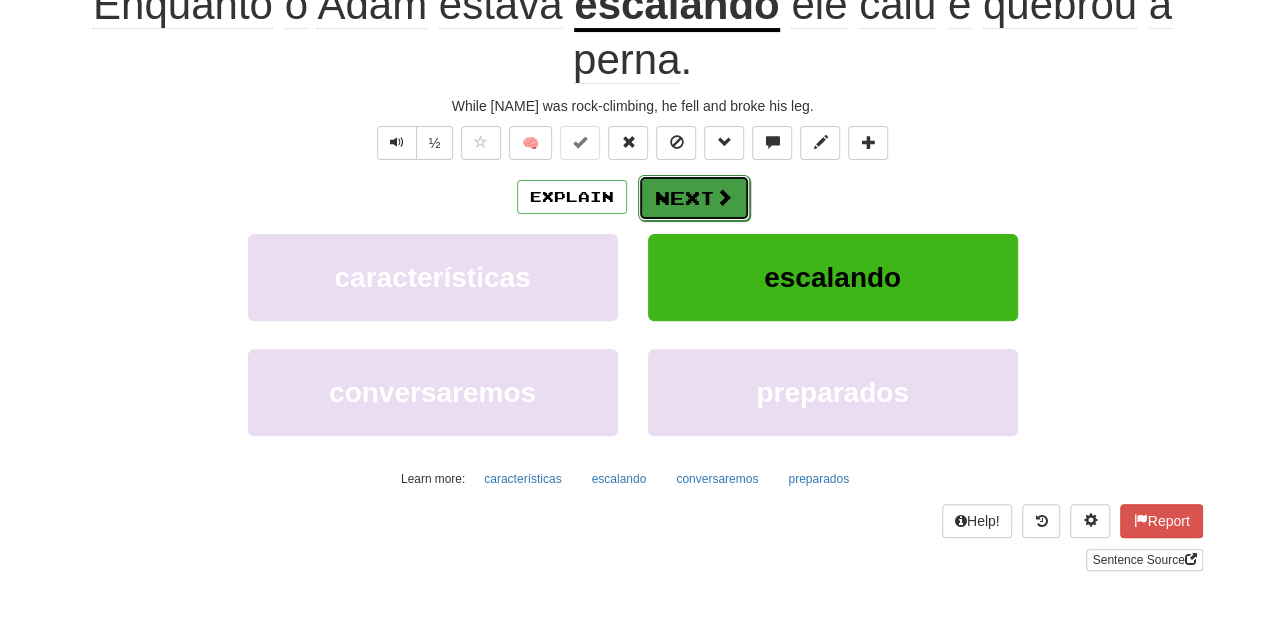 click on "Next" at bounding box center (694, 198) 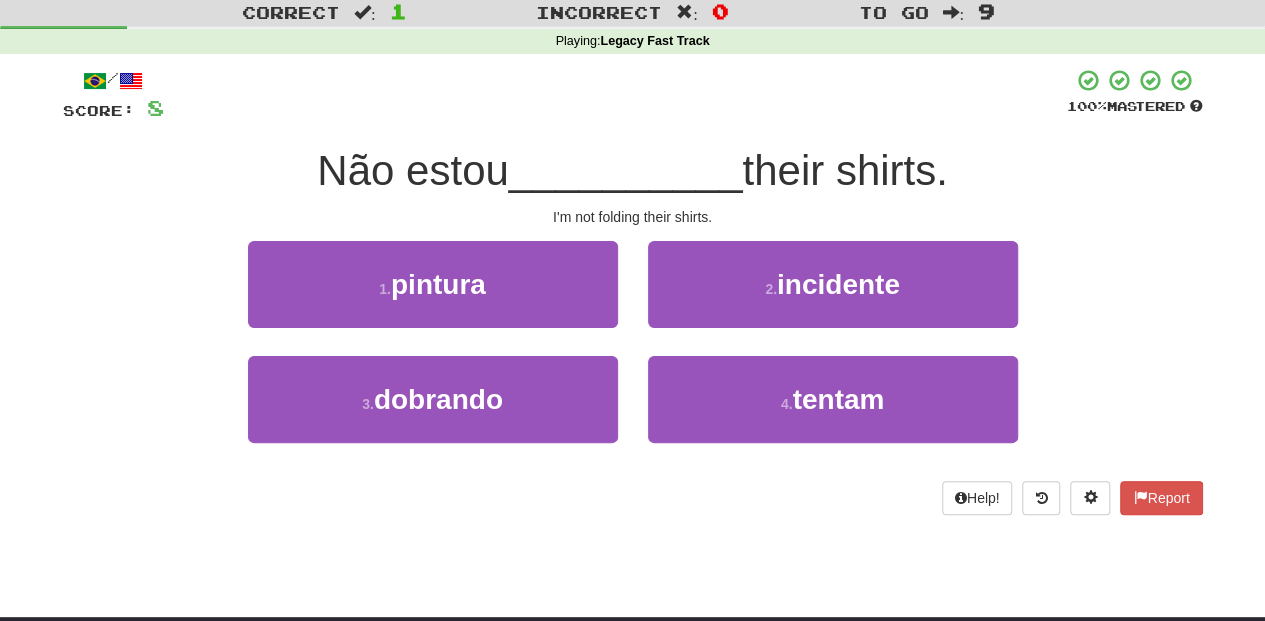 scroll, scrollTop: 20, scrollLeft: 0, axis: vertical 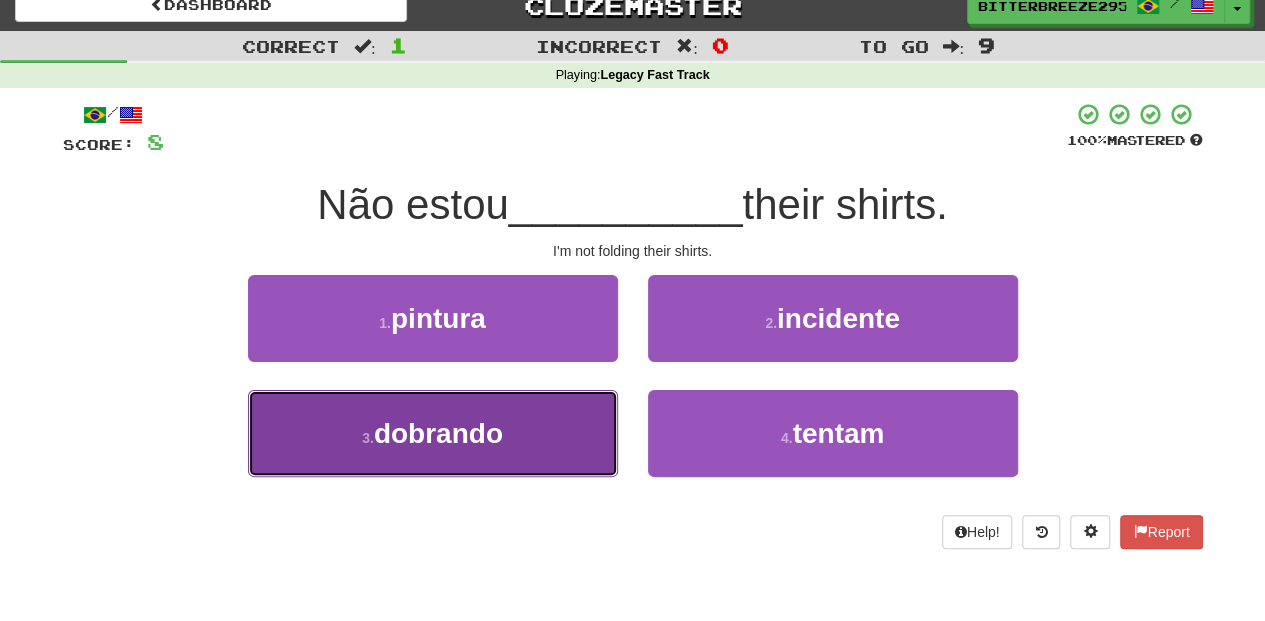 click on "3 .  dobrando" at bounding box center (433, 433) 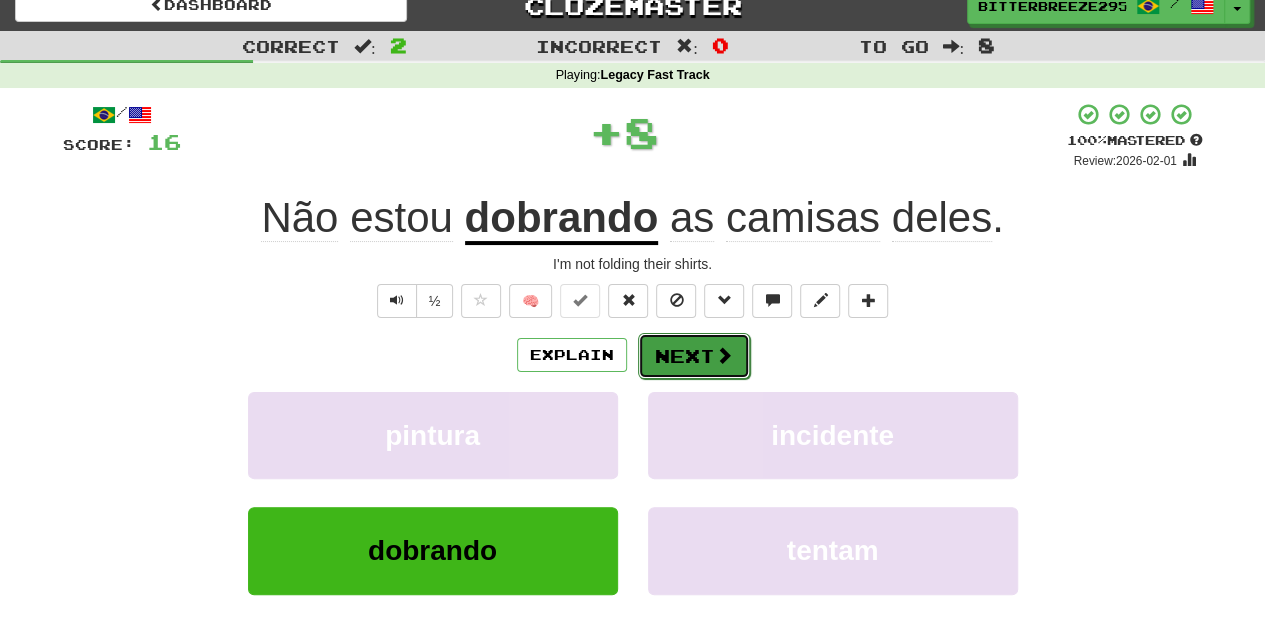 click on "Next" at bounding box center [694, 356] 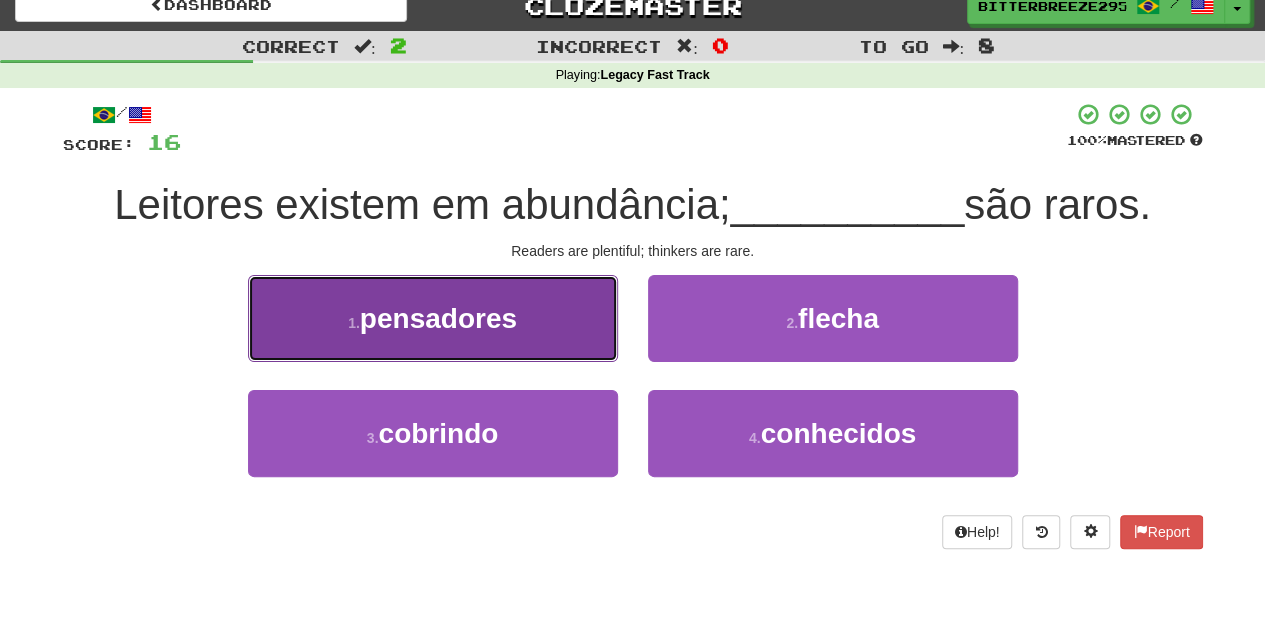 click on "1 .  pensadores" at bounding box center [433, 318] 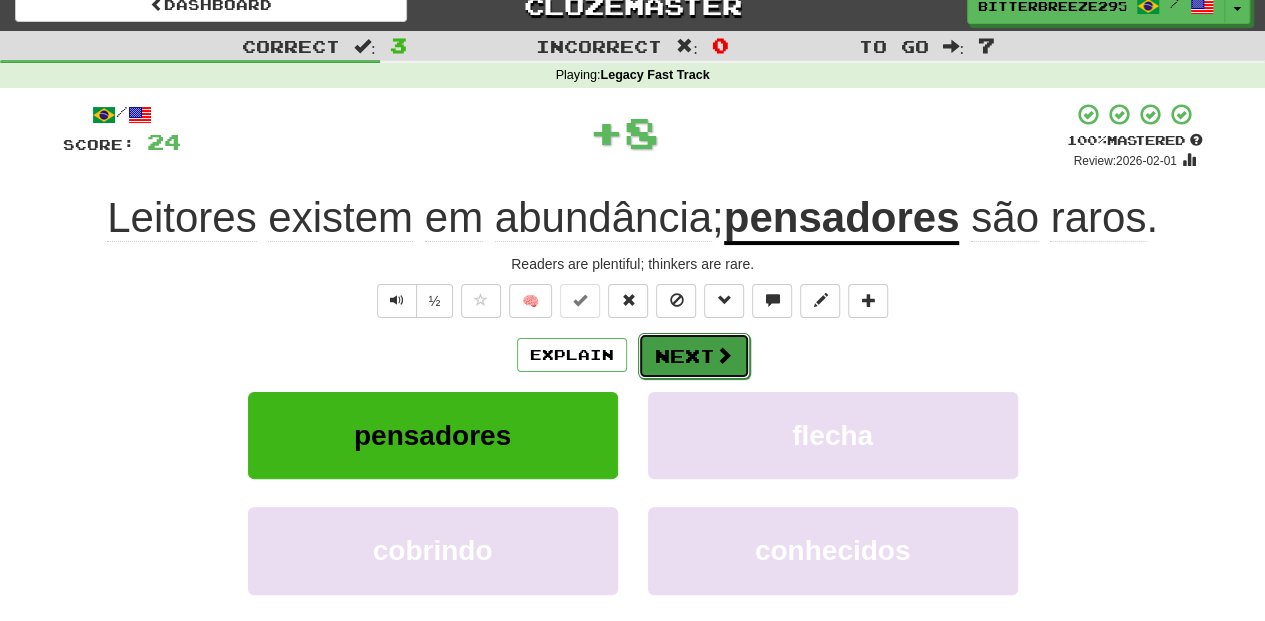 click on "Next" at bounding box center [694, 356] 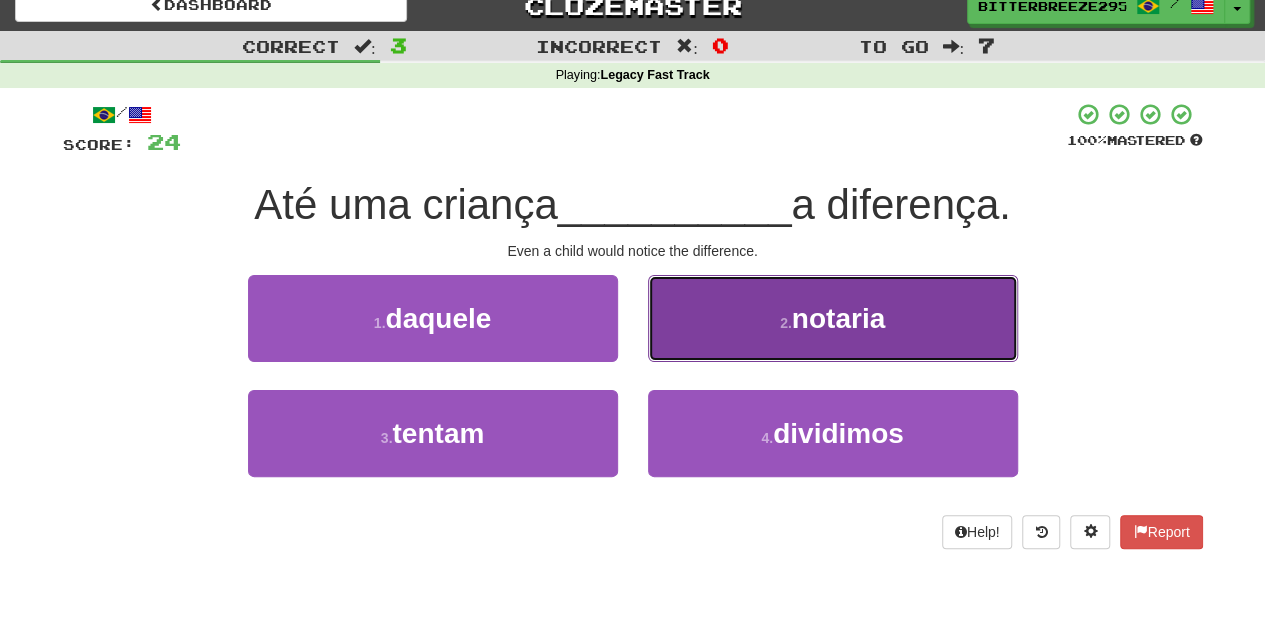 click on "2 .  notaria" at bounding box center (833, 318) 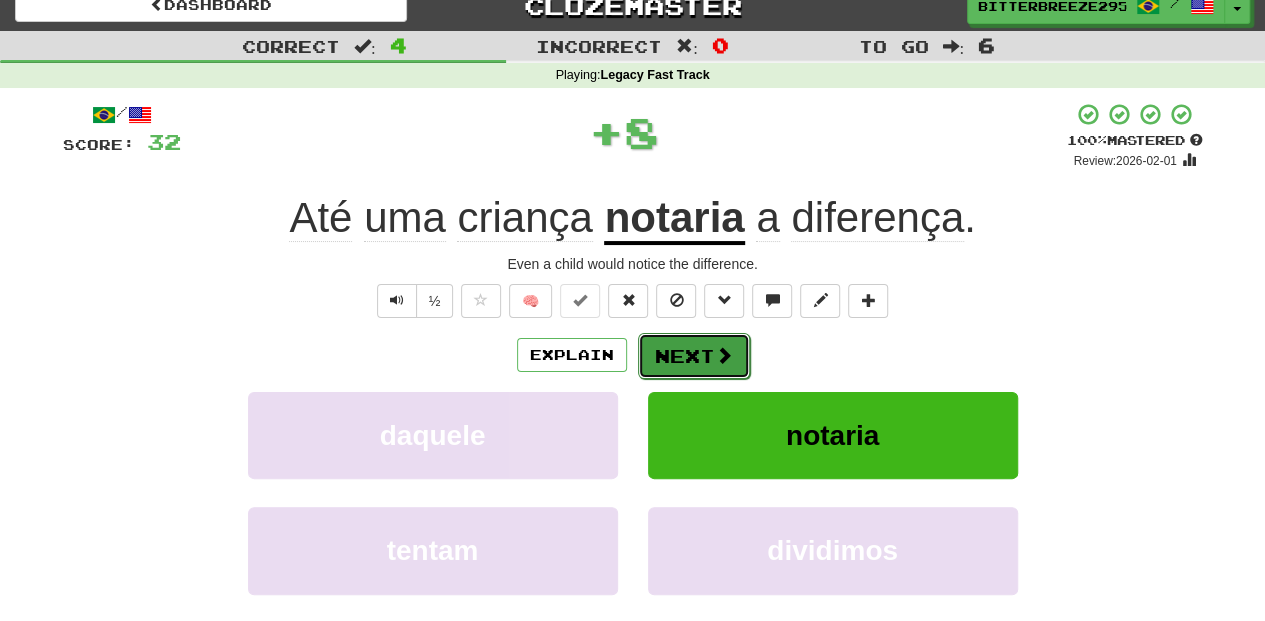click on "Next" at bounding box center [694, 356] 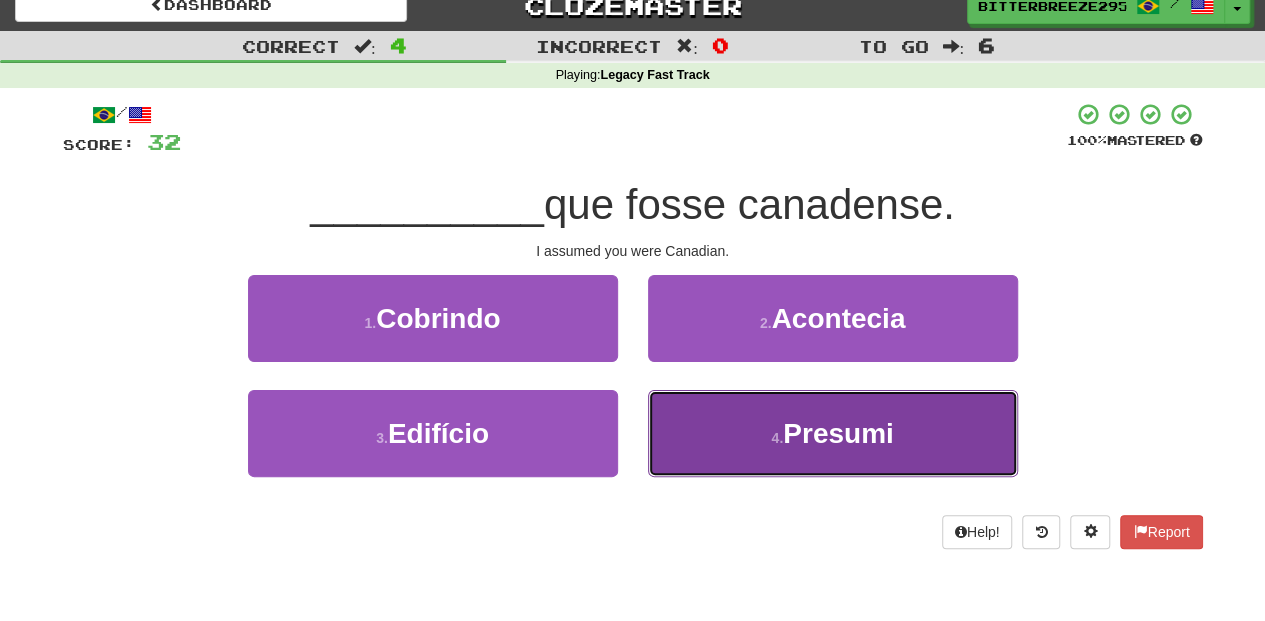 click on "4 .  Presumi" at bounding box center (833, 433) 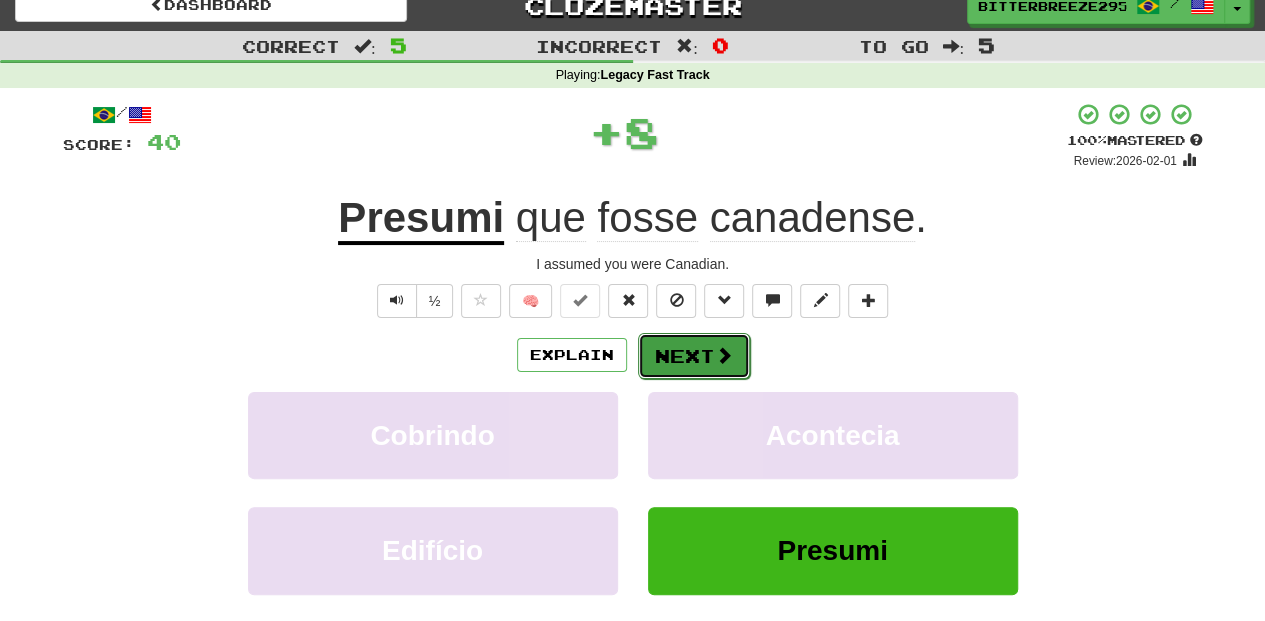 click on "Next" at bounding box center (694, 356) 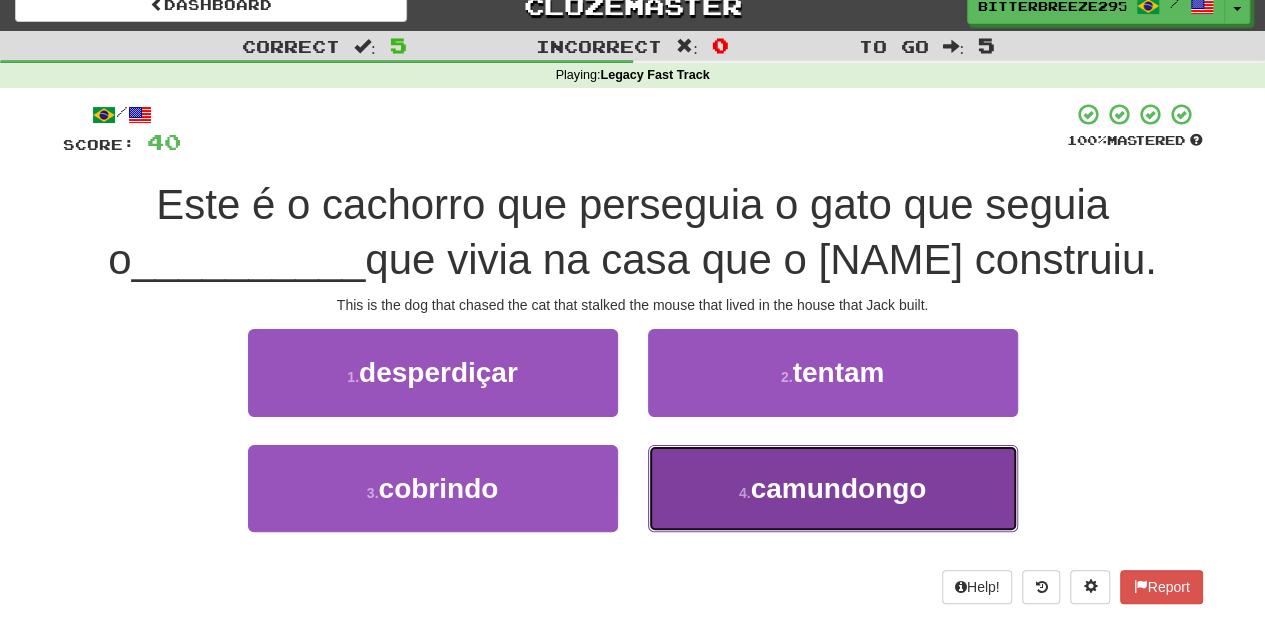 click on "4 ." at bounding box center (745, 493) 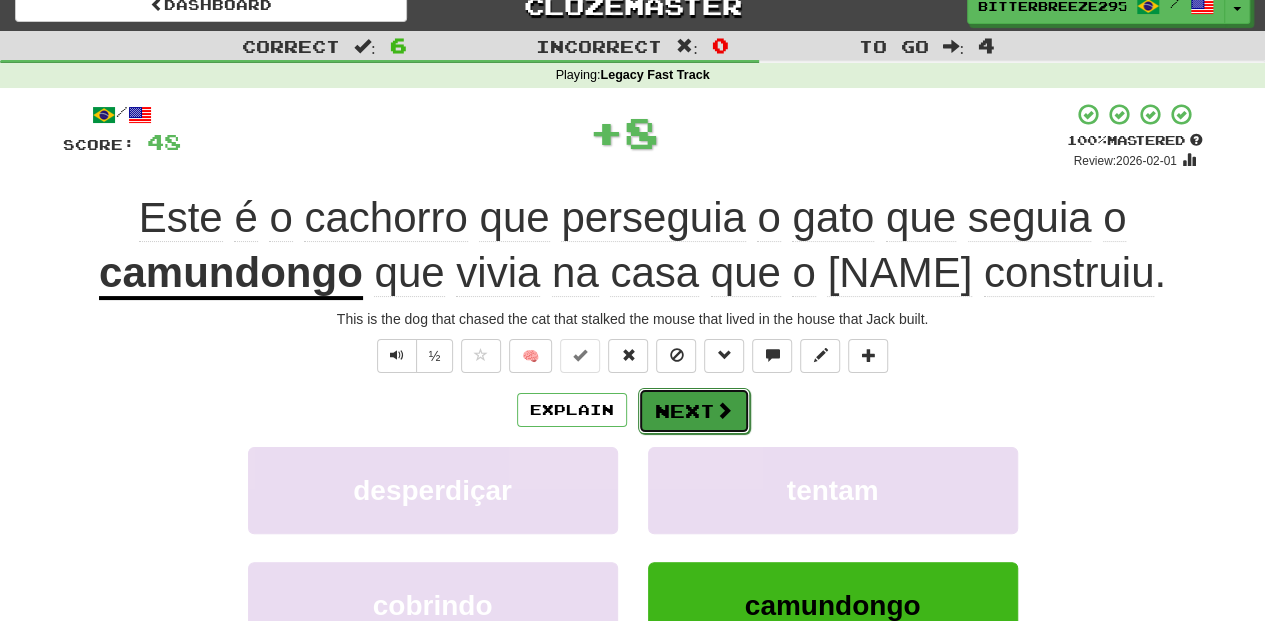 click on "Next" at bounding box center [694, 411] 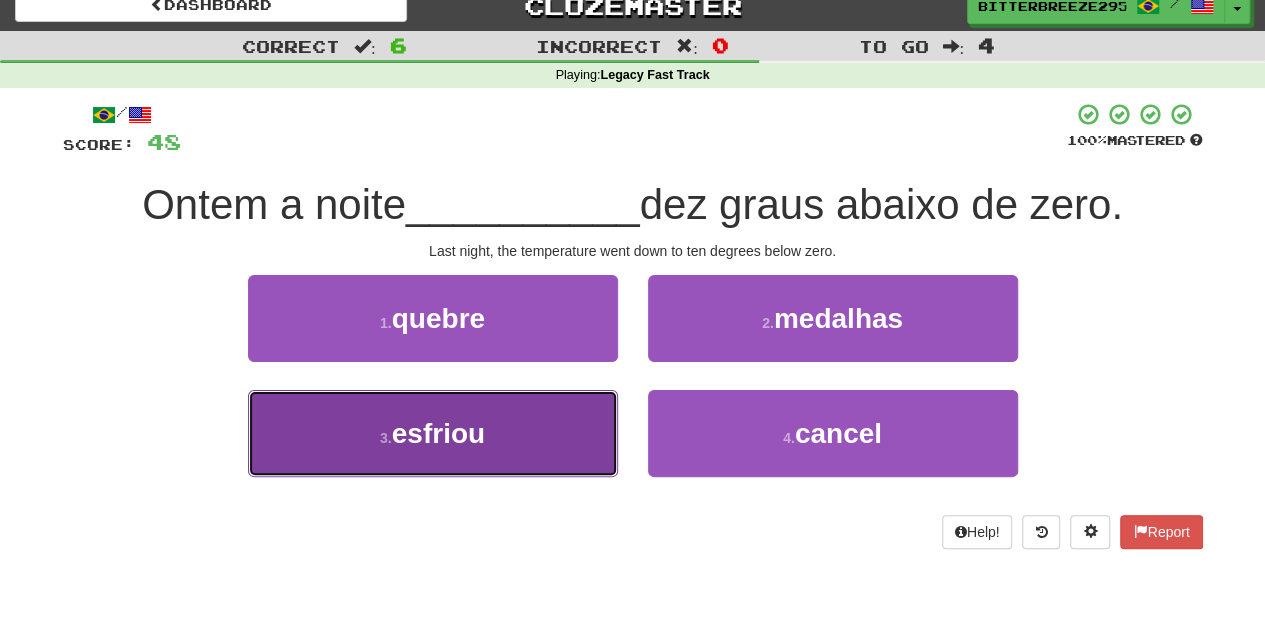 click on "3 .  esfriou" at bounding box center [433, 433] 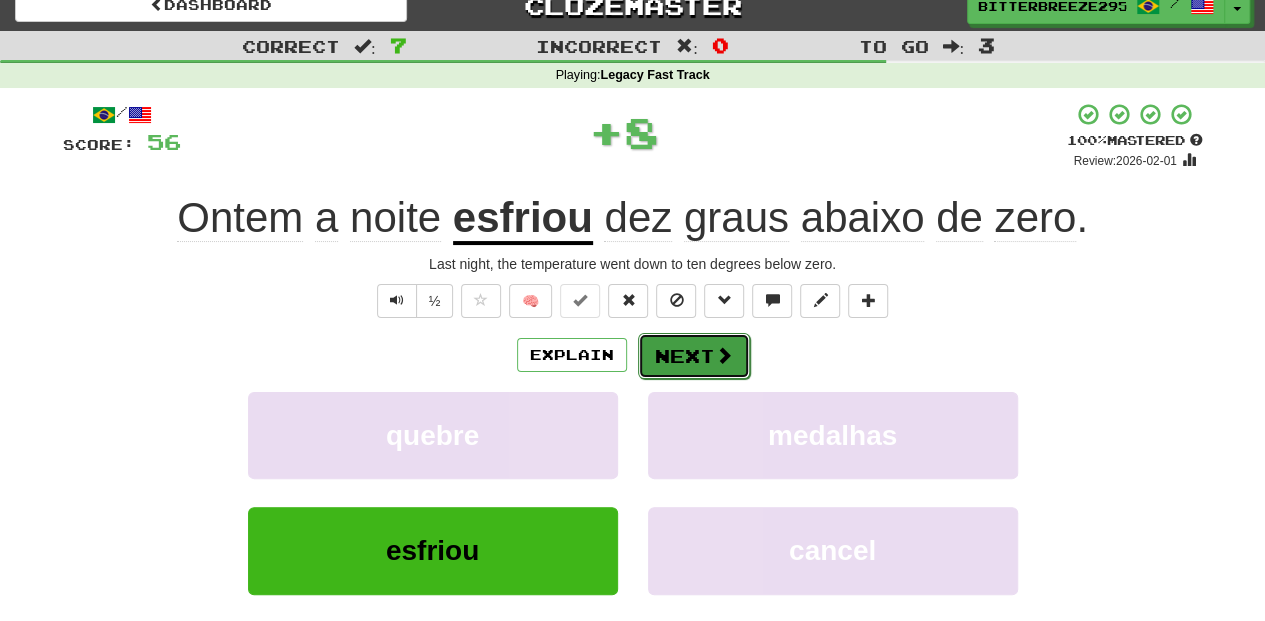 click on "Next" at bounding box center [694, 356] 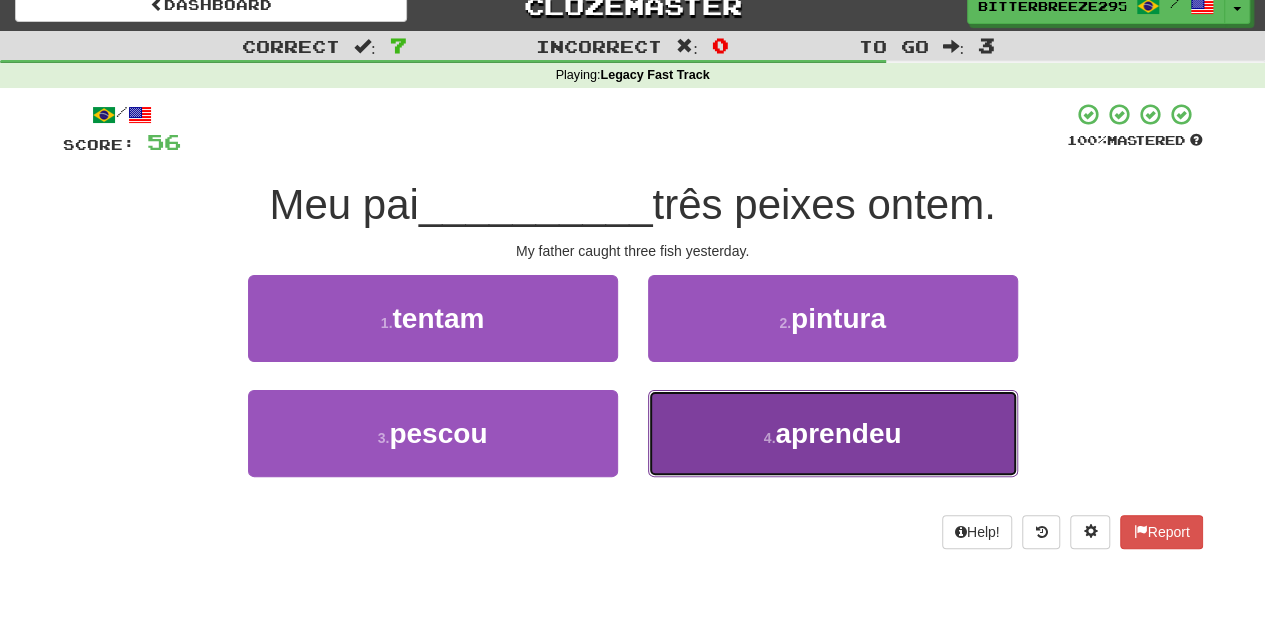 click on "4 .  aprendeu" at bounding box center (833, 433) 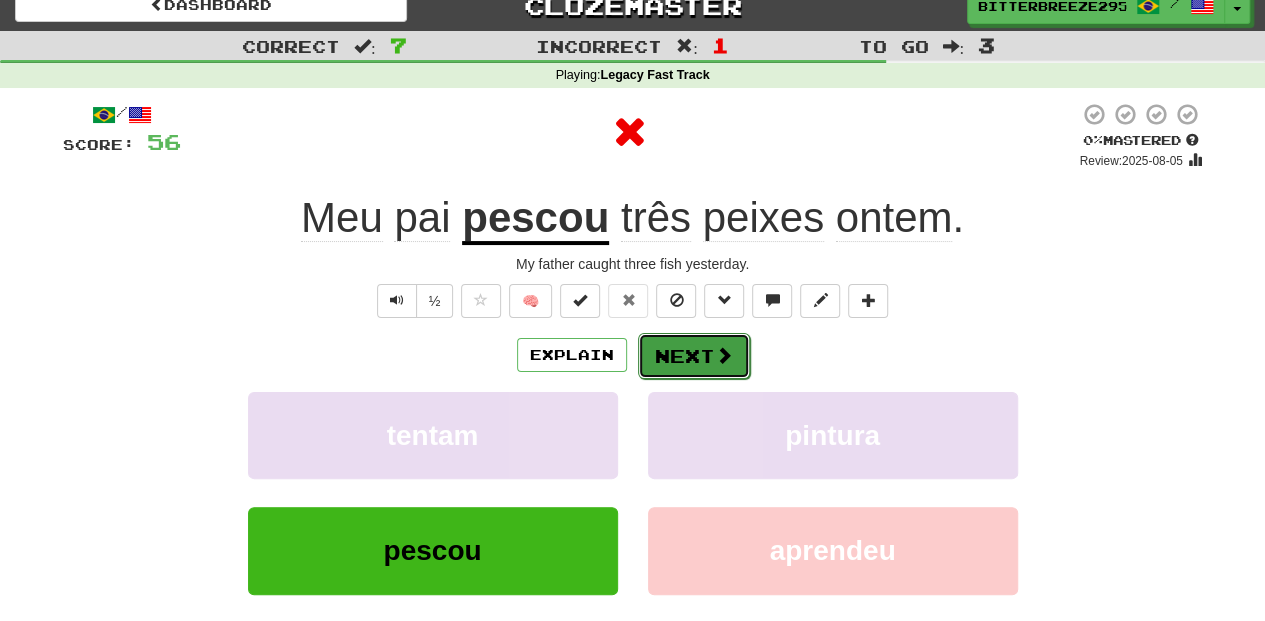 click on "Next" at bounding box center (694, 356) 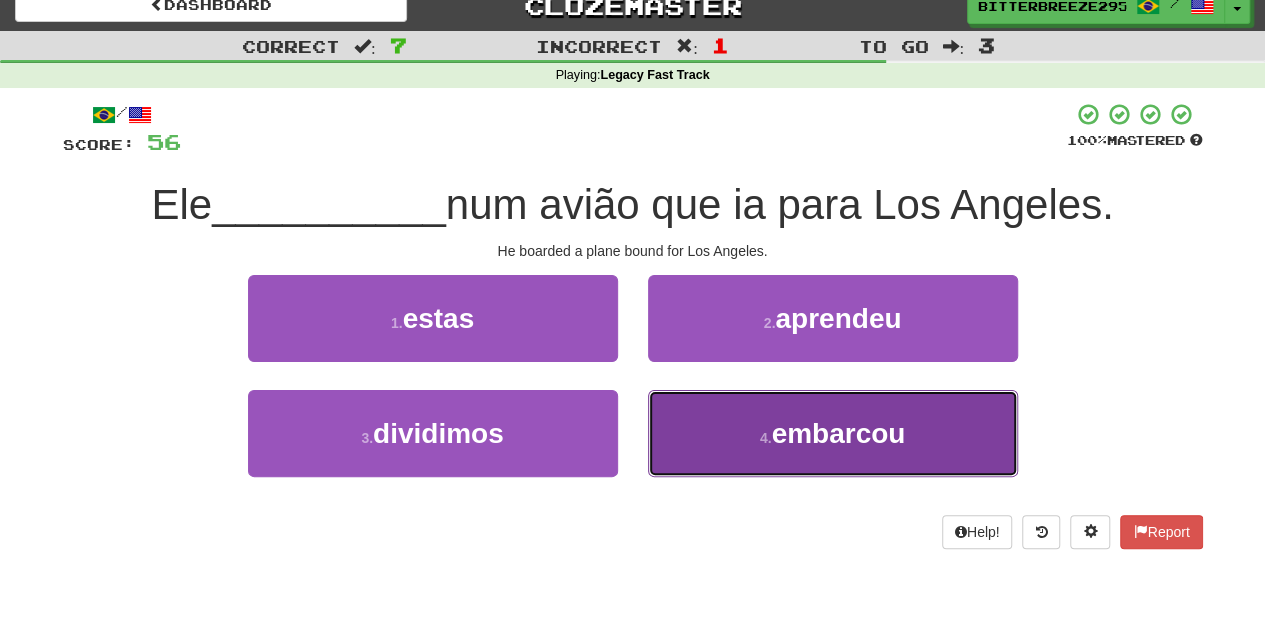 click on "4 .  embarcou" at bounding box center (833, 433) 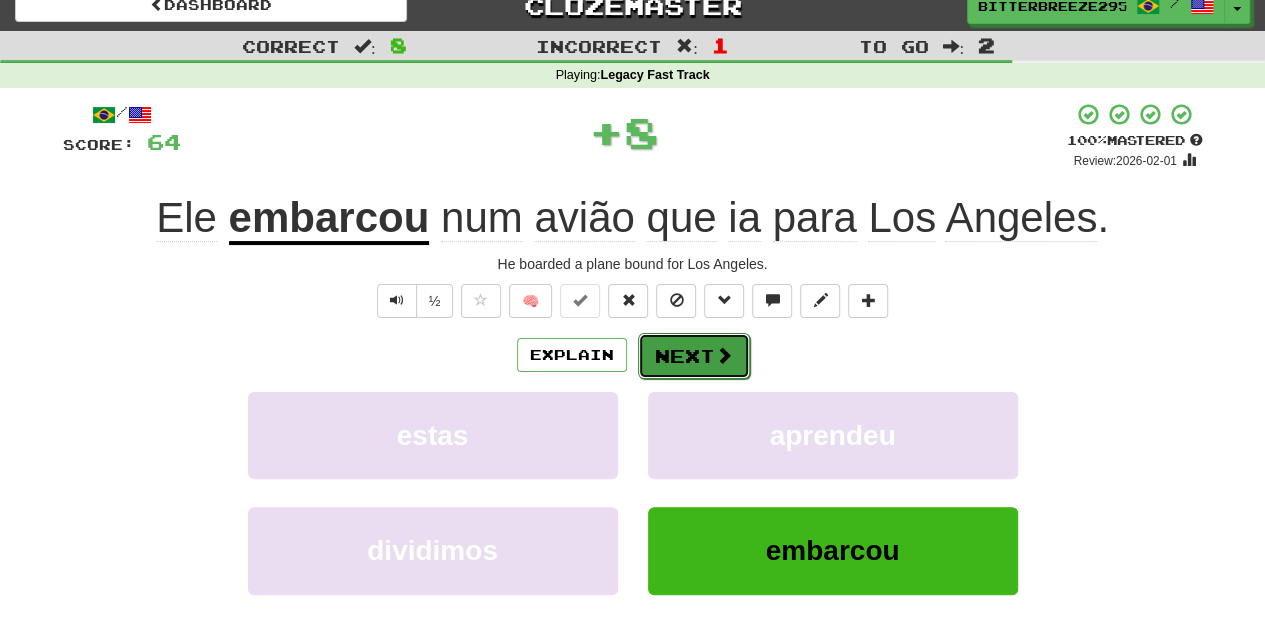 click on "Next" at bounding box center (694, 356) 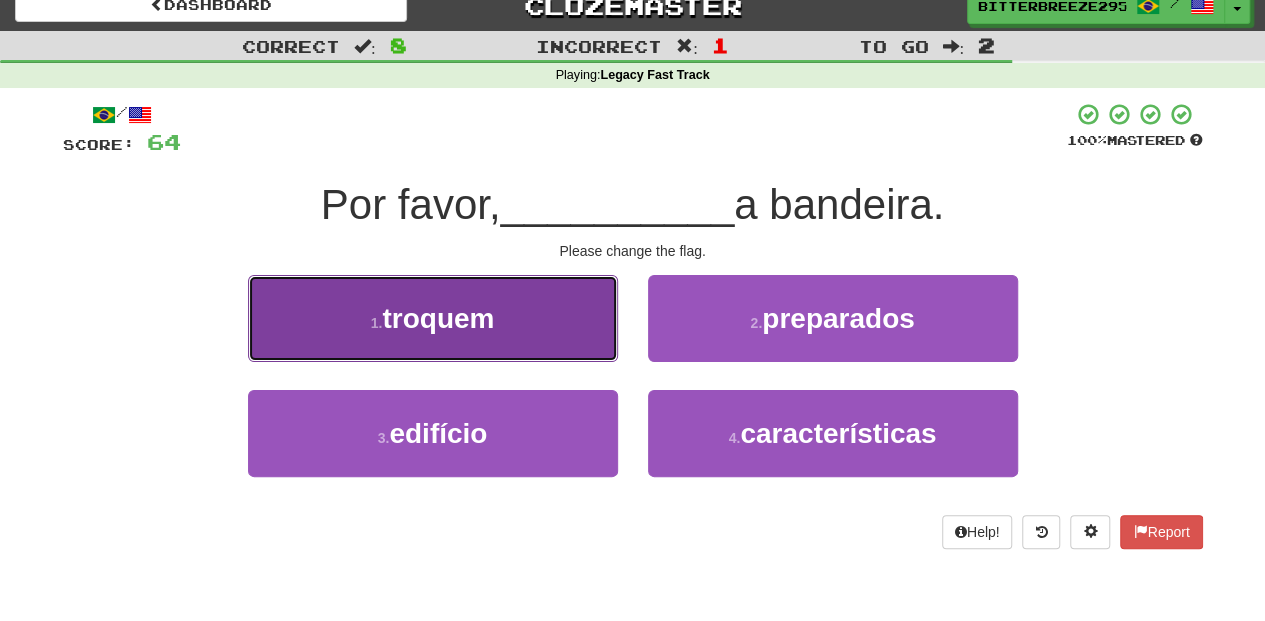 click on "1 .  troquem" at bounding box center [433, 318] 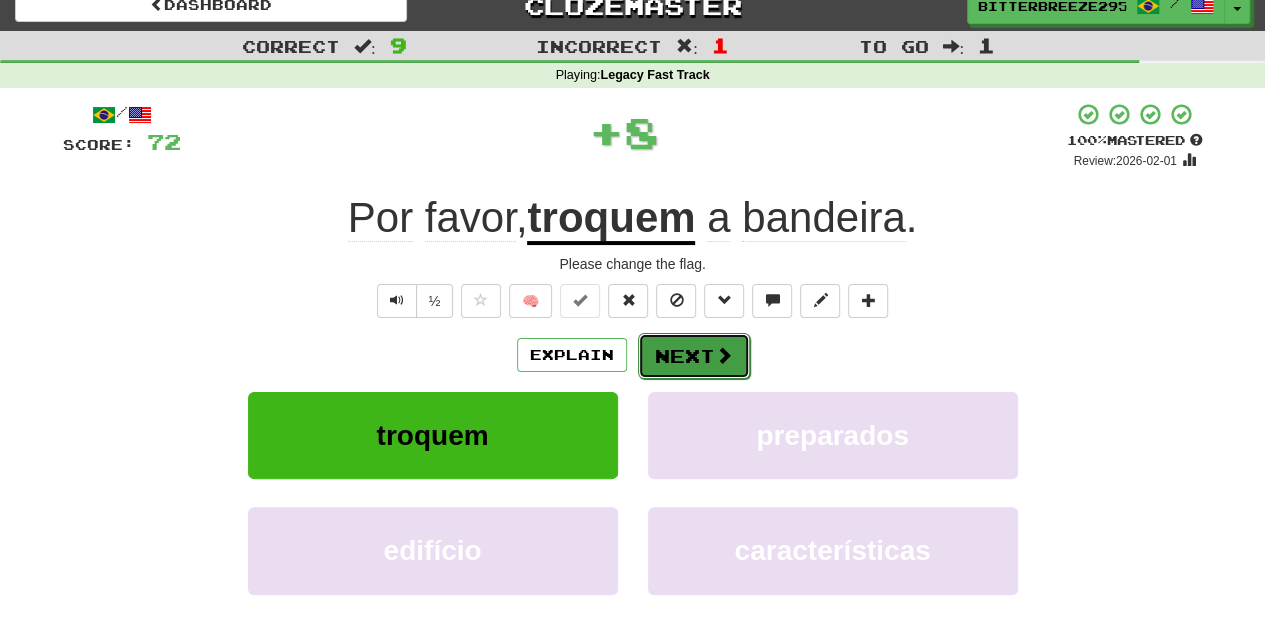 click on "Next" at bounding box center [694, 356] 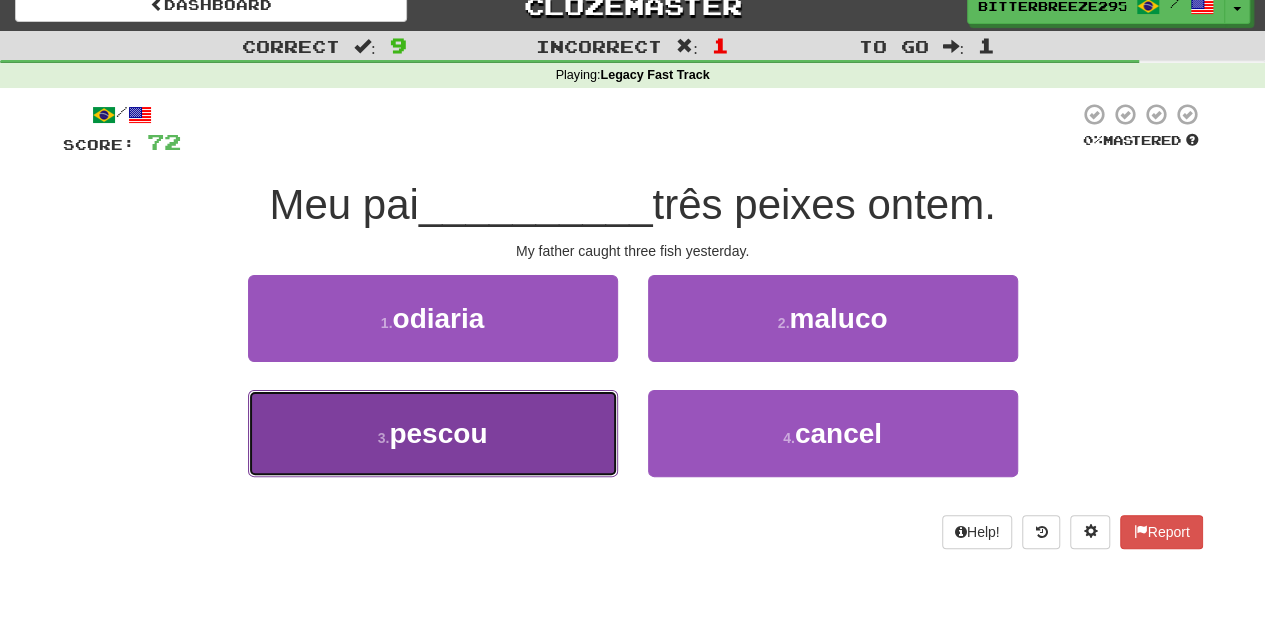 click on "3 .  pescou" at bounding box center (433, 433) 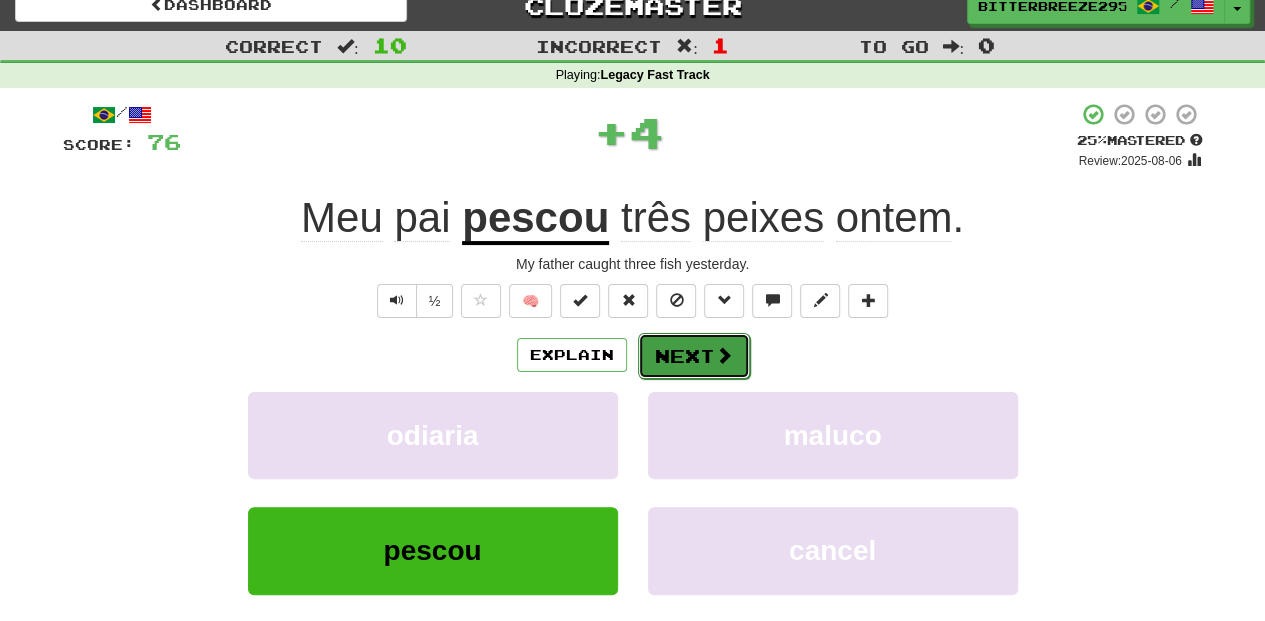 click on "Next" at bounding box center (694, 356) 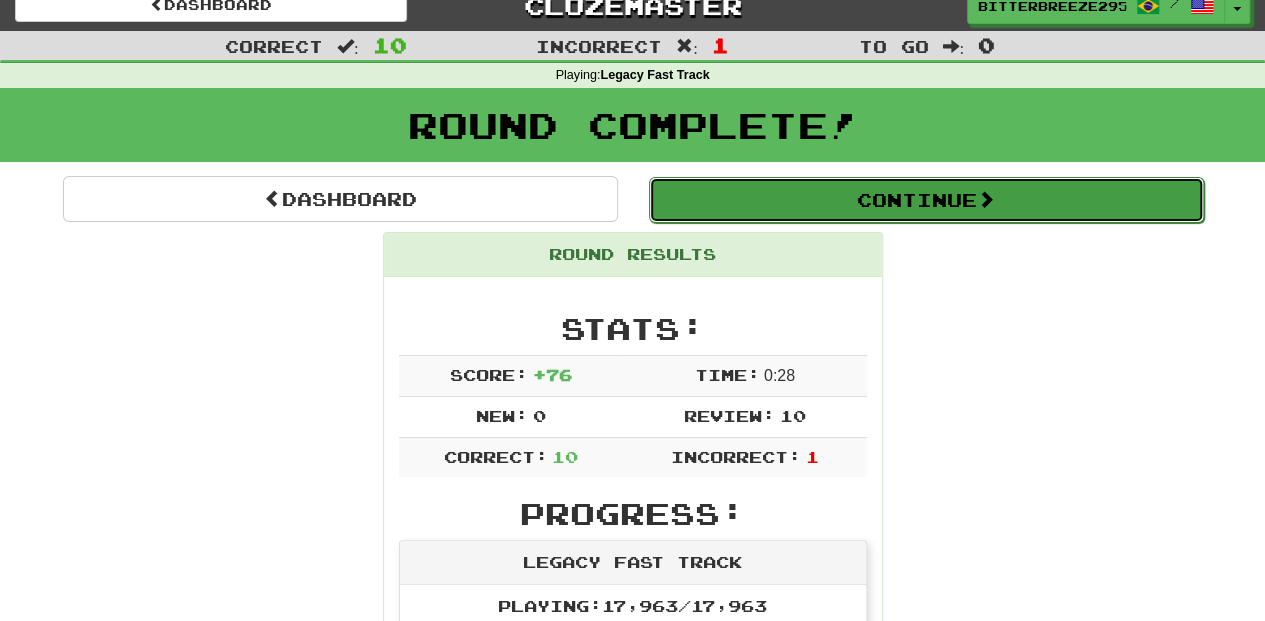 click on "Continue" at bounding box center (926, 200) 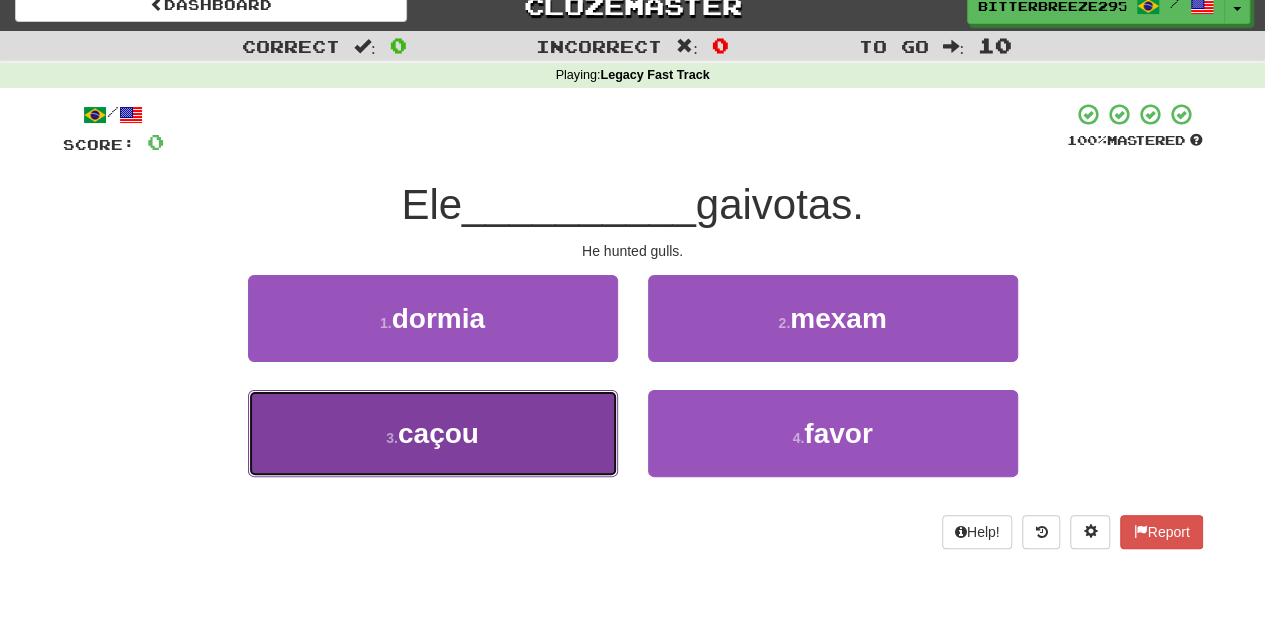 click on "3 .  caçou" at bounding box center [433, 433] 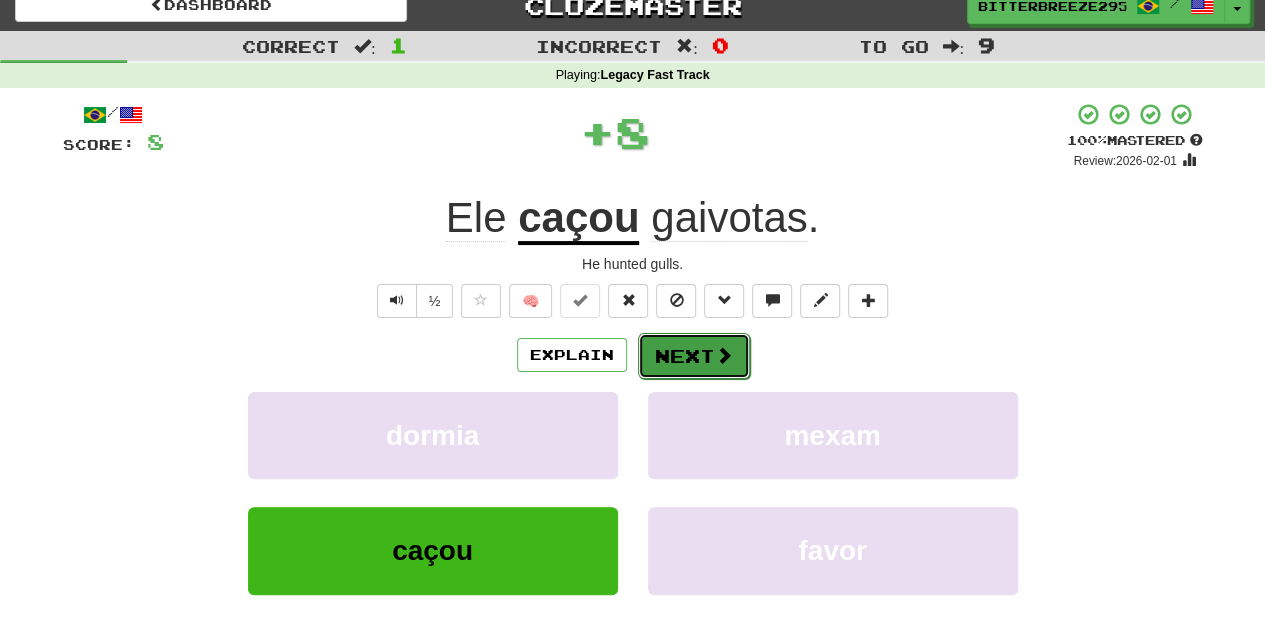 click on "Next" at bounding box center (694, 356) 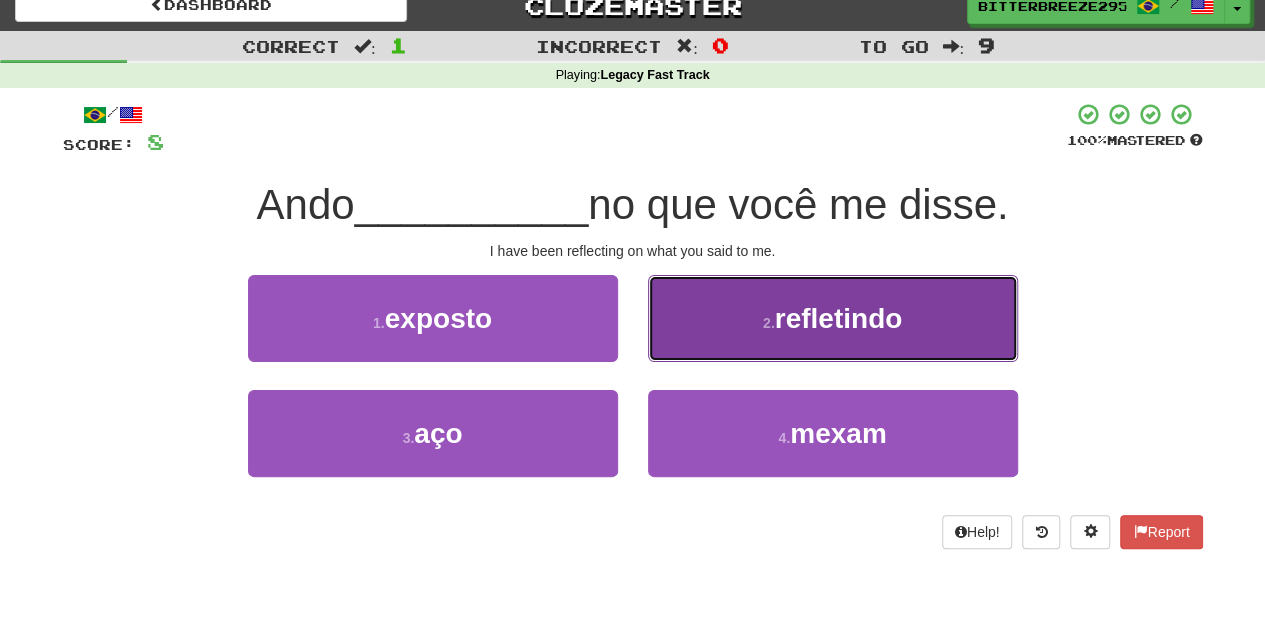 click on "2 .  refletindo" at bounding box center [833, 318] 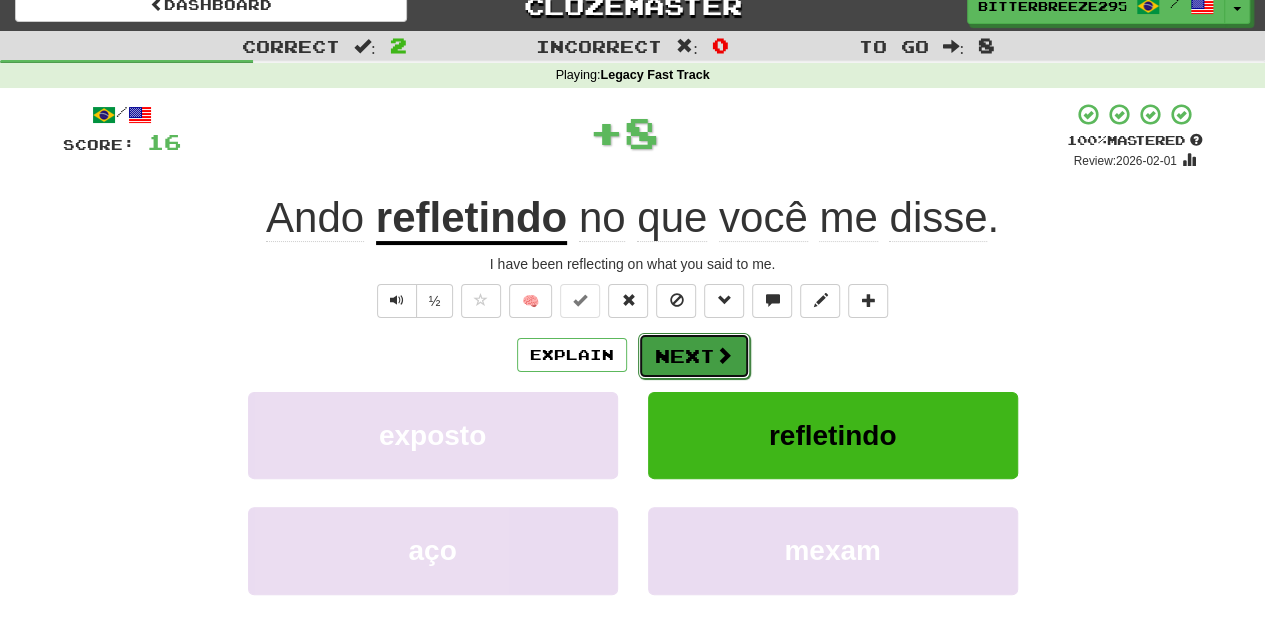 click on "Next" at bounding box center [694, 356] 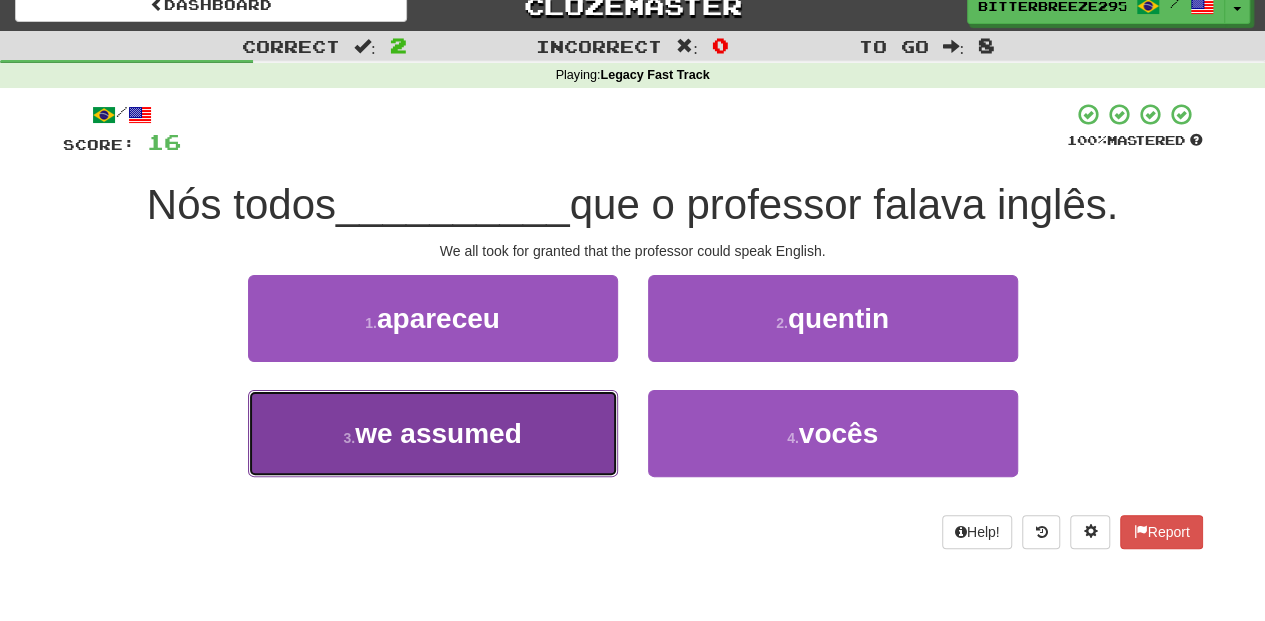 click on "3 .  assumimos" at bounding box center [433, 433] 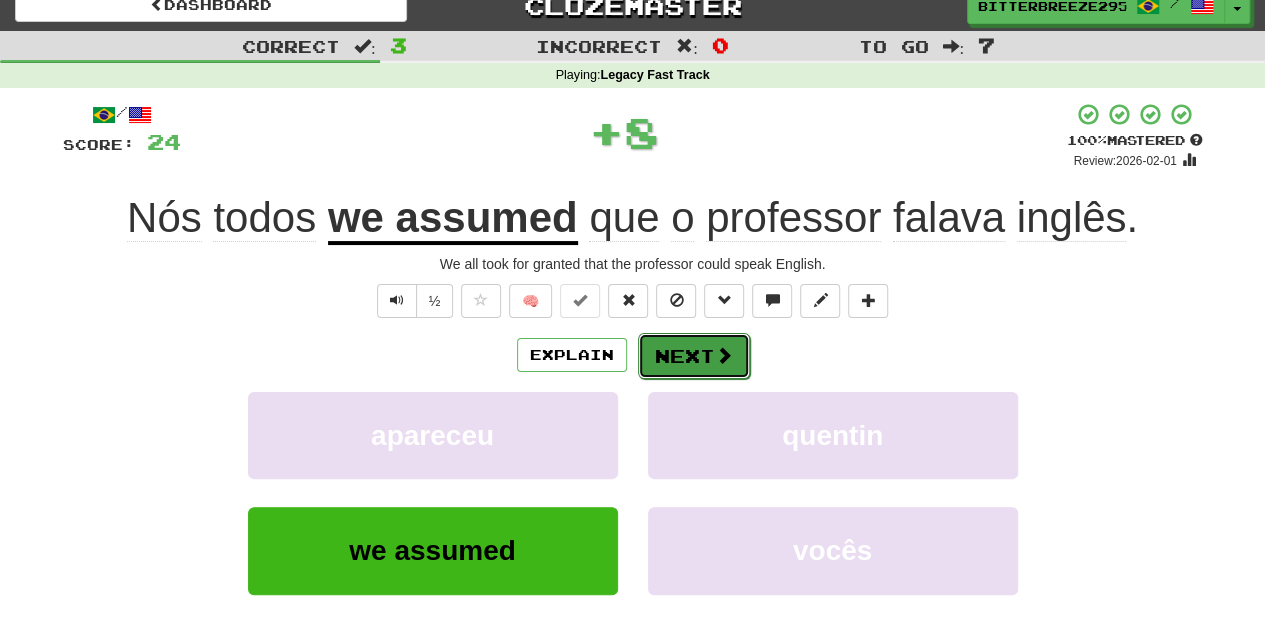 click on "Next" at bounding box center [694, 356] 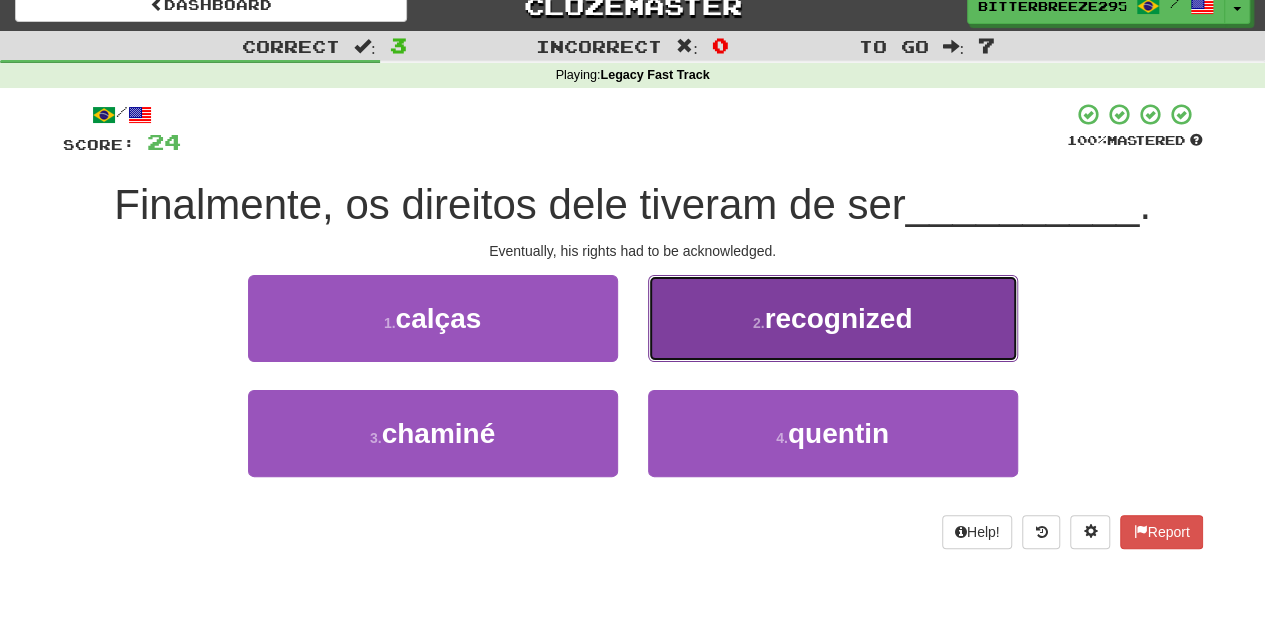 click on "2 .  reconhecidos" at bounding box center [833, 318] 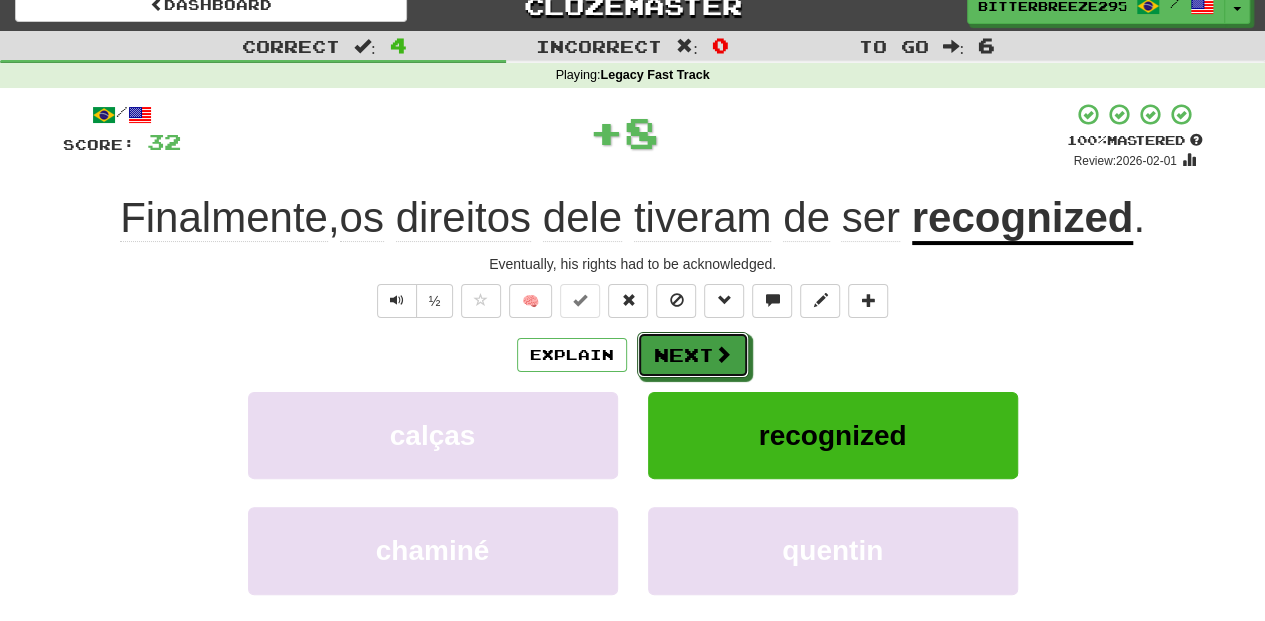 click on "Next" at bounding box center (693, 355) 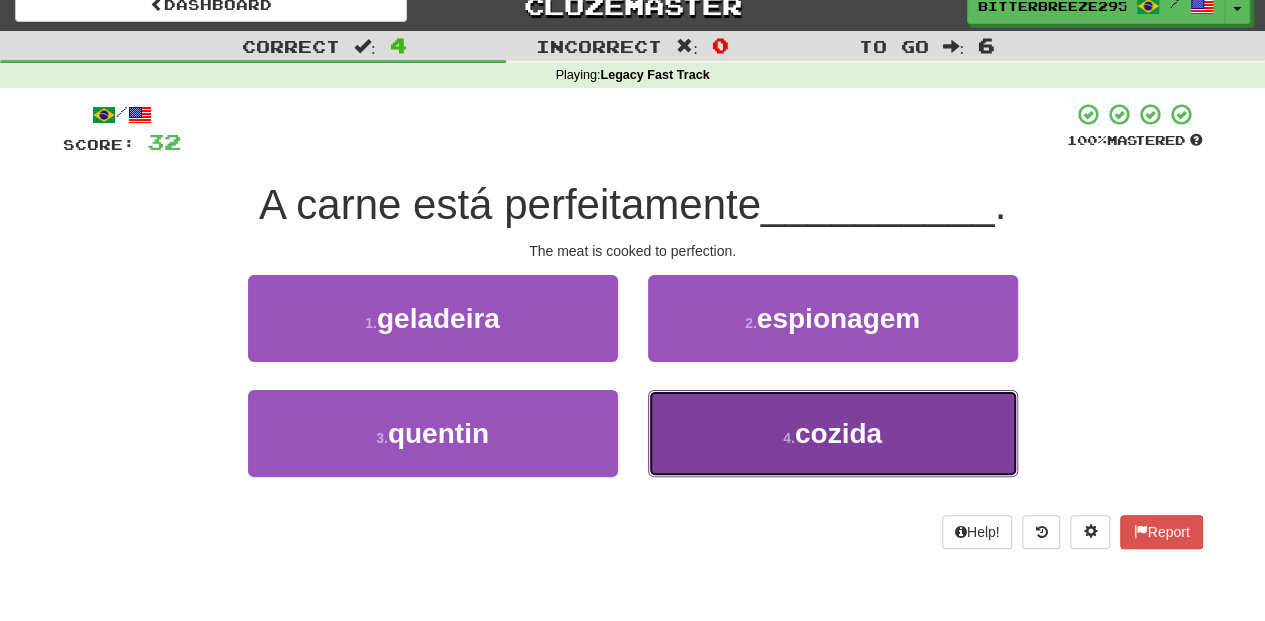 click on "4 .  cozida" at bounding box center [833, 433] 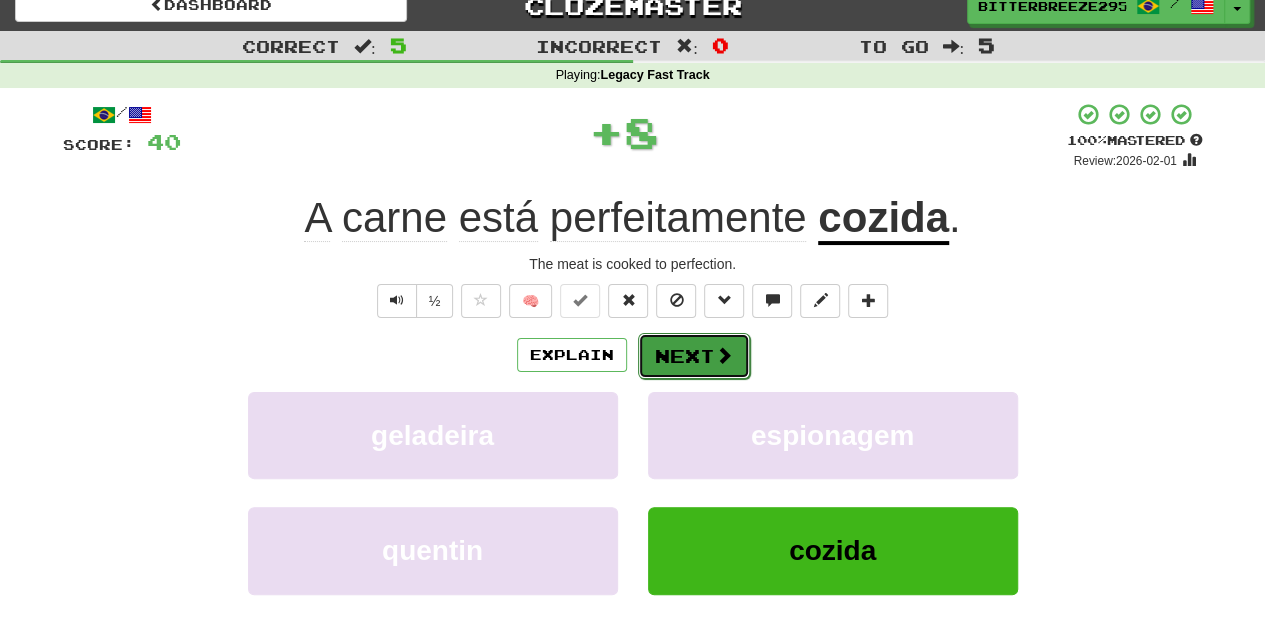 click on "Next" at bounding box center [694, 356] 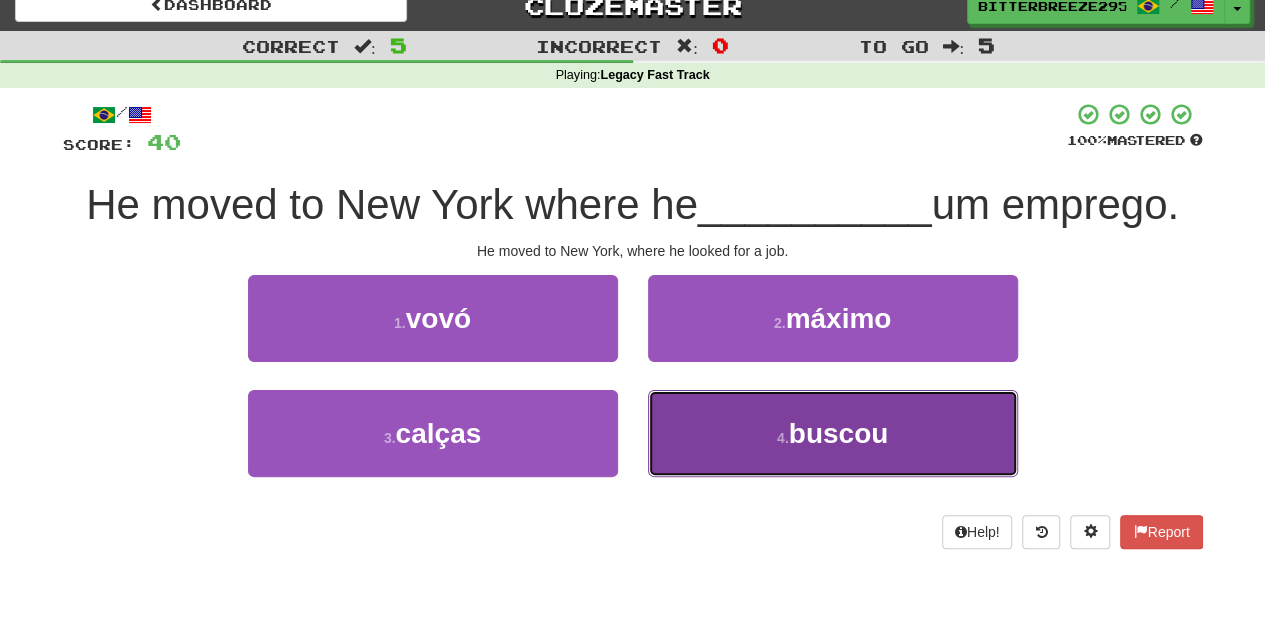 click on "4 .  buscou" at bounding box center [833, 433] 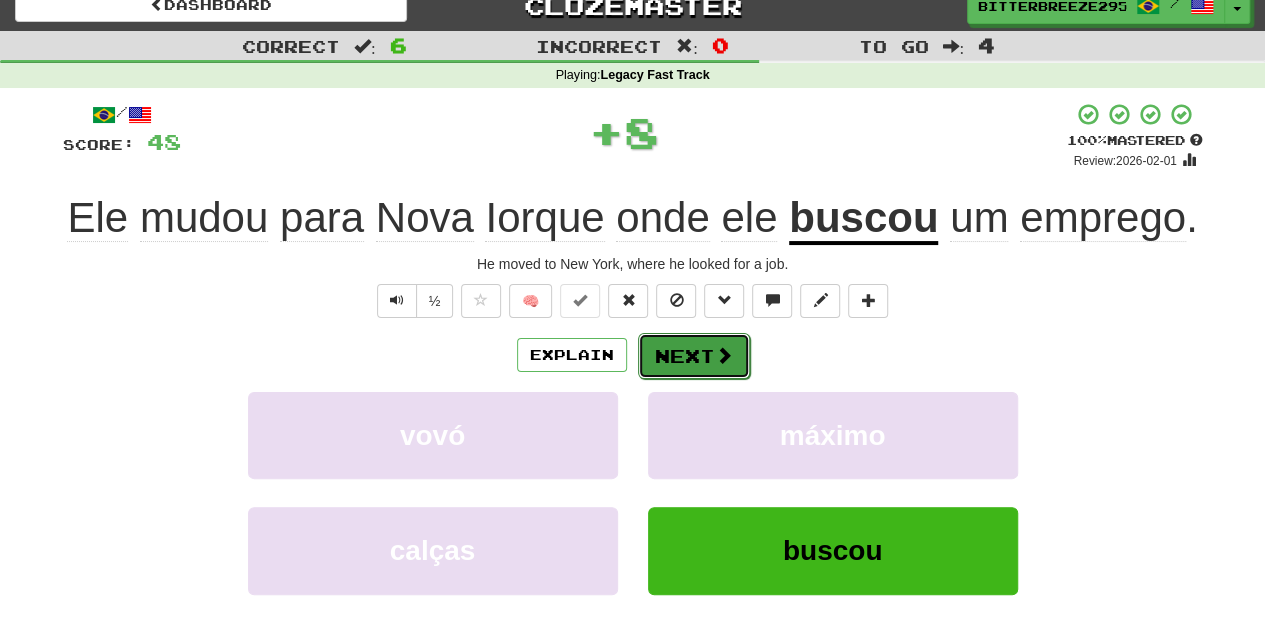 click on "Next" at bounding box center [694, 356] 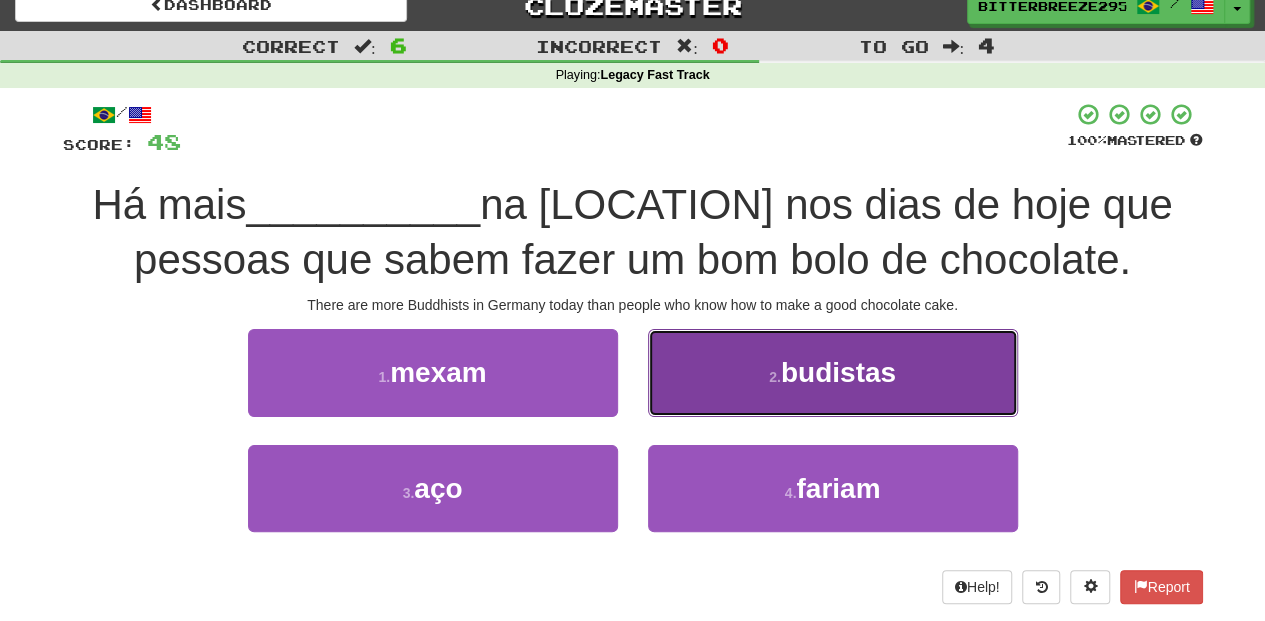 click on "2 .  budistas" at bounding box center [833, 372] 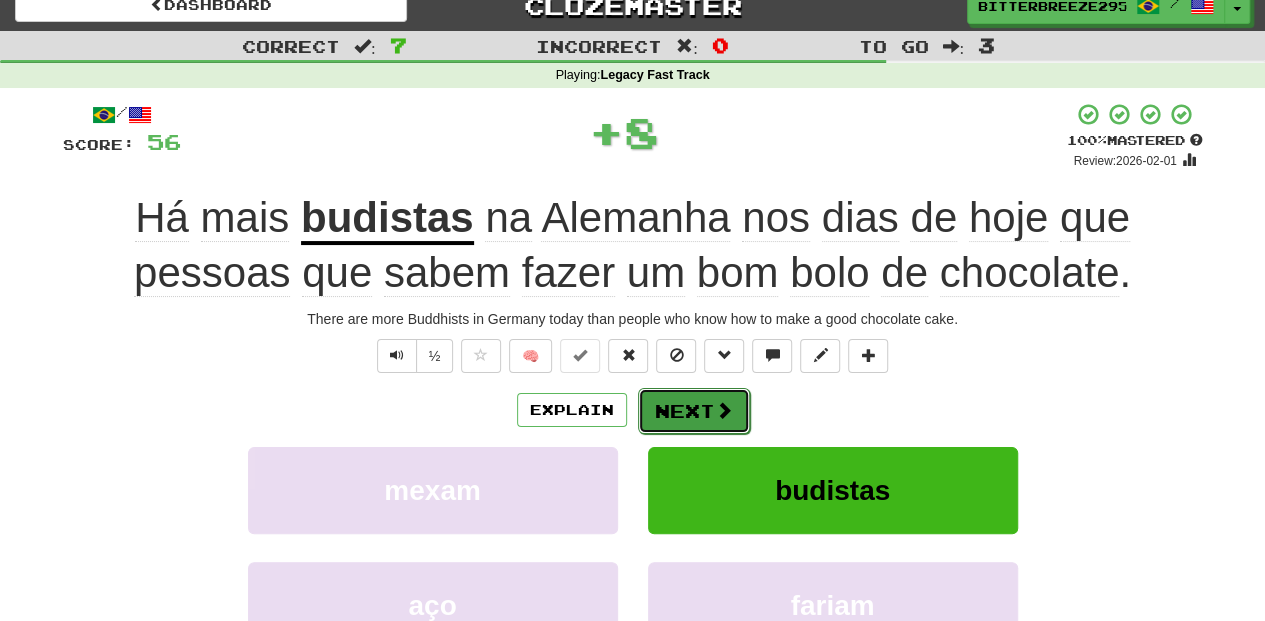 click on "Next" at bounding box center (694, 411) 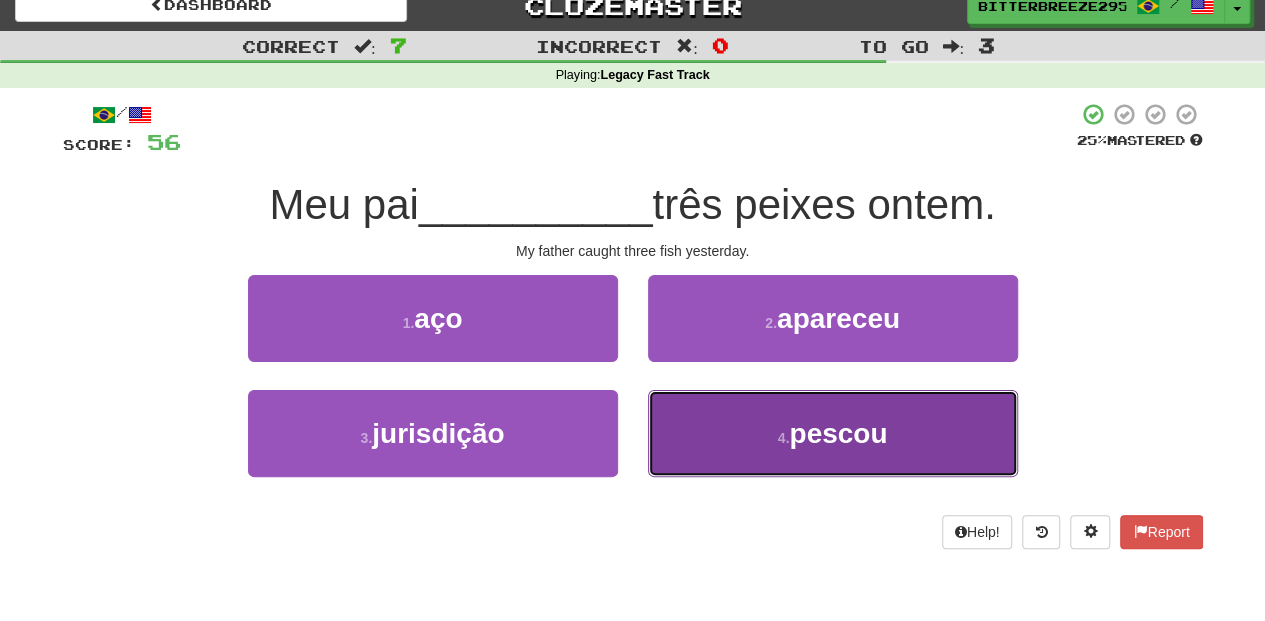 click on "4 .  pescou" at bounding box center (833, 433) 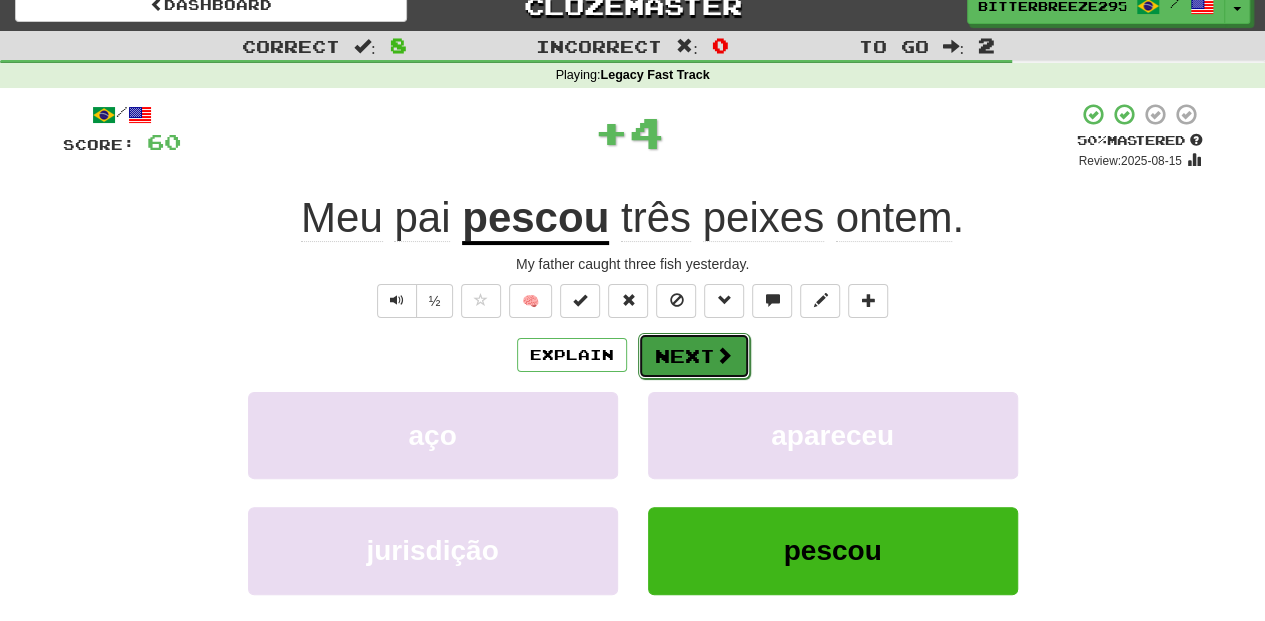 click on "Next" at bounding box center [694, 356] 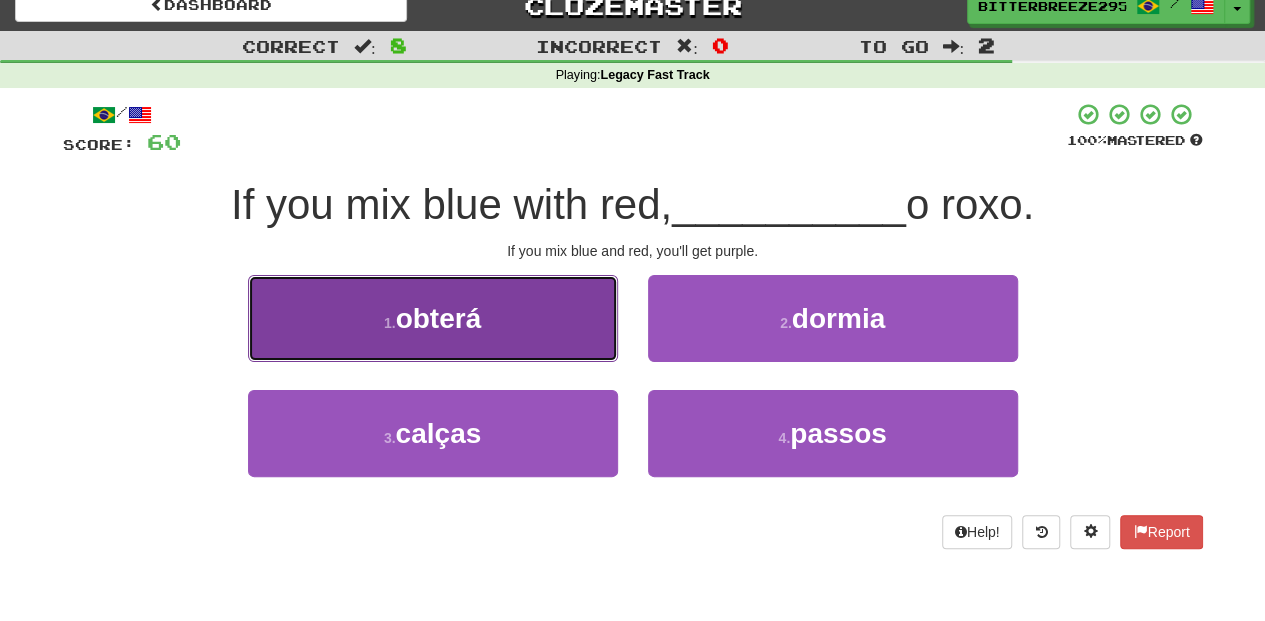 click on "1 .  obterá" at bounding box center [433, 318] 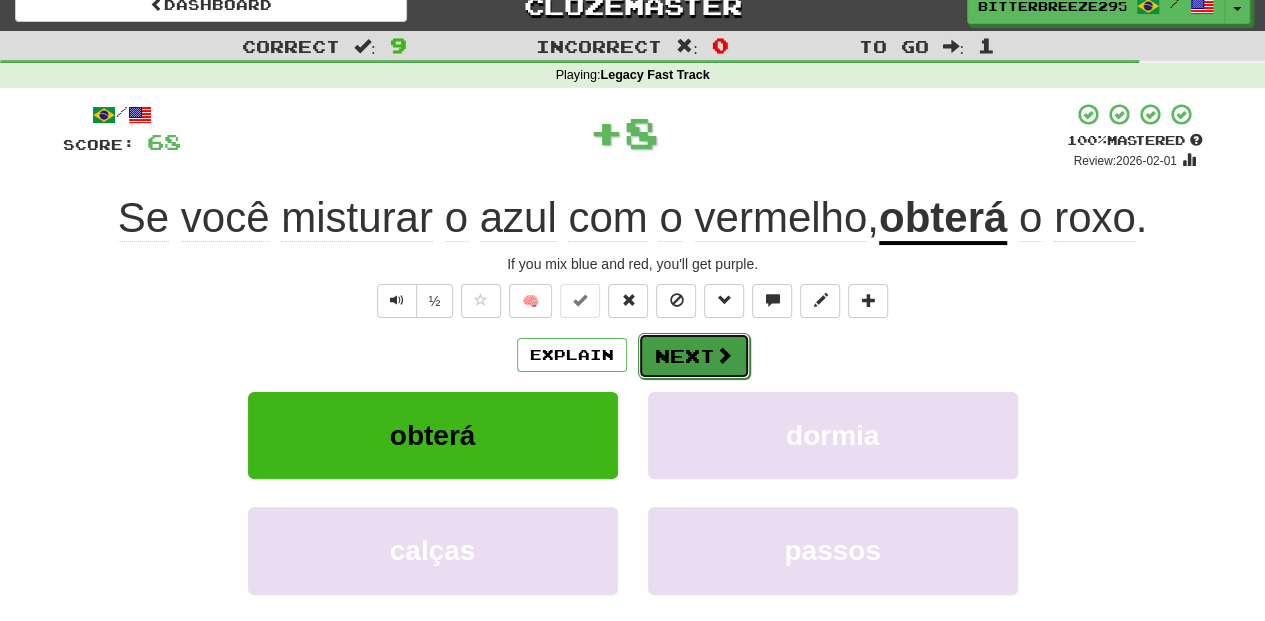 click on "Next" at bounding box center (694, 356) 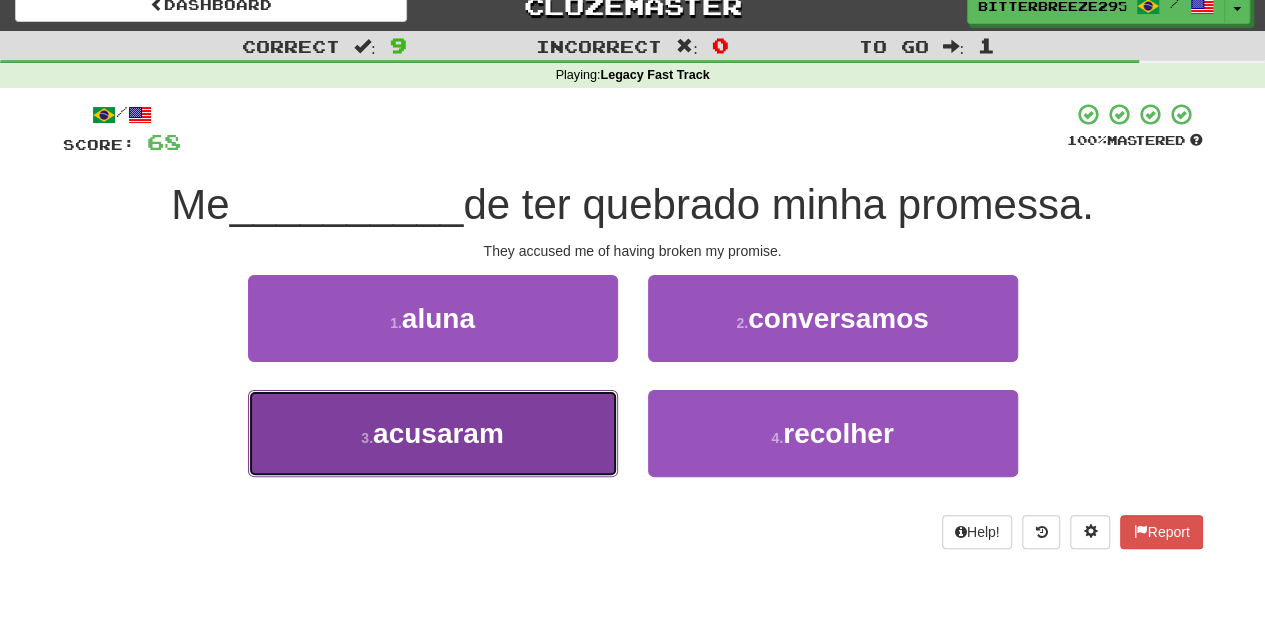 click on "3 .  acusaram" at bounding box center (433, 433) 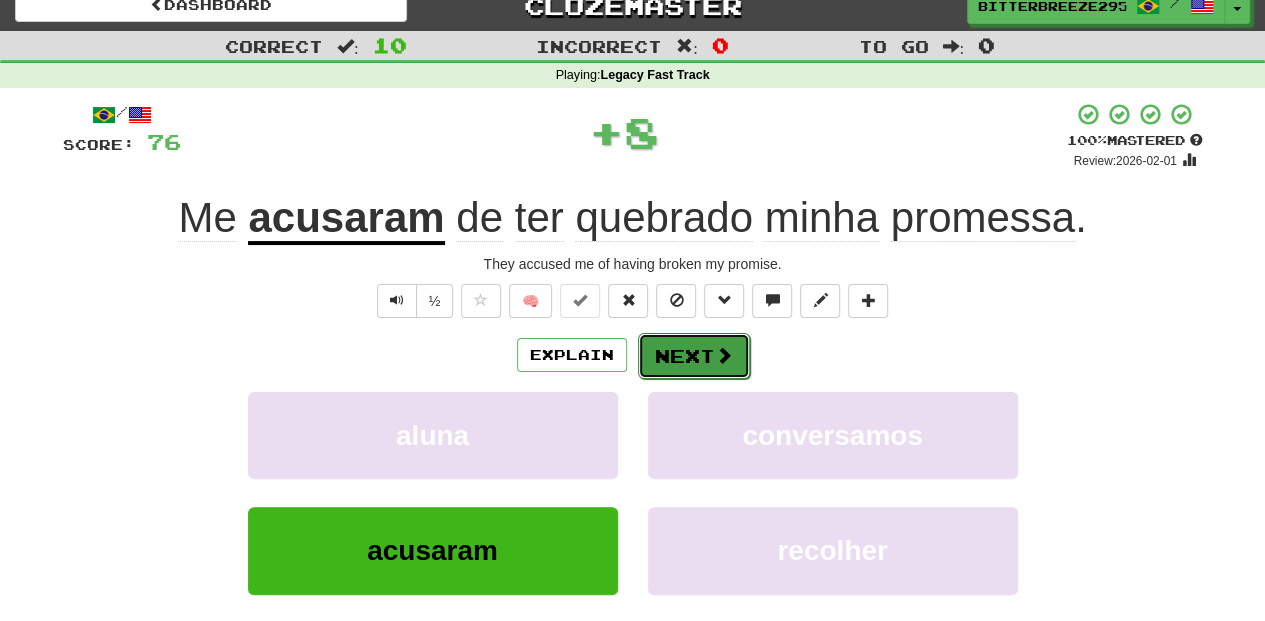click on "Next" at bounding box center [694, 356] 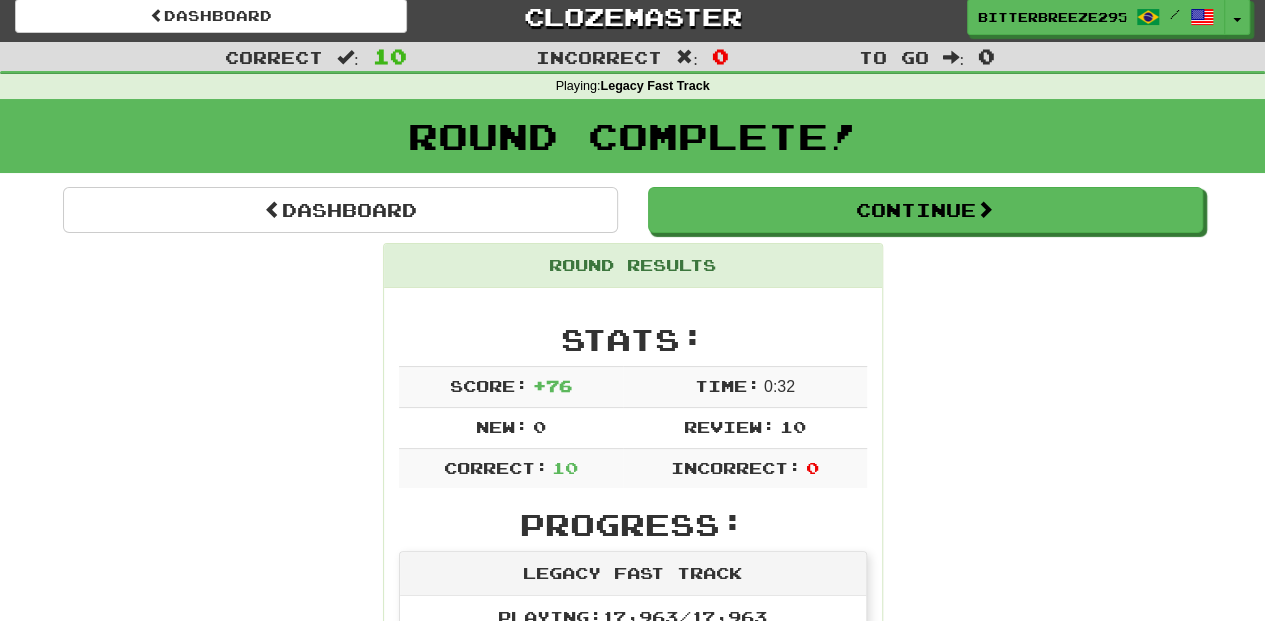 scroll, scrollTop: 0, scrollLeft: 0, axis: both 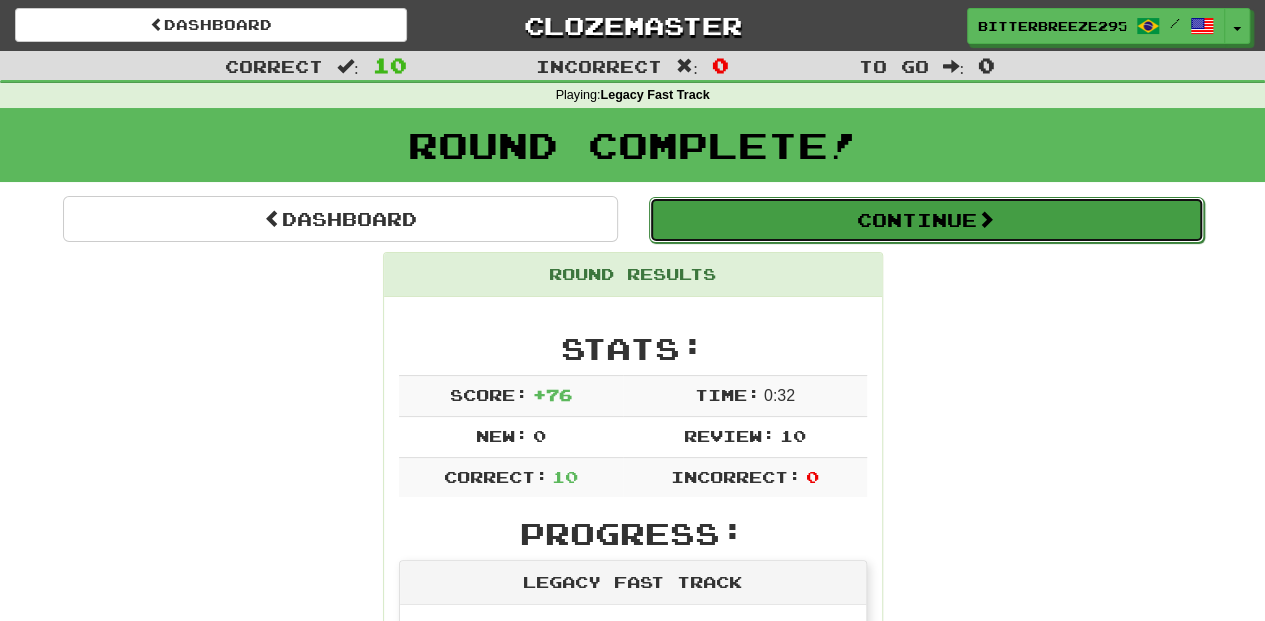 click on "Continue" at bounding box center (926, 220) 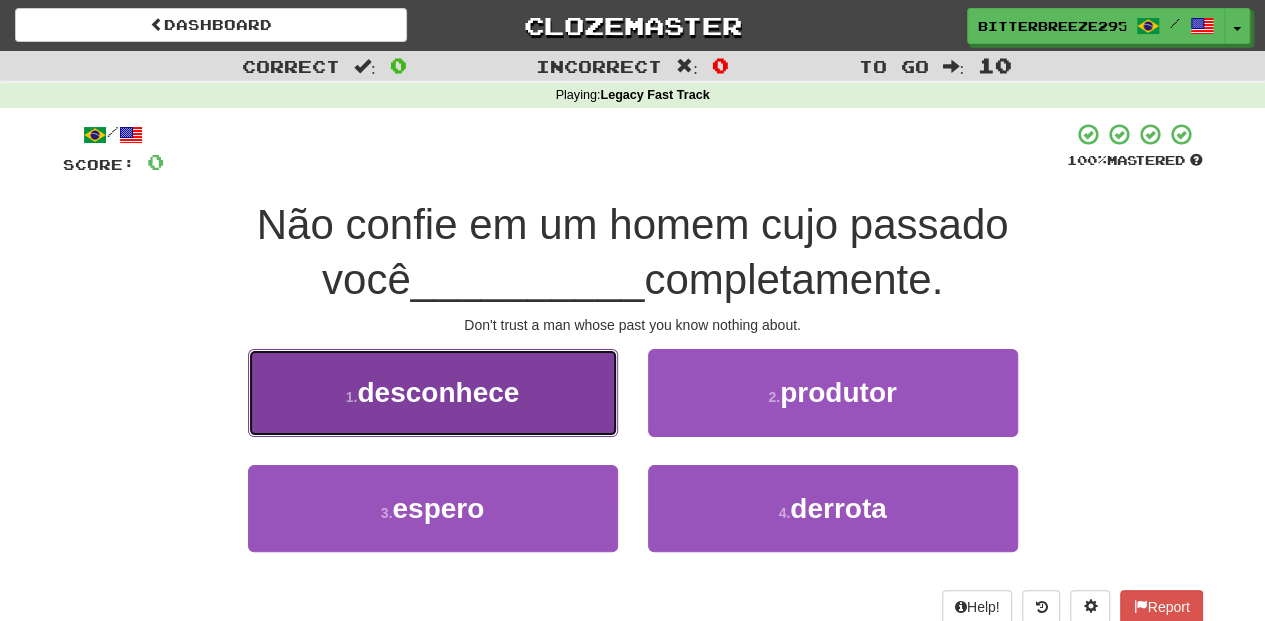 click on "1 .  desconhece" at bounding box center (433, 392) 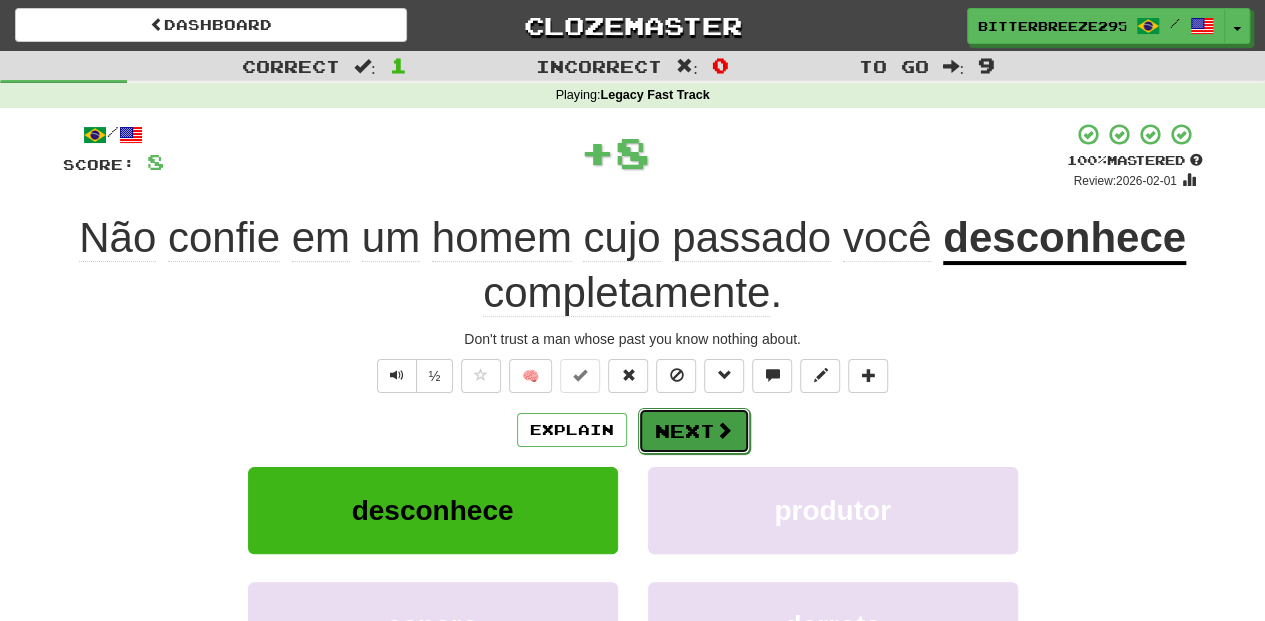 click on "Next" at bounding box center [694, 431] 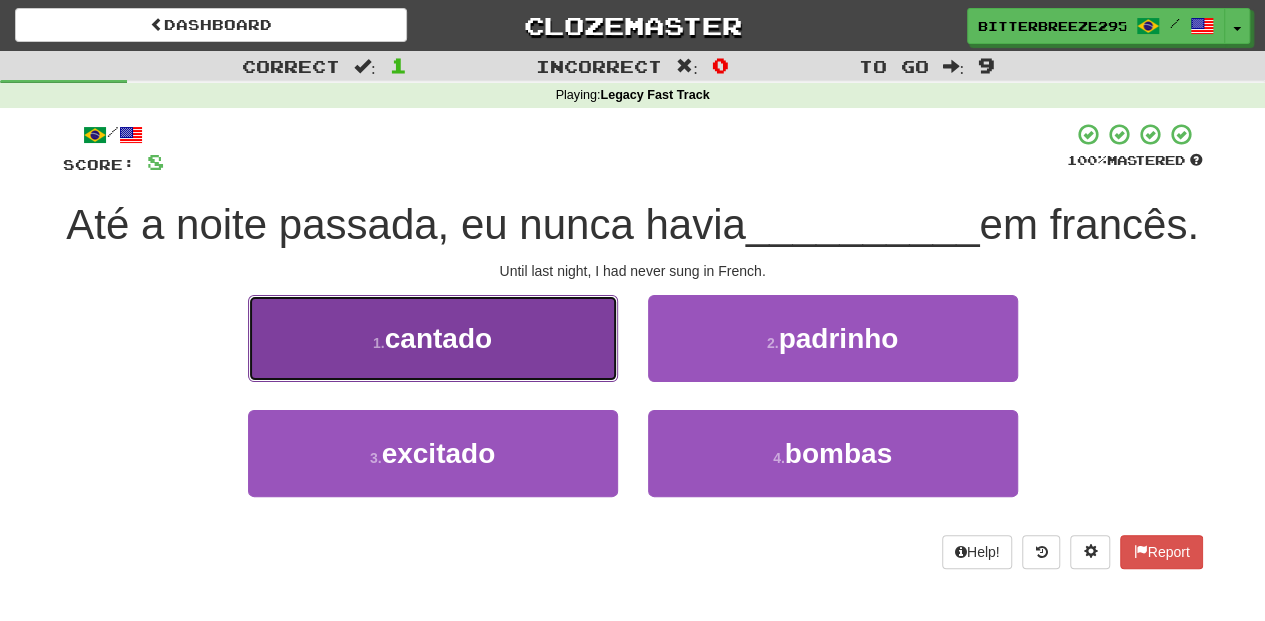 click on "1 .  cantado" at bounding box center (433, 338) 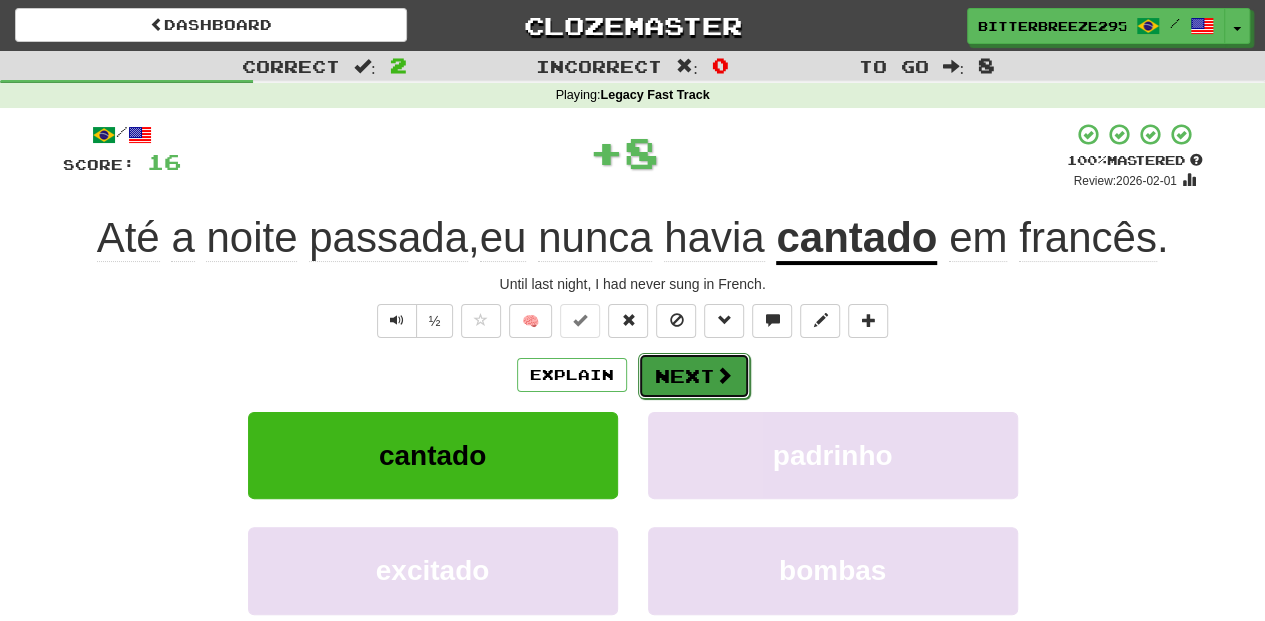 click on "Next" at bounding box center (694, 376) 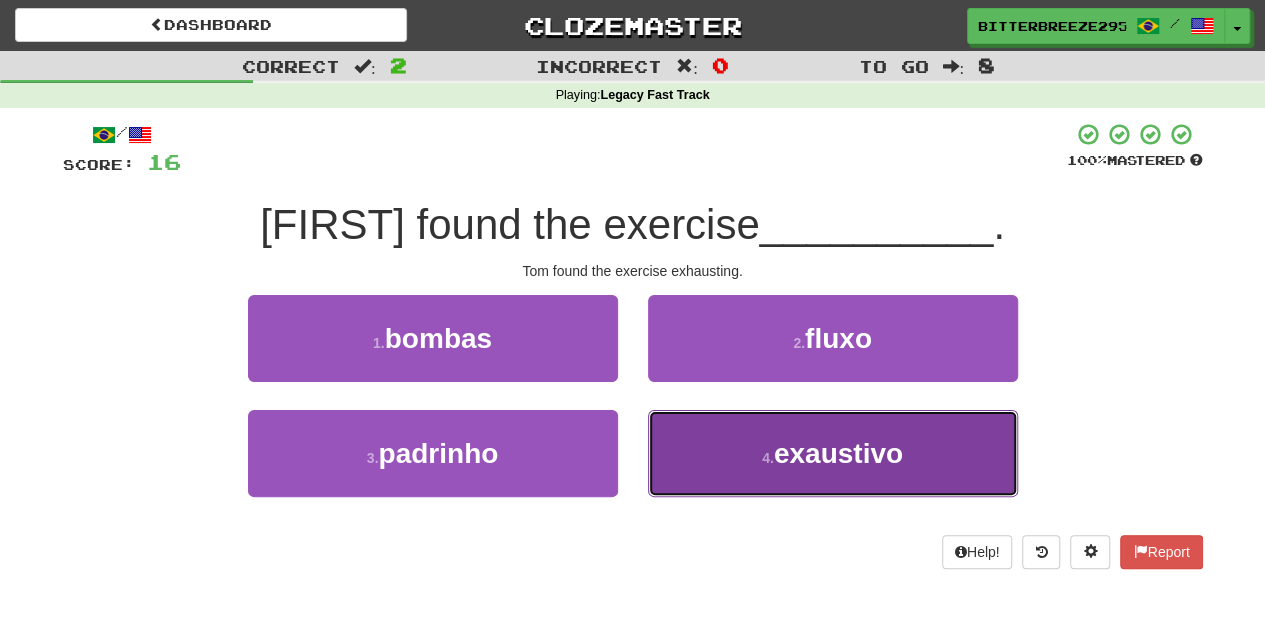 click on "4 .  exaustivo" at bounding box center (833, 453) 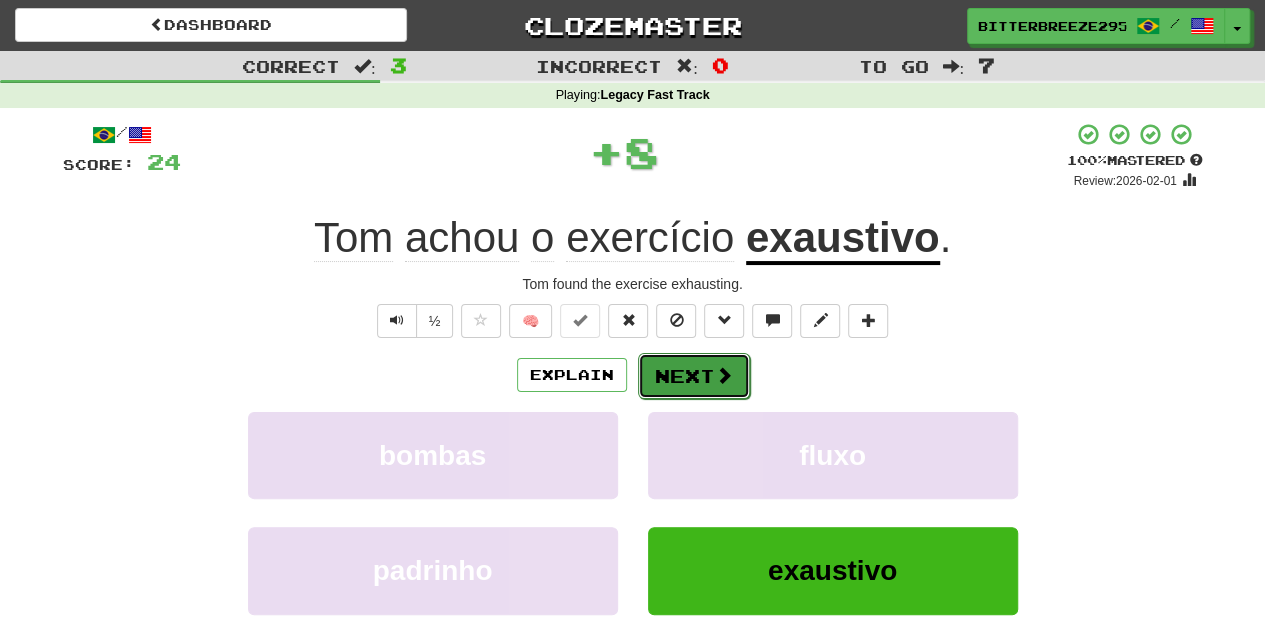 click on "Next" at bounding box center [694, 376] 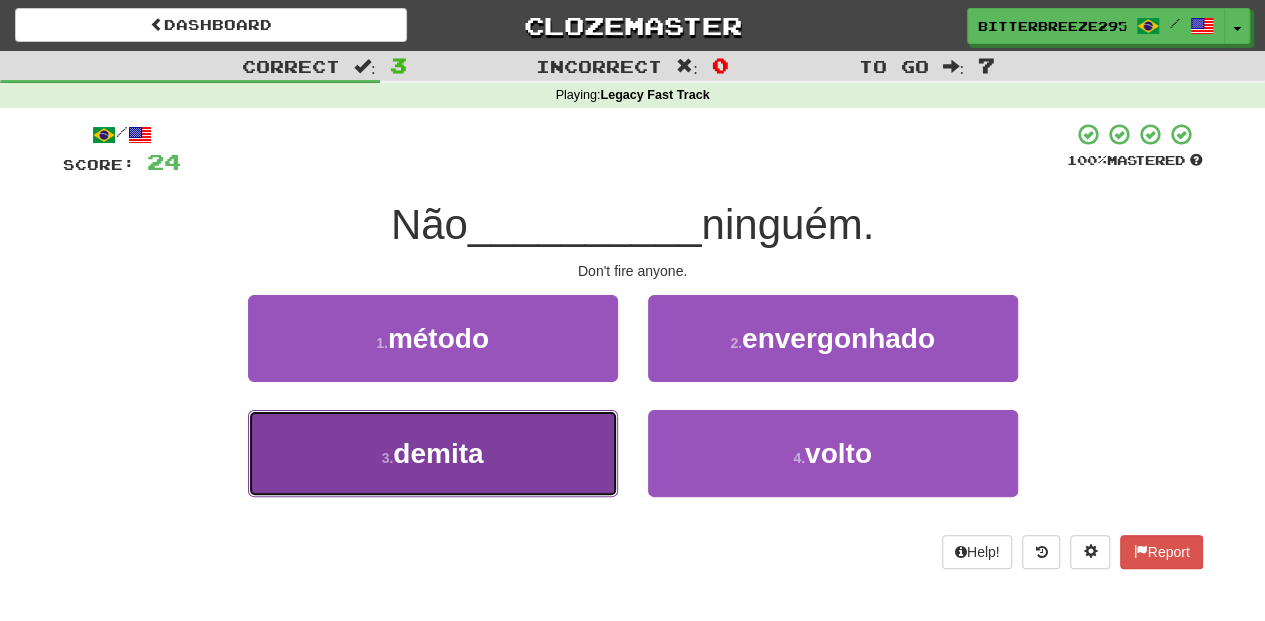 click on "3 .  demita" at bounding box center (433, 453) 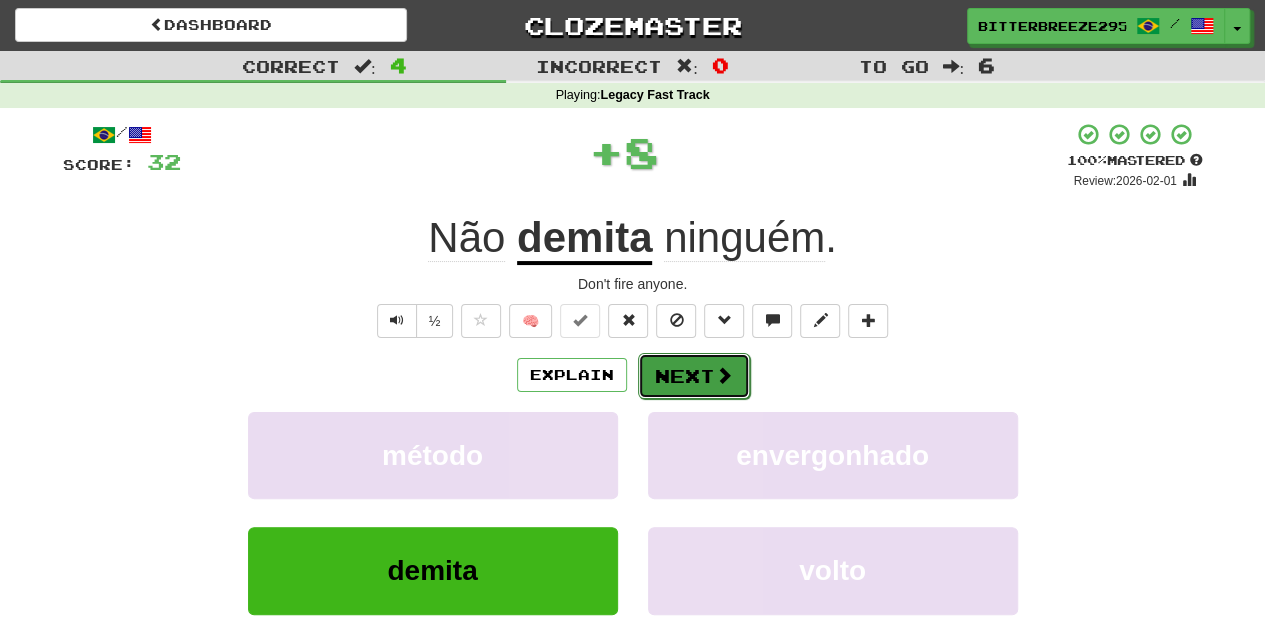 click on "Next" at bounding box center (694, 376) 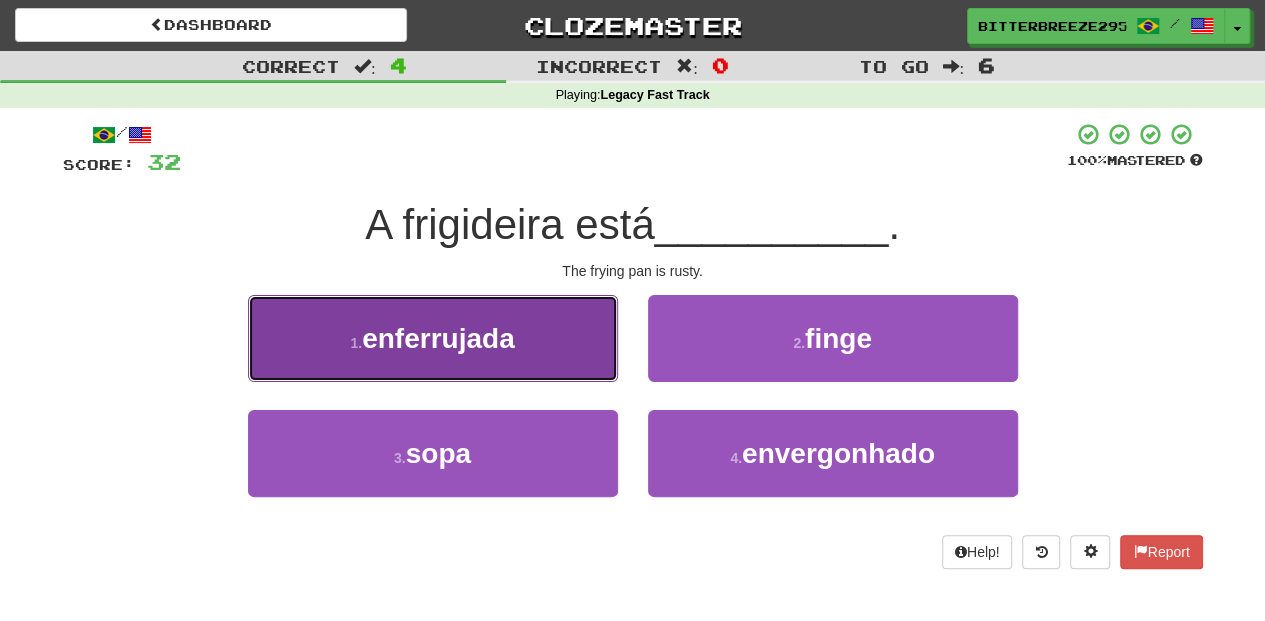 click on "1 .  enferrujada" at bounding box center [433, 338] 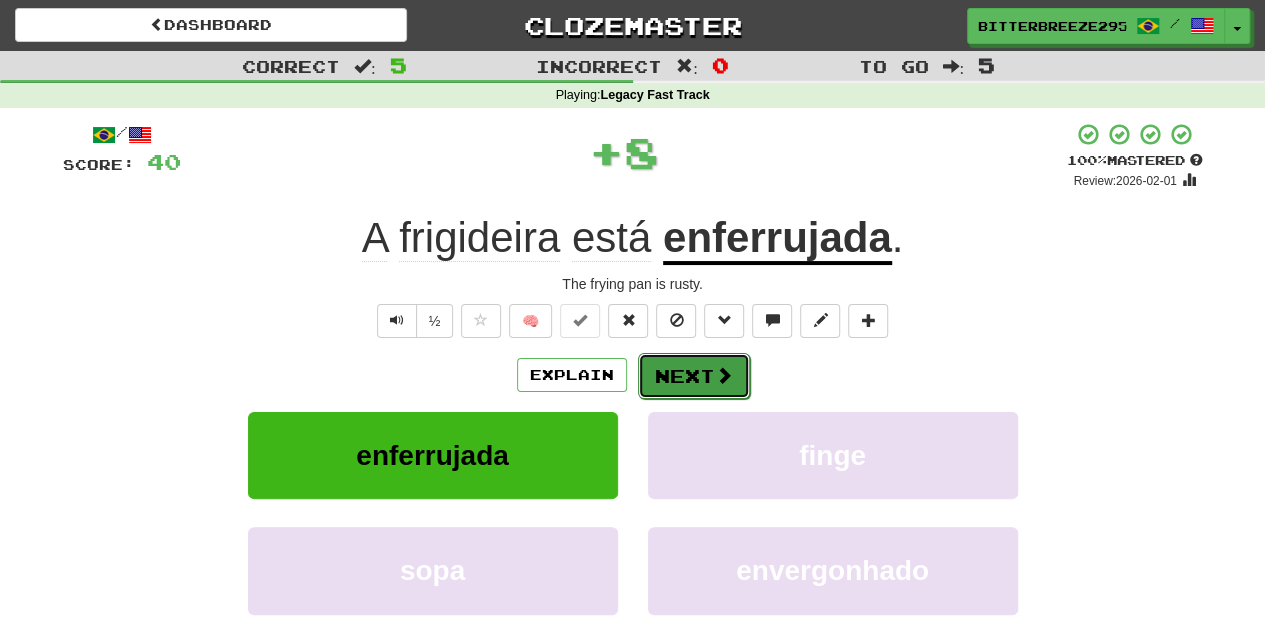click on "Next" at bounding box center [694, 376] 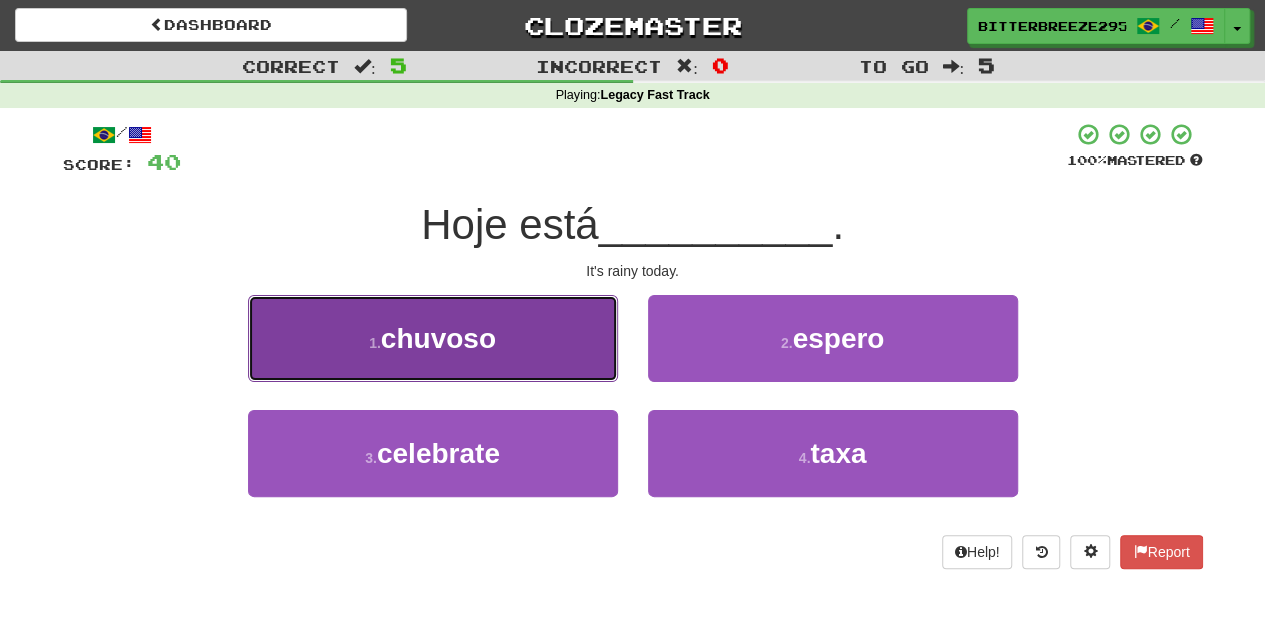 click on "1 .  chuvoso" at bounding box center [433, 338] 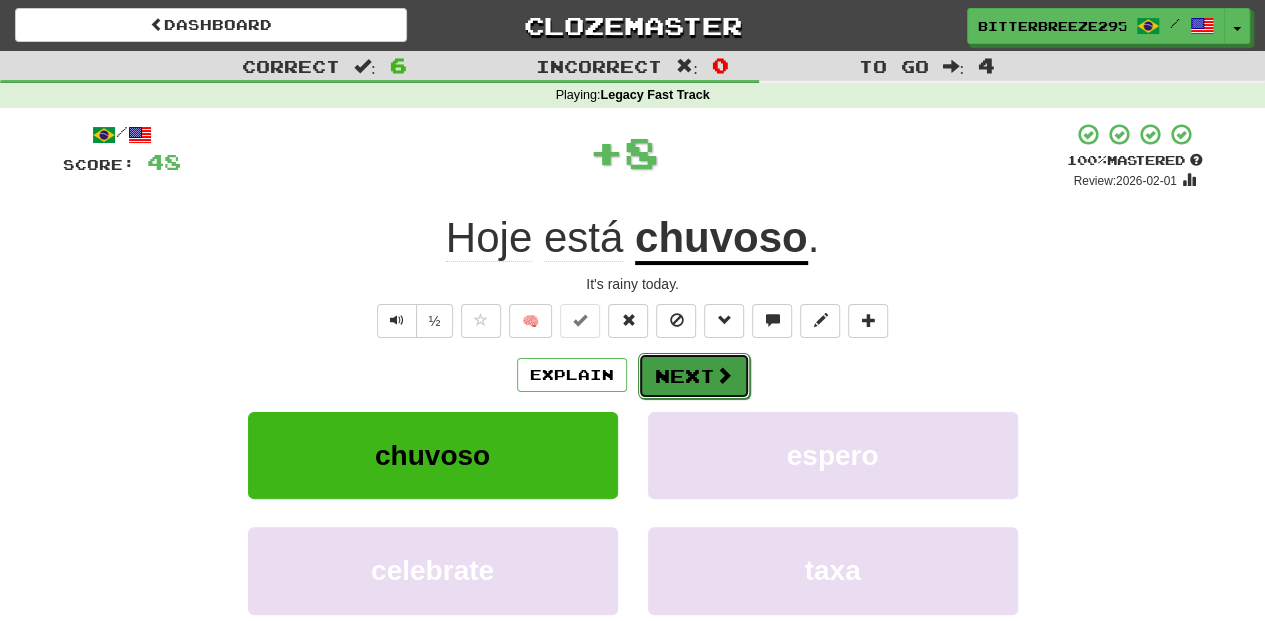 click on "Next" at bounding box center [694, 376] 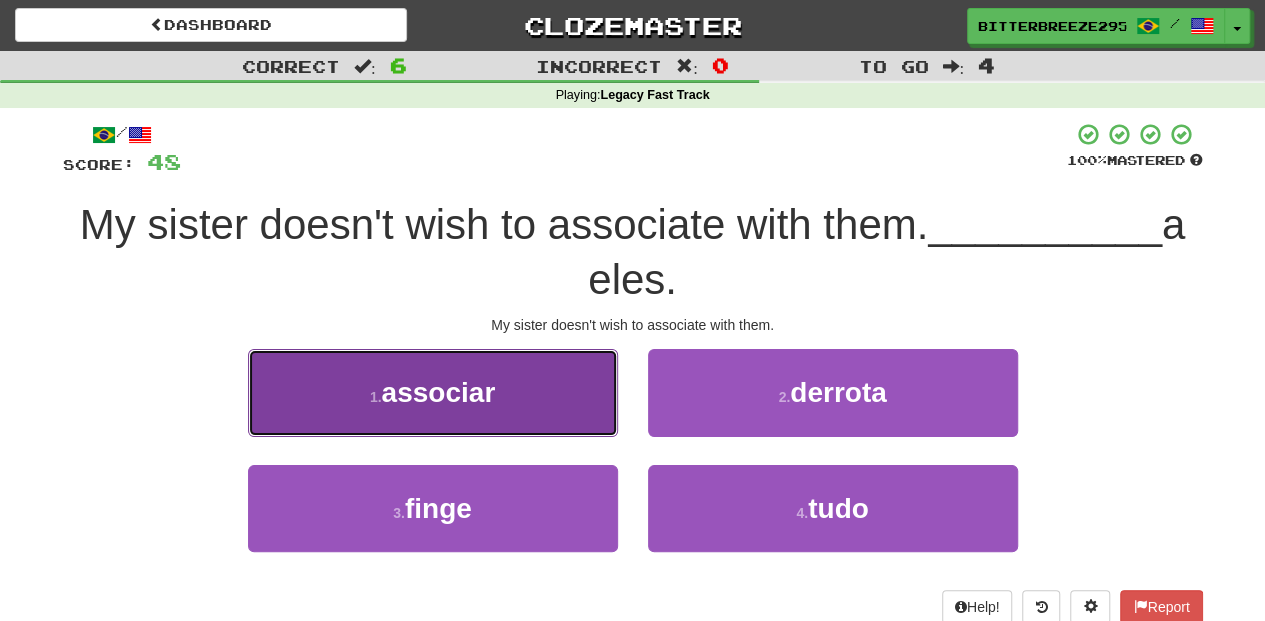 click on "1 .  associar" at bounding box center (433, 392) 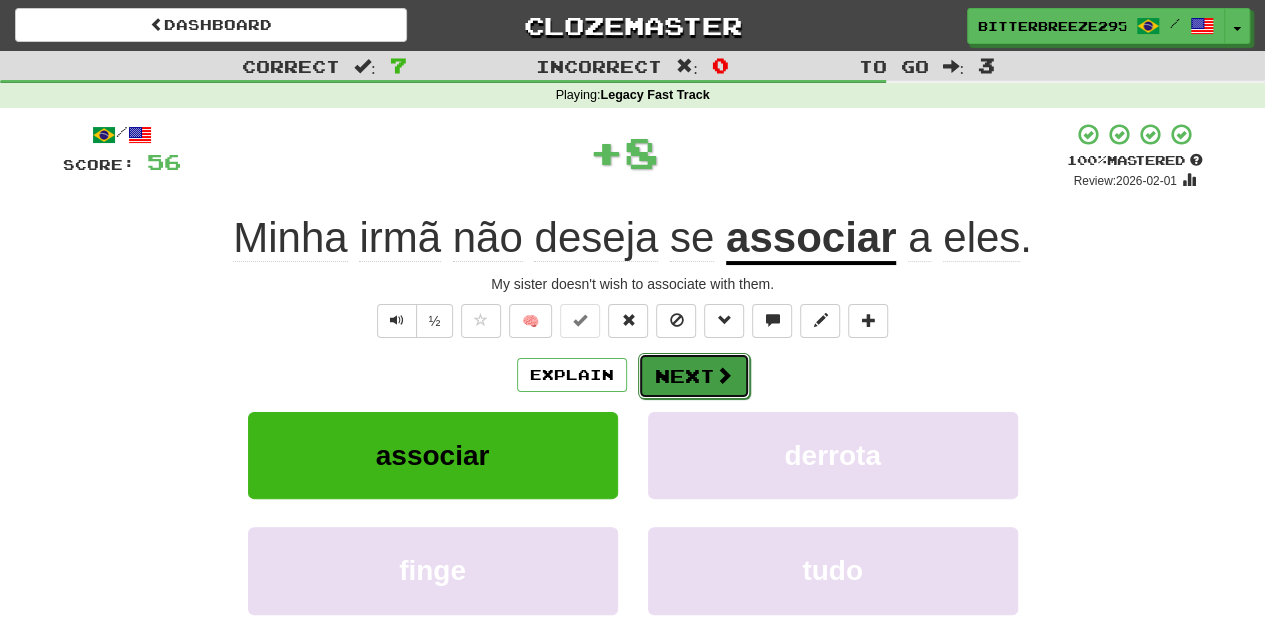 click on "Next" at bounding box center [694, 376] 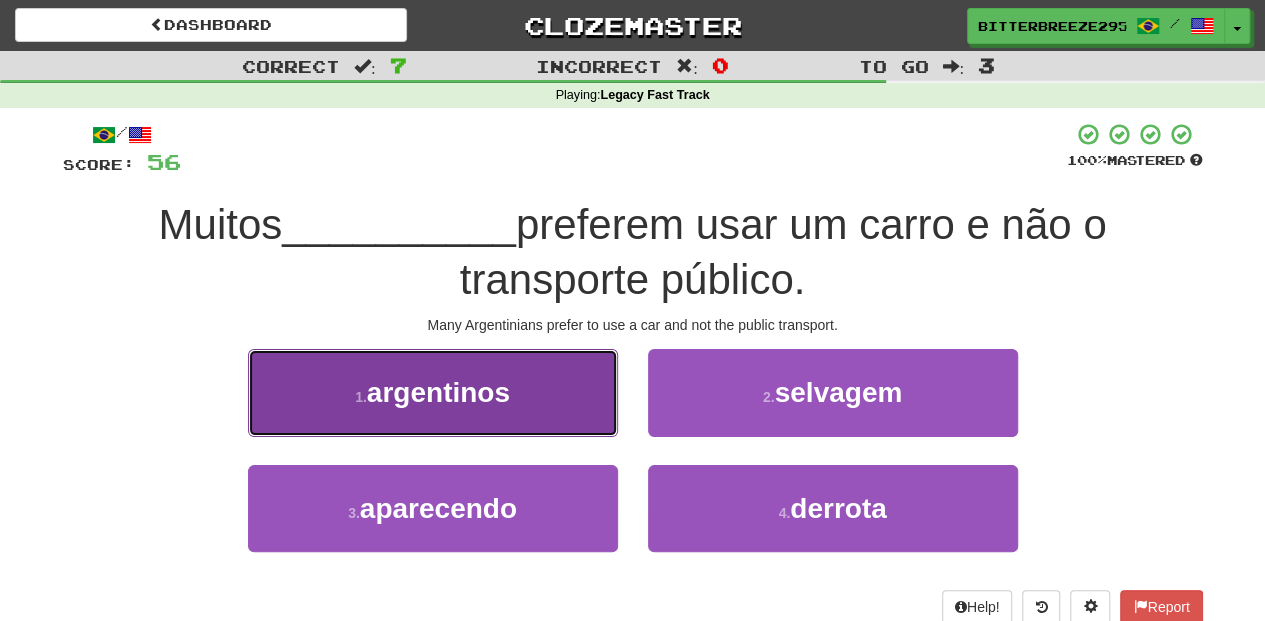 click on "1 .  argentinos" at bounding box center [433, 392] 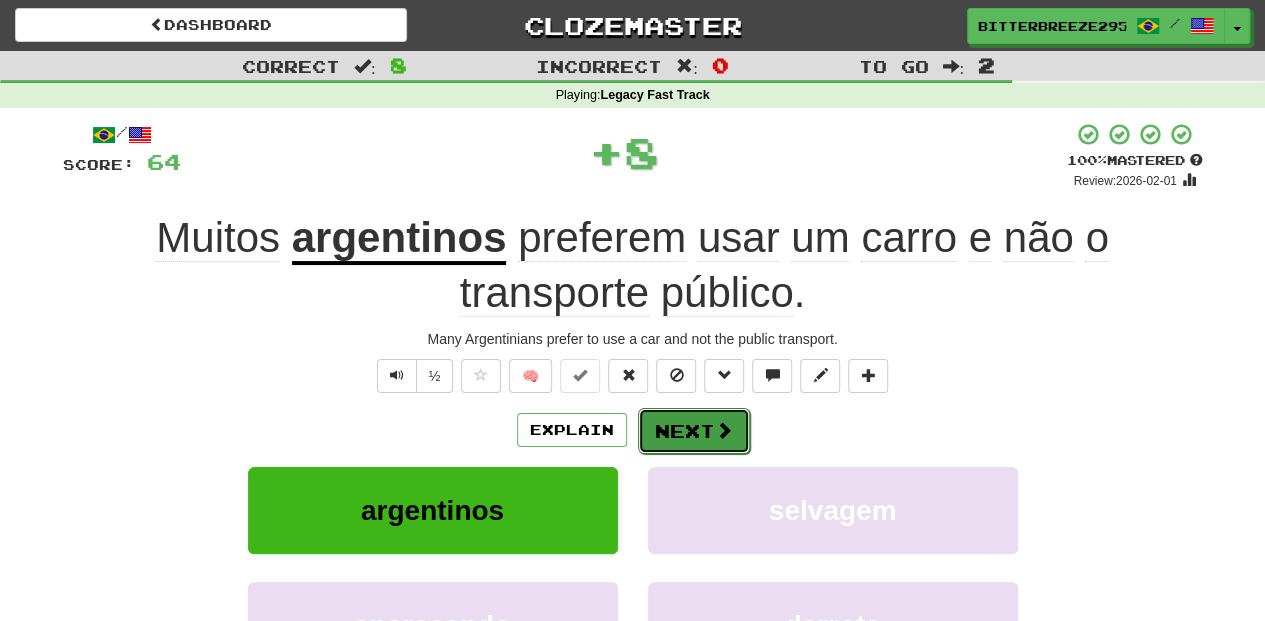 click on "Next" at bounding box center (694, 431) 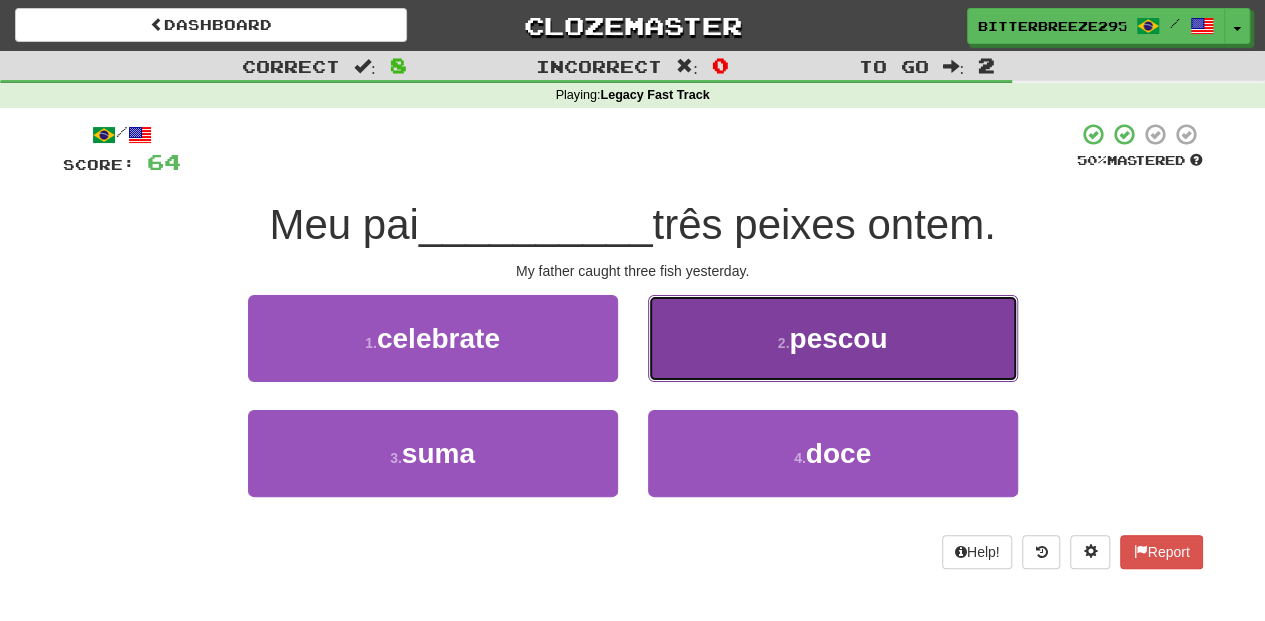 click on "2 .  pescou" at bounding box center (833, 338) 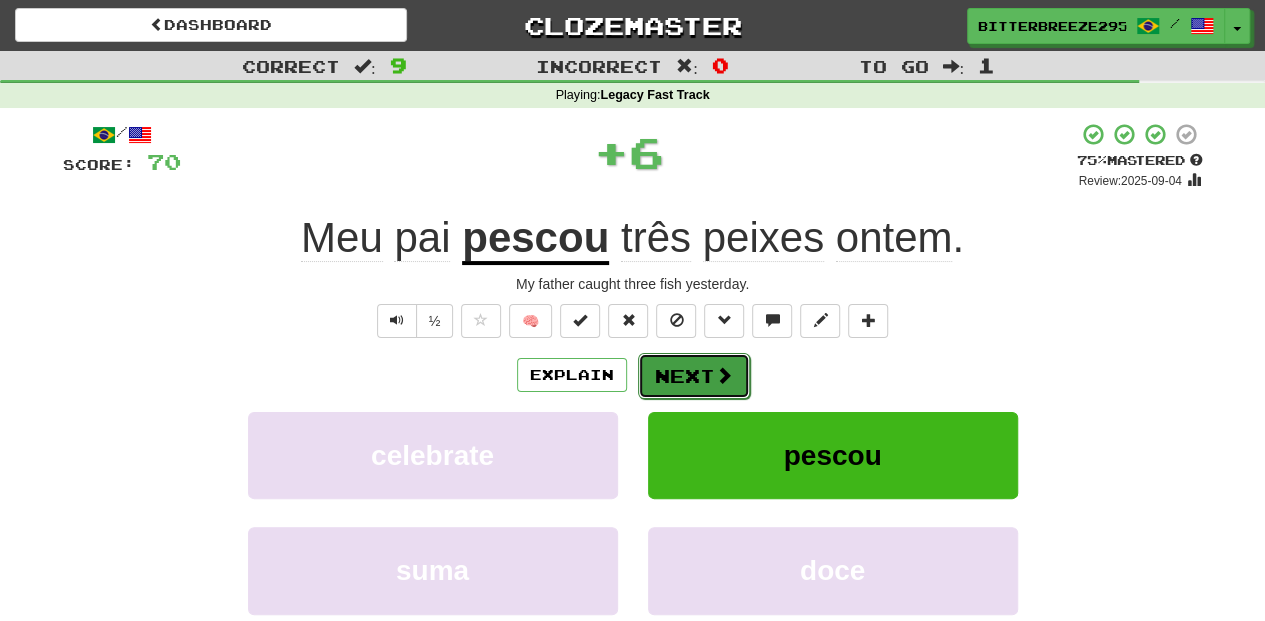 click on "Next" at bounding box center [694, 376] 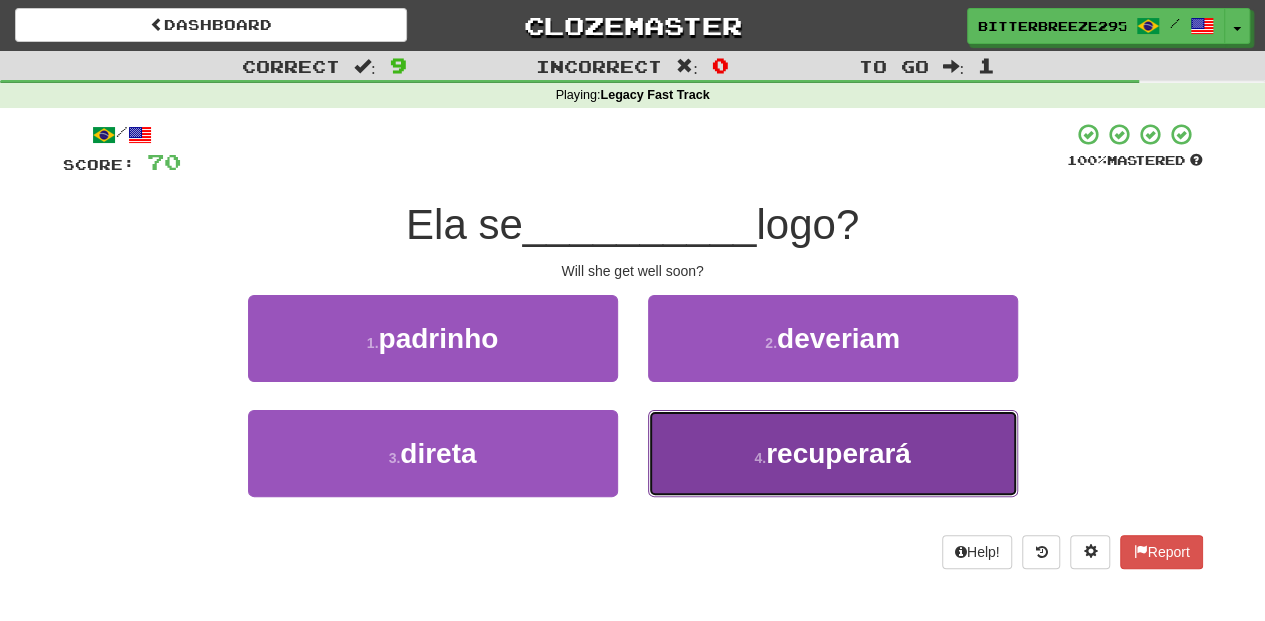 click on "4 .  recuperará" at bounding box center [833, 453] 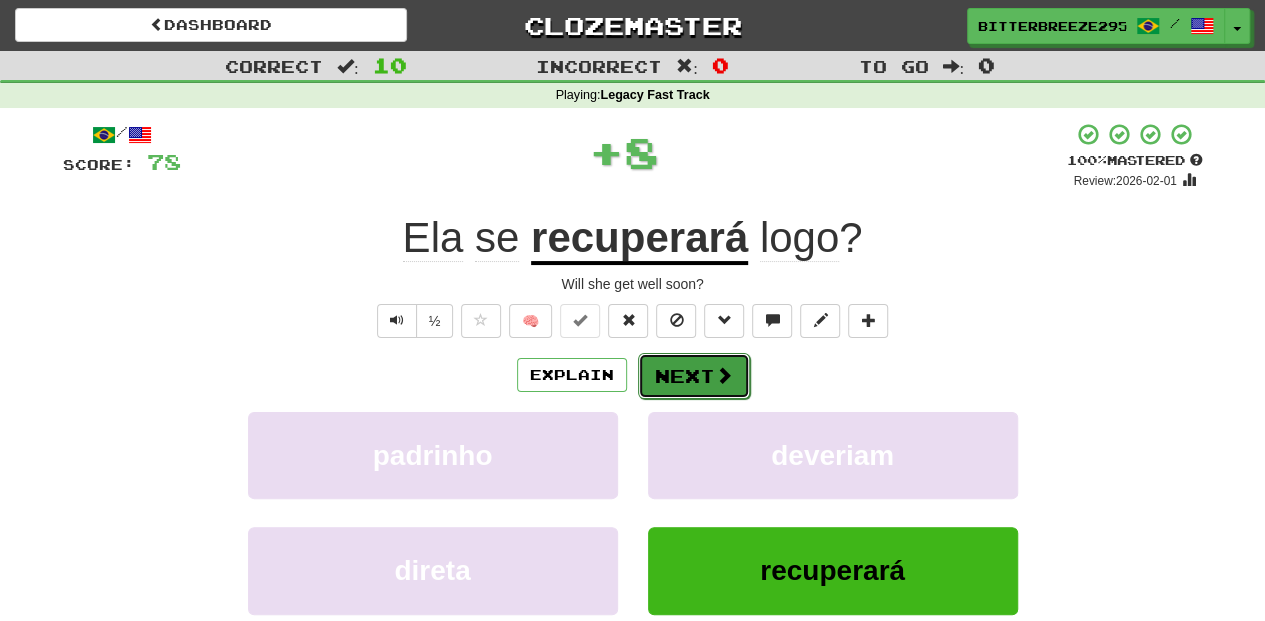 click on "Next" at bounding box center (694, 376) 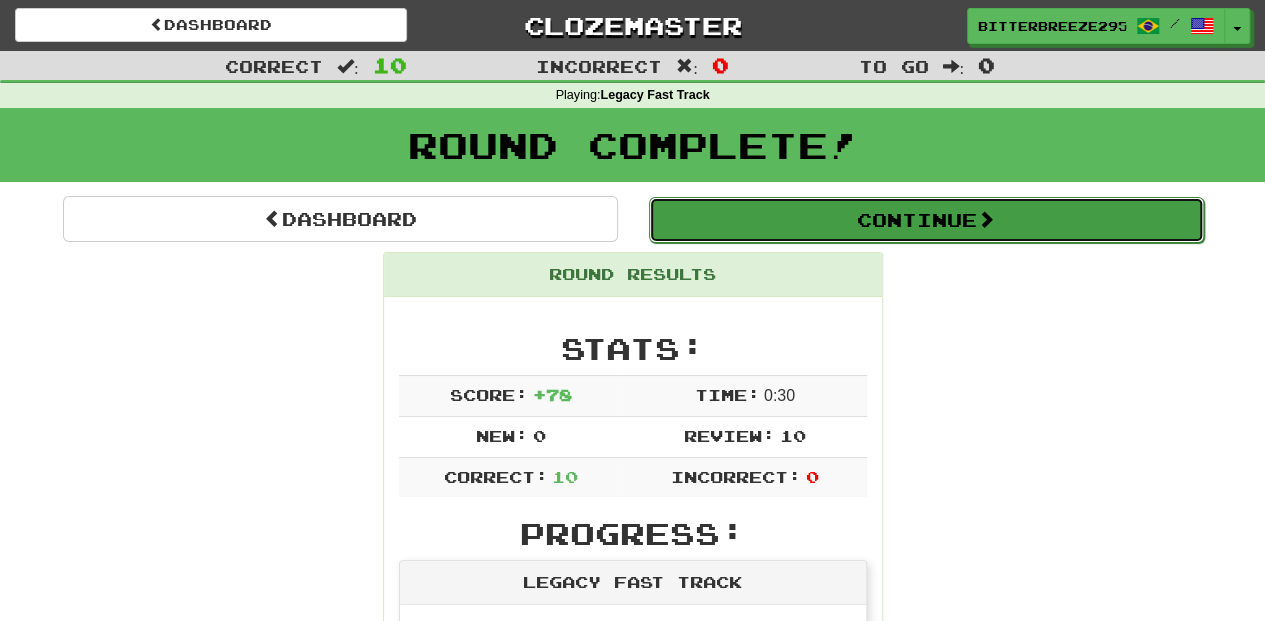 click on "Continue" at bounding box center [926, 220] 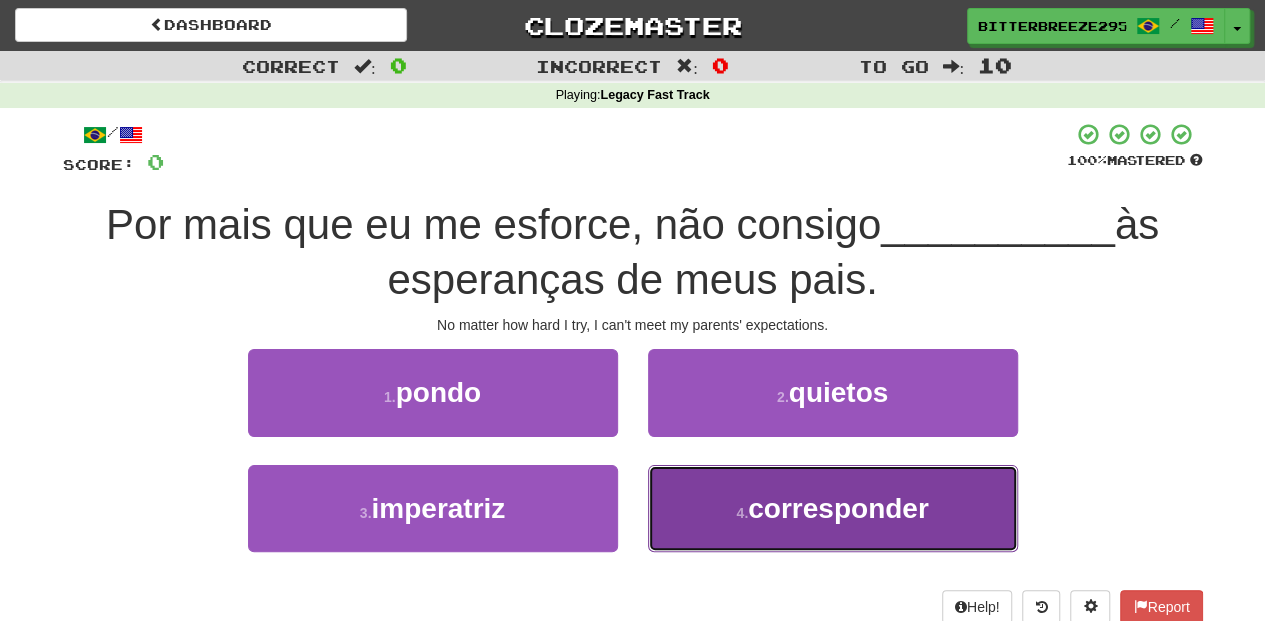 click on "4 .  corresponder" at bounding box center (833, 508) 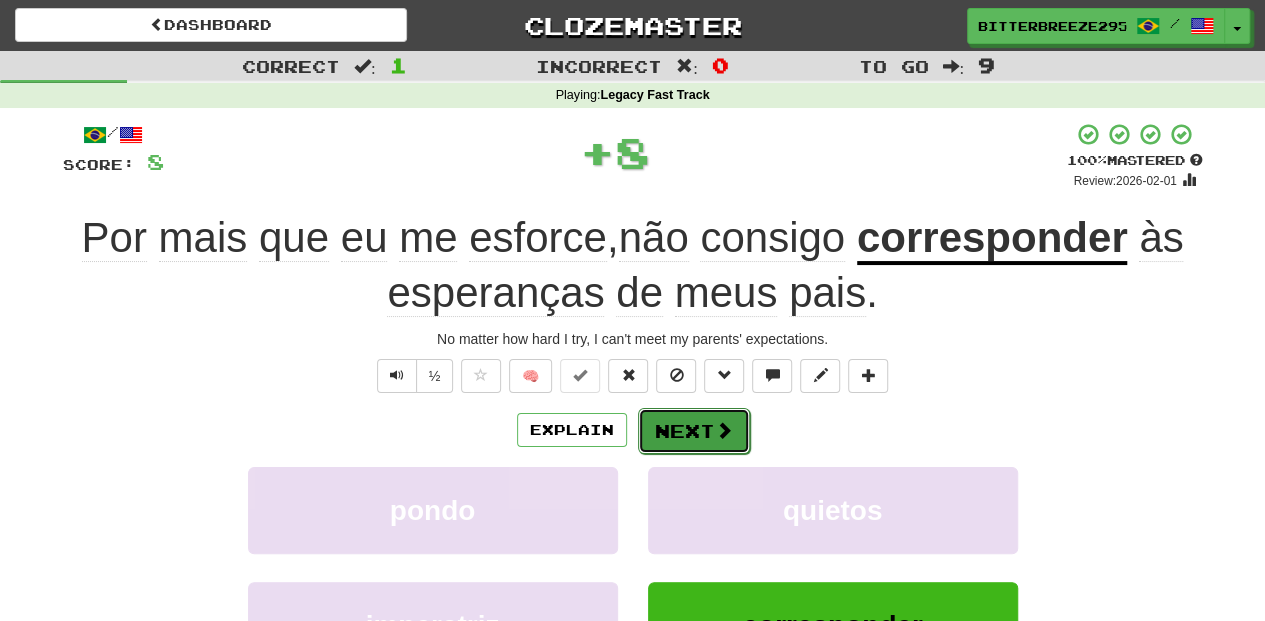 click on "Next" at bounding box center (694, 431) 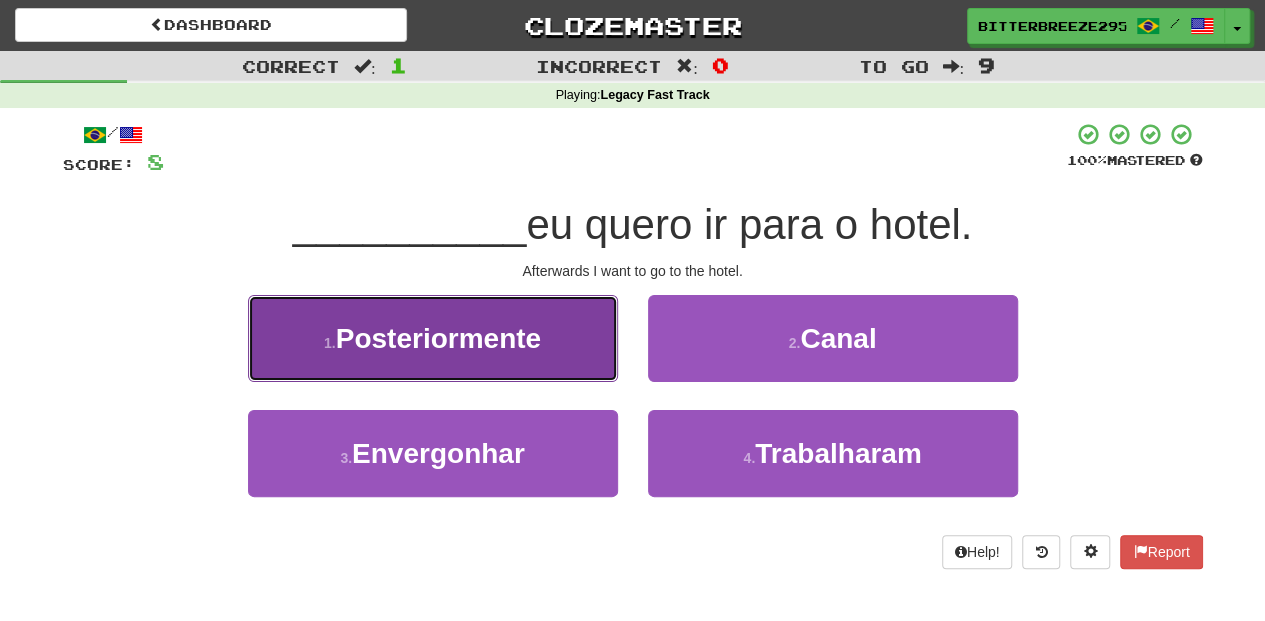 click on "1 .  Posteriormente" at bounding box center [433, 338] 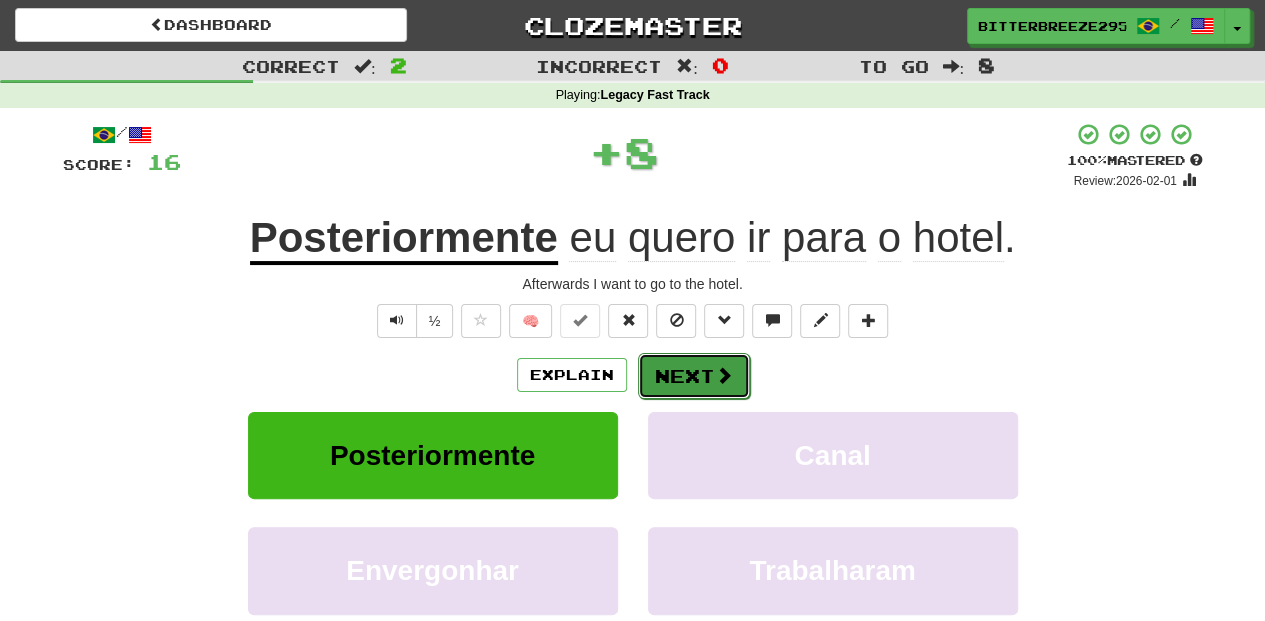 click on "Next" at bounding box center (694, 376) 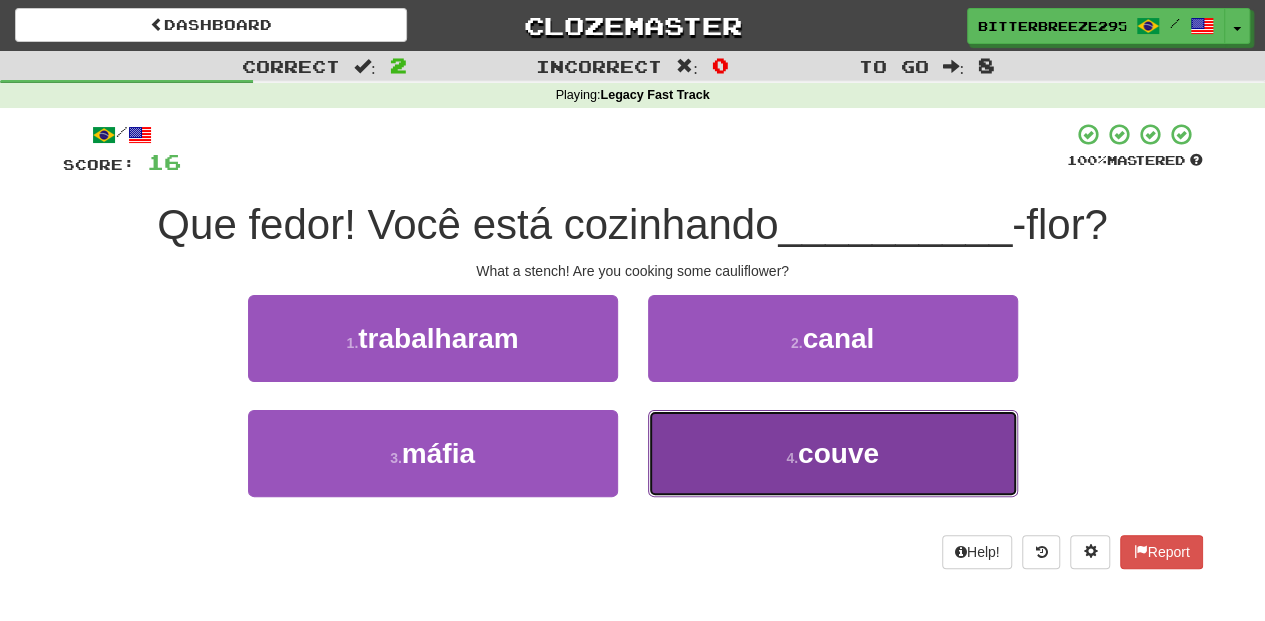 click on "4 .  couve" at bounding box center (833, 453) 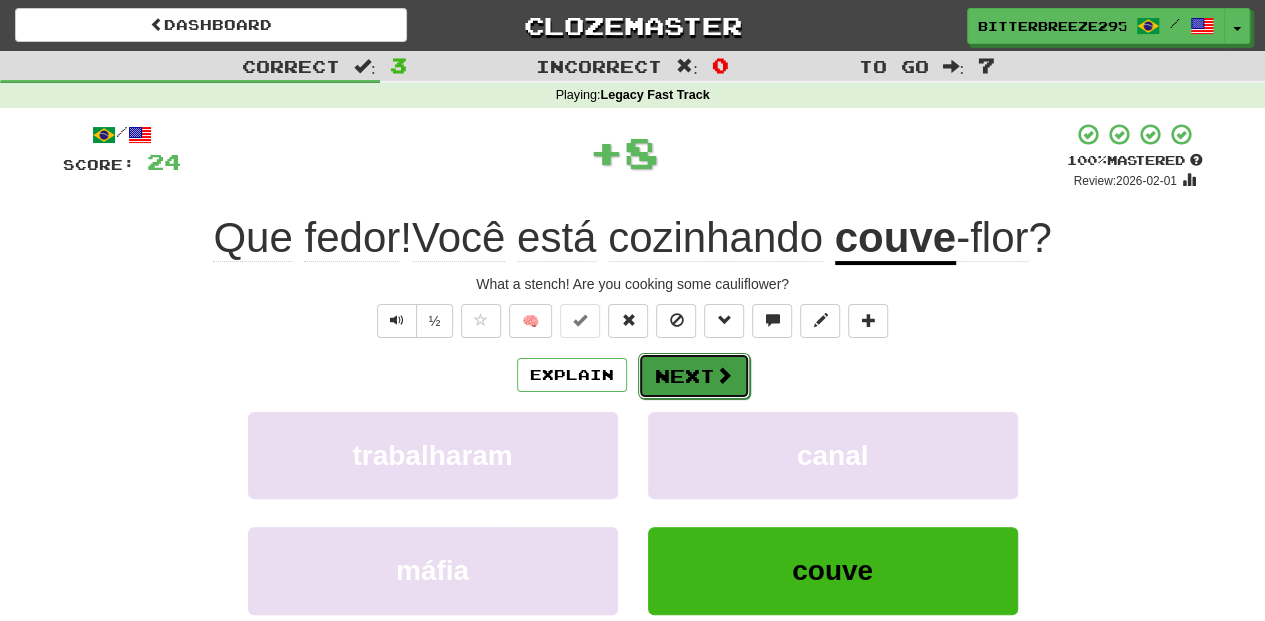 click on "Next" at bounding box center (694, 376) 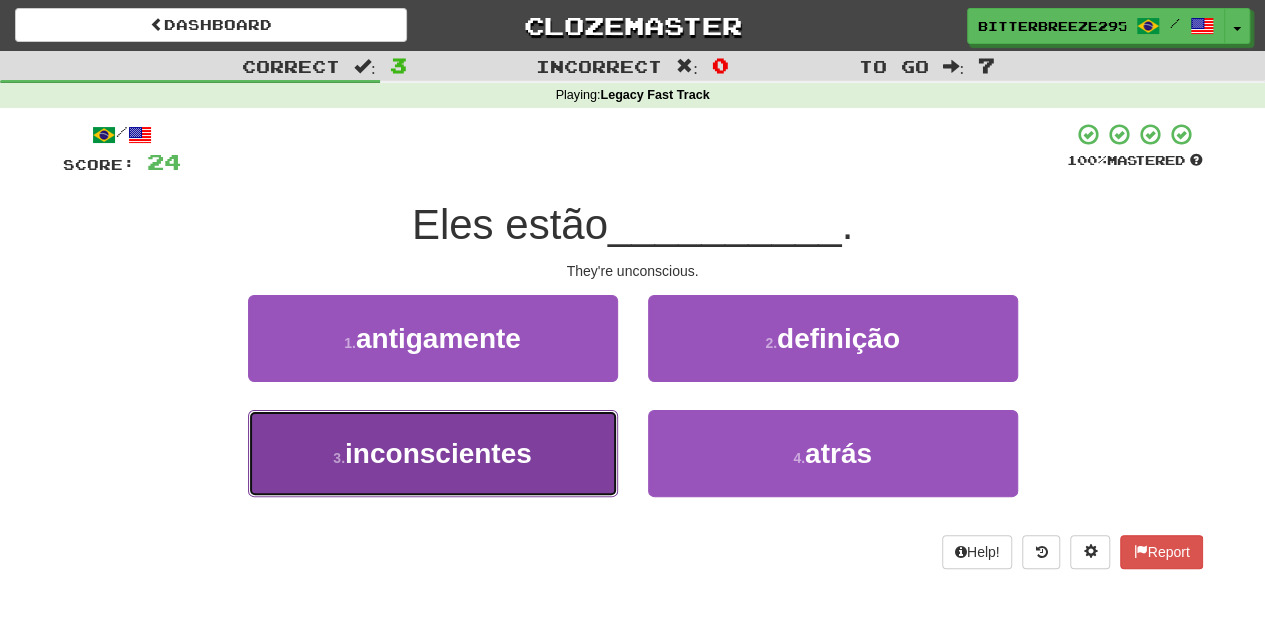 click on "3 .  inconscientes" at bounding box center (433, 453) 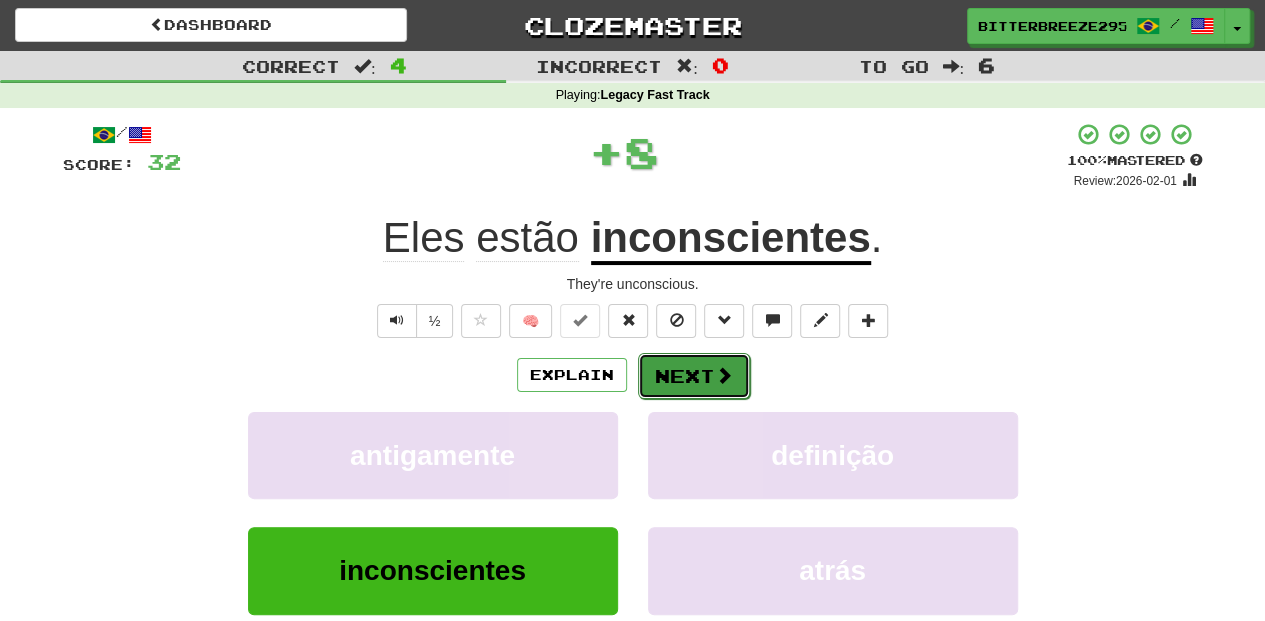 click on "Next" at bounding box center [694, 376] 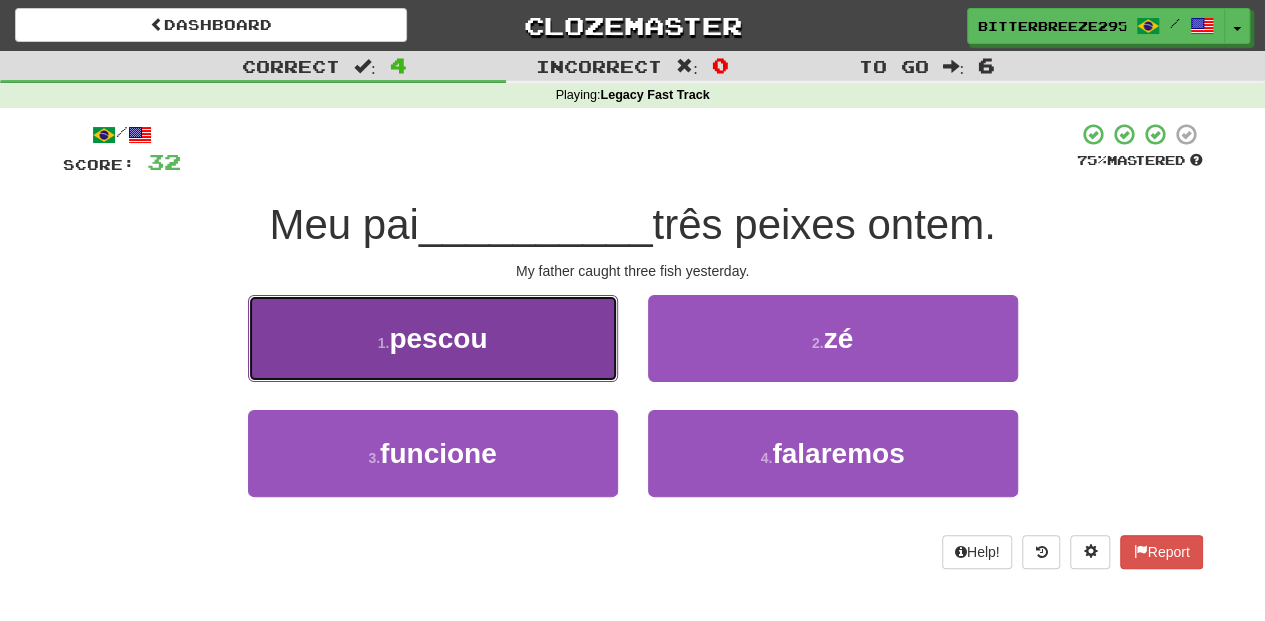 click on "1 .  pescou" at bounding box center (433, 338) 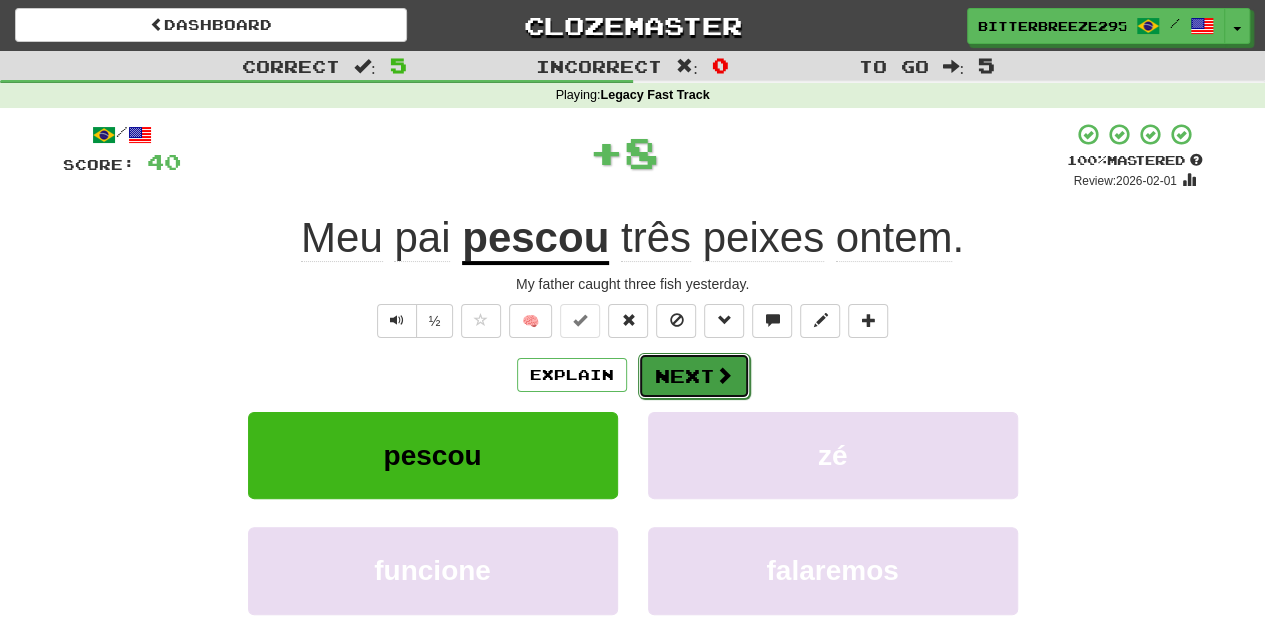 click on "Next" at bounding box center (694, 376) 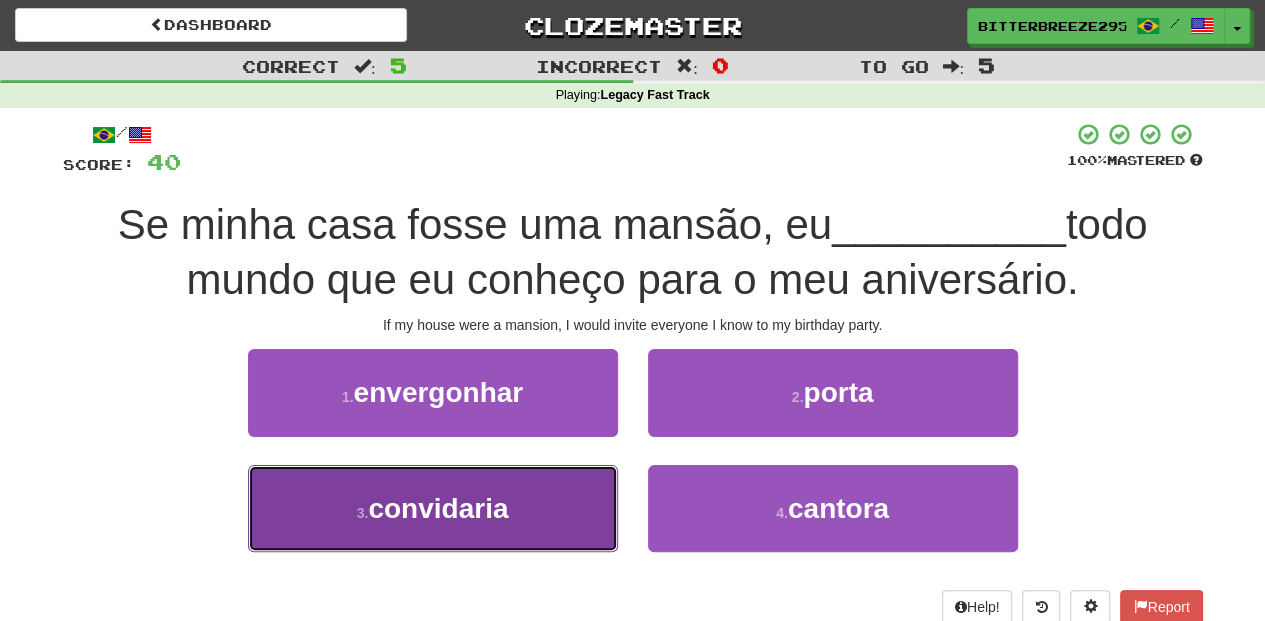 click on "3 .  convidaria" at bounding box center (433, 508) 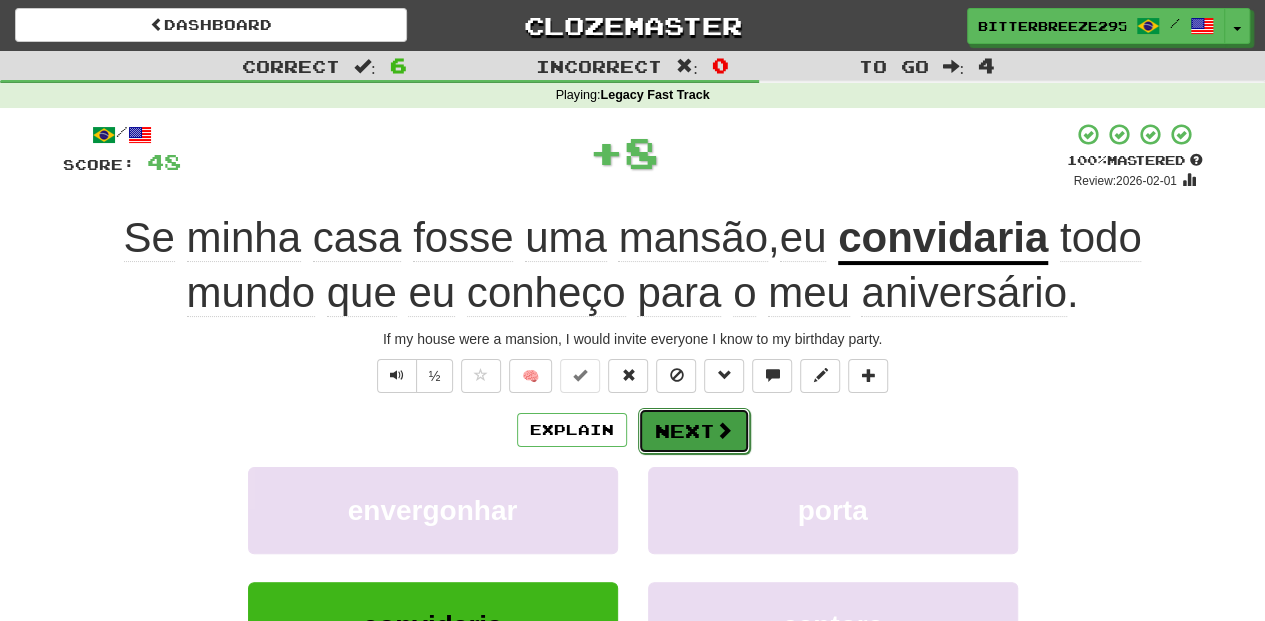 click on "Next" at bounding box center [694, 431] 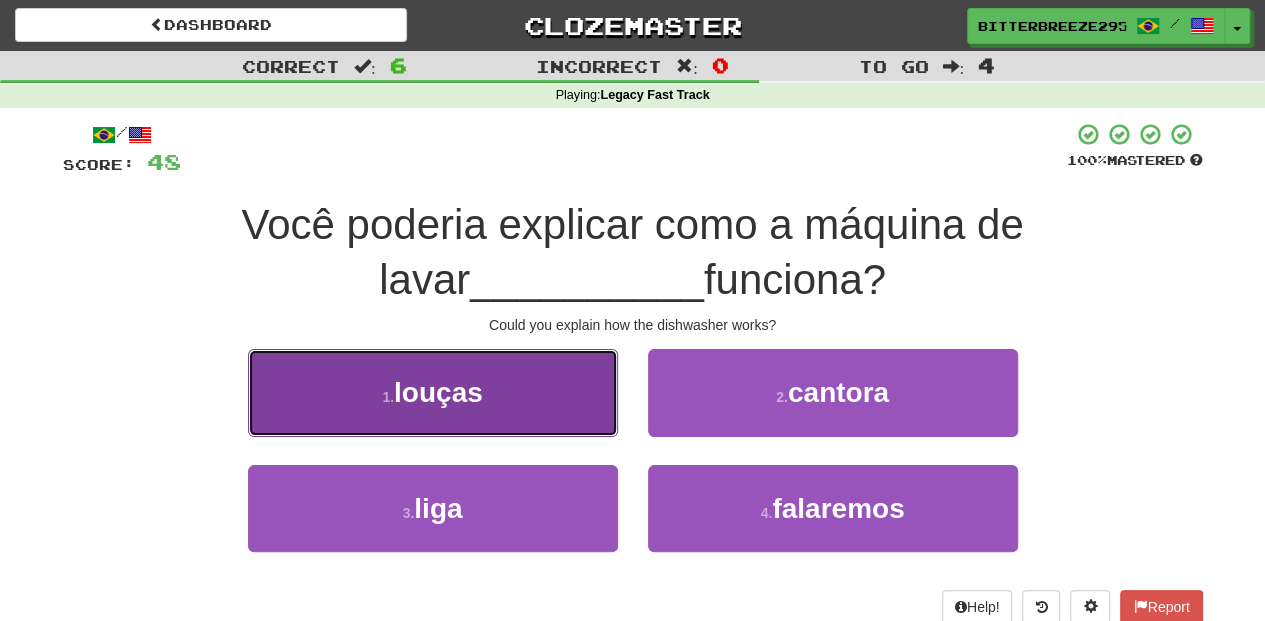 click on "1 .  louças" at bounding box center [433, 392] 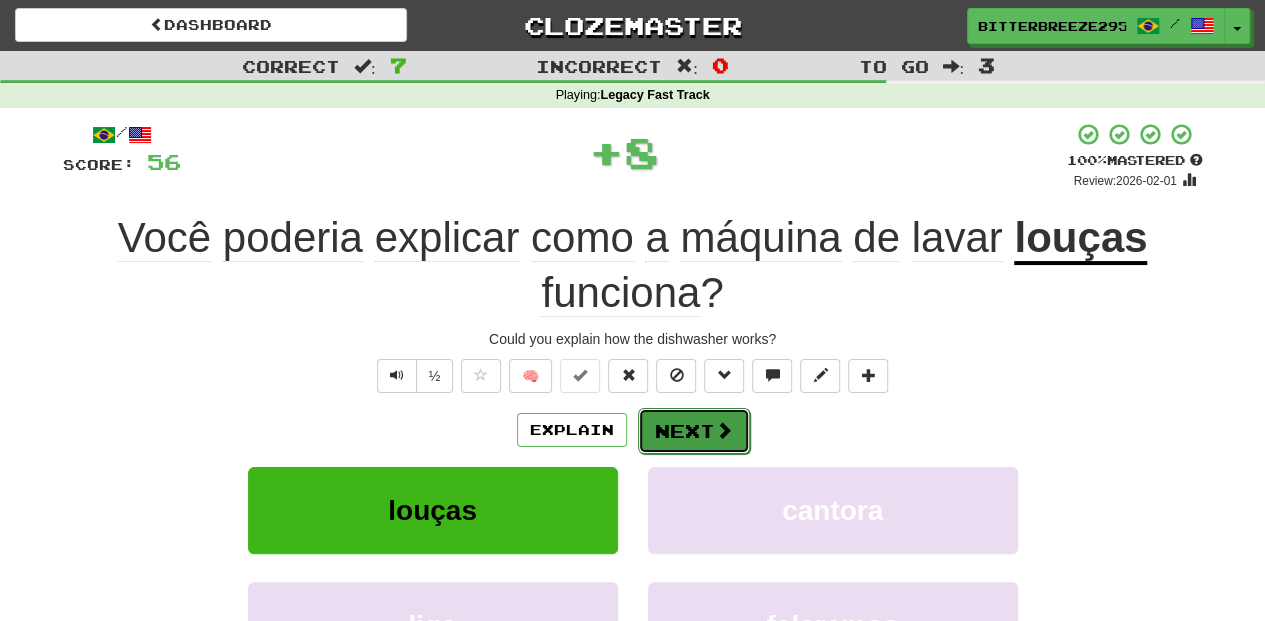 click on "Next" at bounding box center (694, 431) 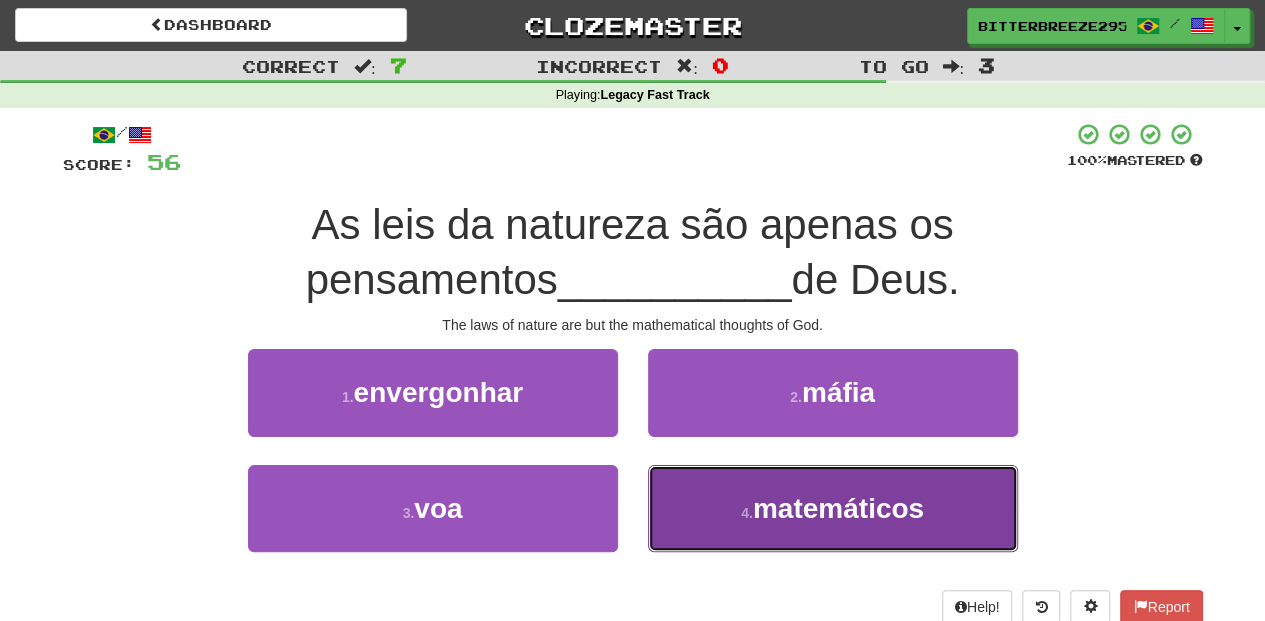 click on "4 .  matemáticos" at bounding box center (833, 508) 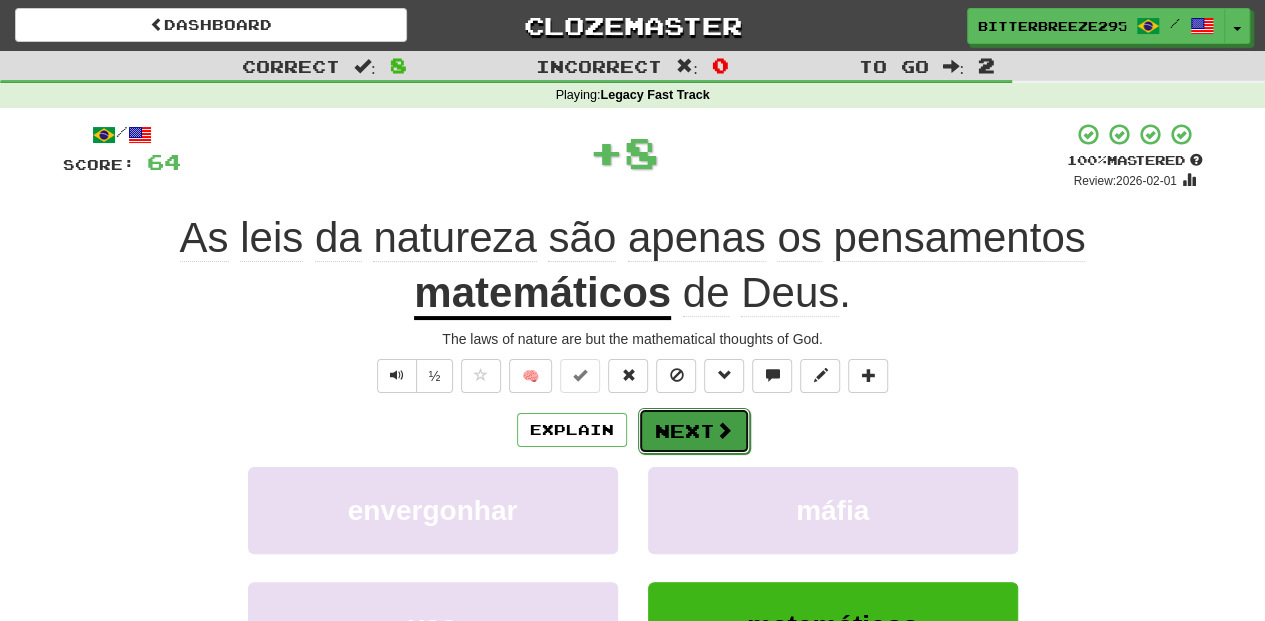 click on "Next" at bounding box center (694, 431) 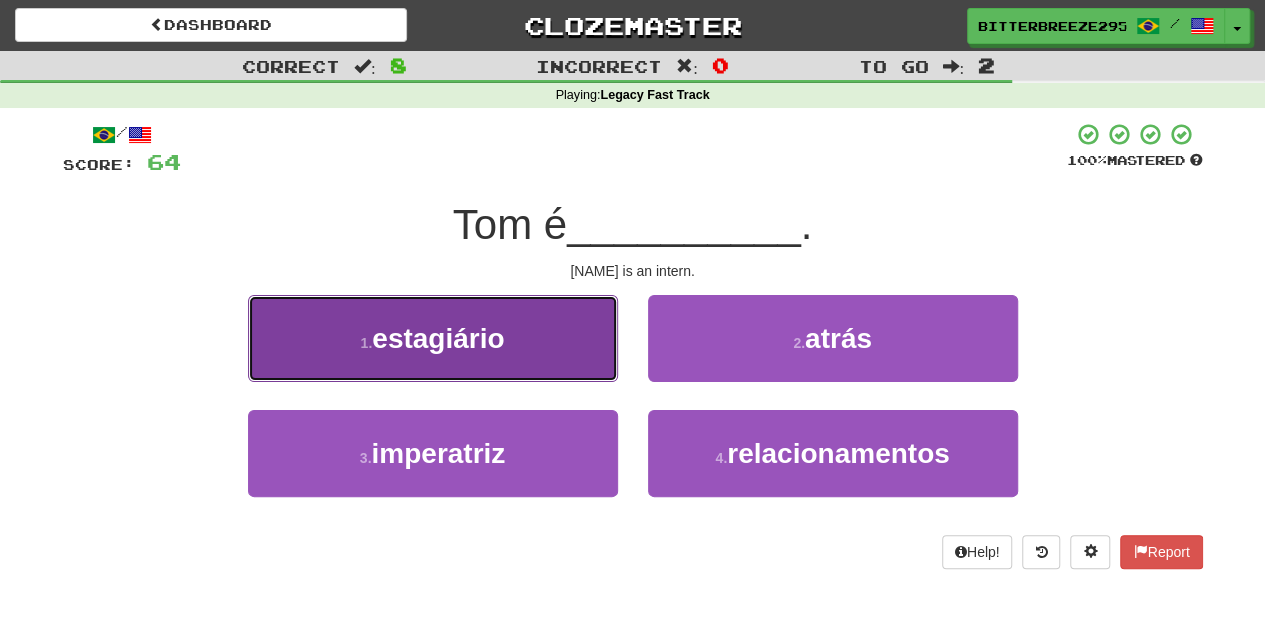 click on "1 .  estagiário" at bounding box center [433, 338] 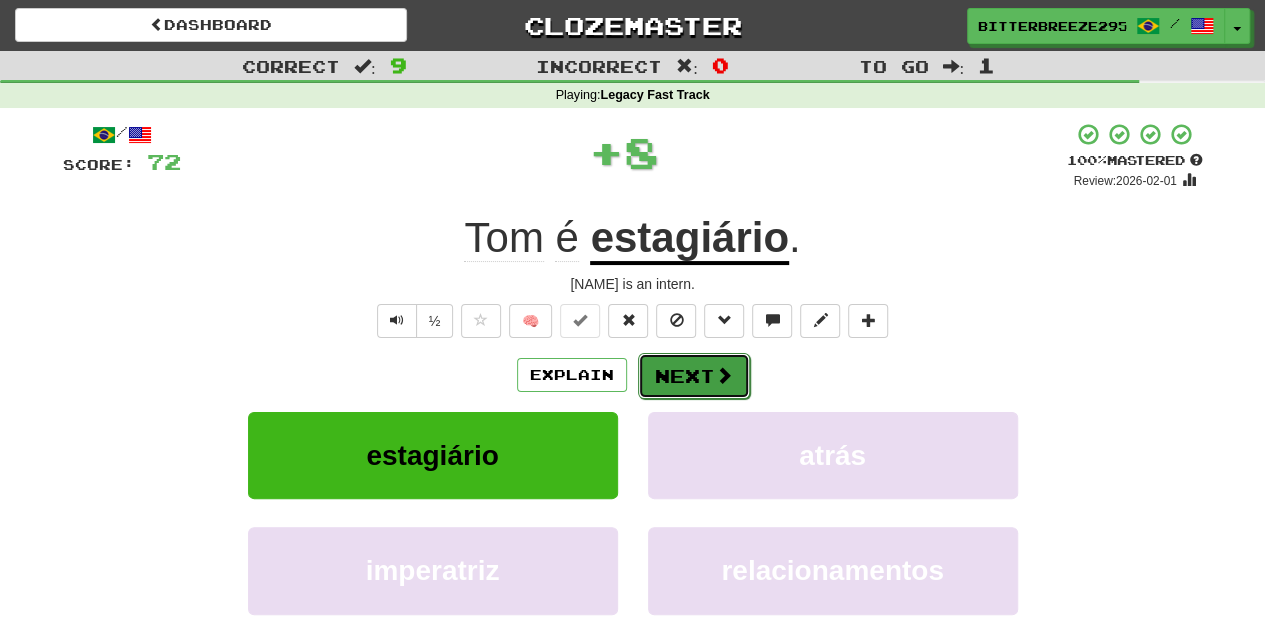 click on "Next" at bounding box center (694, 376) 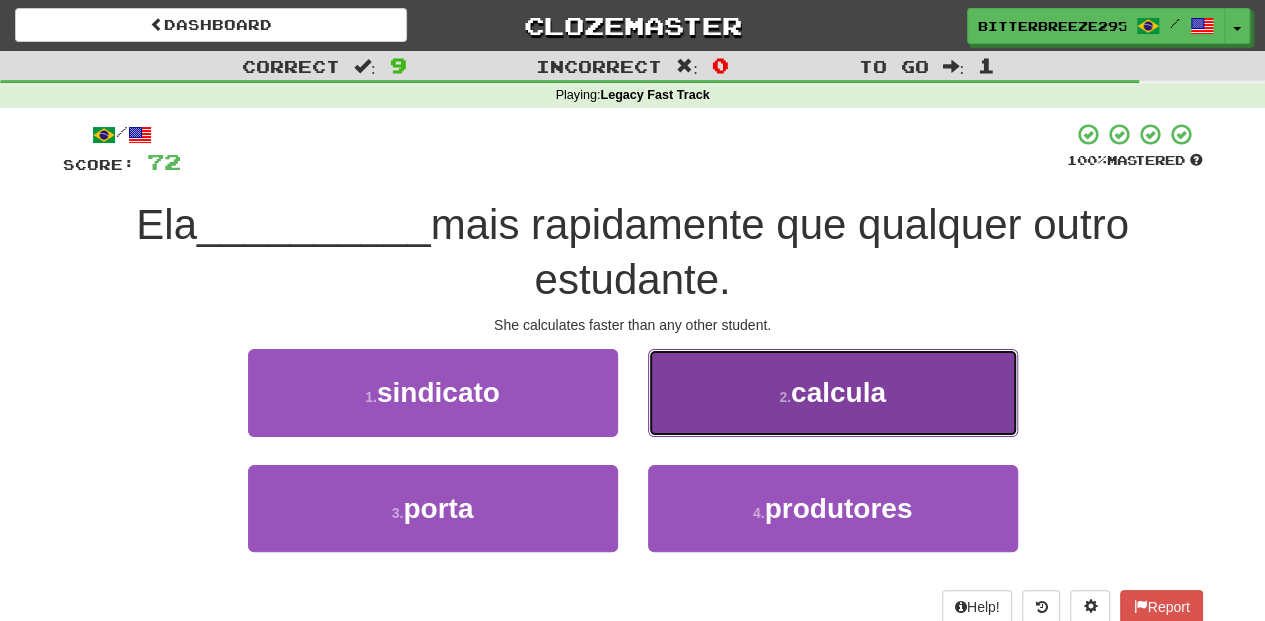 click on "2 .  calcula" at bounding box center (833, 392) 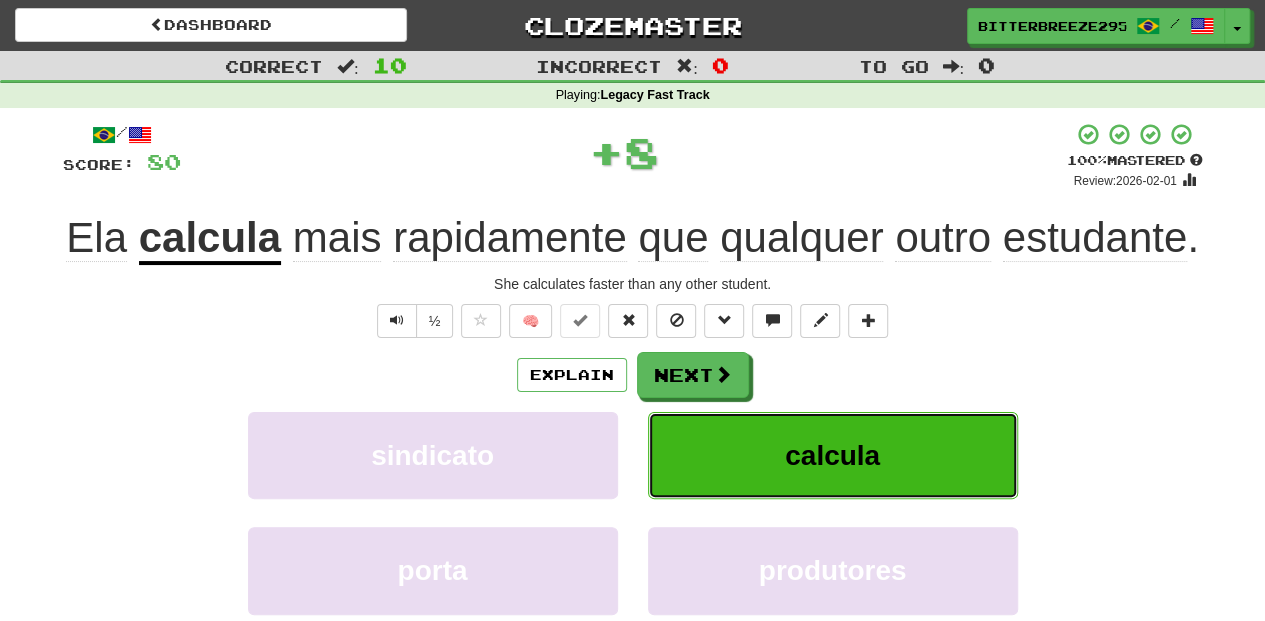 click on "calcula" at bounding box center (833, 455) 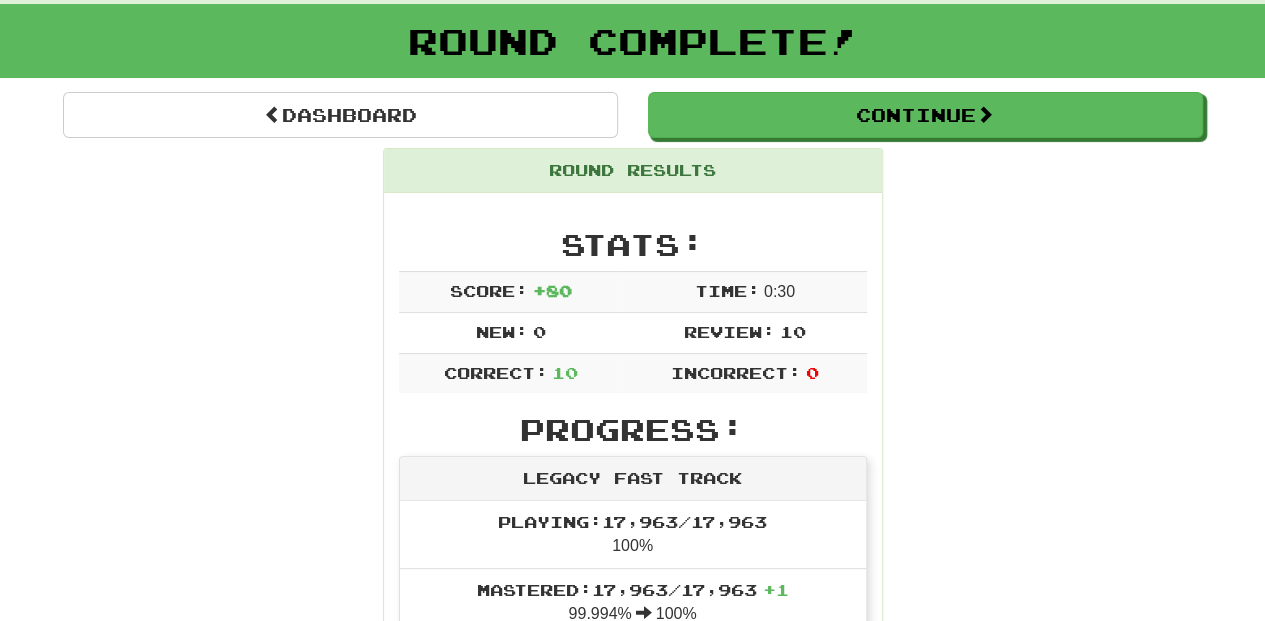 scroll, scrollTop: 66, scrollLeft: 0, axis: vertical 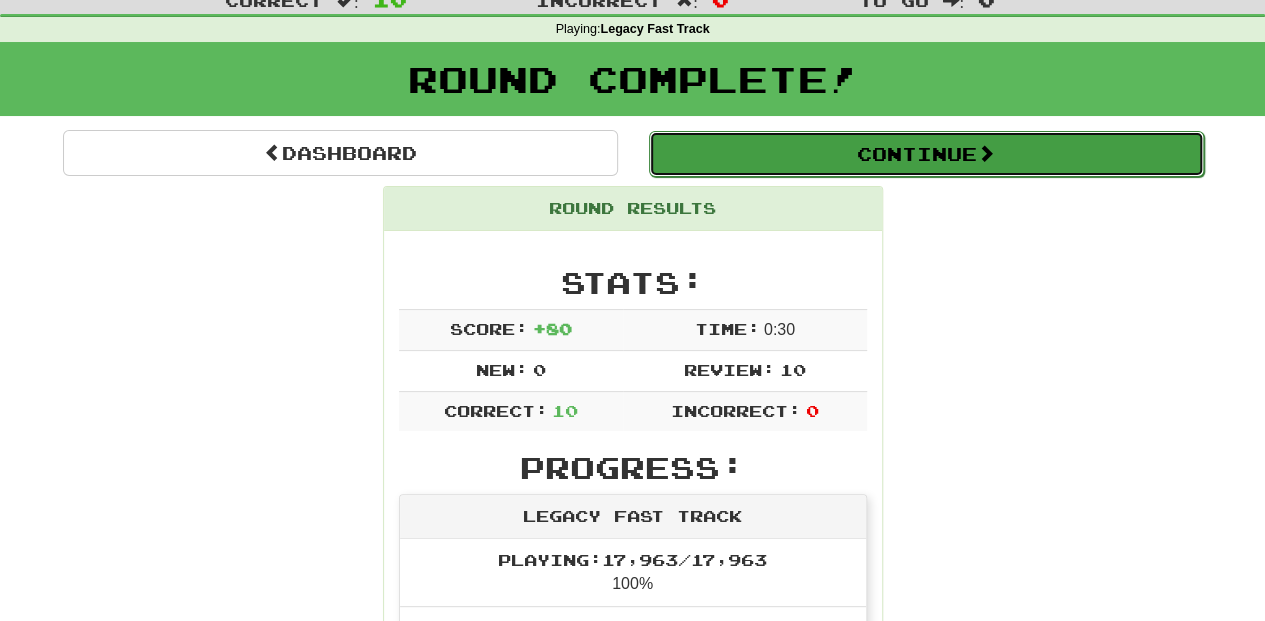 click on "Continue" at bounding box center (926, 154) 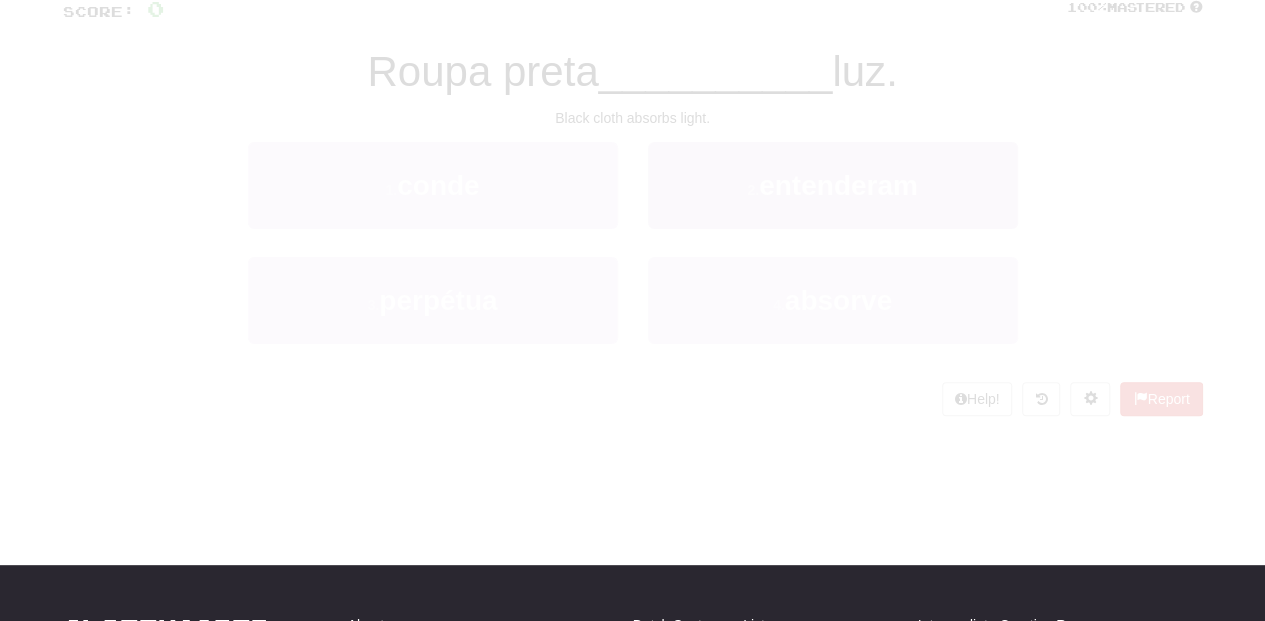 scroll, scrollTop: 66, scrollLeft: 0, axis: vertical 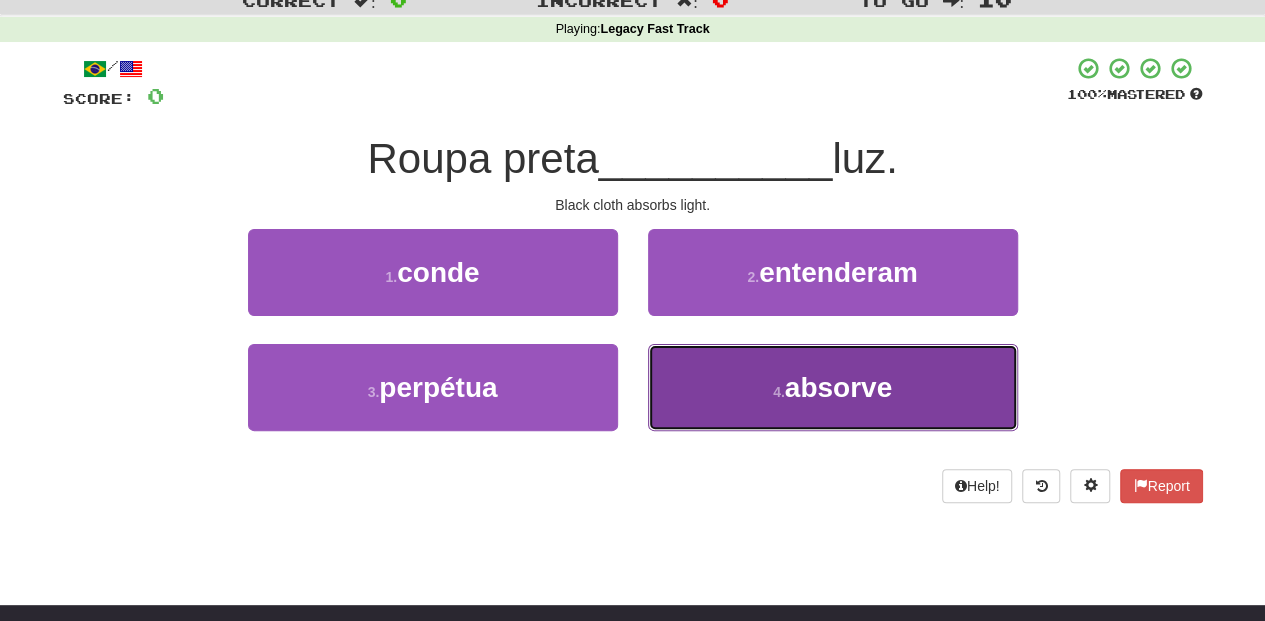 click on "4 .  absorve" at bounding box center (833, 387) 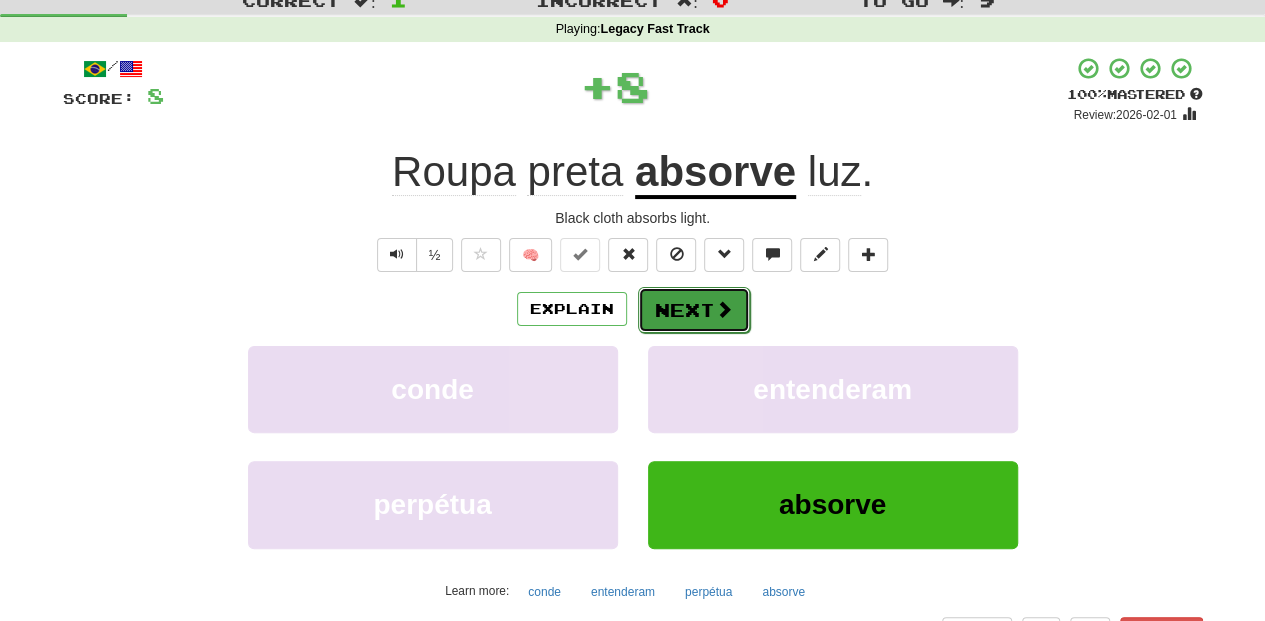 click on "Next" at bounding box center [694, 310] 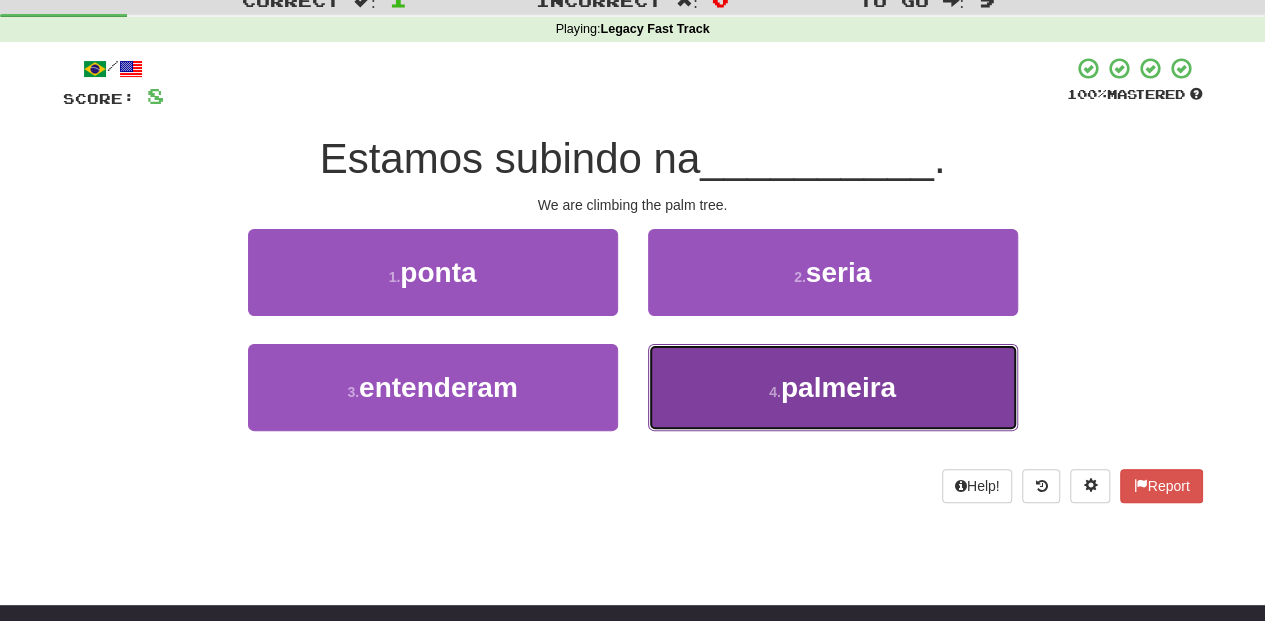 click on "4 .  palmeira" at bounding box center (833, 387) 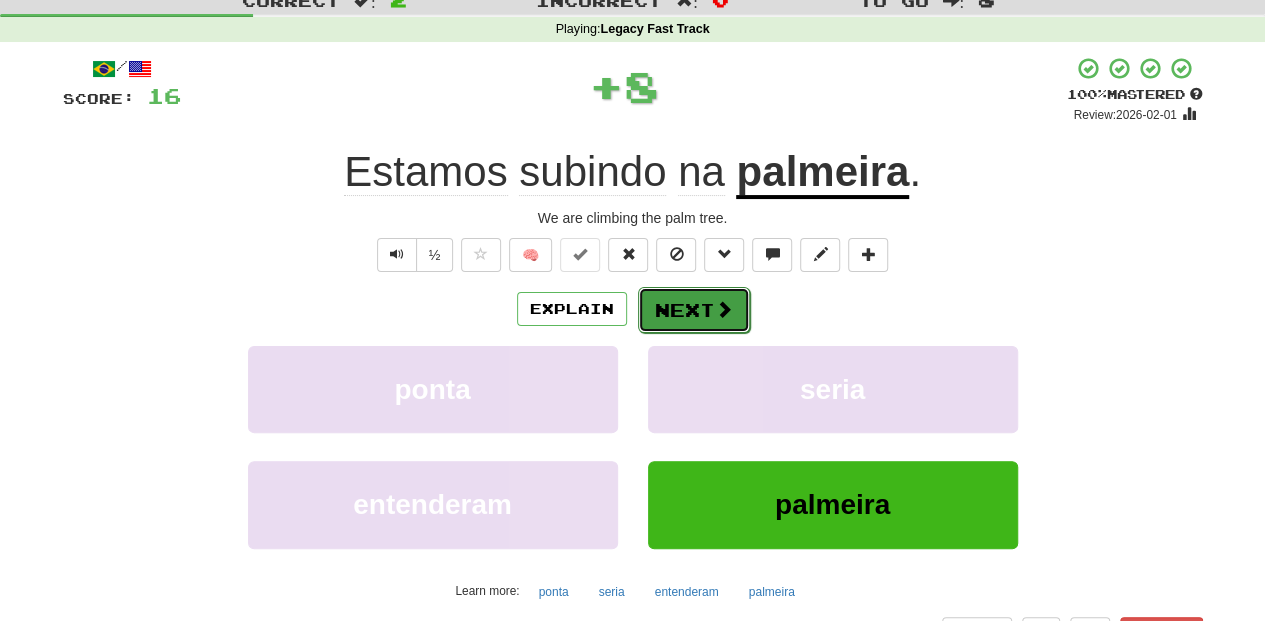 click on "Next" at bounding box center [694, 310] 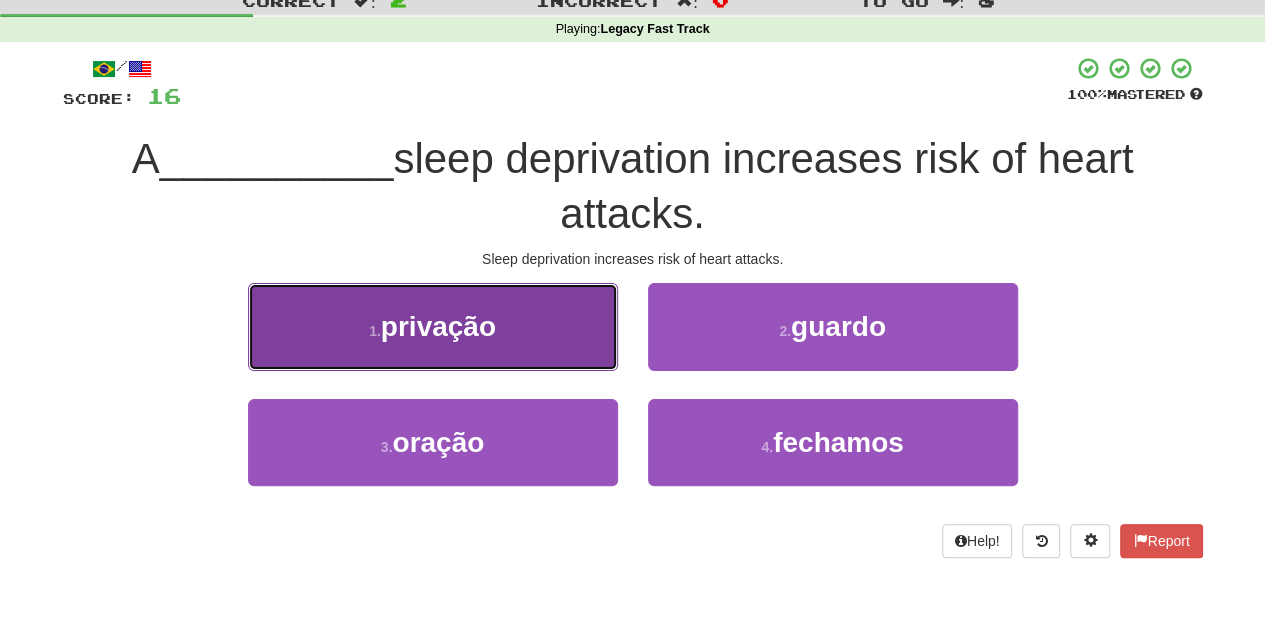 click on "1 .  privação" at bounding box center (433, 326) 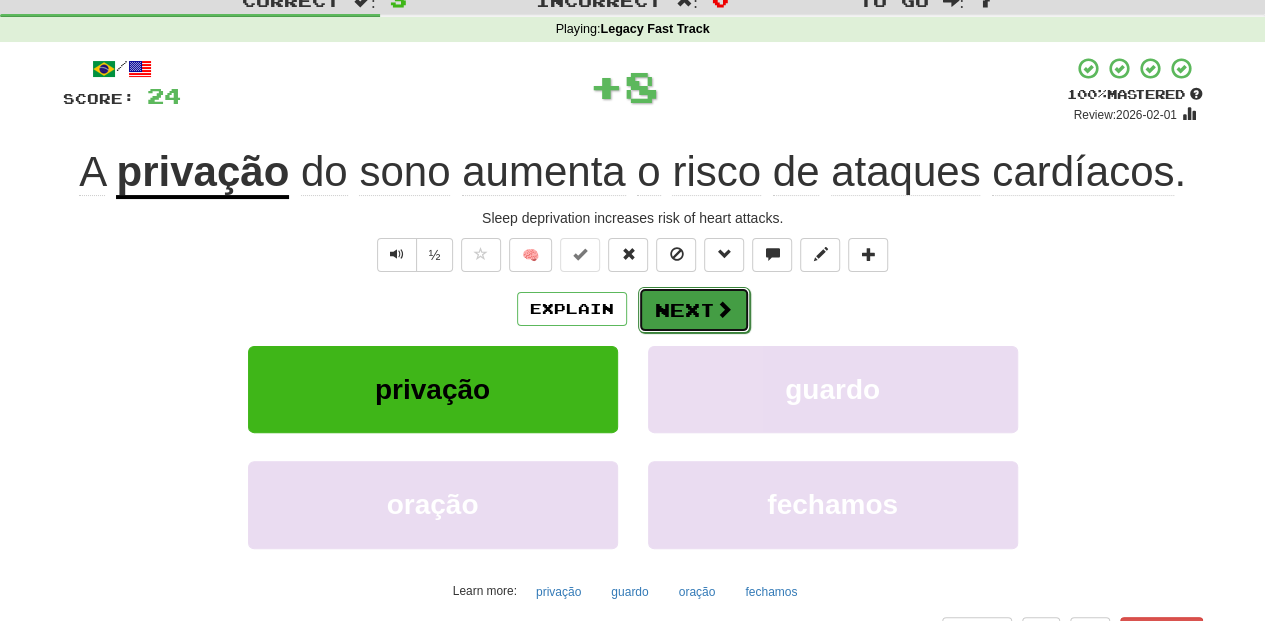 click on "Next" at bounding box center (694, 310) 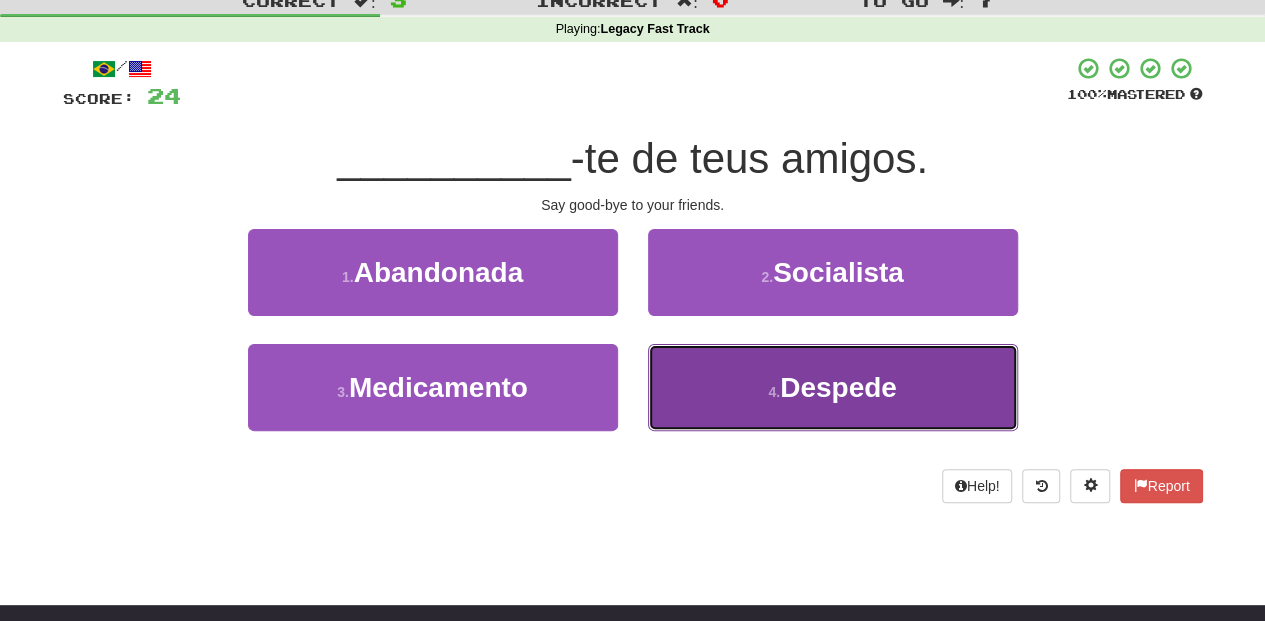 click on "4 .  Despede" at bounding box center [833, 387] 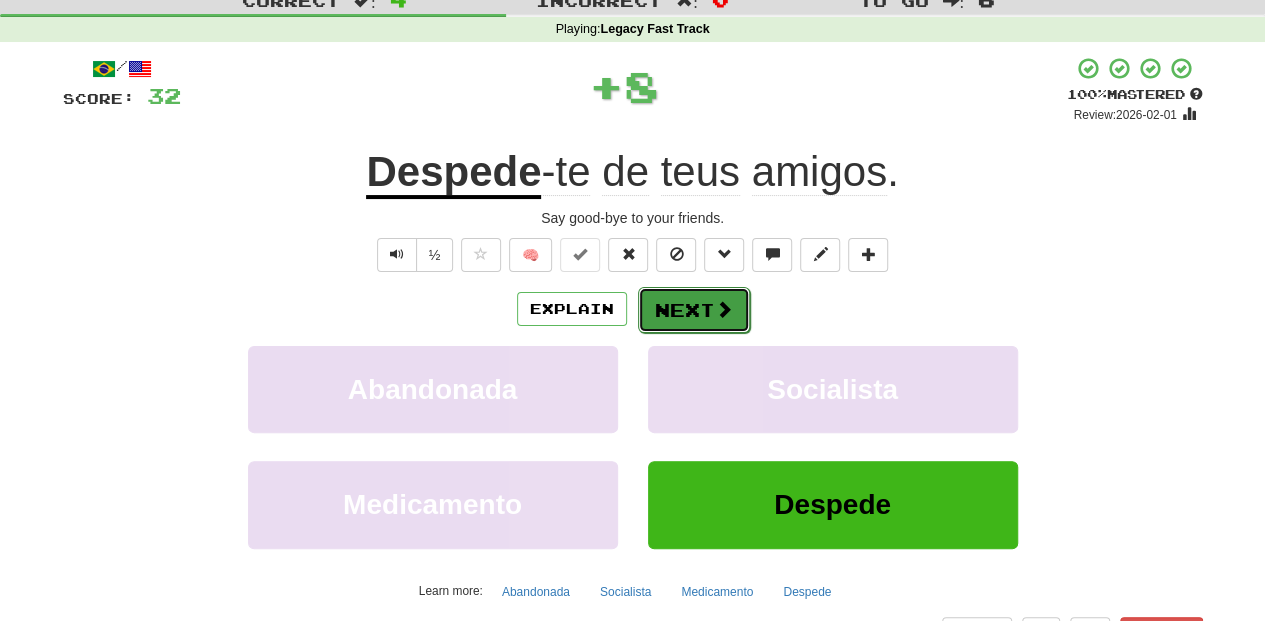 click on "Next" at bounding box center [694, 310] 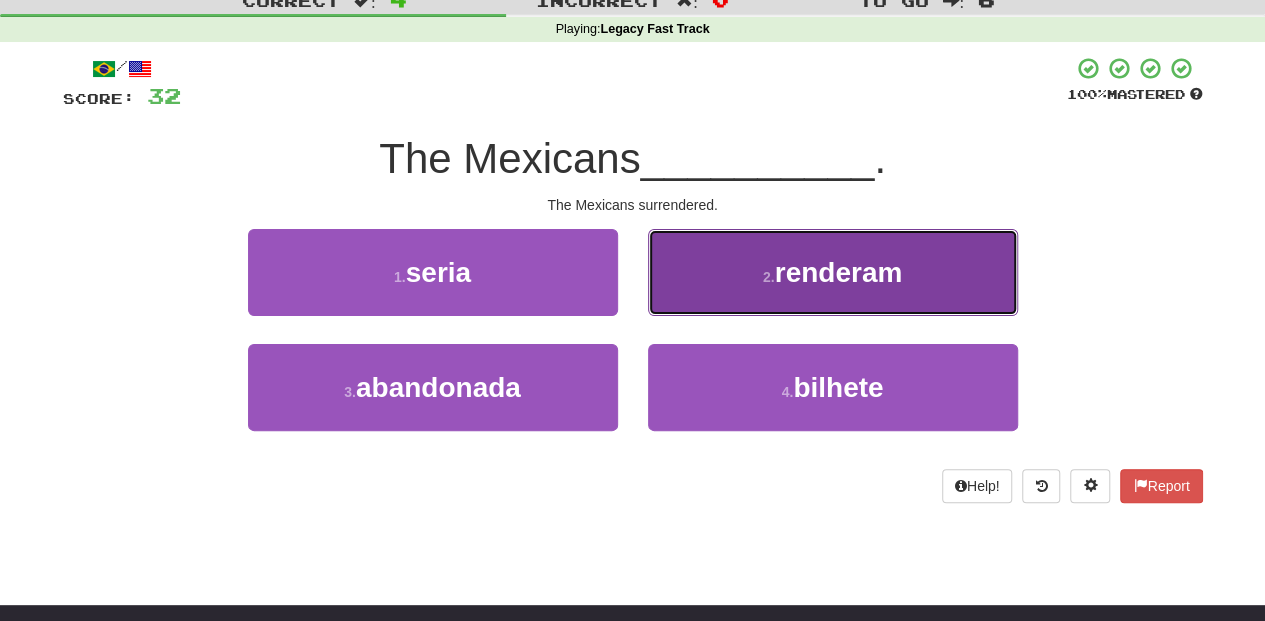 click on "2 .  renderam" at bounding box center (833, 272) 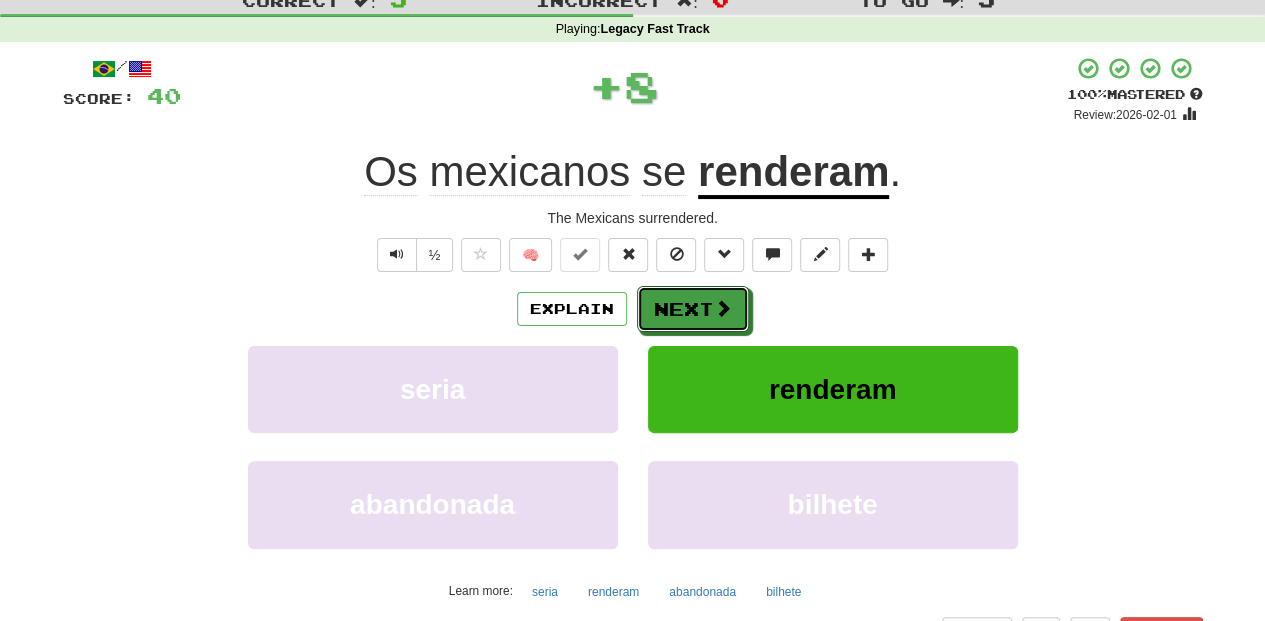 click on "Next" at bounding box center (693, 309) 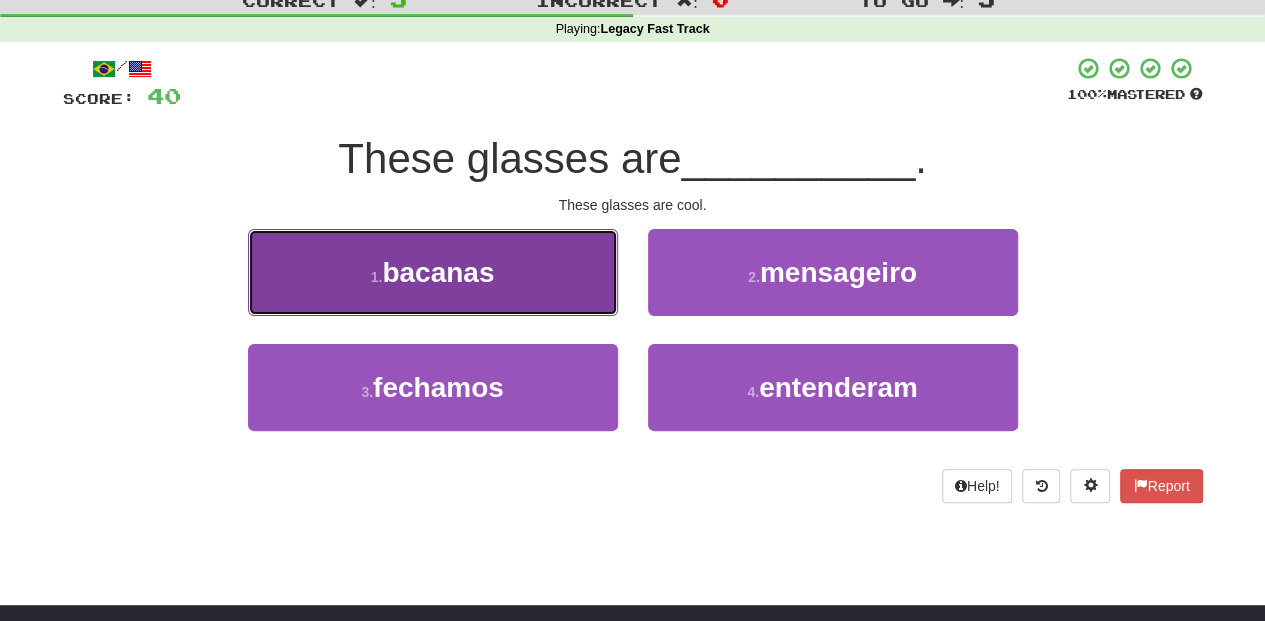 click on "1 .  bacanas" at bounding box center [433, 272] 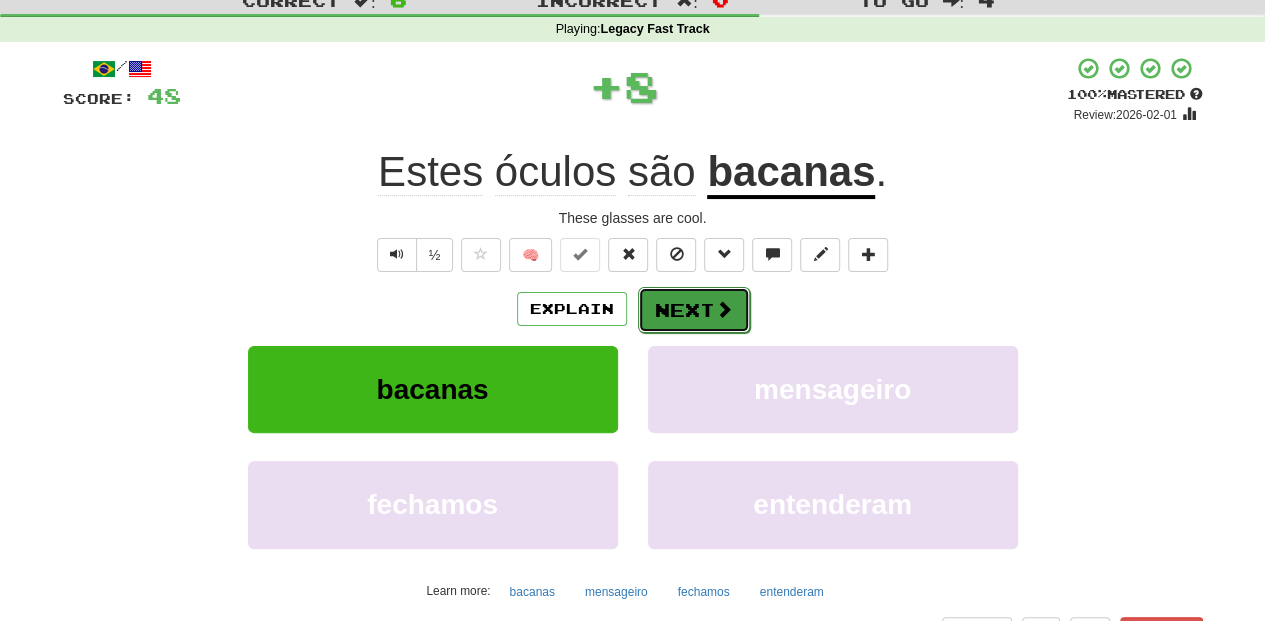 click on "Next" at bounding box center (694, 310) 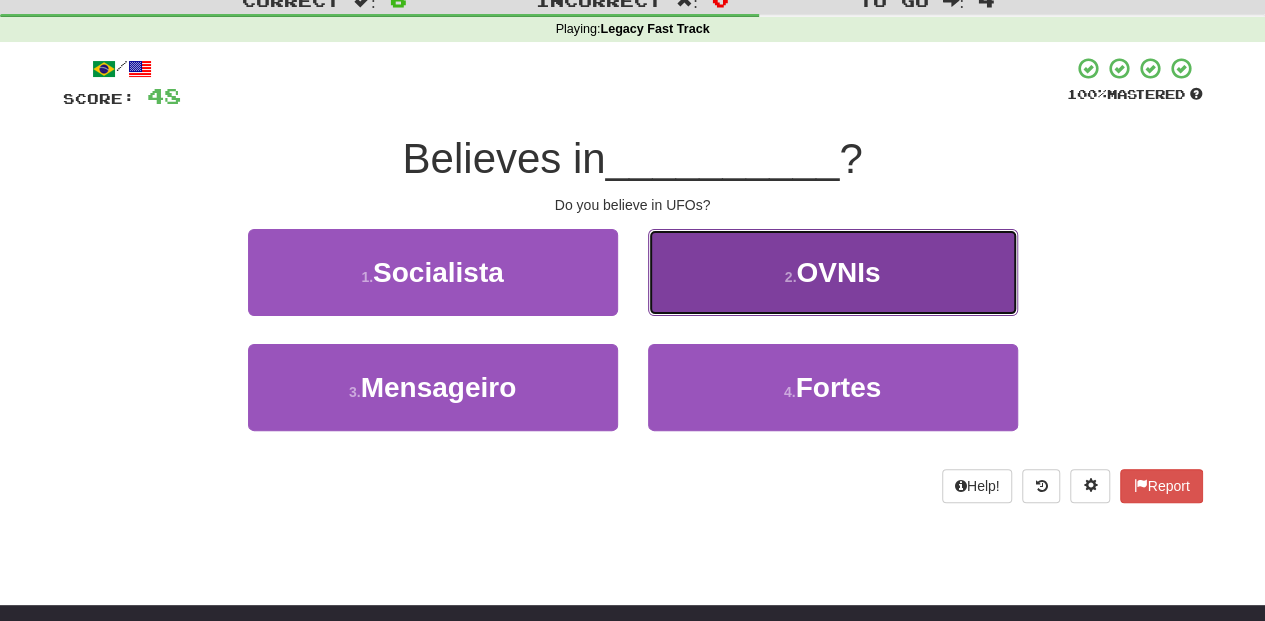 click on "2 .  OVNIs" at bounding box center (833, 272) 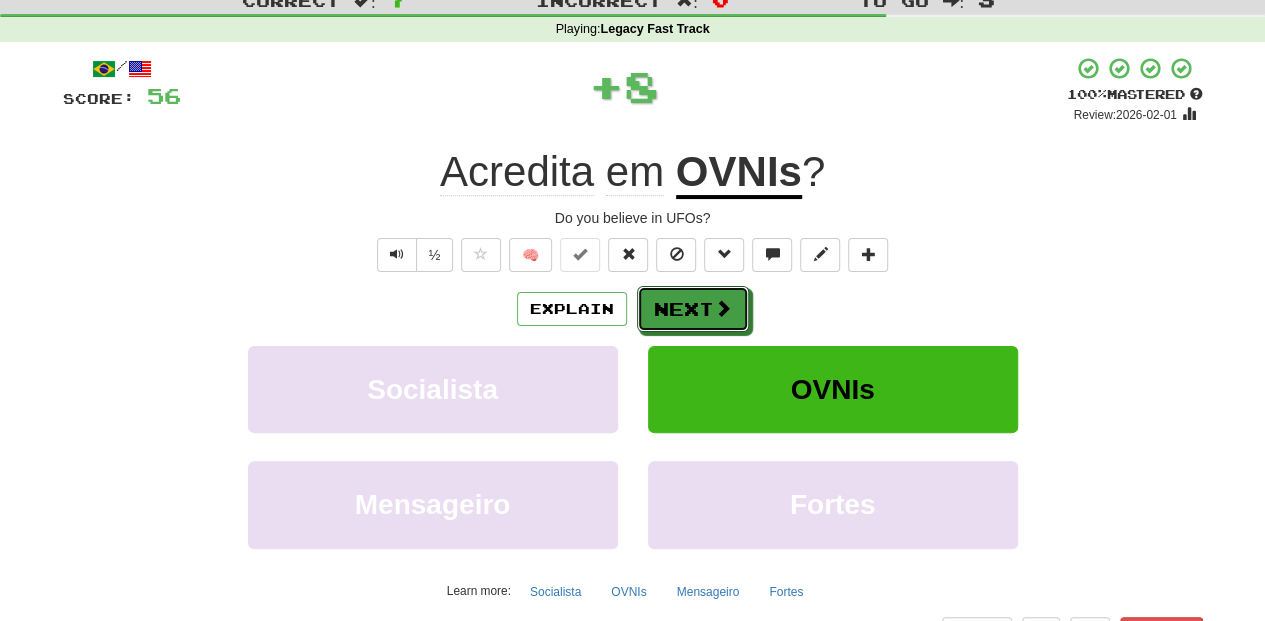 click on "Next" at bounding box center [693, 309] 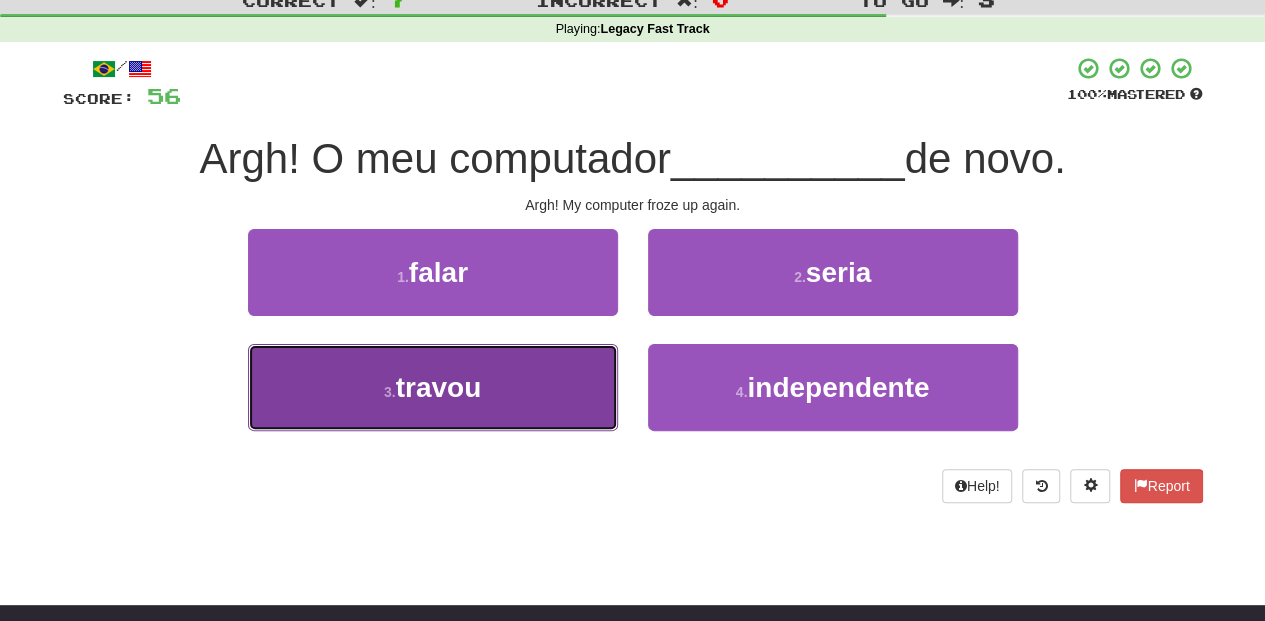 click on "3 .  travou" at bounding box center (433, 387) 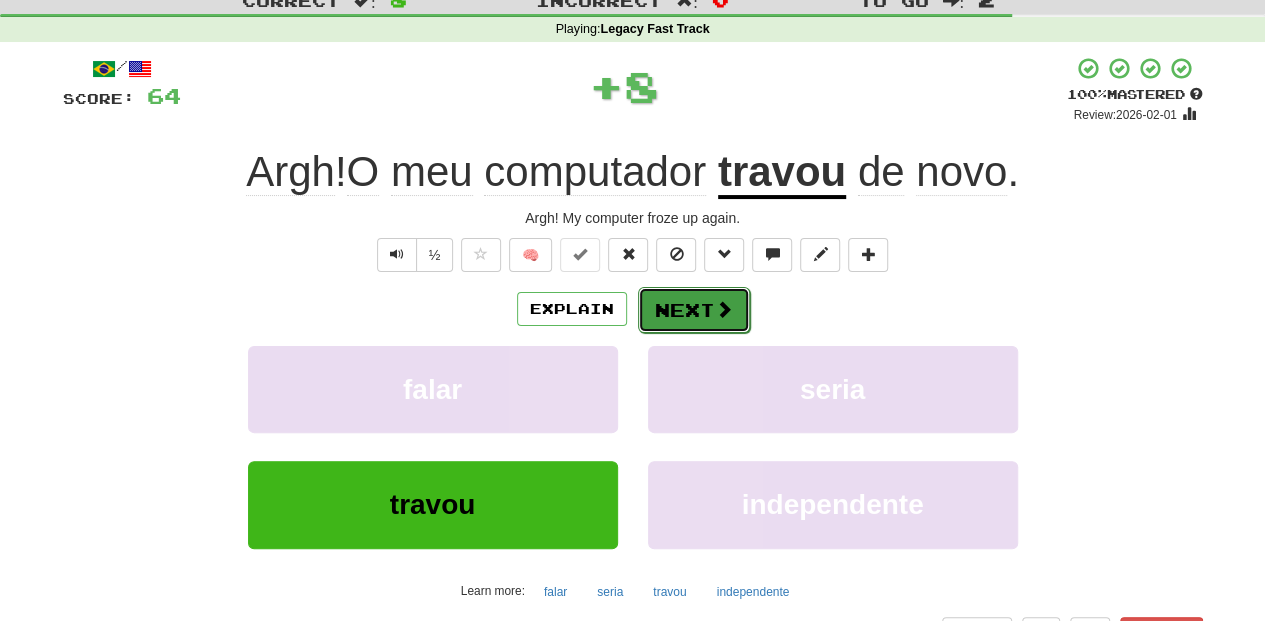 click on "Next" at bounding box center [694, 310] 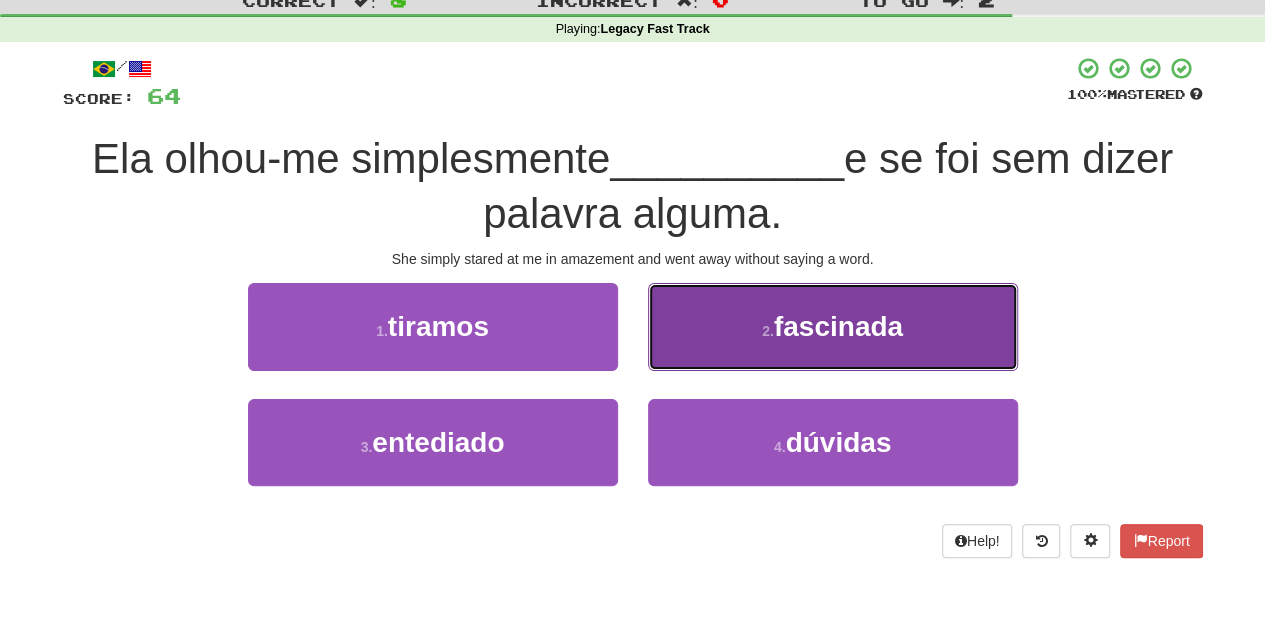 click on "2 .  fascinada" at bounding box center (833, 326) 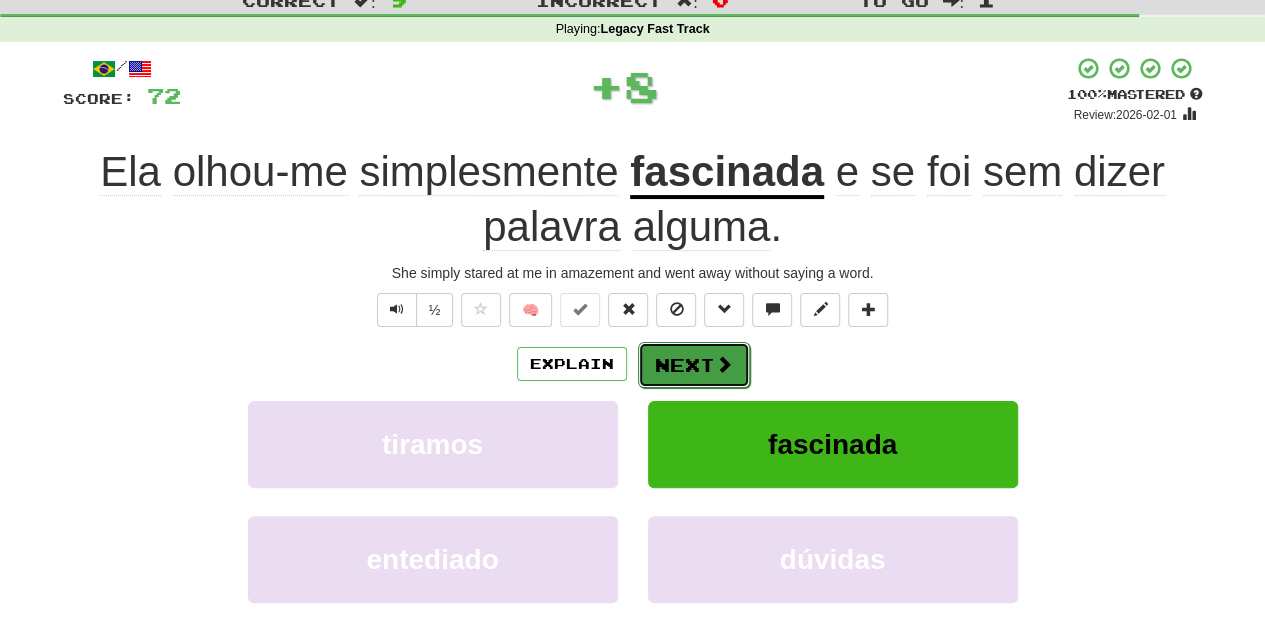 click on "Next" at bounding box center (694, 365) 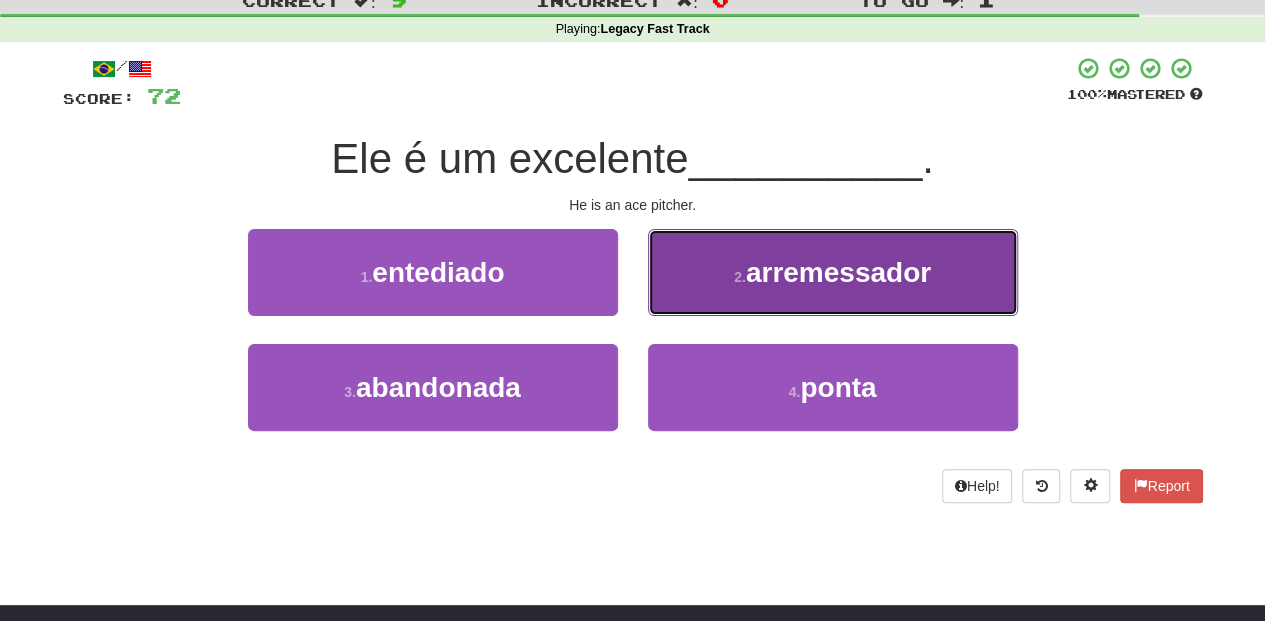 click on "2 .  arremessador" at bounding box center [833, 272] 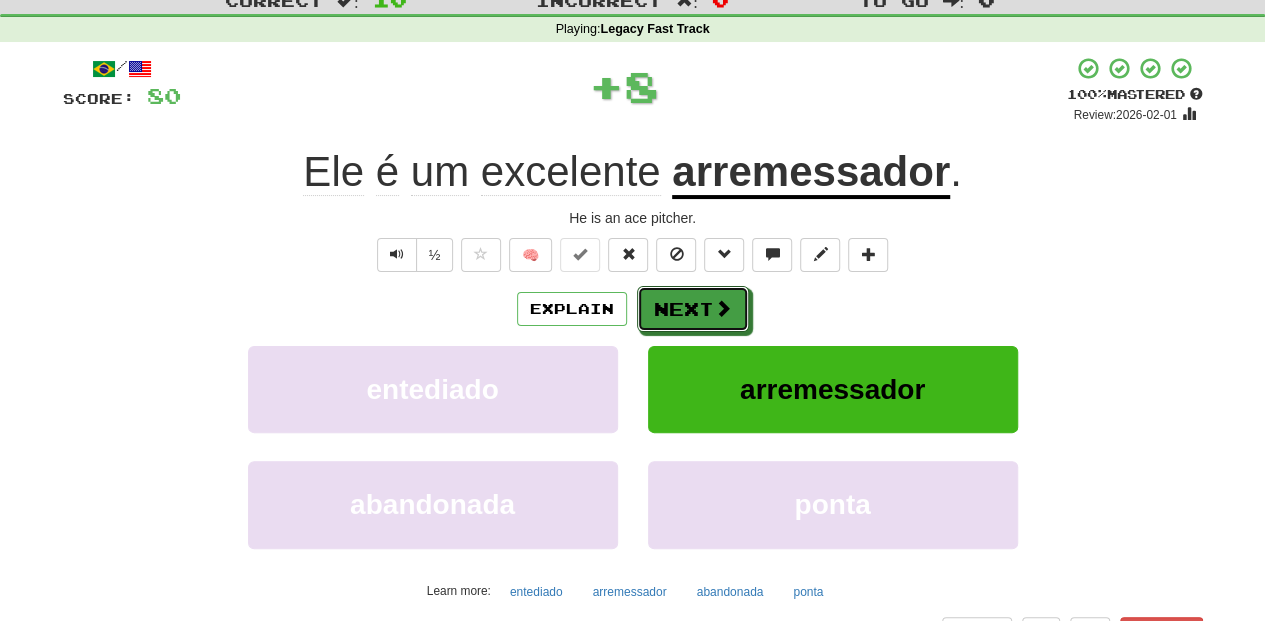 click on "Next" at bounding box center (693, 309) 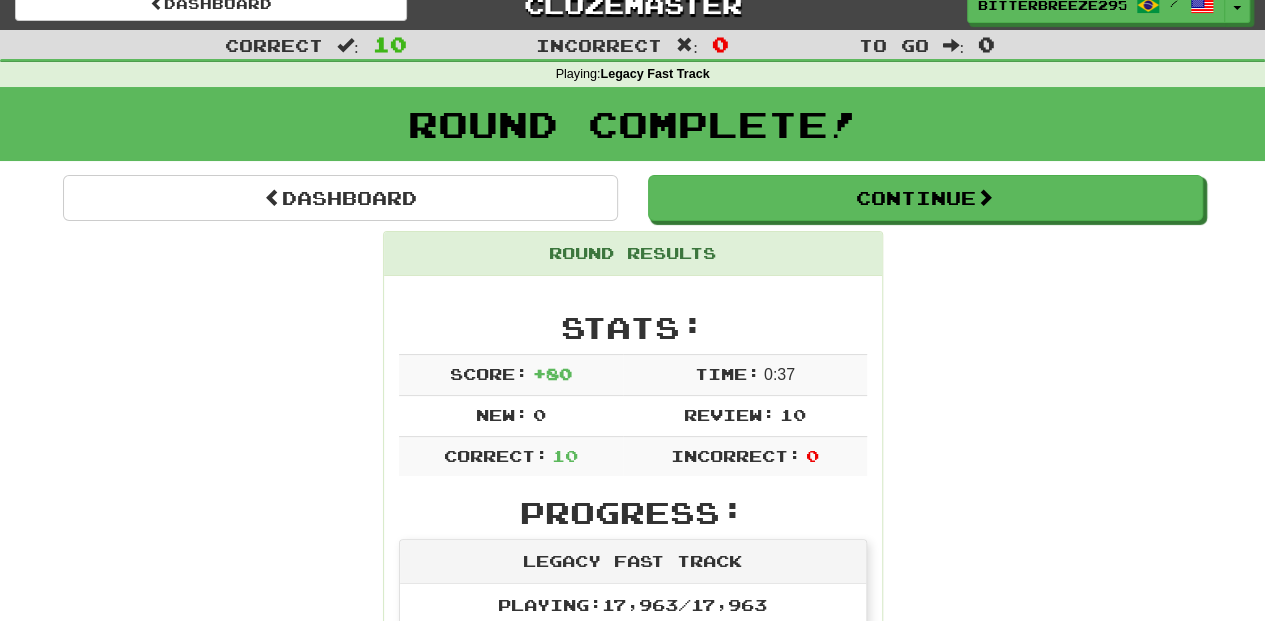 scroll, scrollTop: 0, scrollLeft: 0, axis: both 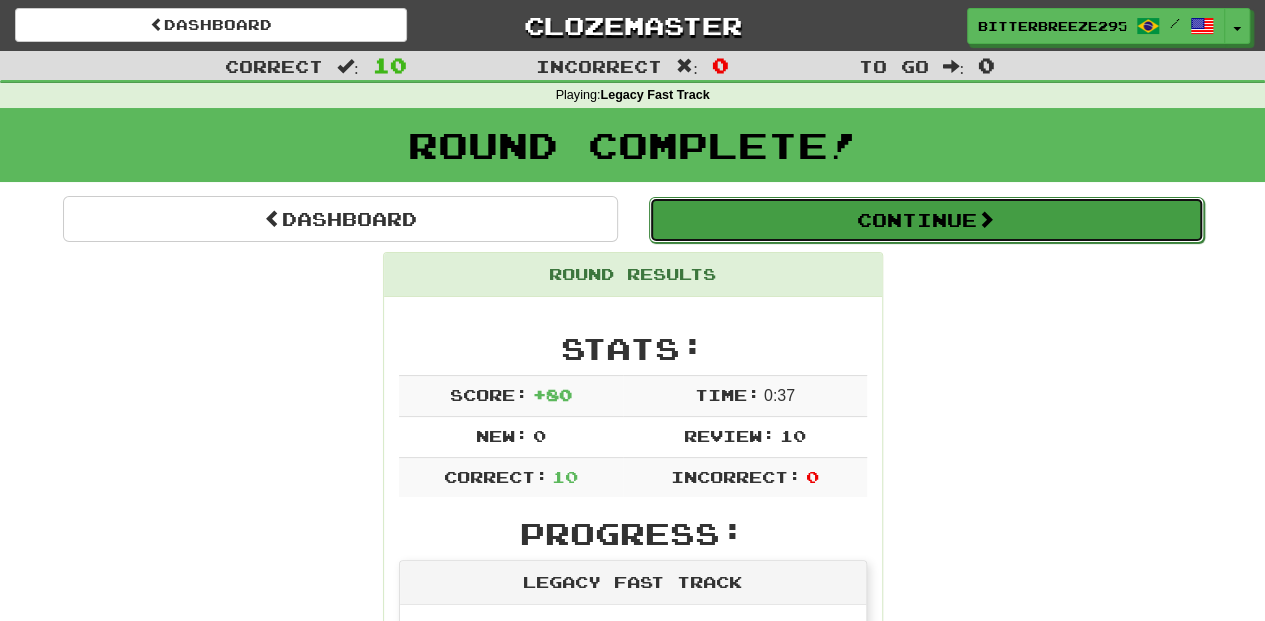 click on "Continue" at bounding box center [926, 220] 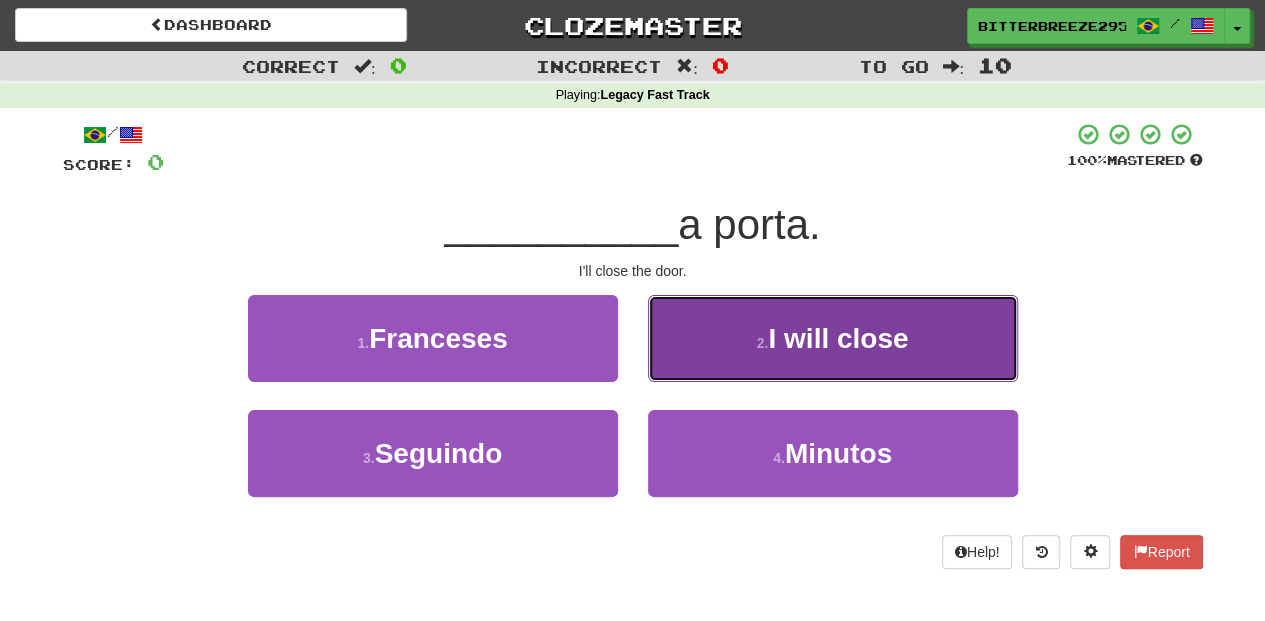 click on "2 .  Fecharei" at bounding box center [833, 338] 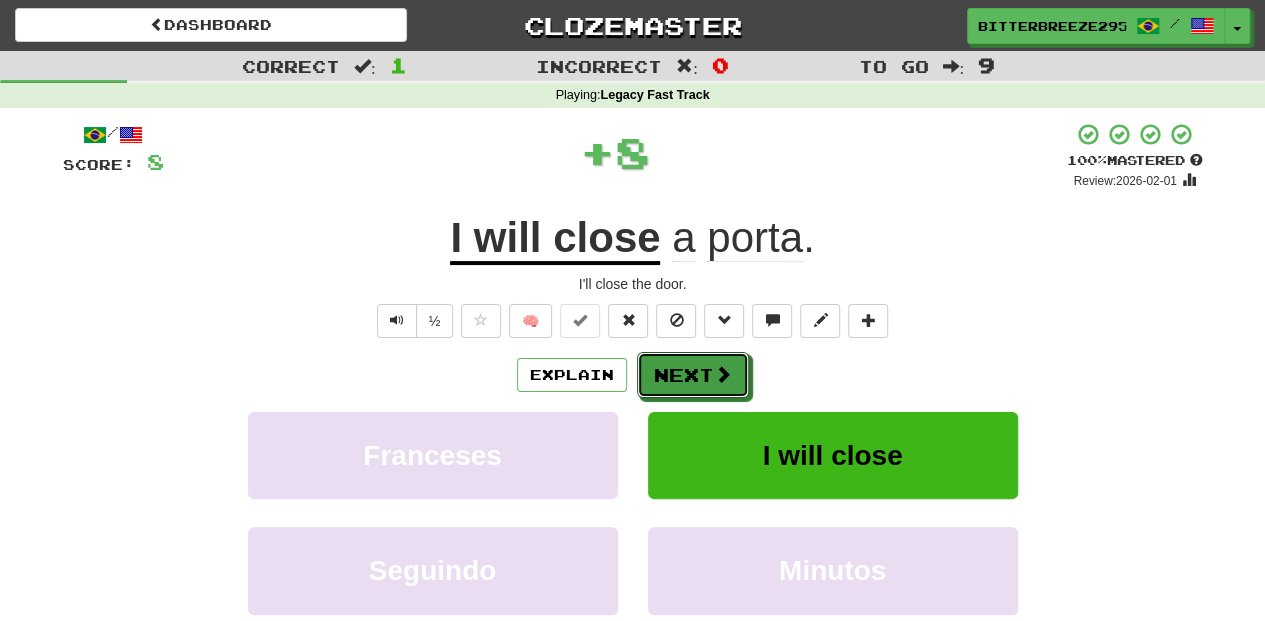 click at bounding box center (723, 374) 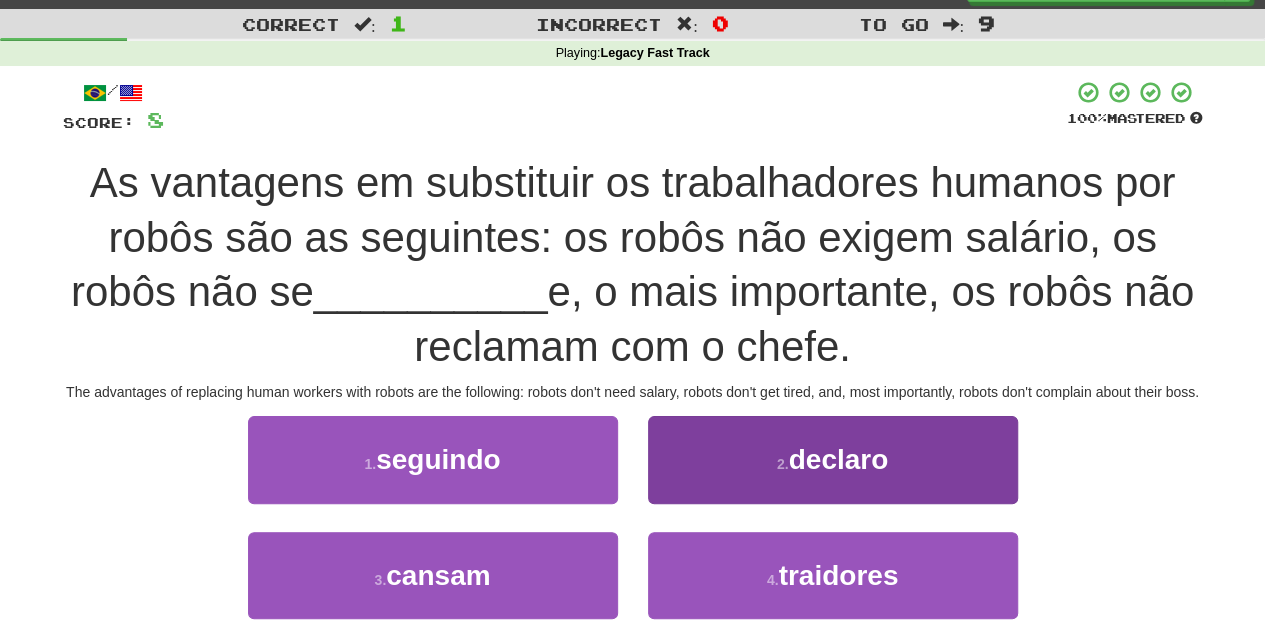 scroll, scrollTop: 133, scrollLeft: 0, axis: vertical 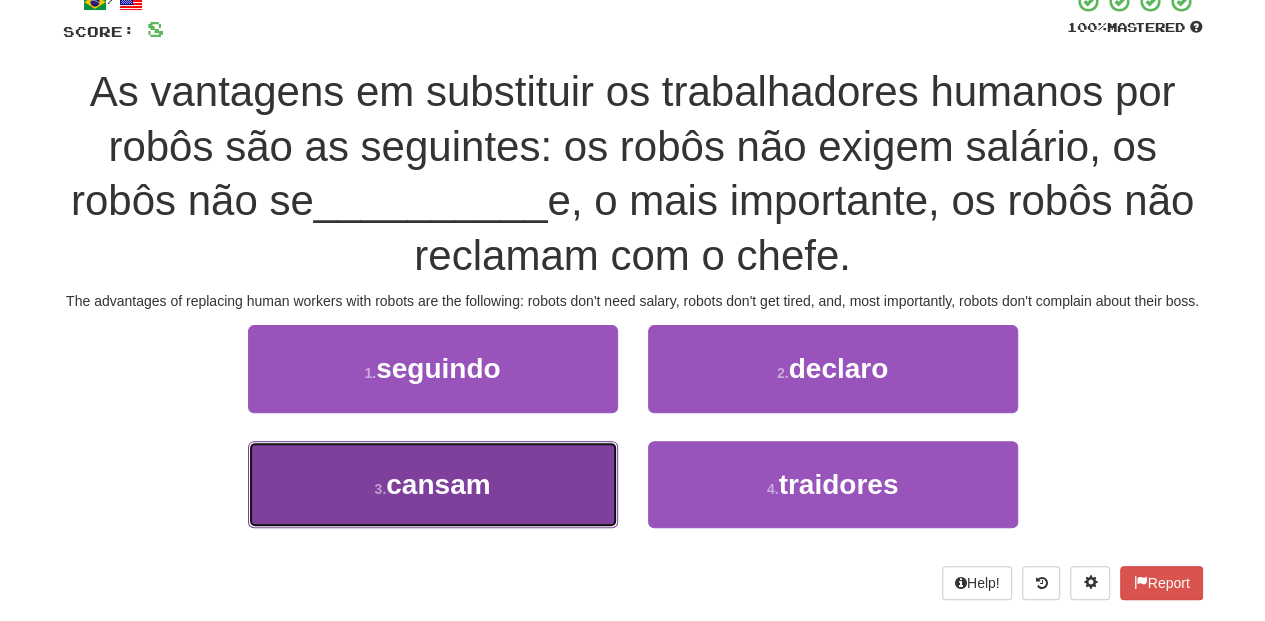 click on "3 .  cansam" at bounding box center (433, 484) 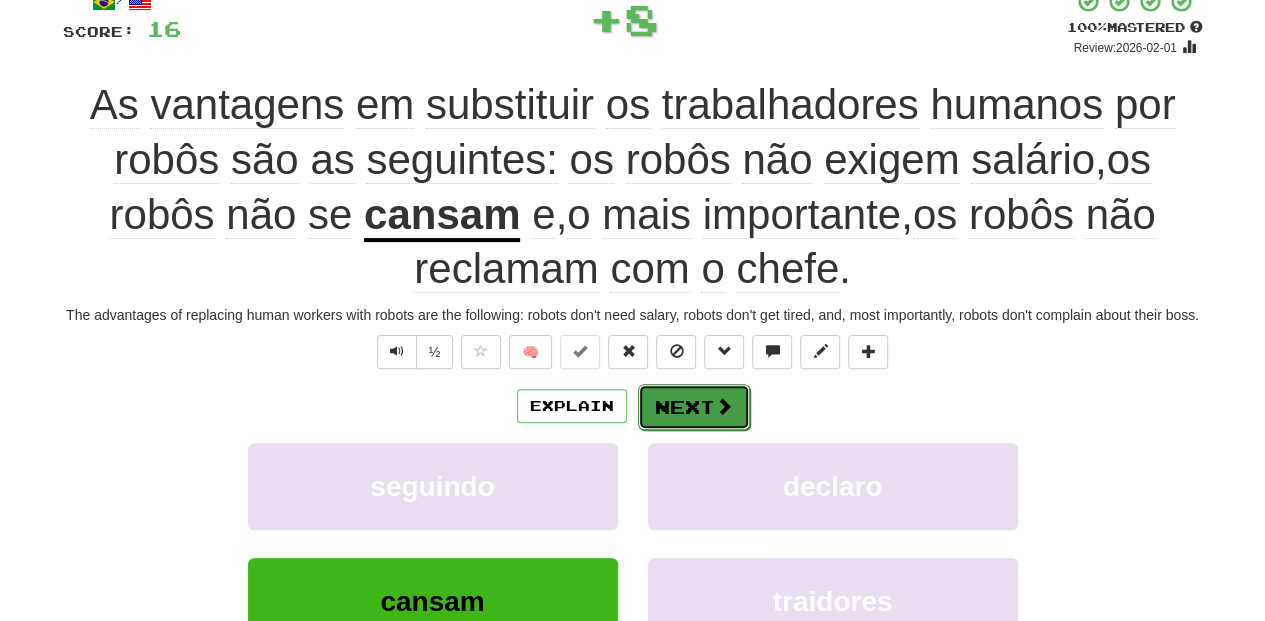 click on "Next" at bounding box center [694, 407] 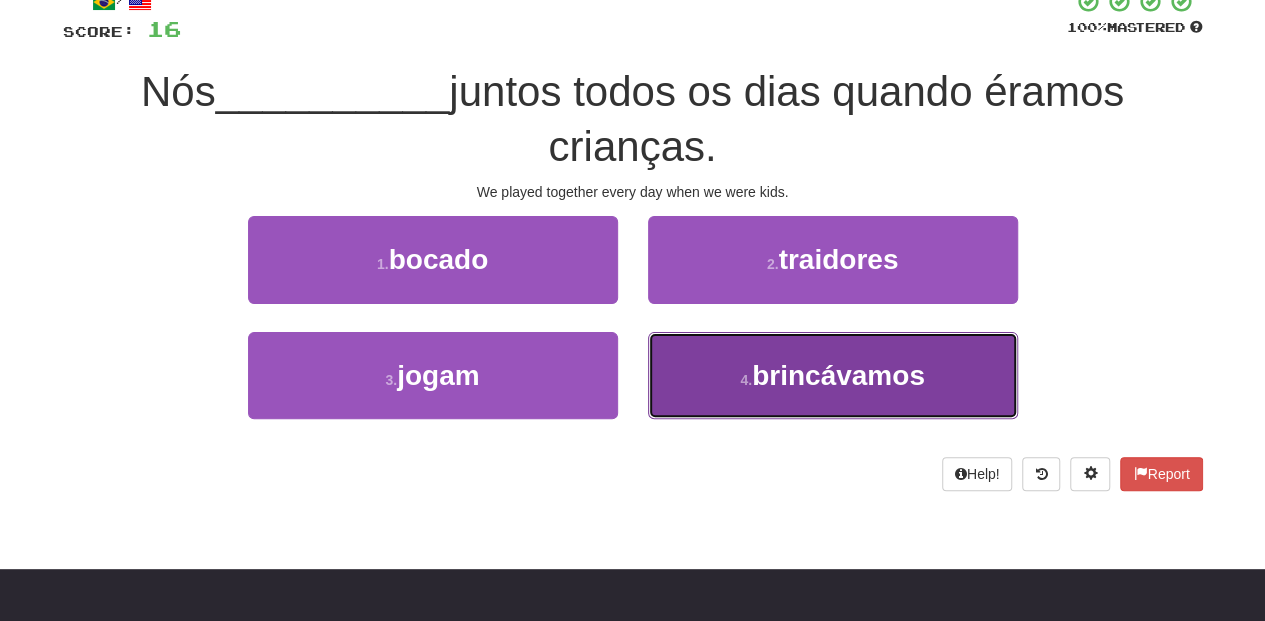 click on "4 .  brincávamos" at bounding box center (833, 375) 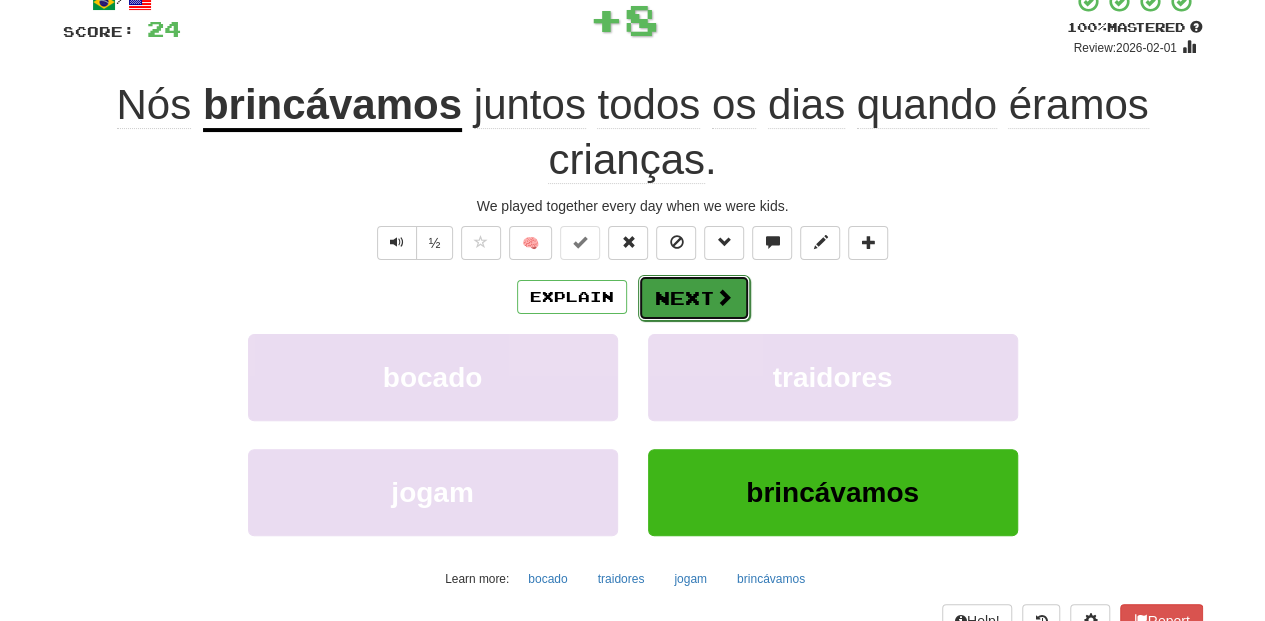 click on "Next" at bounding box center [694, 298] 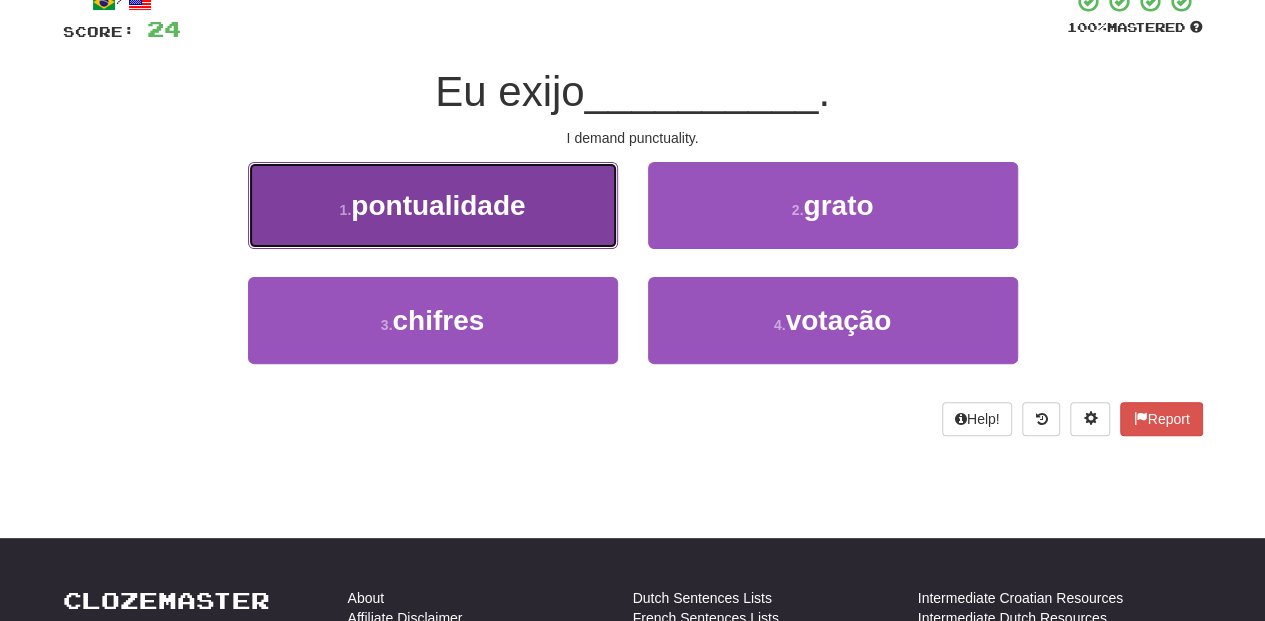 click on "1 .  pontualidade" at bounding box center [433, 205] 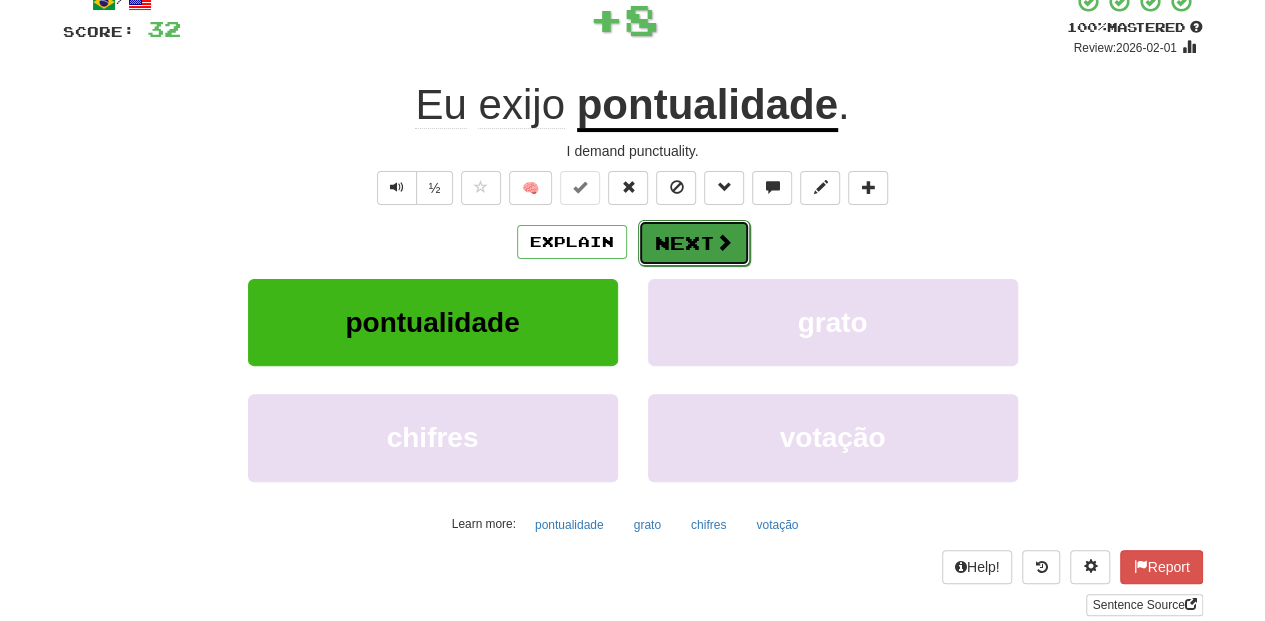 click on "Next" at bounding box center [694, 243] 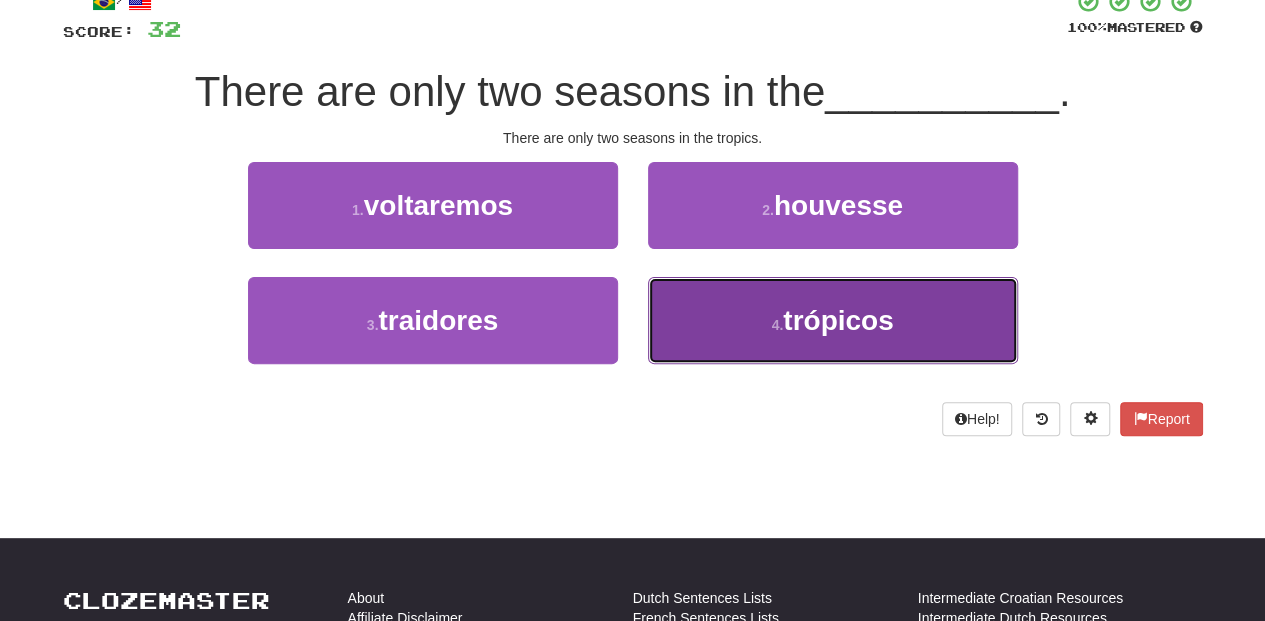 click on "4 .  trópicos" at bounding box center (833, 320) 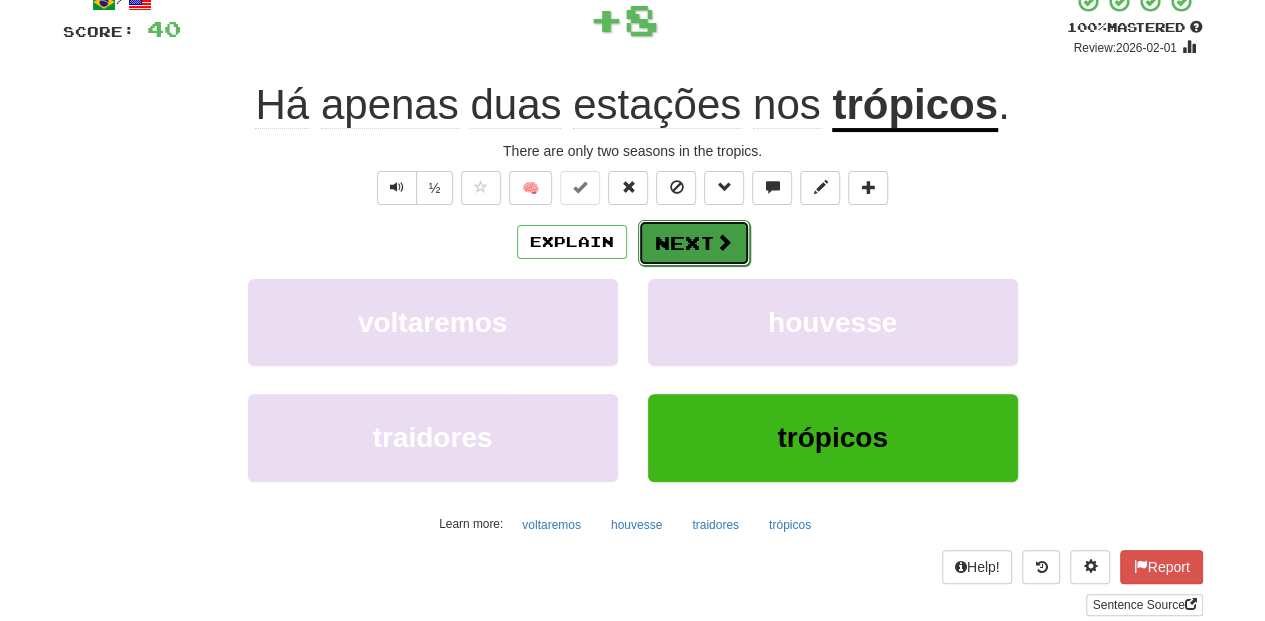 click on "Next" at bounding box center [694, 243] 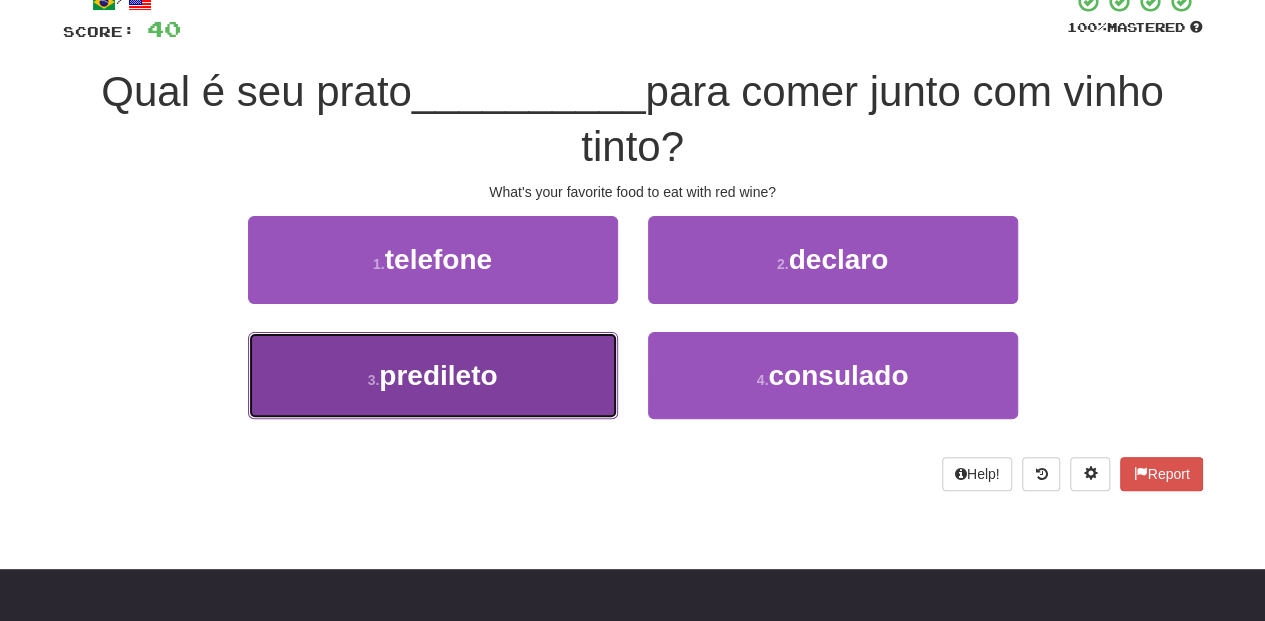 click on "3 .  predileto" at bounding box center [433, 375] 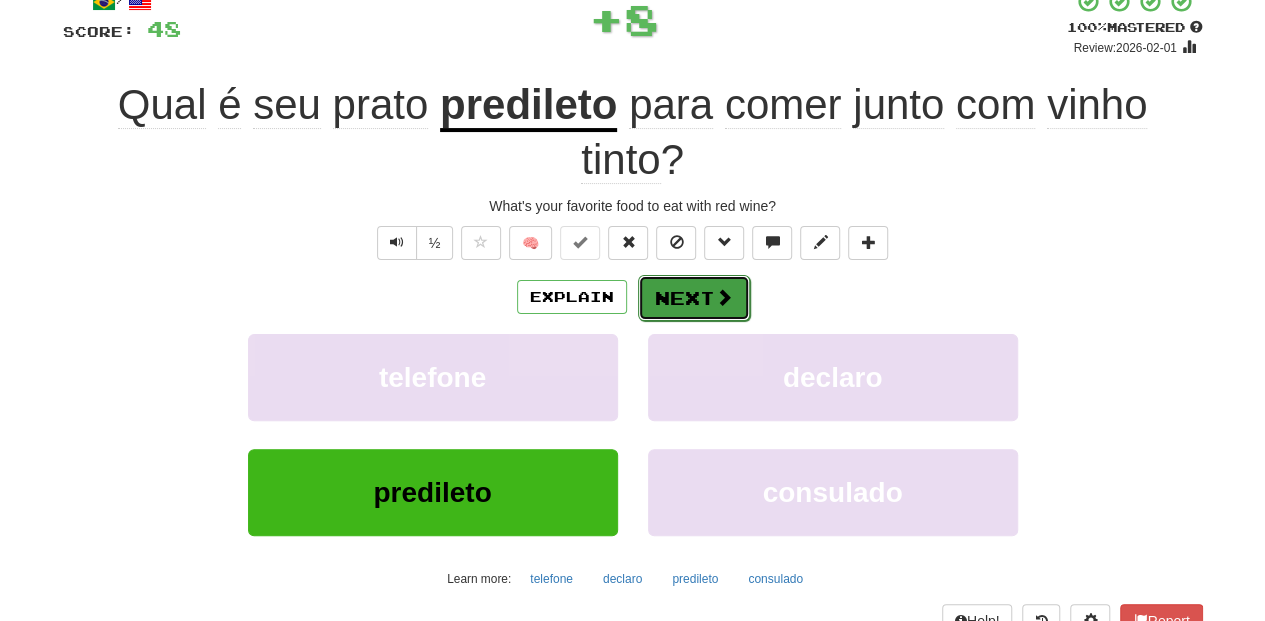 click on "Next" at bounding box center (694, 298) 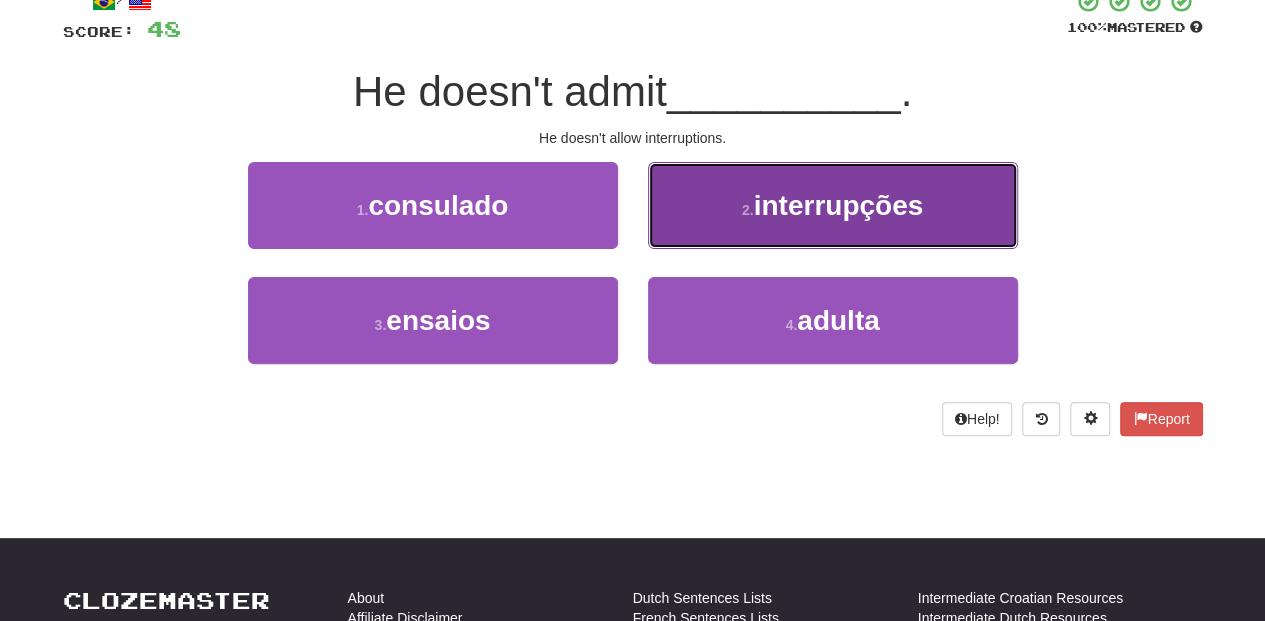 click on "2 .  interrupções" at bounding box center (833, 205) 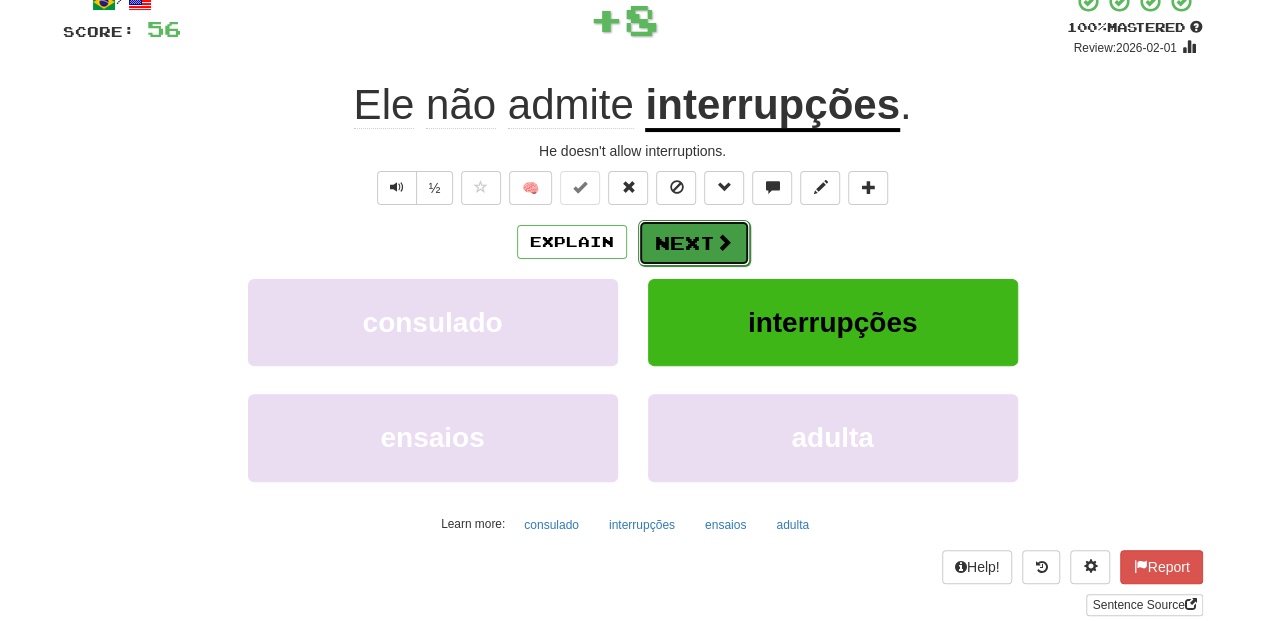 click on "Next" at bounding box center [694, 243] 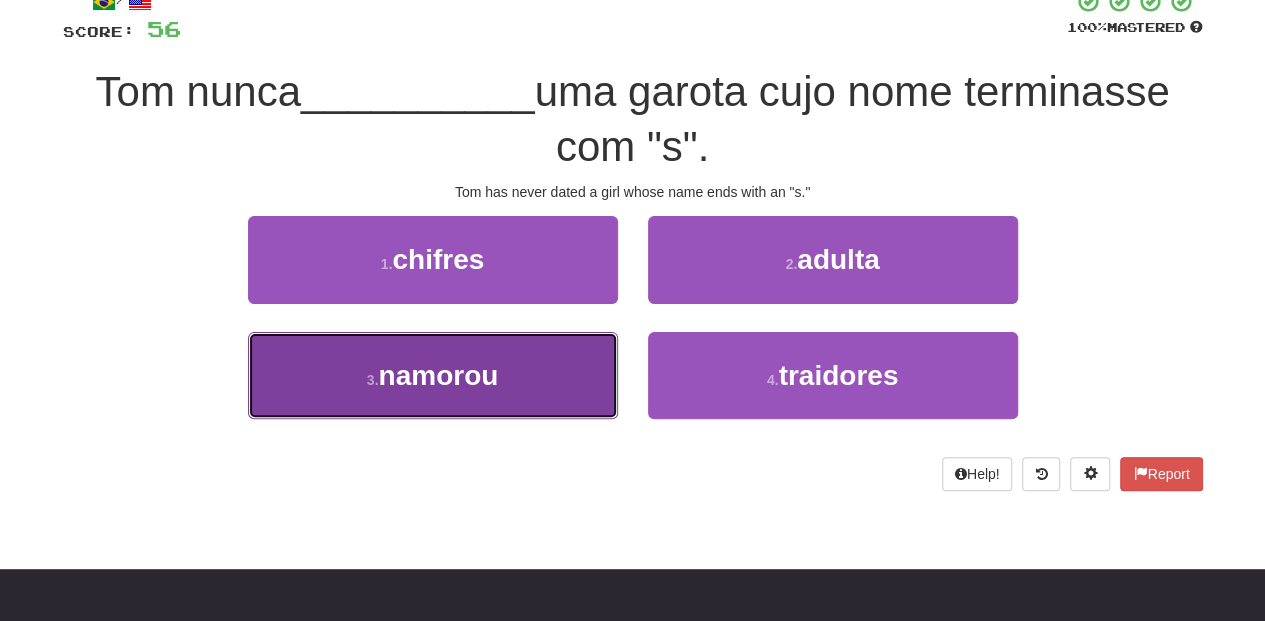 click on "3 .  namorou" at bounding box center [433, 375] 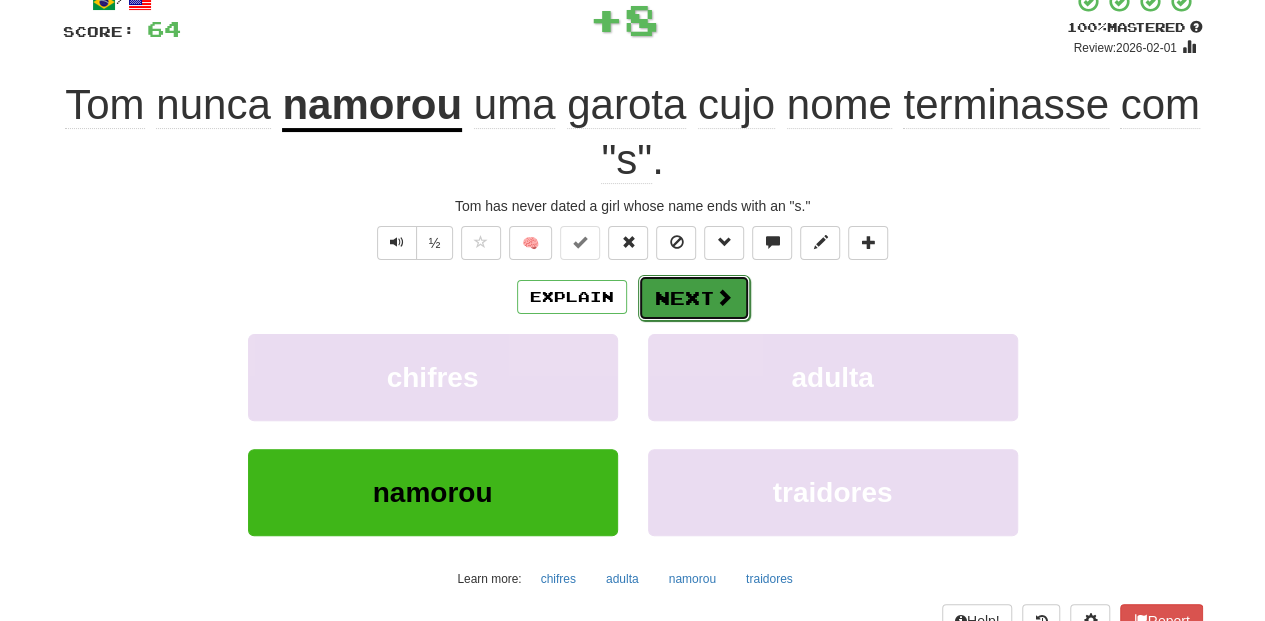 click on "Next" at bounding box center (694, 298) 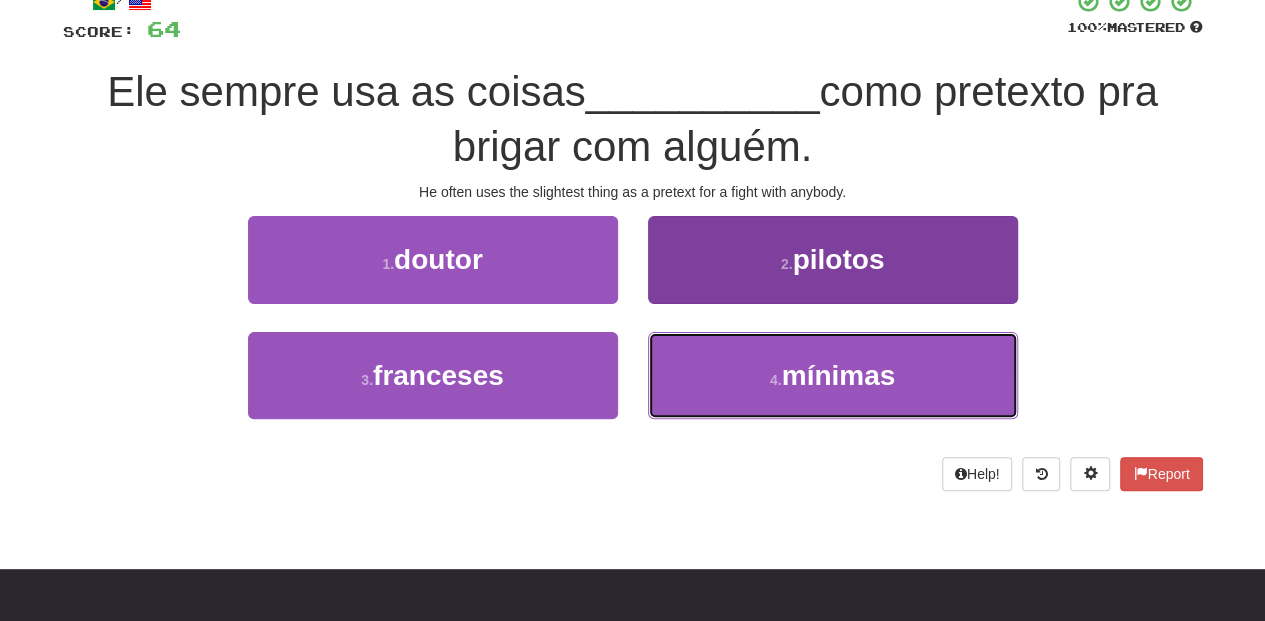 click on "4 .  mínimas" at bounding box center [833, 375] 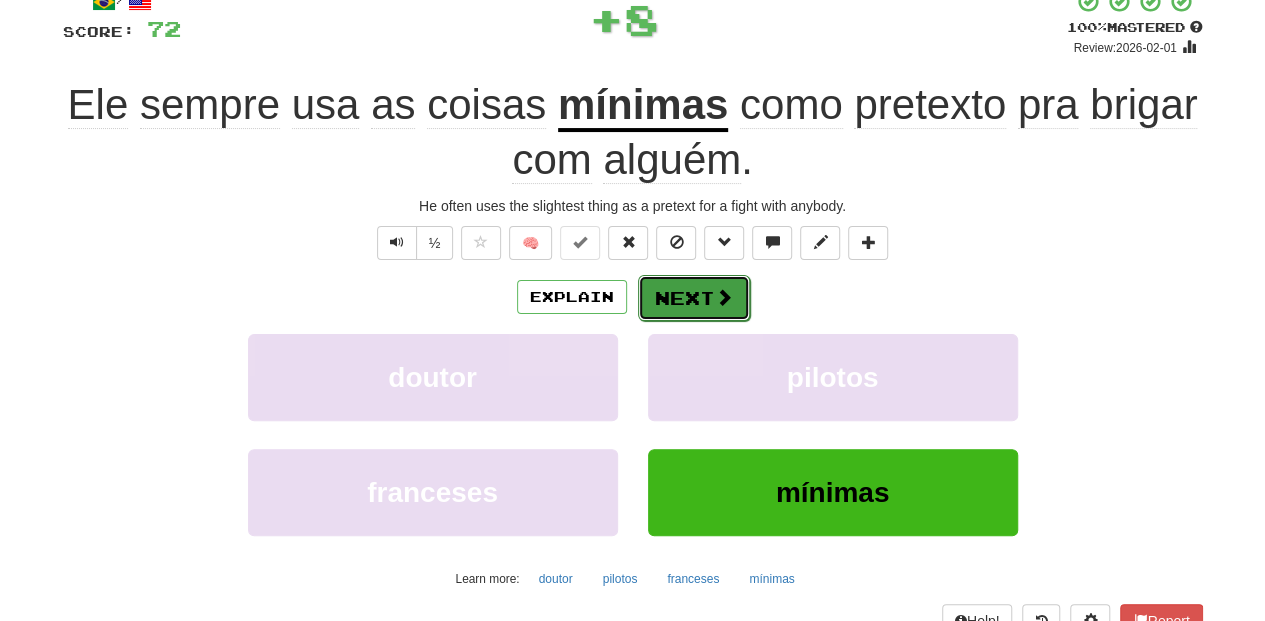 click on "Next" at bounding box center (694, 298) 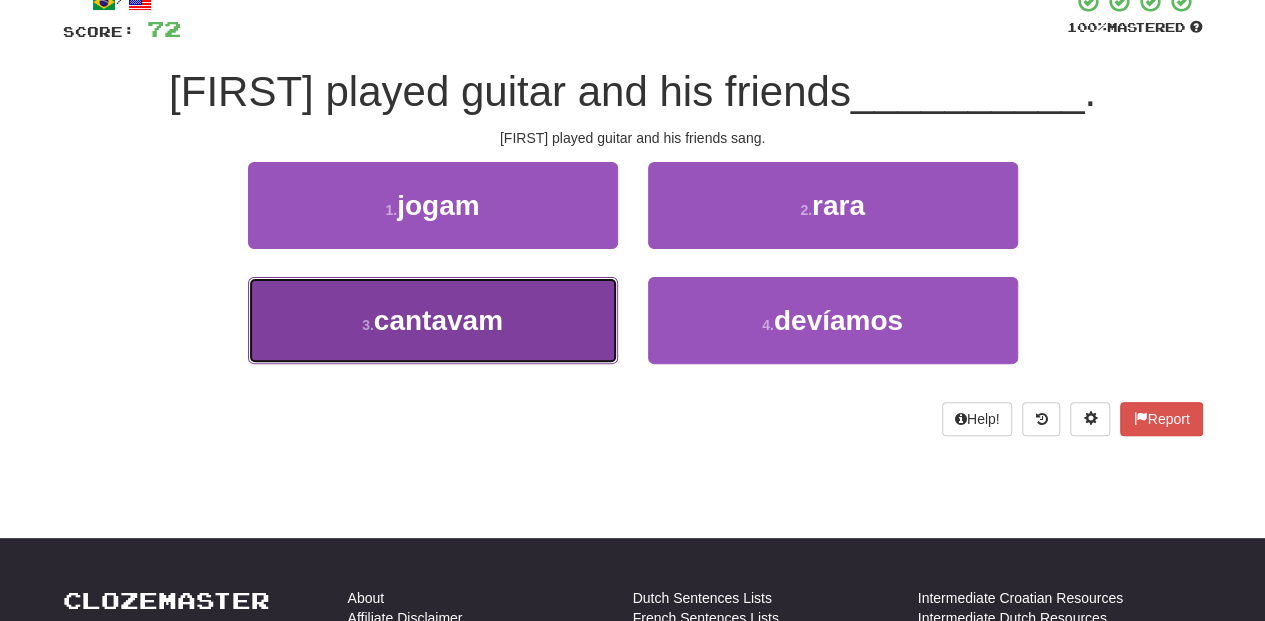 click on "3 .  cantavam" at bounding box center (433, 320) 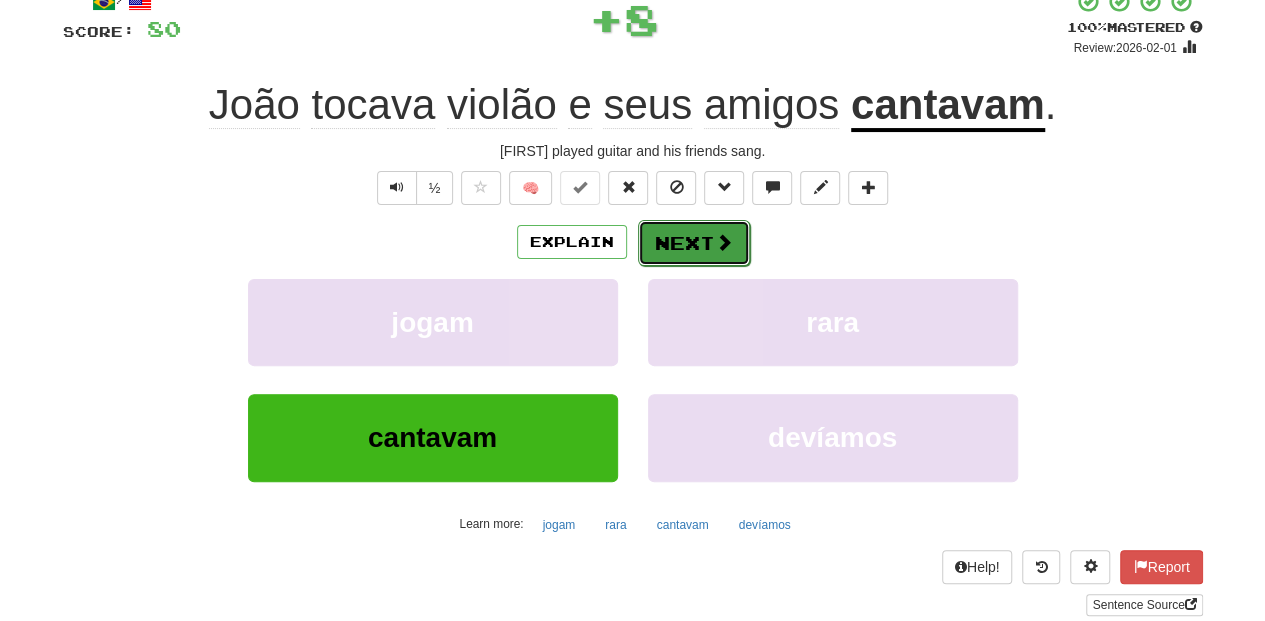 click on "Next" at bounding box center (694, 243) 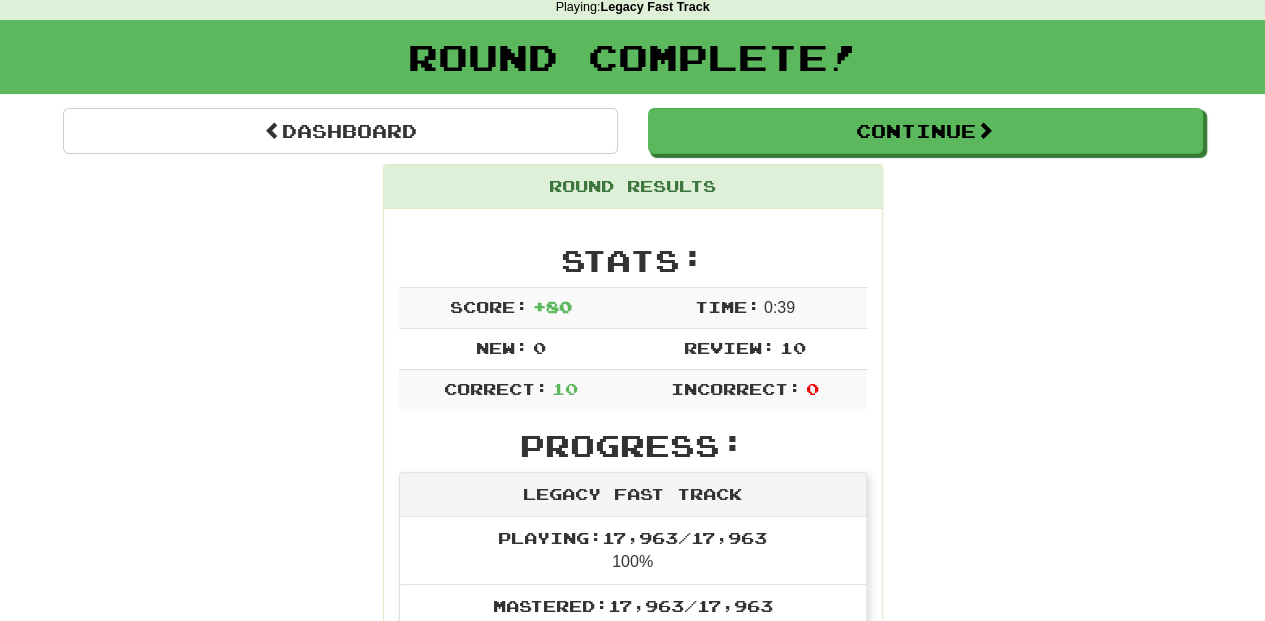 scroll, scrollTop: 87, scrollLeft: 0, axis: vertical 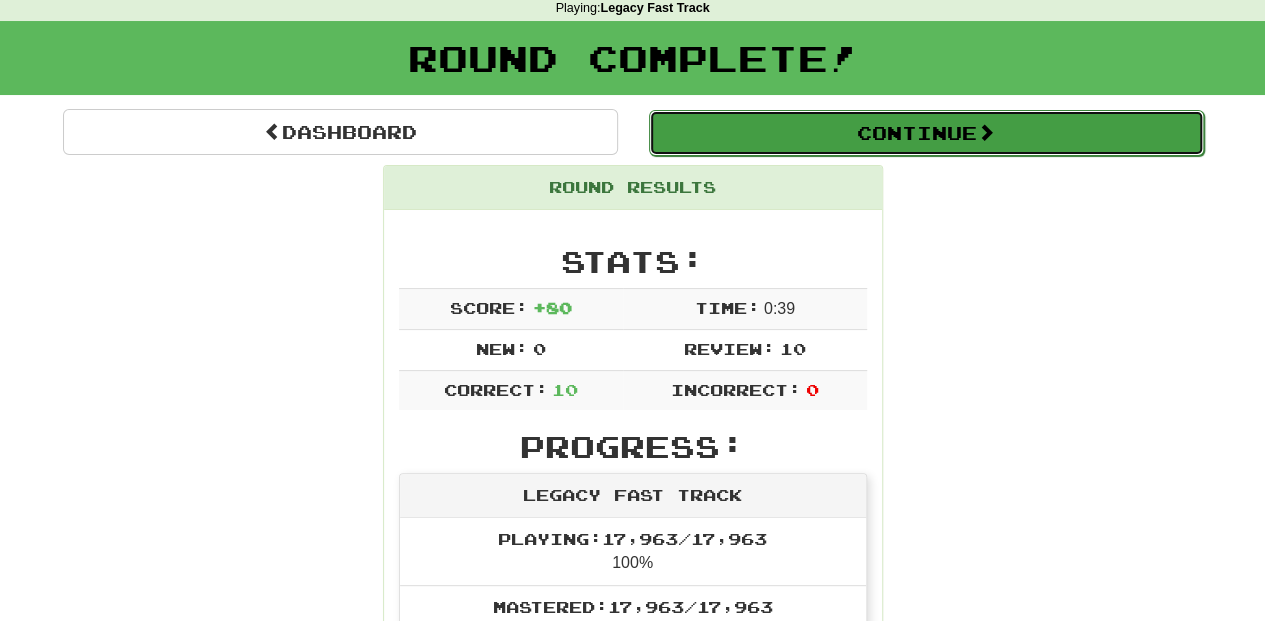 click on "Continue" at bounding box center [926, 133] 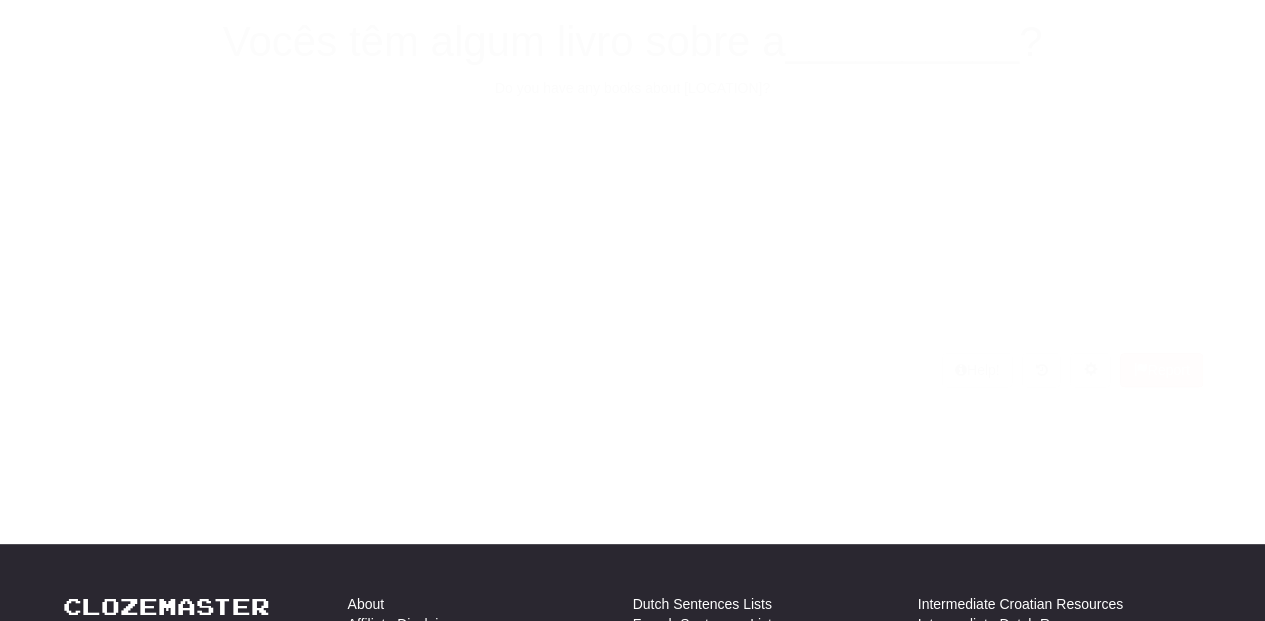 scroll, scrollTop: 87, scrollLeft: 0, axis: vertical 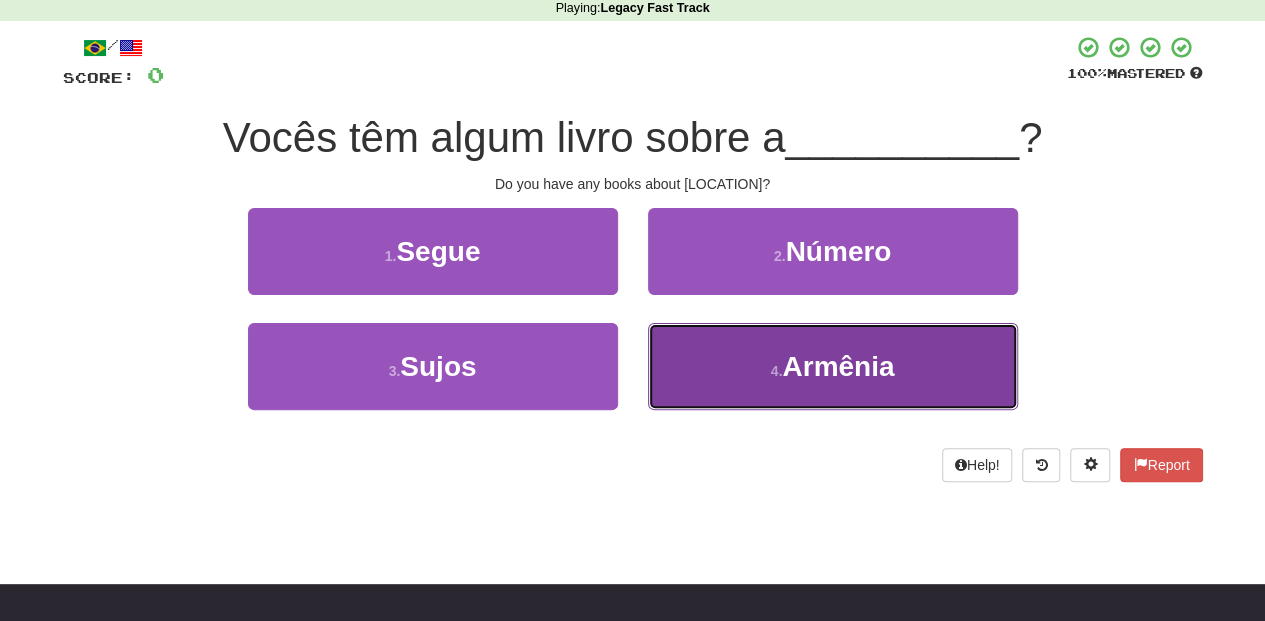 click on "4 .  Armênia" at bounding box center [833, 366] 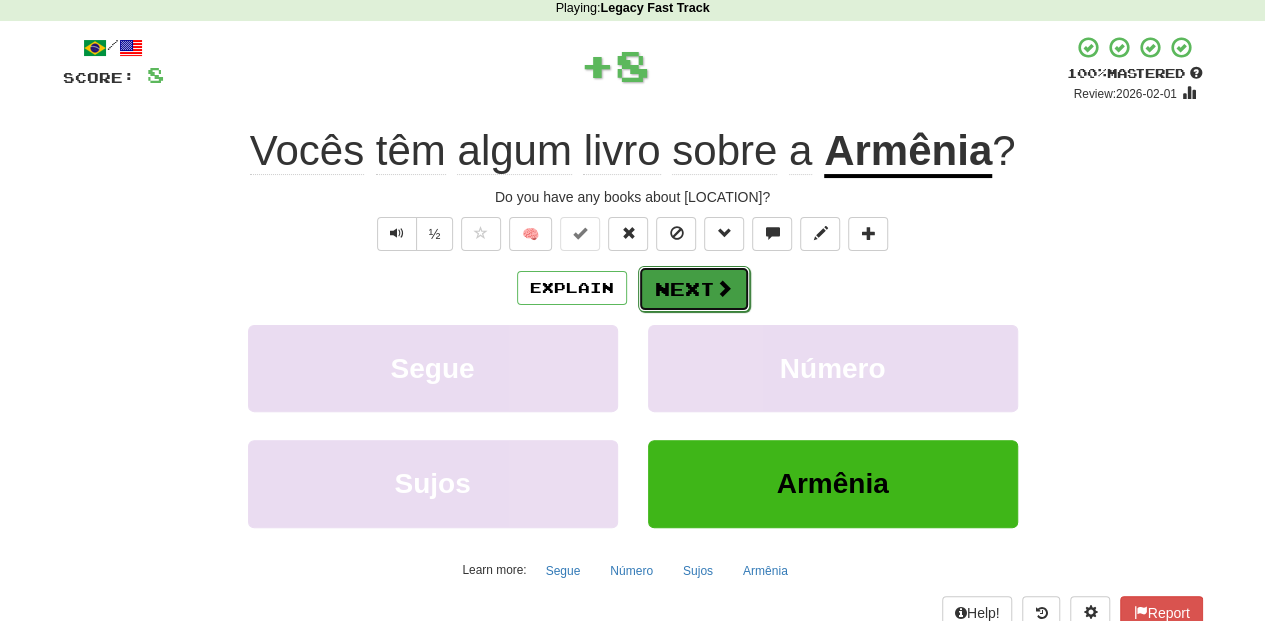 click on "Next" at bounding box center [694, 289] 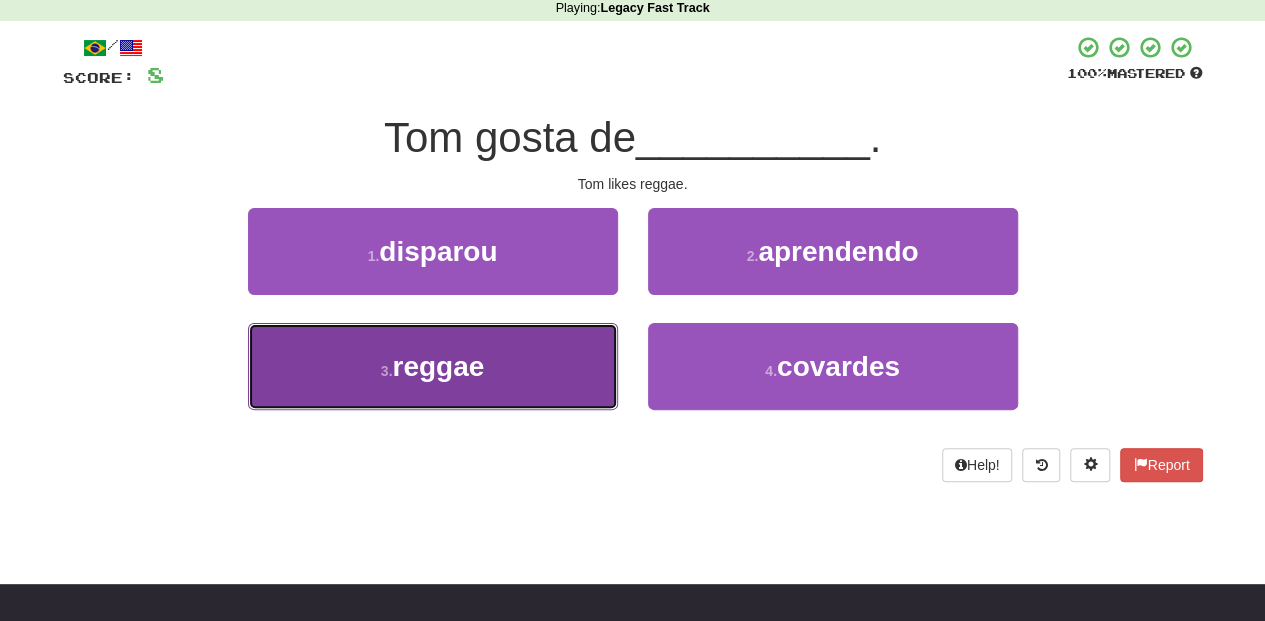 click on "3 .  reggae" at bounding box center (433, 366) 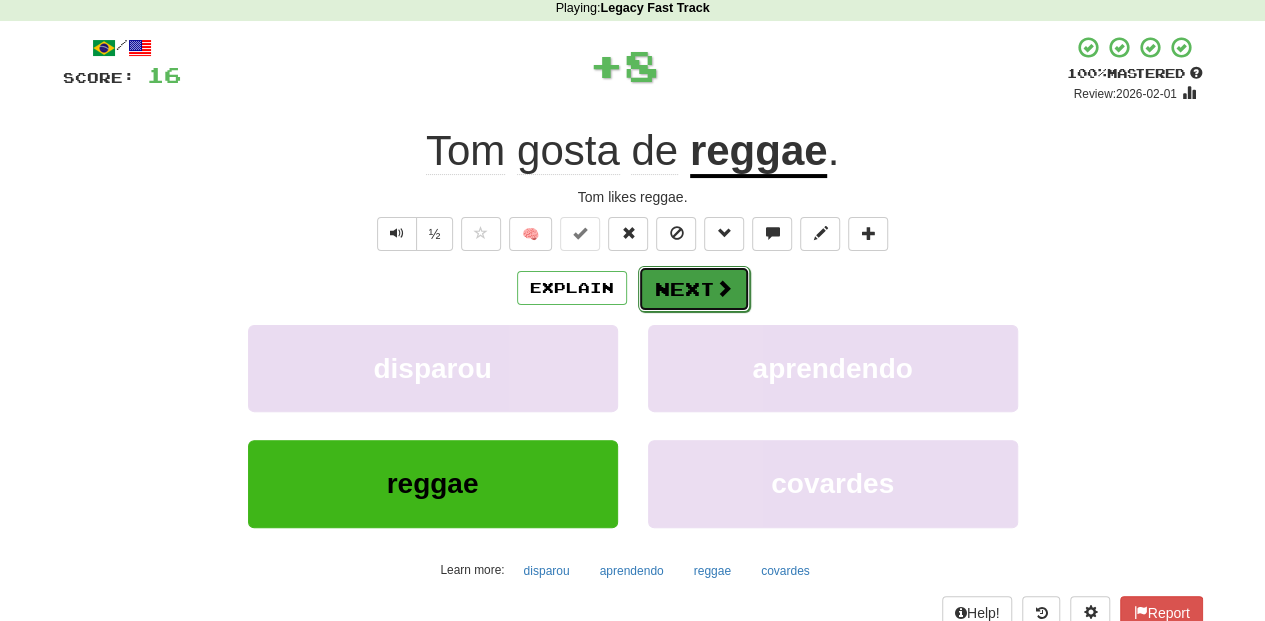 click on "Next" at bounding box center (694, 289) 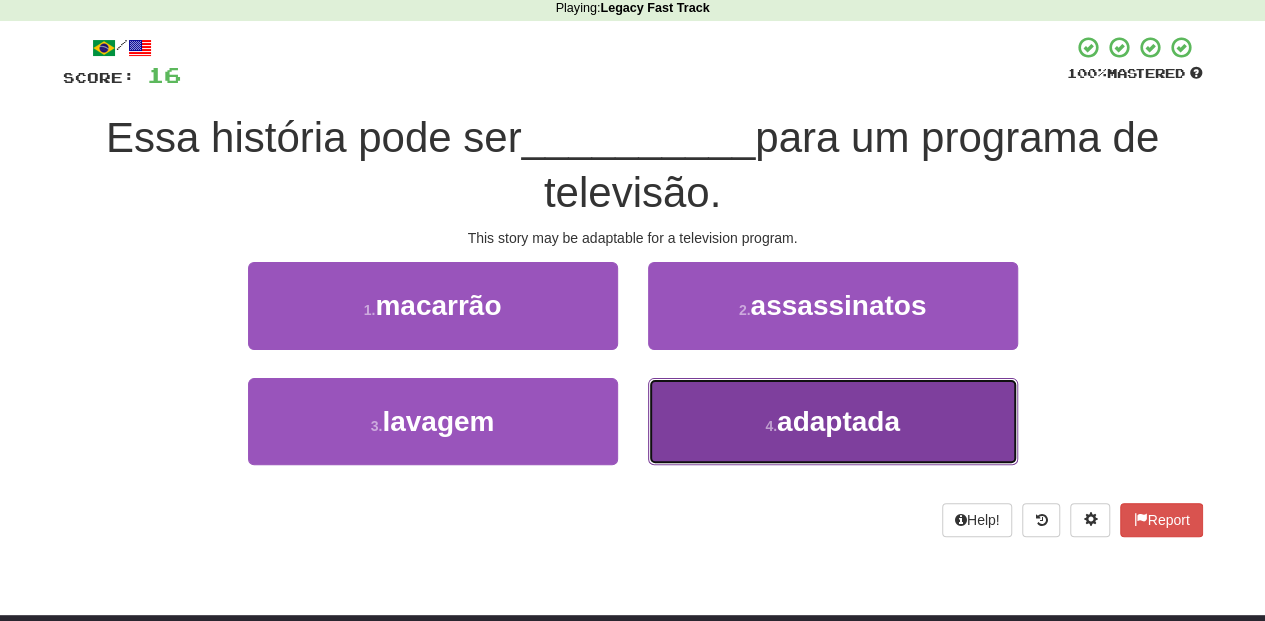 click on "4 .  adaptada" at bounding box center [833, 421] 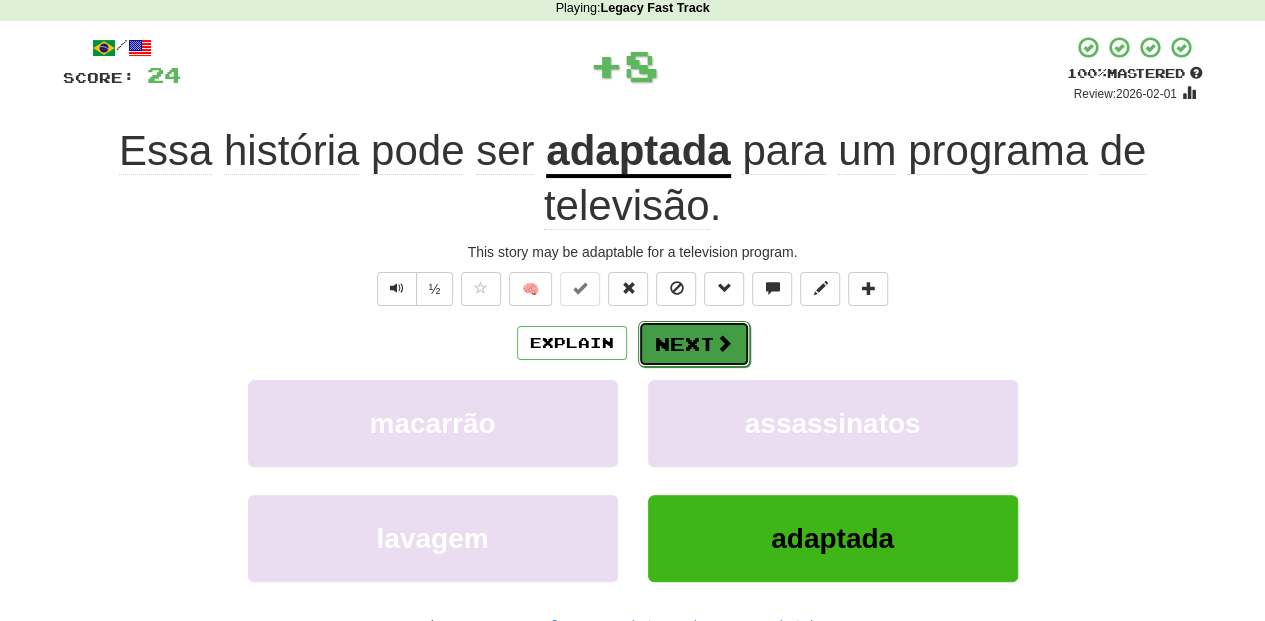 click on "Next" at bounding box center (694, 344) 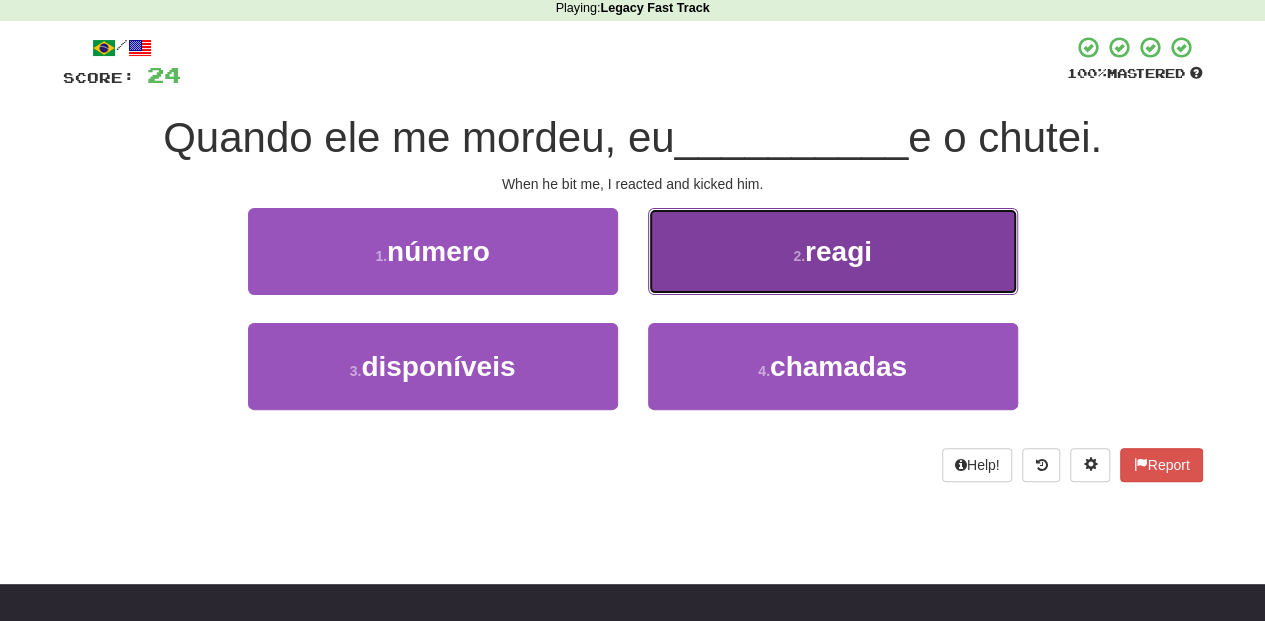 click on "2 .  reagi" at bounding box center [833, 251] 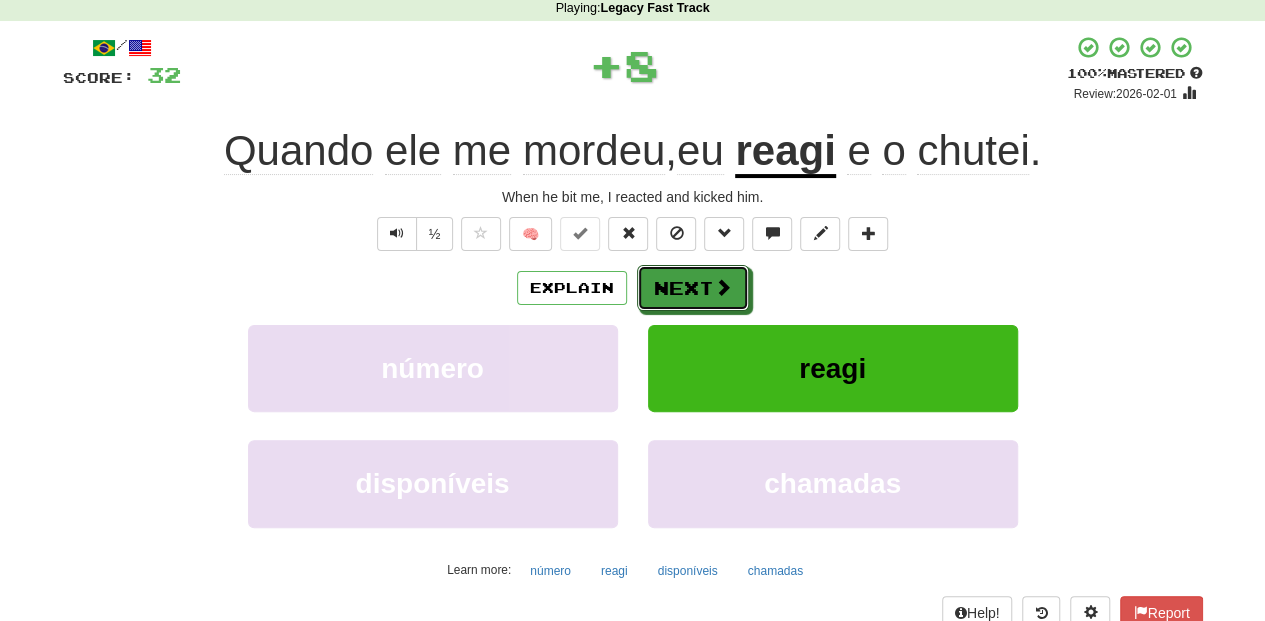 click on "Next" at bounding box center [693, 288] 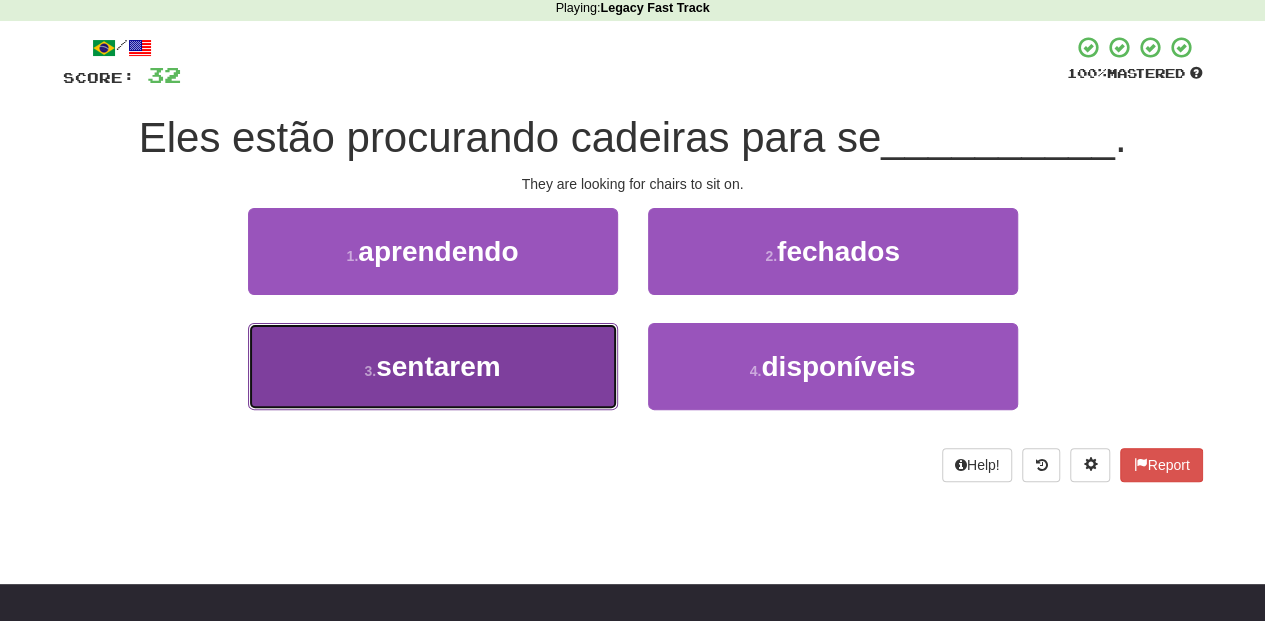 click on "3 .  sentarem" at bounding box center [433, 366] 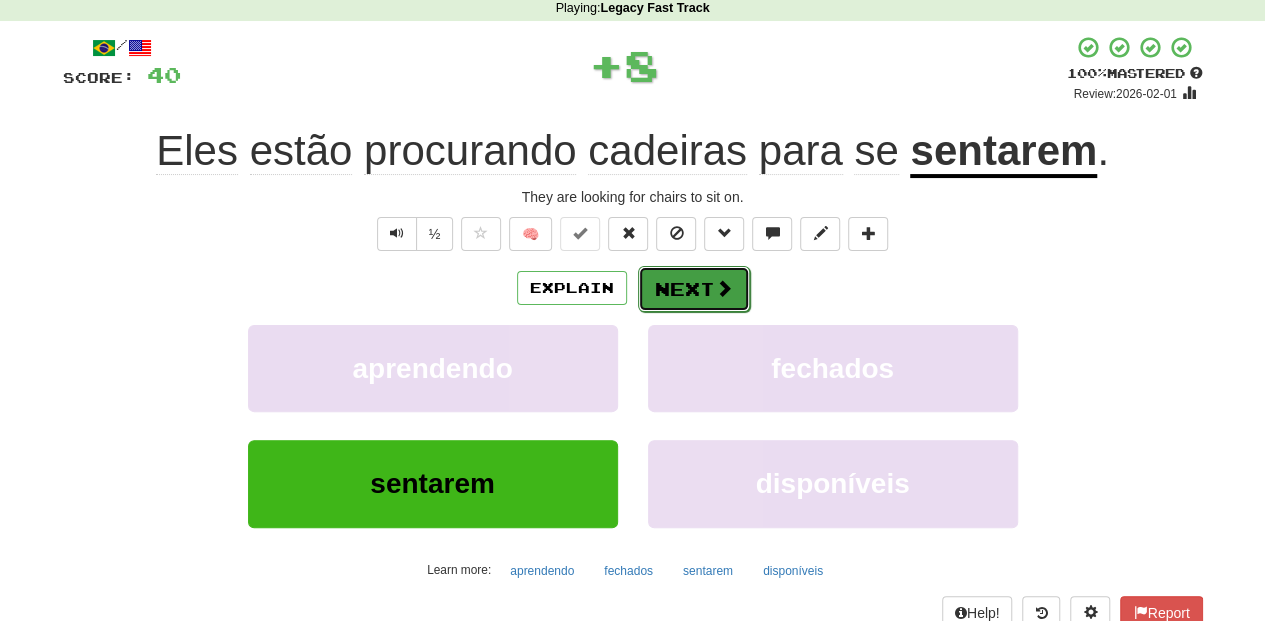 click on "Next" at bounding box center (694, 289) 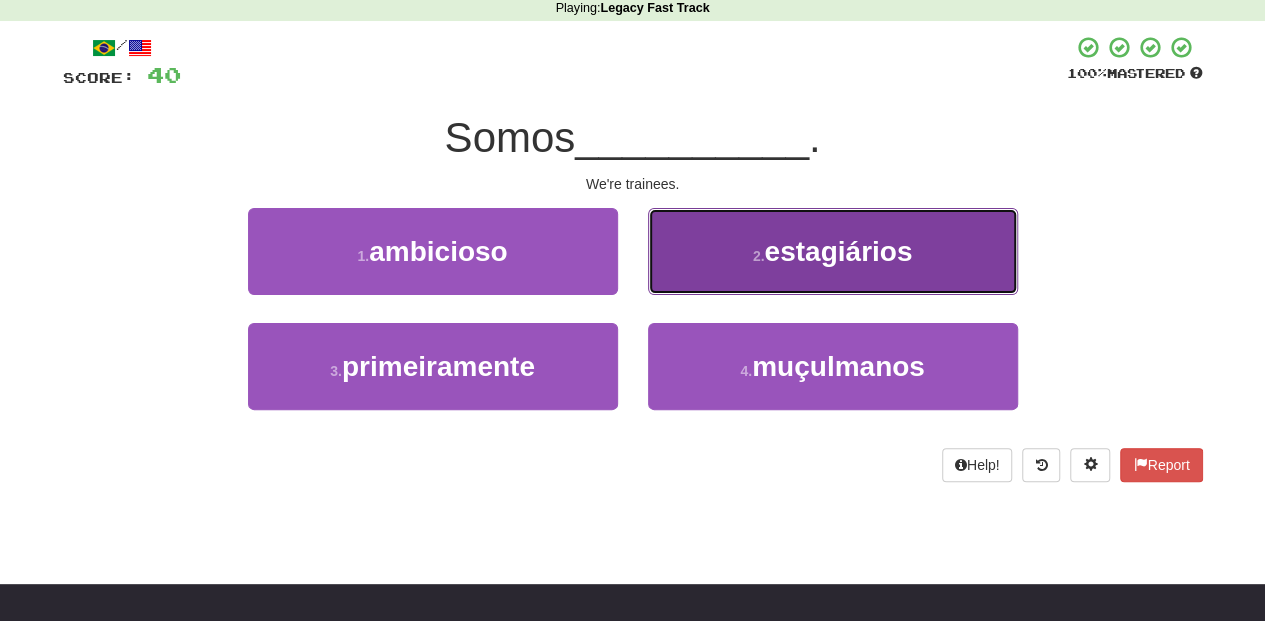 click on "2 .  estagiários" at bounding box center [833, 251] 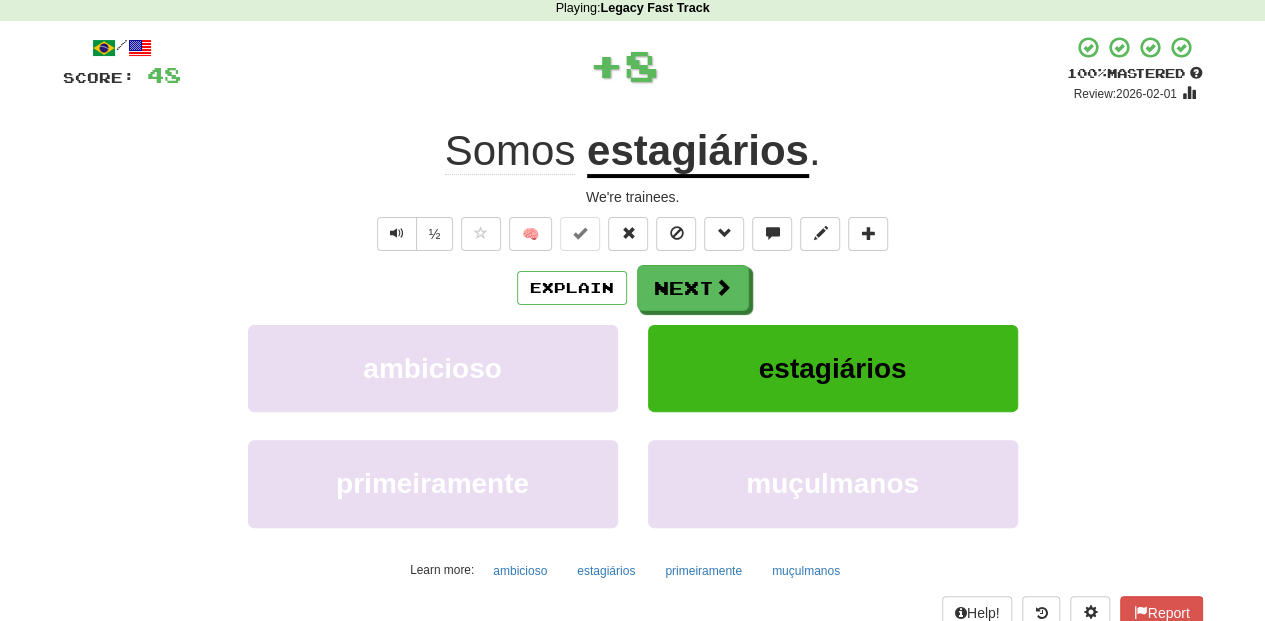 click on "Next" at bounding box center [693, 288] 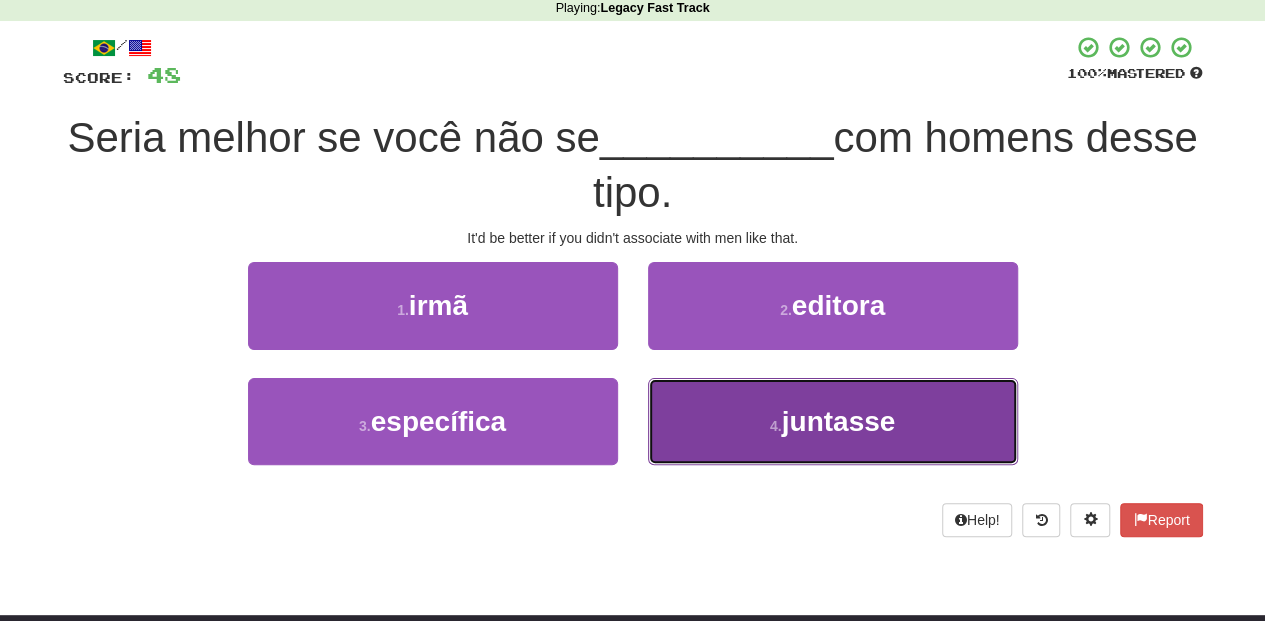 click on "4 .  juntasse" at bounding box center (833, 421) 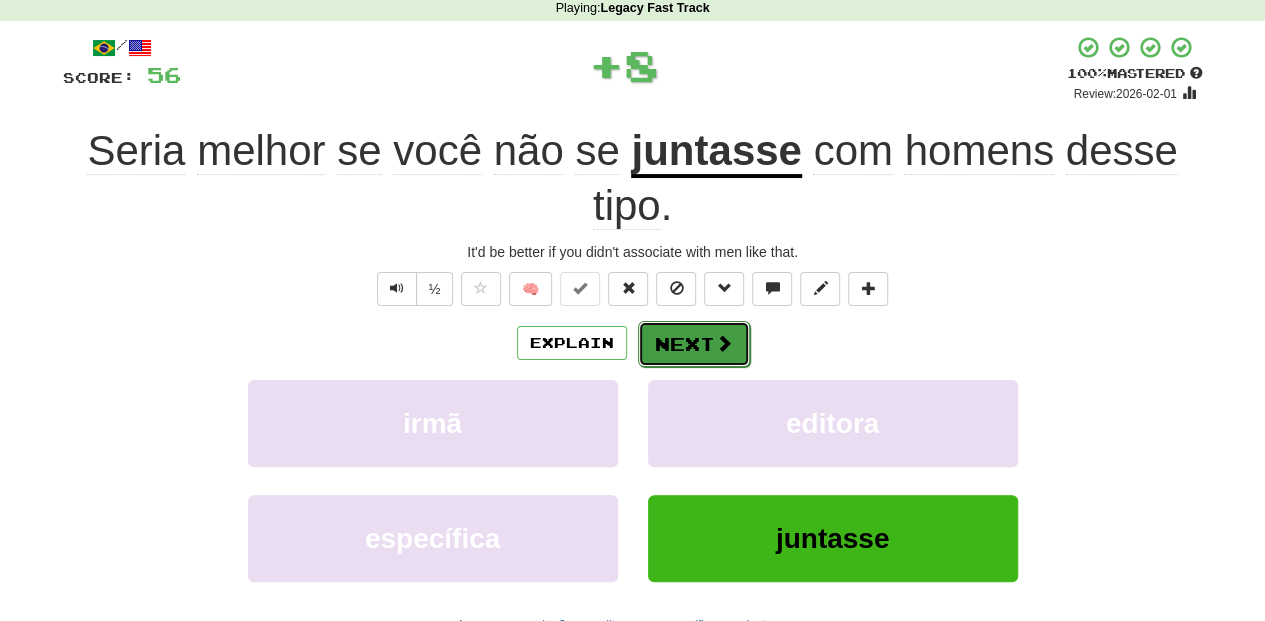 click on "Next" at bounding box center (694, 344) 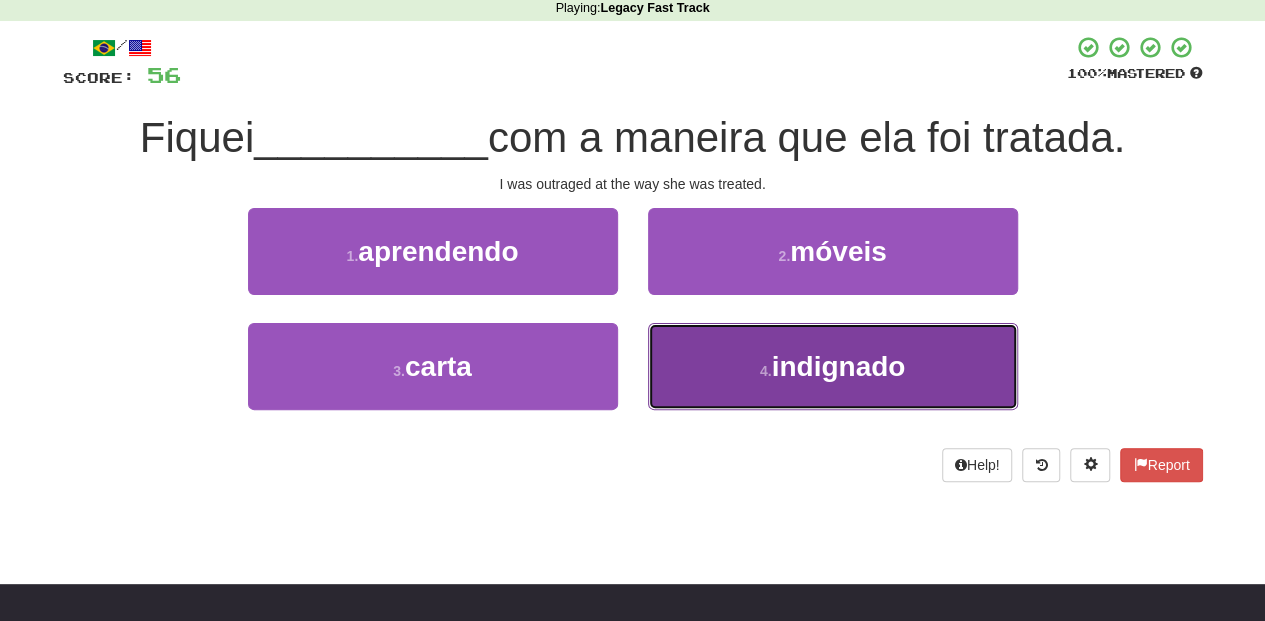 click on "4 .  indignado" at bounding box center [833, 366] 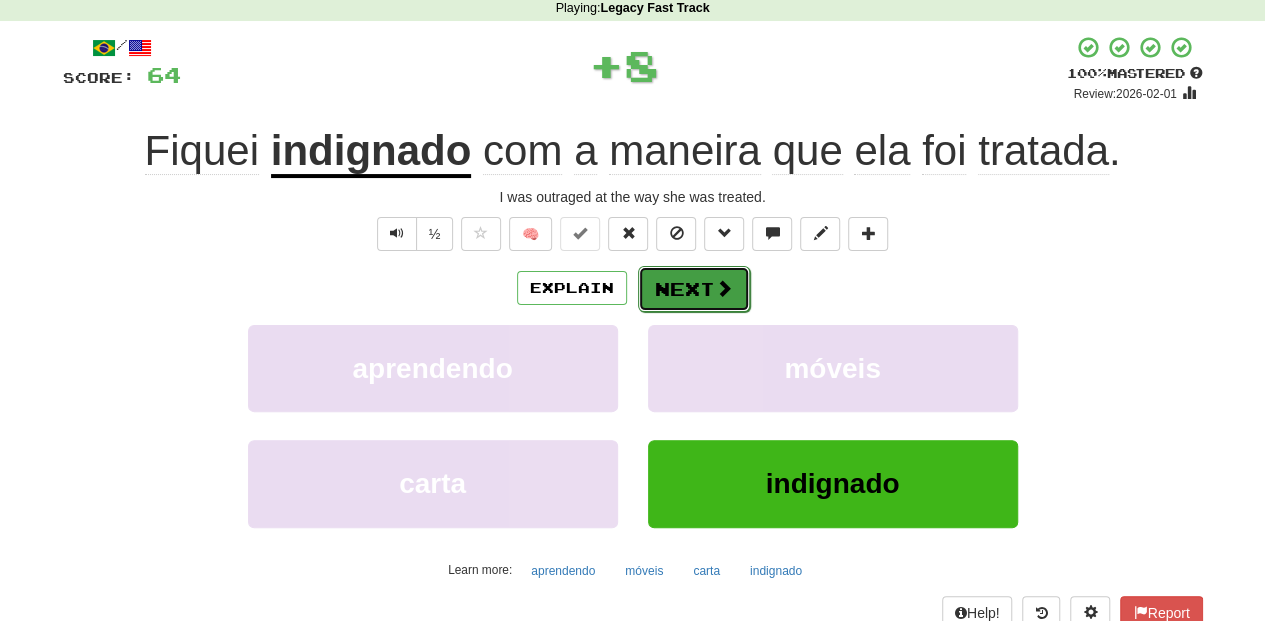 click on "Next" at bounding box center (694, 289) 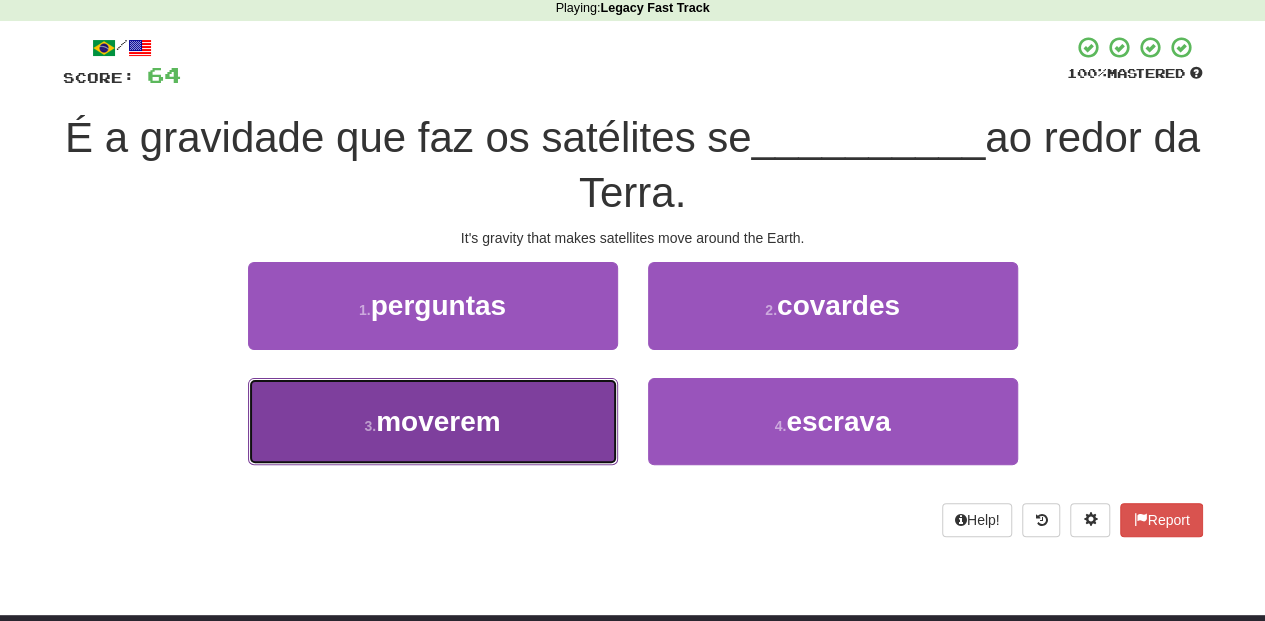 click on "3 .  moverem" at bounding box center (433, 421) 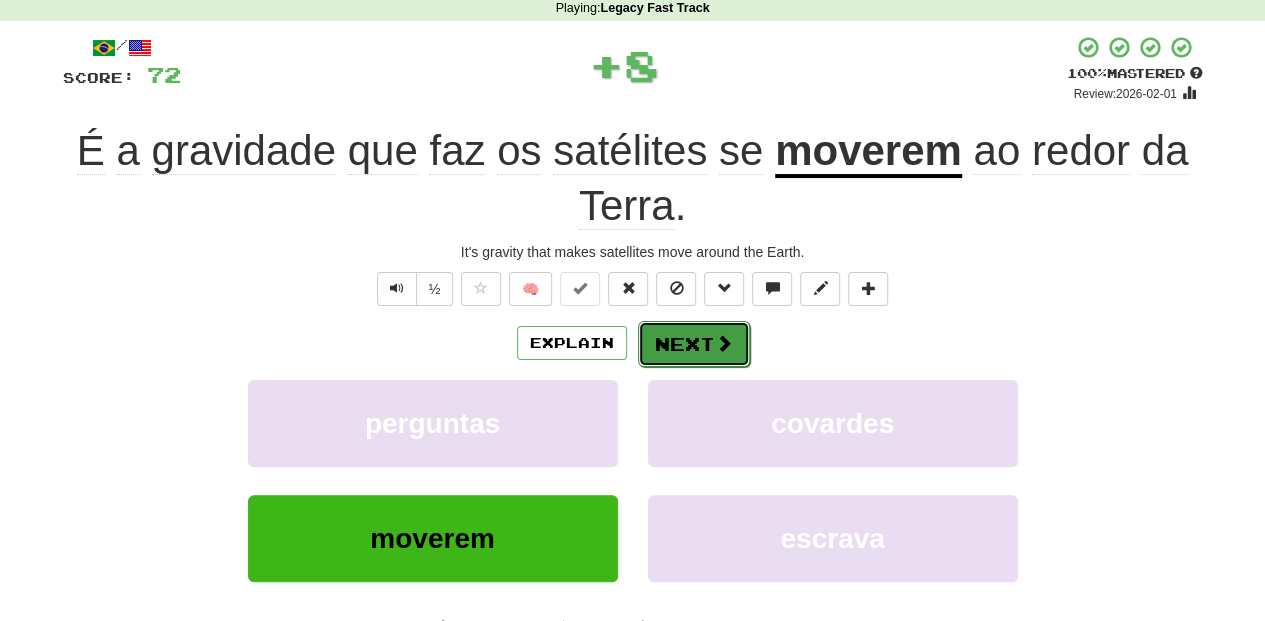 click on "Next" at bounding box center [694, 344] 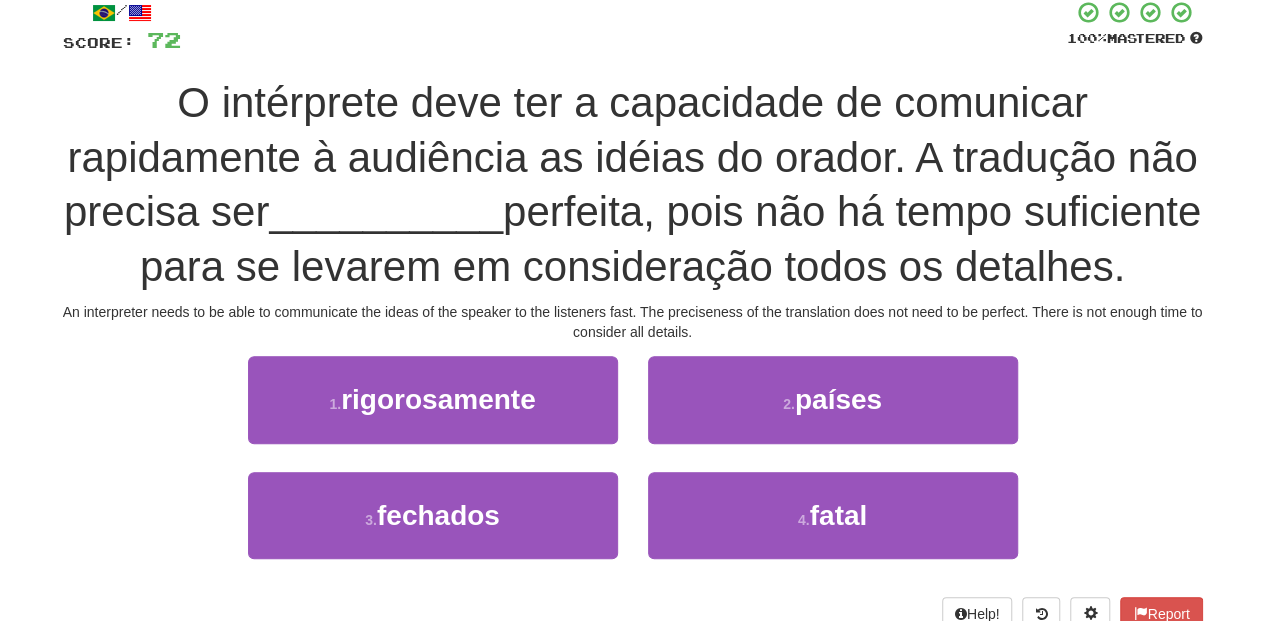 scroll, scrollTop: 154, scrollLeft: 0, axis: vertical 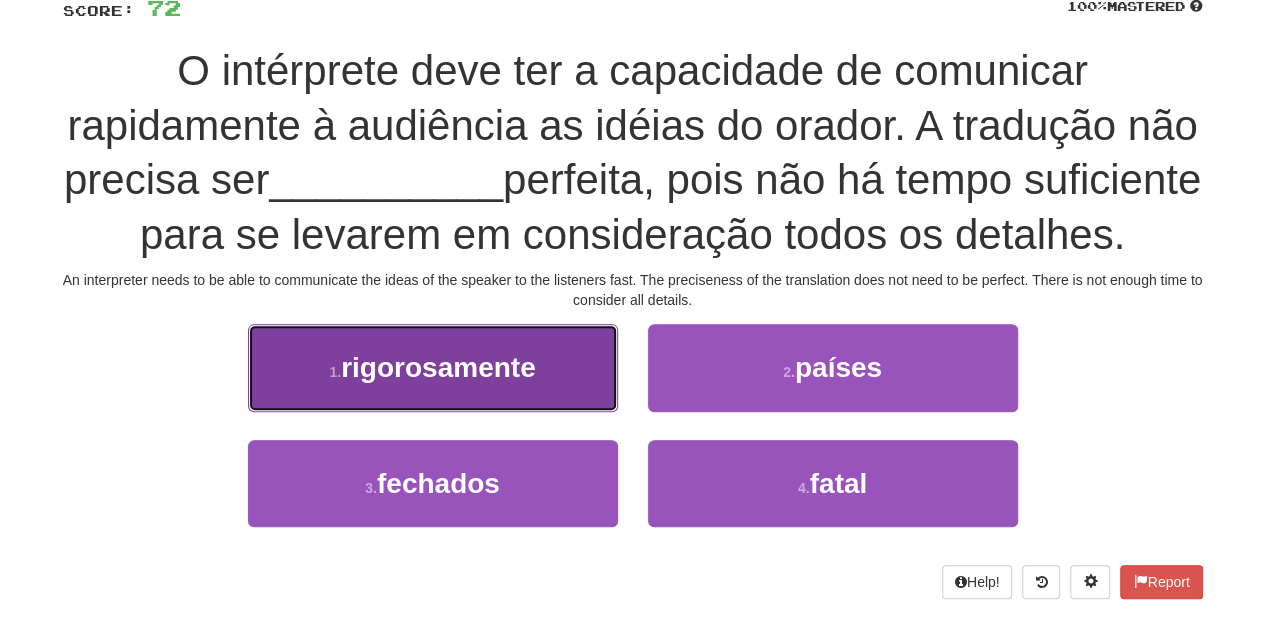 click on "1 .  rigorosamente" at bounding box center (433, 367) 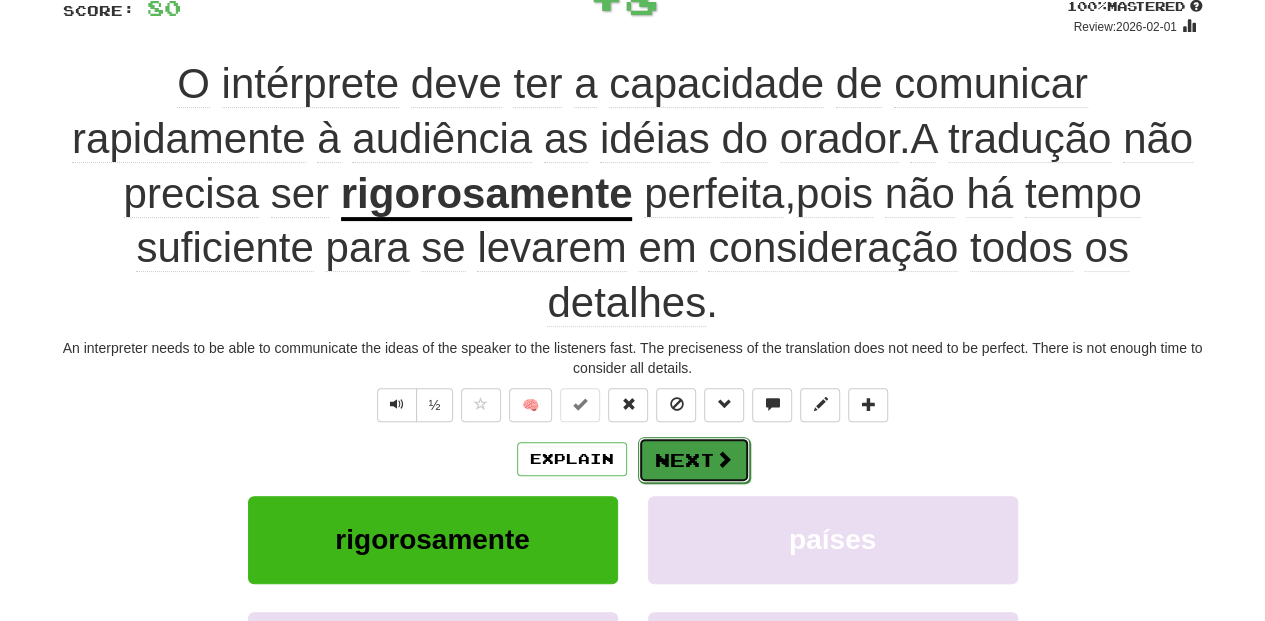 click at bounding box center (724, 459) 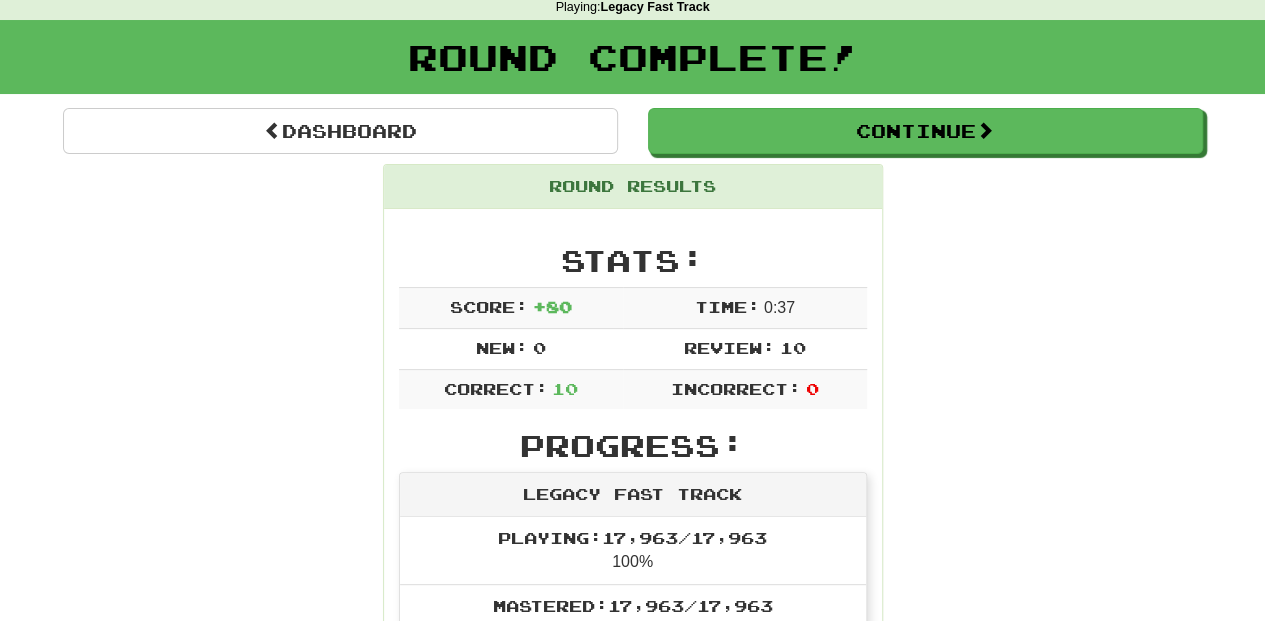 scroll, scrollTop: 41, scrollLeft: 0, axis: vertical 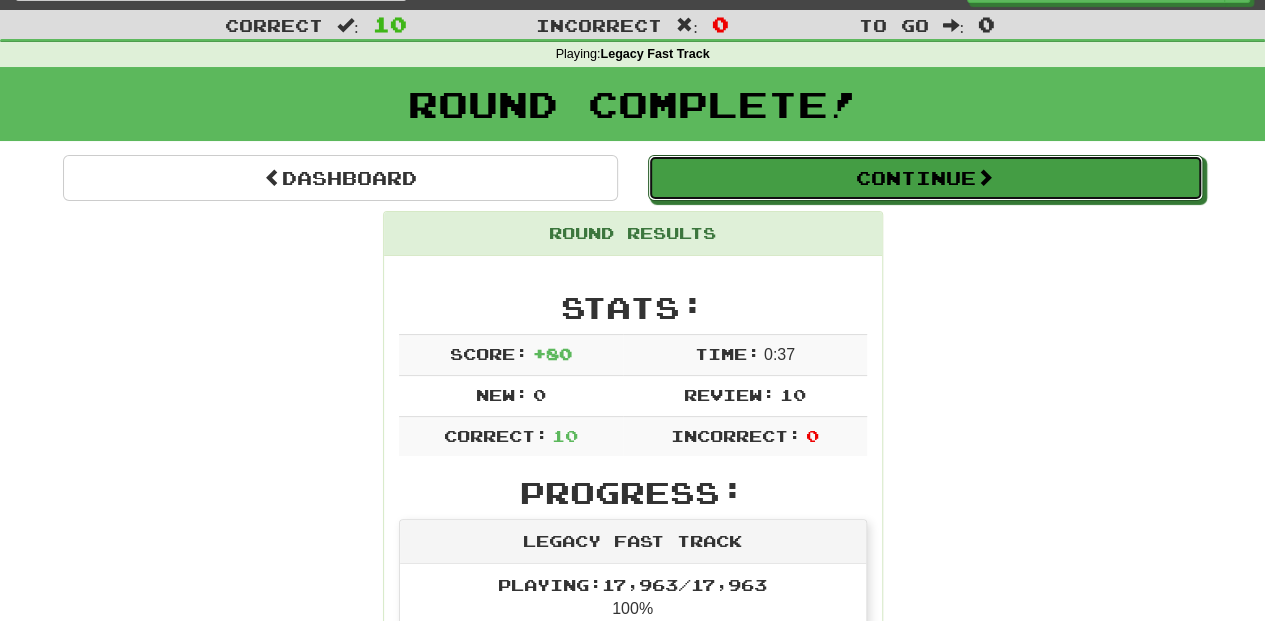 click on "Continue" at bounding box center (925, 178) 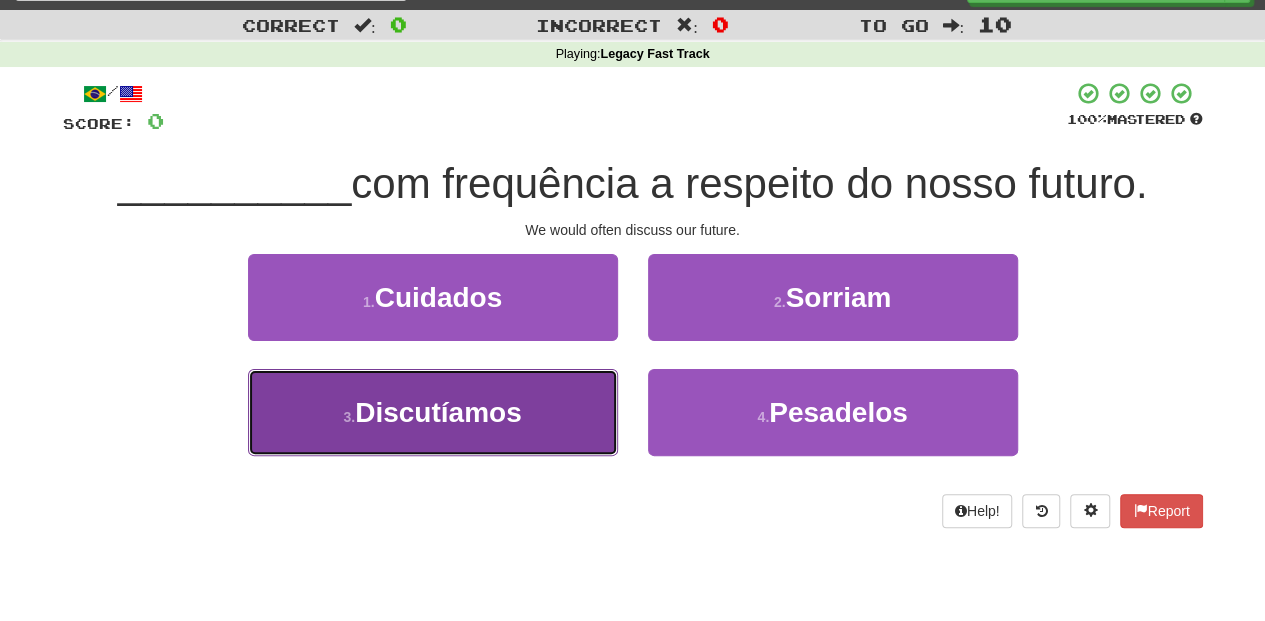 click on "3 .  Discutíamos" at bounding box center [433, 412] 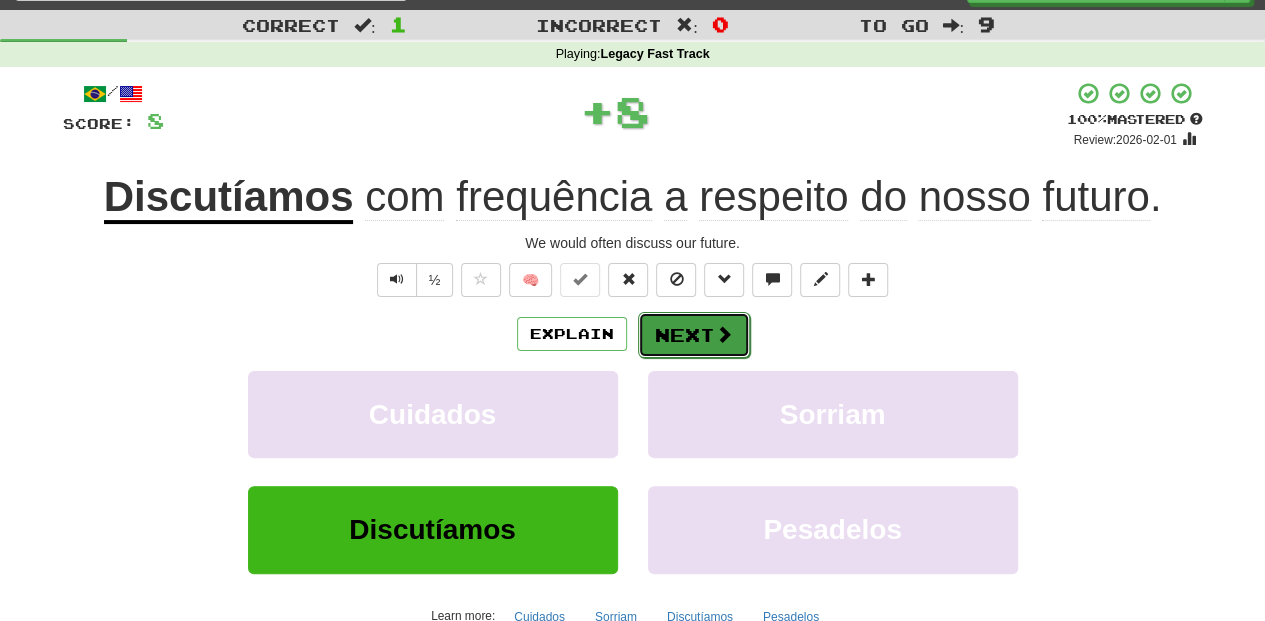click on "Next" at bounding box center [694, 335] 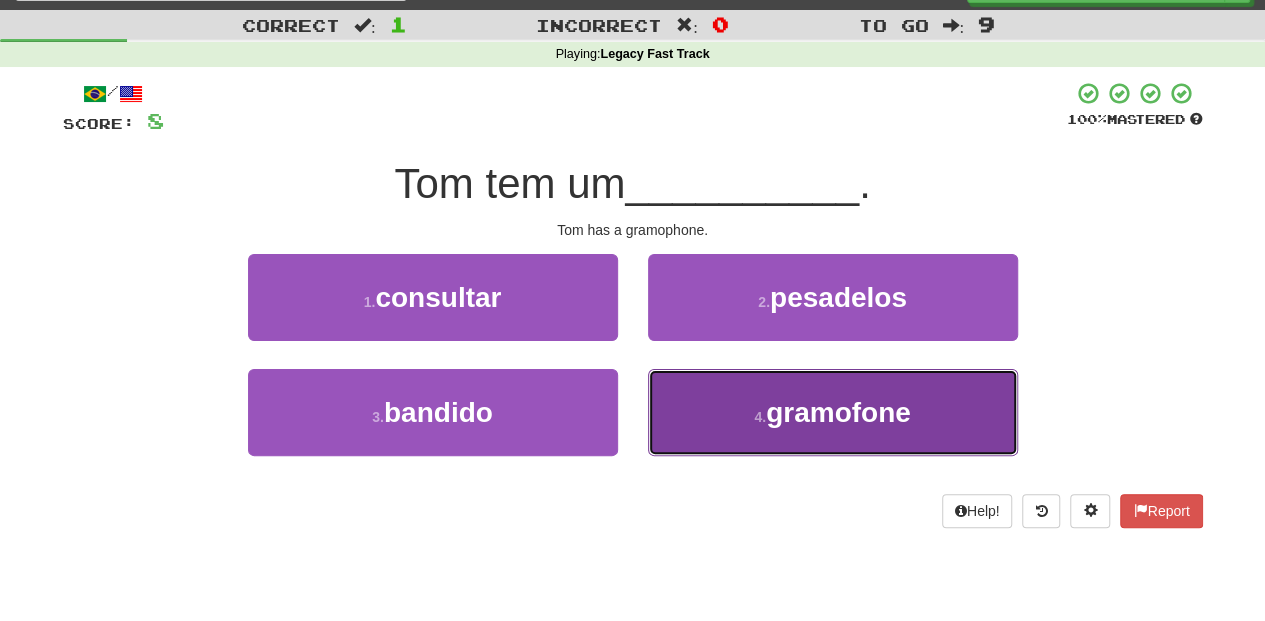 click on "4 .  gramofone" at bounding box center [833, 412] 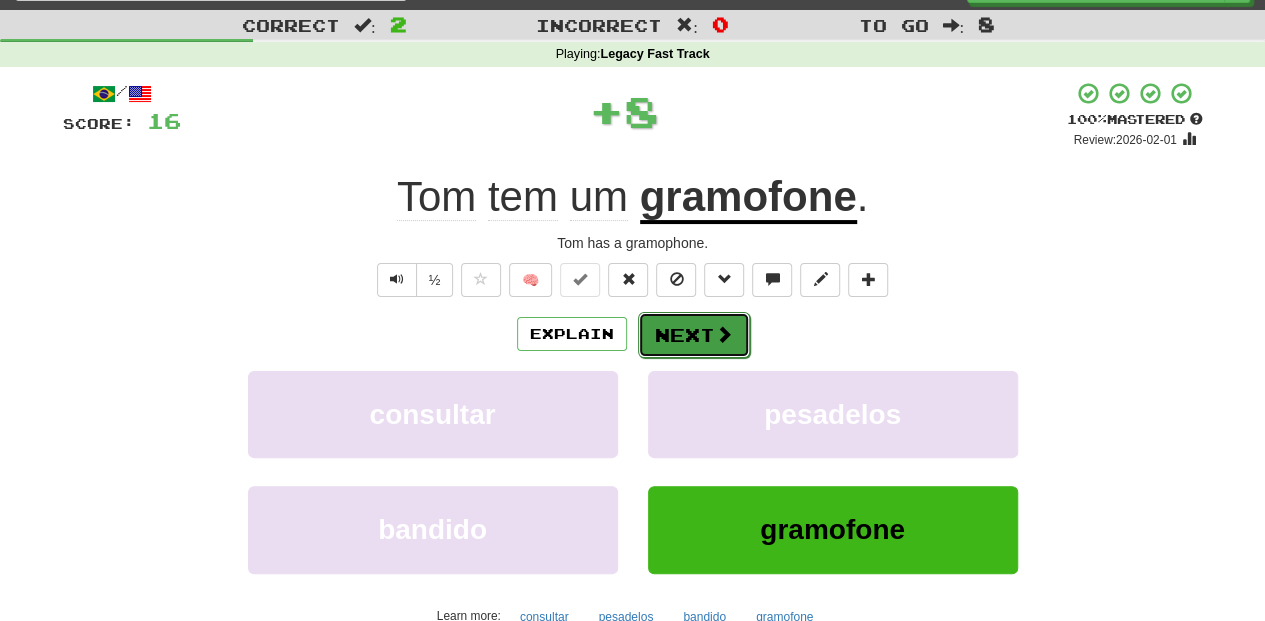 click on "Next" at bounding box center [694, 335] 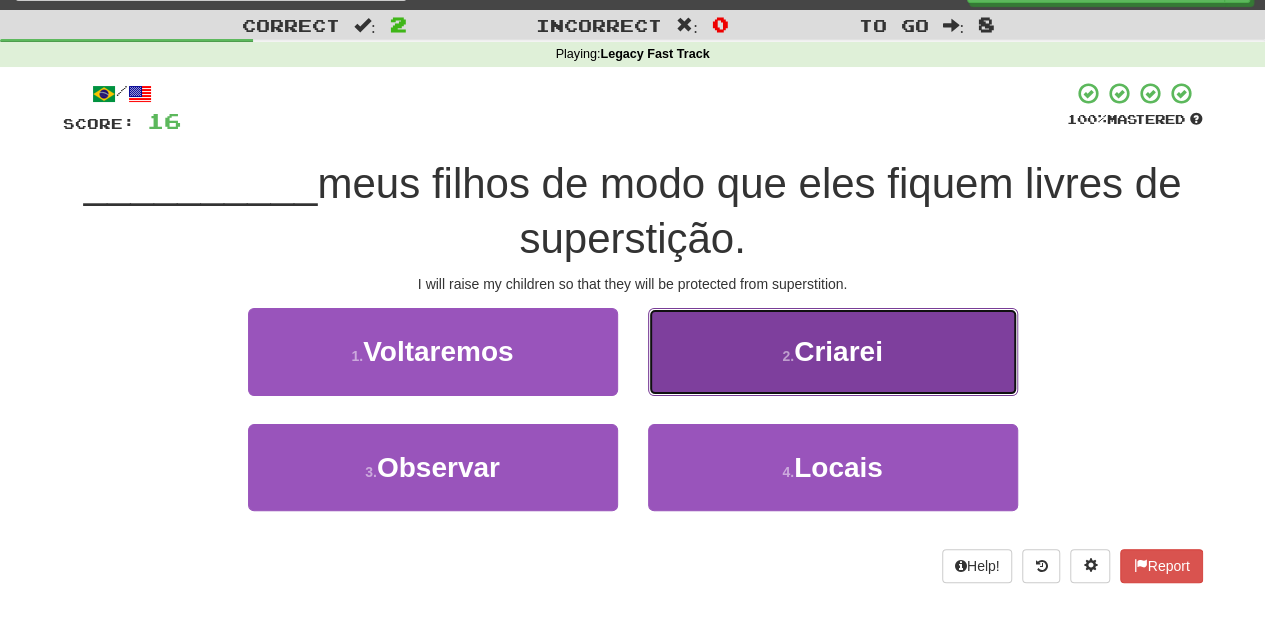 click on "2 .  Criarei" at bounding box center (833, 351) 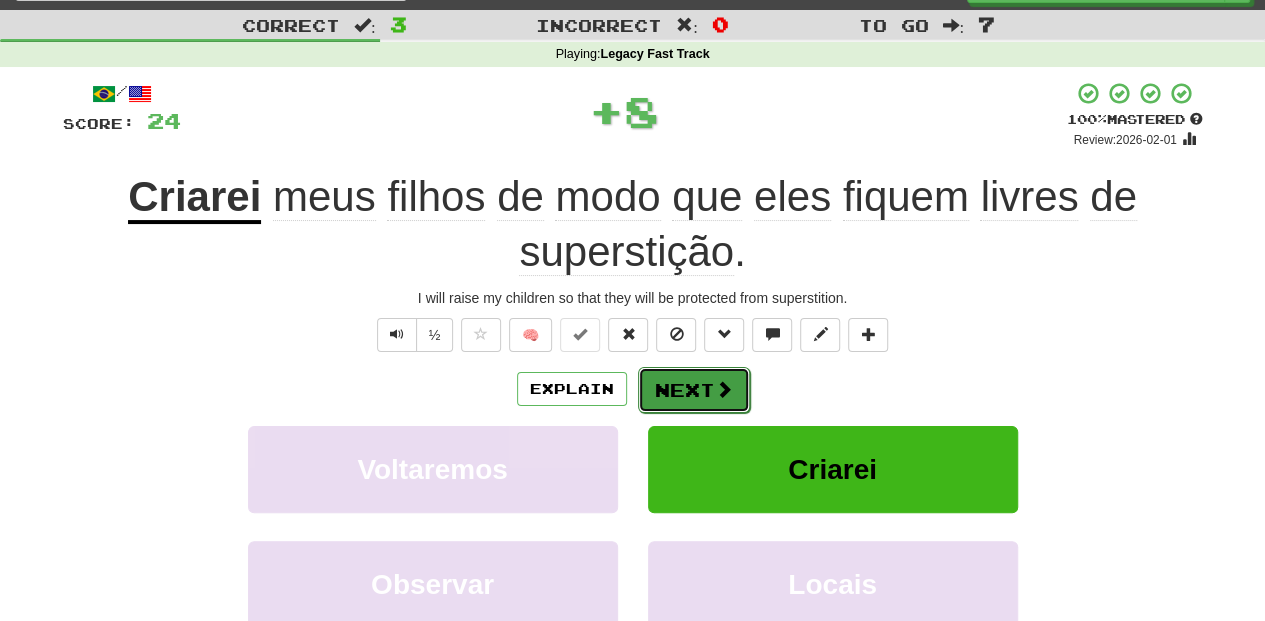 click on "Next" at bounding box center (694, 390) 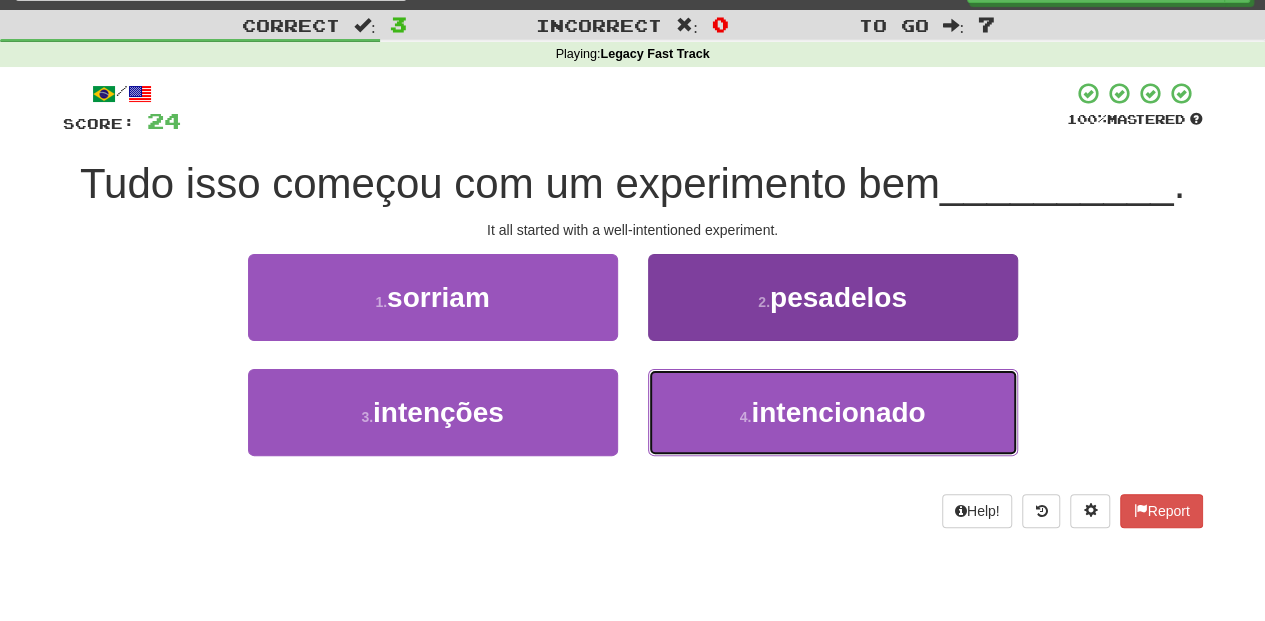 drag, startPoint x: 704, startPoint y: 406, endPoint x: 702, endPoint y: 425, distance: 19.104973 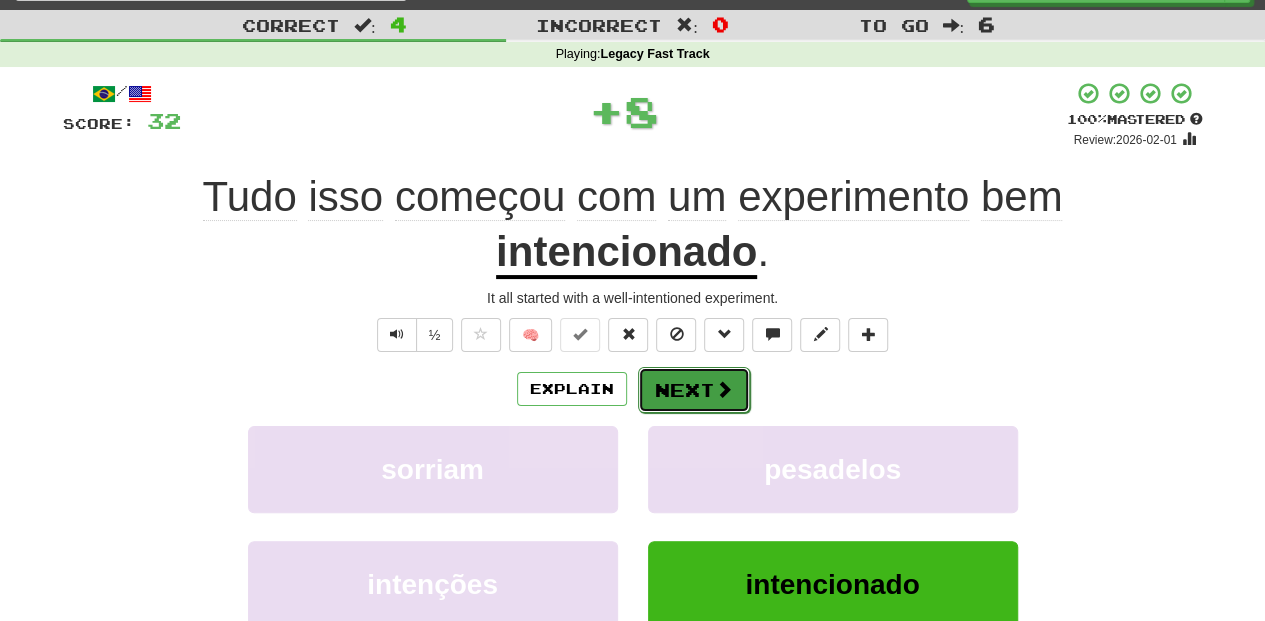 drag, startPoint x: 677, startPoint y: 369, endPoint x: 673, endPoint y: 384, distance: 15.524175 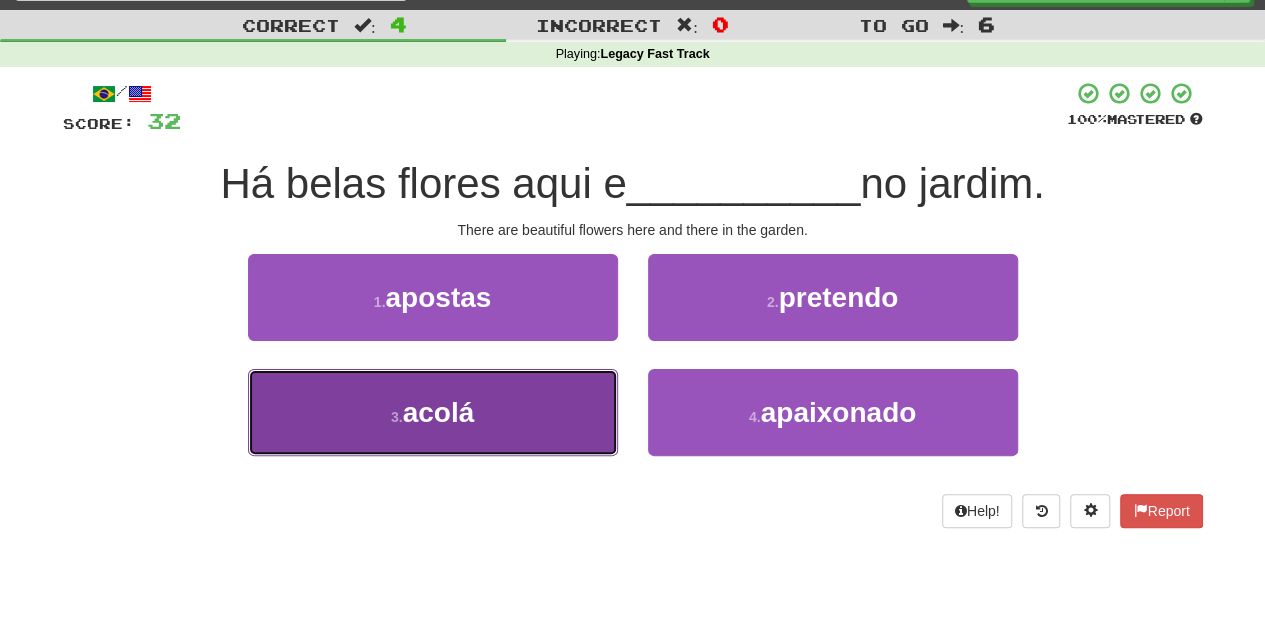 click on "3 .  acolá" at bounding box center [433, 412] 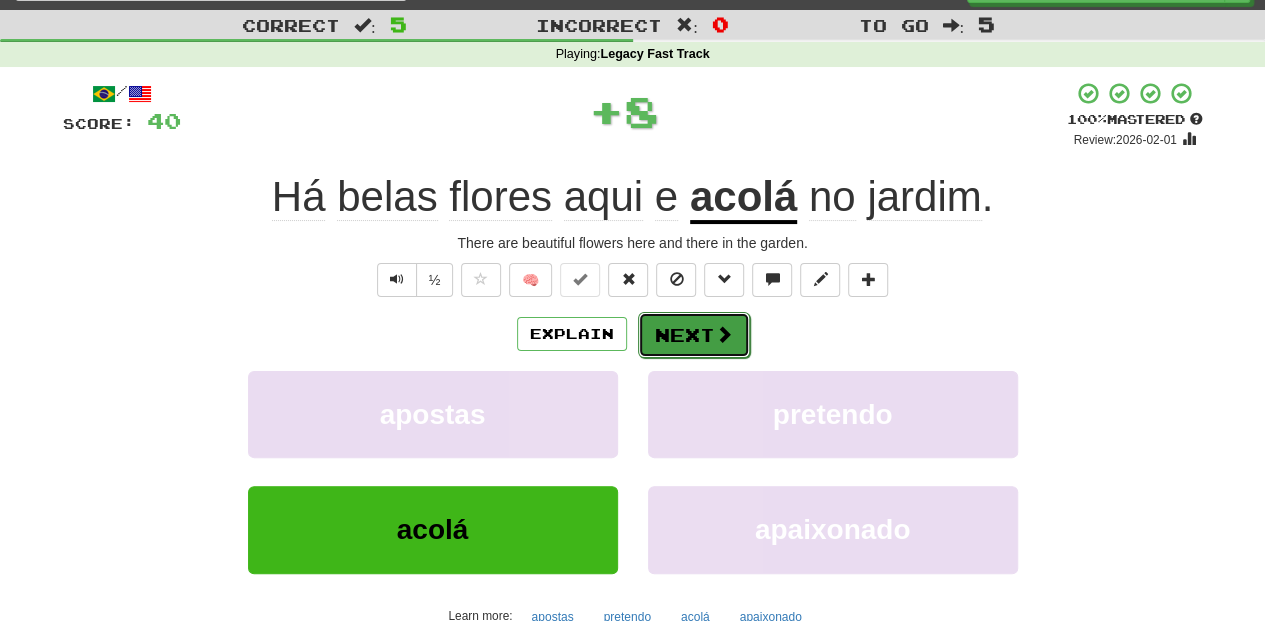 click on "Next" at bounding box center [694, 335] 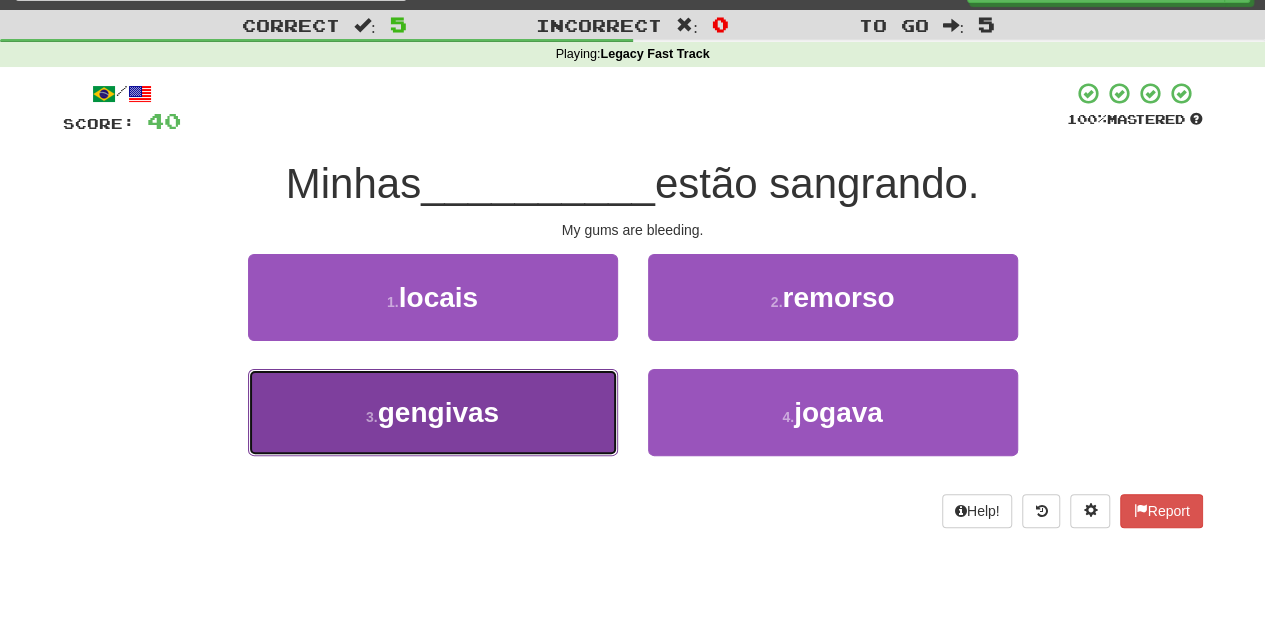 click on "3 .  gengivas" at bounding box center [433, 412] 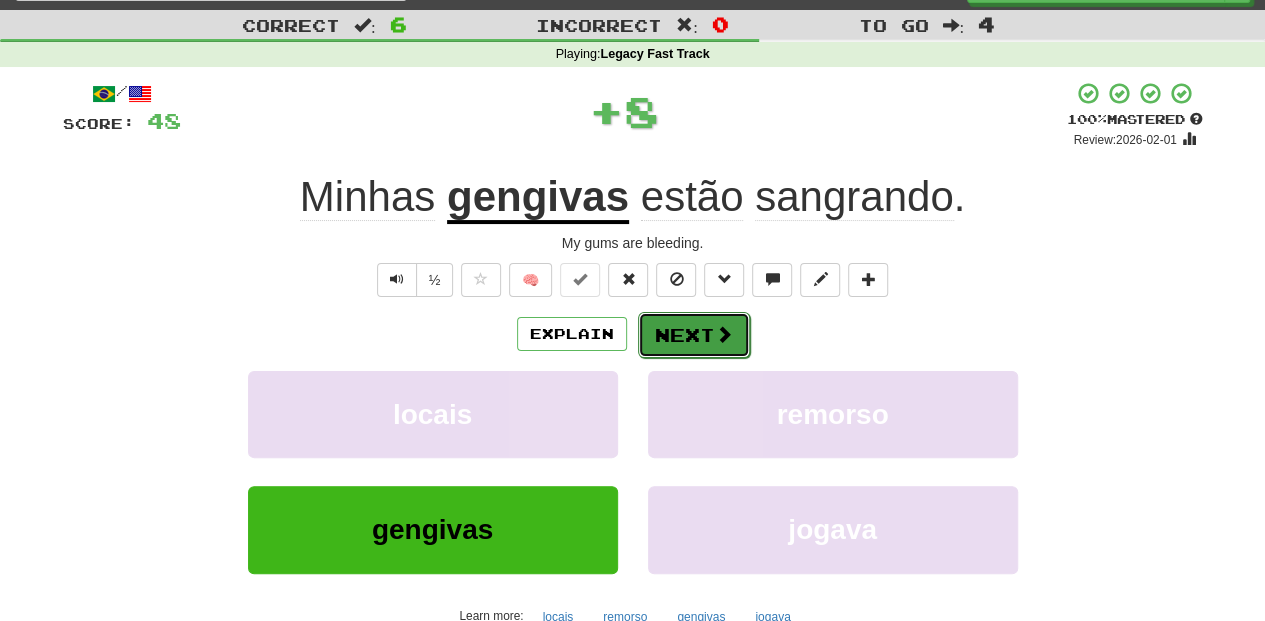 click on "Next" at bounding box center (694, 335) 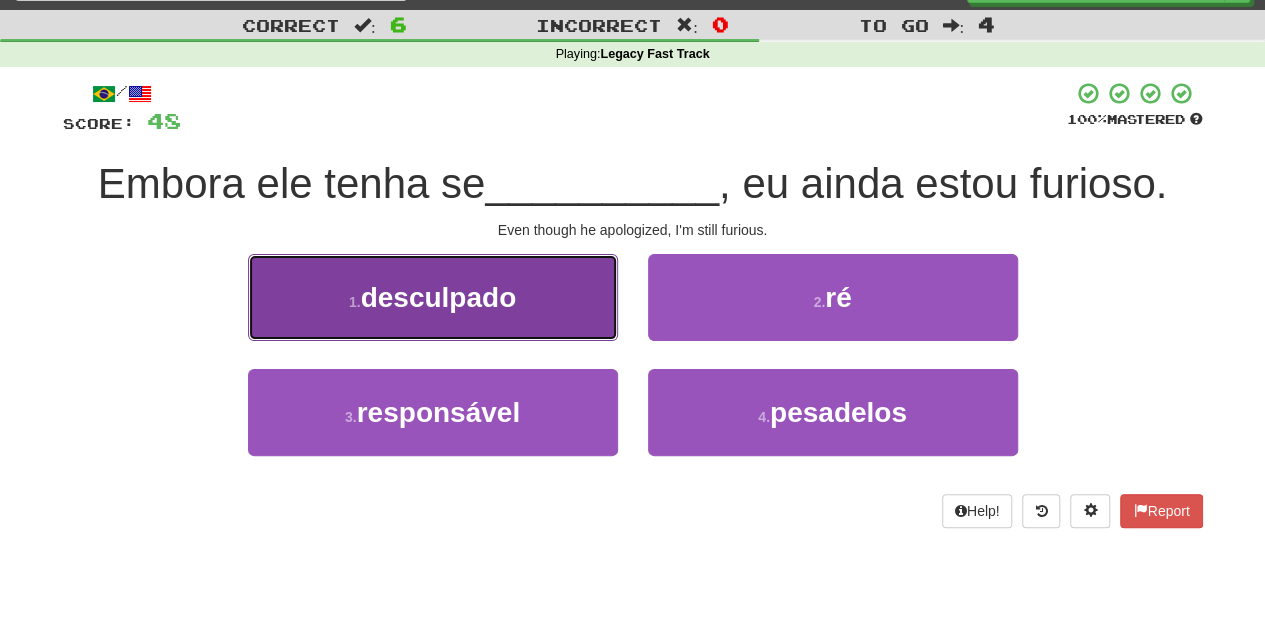 click on "1 .  desculpado" at bounding box center (433, 297) 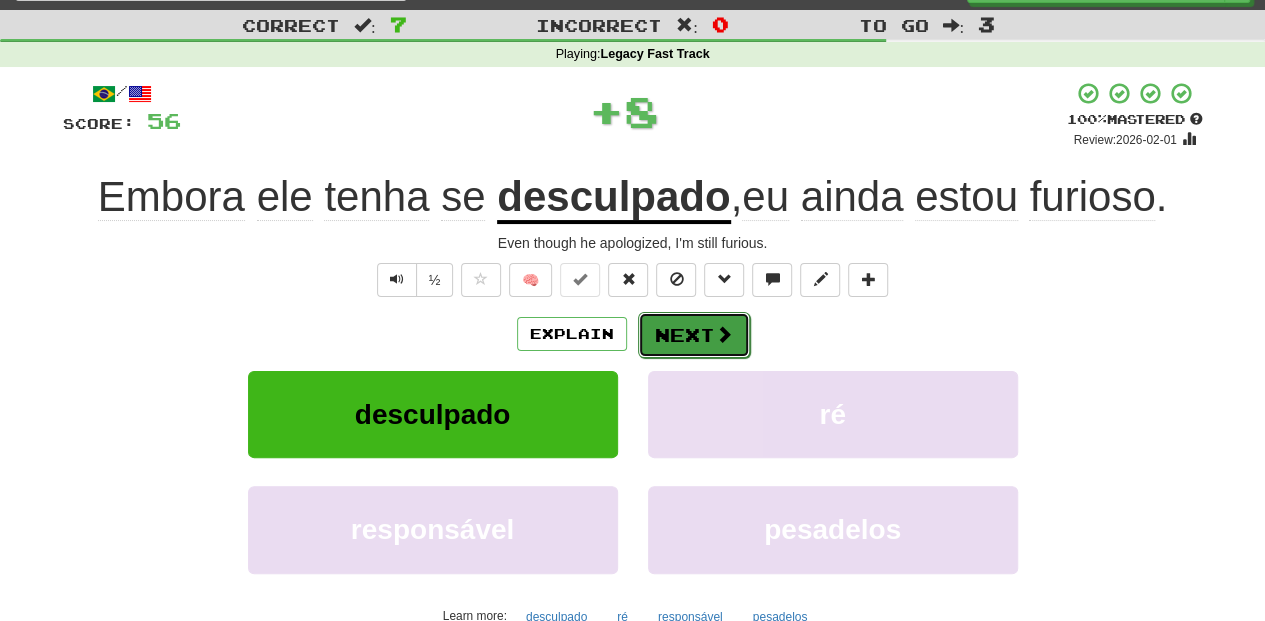 click on "Next" at bounding box center (694, 335) 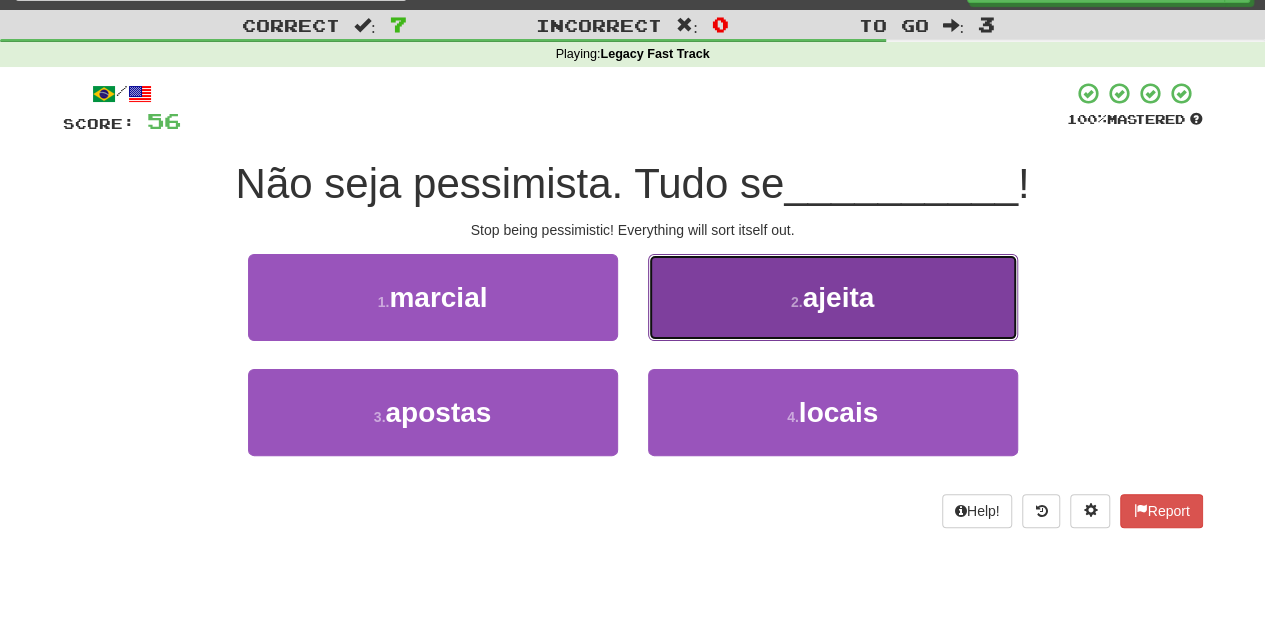 click on "2 .  ajeita" at bounding box center (833, 297) 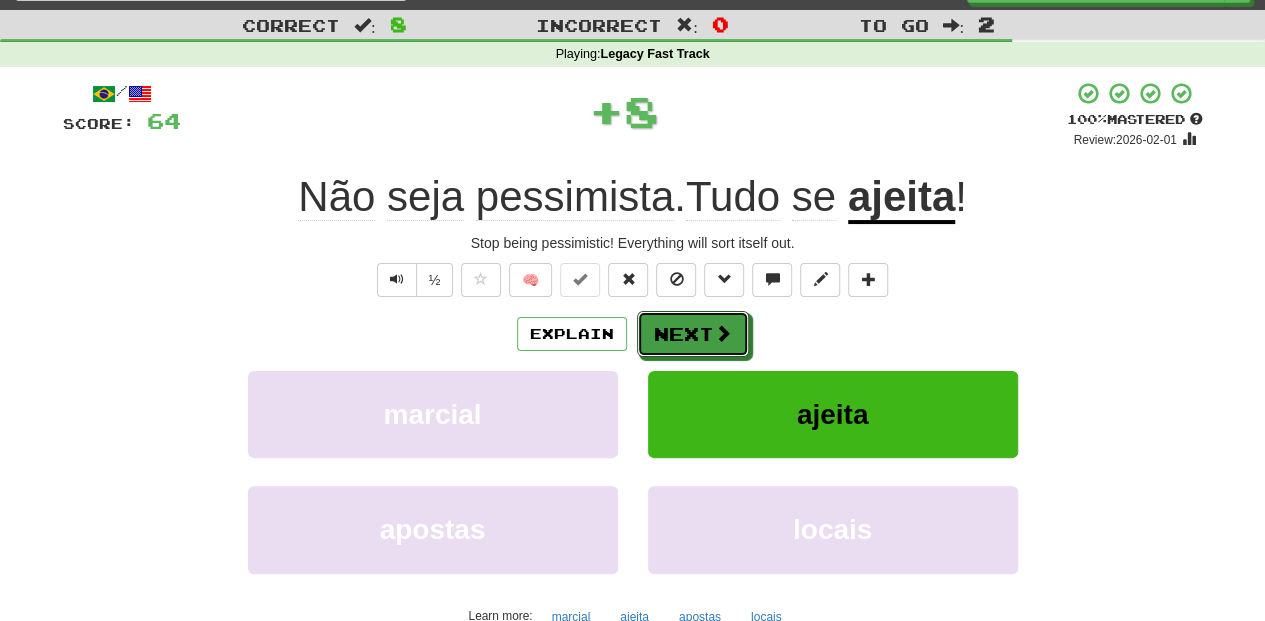 click on "Next" at bounding box center [693, 334] 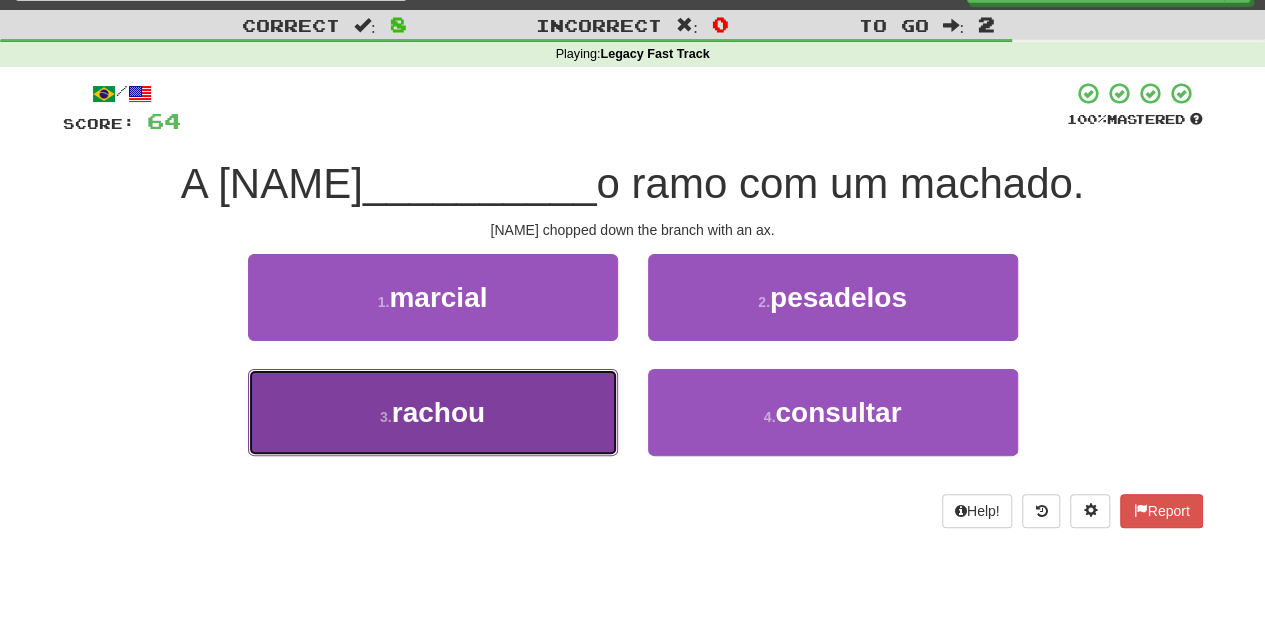click on "3 .  rachou" at bounding box center (433, 412) 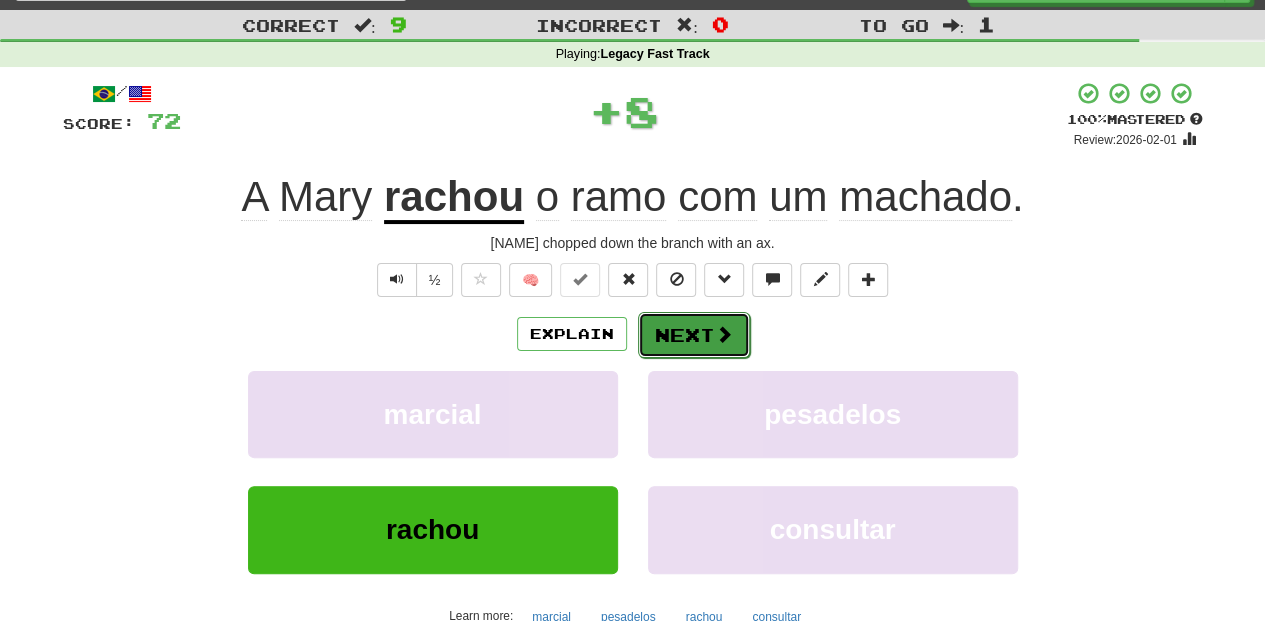 click on "Next" at bounding box center [694, 335] 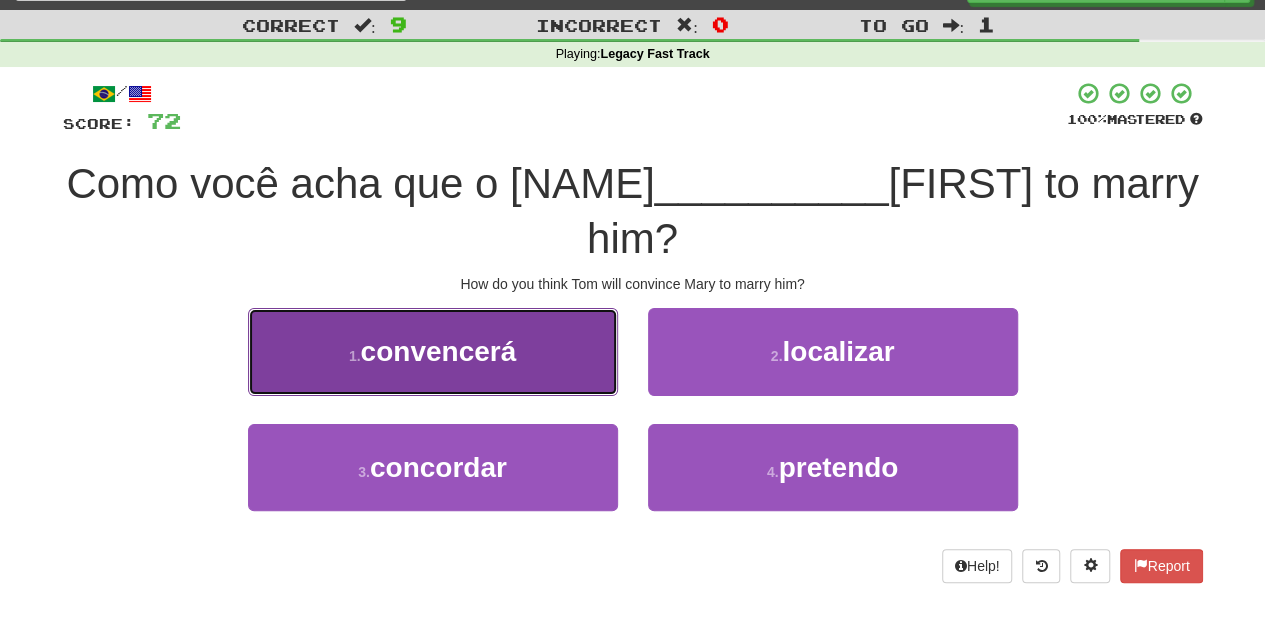 click on "1 .  convencerá" at bounding box center (433, 351) 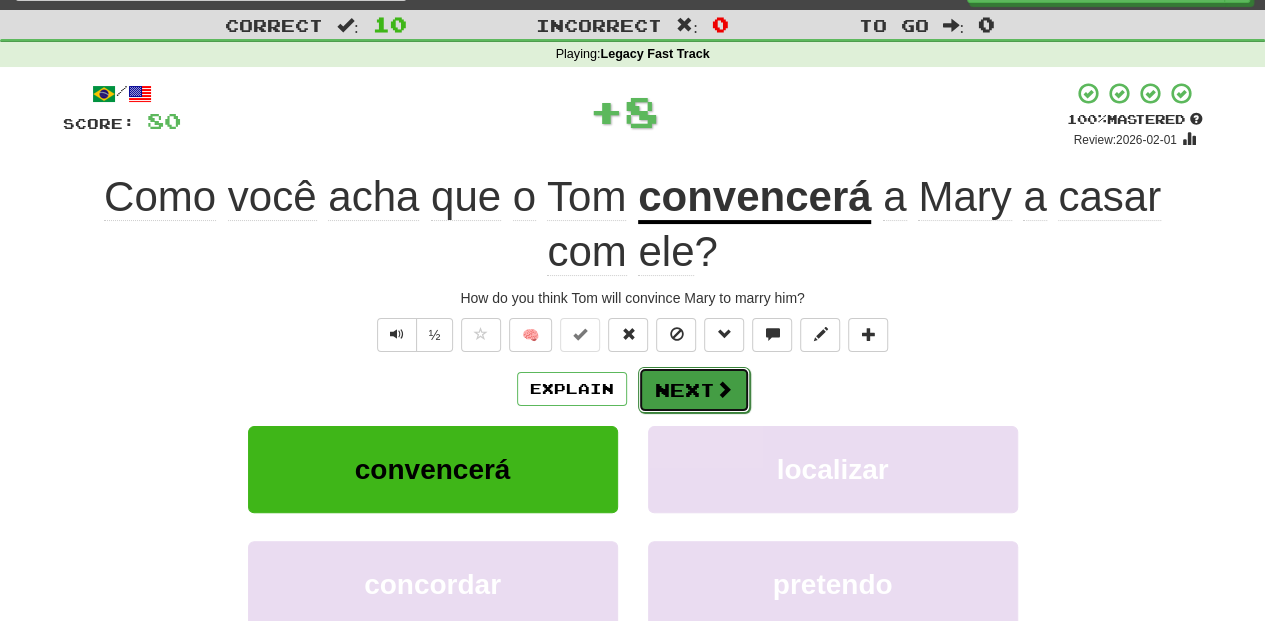 click on "Next" at bounding box center (694, 390) 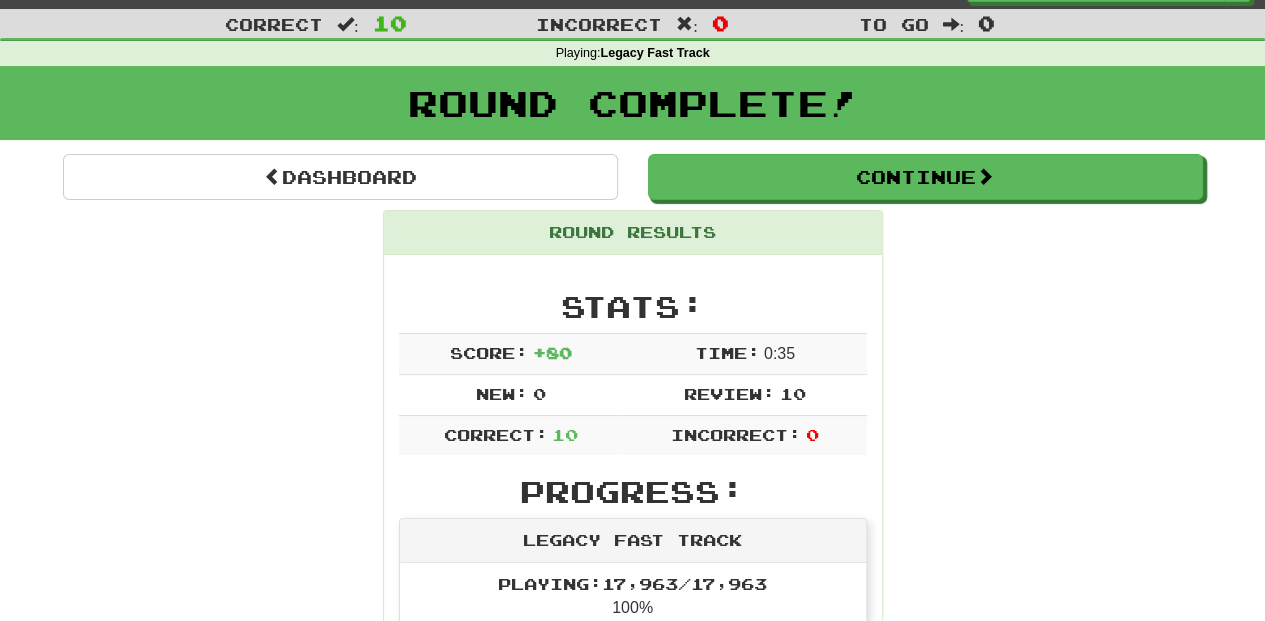 scroll, scrollTop: 0, scrollLeft: 0, axis: both 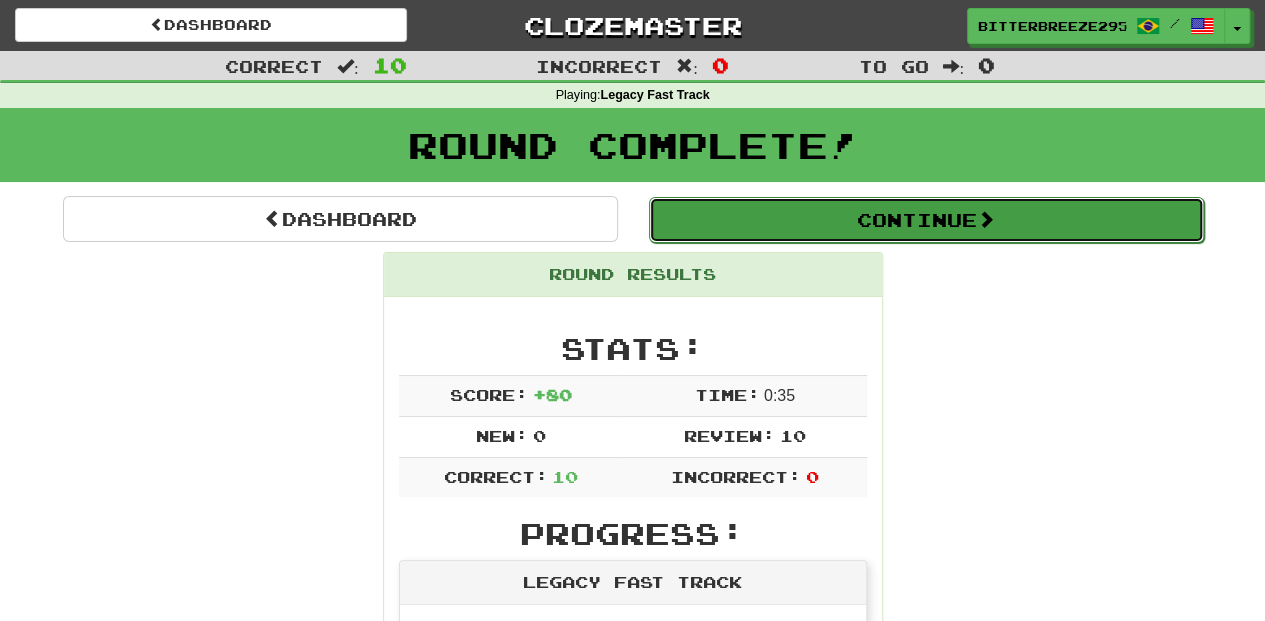 click on "Continue" at bounding box center [926, 220] 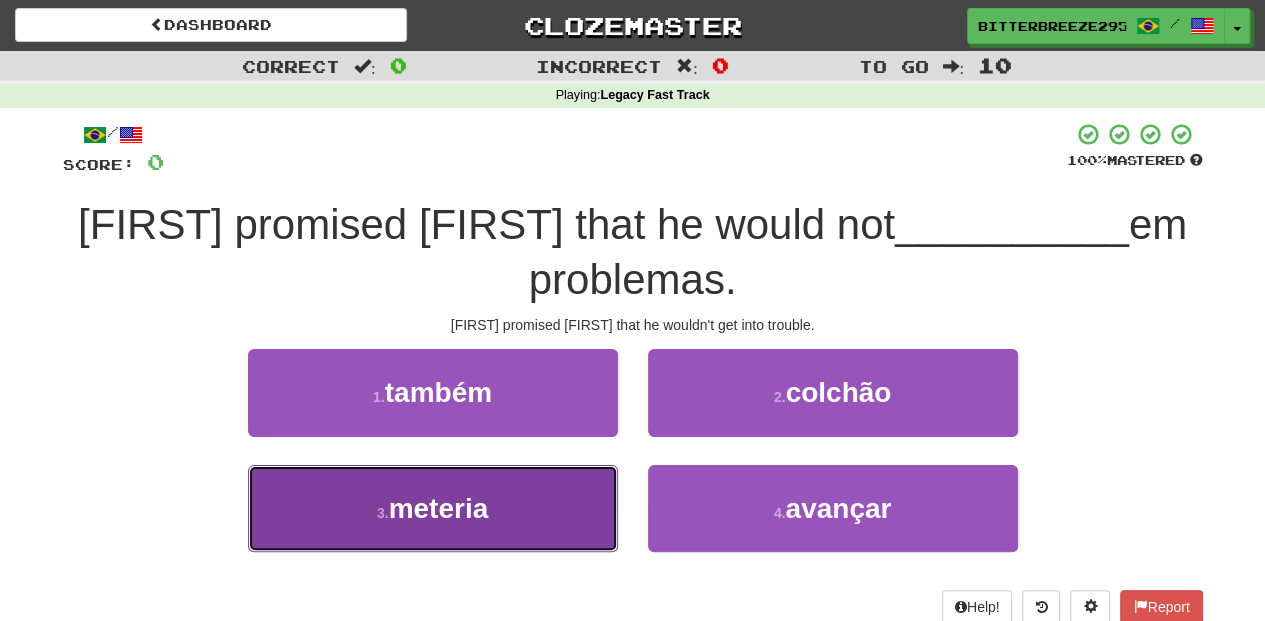 click on "3 .  meteria" at bounding box center (433, 508) 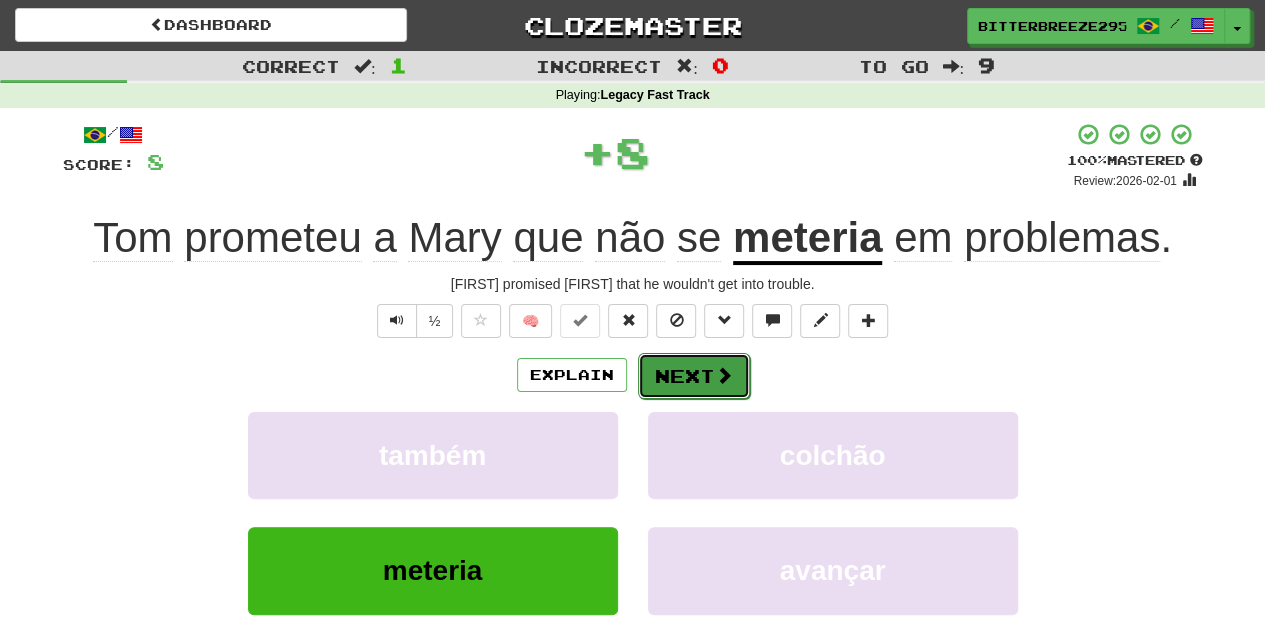 click on "Next" at bounding box center (694, 376) 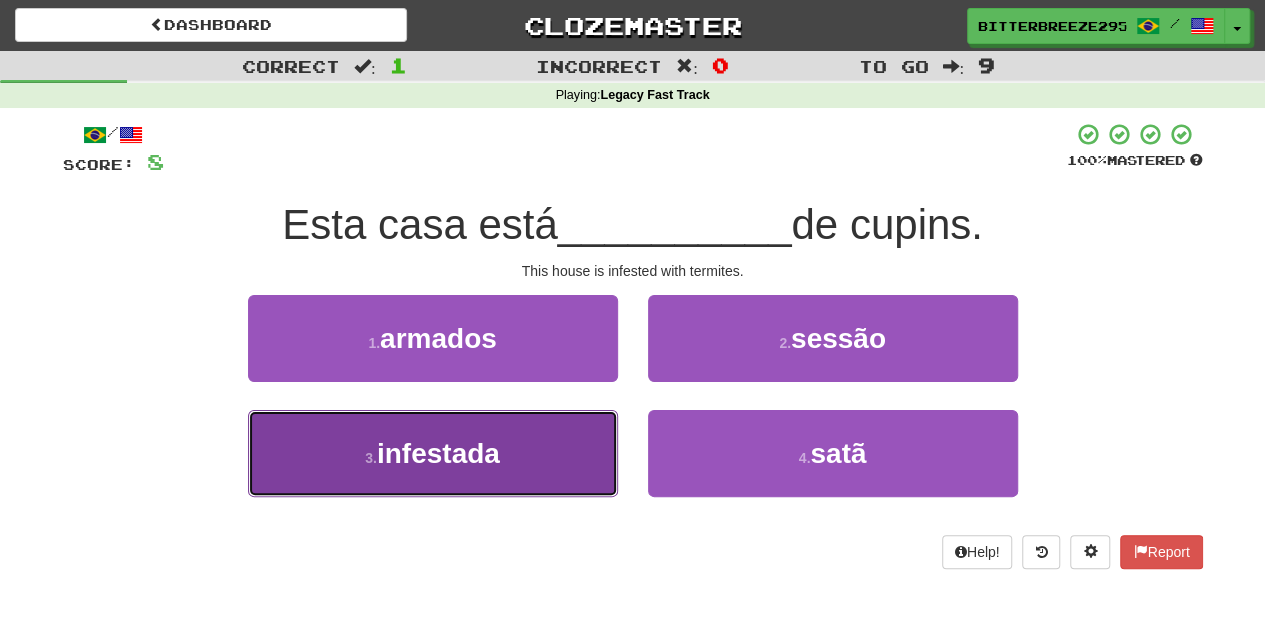 click on "3 .  infestada" at bounding box center [433, 453] 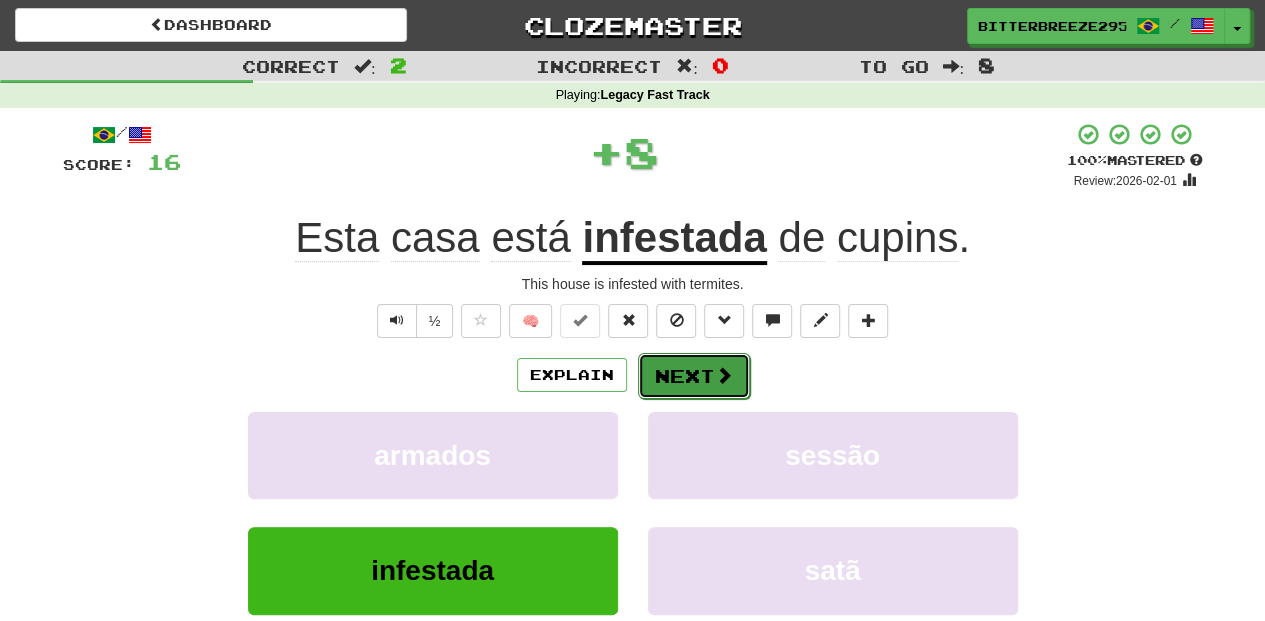 click on "Next" at bounding box center [694, 376] 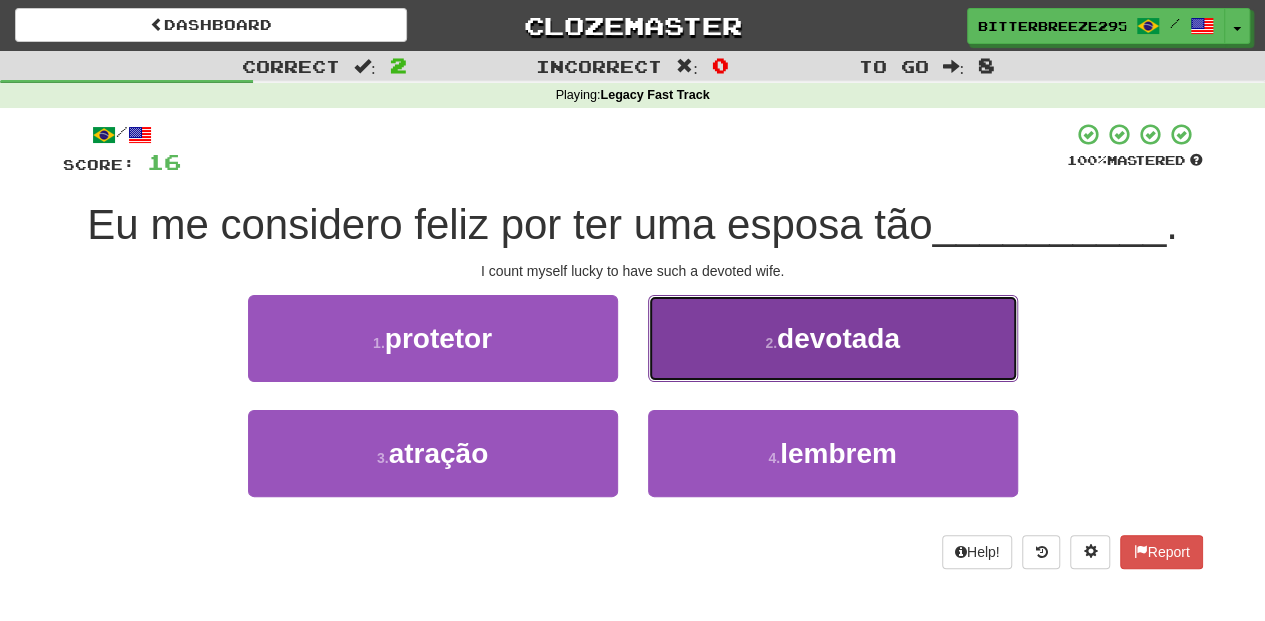 click on "2 .  devotada" at bounding box center [833, 338] 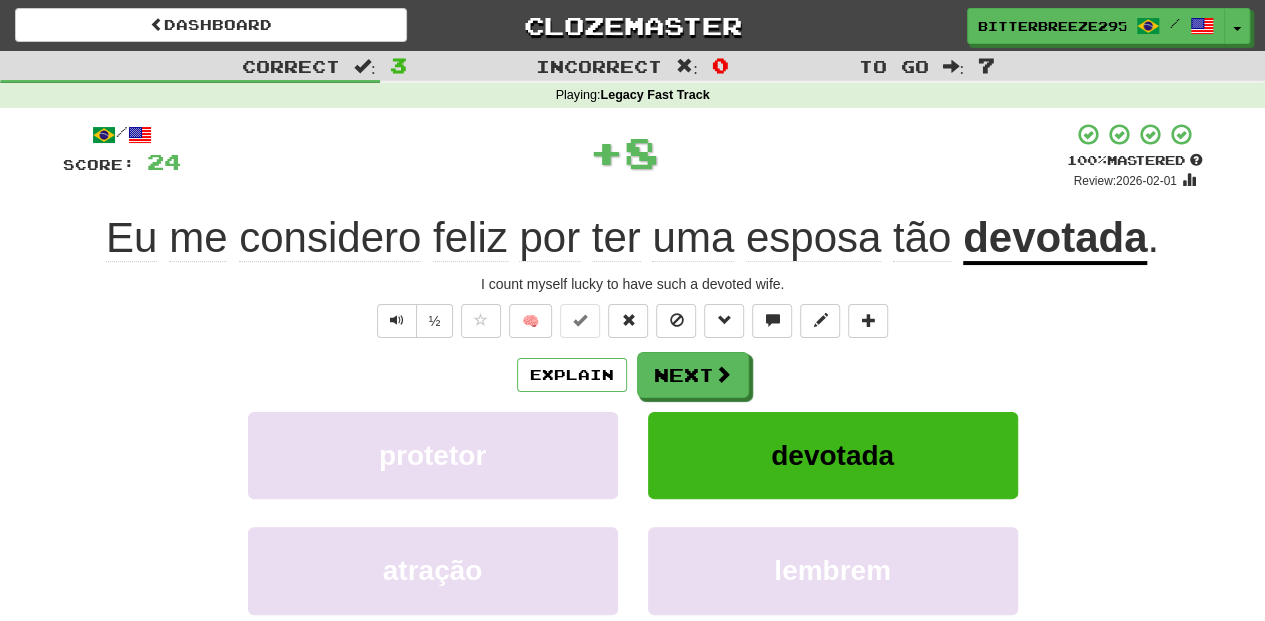 click on "Next" at bounding box center [693, 375] 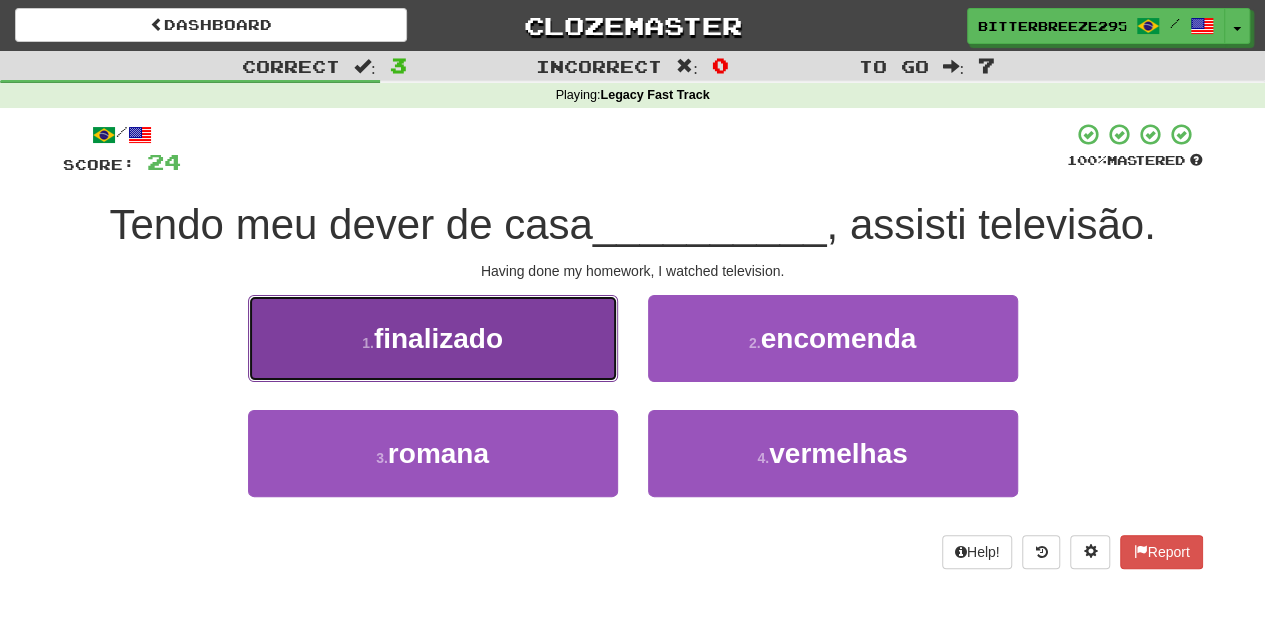 click on "1 .  finalizado" at bounding box center [433, 338] 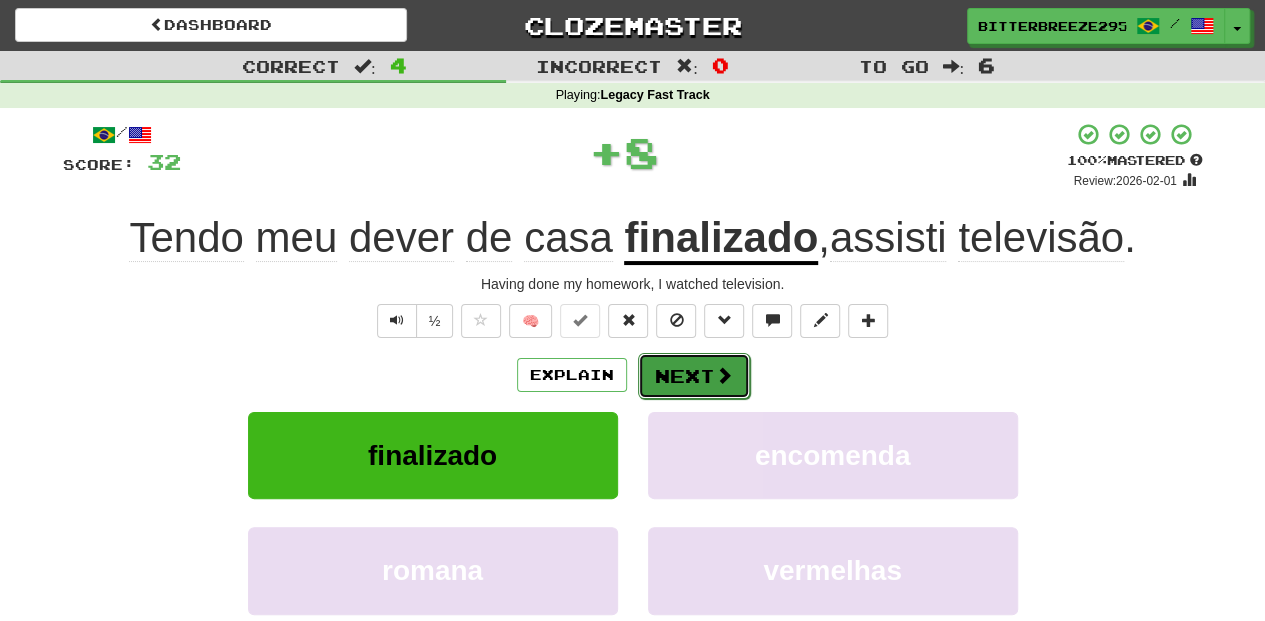 click on "Next" at bounding box center [694, 376] 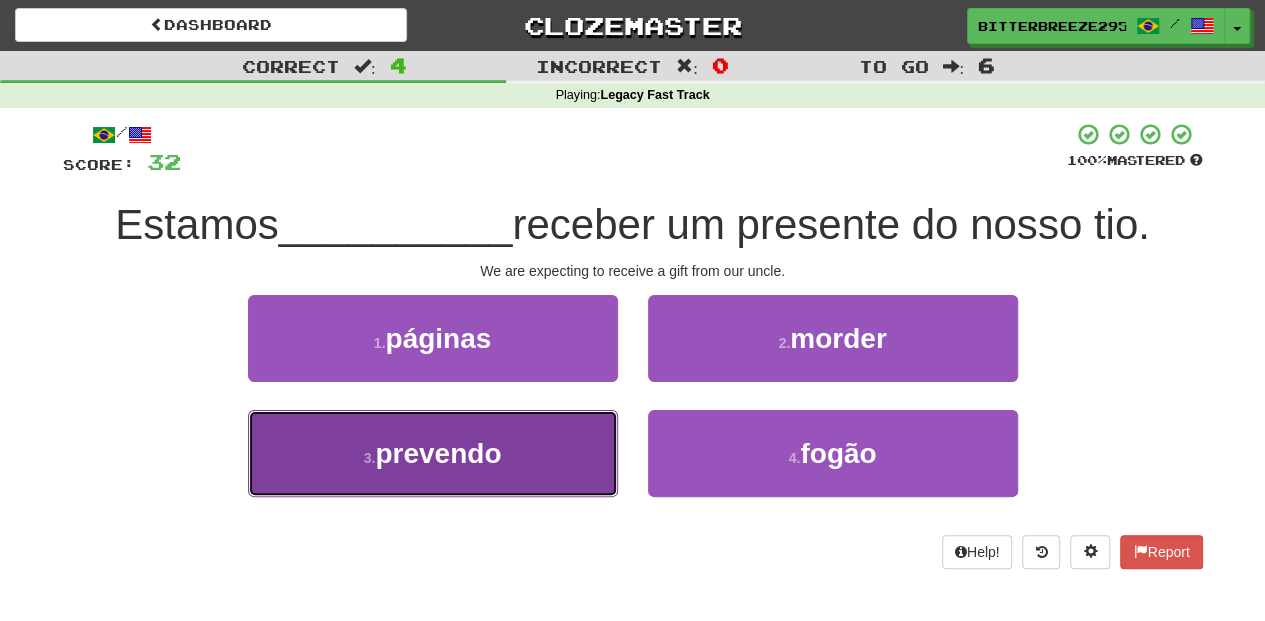 click on "3 .  prevendo" at bounding box center [433, 453] 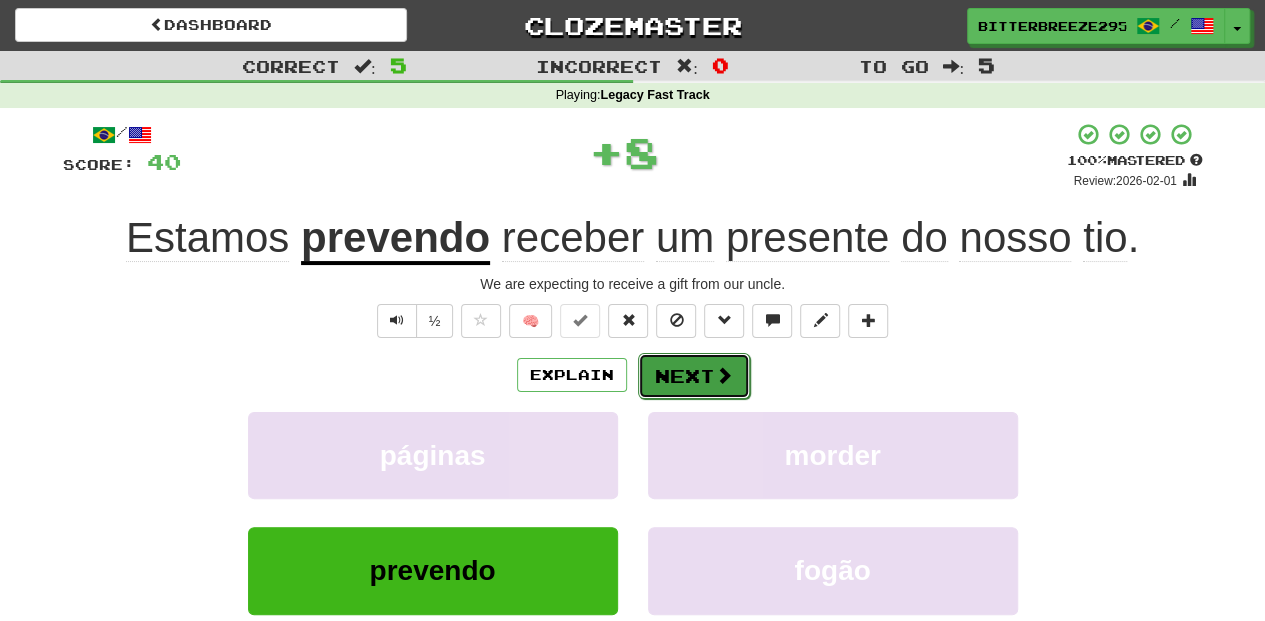 click on "Next" at bounding box center [694, 376] 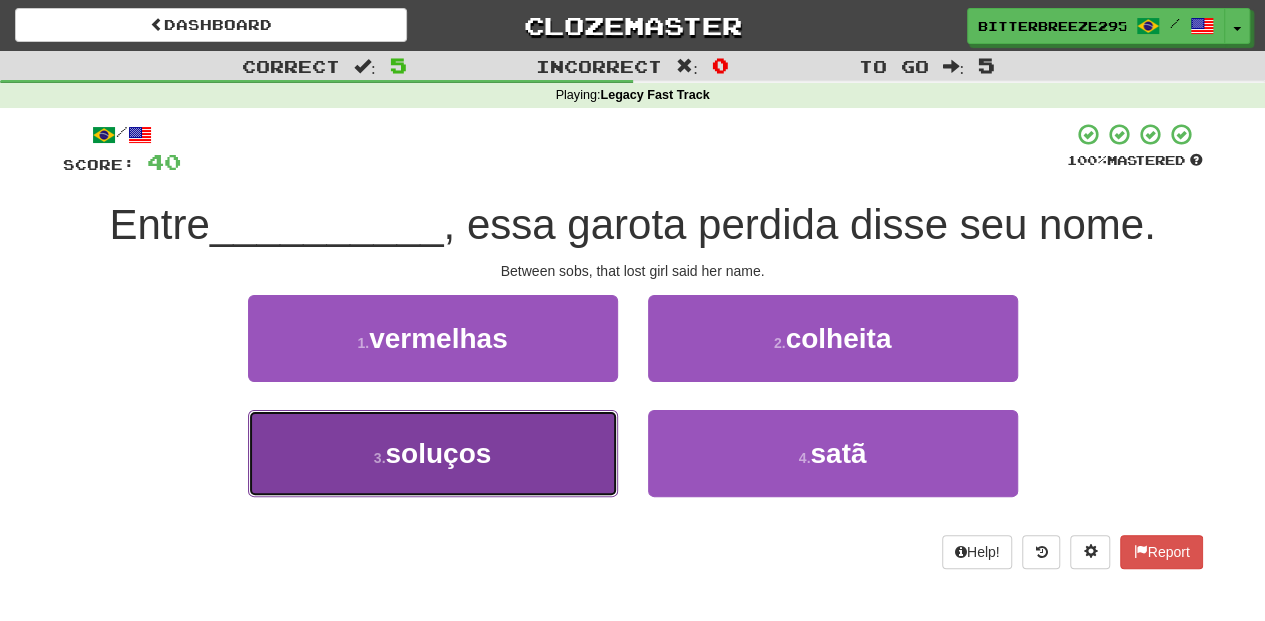 click on "3 .  soluços" at bounding box center [433, 453] 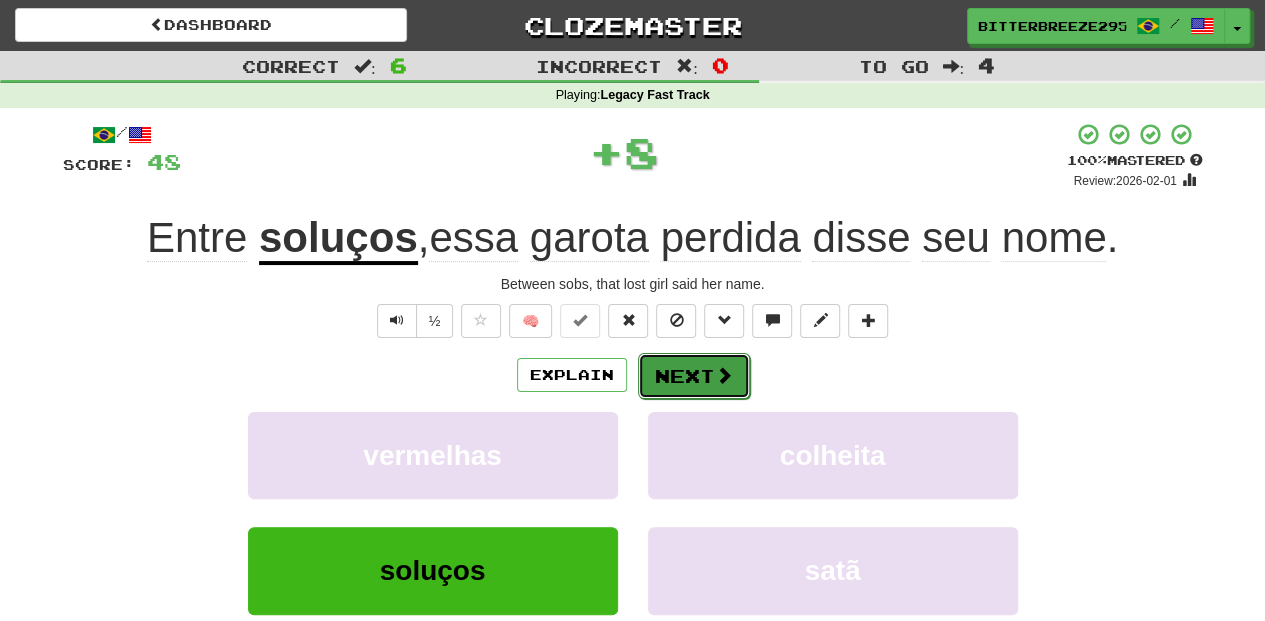 click on "Next" at bounding box center [694, 376] 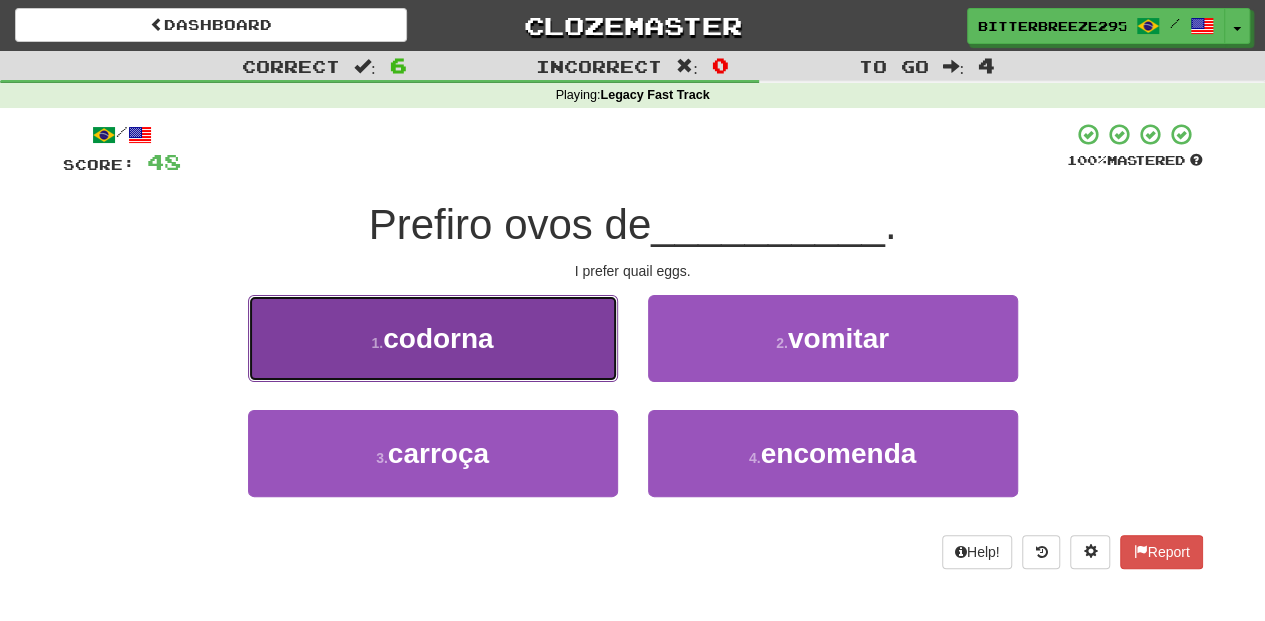 click on "1 .  codorna" at bounding box center (433, 338) 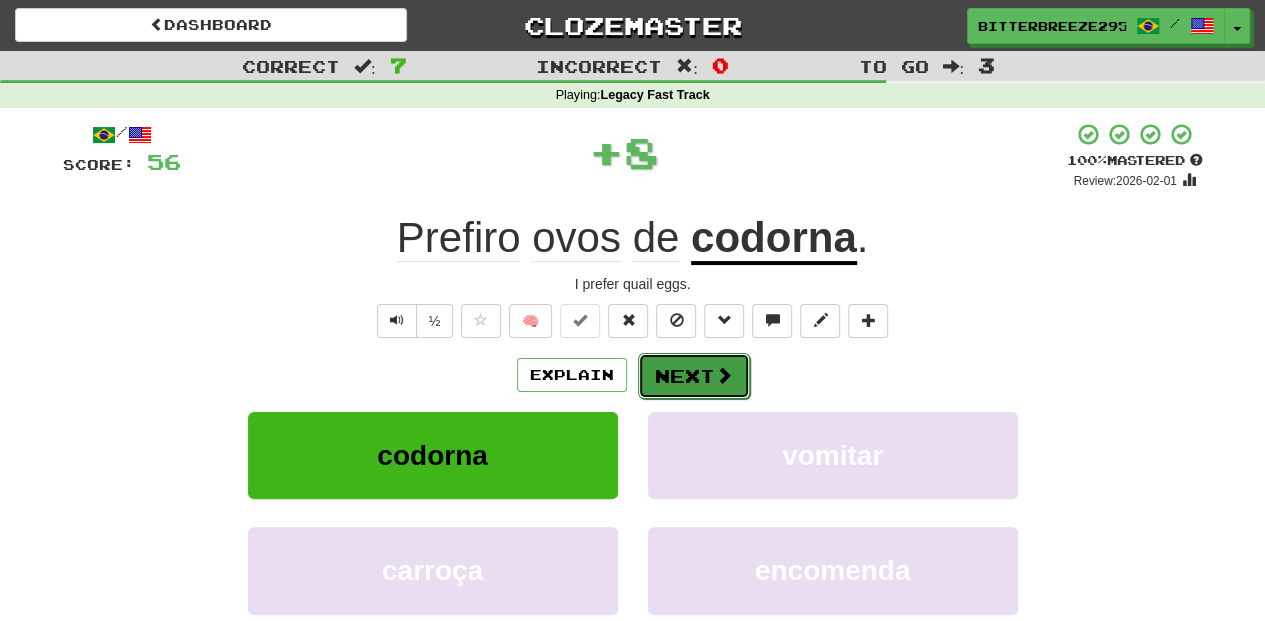 click on "Next" at bounding box center [694, 376] 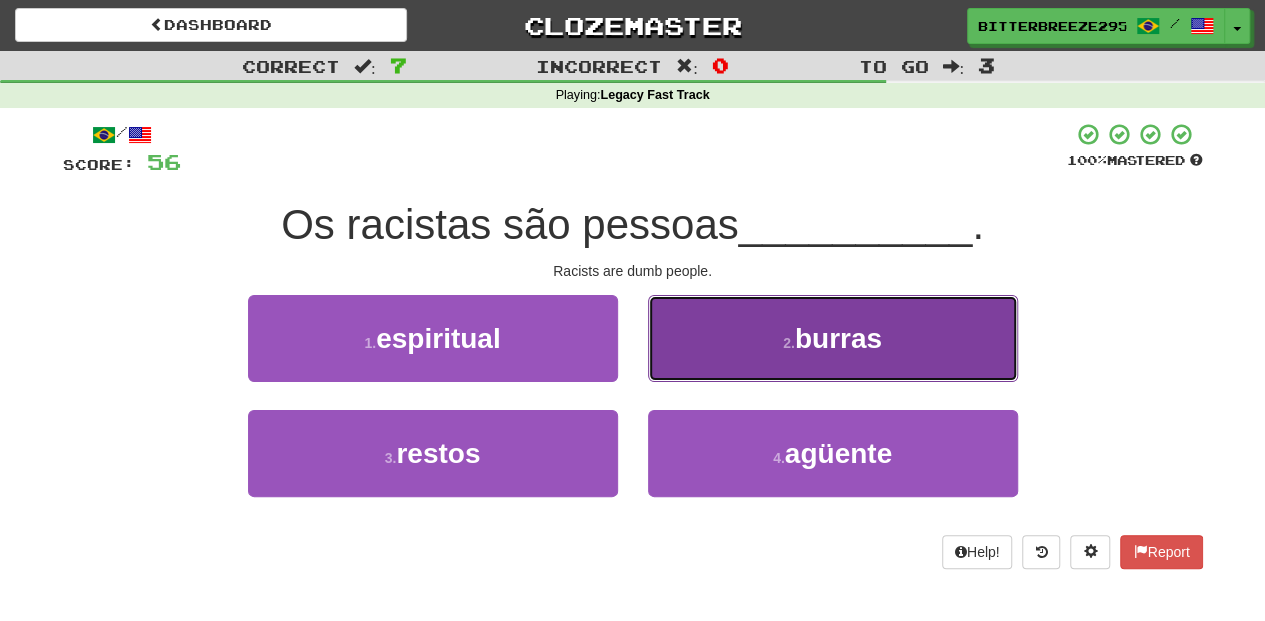 click on "2 .  burras" at bounding box center (833, 338) 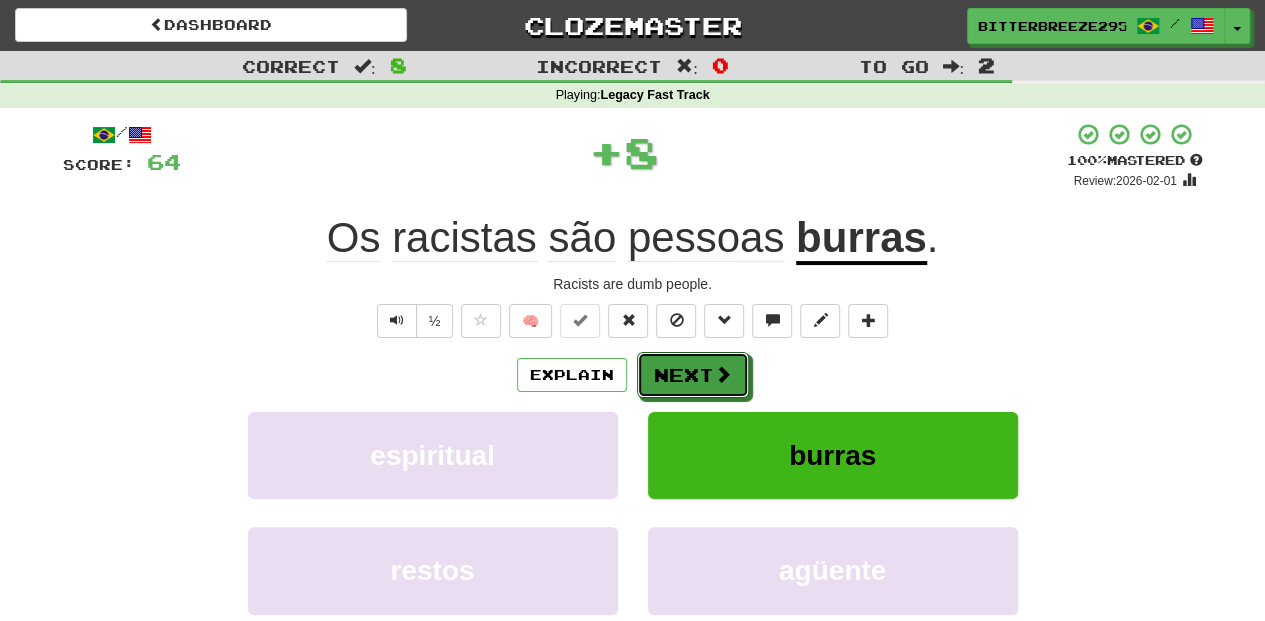 click on "Next" at bounding box center (693, 375) 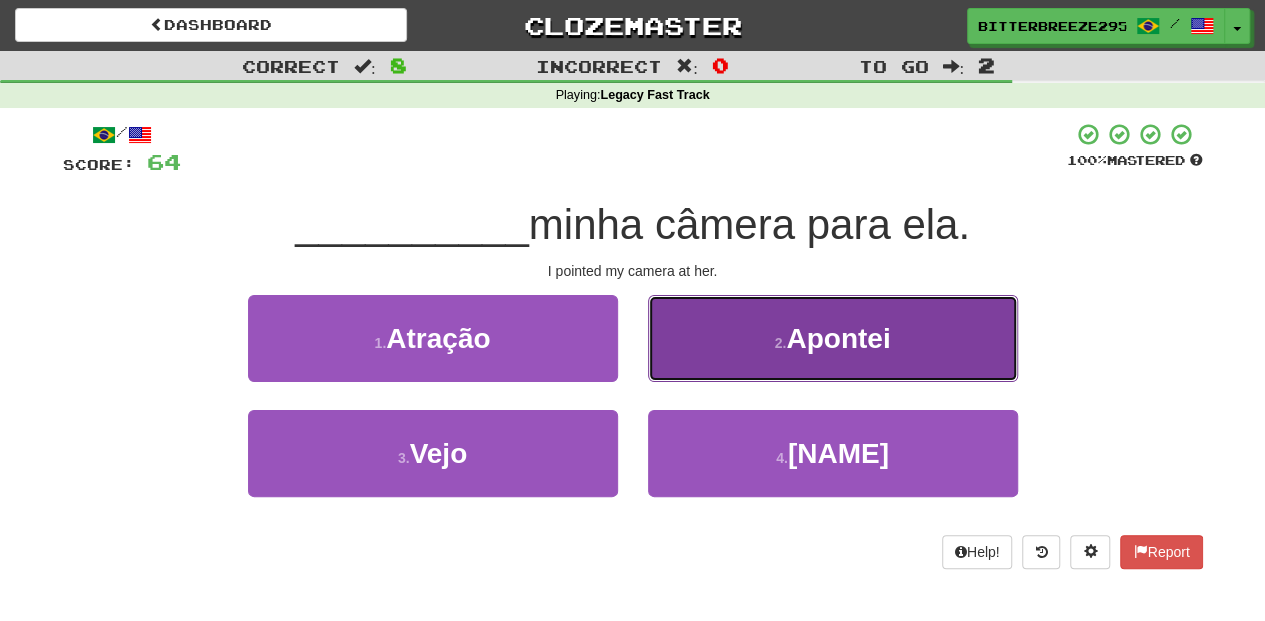 click on "2 .  Apontei" at bounding box center (833, 338) 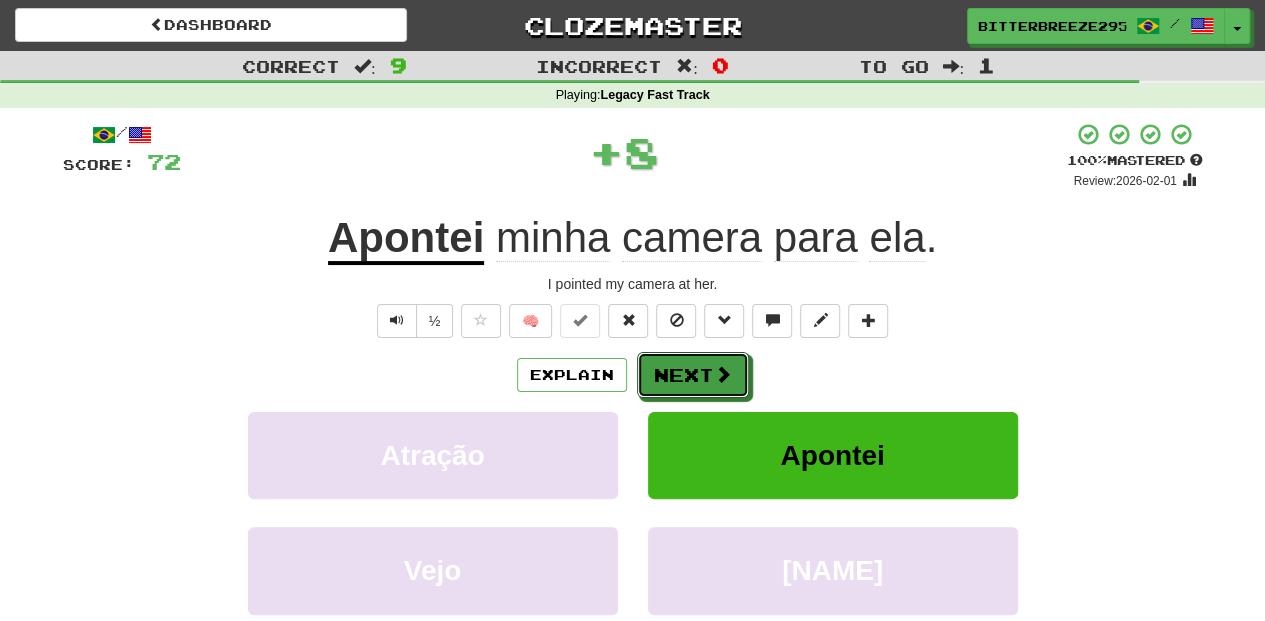 click on "Next" at bounding box center (693, 375) 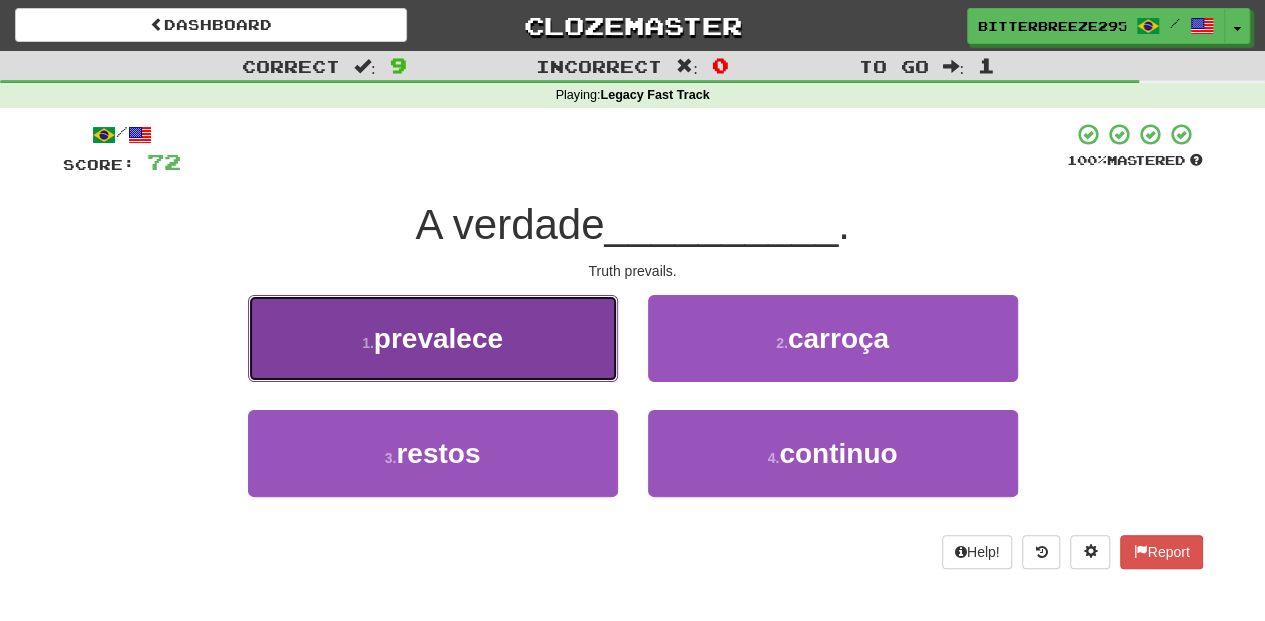 click on "1 .  prevalece" at bounding box center (433, 338) 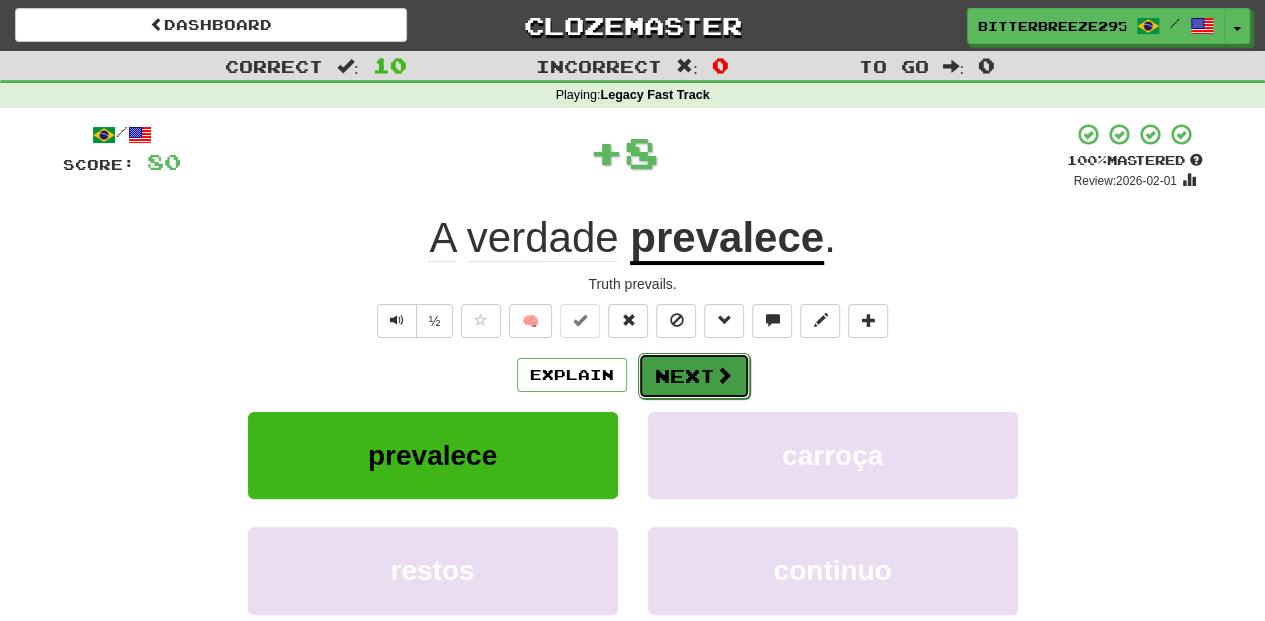 click on "Next" at bounding box center [694, 376] 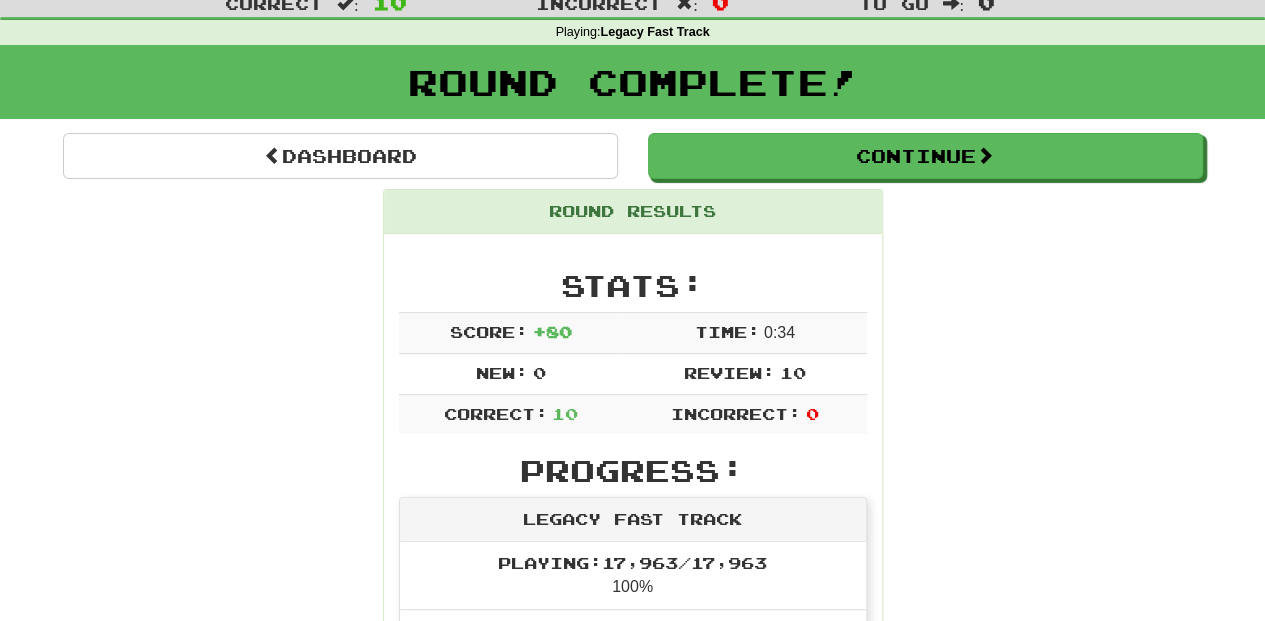 scroll, scrollTop: 0, scrollLeft: 0, axis: both 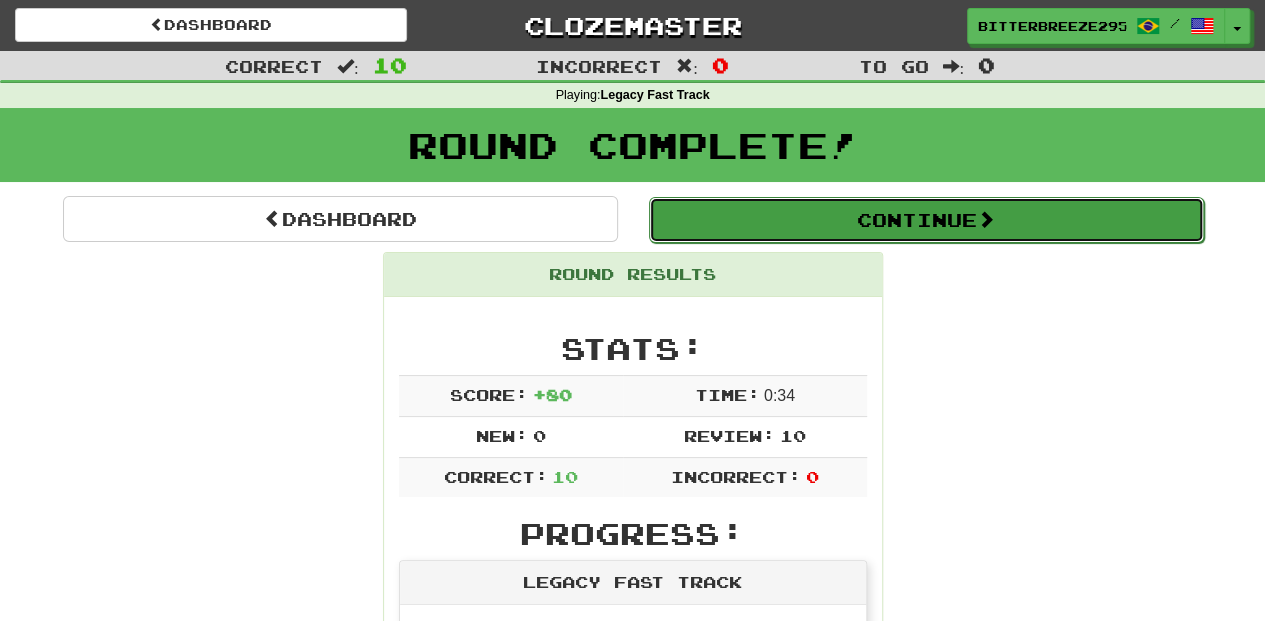 click on "Continue" at bounding box center (926, 220) 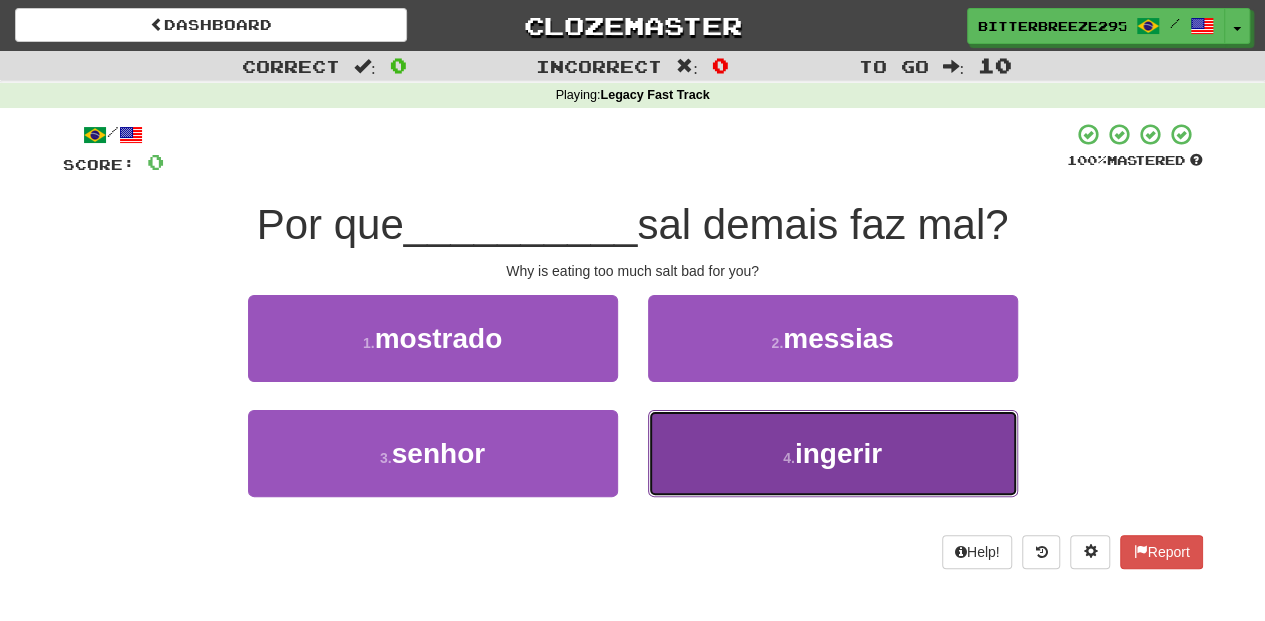 click on "4 .  ingerir" at bounding box center (833, 453) 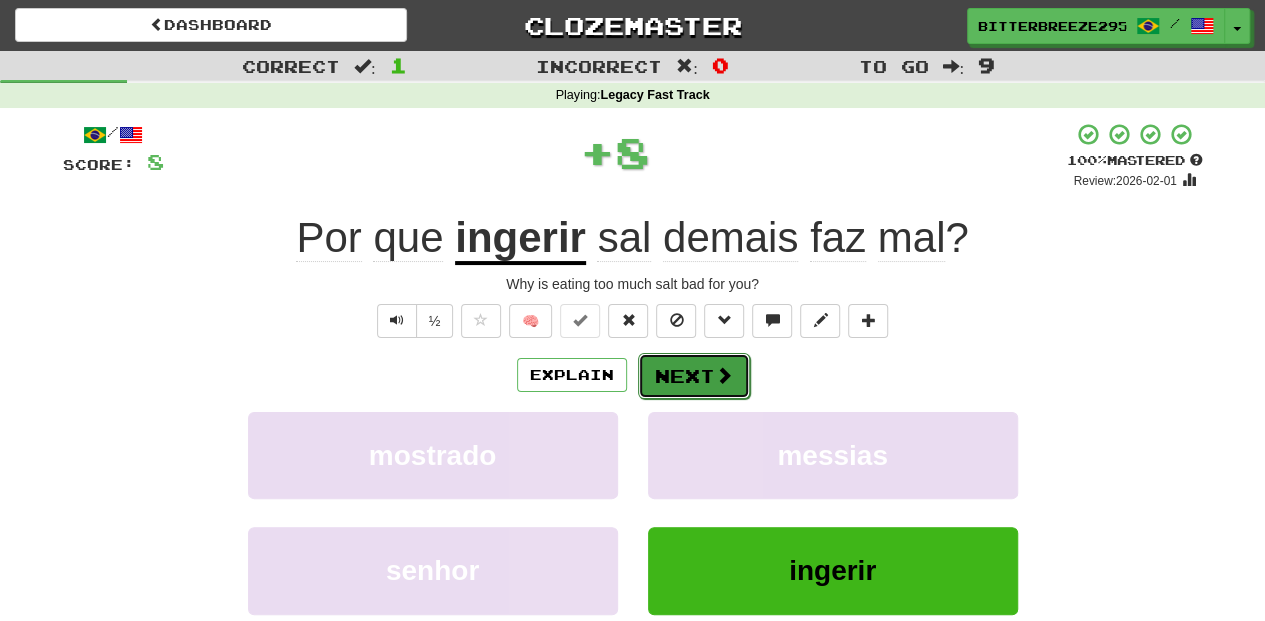 click on "Next" at bounding box center [694, 376] 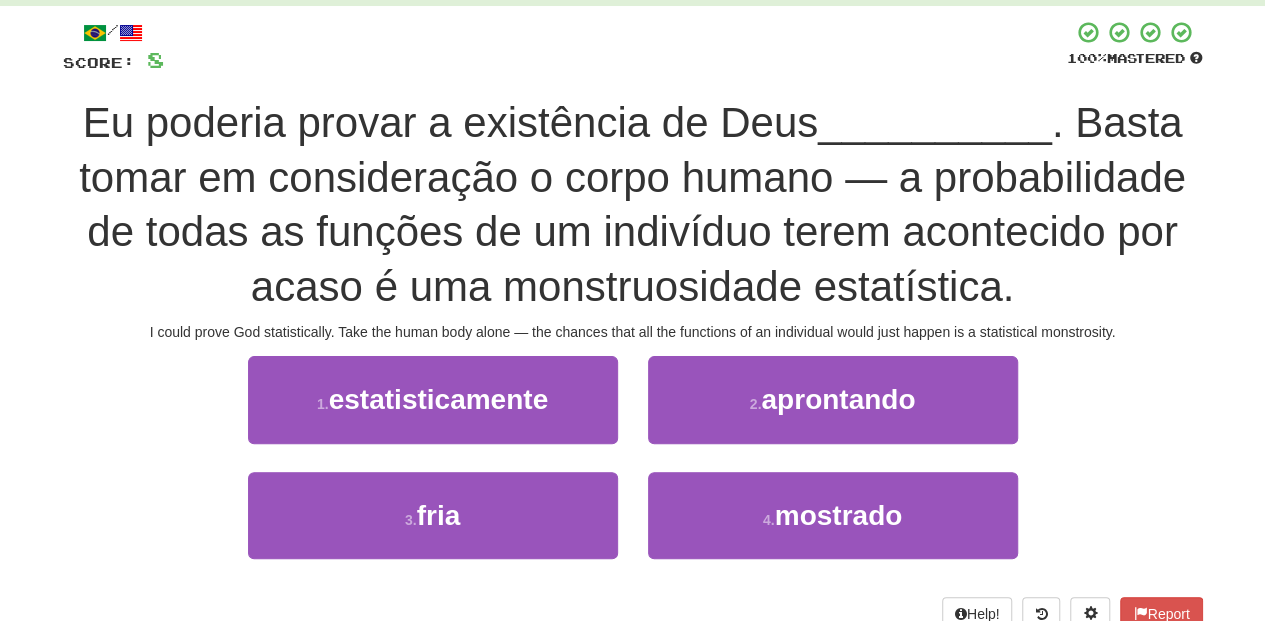 scroll, scrollTop: 133, scrollLeft: 0, axis: vertical 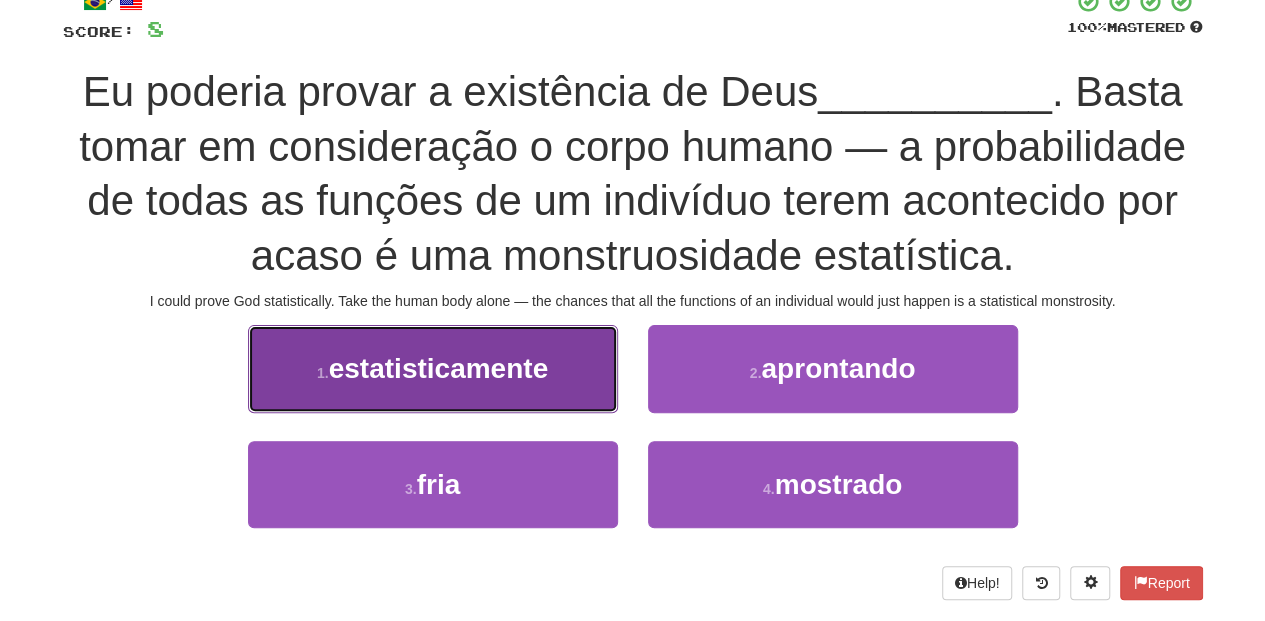click on "1 .  estatisticamente" at bounding box center [433, 368] 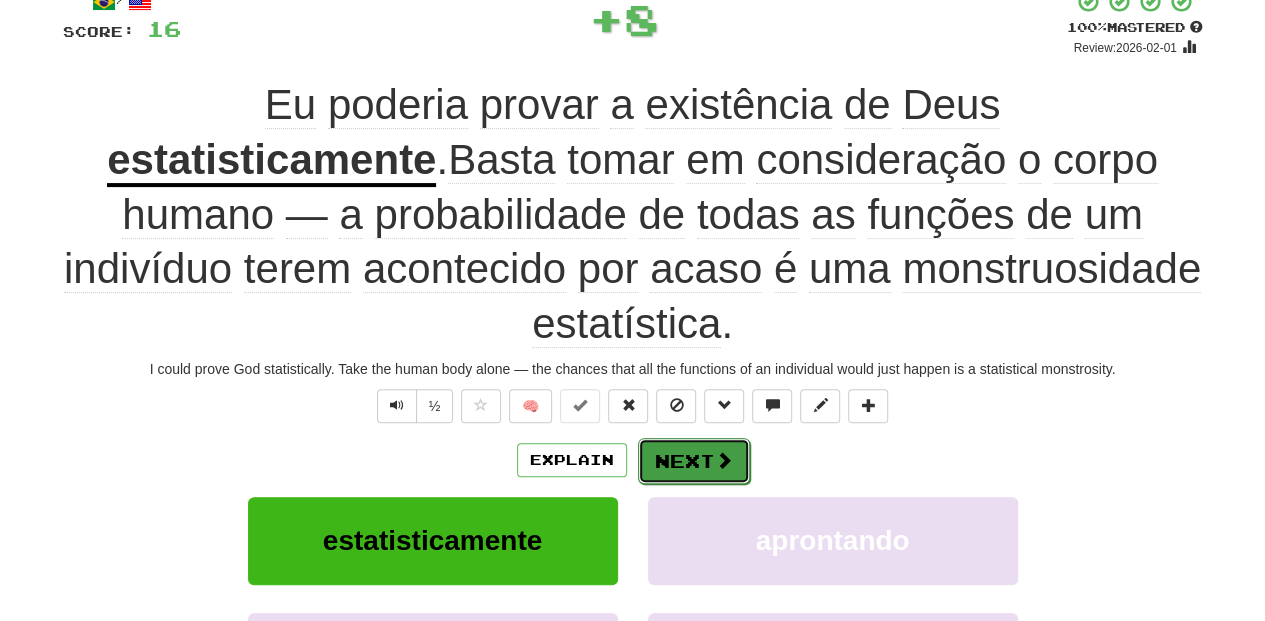 click on "Next" at bounding box center [694, 461] 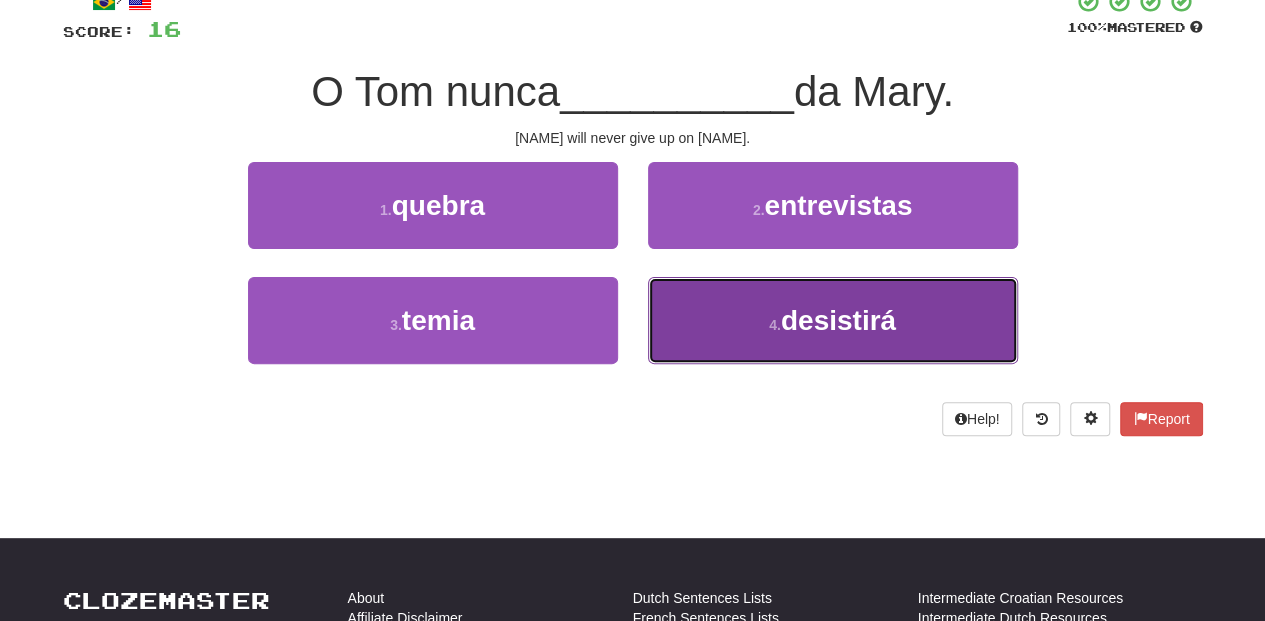 click on "4 .  desistirá" at bounding box center (833, 320) 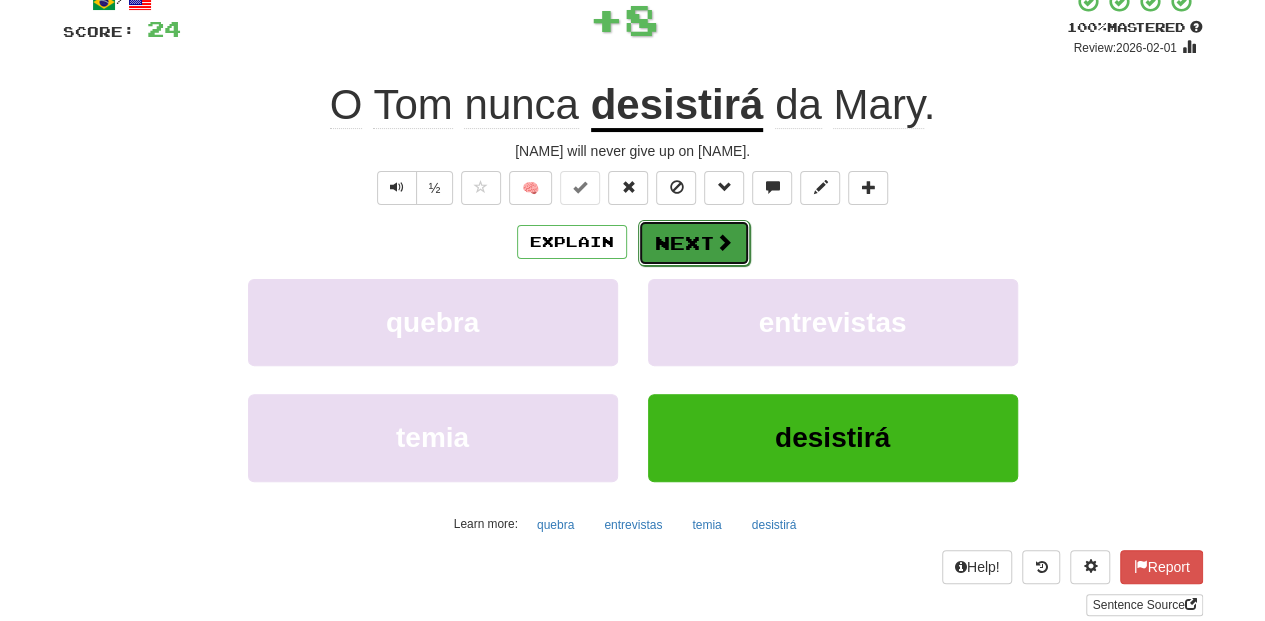click on "Next" at bounding box center (694, 243) 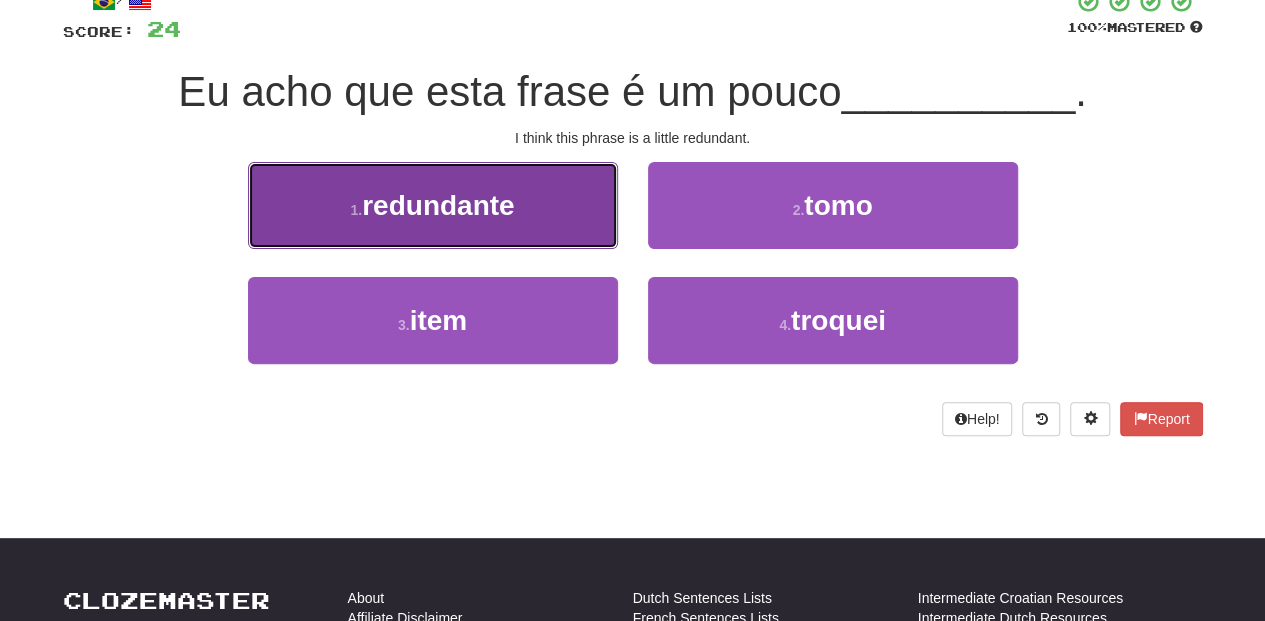 click on "1 .  redundante" at bounding box center (433, 205) 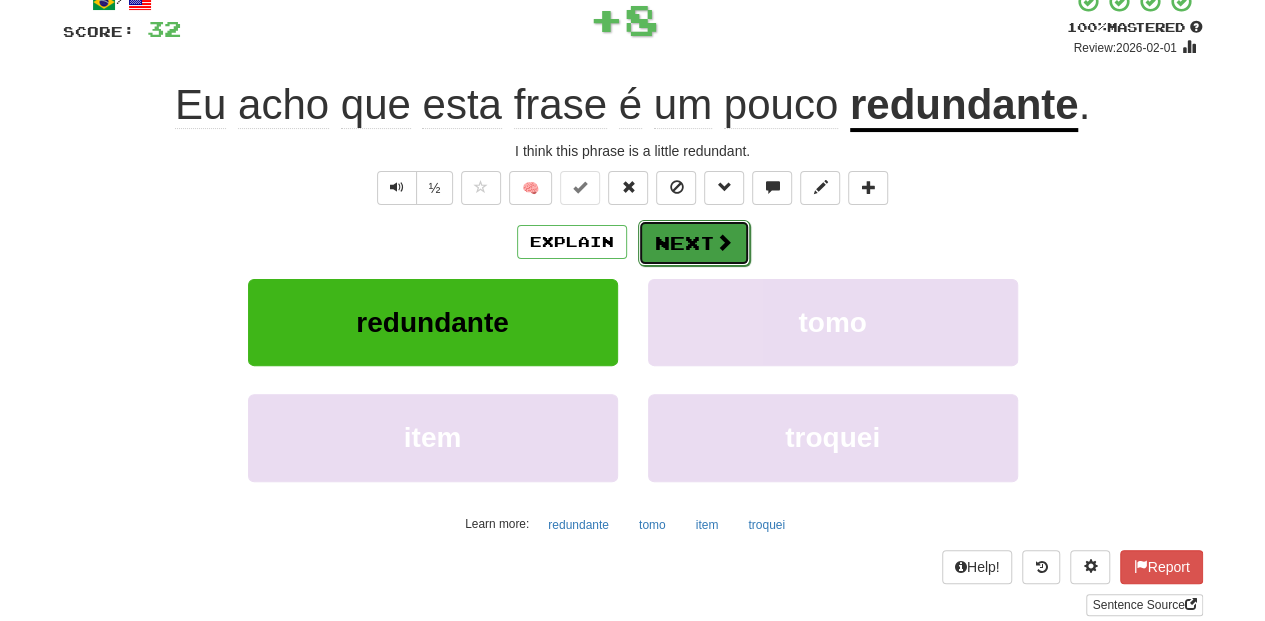 click on "Next" at bounding box center (694, 243) 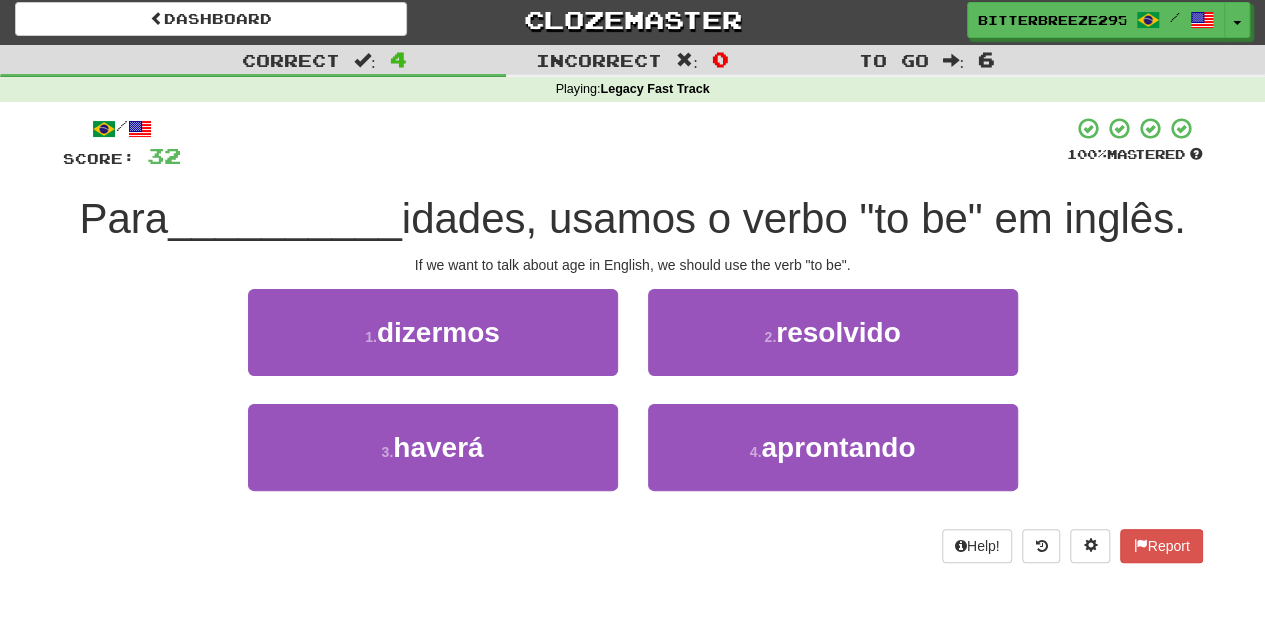 scroll, scrollTop: 0, scrollLeft: 0, axis: both 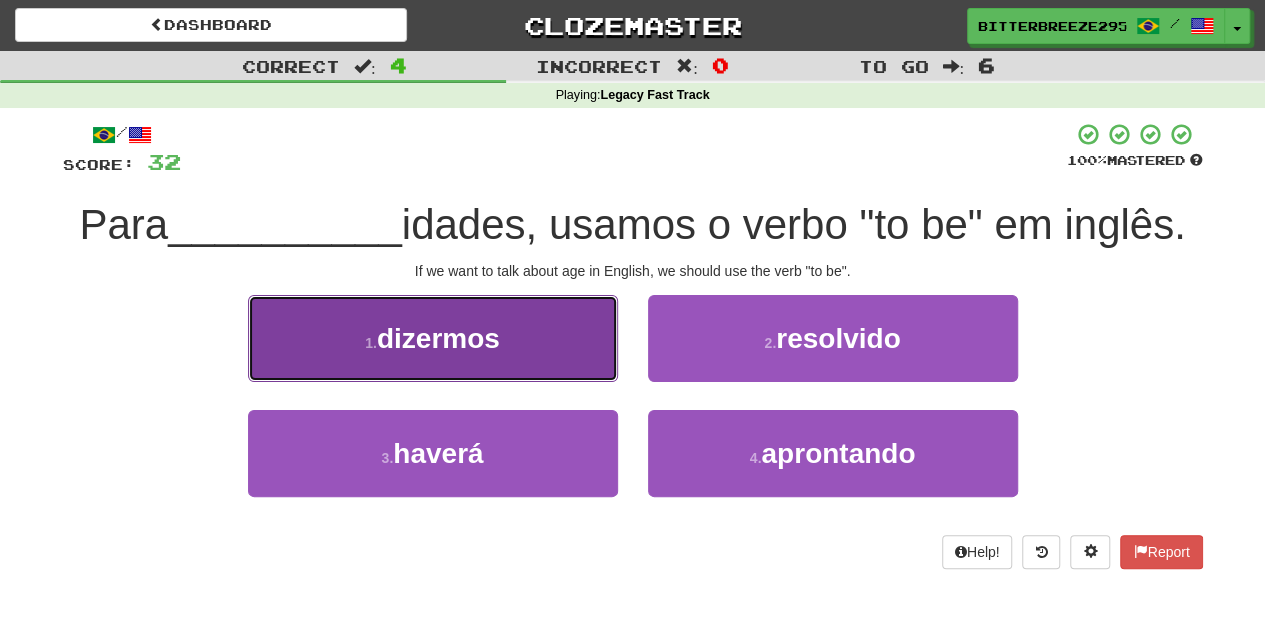 click on "1 .  dizermos" at bounding box center [433, 338] 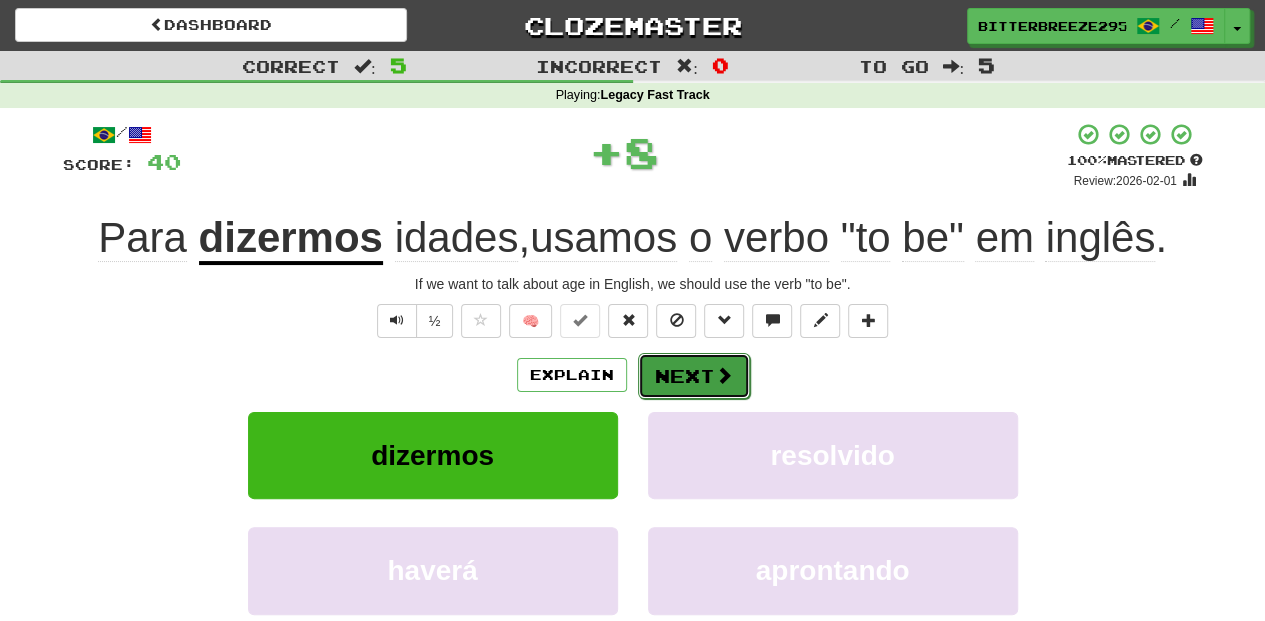 click on "Next" at bounding box center [694, 376] 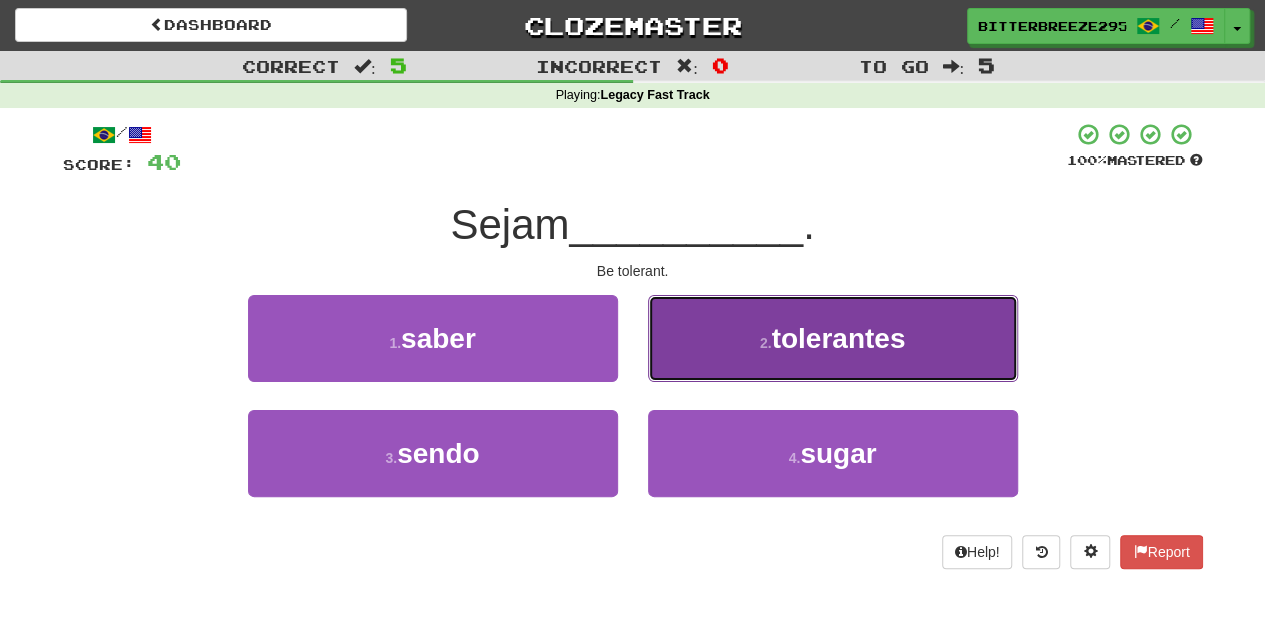 click on "2 .  tolerantes" at bounding box center (833, 338) 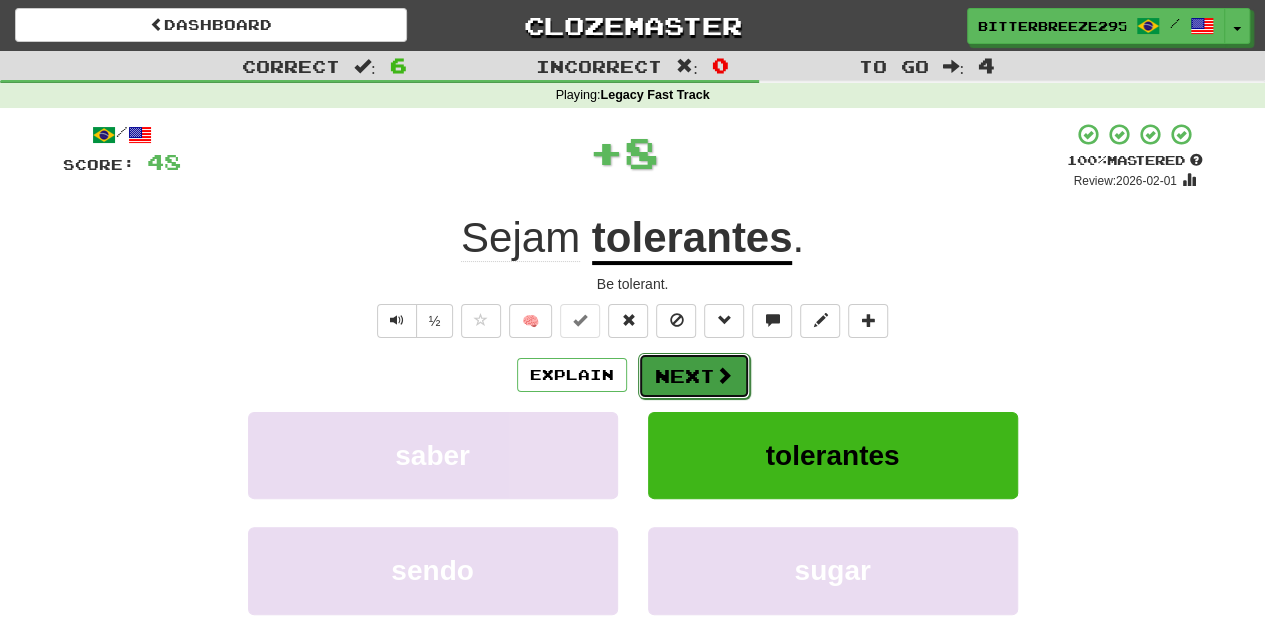 click on "Next" at bounding box center [694, 376] 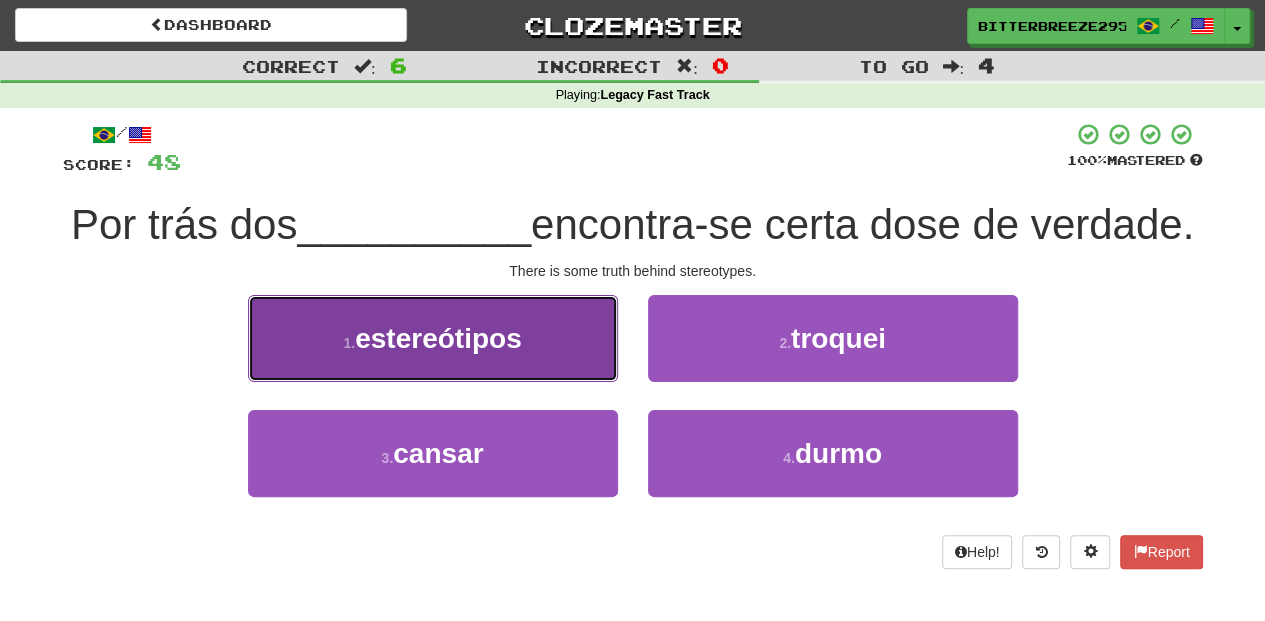 click on "1 .  estereótipos" at bounding box center [433, 338] 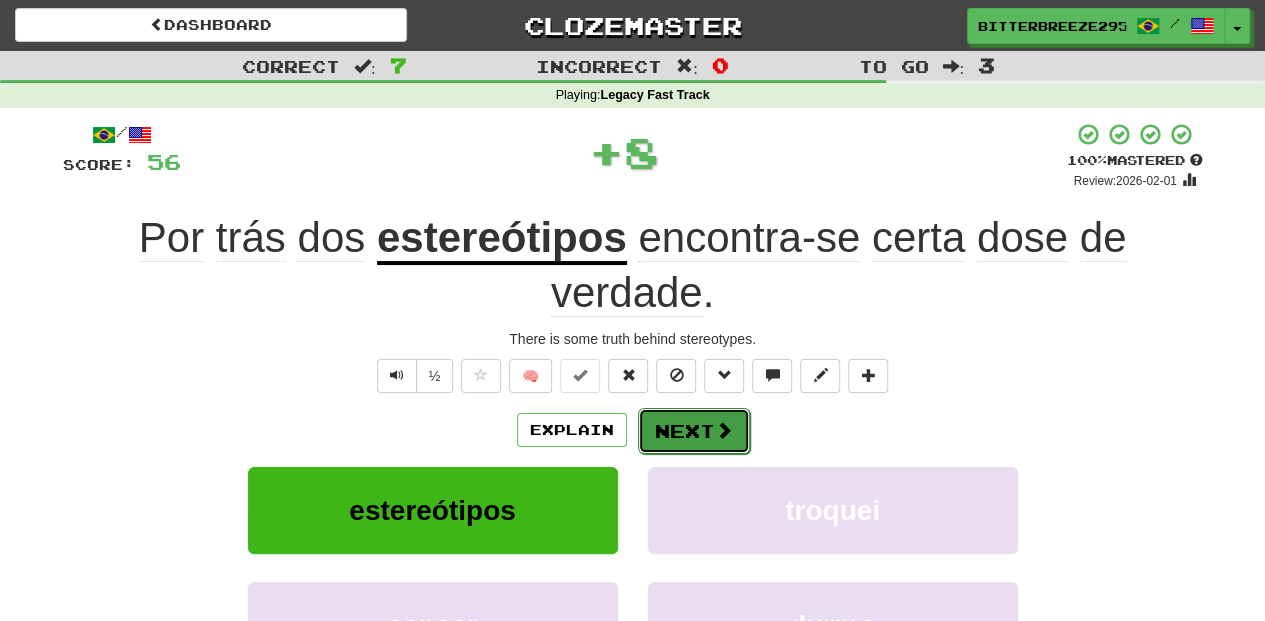 click on "Next" at bounding box center [694, 431] 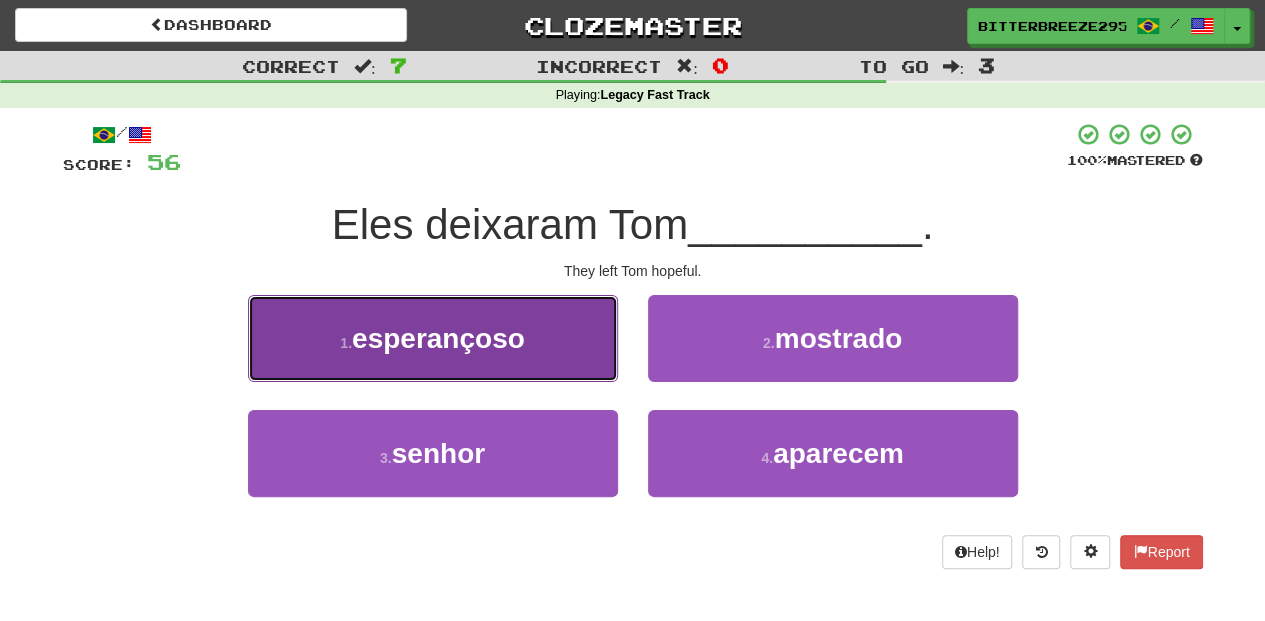 click on "1 .  esperançoso" at bounding box center (433, 338) 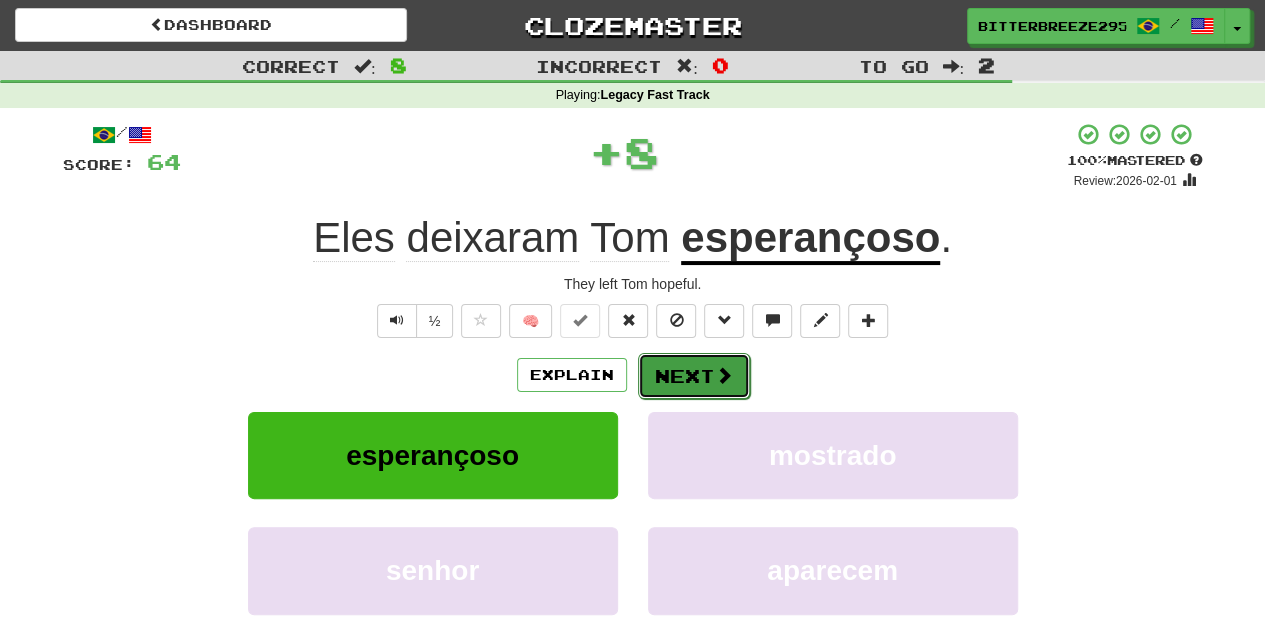 click on "Next" at bounding box center (694, 376) 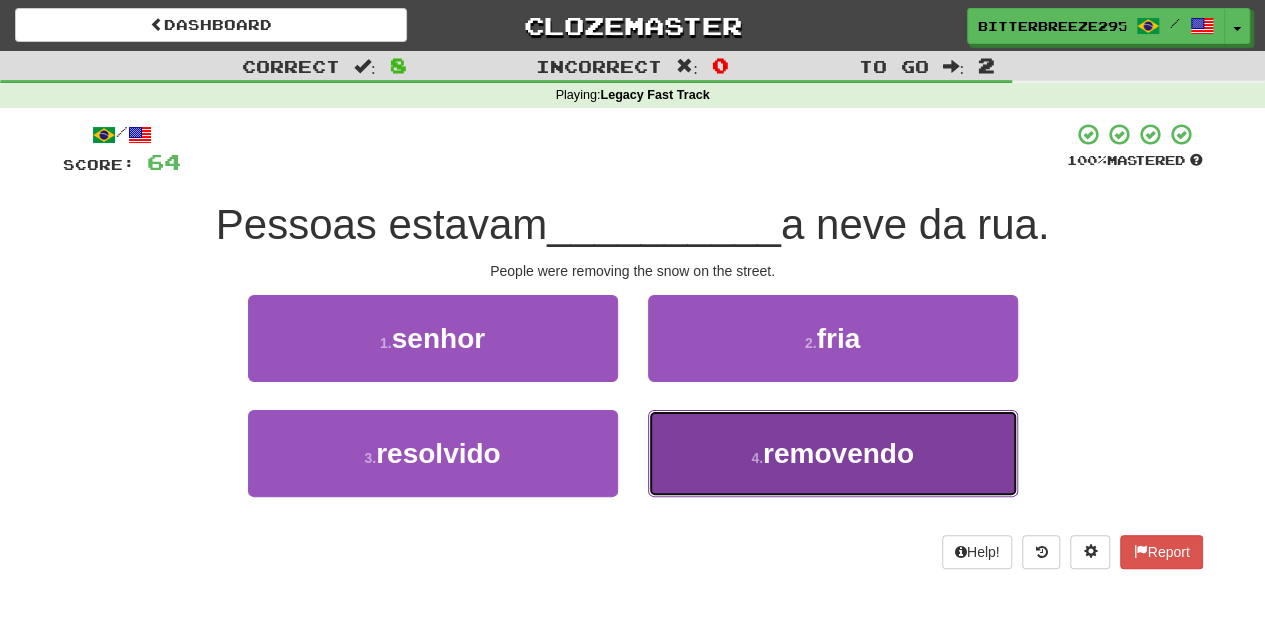 click on "4 .  removendo" at bounding box center [833, 453] 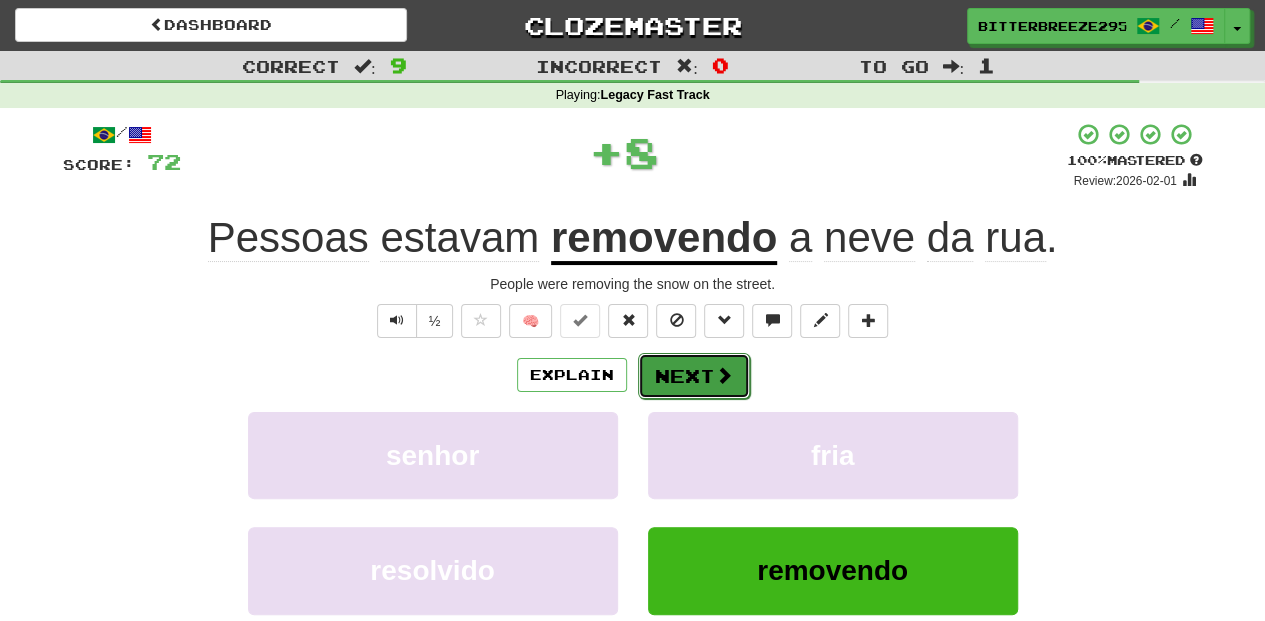 click on "Next" at bounding box center (694, 376) 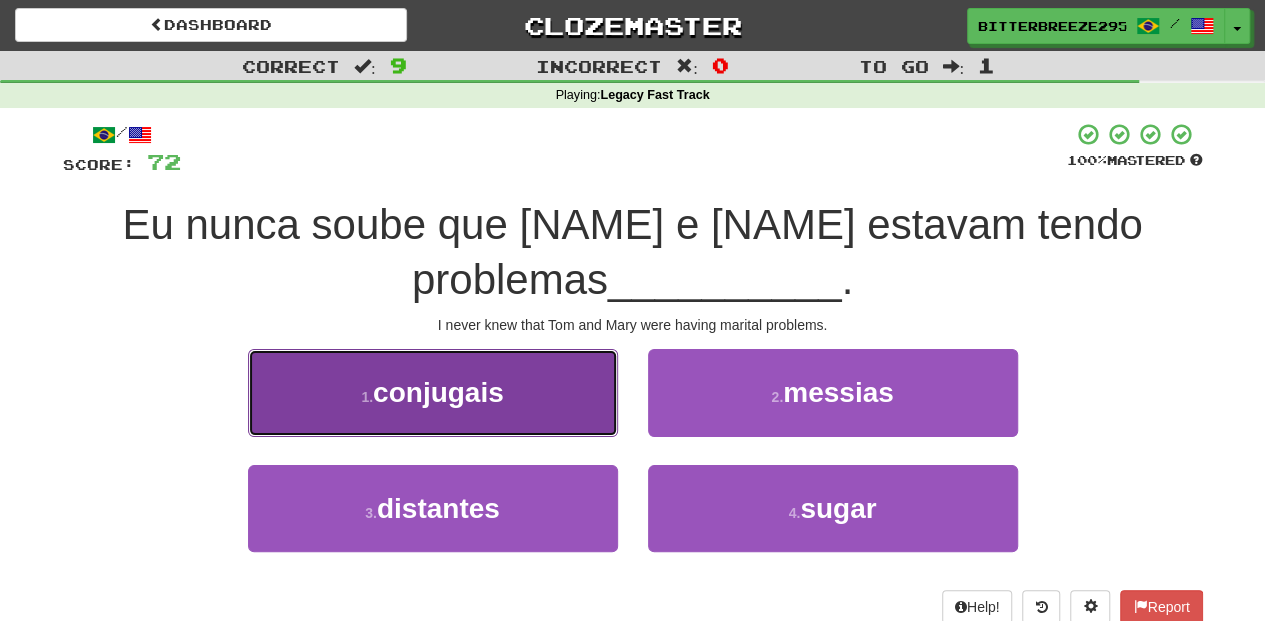 click on "1 .  conjugais" at bounding box center (433, 392) 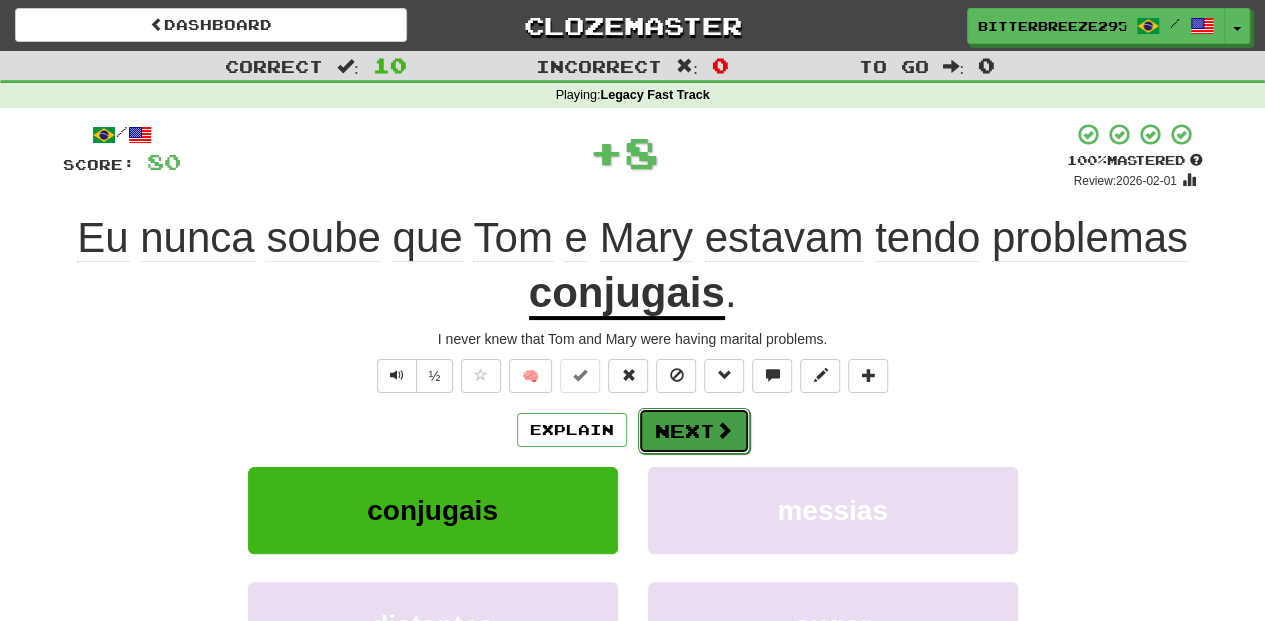 click on "Next" at bounding box center [694, 431] 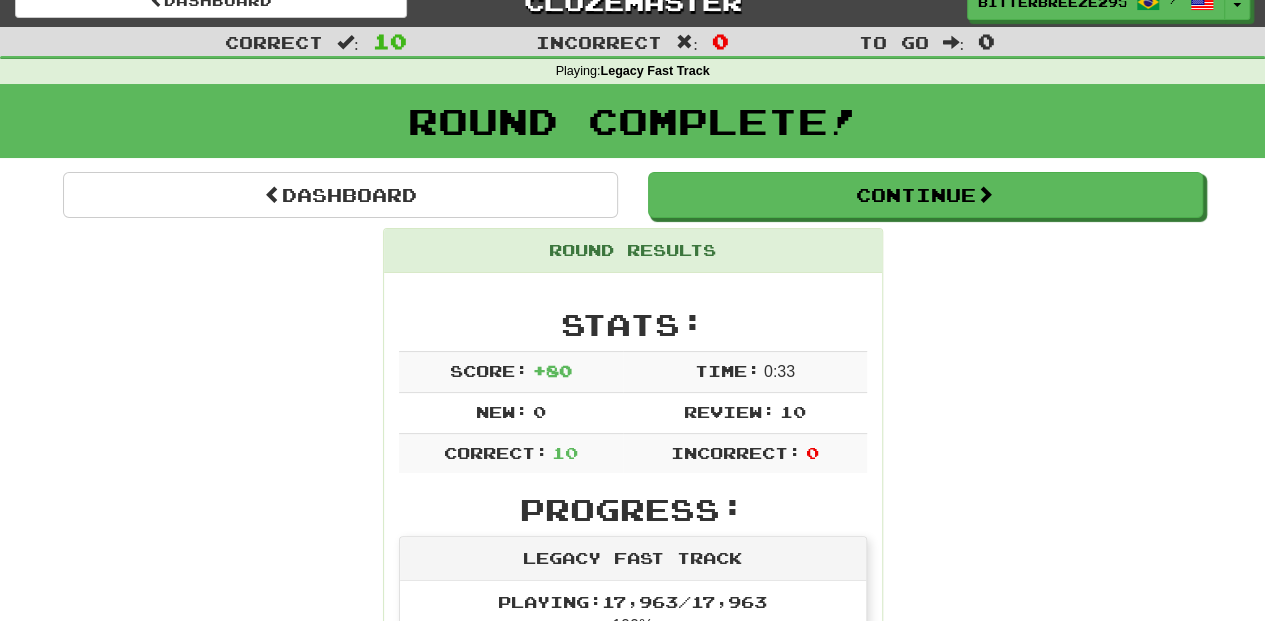 scroll, scrollTop: 0, scrollLeft: 0, axis: both 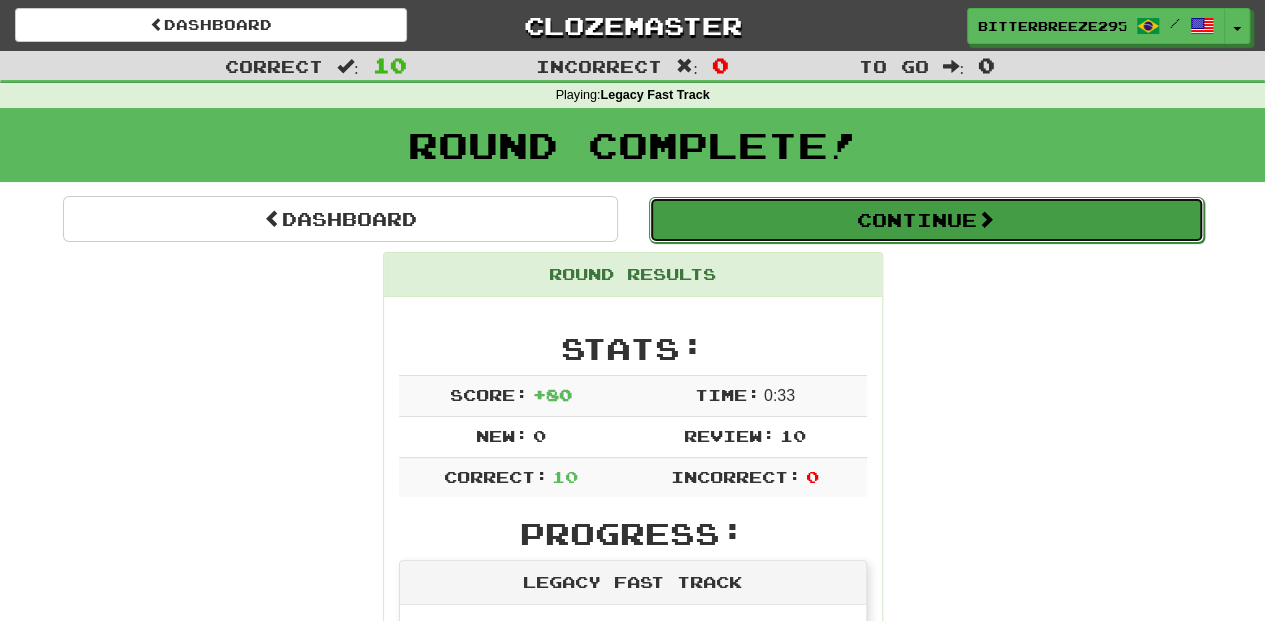 click on "Continue" at bounding box center (926, 220) 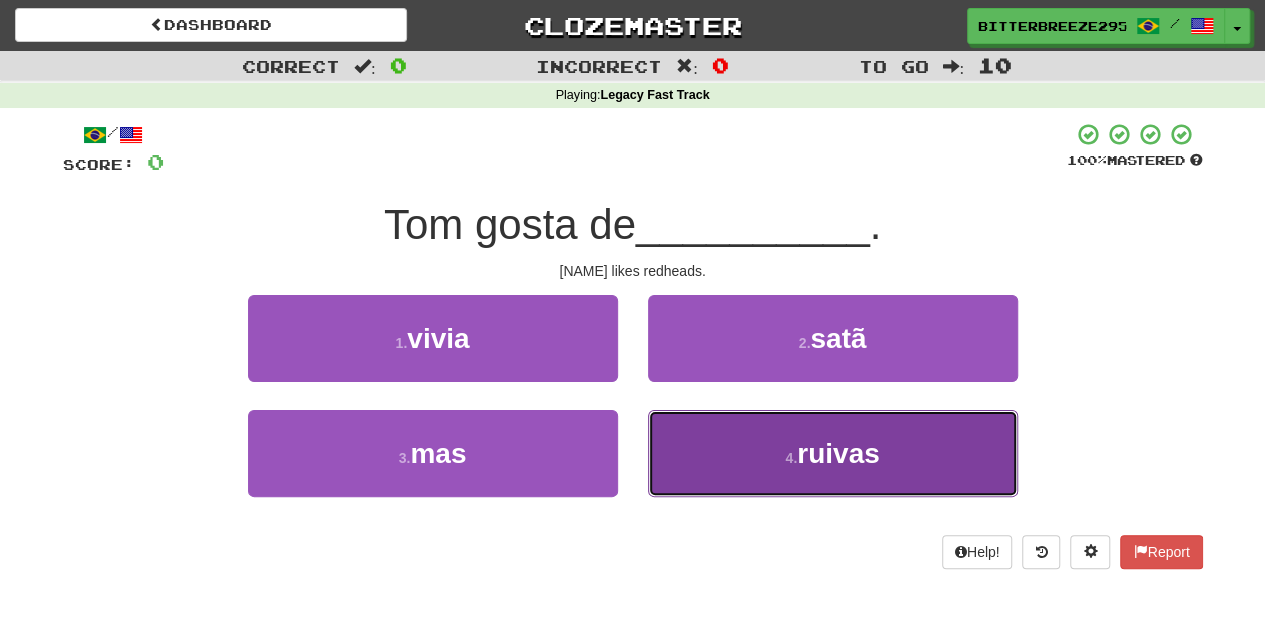 click on "4 .  ruivas" at bounding box center [833, 453] 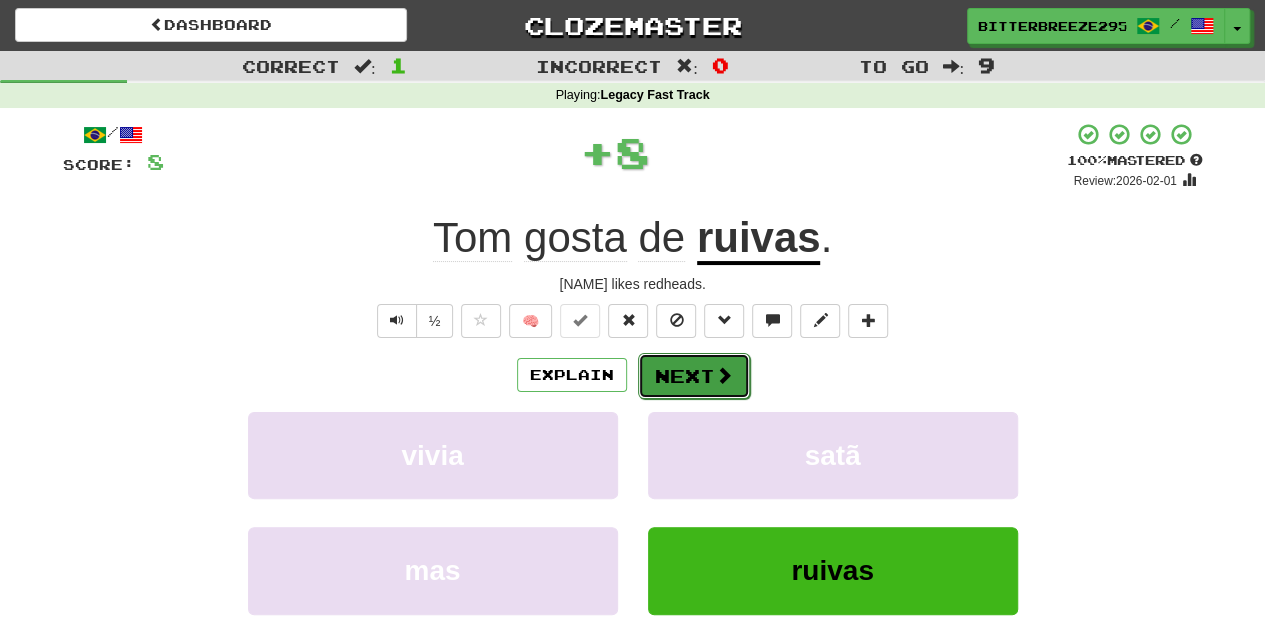 click on "Next" at bounding box center (694, 376) 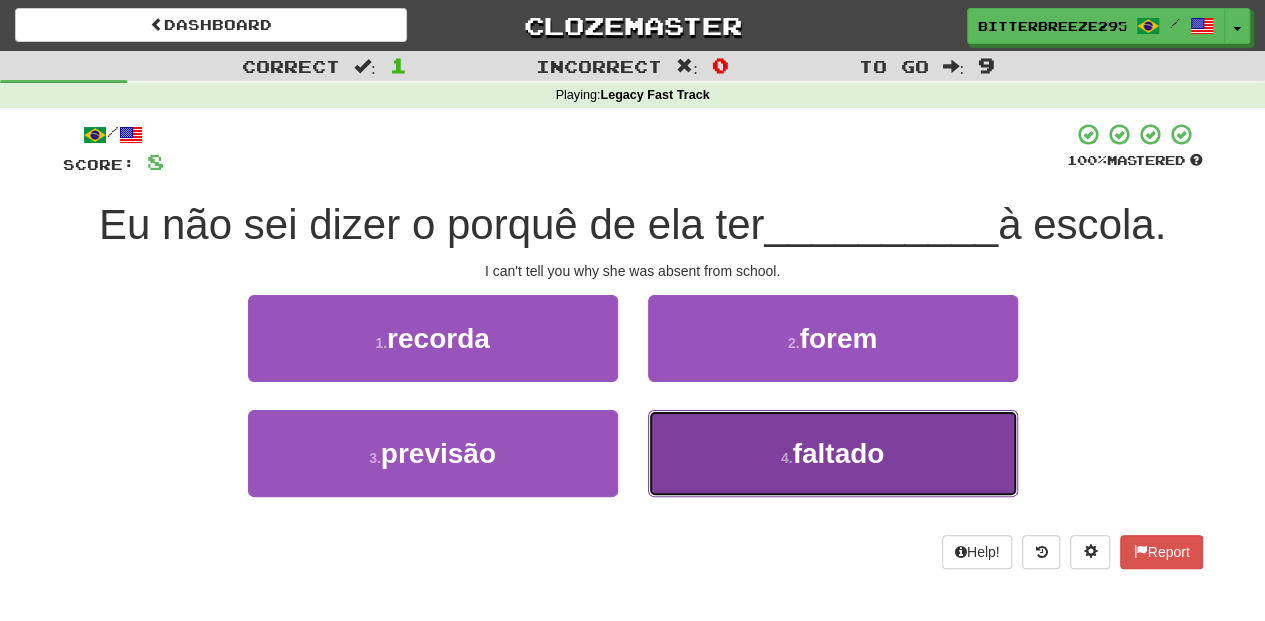 click on "4 .  faltado" at bounding box center (833, 453) 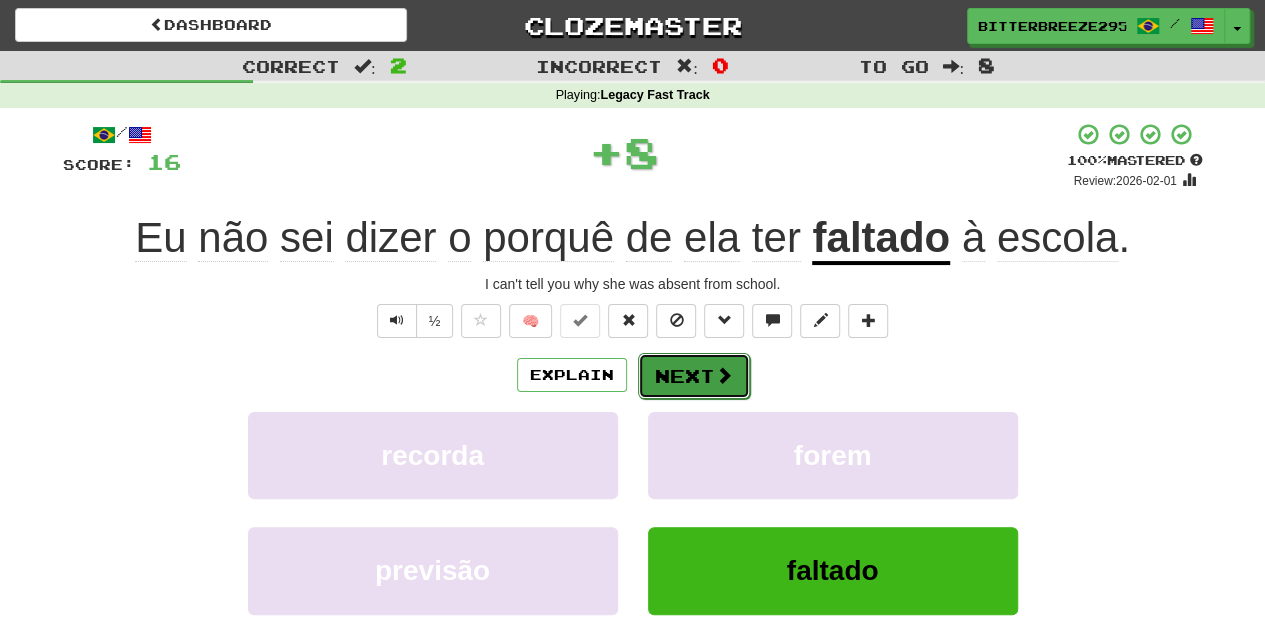 click on "Next" at bounding box center [694, 376] 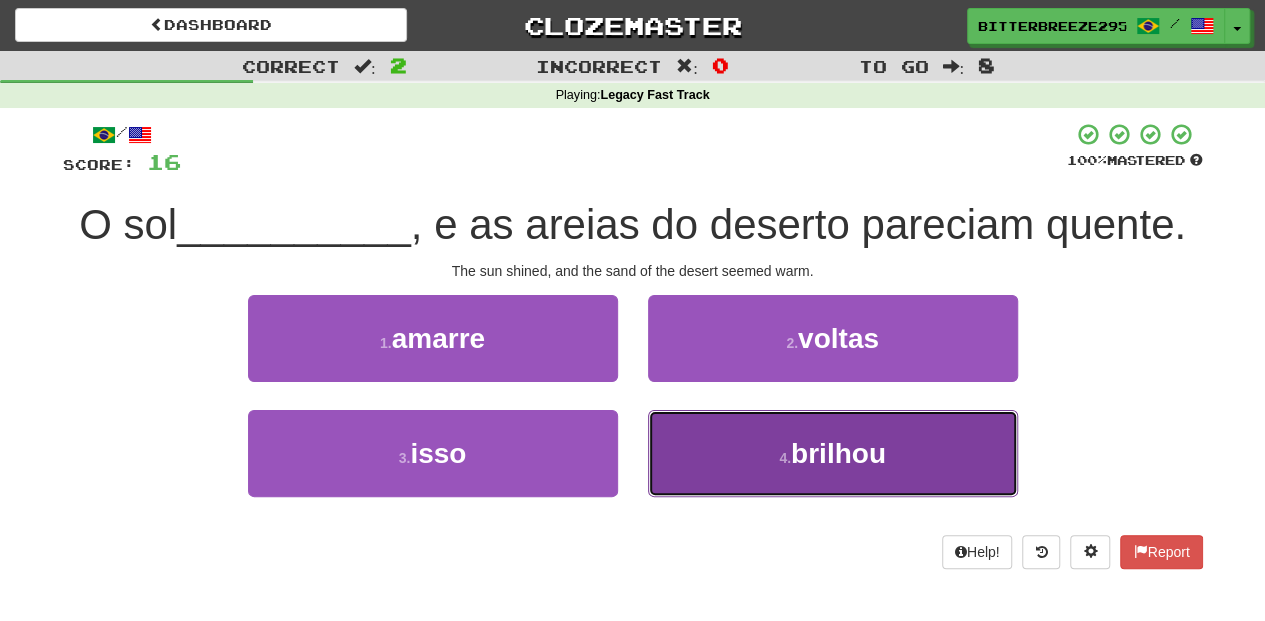 click on "4 .  brilhou" at bounding box center (833, 453) 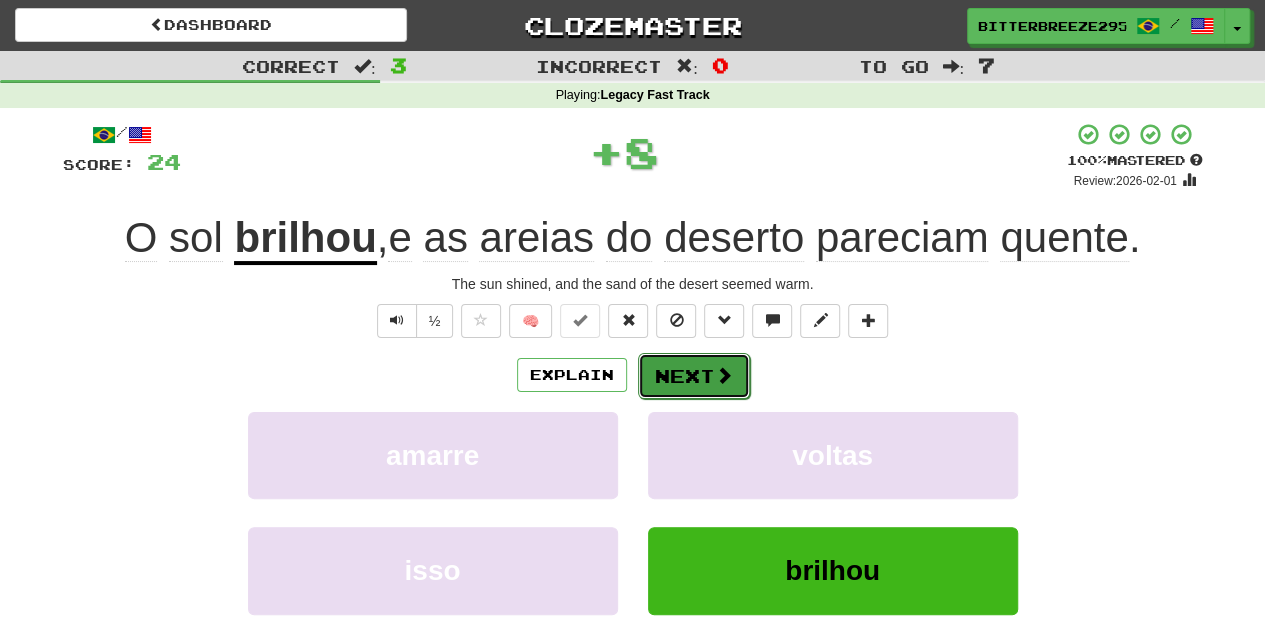 click on "Next" at bounding box center (694, 376) 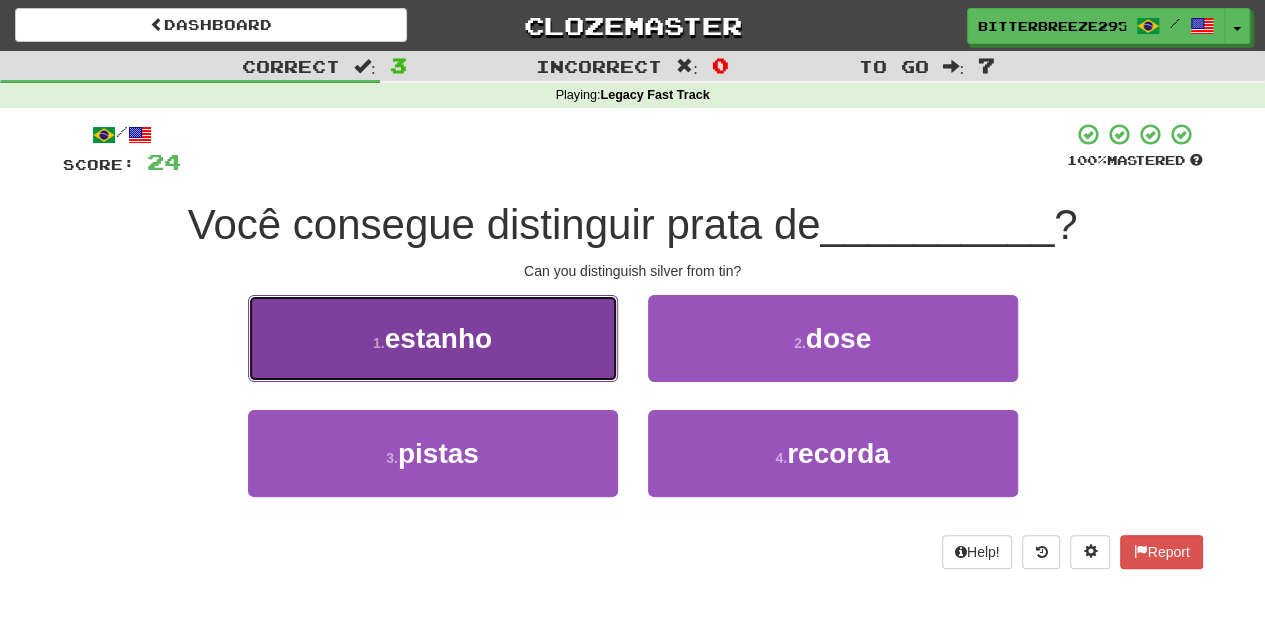 click on "1 .  estanho" at bounding box center [433, 338] 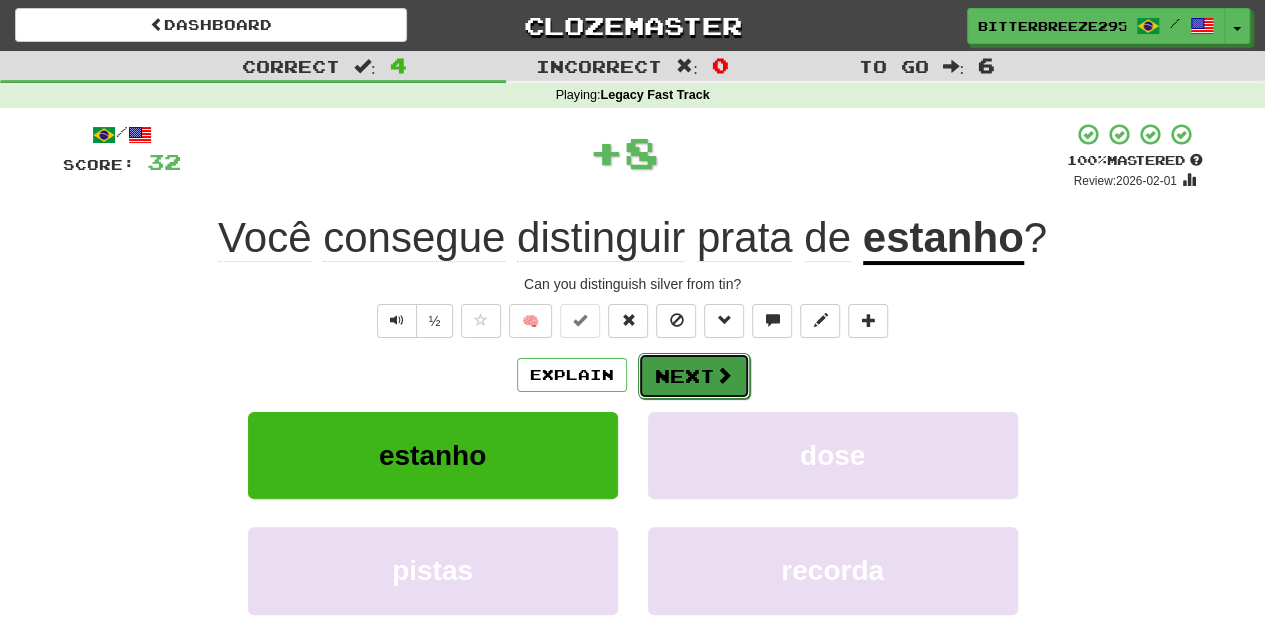 click on "Next" at bounding box center [694, 376] 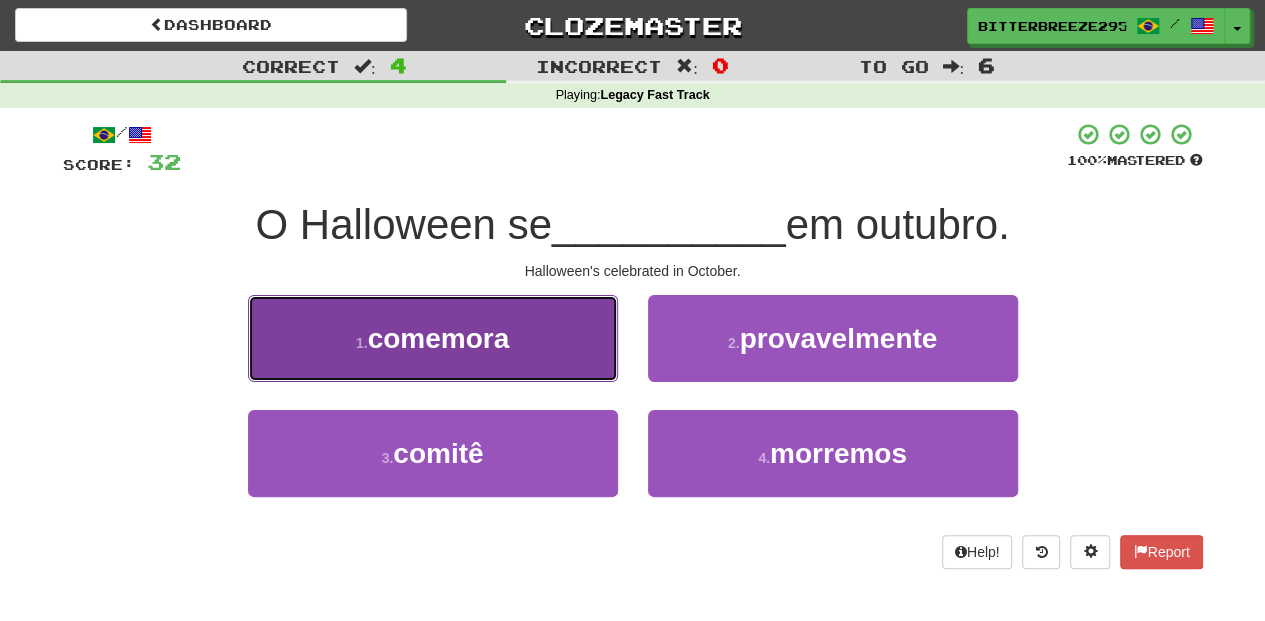 click on "1 .  comemora" at bounding box center [433, 338] 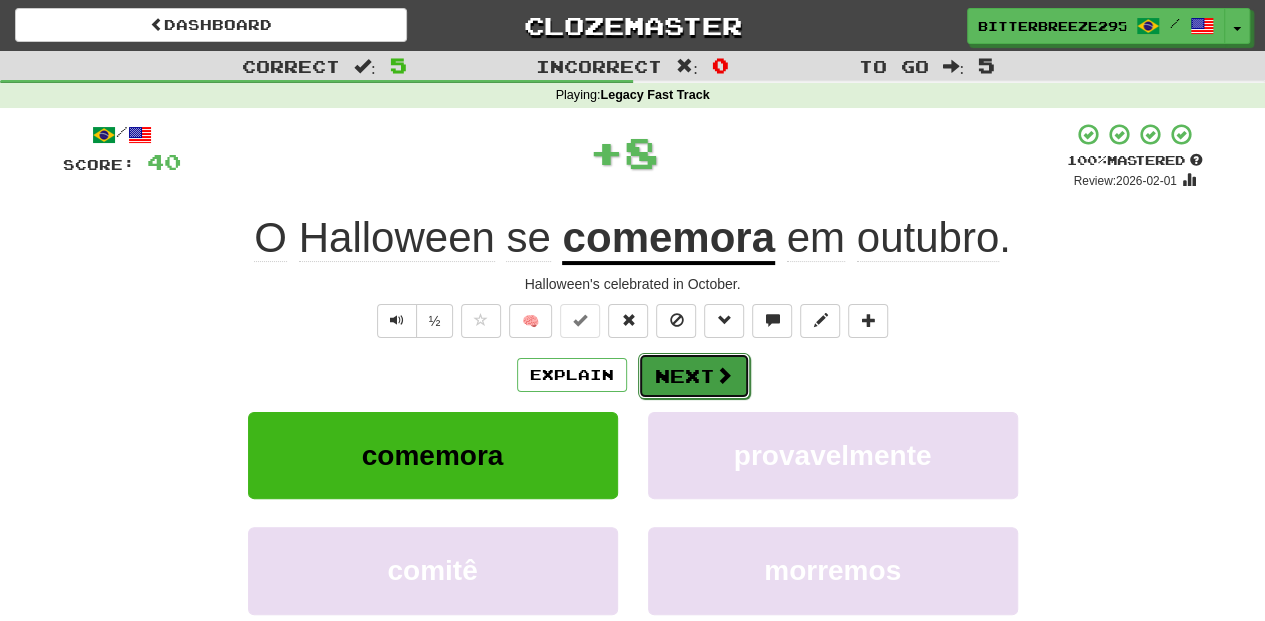 click on "Next" at bounding box center (694, 376) 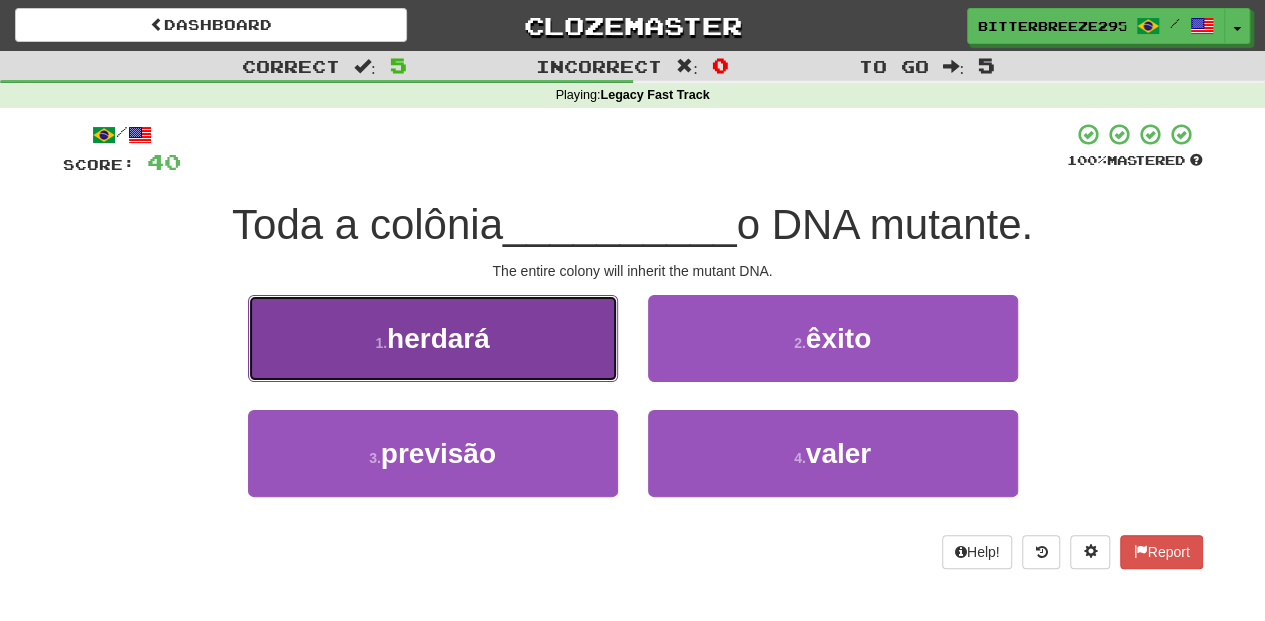 click on "1 .  herdará" at bounding box center [433, 338] 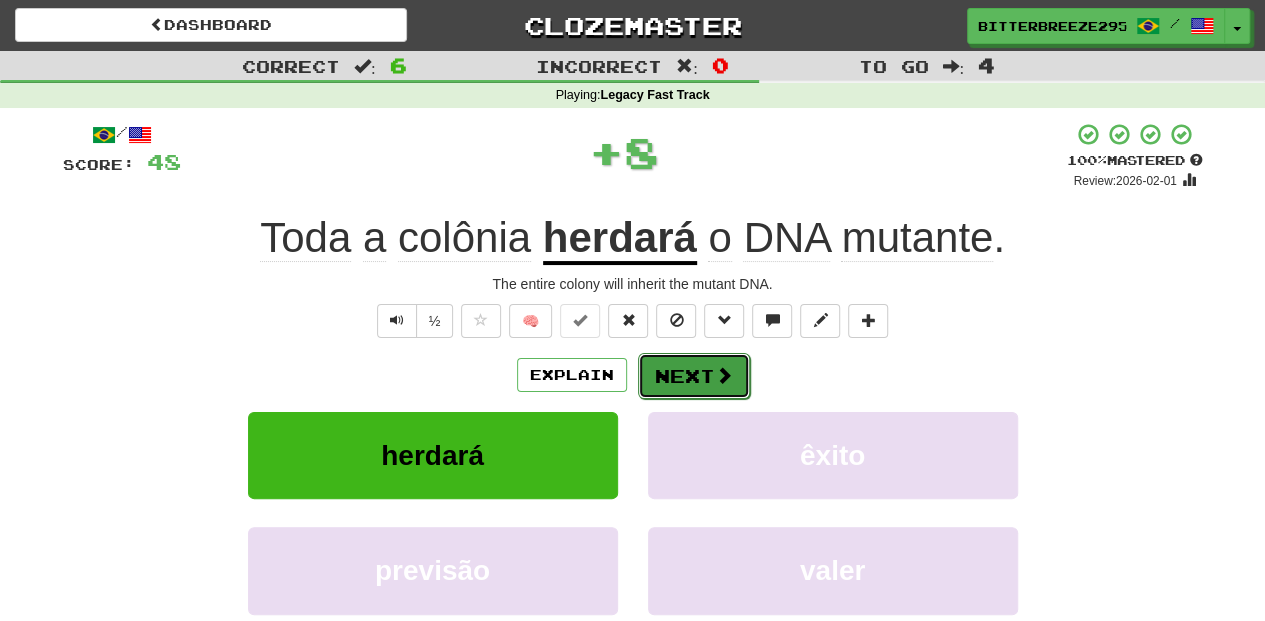 click on "Next" at bounding box center (694, 376) 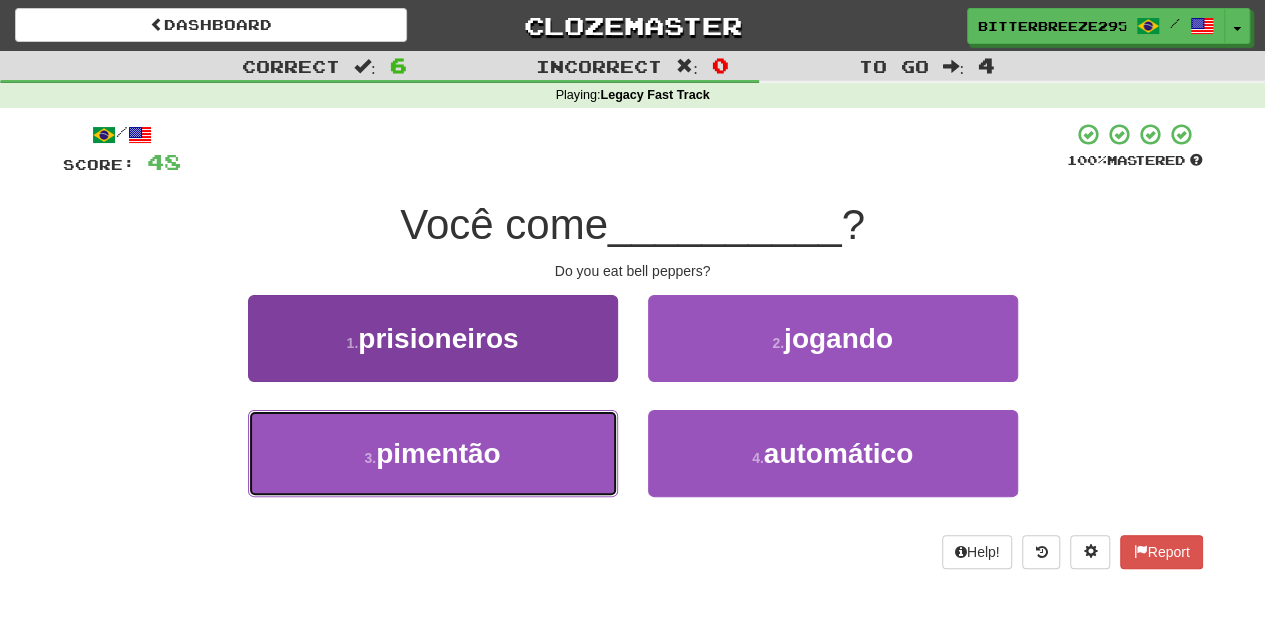 click on "3 .  pimentão" at bounding box center [433, 453] 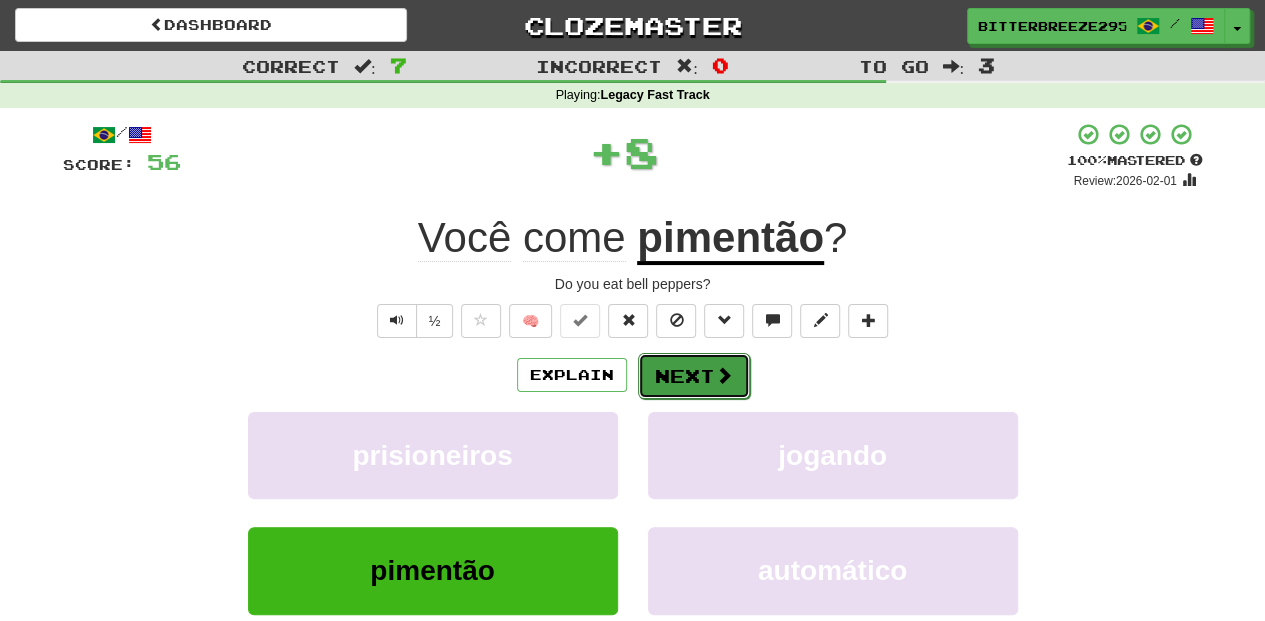 click on "Next" at bounding box center [694, 376] 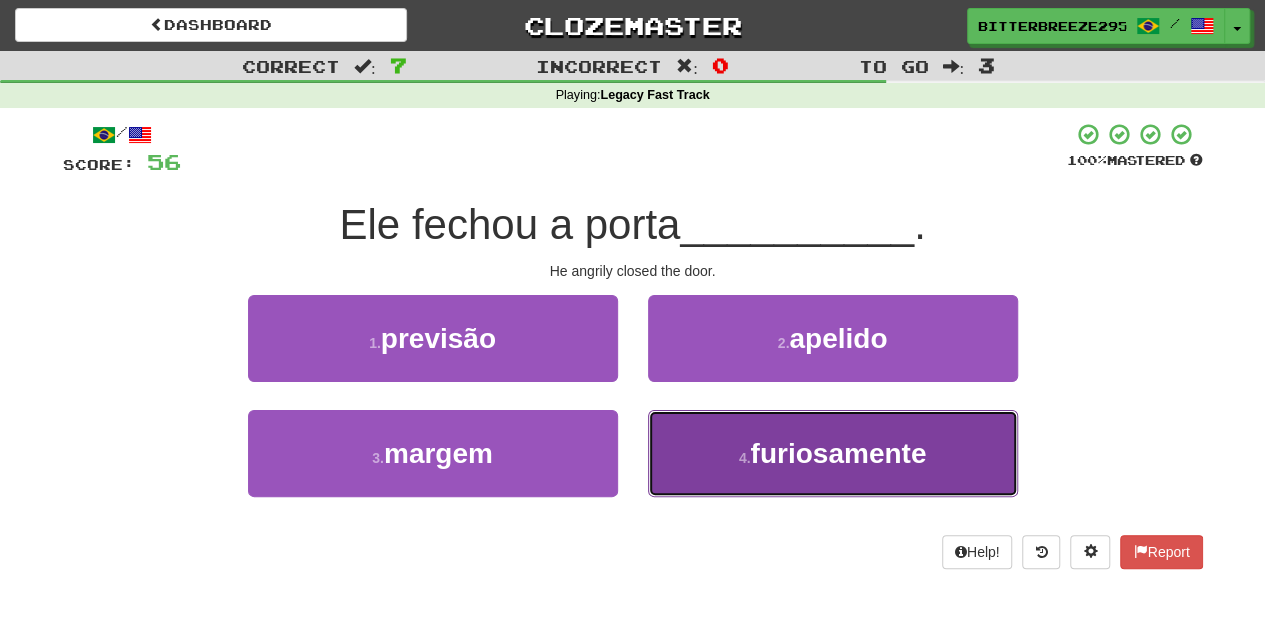 click on "4 .  furiosamente" at bounding box center [833, 453] 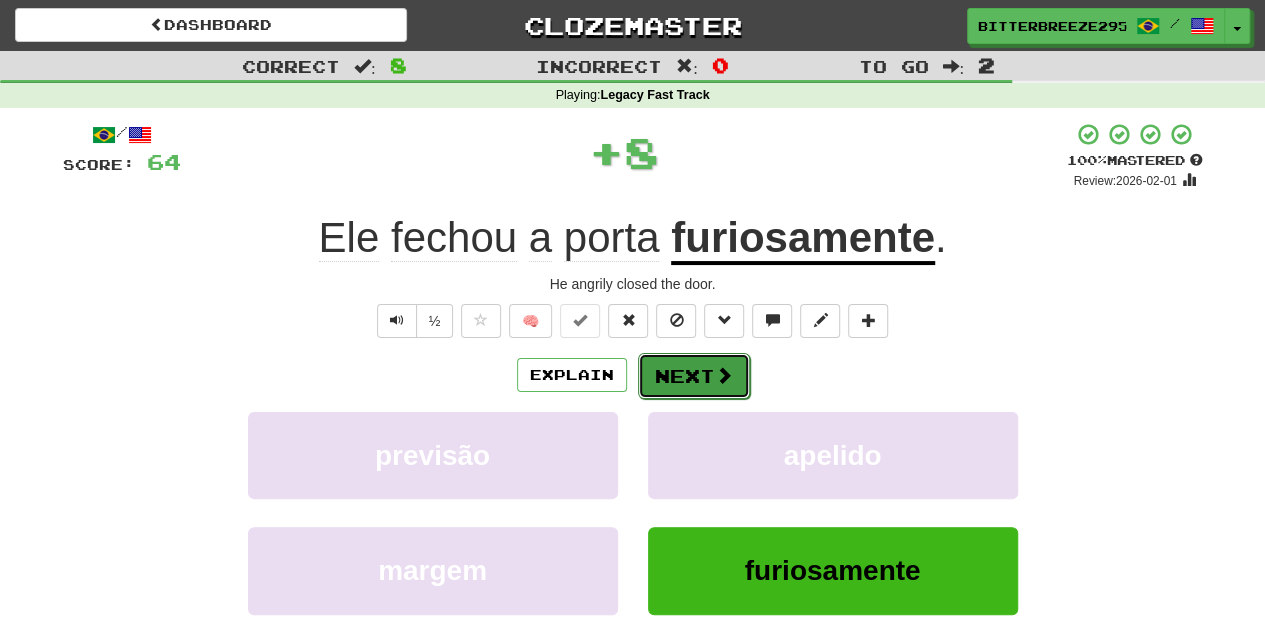 click on "Next" at bounding box center [694, 376] 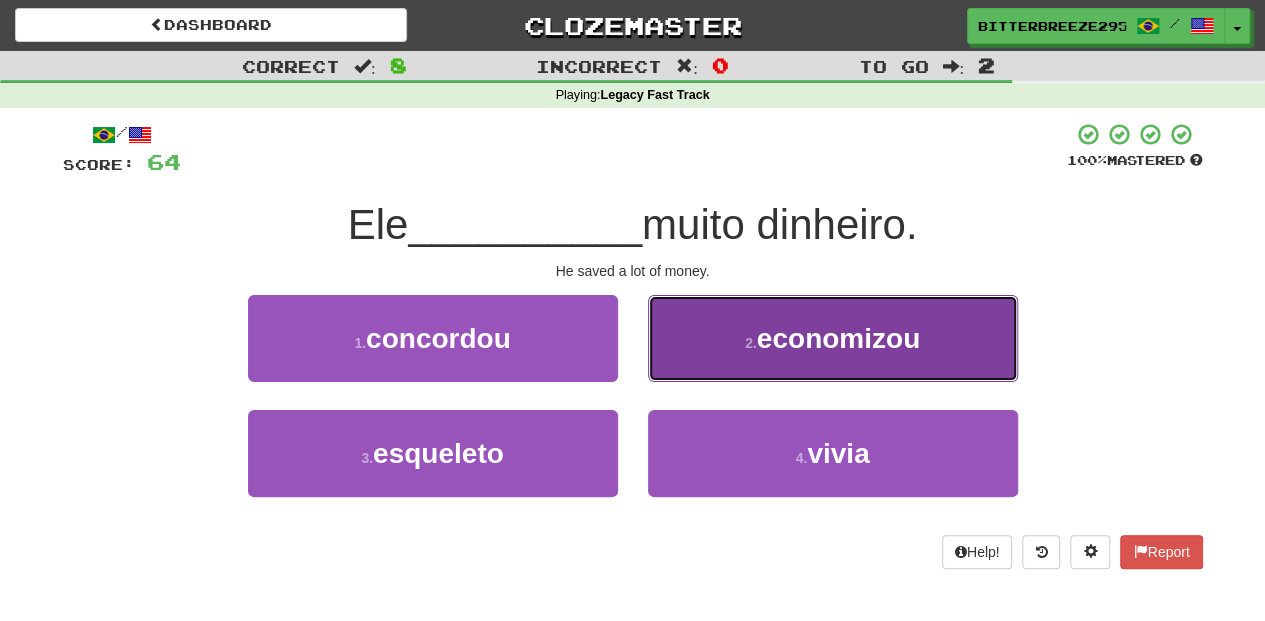 click on "2 .  economizou" at bounding box center [833, 338] 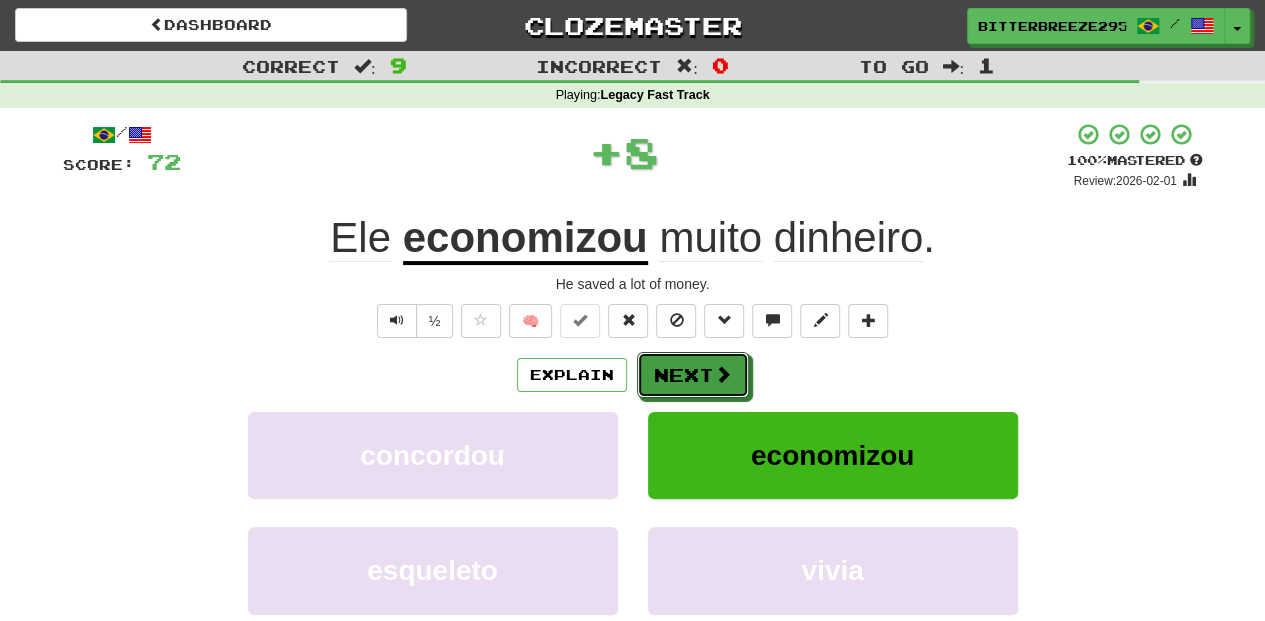 click at bounding box center [723, 374] 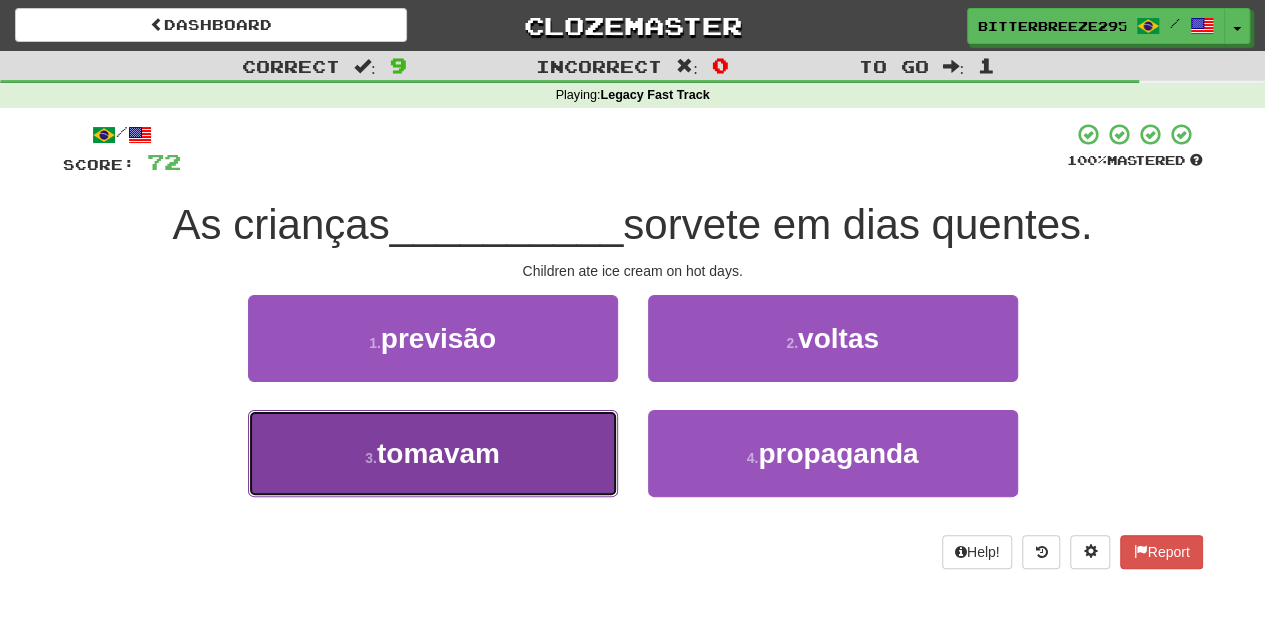 click on "3 .  tomavam" at bounding box center [433, 453] 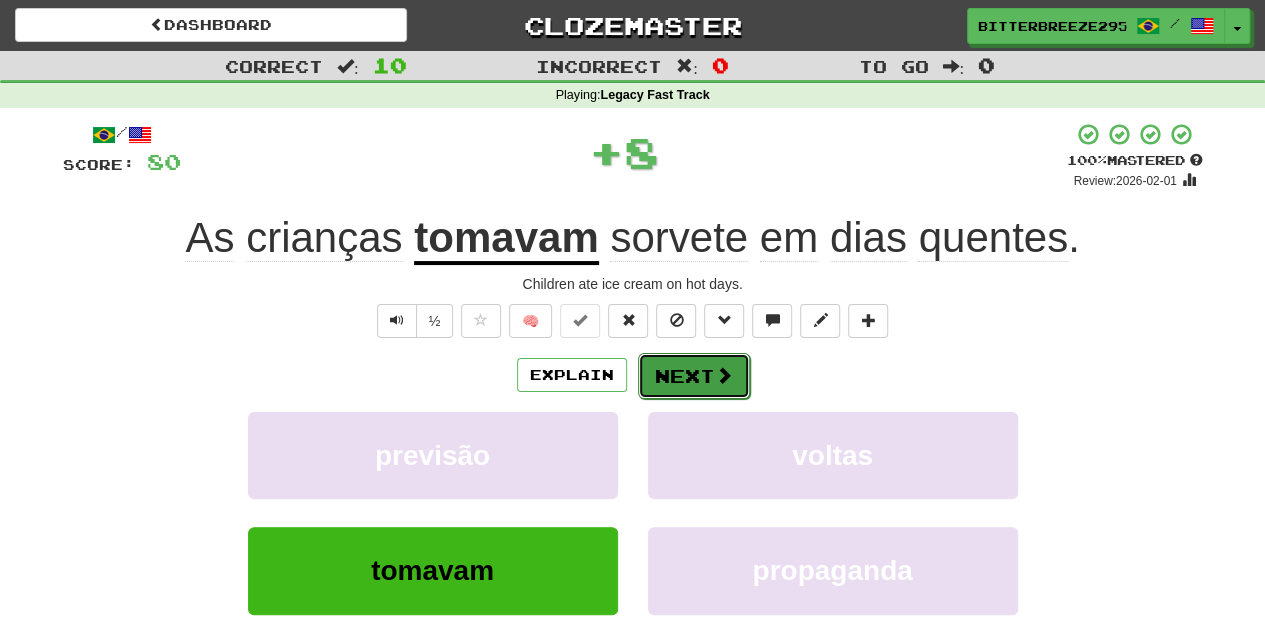 click on "Next" at bounding box center (694, 376) 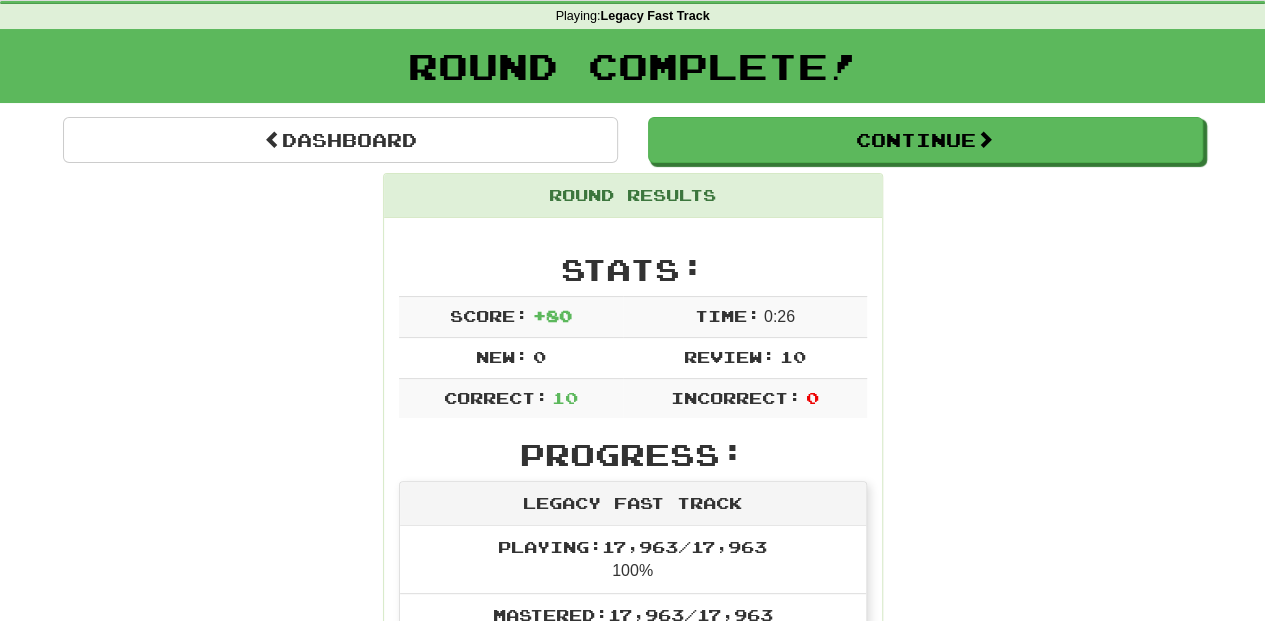 scroll, scrollTop: 0, scrollLeft: 0, axis: both 